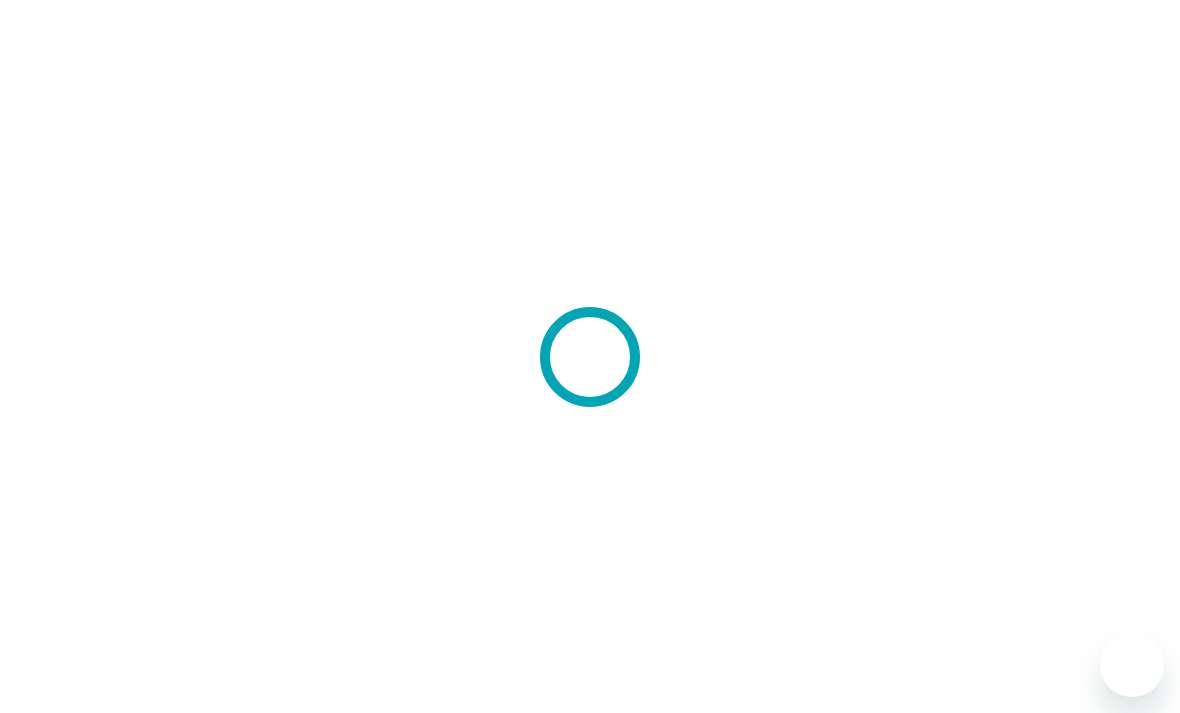scroll, scrollTop: 0, scrollLeft: 0, axis: both 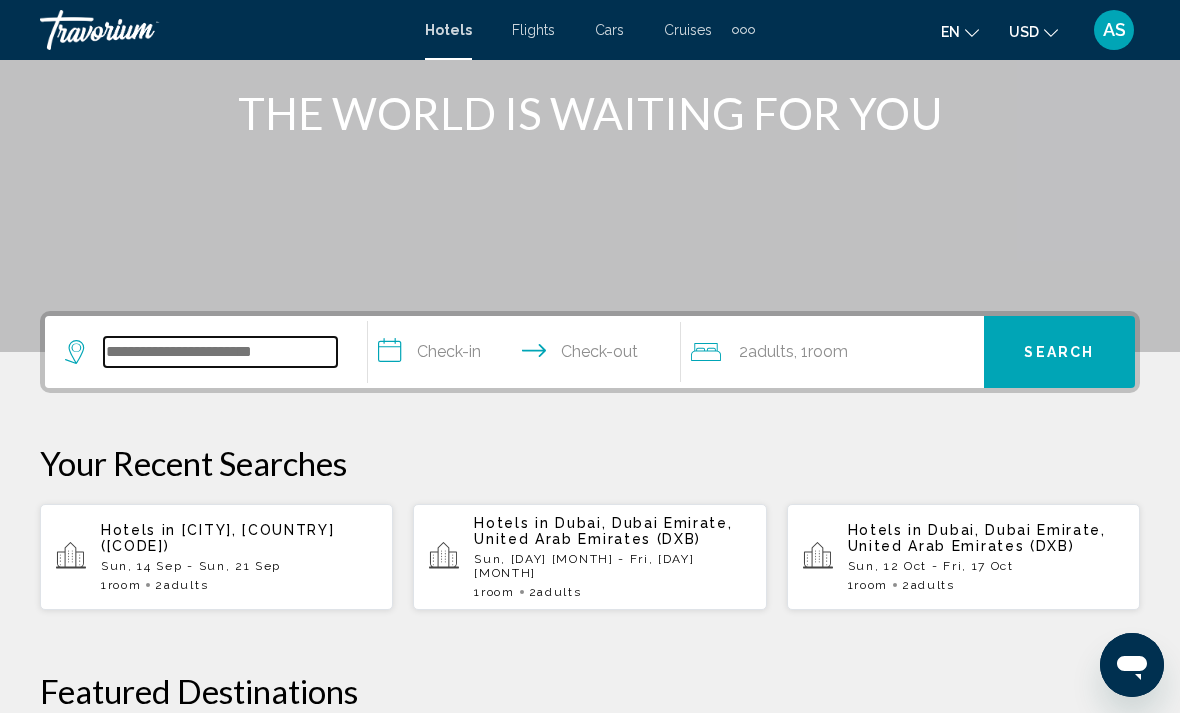 click at bounding box center [220, 352] 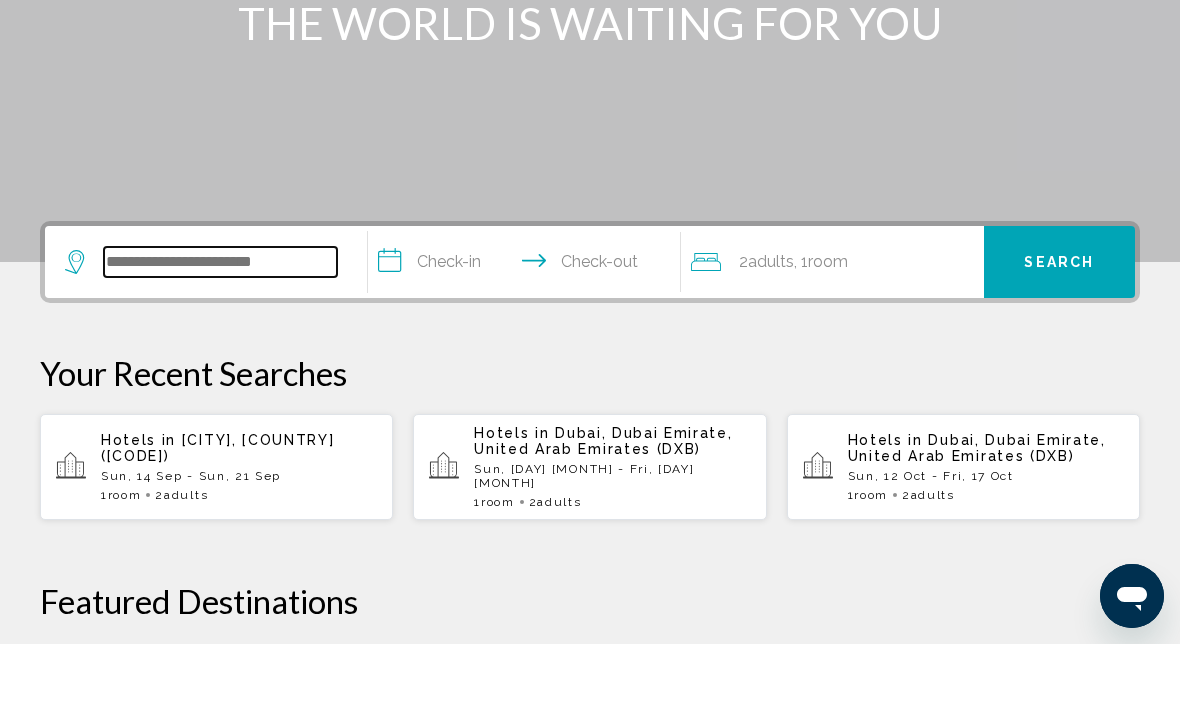 scroll, scrollTop: 425, scrollLeft: 0, axis: vertical 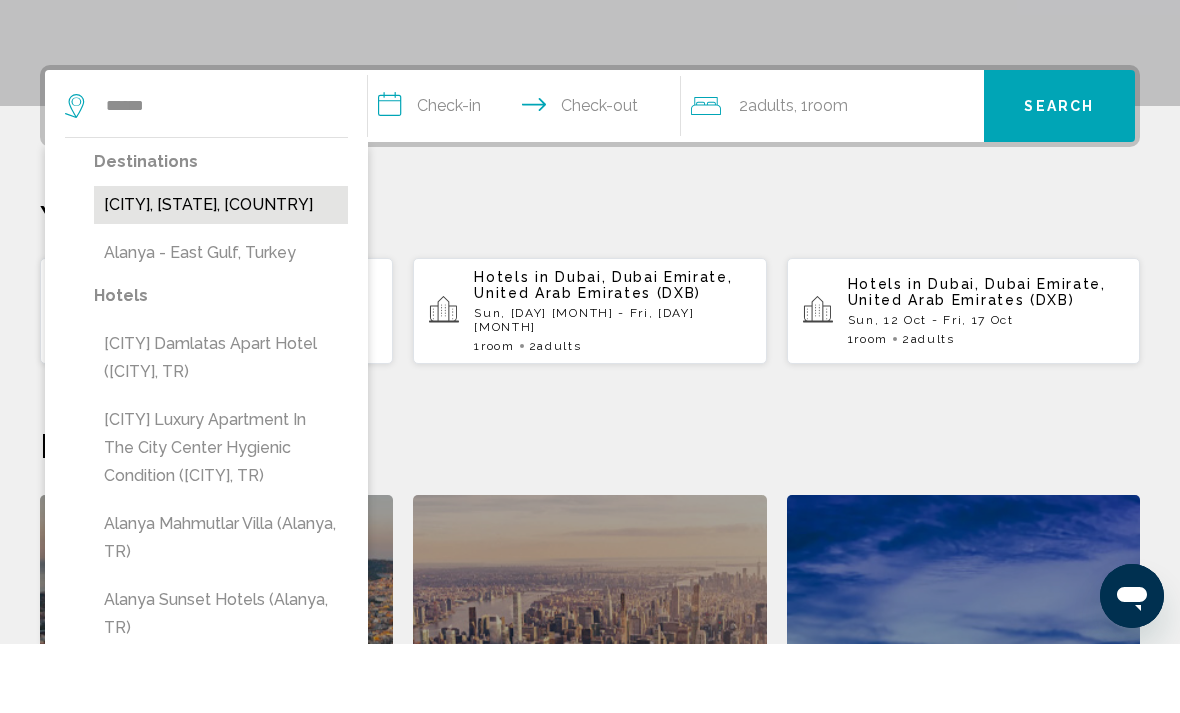 click on "[CITY], [STATE], [COUNTRY]" at bounding box center [221, 274] 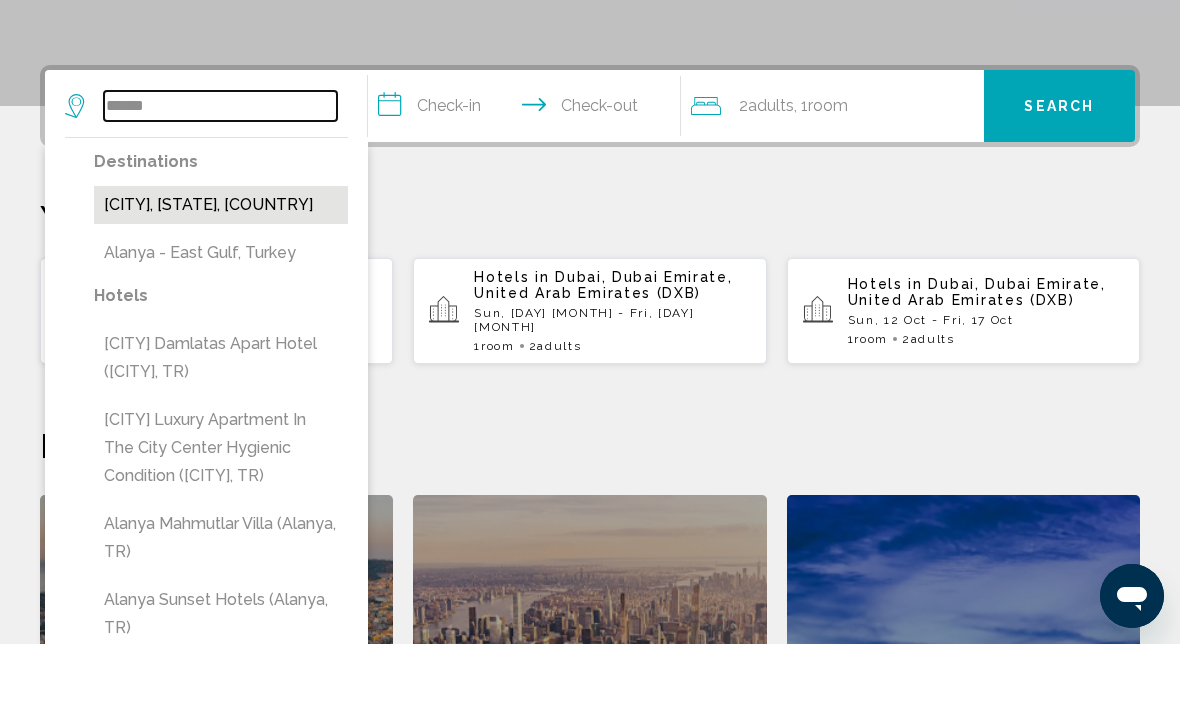 type on "**********" 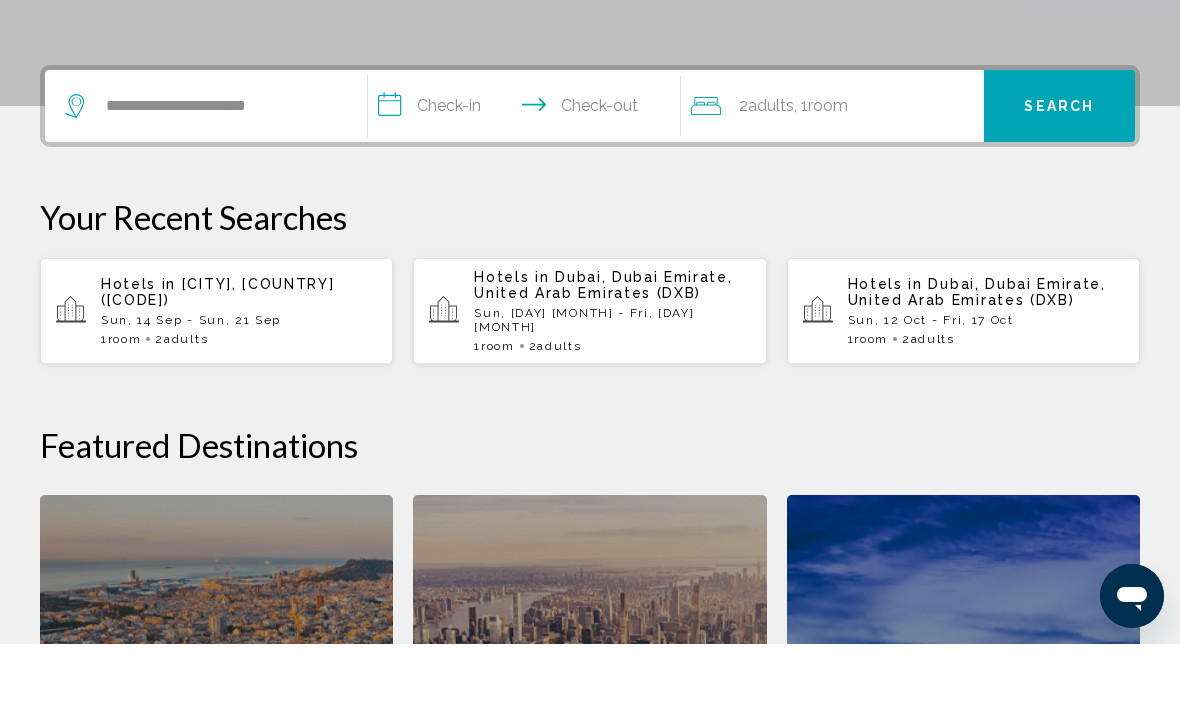 click on "**********" at bounding box center [528, 178] 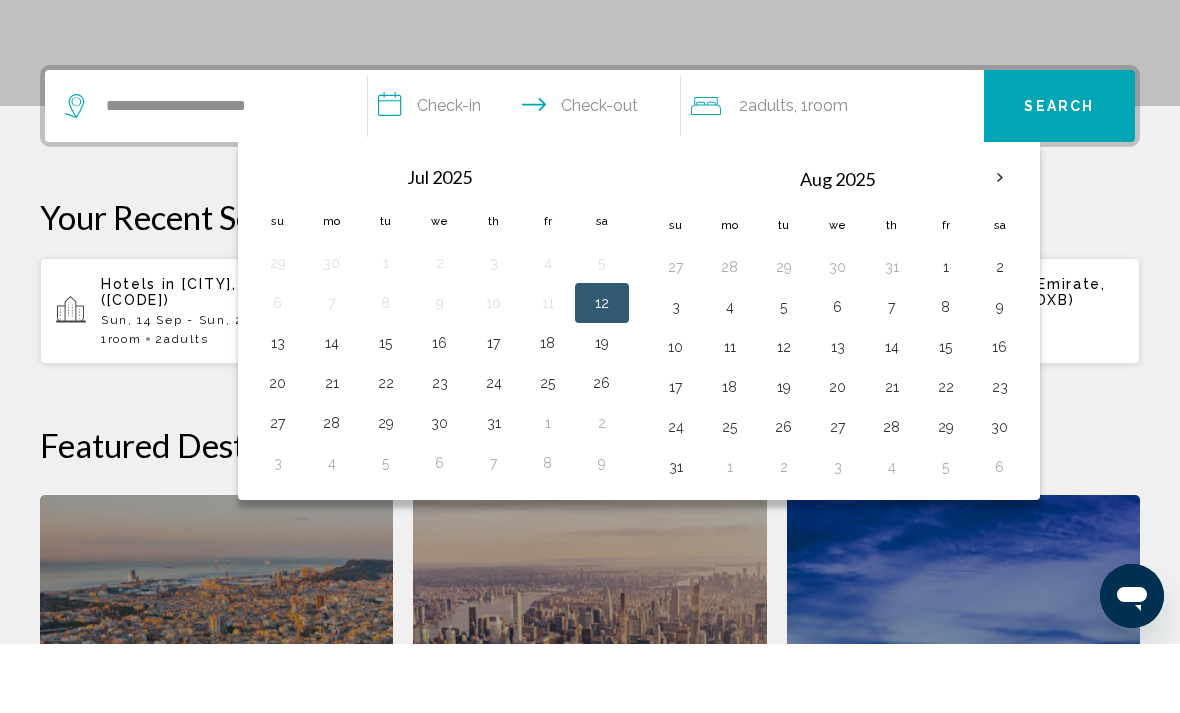 scroll, scrollTop: 494, scrollLeft: 0, axis: vertical 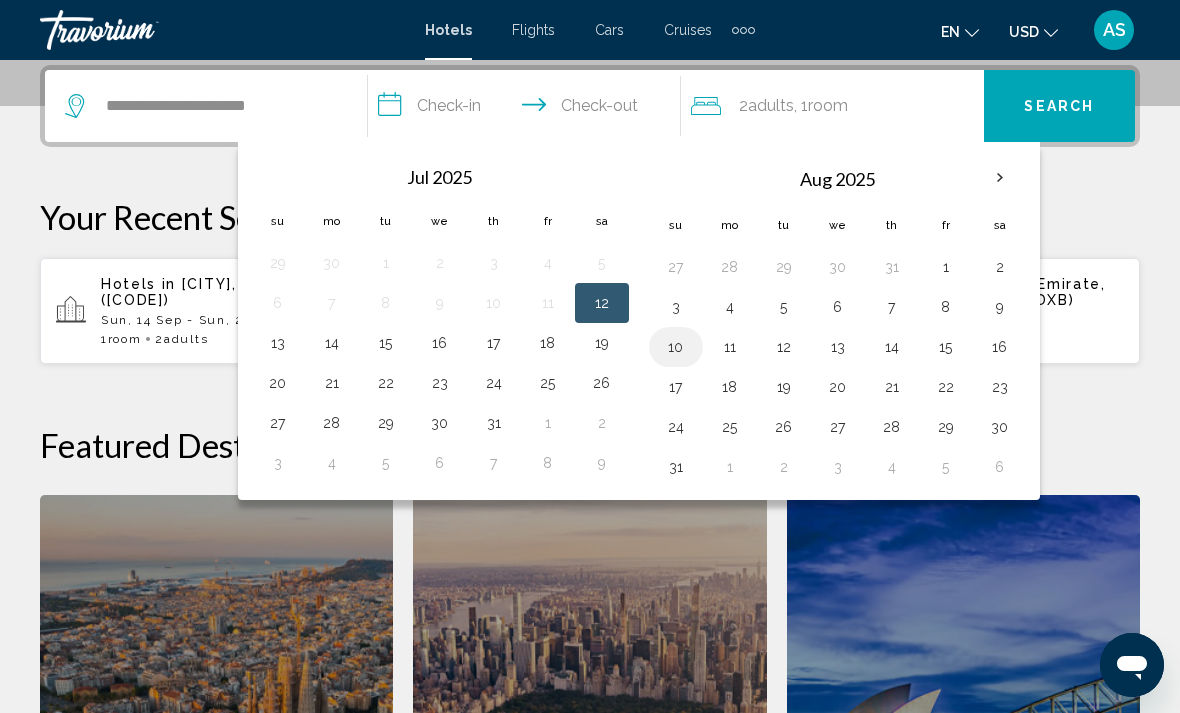 click on "10" at bounding box center (676, 347) 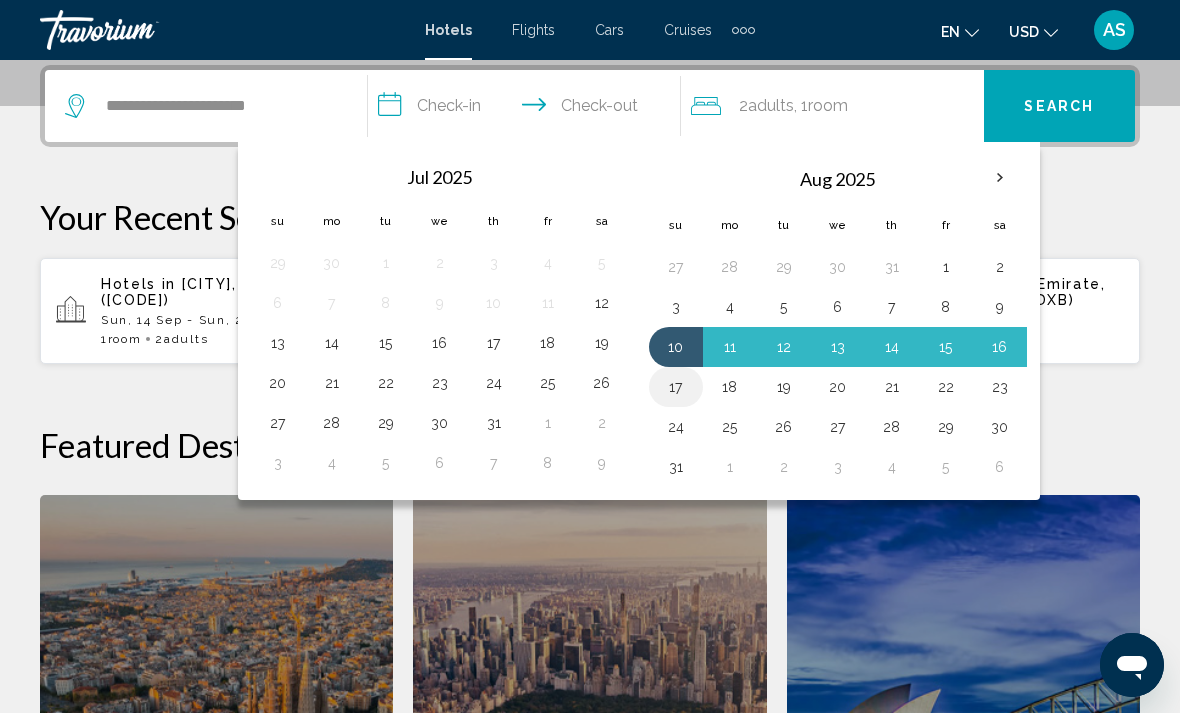 click on "17" at bounding box center [676, 387] 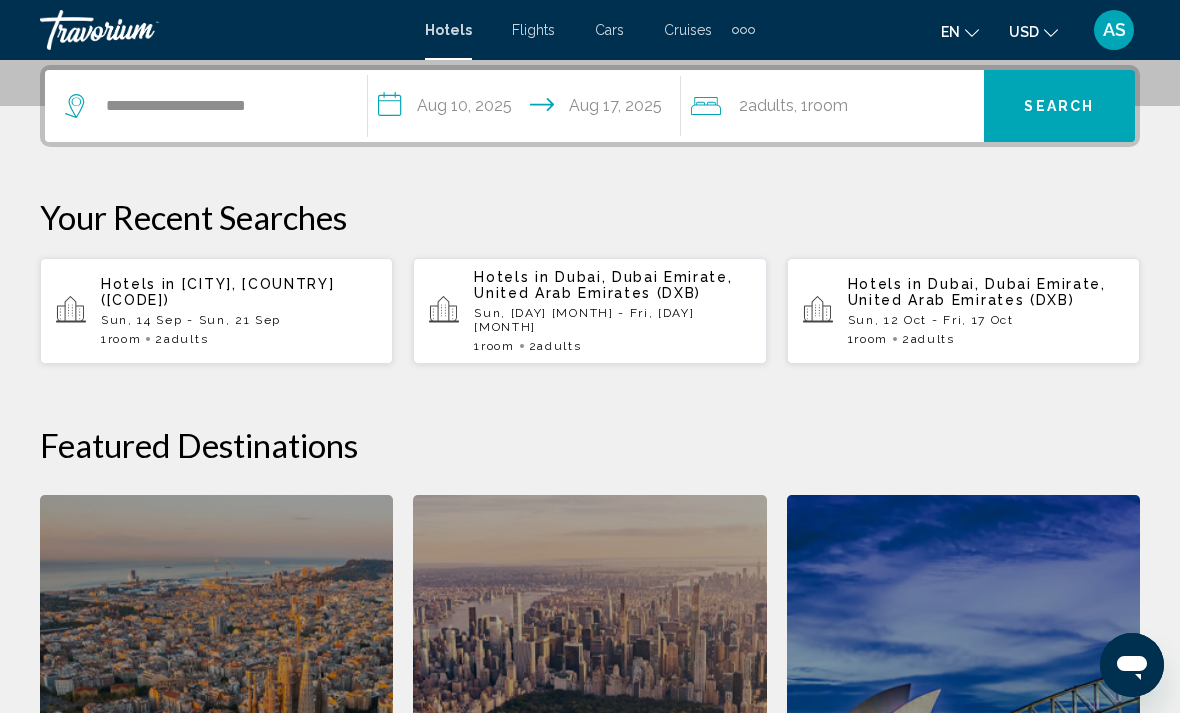click on "Room" 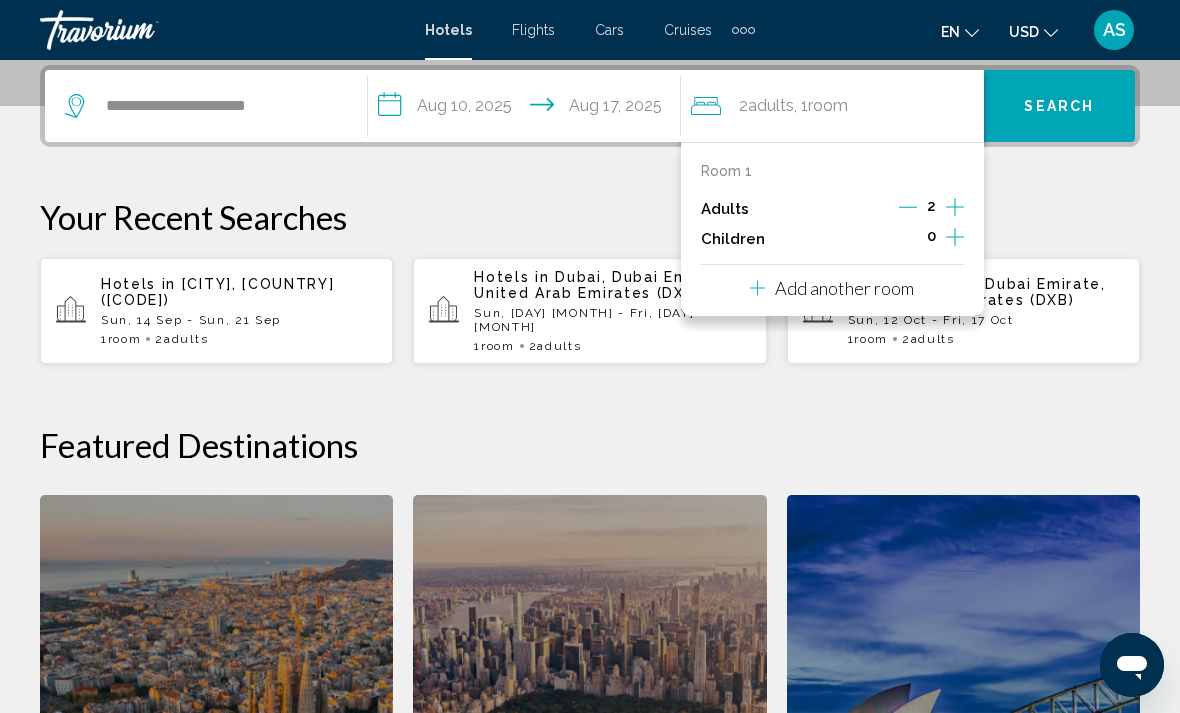 click 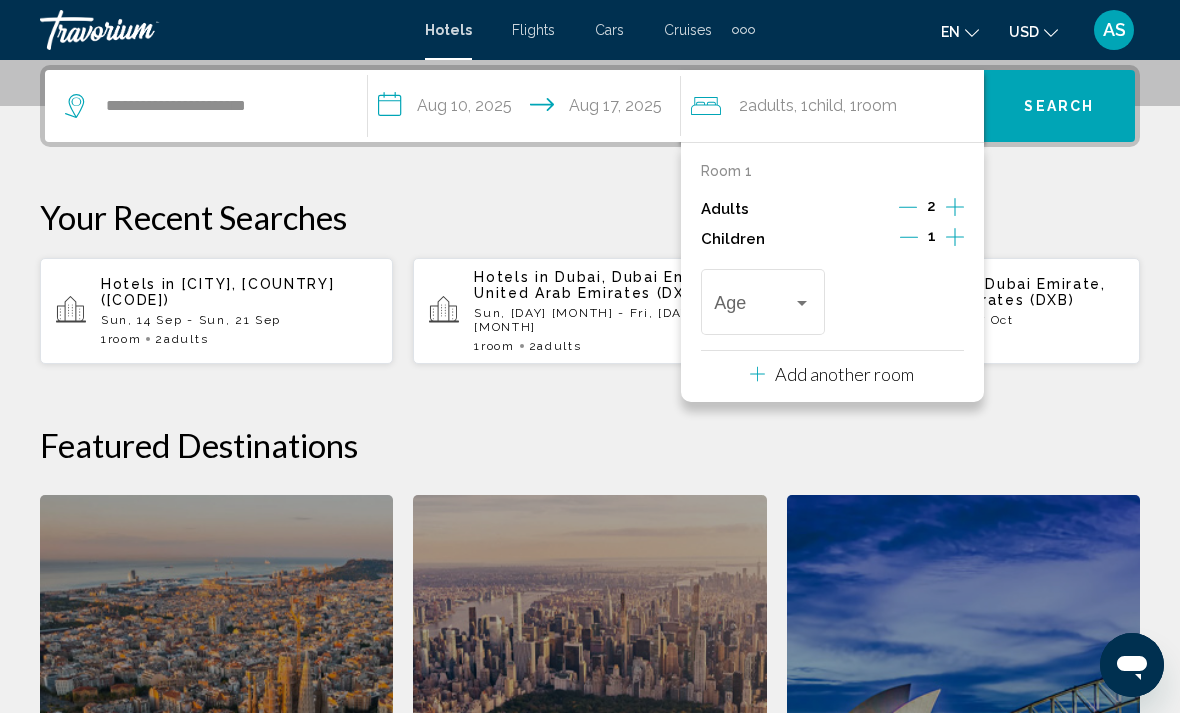 click on "Add another room" at bounding box center (844, 374) 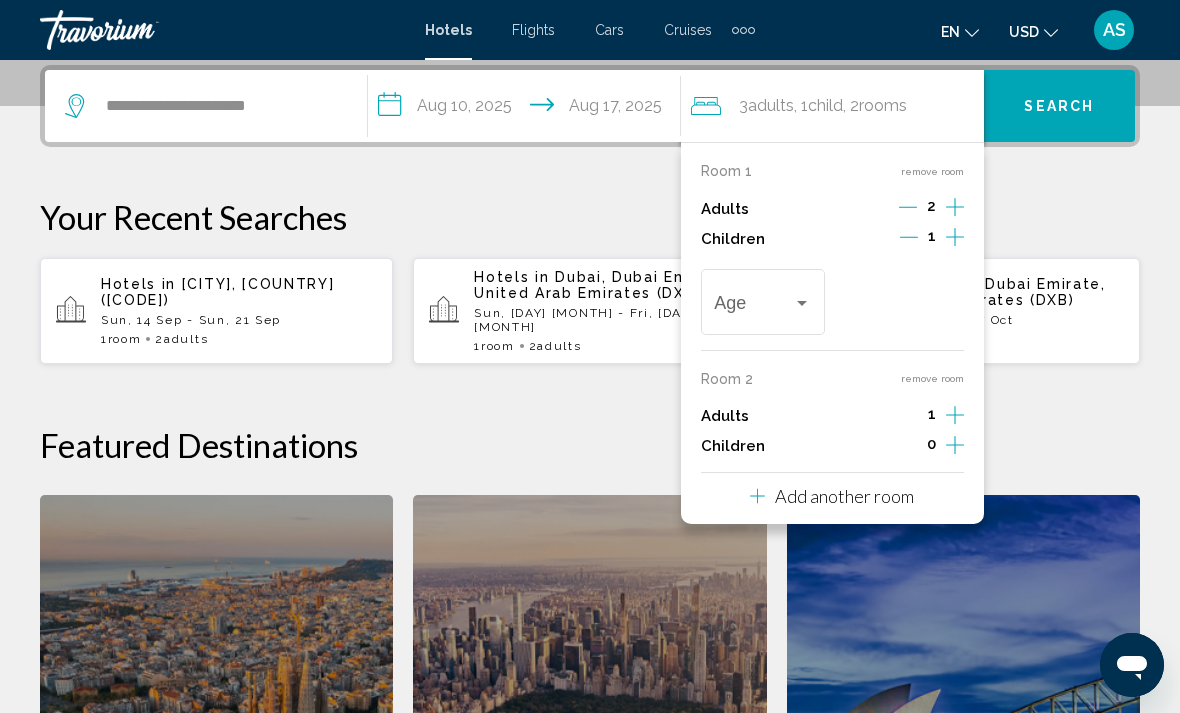 click 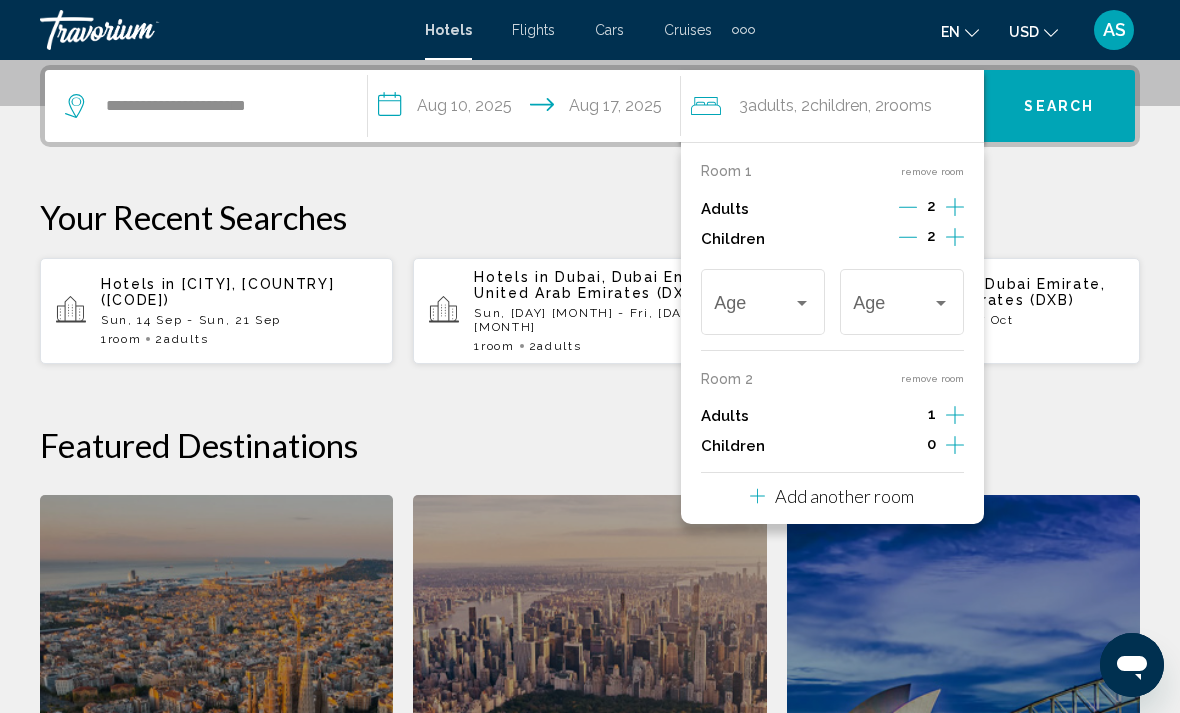 click 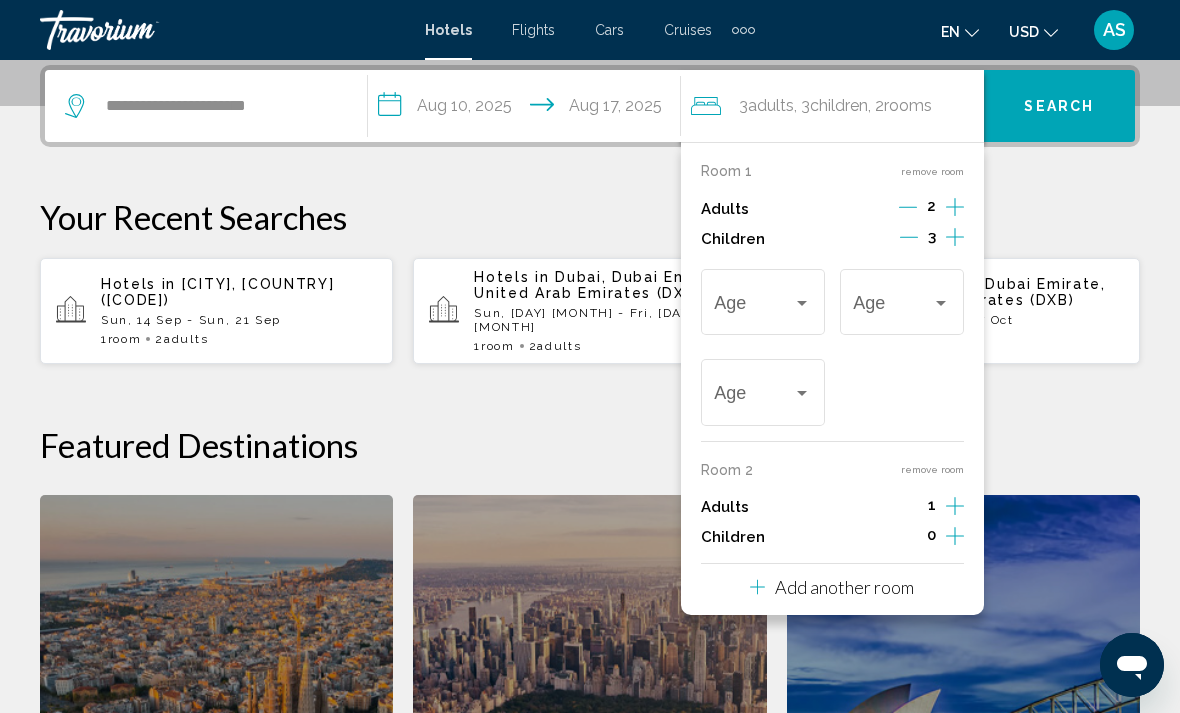 click 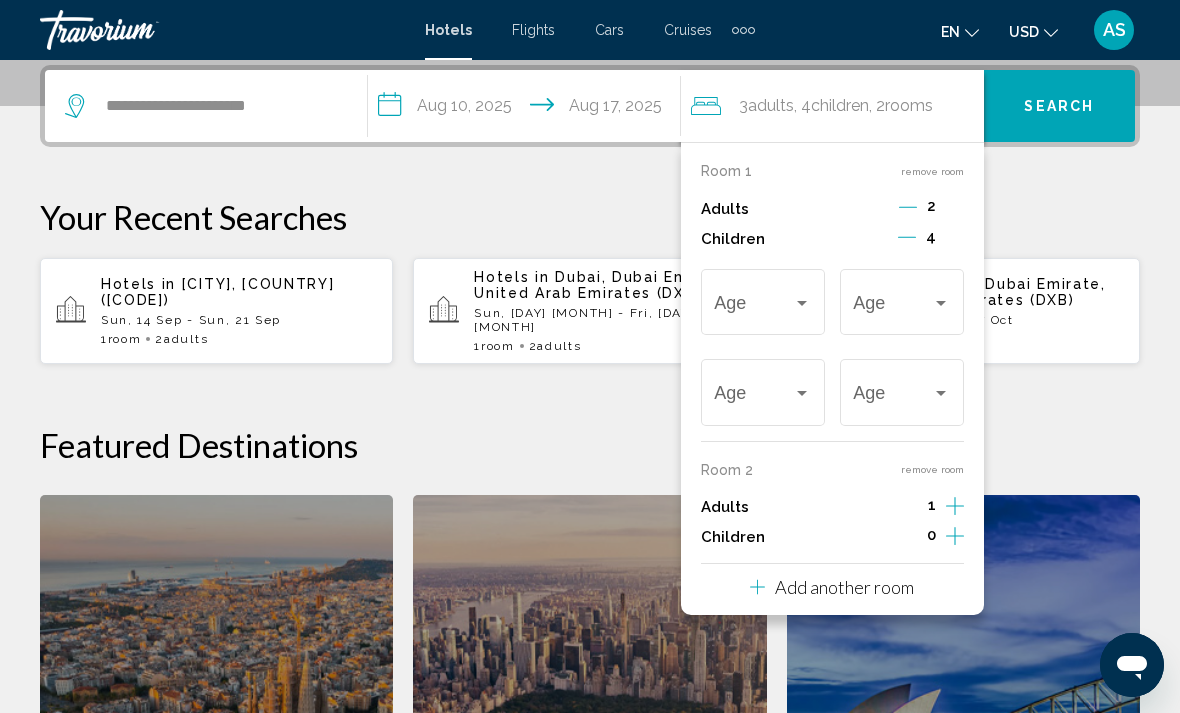 click on "remove room" at bounding box center [932, 469] 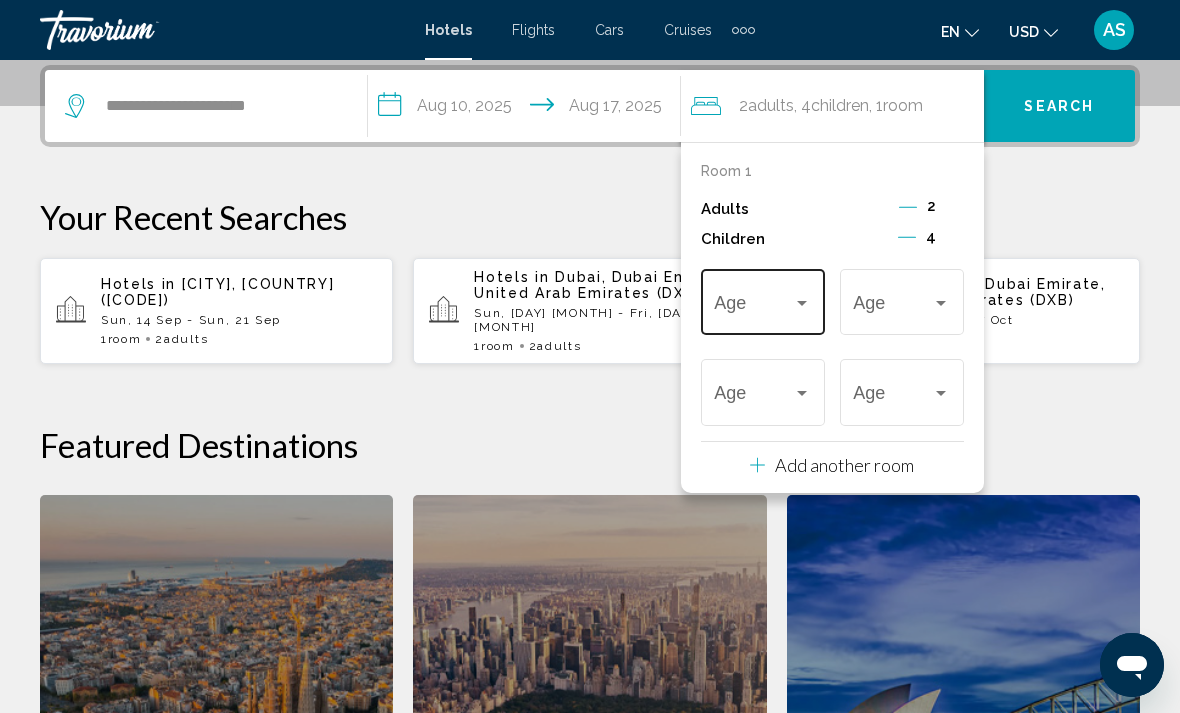 click on "Age" at bounding box center (762, 299) 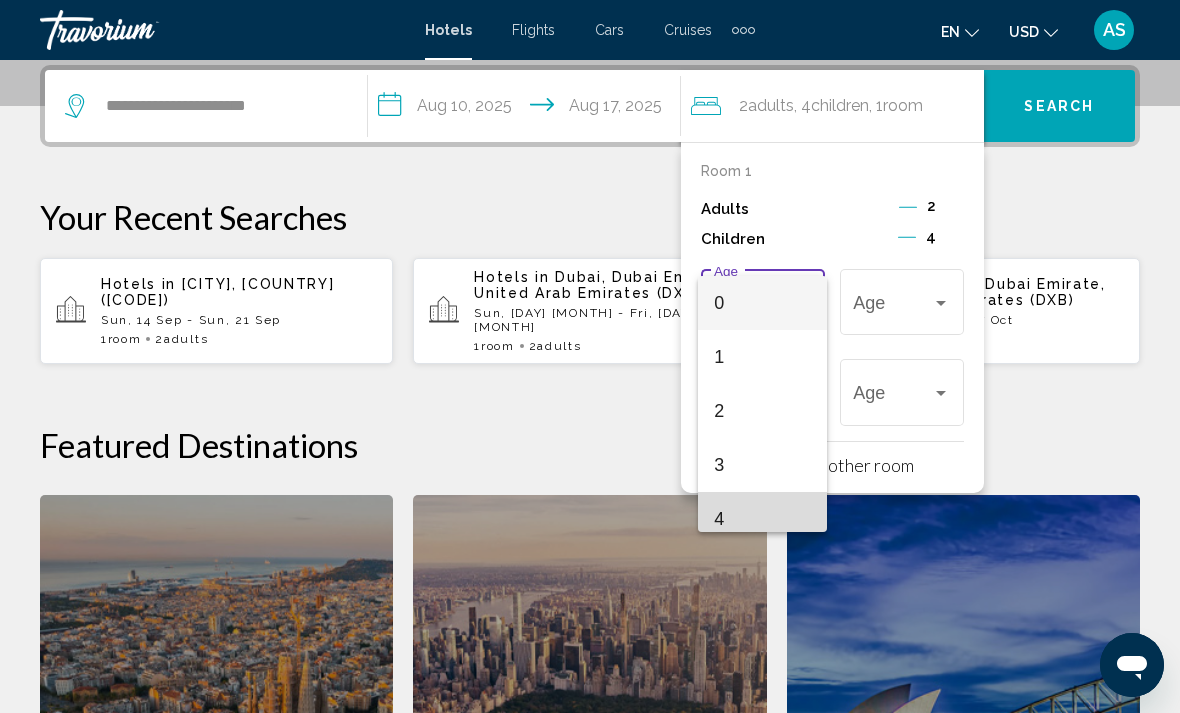 click on "4" at bounding box center [762, 519] 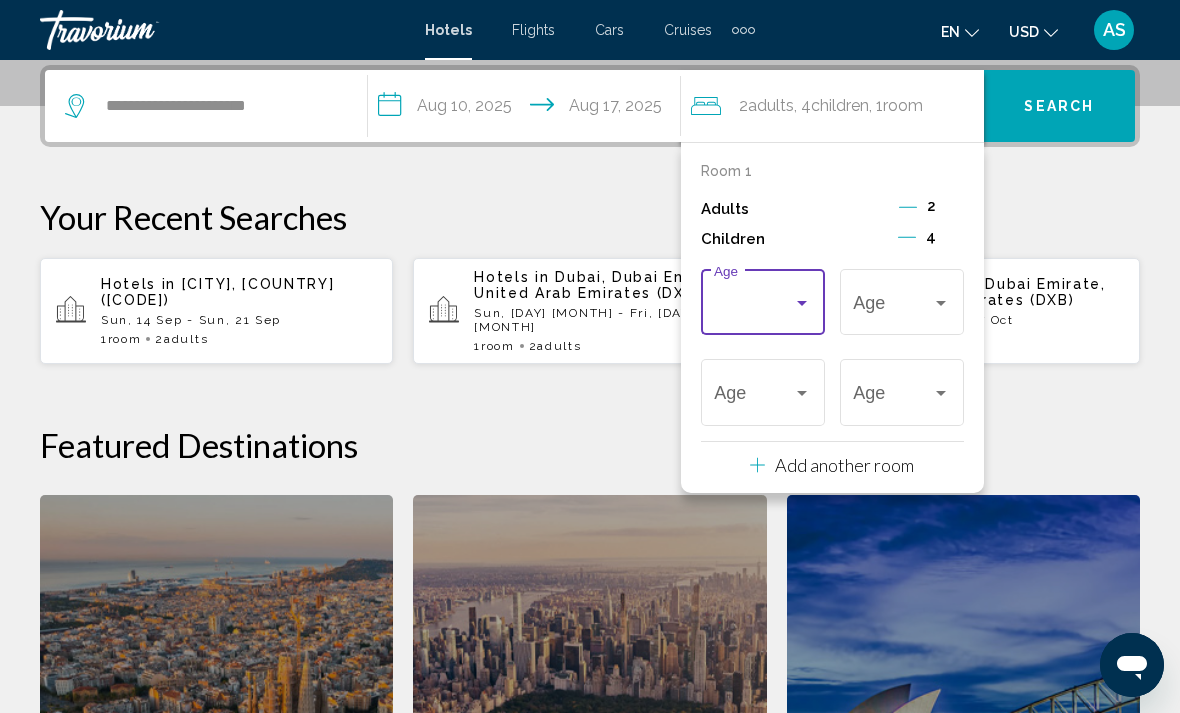 scroll, scrollTop: 14, scrollLeft: 0, axis: vertical 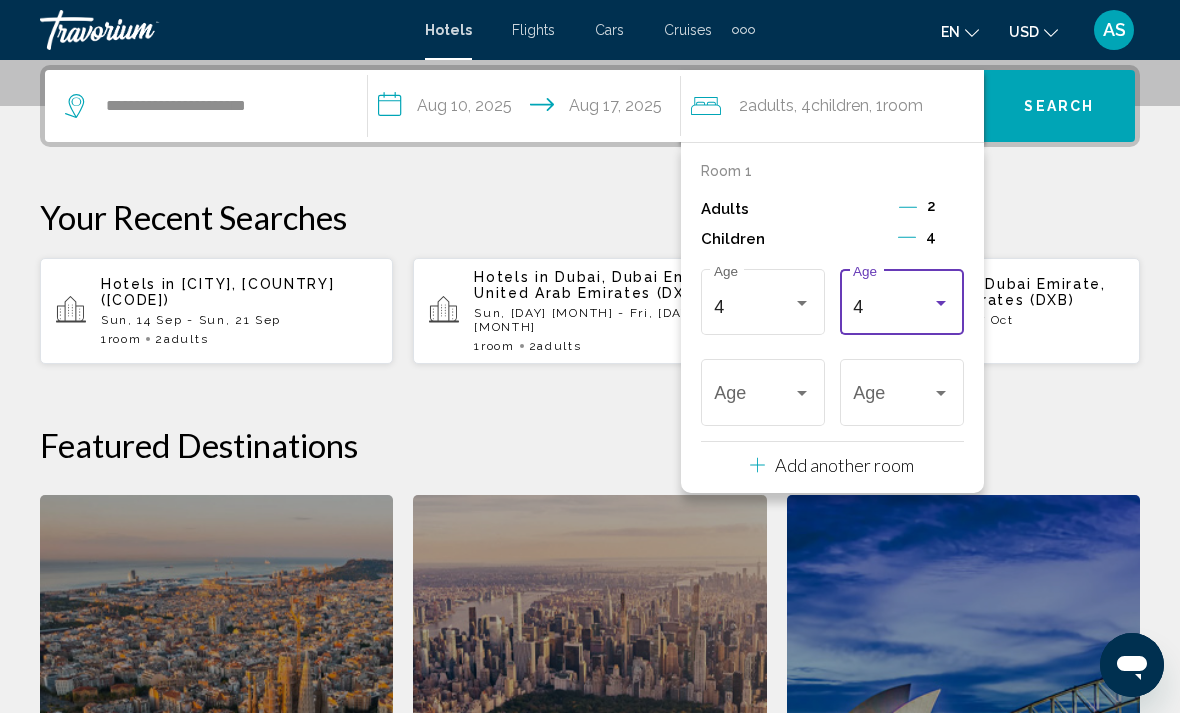 click on "4" at bounding box center [892, 307] 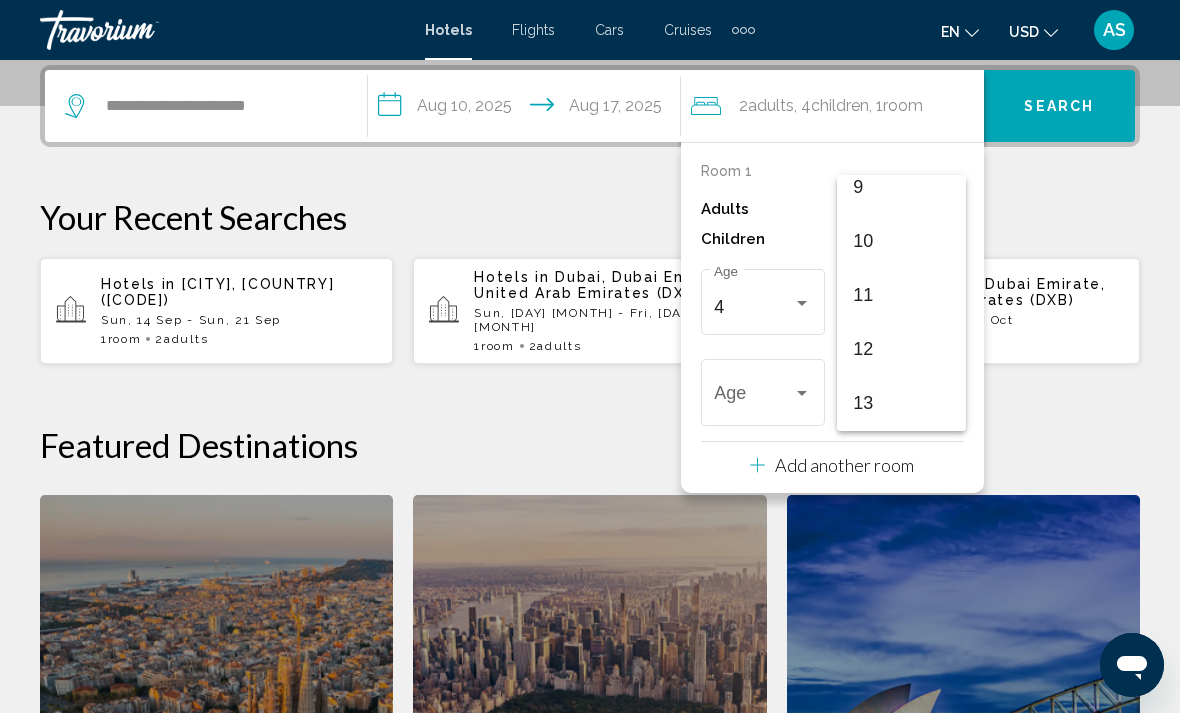 scroll, scrollTop: 502, scrollLeft: 0, axis: vertical 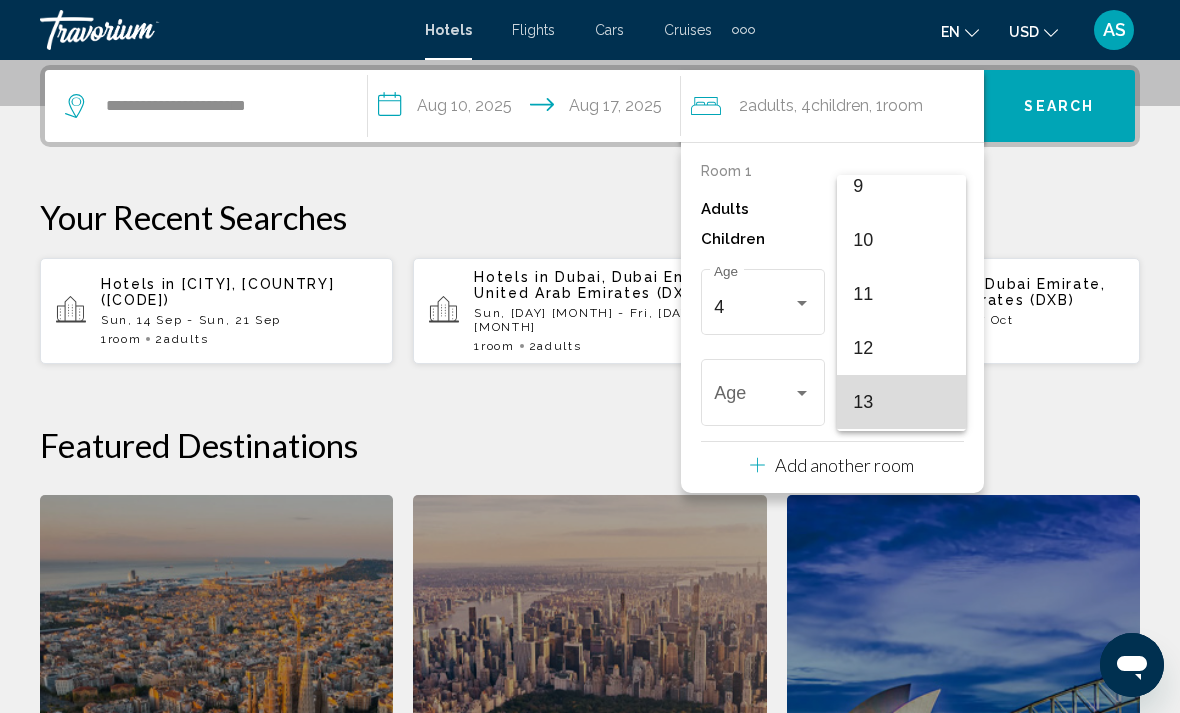 click on "13" at bounding box center (901, 402) 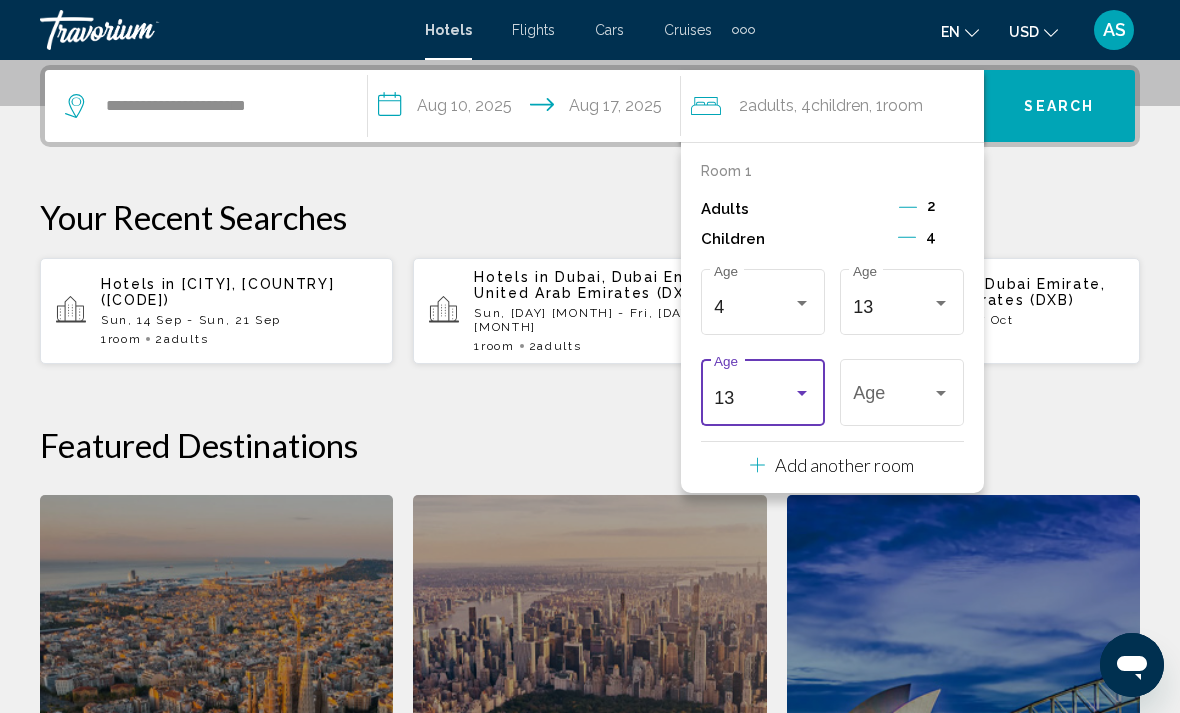 click on "13" at bounding box center [753, 398] 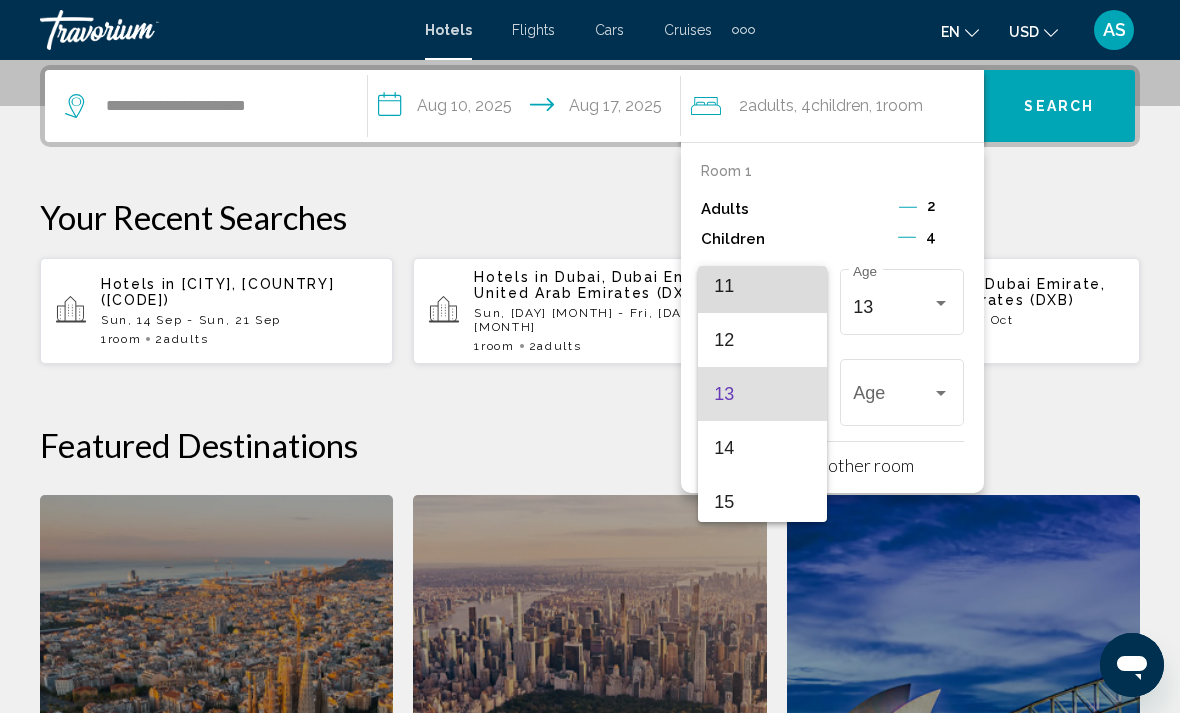 click on "11" at bounding box center (762, 286) 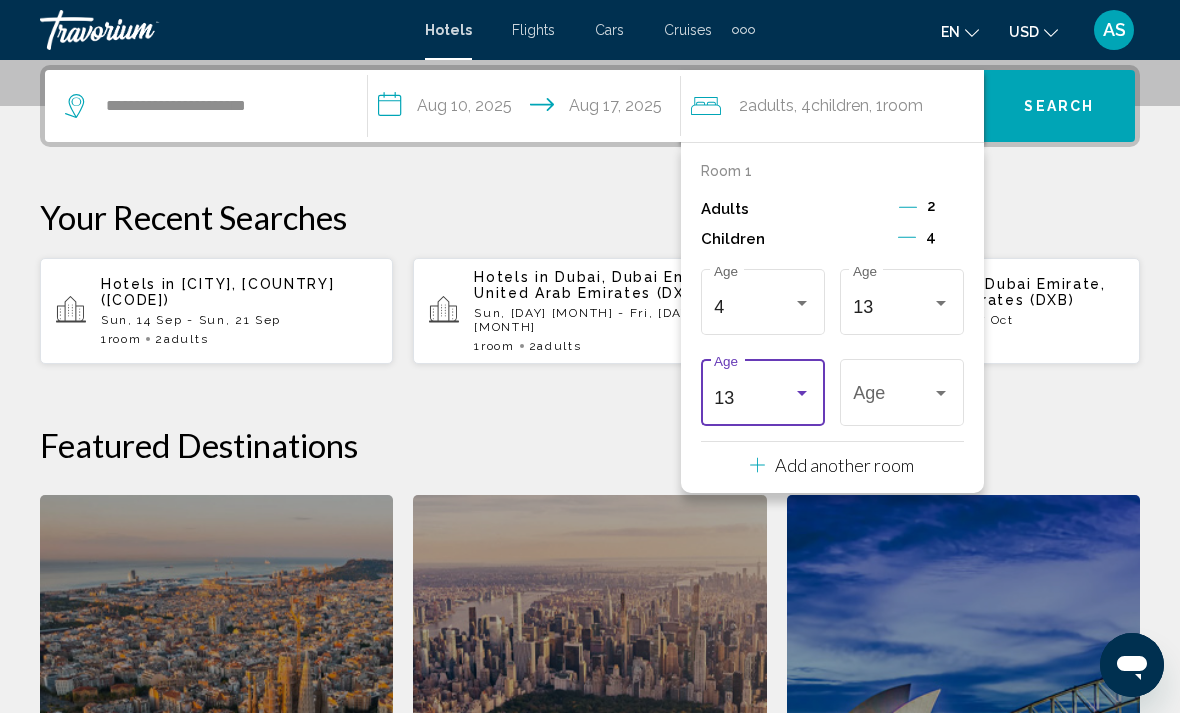 scroll, scrollTop: 594, scrollLeft: 0, axis: vertical 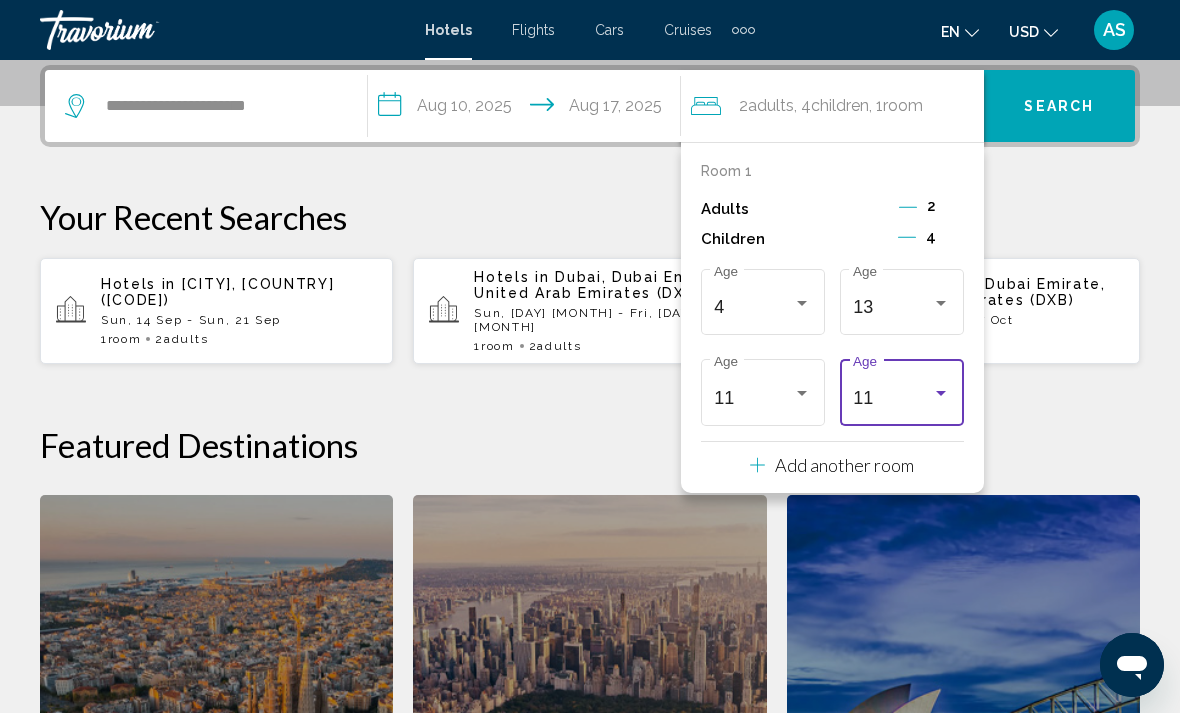 click on "11" at bounding box center (892, 398) 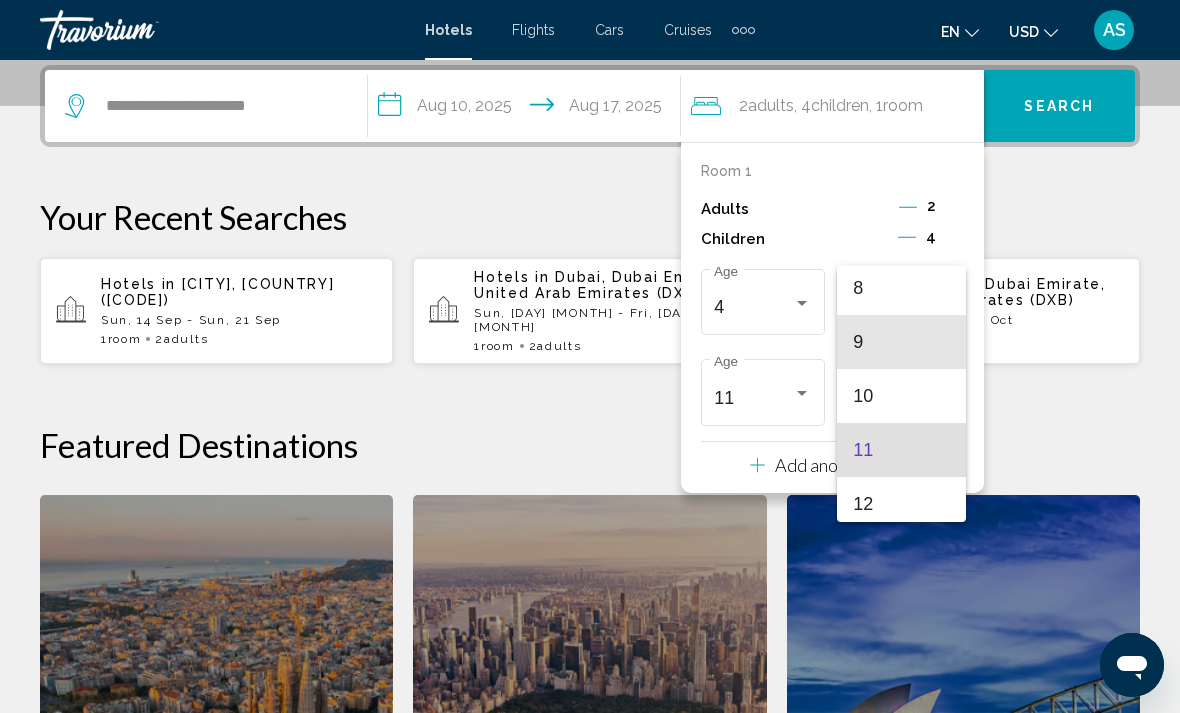 scroll, scrollTop: 422, scrollLeft: 0, axis: vertical 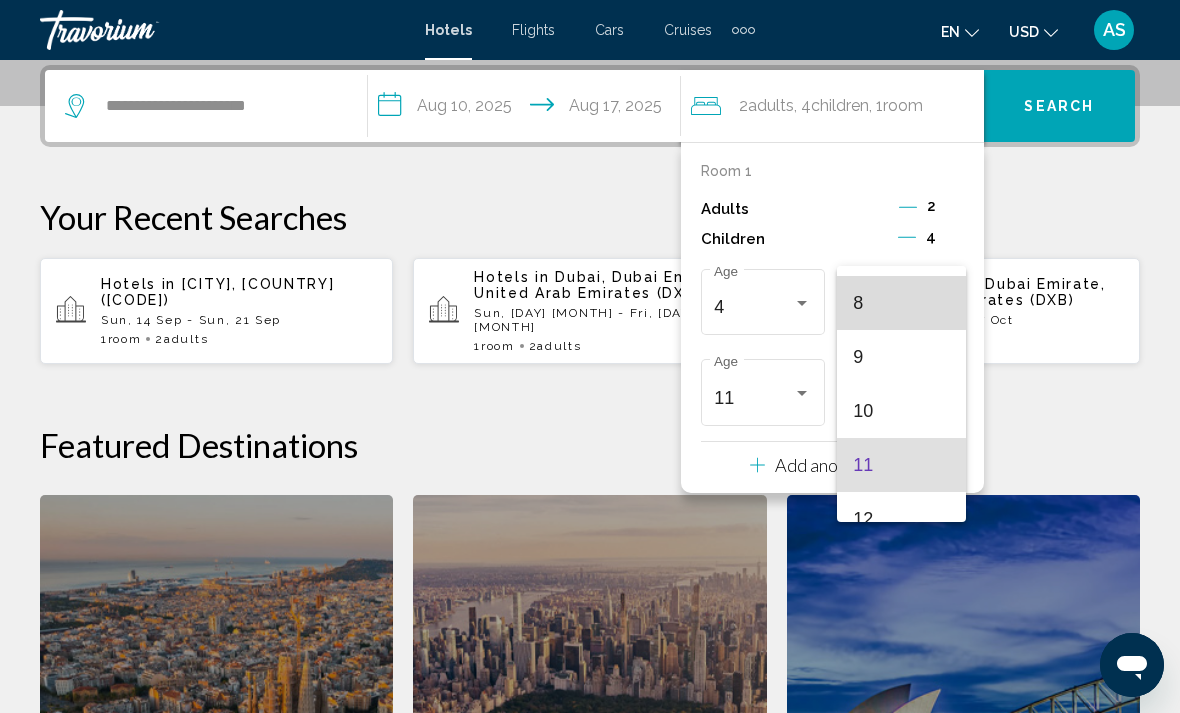 click on "8" at bounding box center [901, 303] 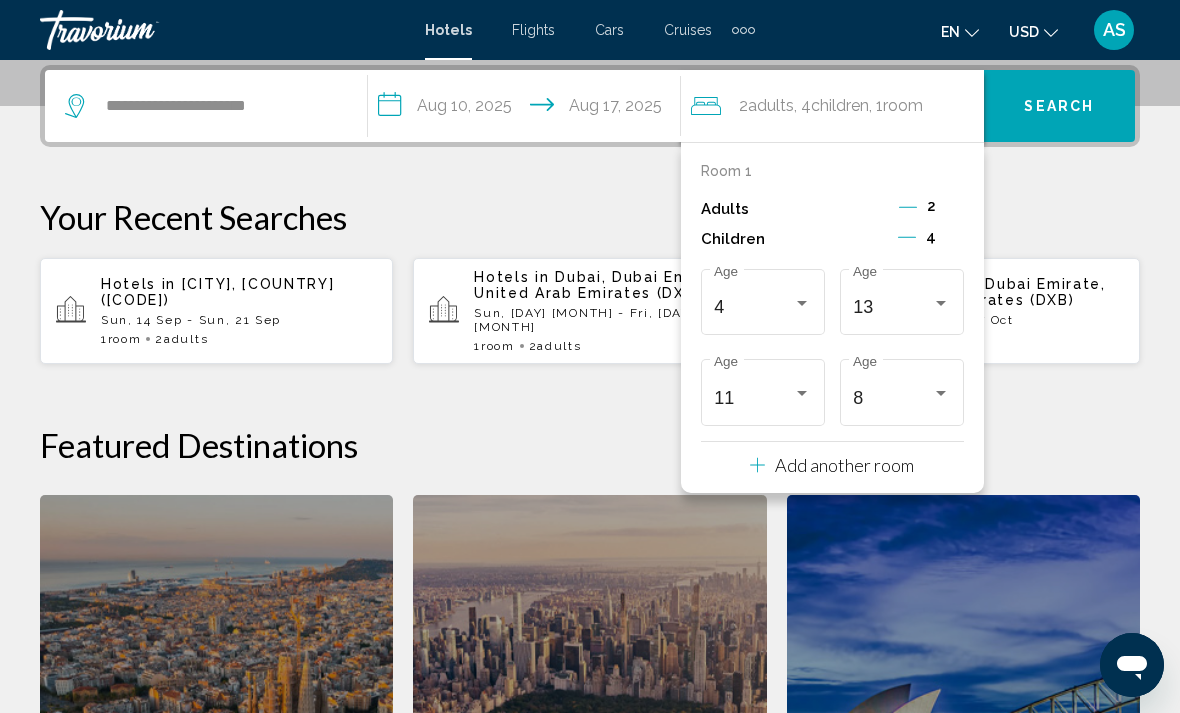 click on "Search" at bounding box center [1059, 107] 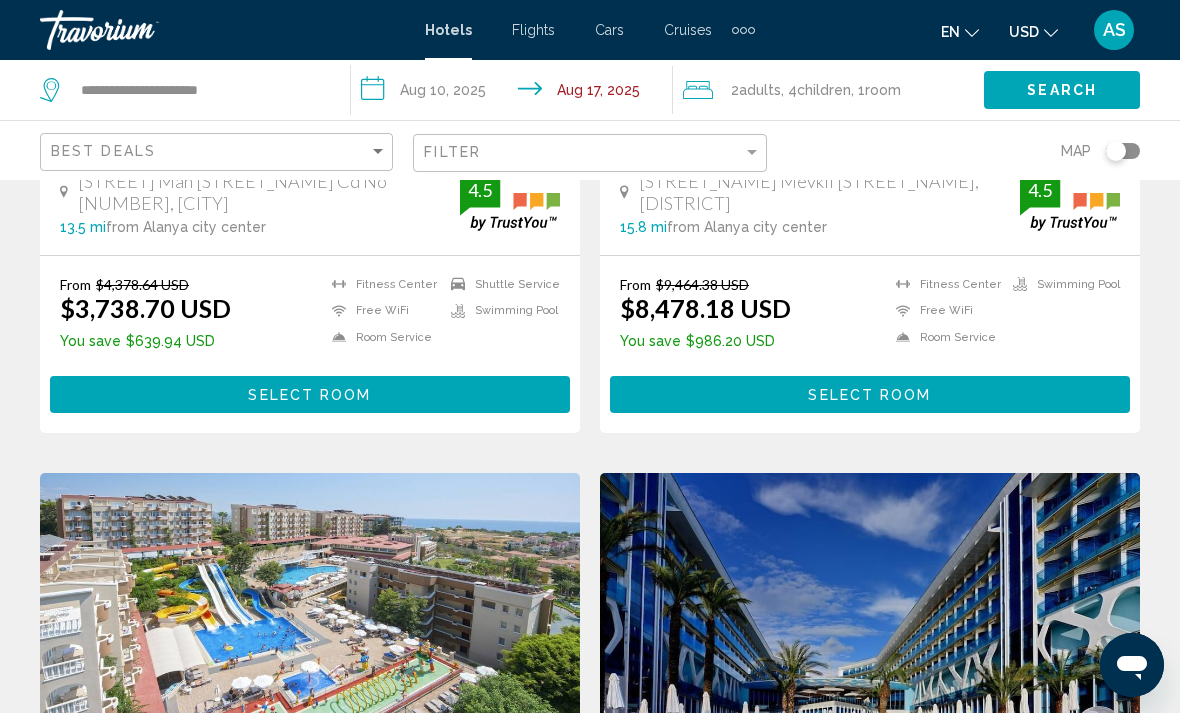scroll, scrollTop: 1239, scrollLeft: 0, axis: vertical 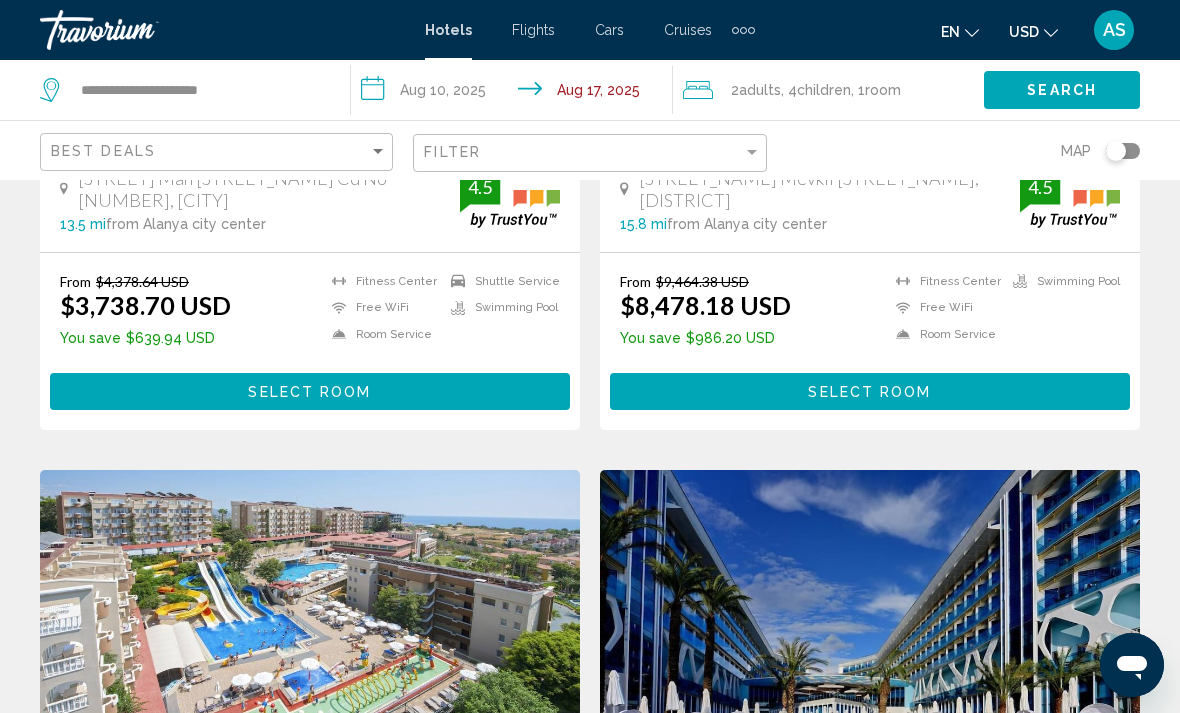 click on "2  Adult Adults , 4  Child Children , 1  Room rooms" 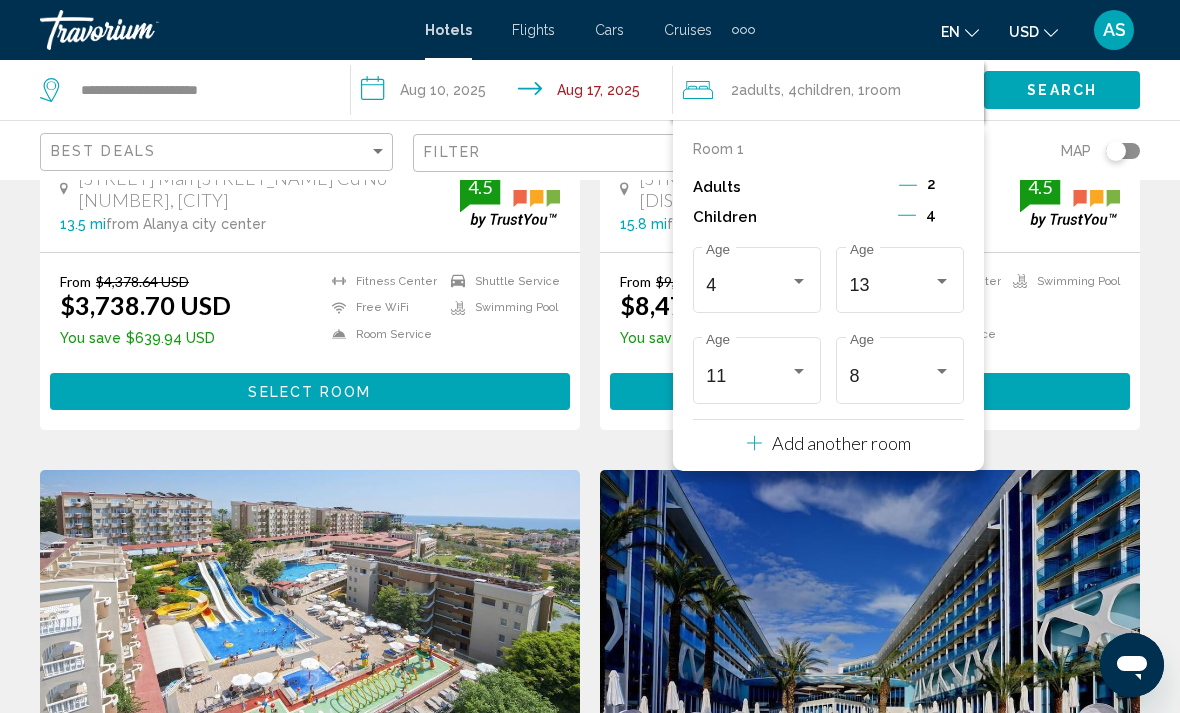 click on "Add another room" at bounding box center (829, 443) 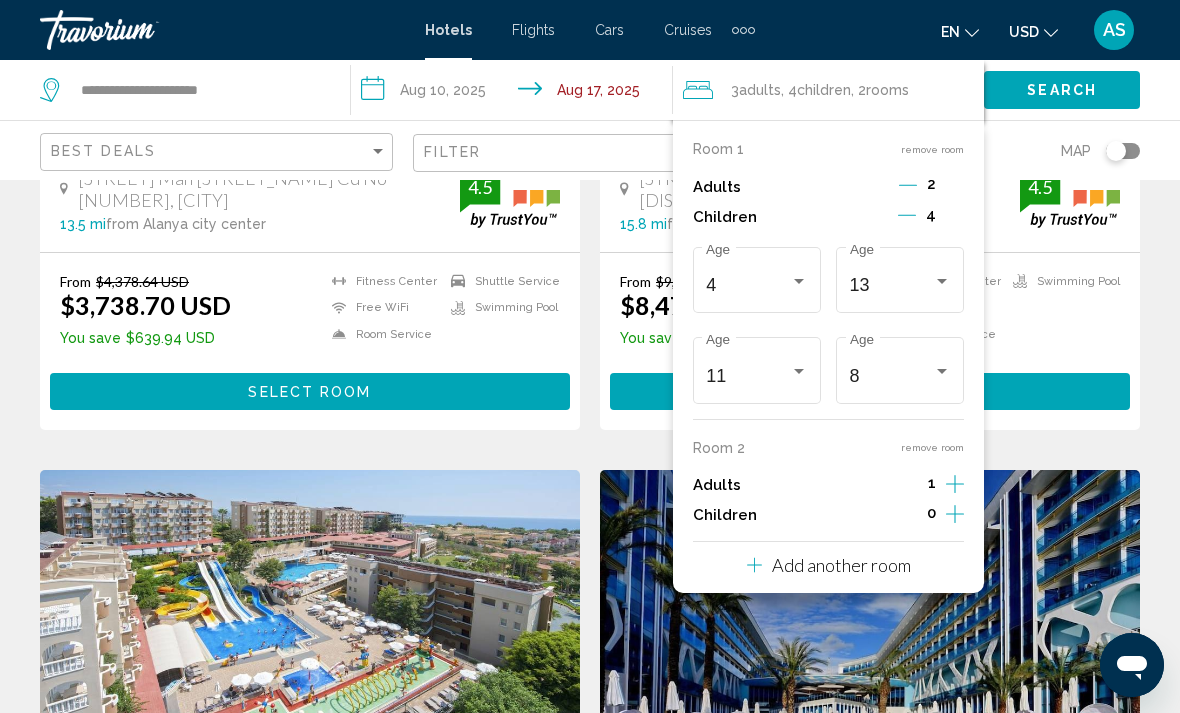click 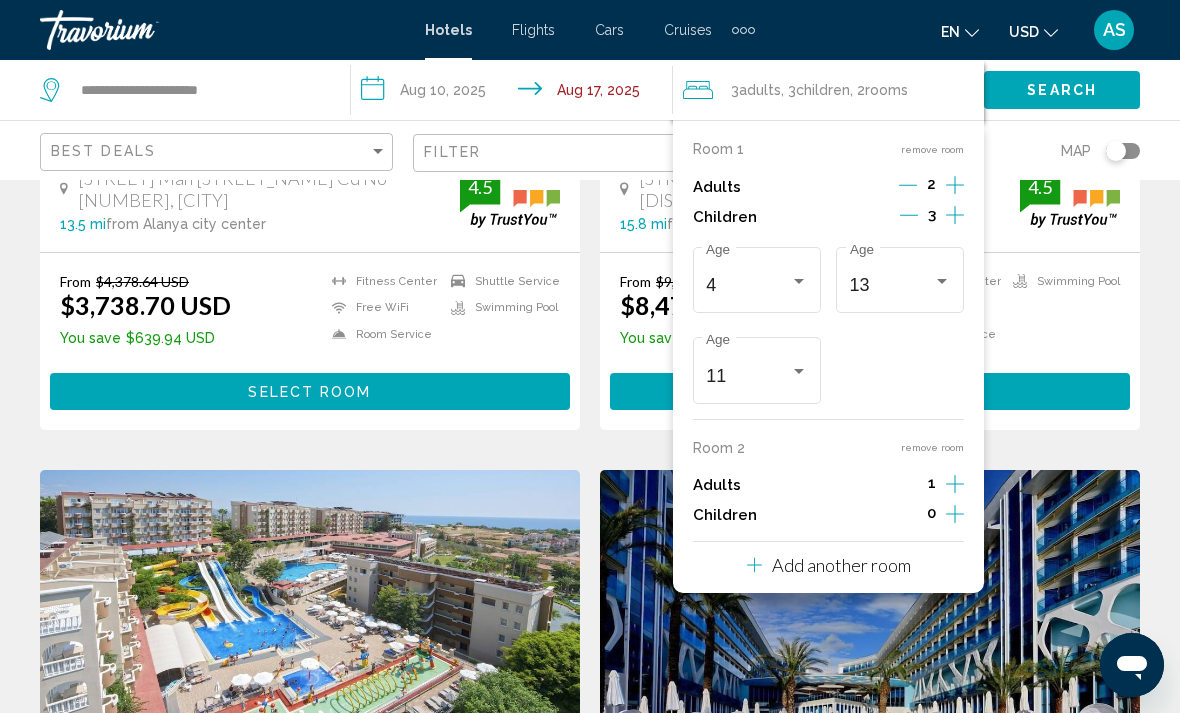 click 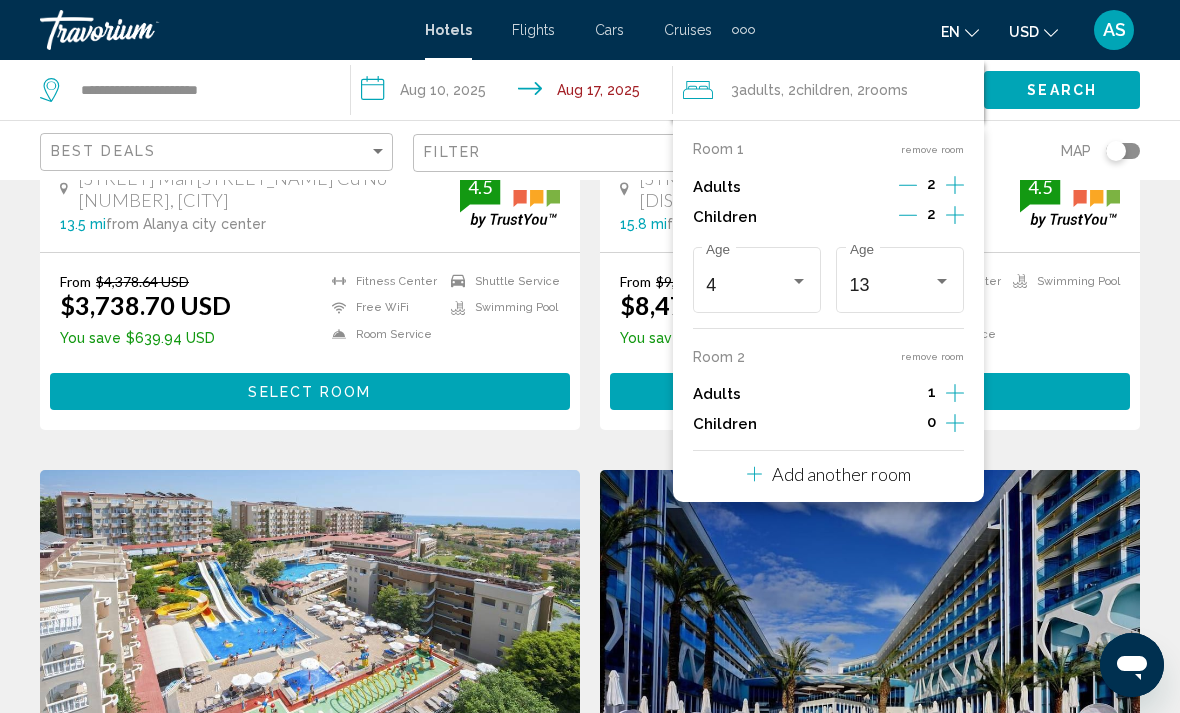 click 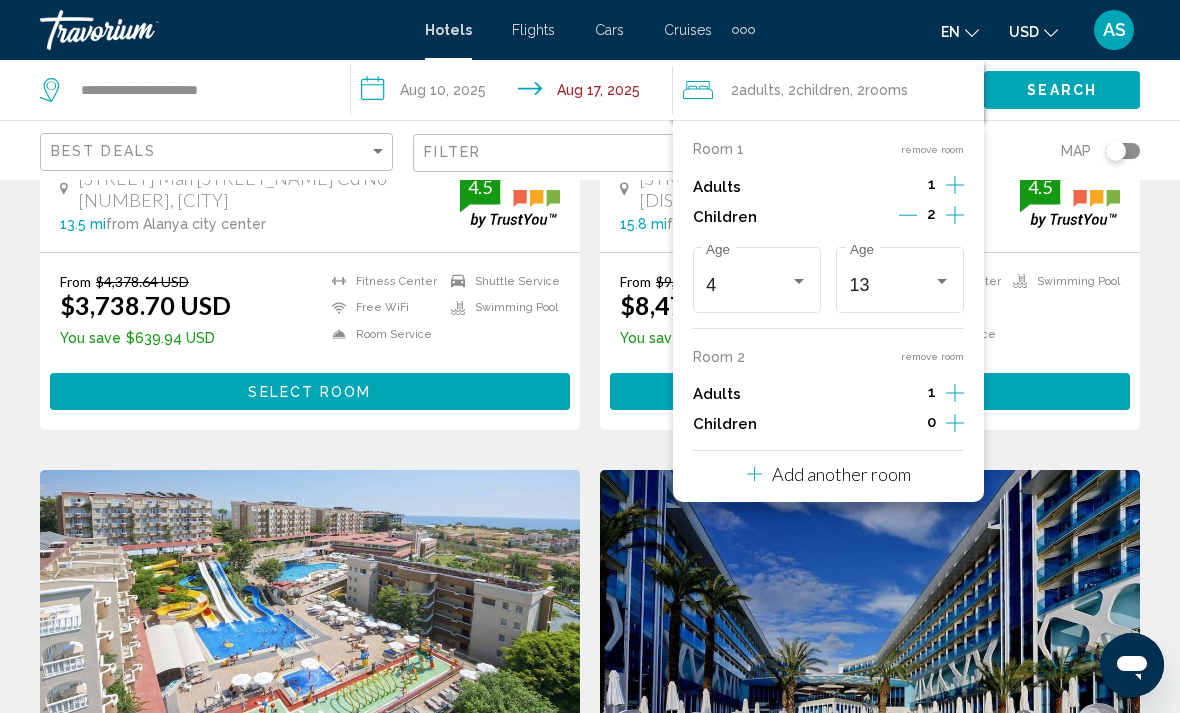click 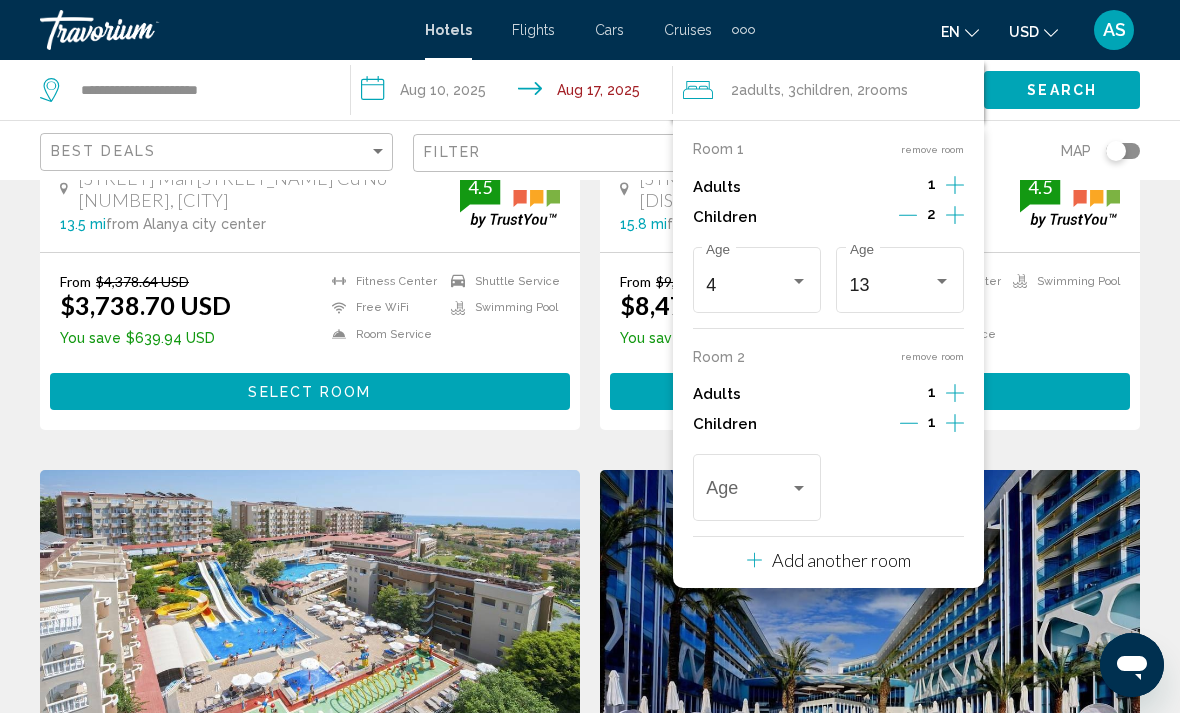 click 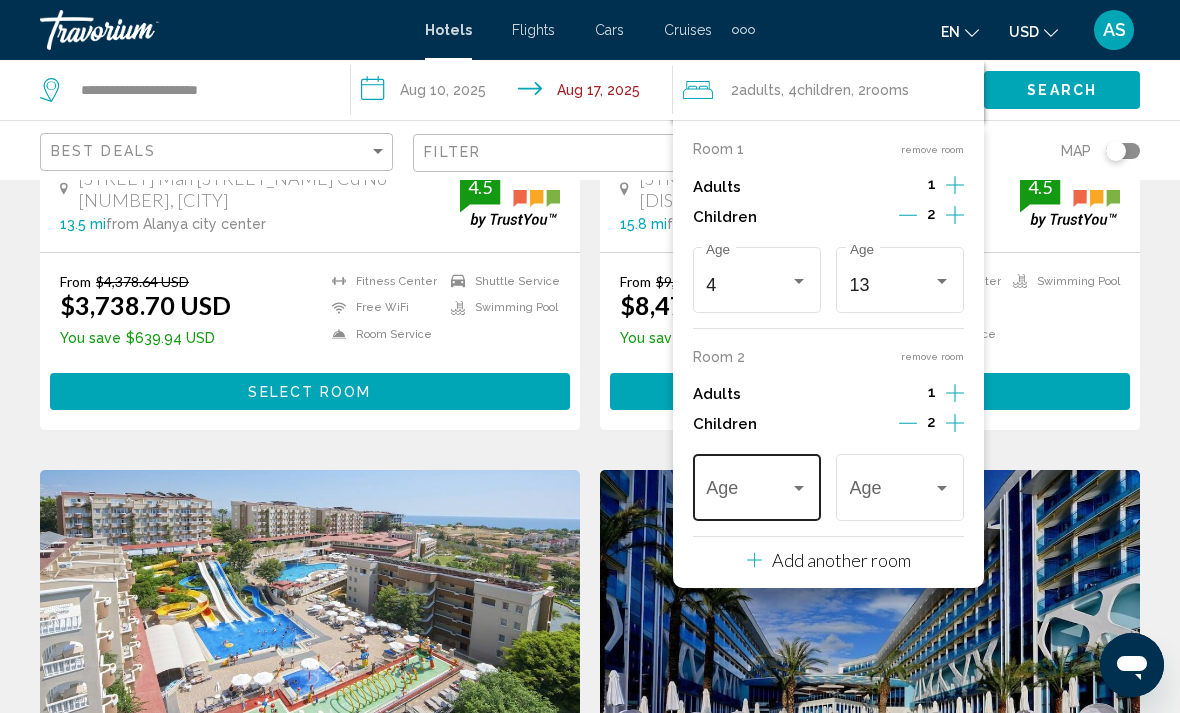 click at bounding box center [747, 493] 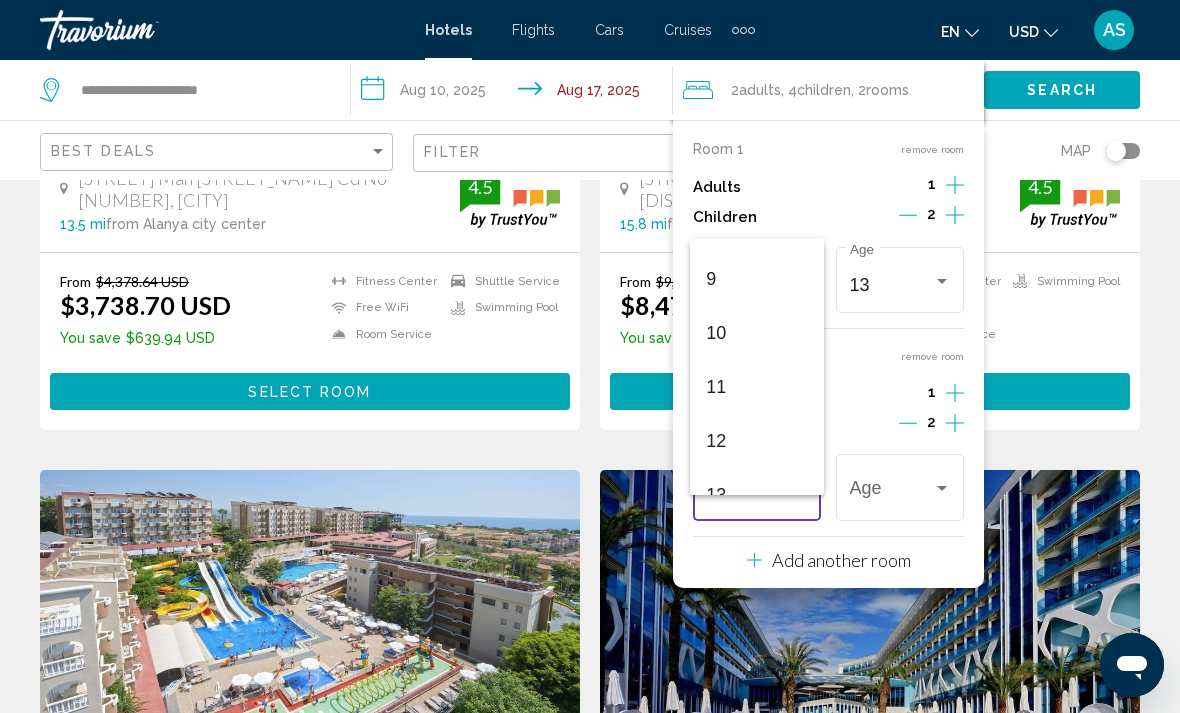 scroll, scrollTop: 498, scrollLeft: 0, axis: vertical 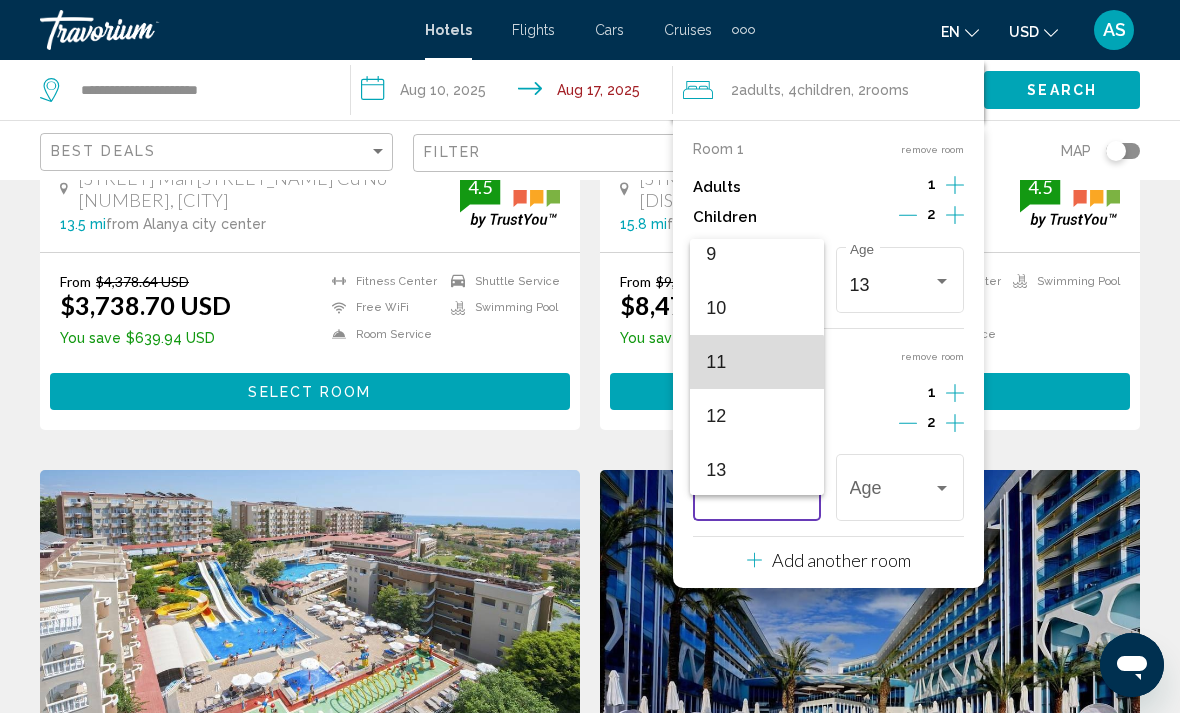 click on "11" at bounding box center [756, 362] 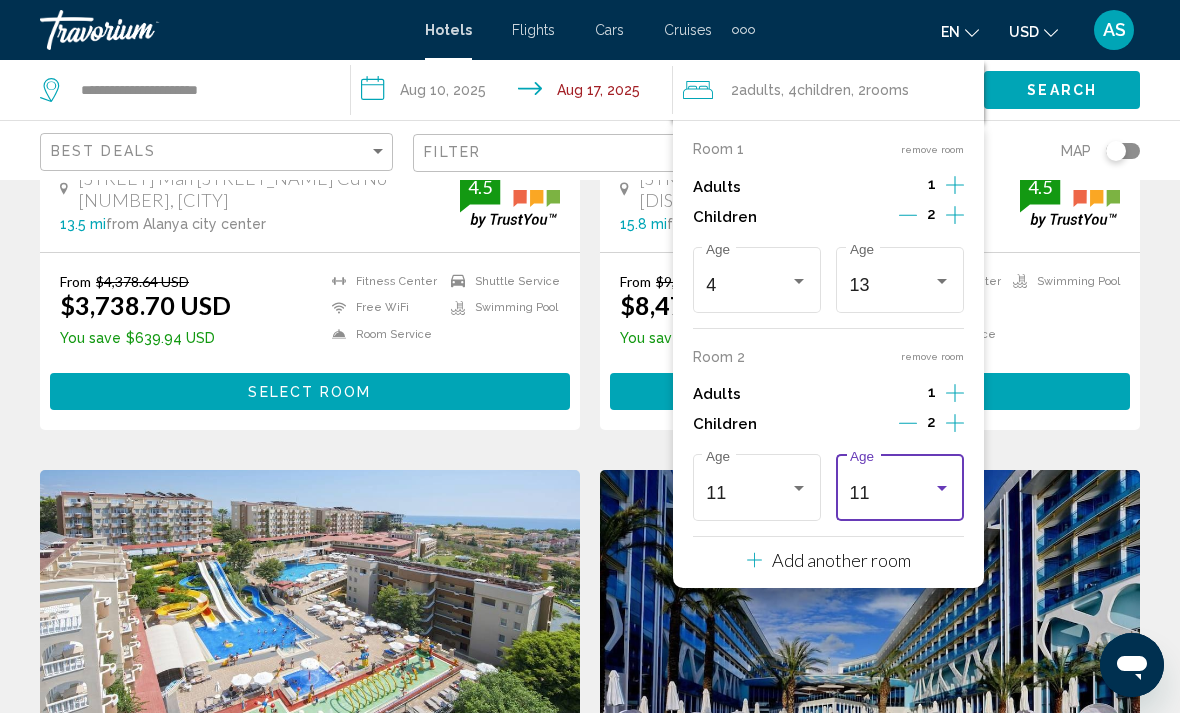 click on "11" at bounding box center [891, 493] 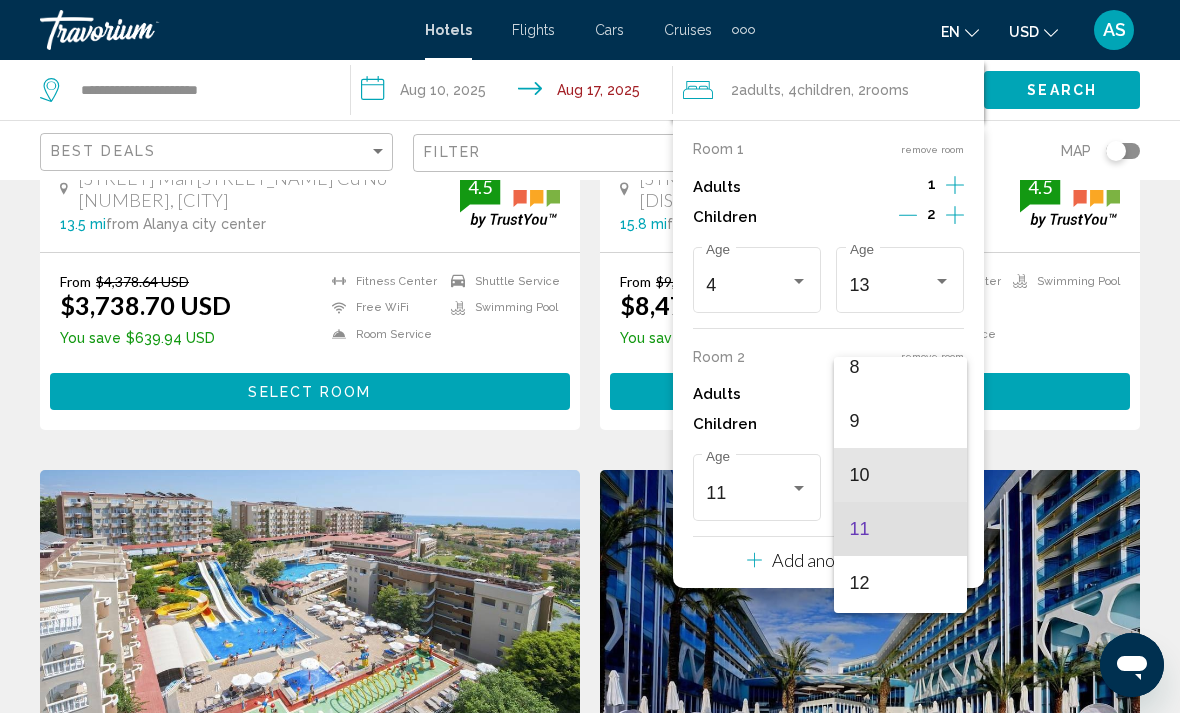 scroll, scrollTop: 400, scrollLeft: 0, axis: vertical 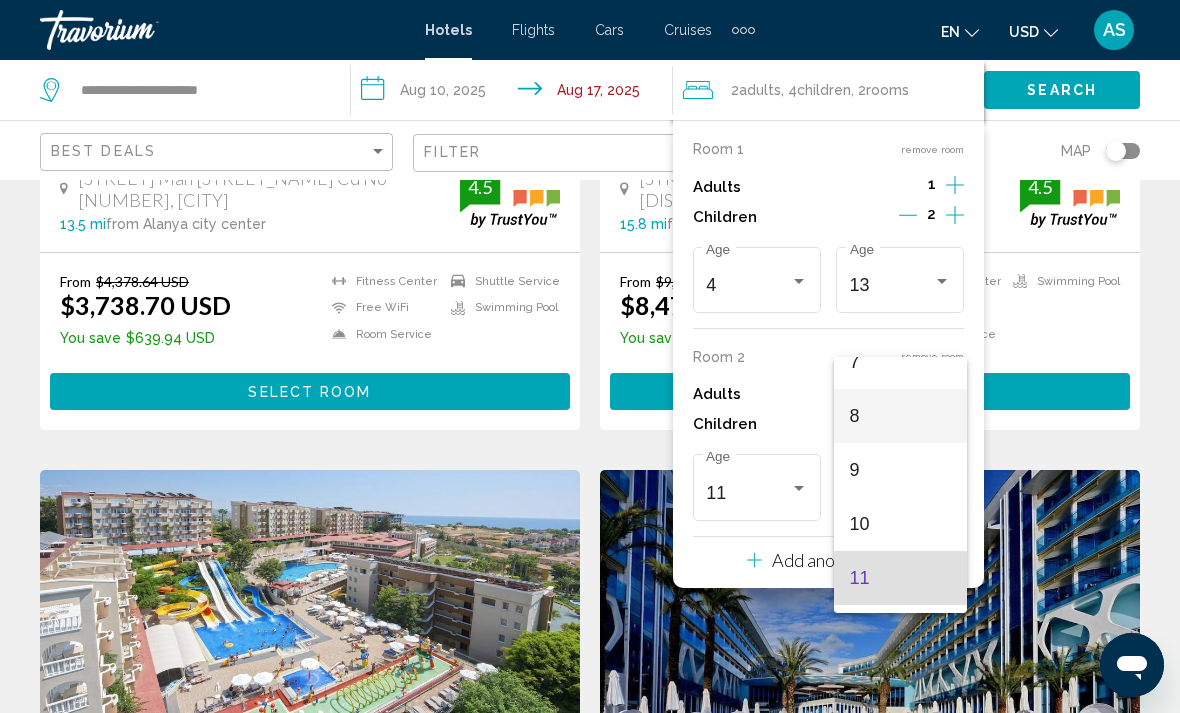 click on "8" at bounding box center [900, 416] 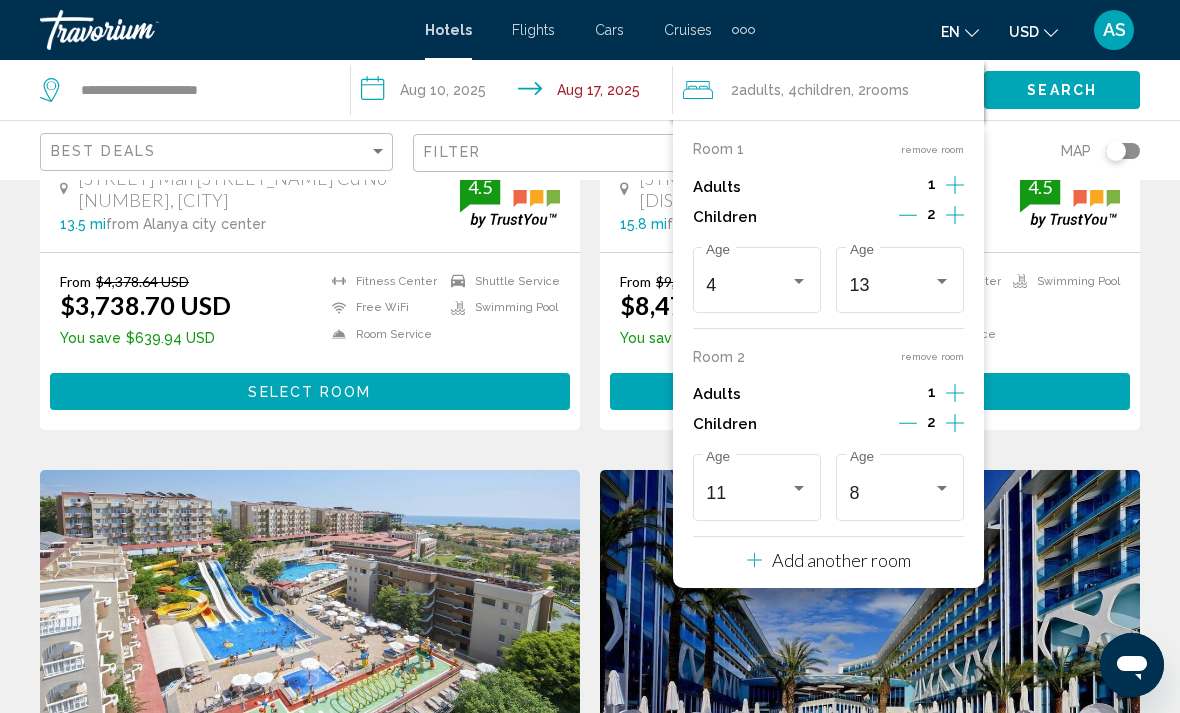 click on "Search" 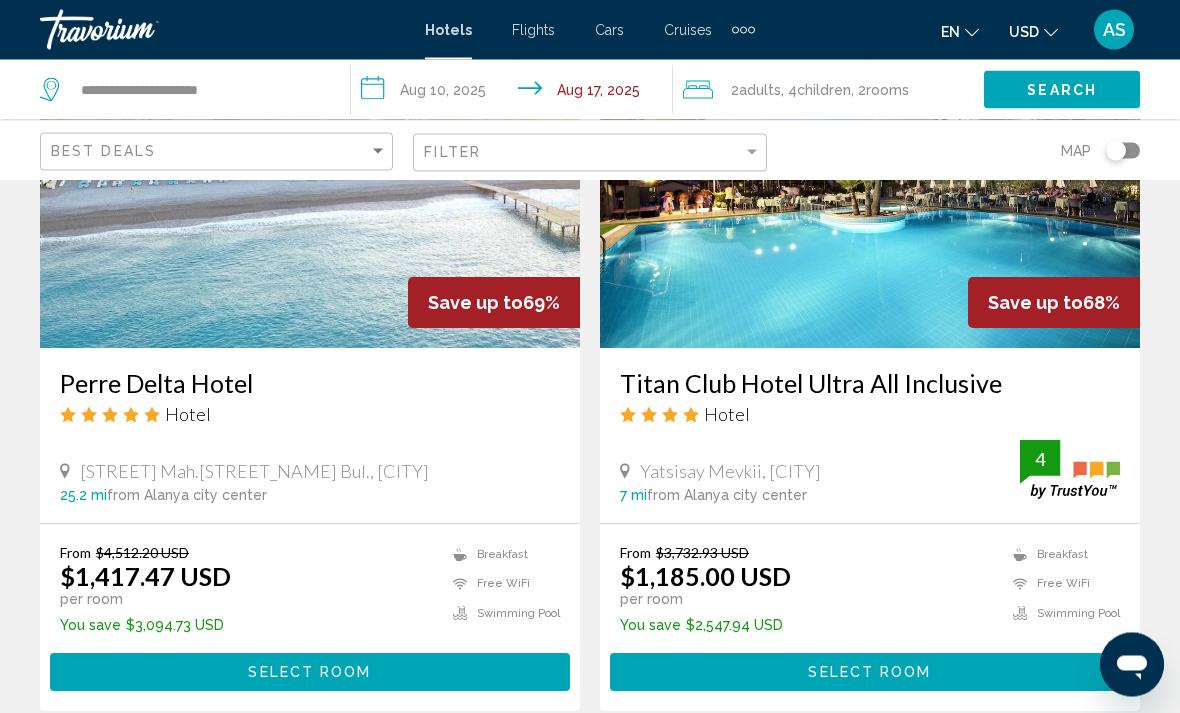 scroll, scrollTop: 1043, scrollLeft: 0, axis: vertical 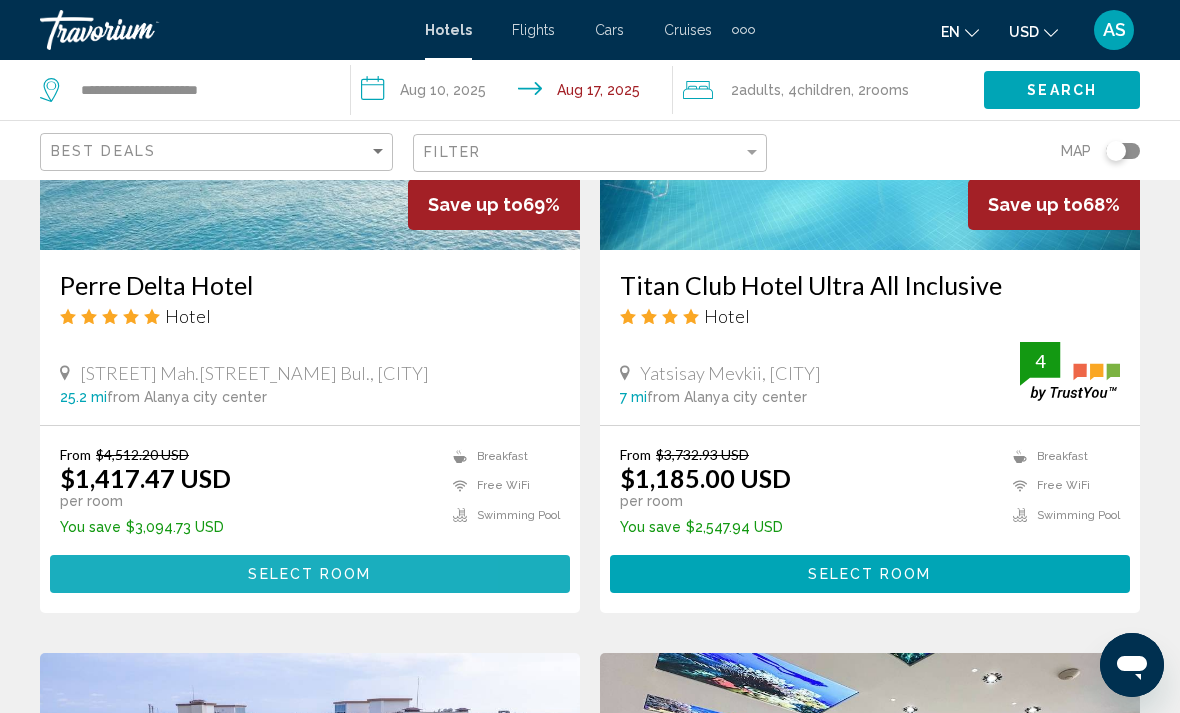 click on "Select Room" at bounding box center (310, 573) 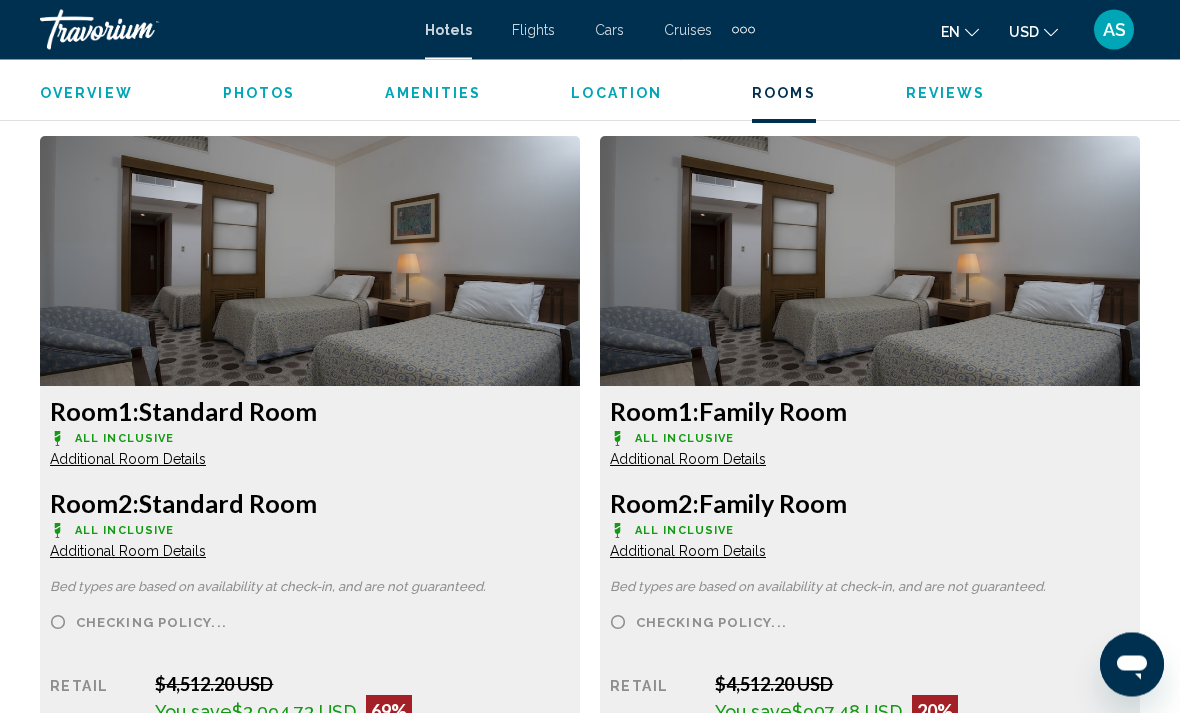 scroll, scrollTop: 3285, scrollLeft: 0, axis: vertical 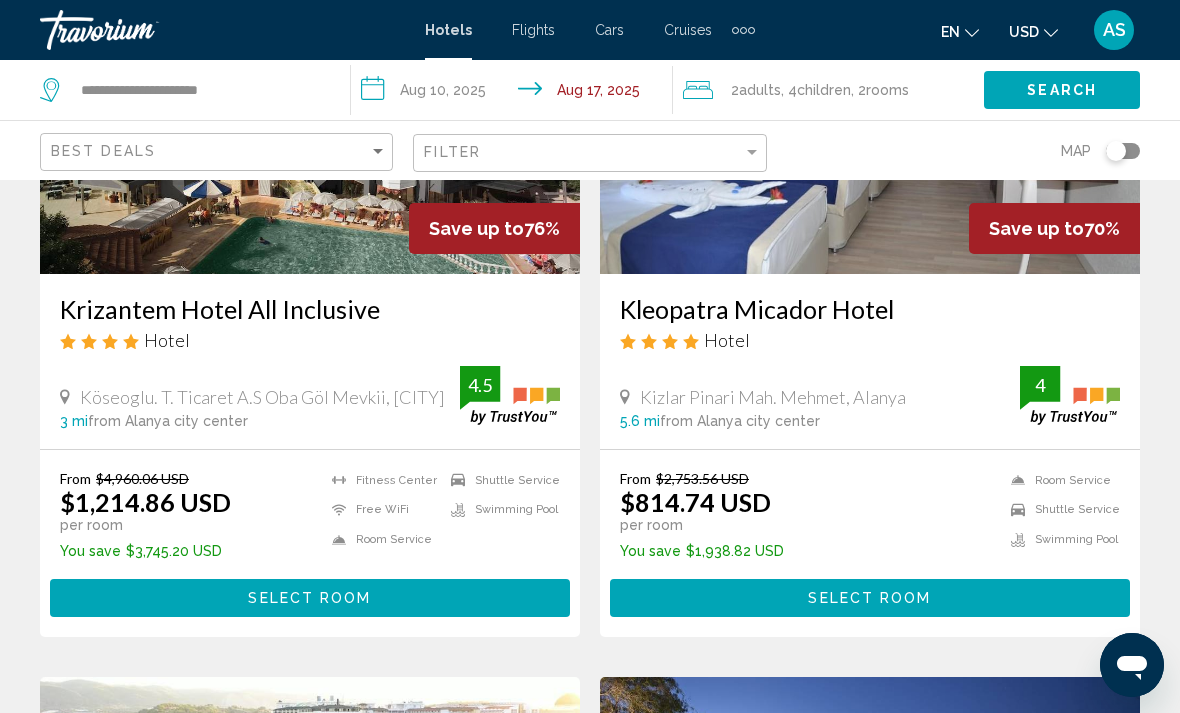 click on "Best Deals" 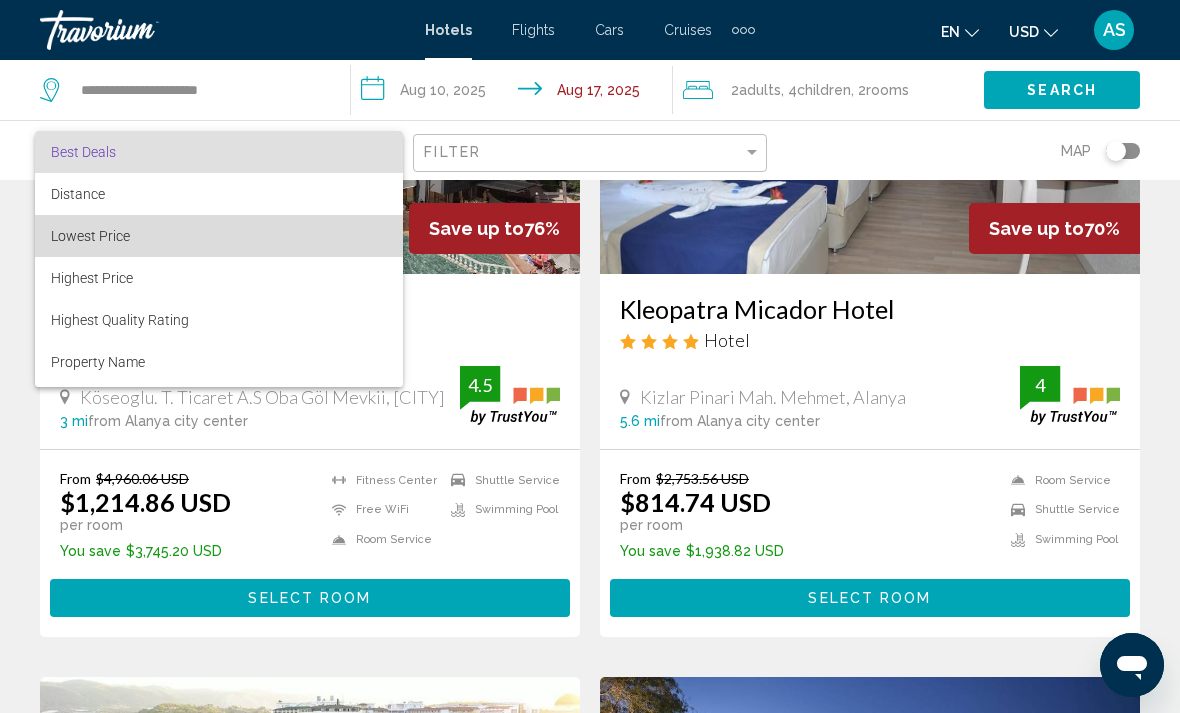 click on "Lowest Price" at bounding box center (219, 236) 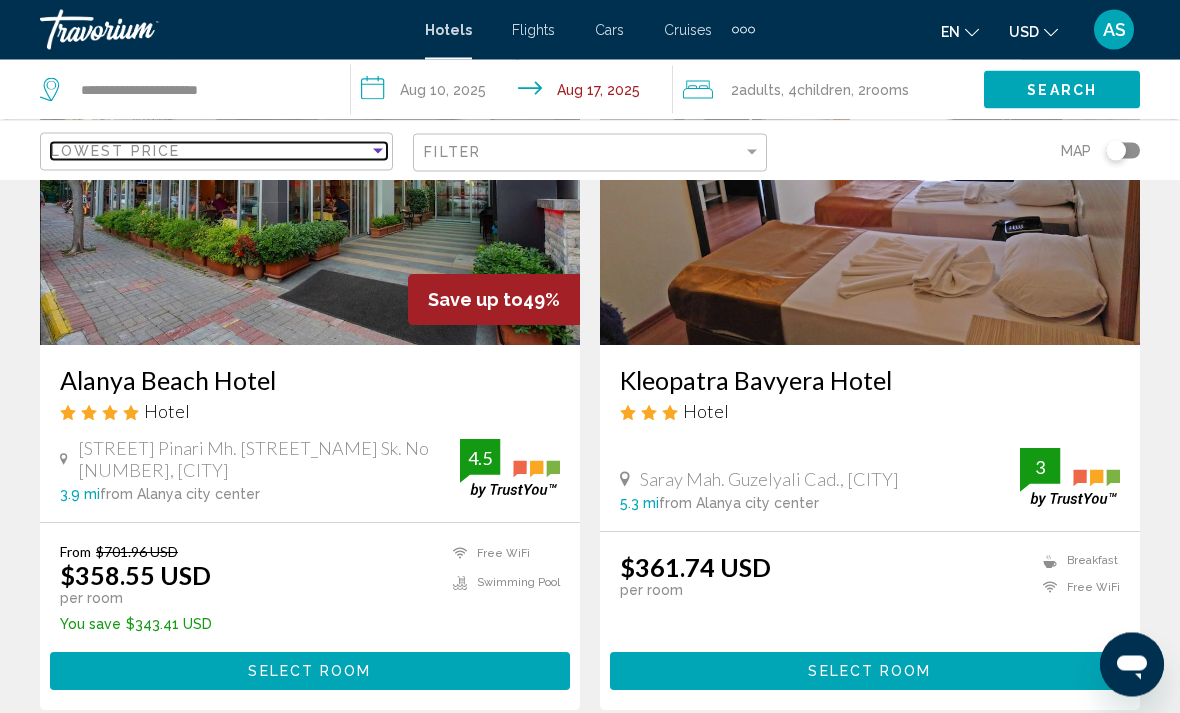 scroll, scrollTop: 919, scrollLeft: 0, axis: vertical 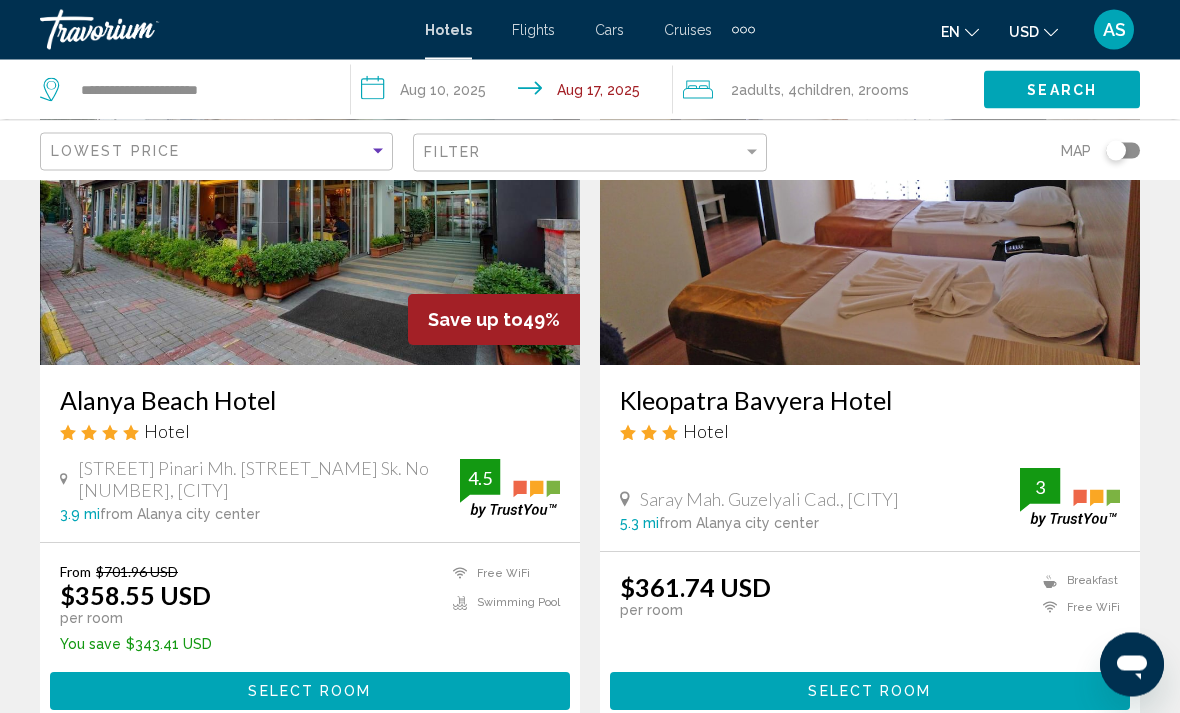 click at bounding box center (310, 206) 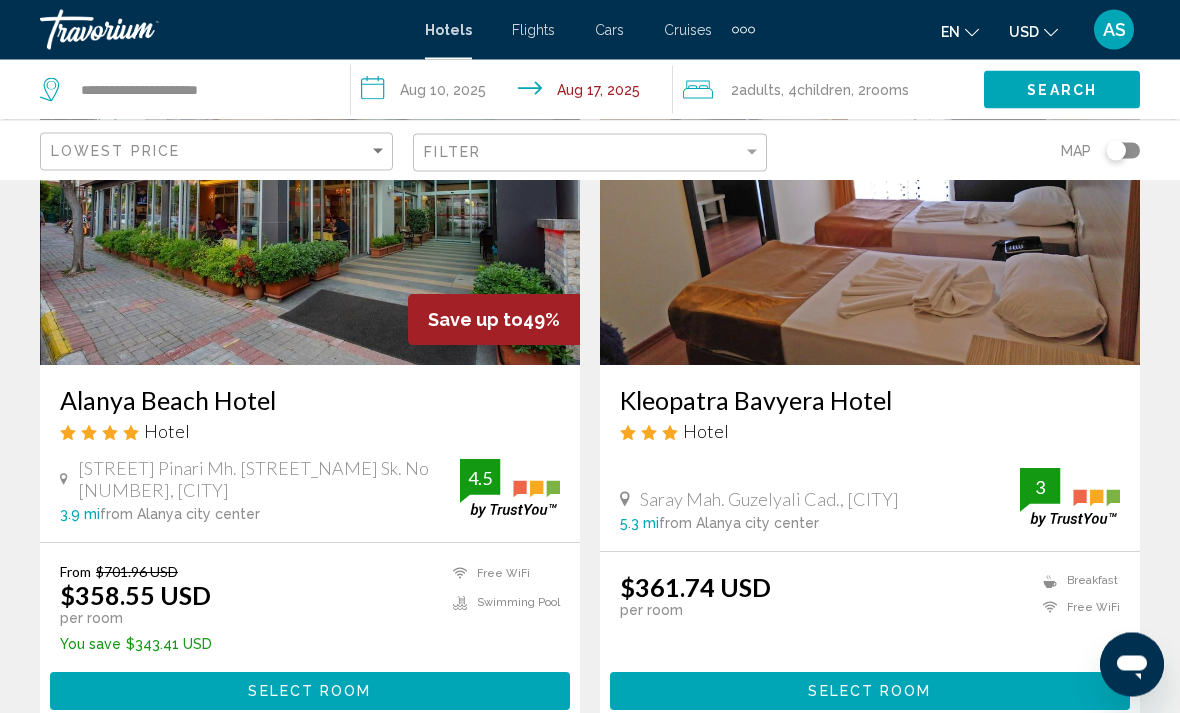 scroll, scrollTop: 920, scrollLeft: 0, axis: vertical 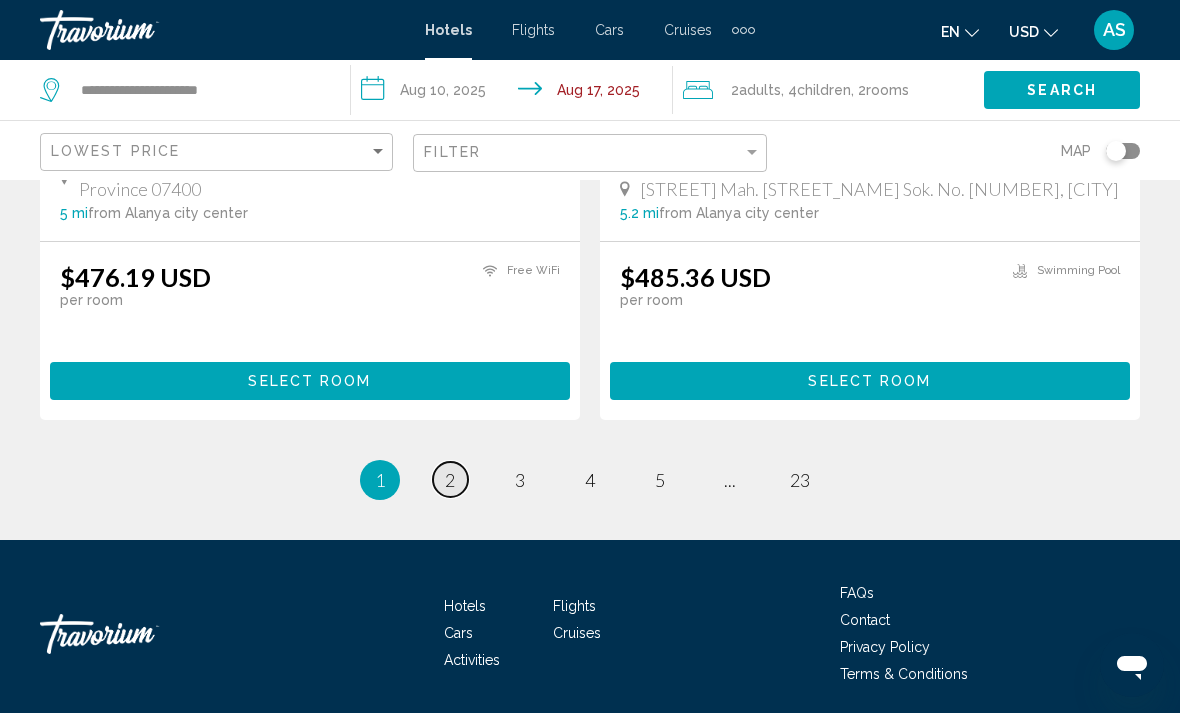 click on "page  2" at bounding box center [450, 479] 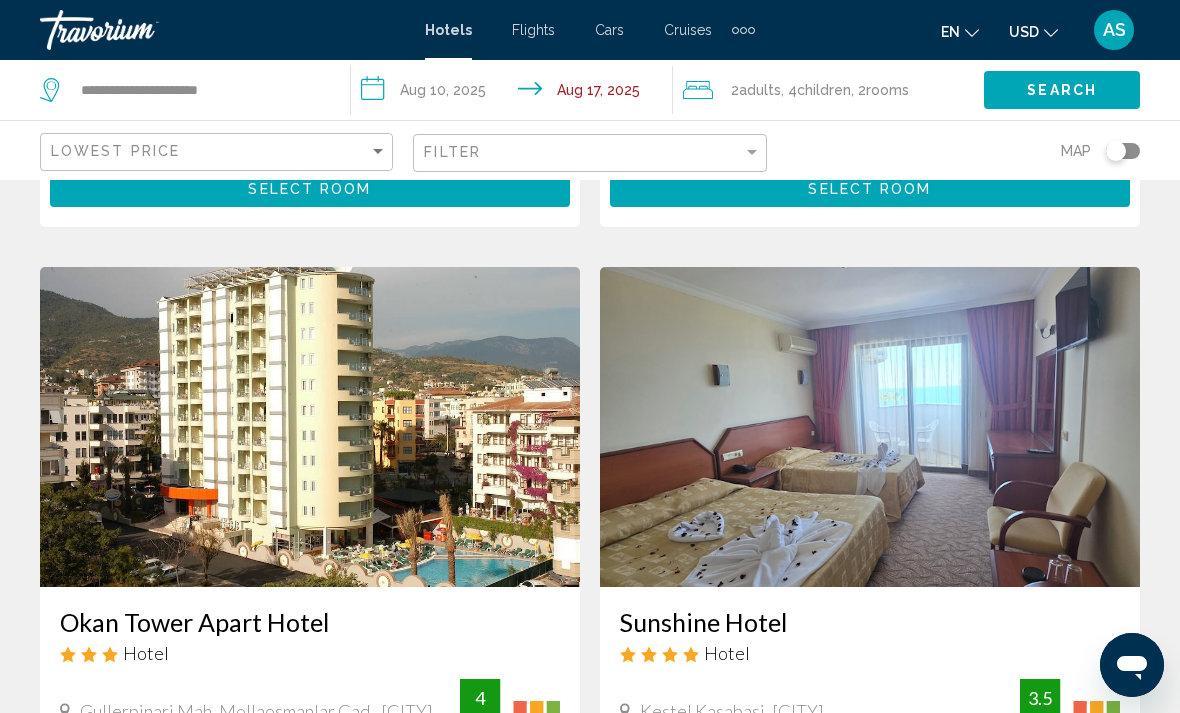 scroll, scrollTop: 3573, scrollLeft: 0, axis: vertical 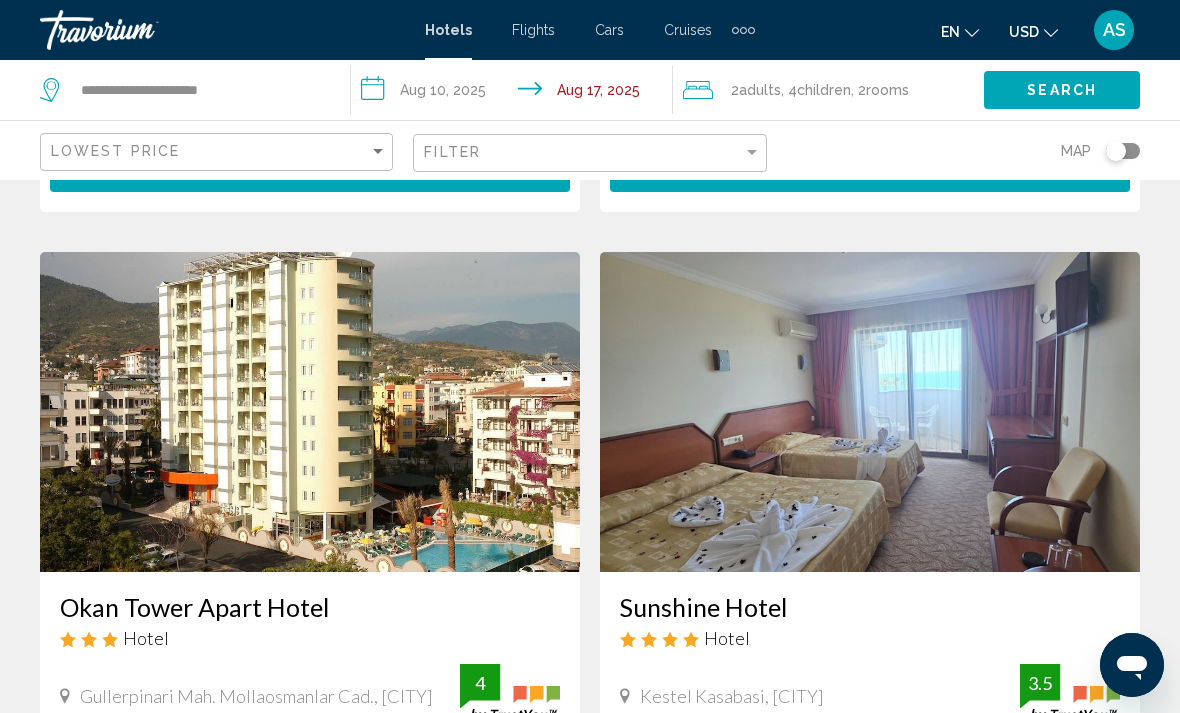 click at bounding box center [310, 412] 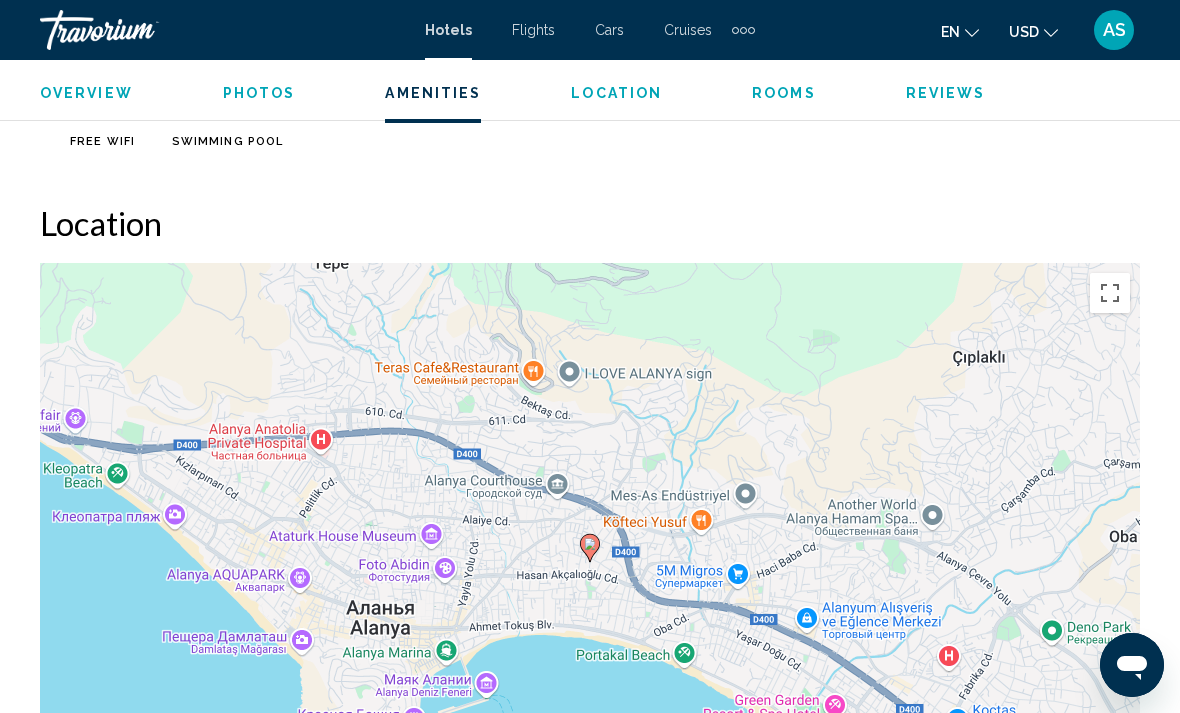 scroll, scrollTop: 2045, scrollLeft: 0, axis: vertical 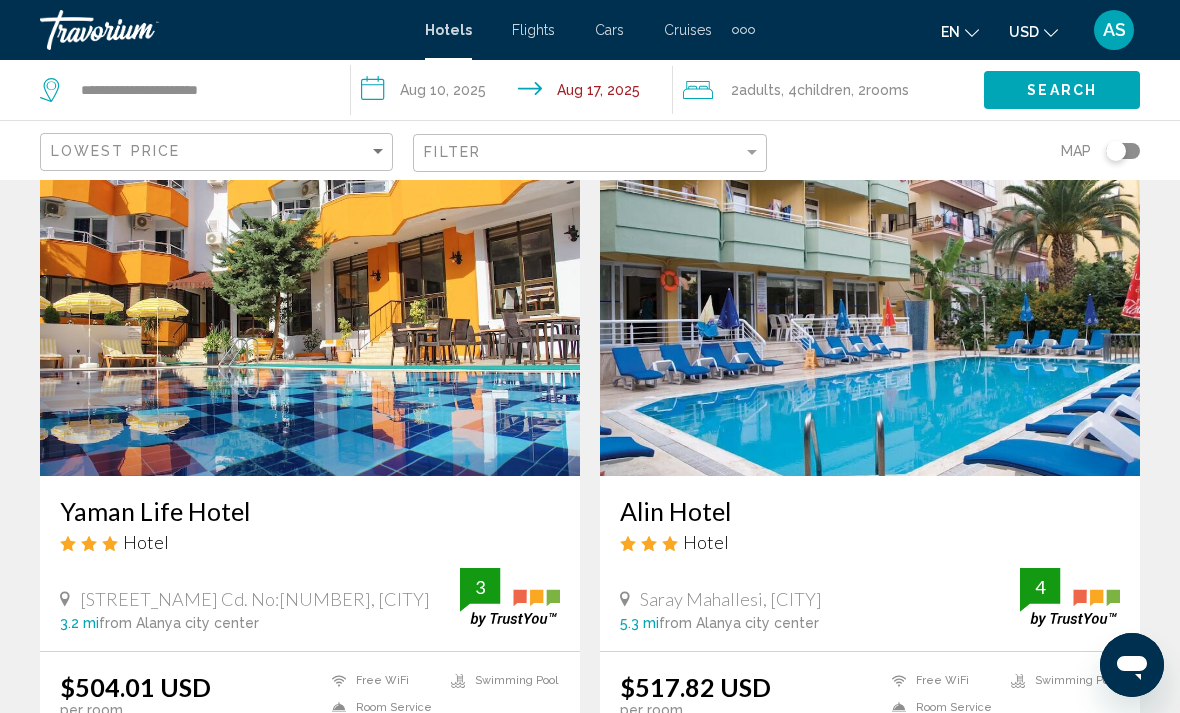 click at bounding box center (310, 316) 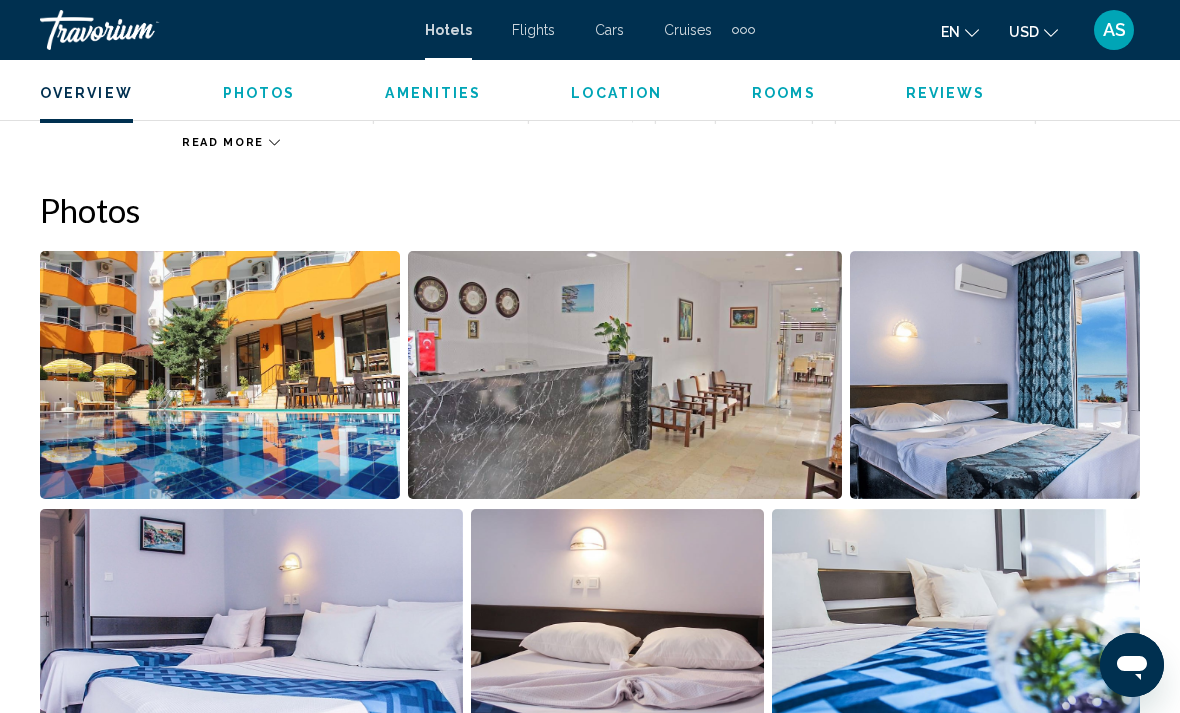 scroll, scrollTop: 1257, scrollLeft: 0, axis: vertical 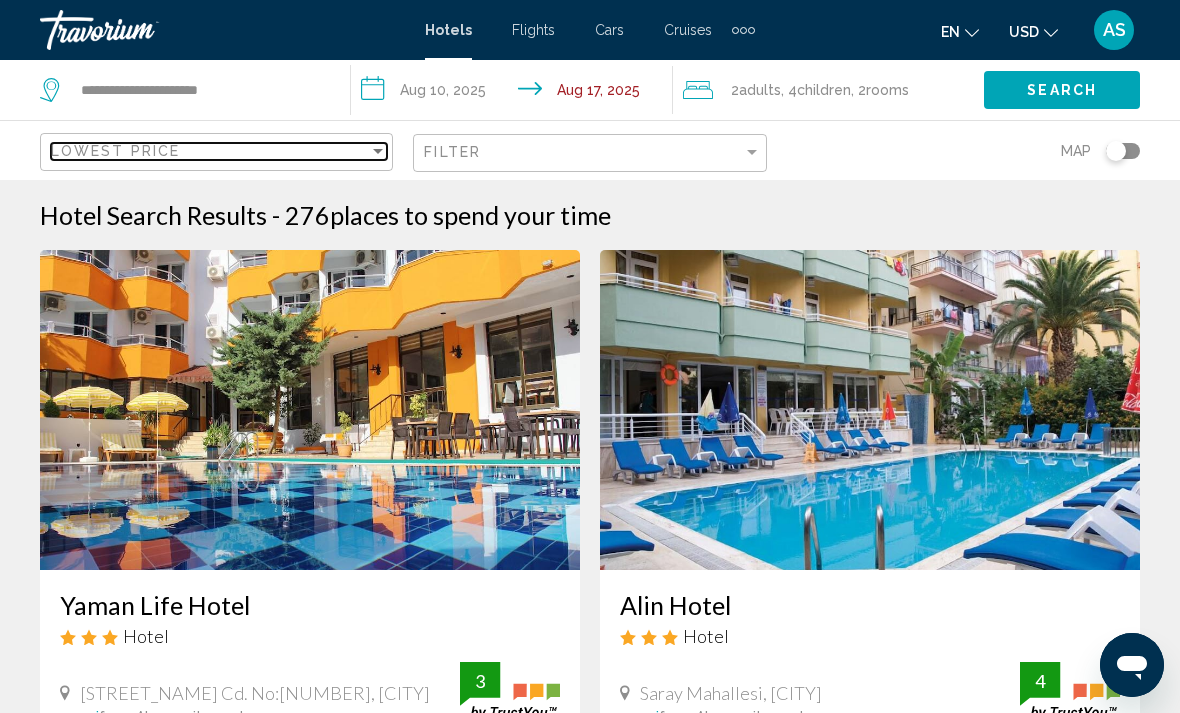 click on "Lowest Price" at bounding box center [210, 151] 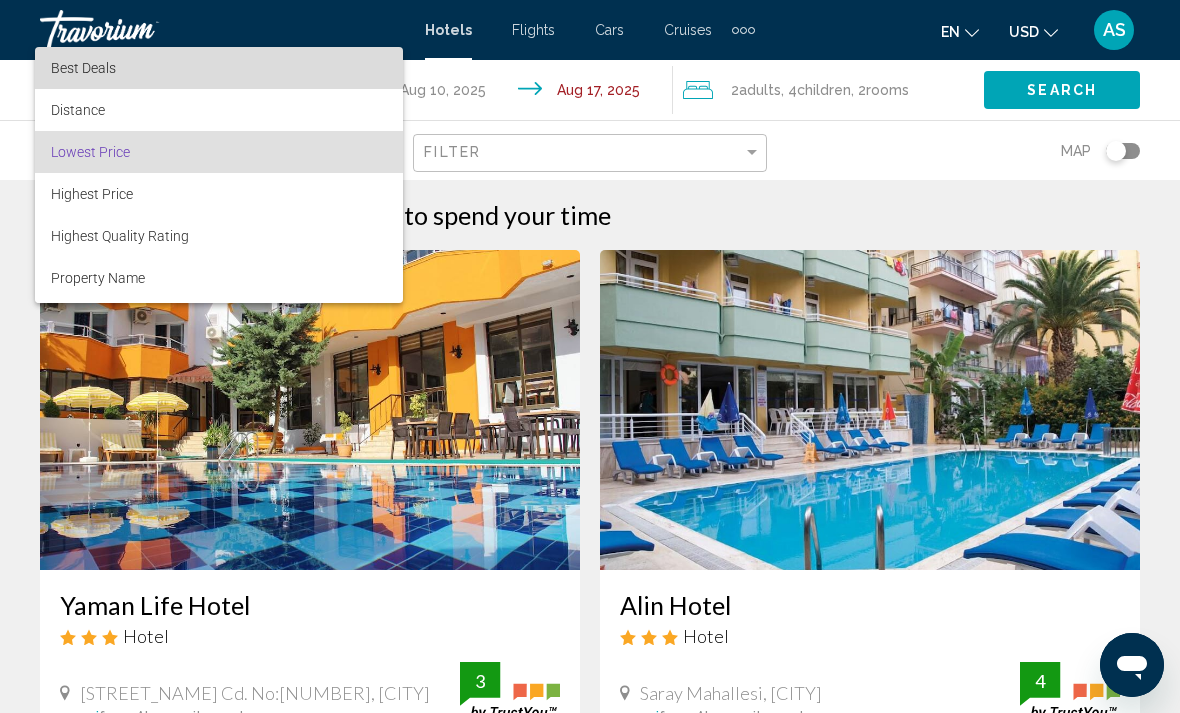 click on "Best Deals" at bounding box center (219, 68) 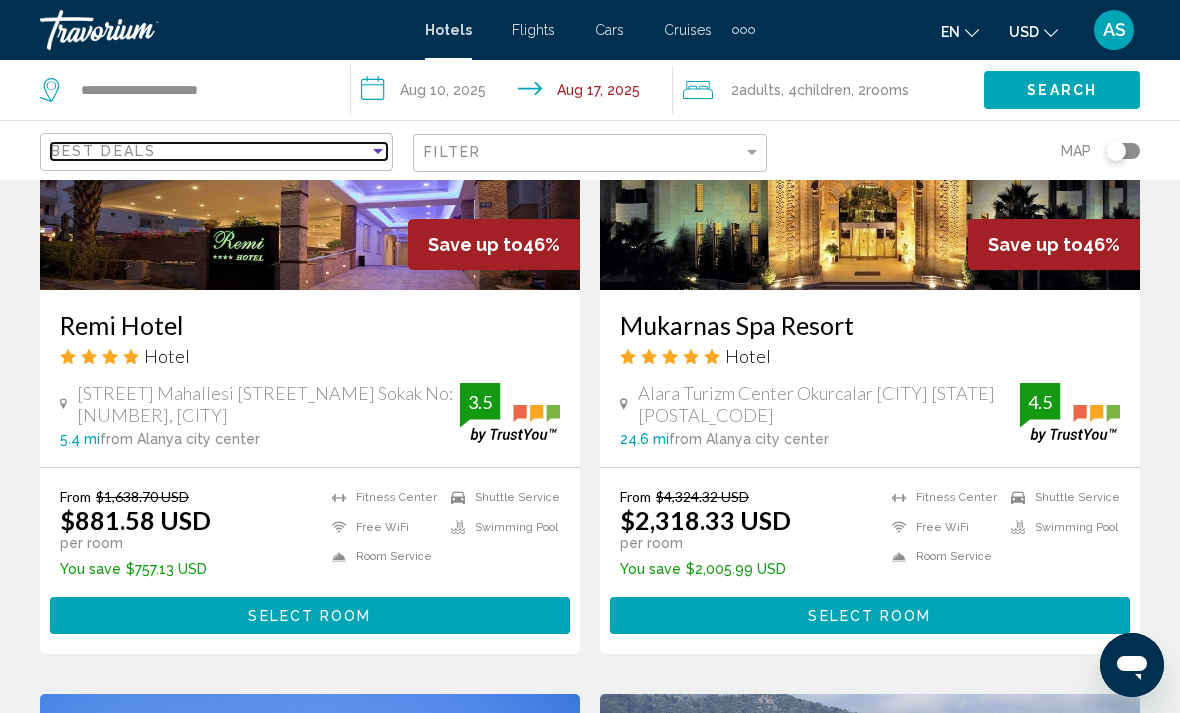 scroll, scrollTop: 1012, scrollLeft: 0, axis: vertical 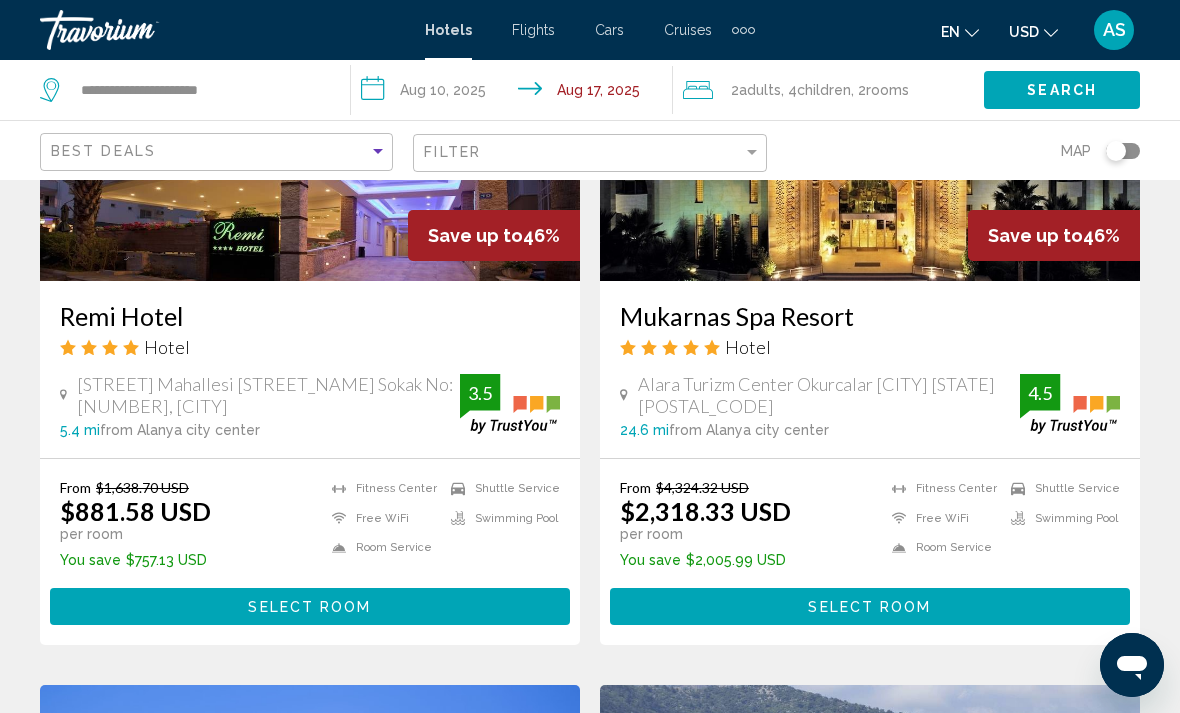 click on "Select Room" at bounding box center (310, 606) 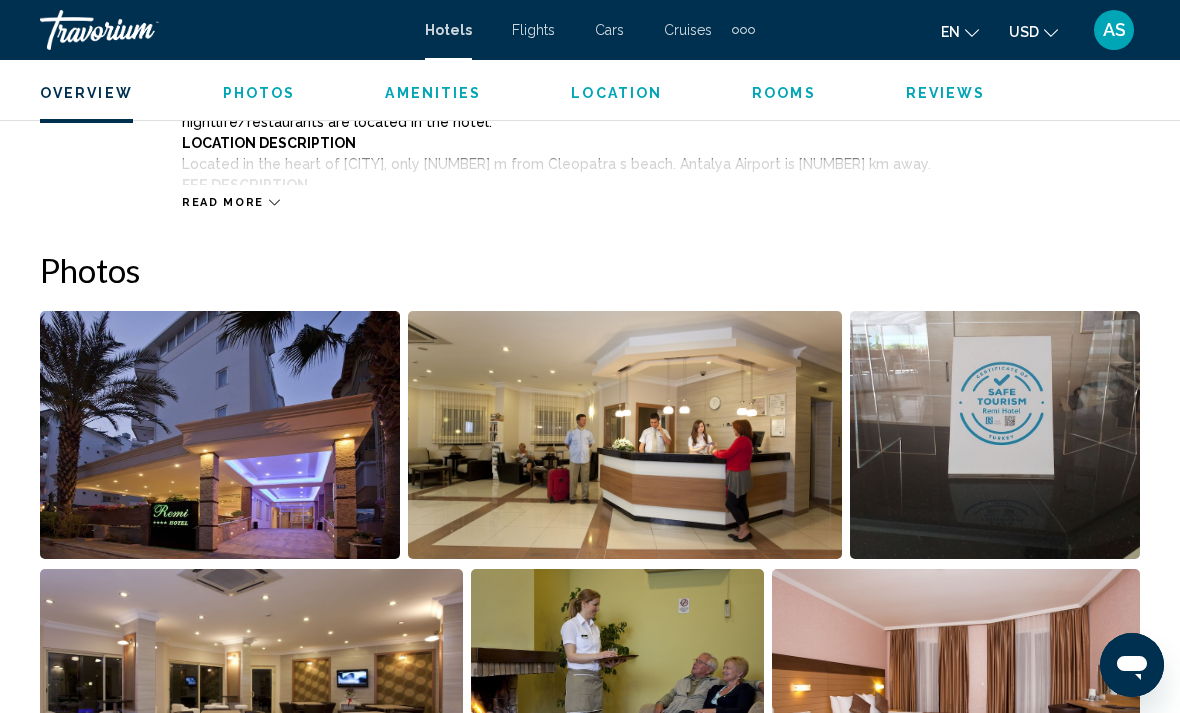 scroll, scrollTop: 1183, scrollLeft: 0, axis: vertical 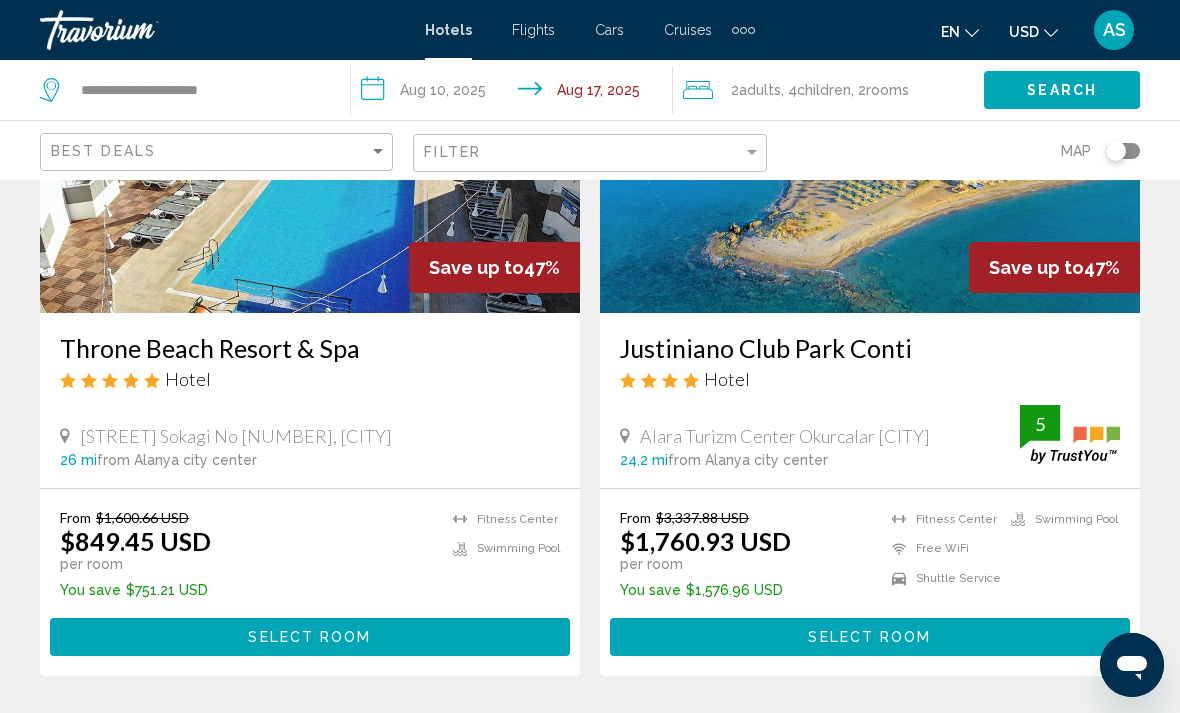 click on "Select Room" at bounding box center (869, 638) 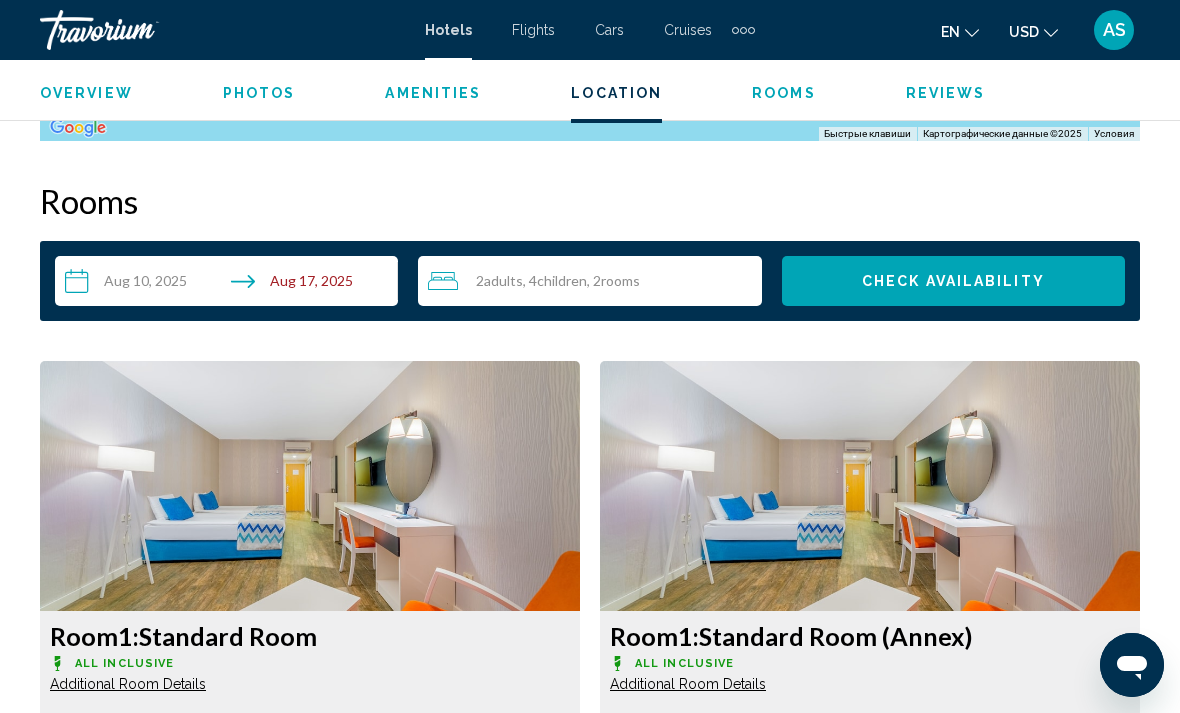 scroll, scrollTop: 2707, scrollLeft: 0, axis: vertical 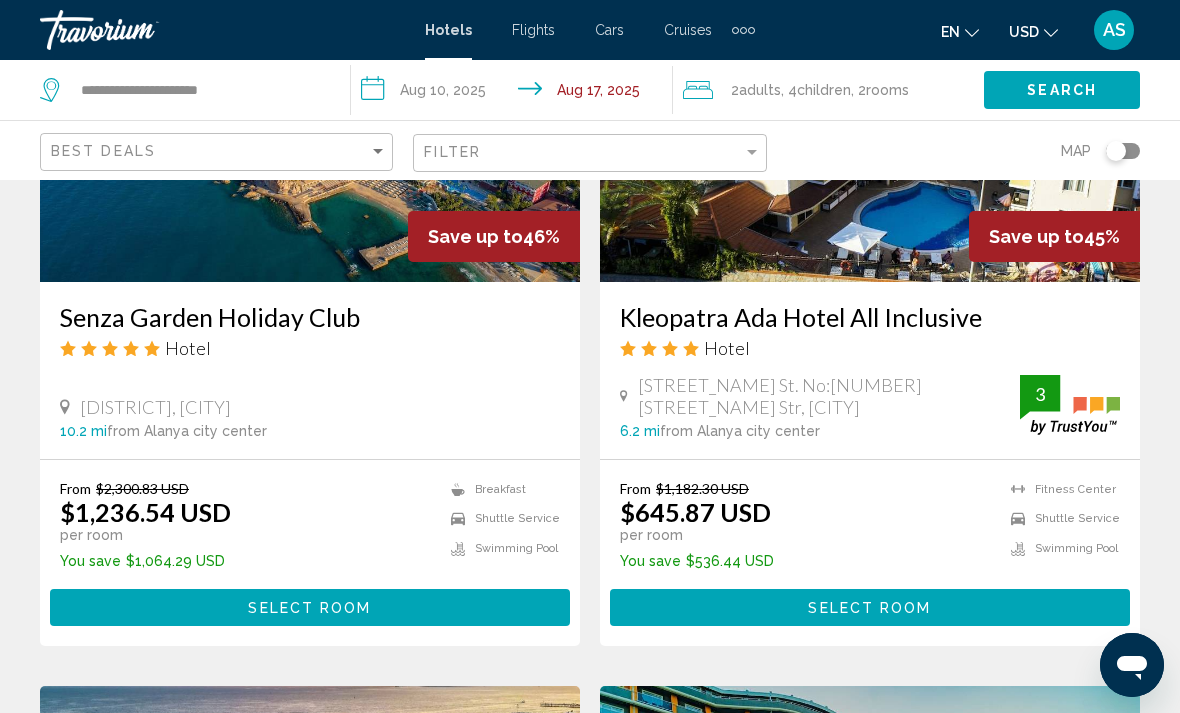 click on "Select Room" at bounding box center (870, 607) 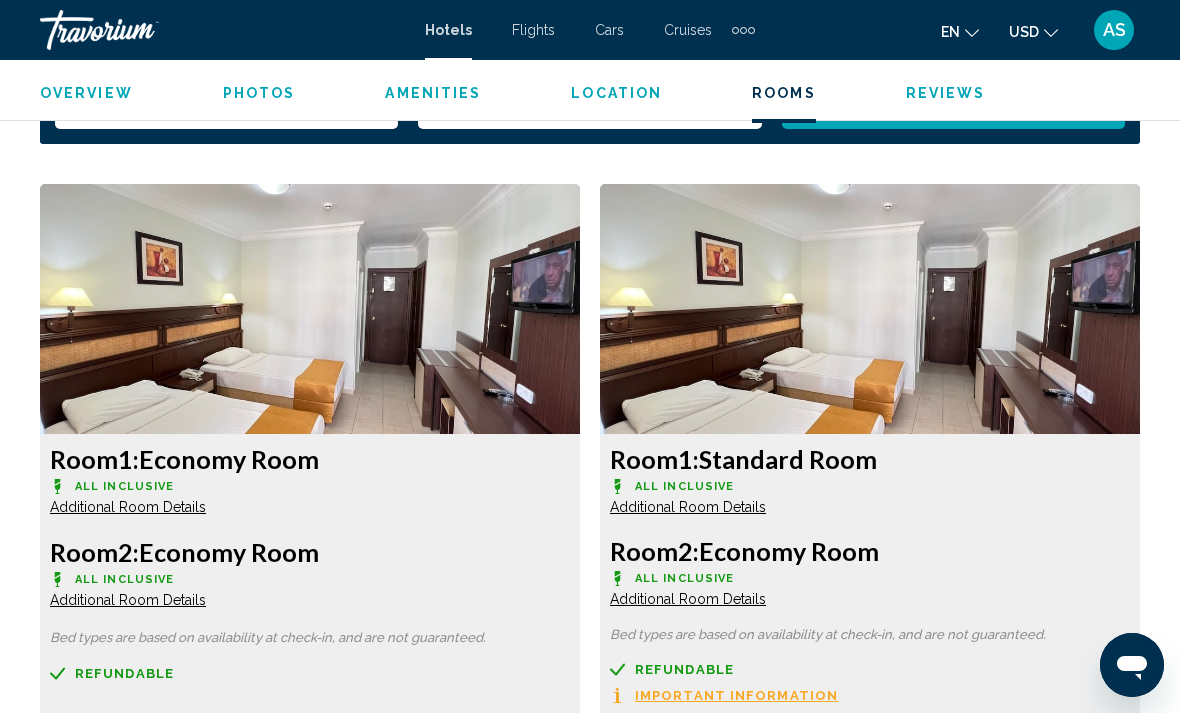 scroll, scrollTop: 2983, scrollLeft: 0, axis: vertical 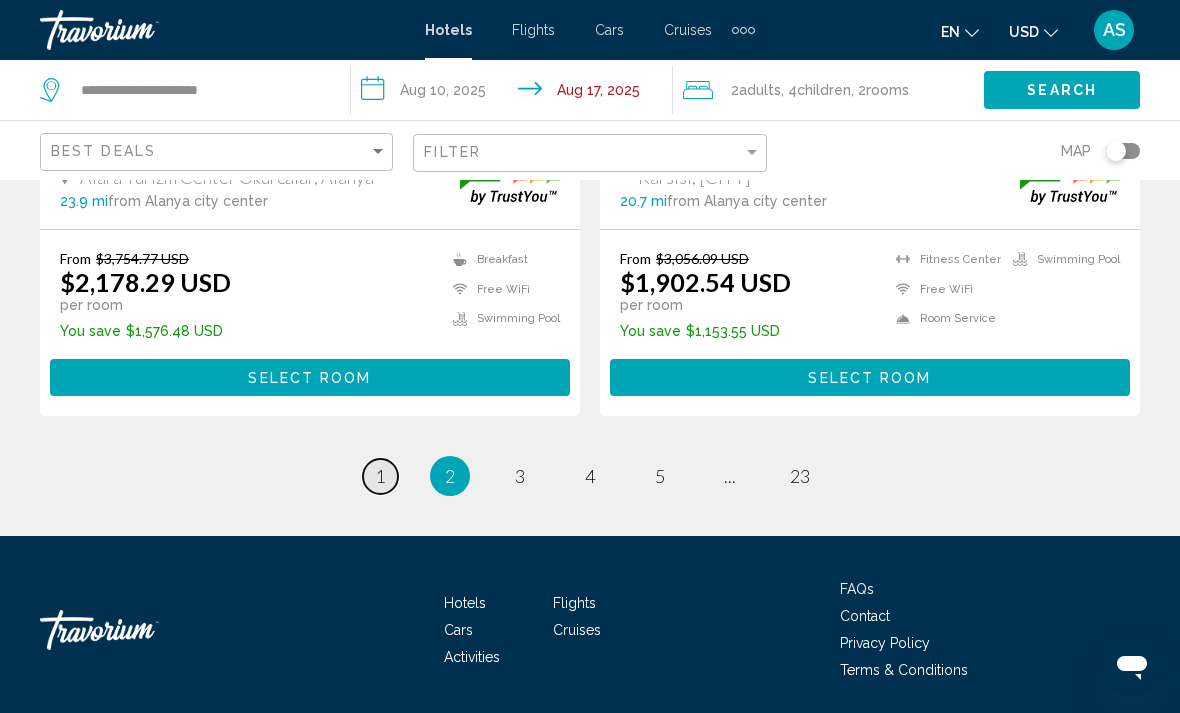 click on "1" at bounding box center (380, 476) 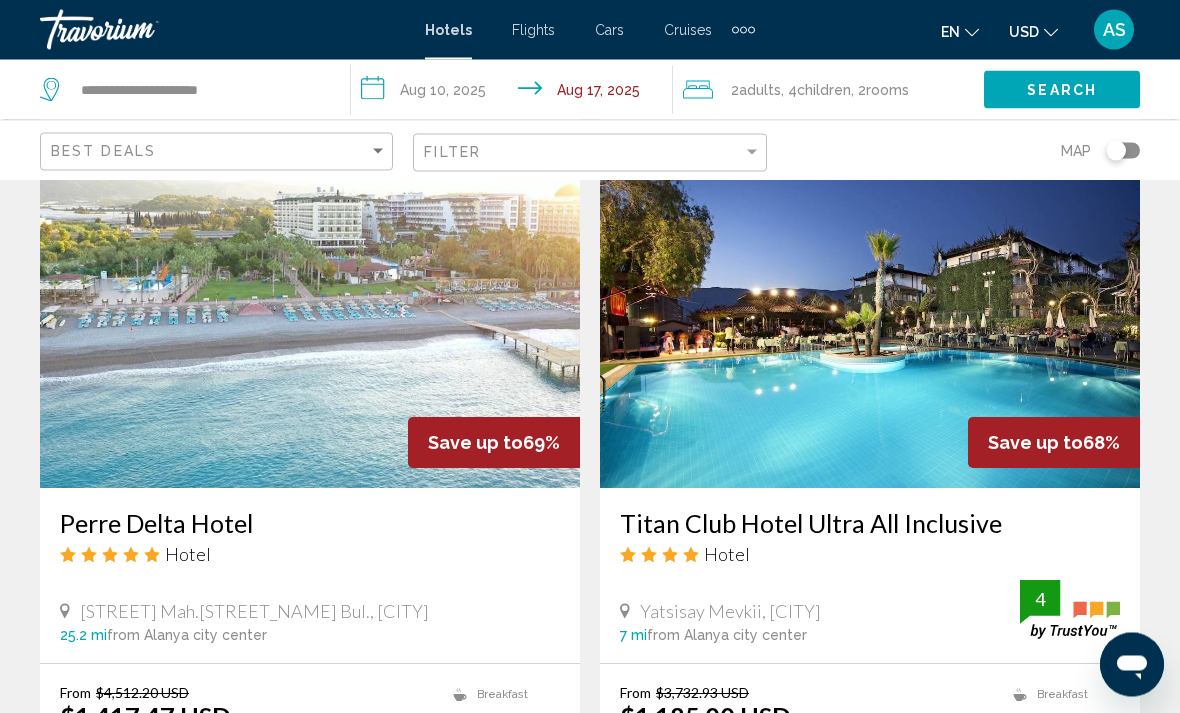 scroll, scrollTop: 801, scrollLeft: 0, axis: vertical 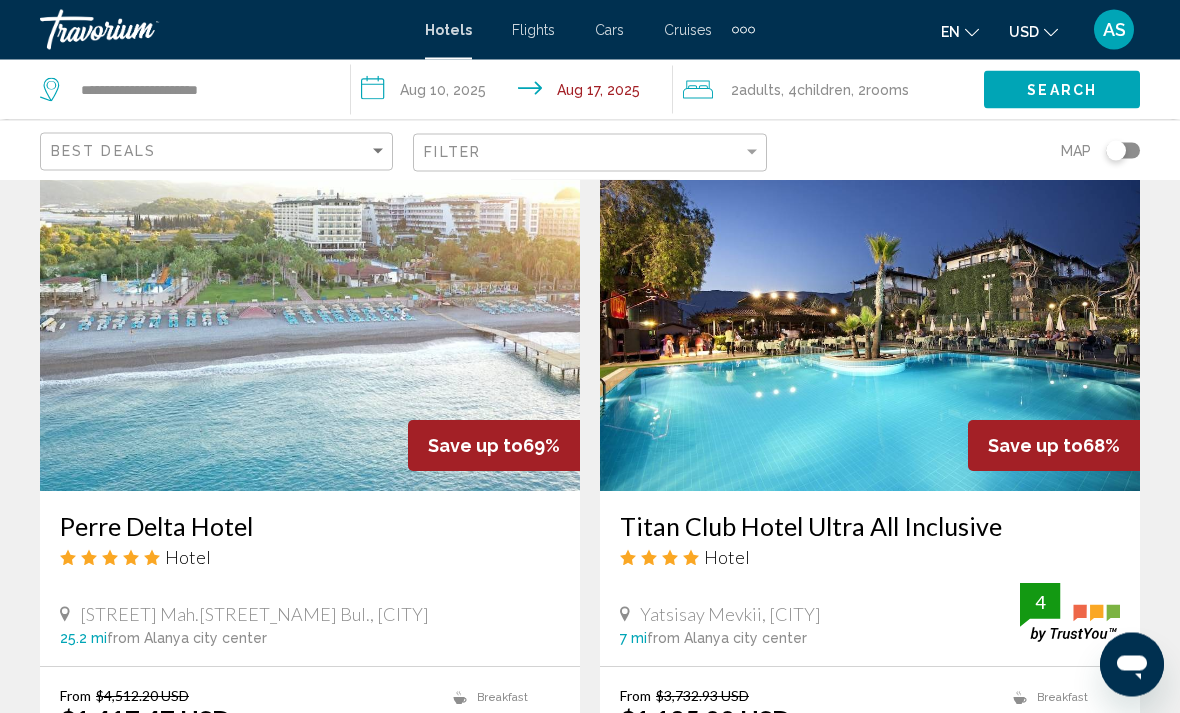 click at bounding box center [310, 332] 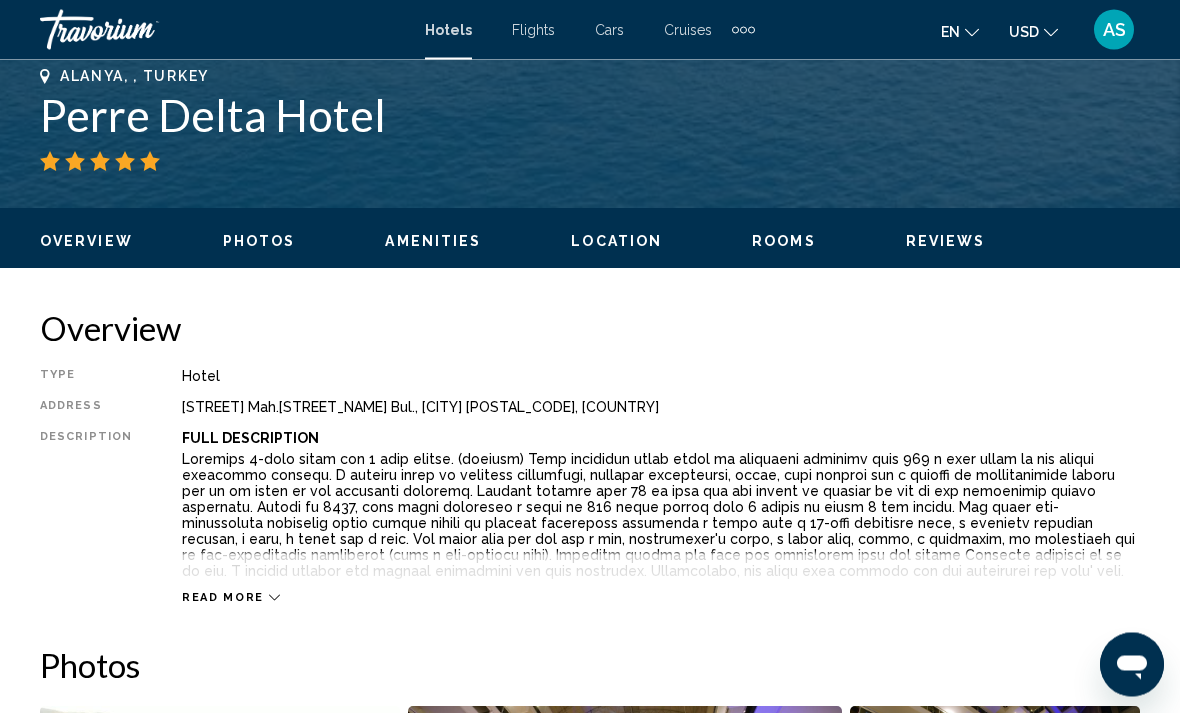 scroll, scrollTop: 0, scrollLeft: 0, axis: both 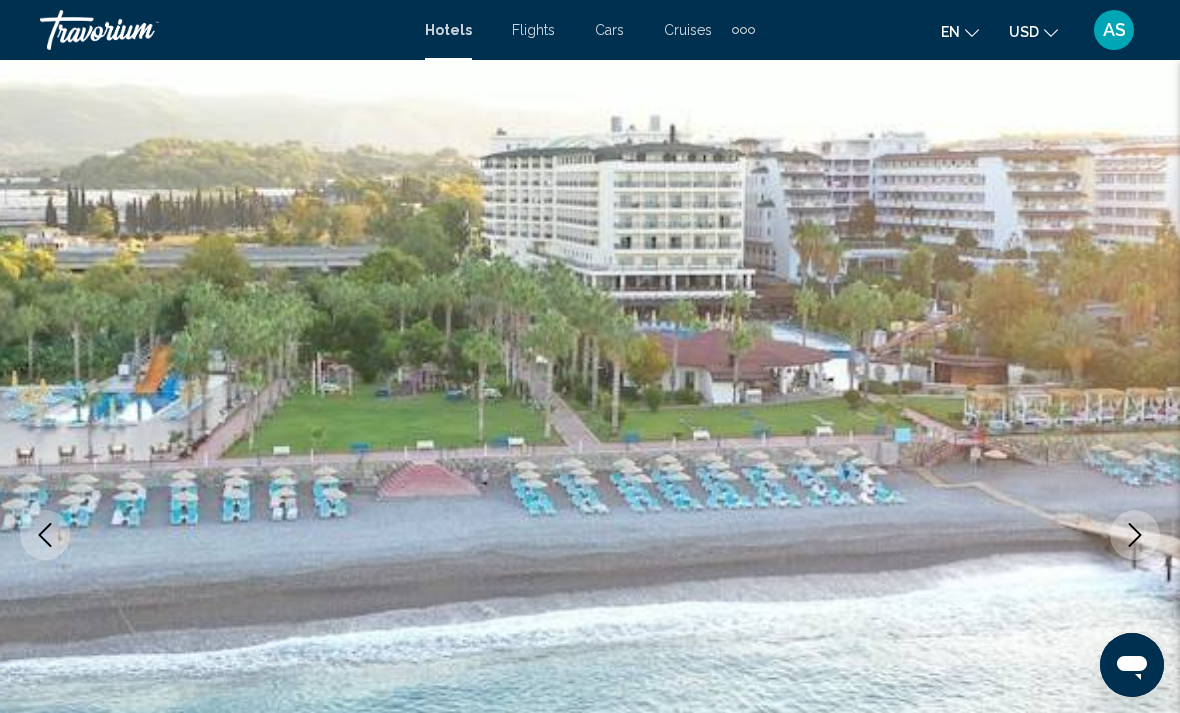click at bounding box center [1135, 535] 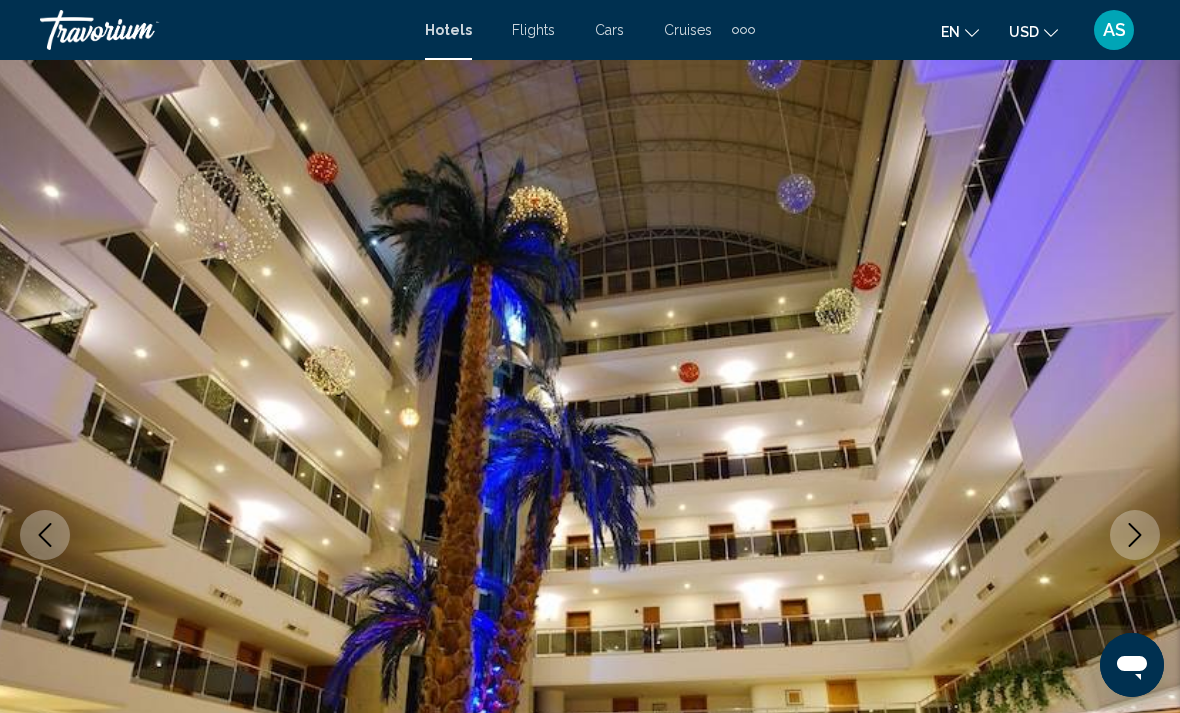click at bounding box center [1135, 535] 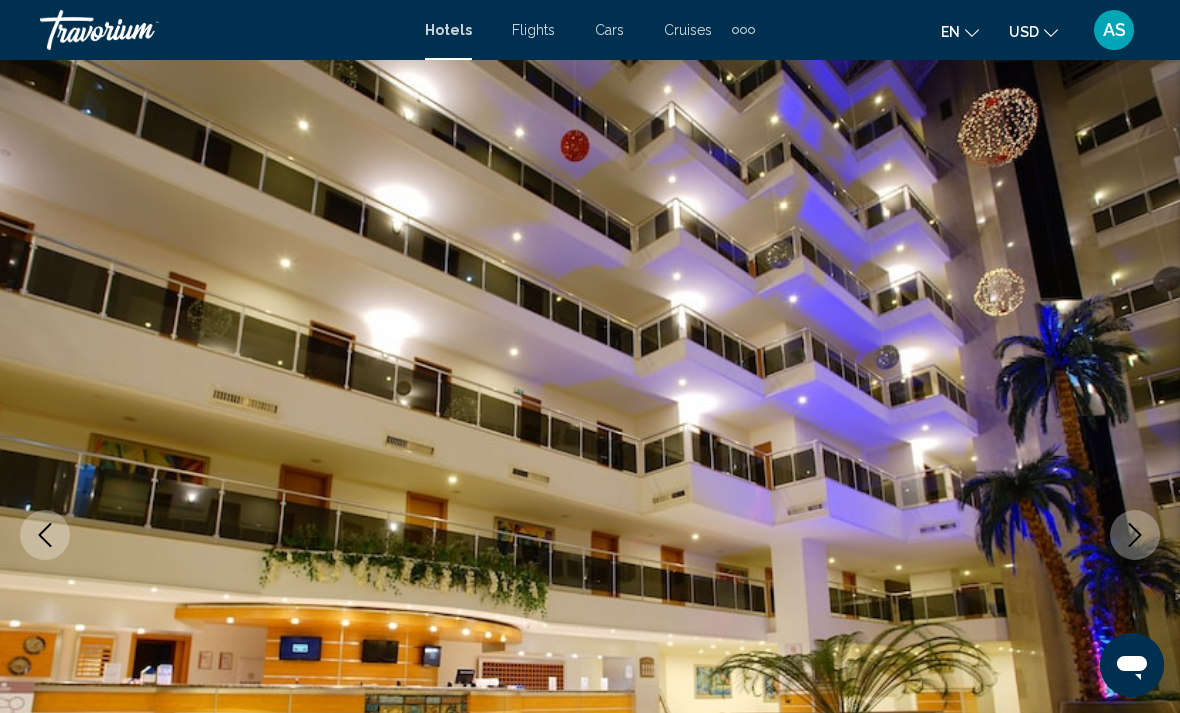click at bounding box center [1135, 535] 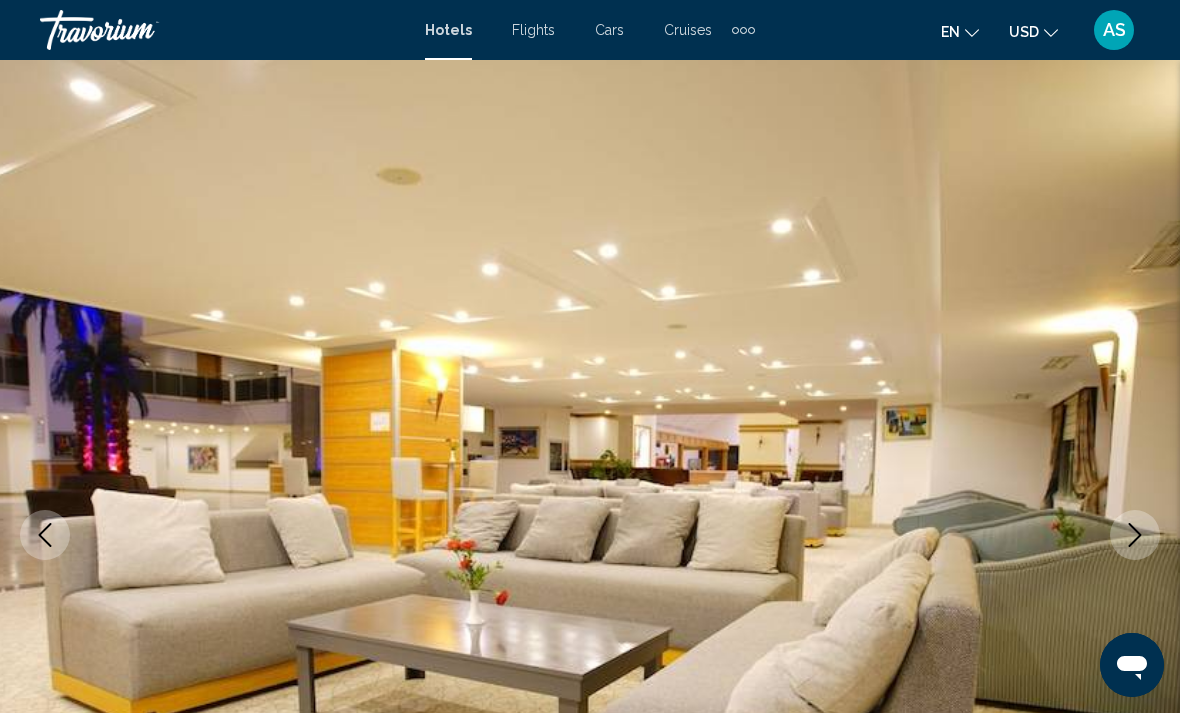 click at bounding box center (1135, 535) 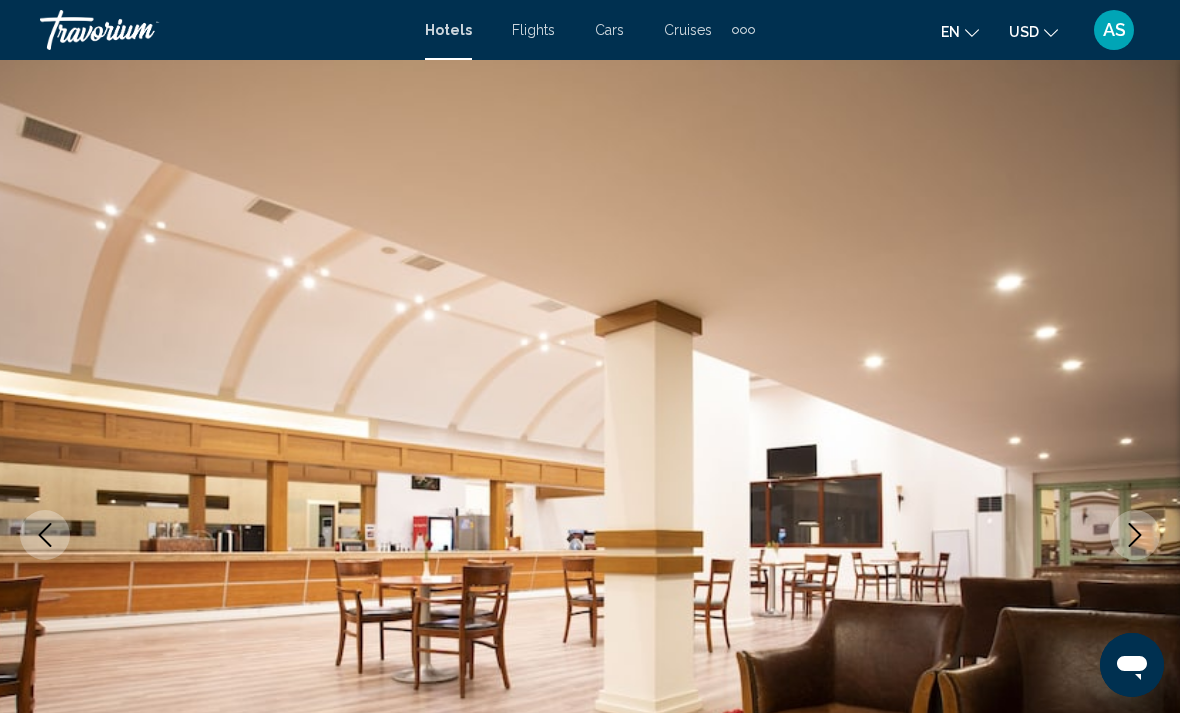 click at bounding box center [1135, 535] 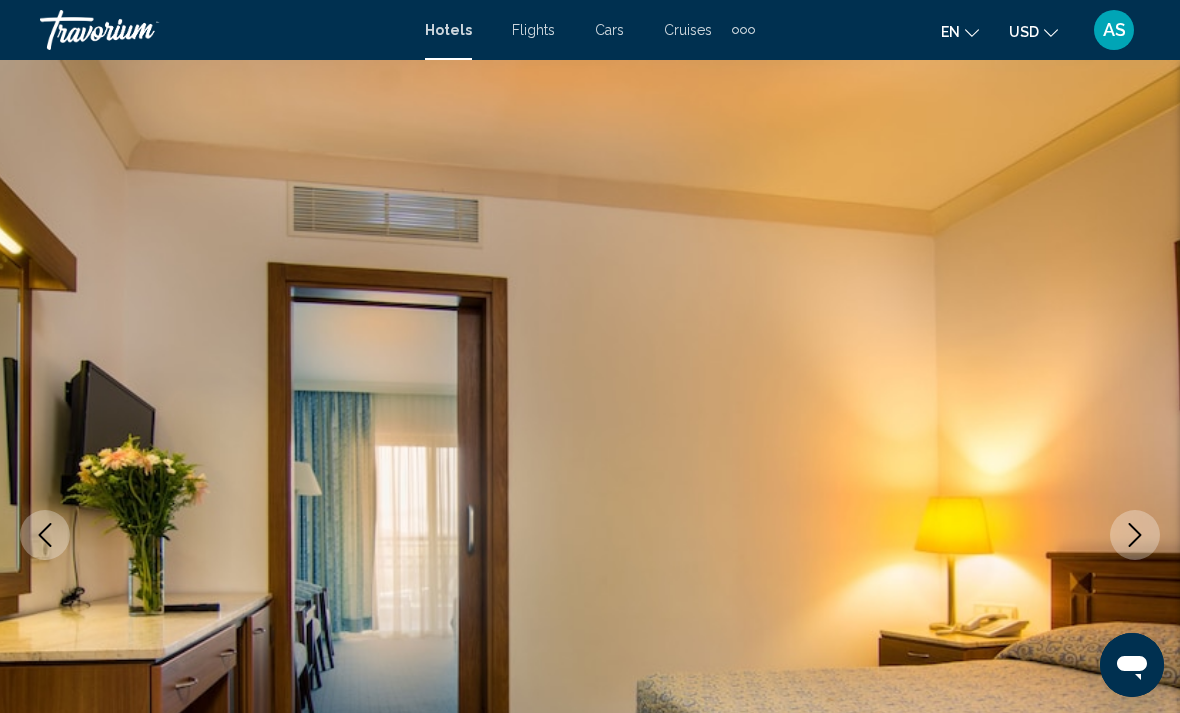 click at bounding box center (1135, 535) 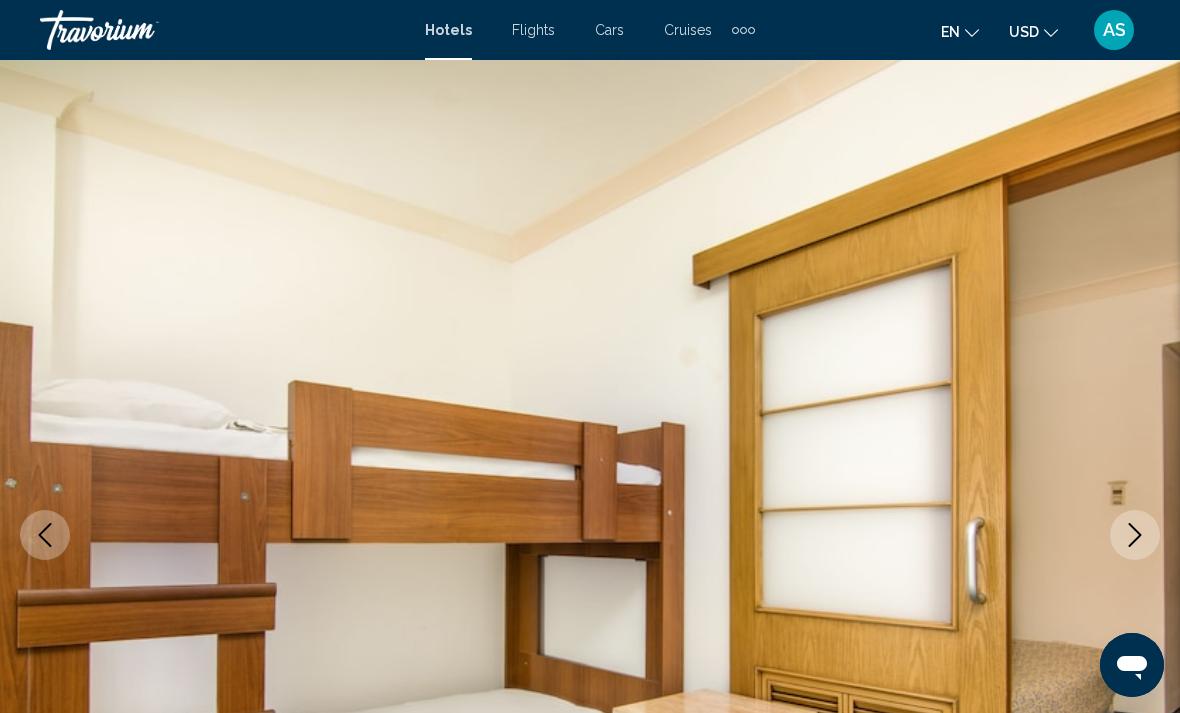 click at bounding box center [1135, 535] 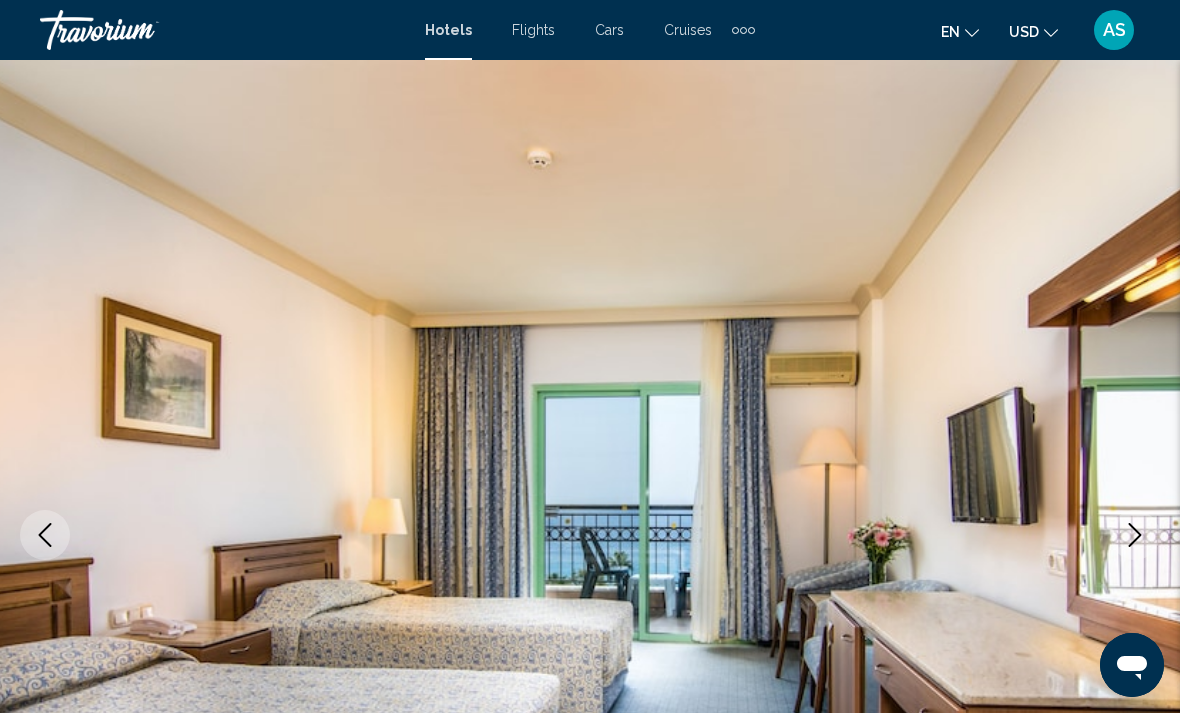 click at bounding box center [1135, 535] 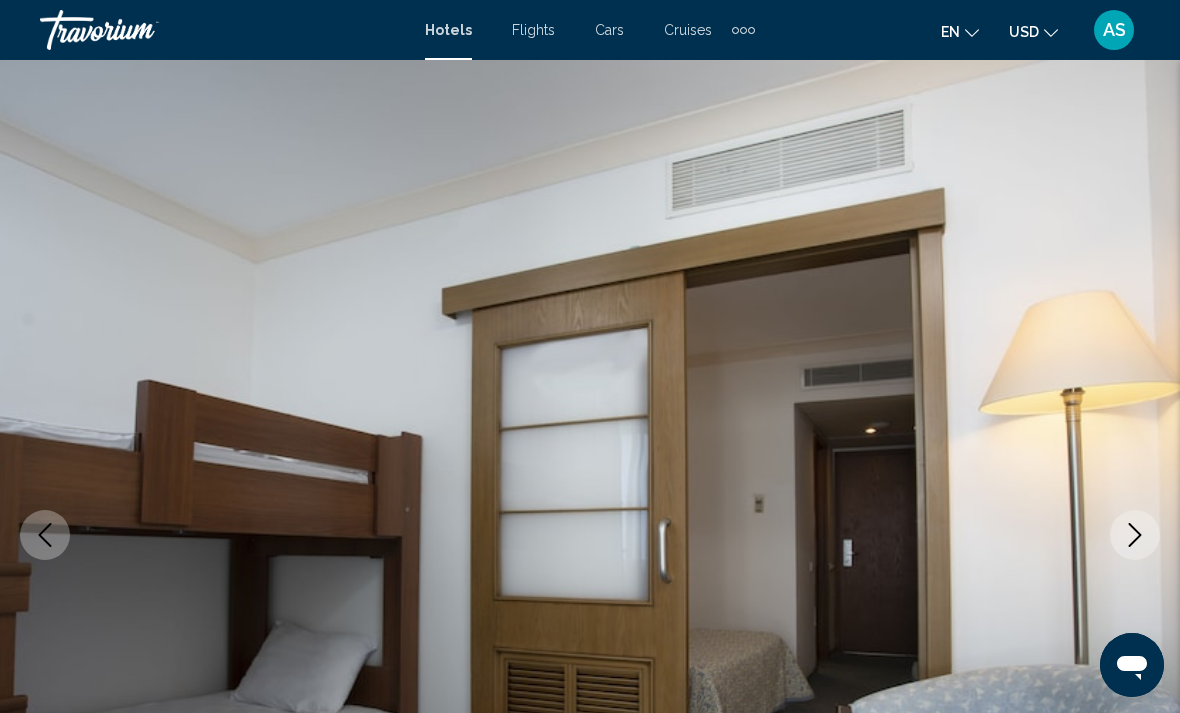 click at bounding box center [1135, 535] 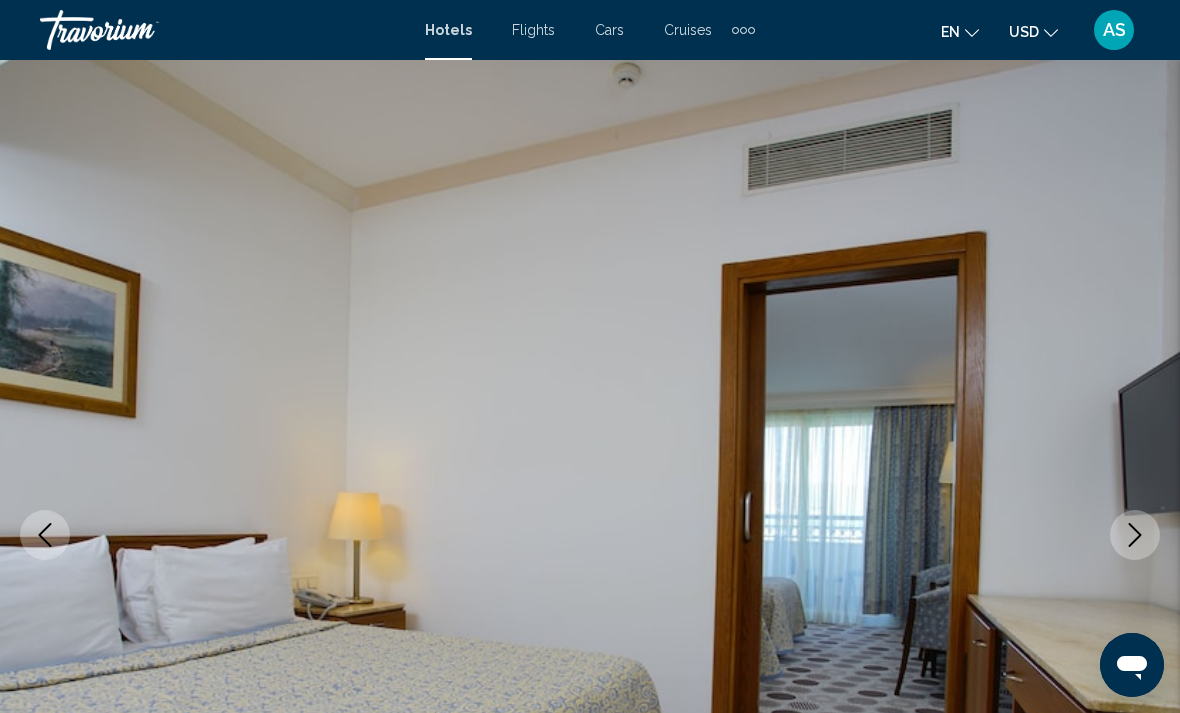 click at bounding box center (1135, 535) 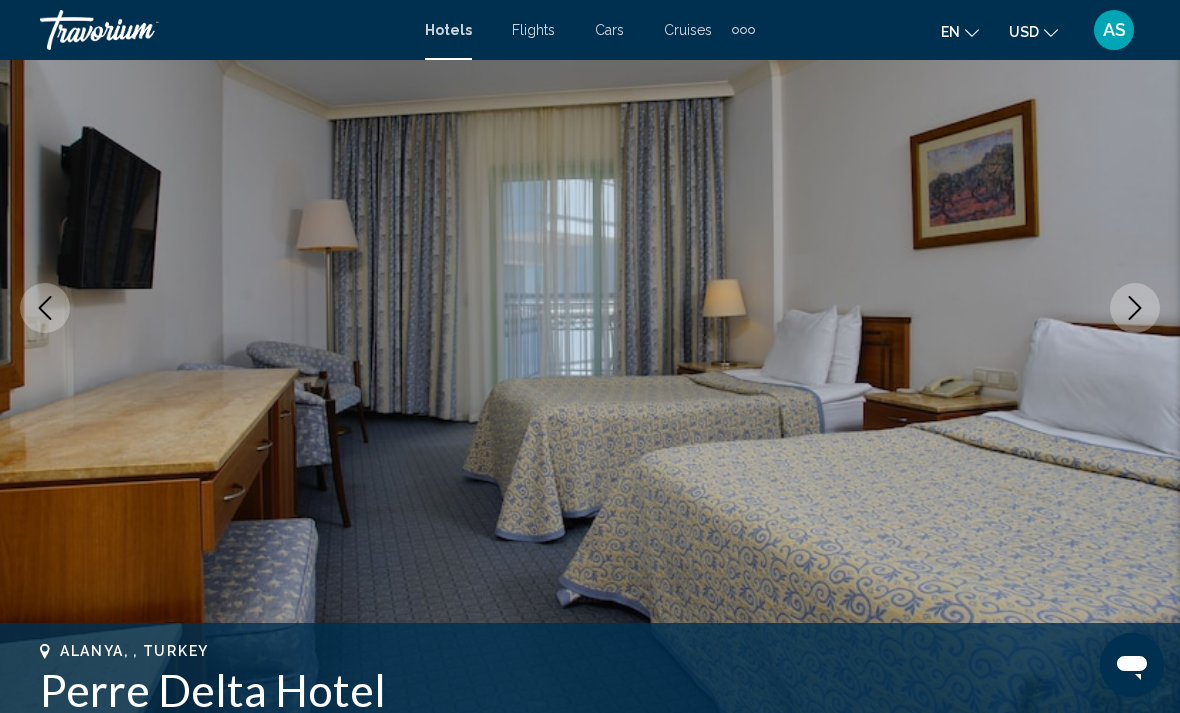 scroll, scrollTop: 202, scrollLeft: 0, axis: vertical 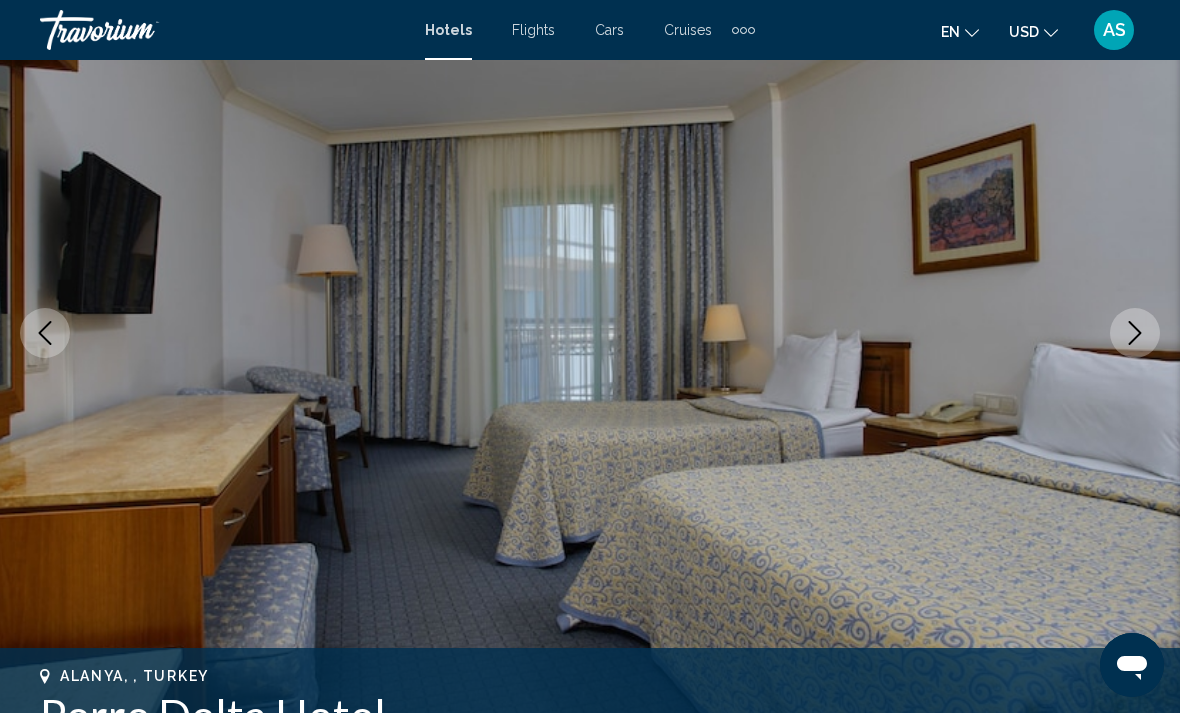 click 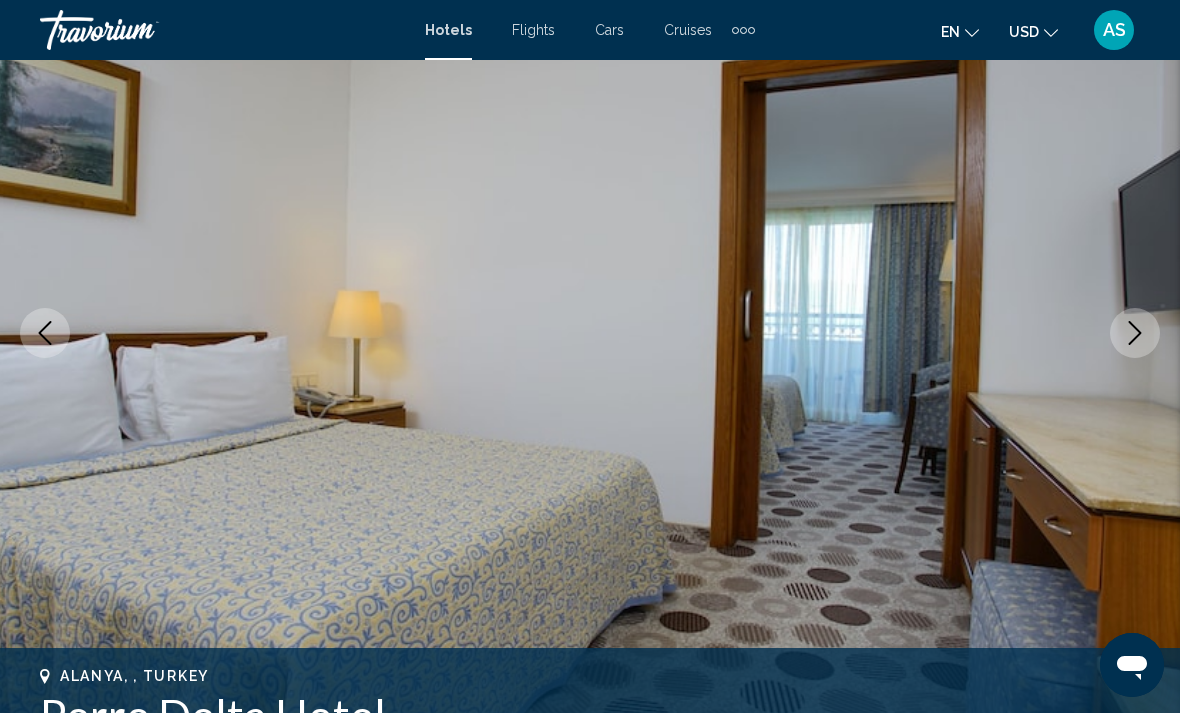 click at bounding box center [45, 333] 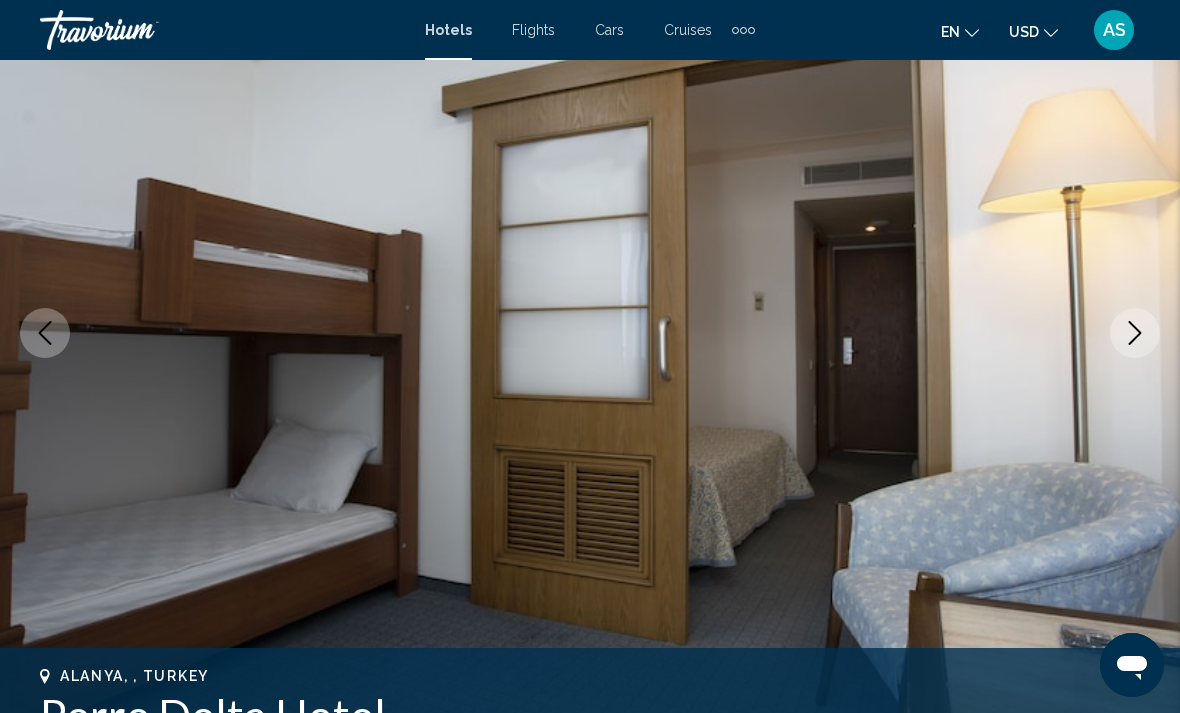 click at bounding box center (45, 333) 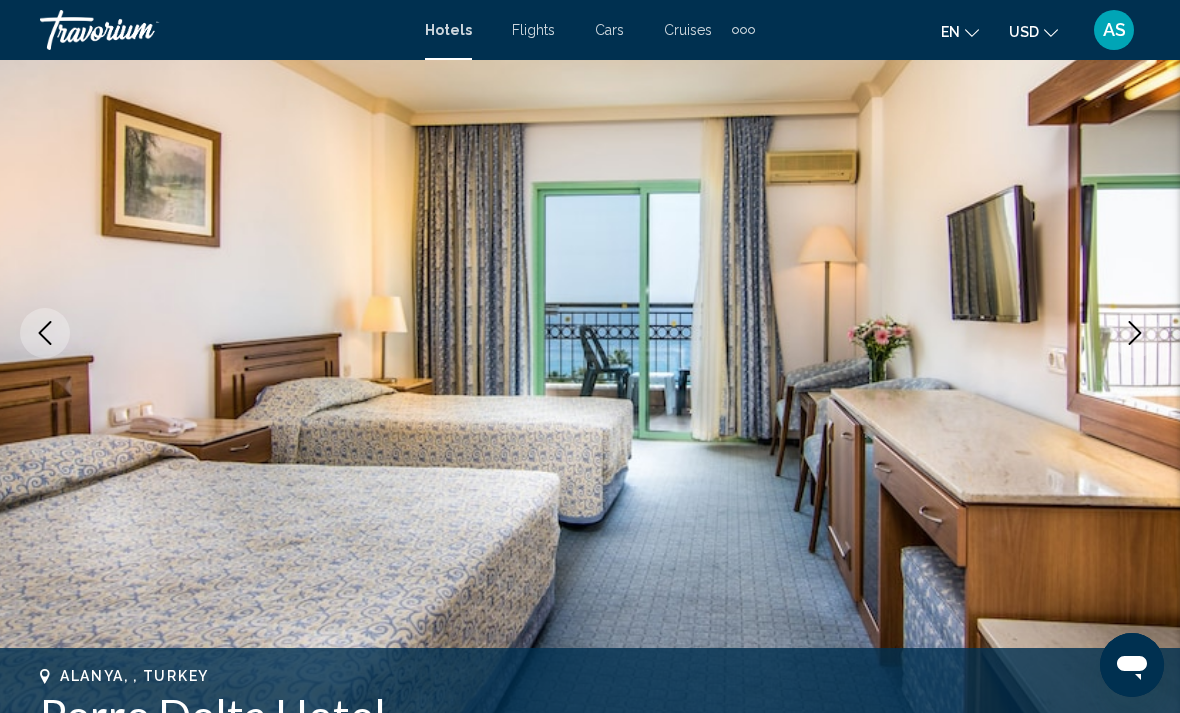 click at bounding box center [45, 333] 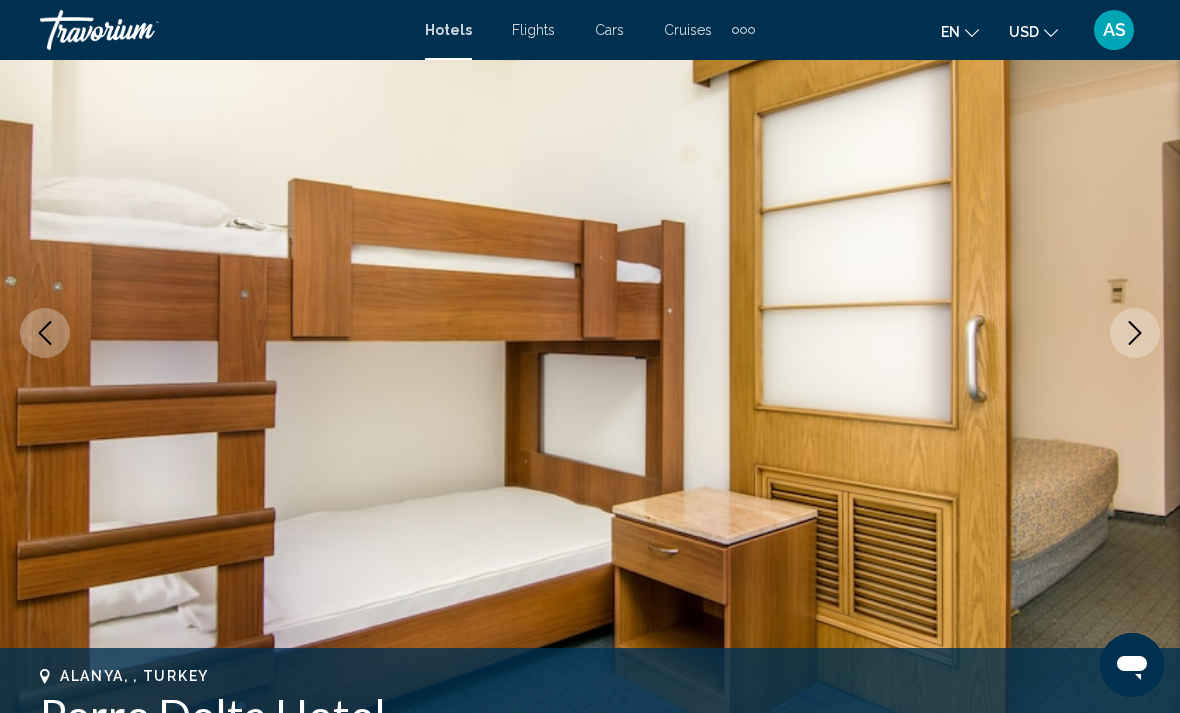click at bounding box center [45, 333] 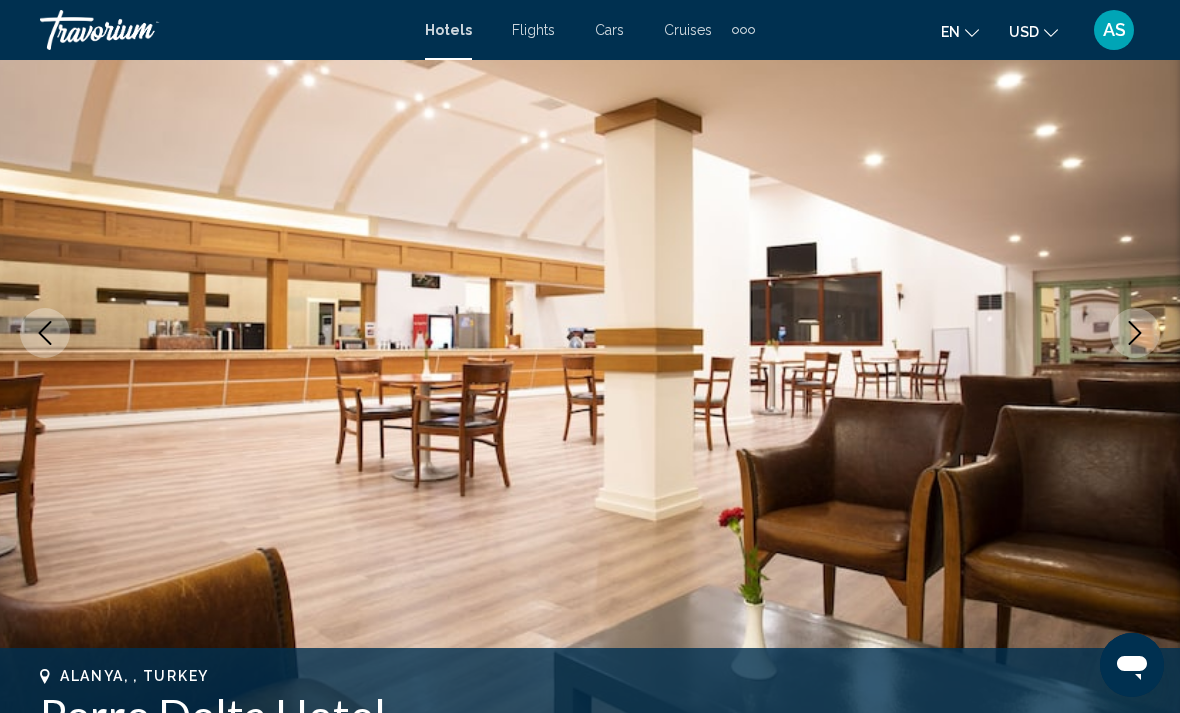 click at bounding box center (45, 333) 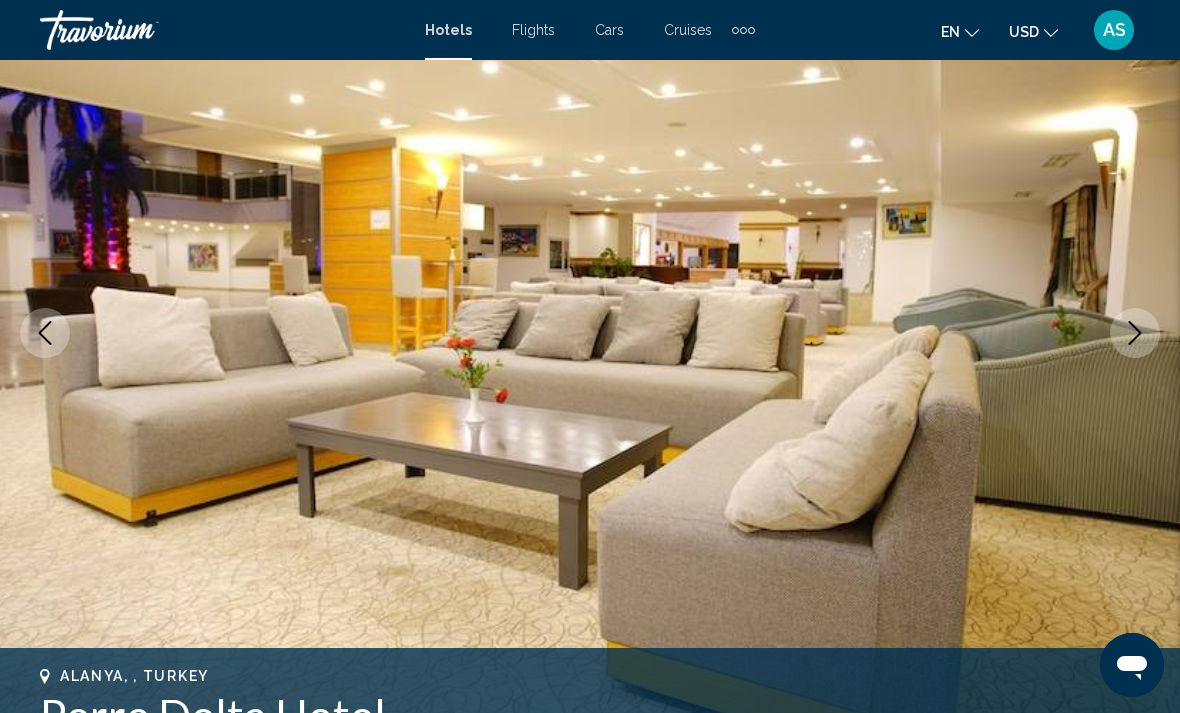 click 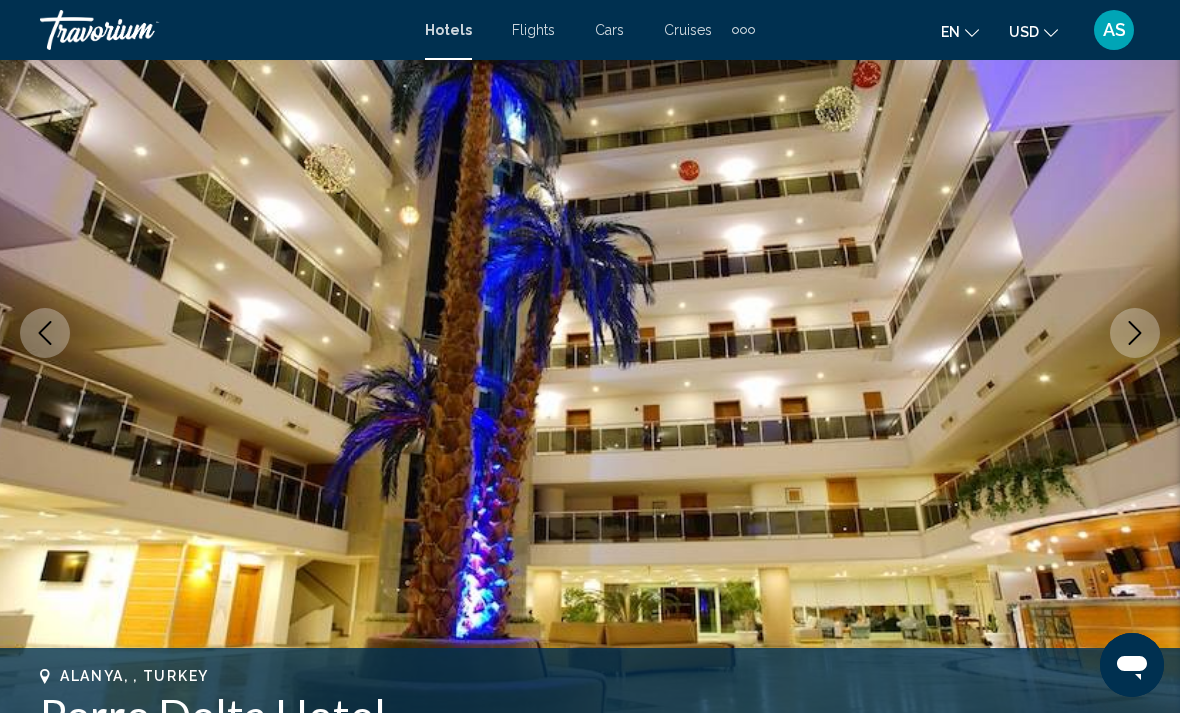 click 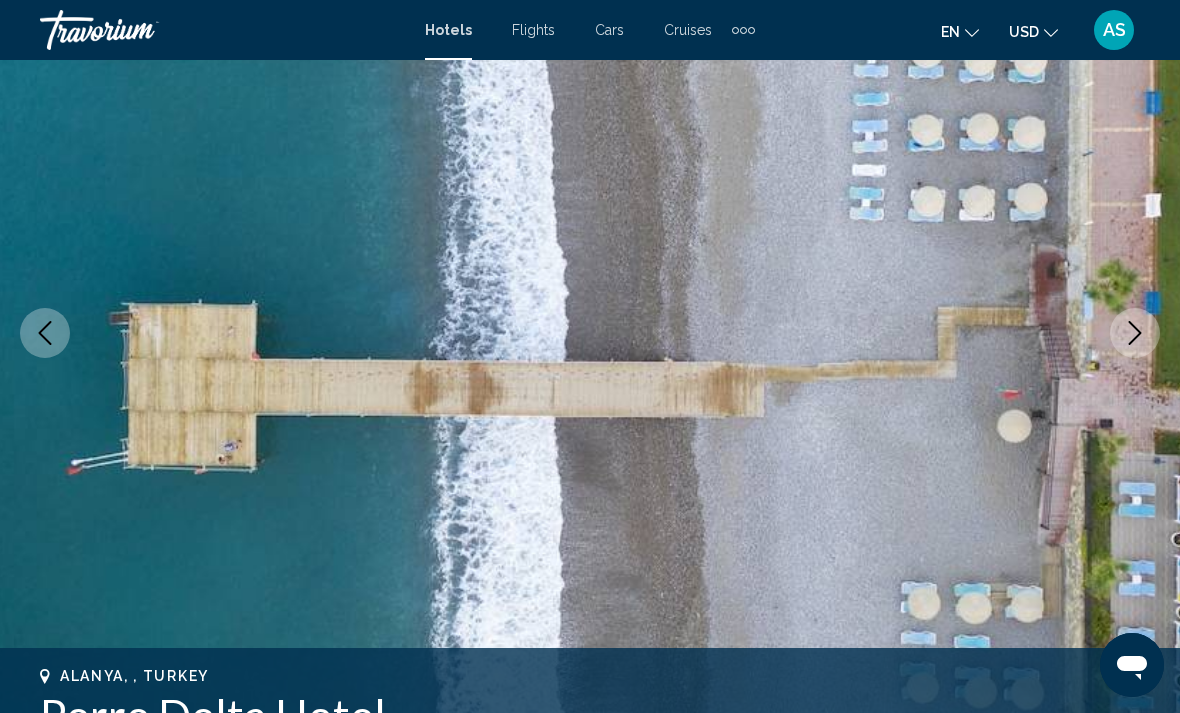 click at bounding box center (45, 333) 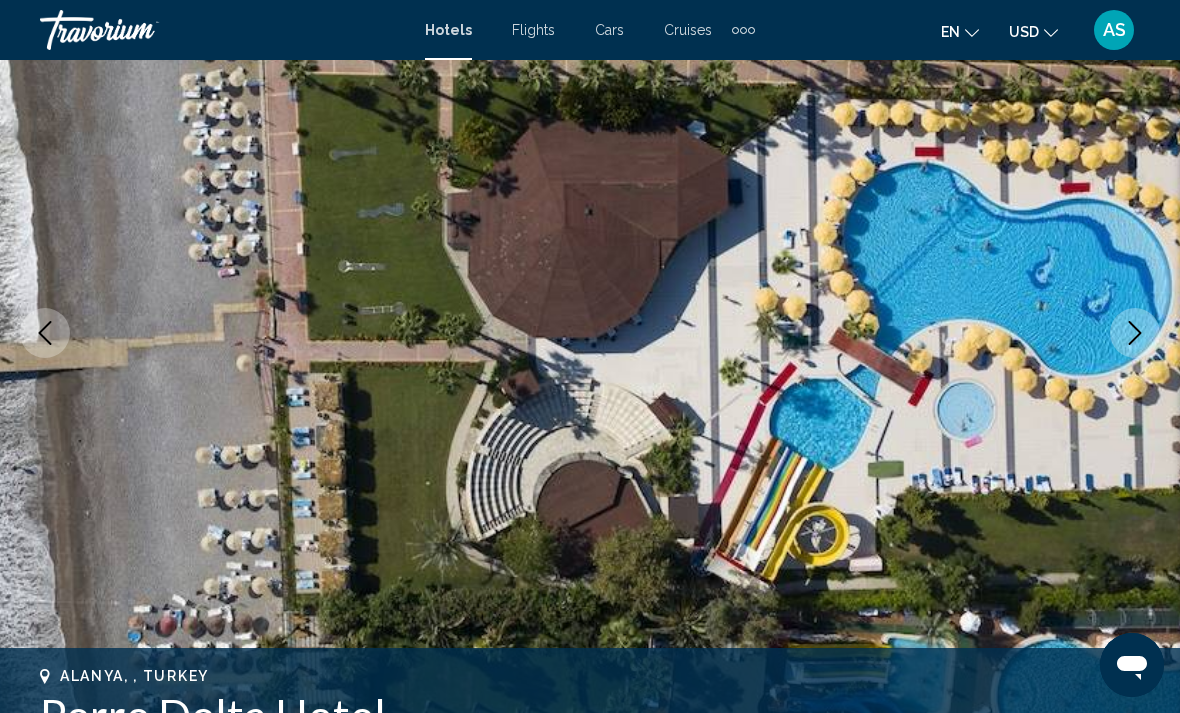 click 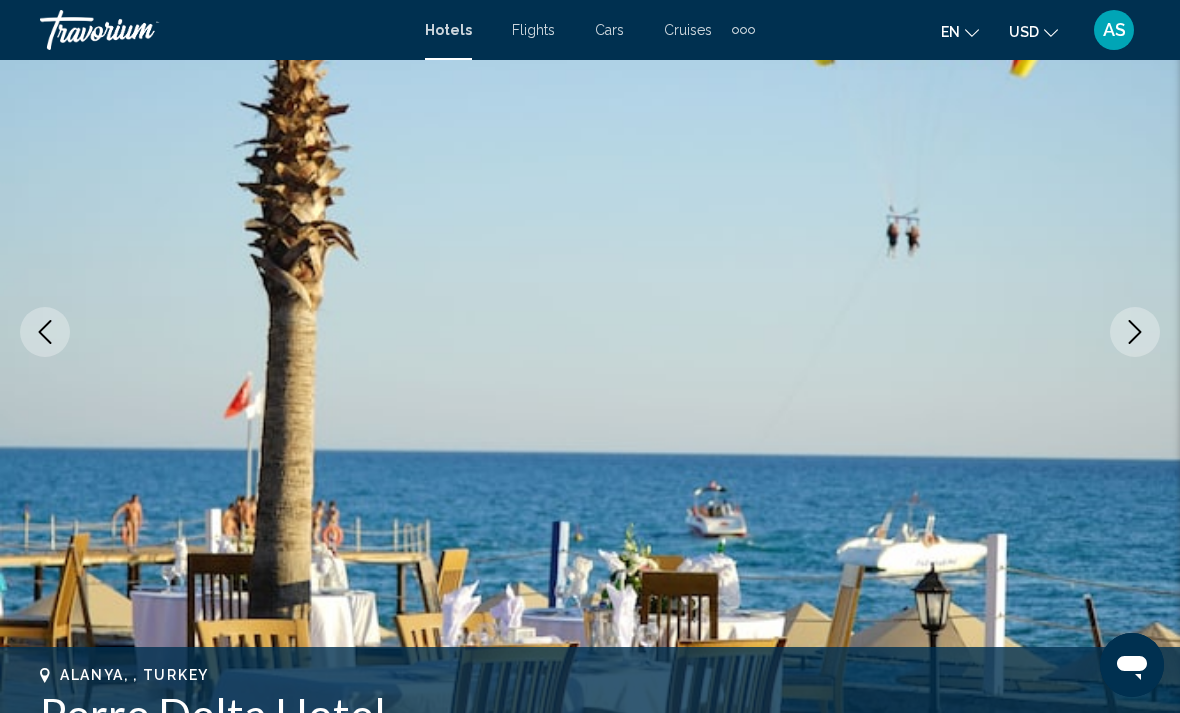 scroll, scrollTop: 204, scrollLeft: 0, axis: vertical 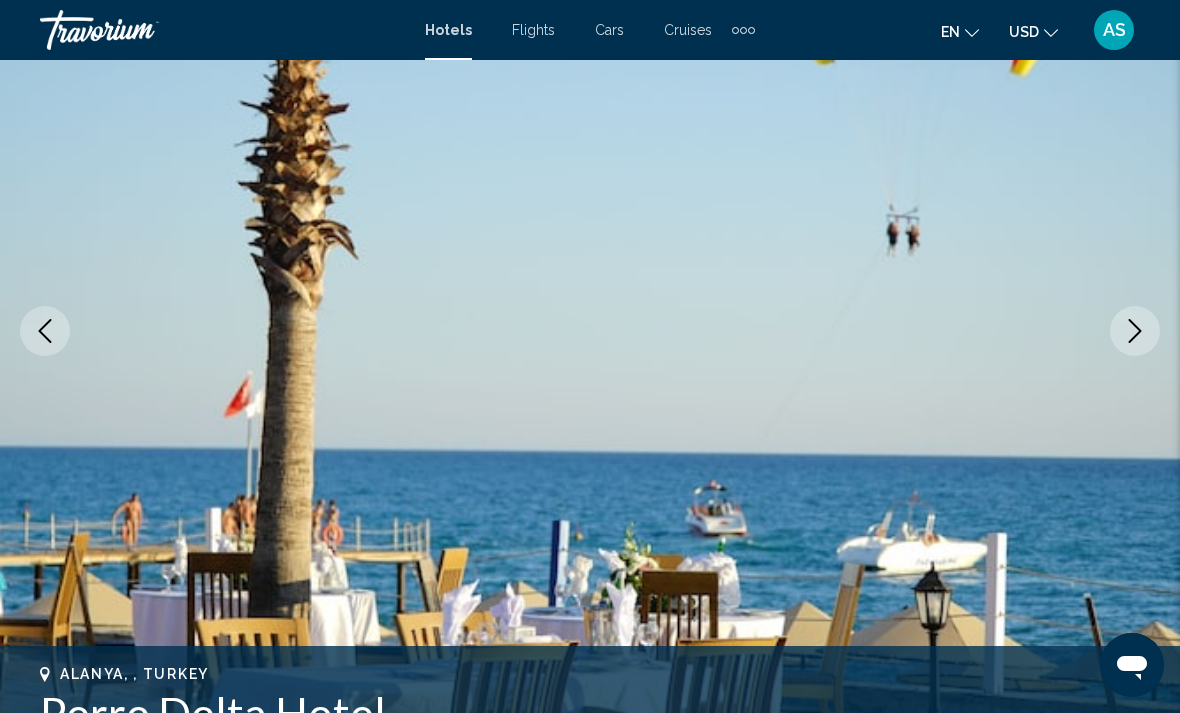 click 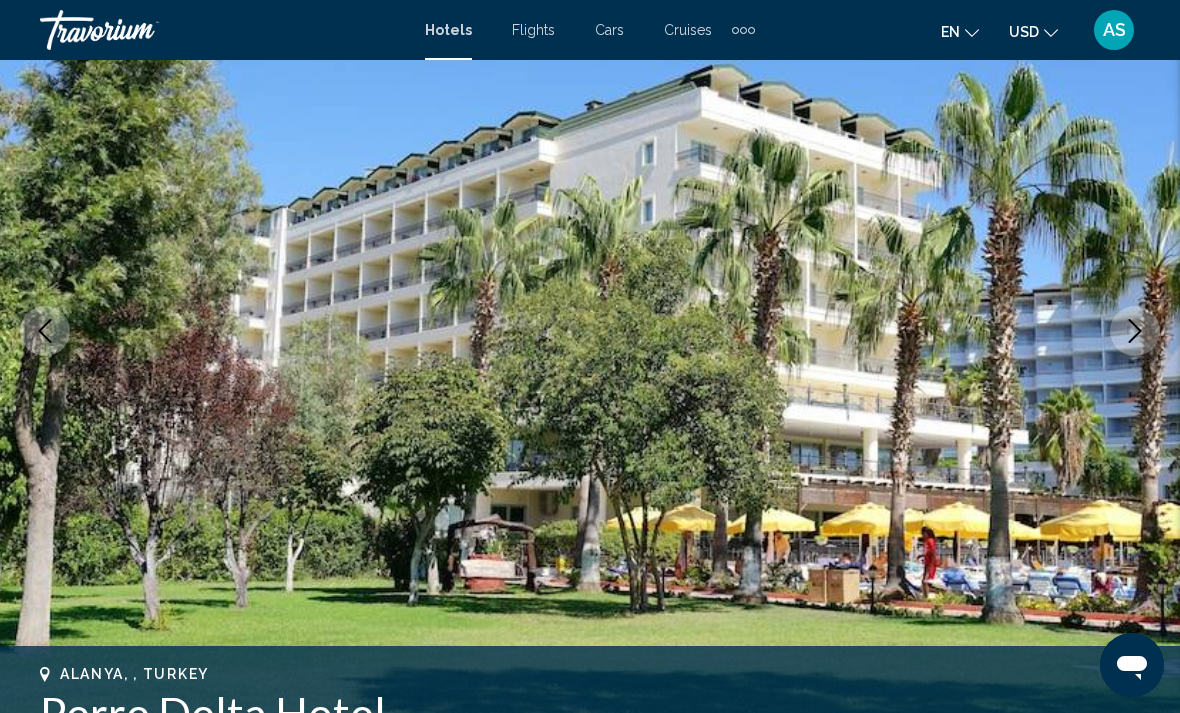 click at bounding box center [45, 331] 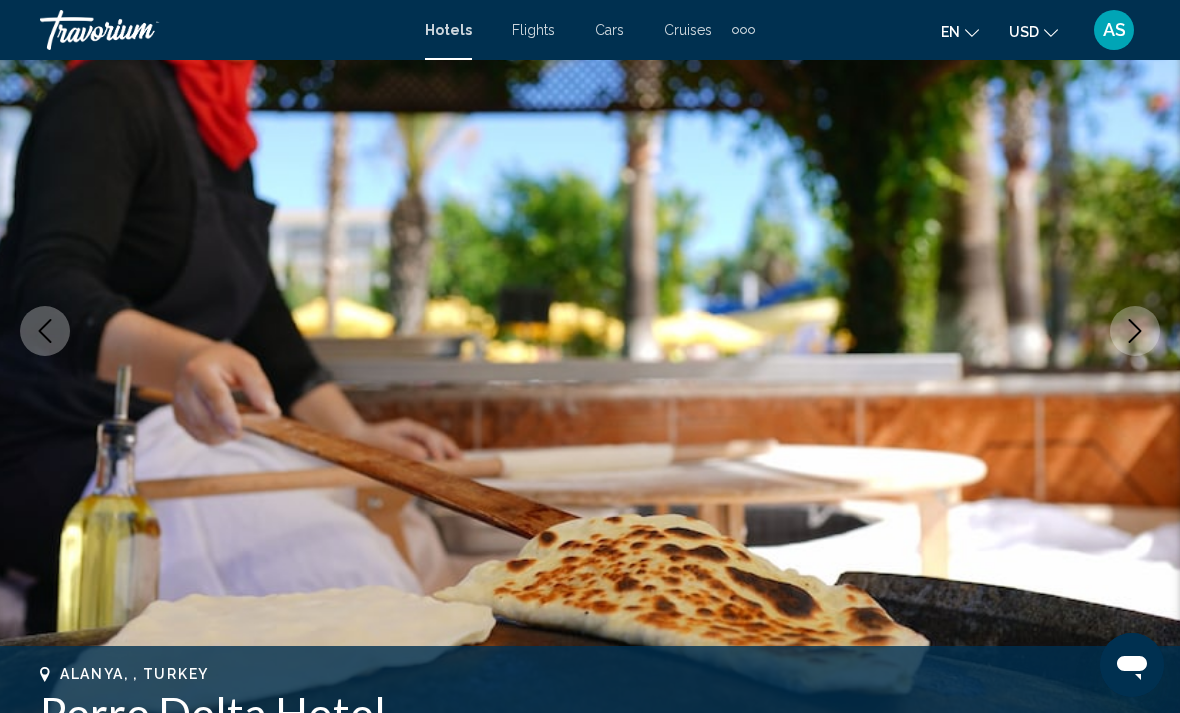 click 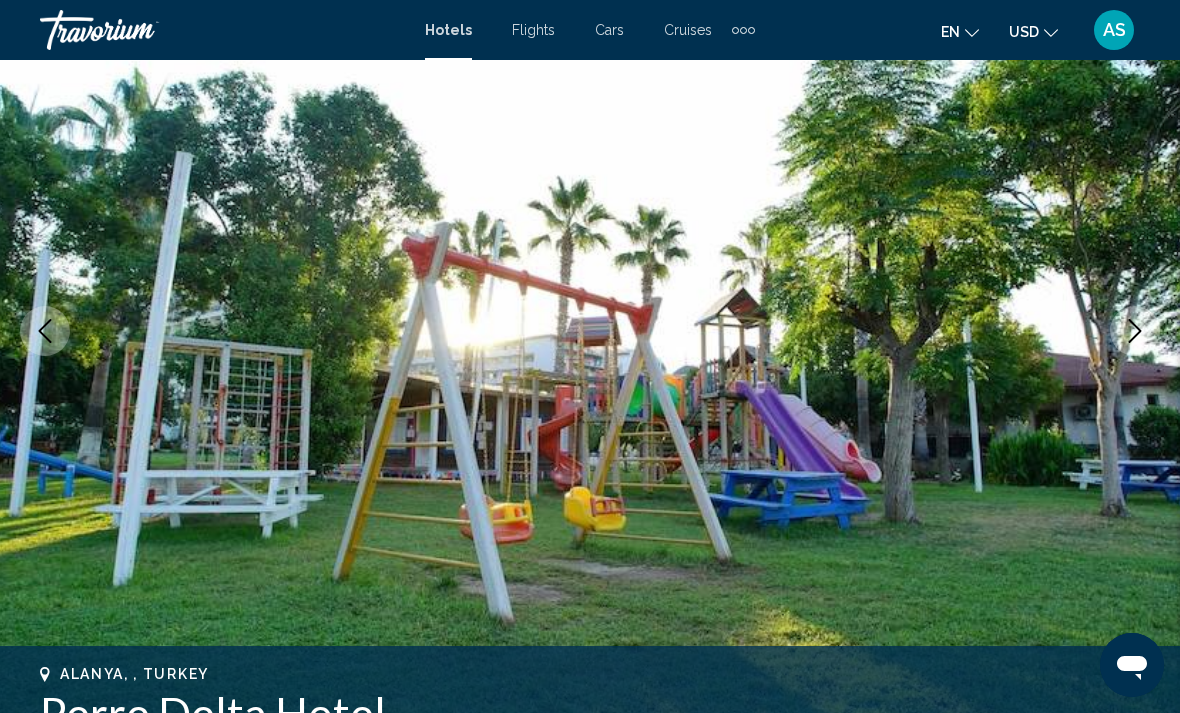 click 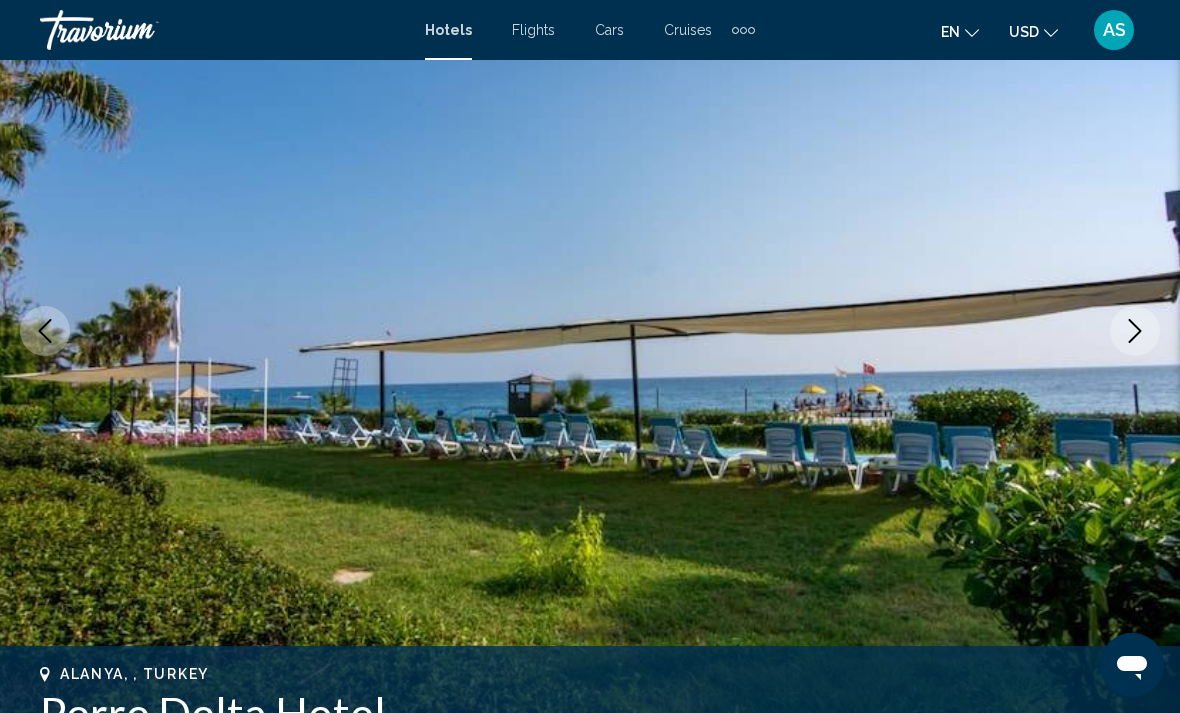 click 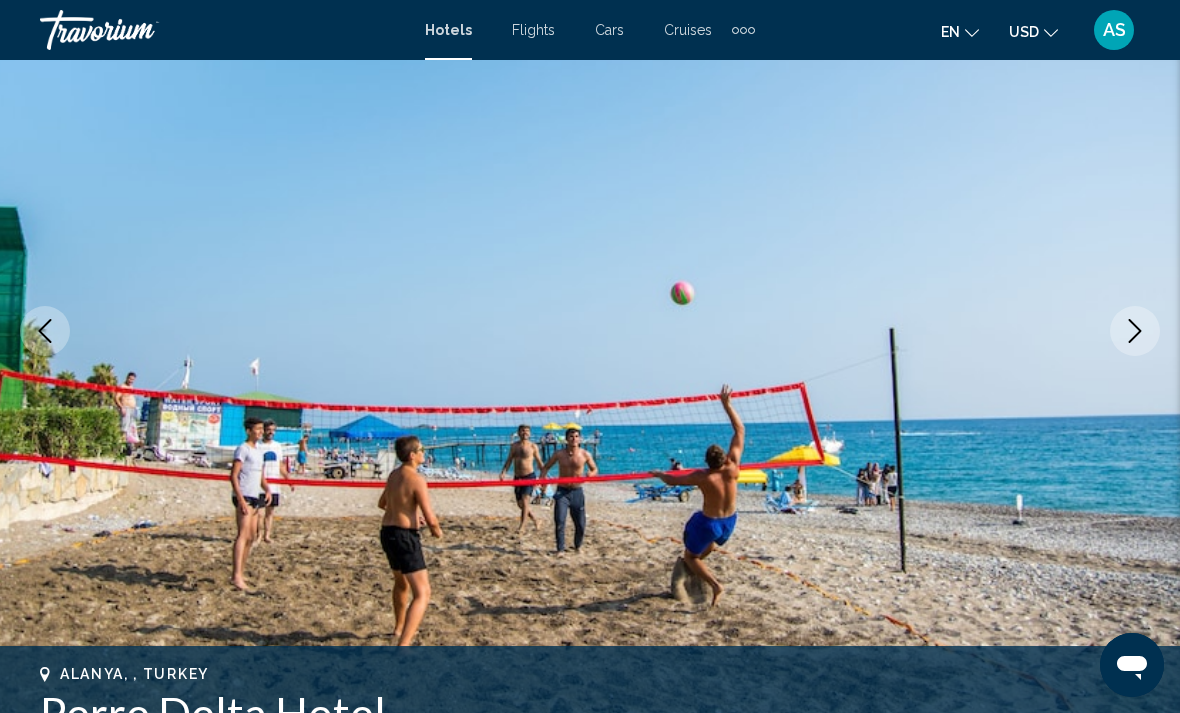 click at bounding box center [45, 331] 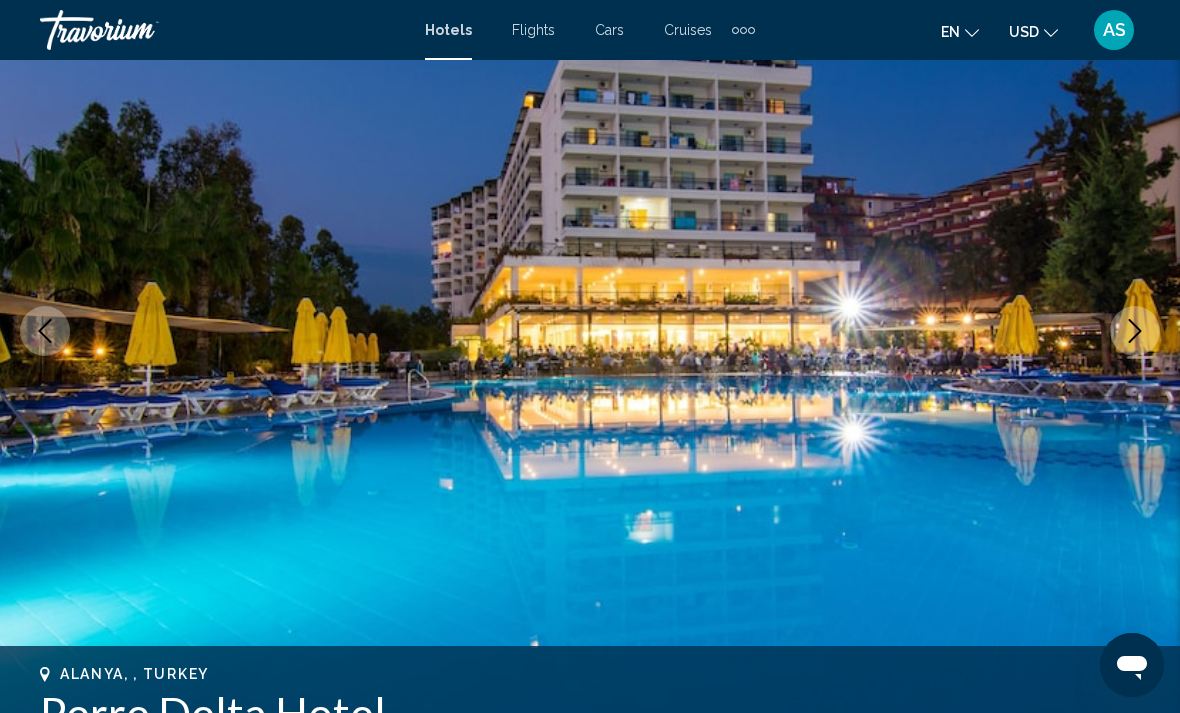click at bounding box center (45, 331) 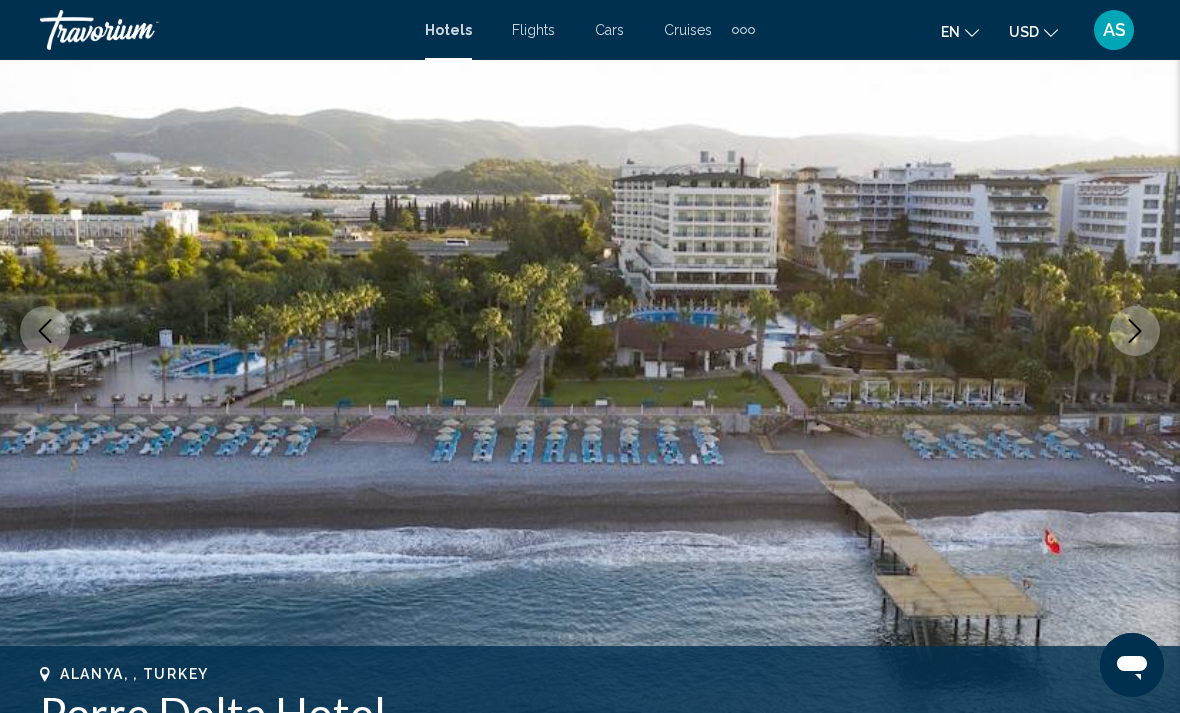 scroll, scrollTop: 189, scrollLeft: 0, axis: vertical 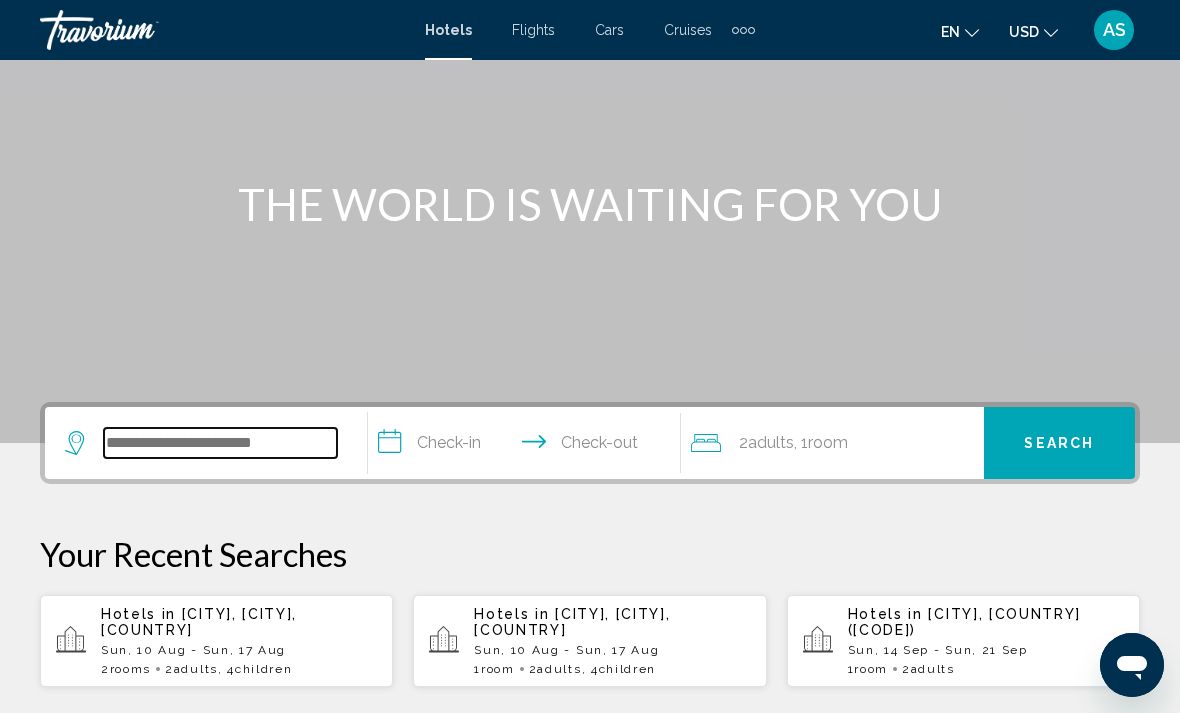 click at bounding box center (220, 443) 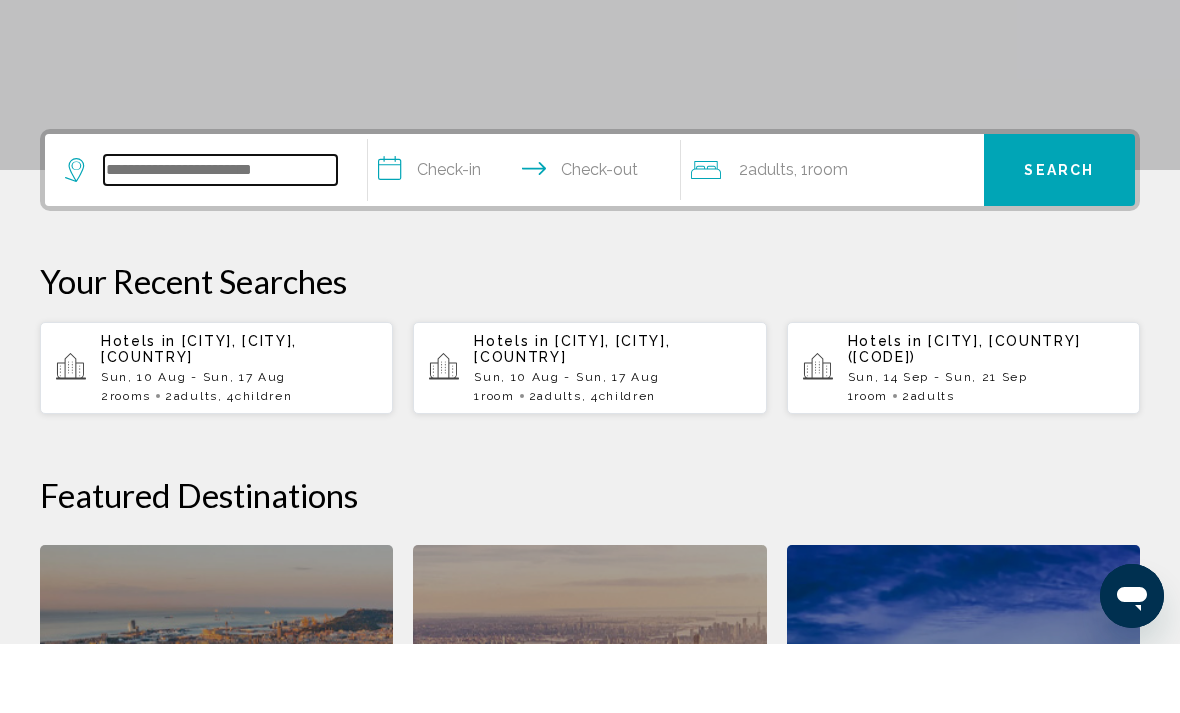 scroll, scrollTop: 425, scrollLeft: 0, axis: vertical 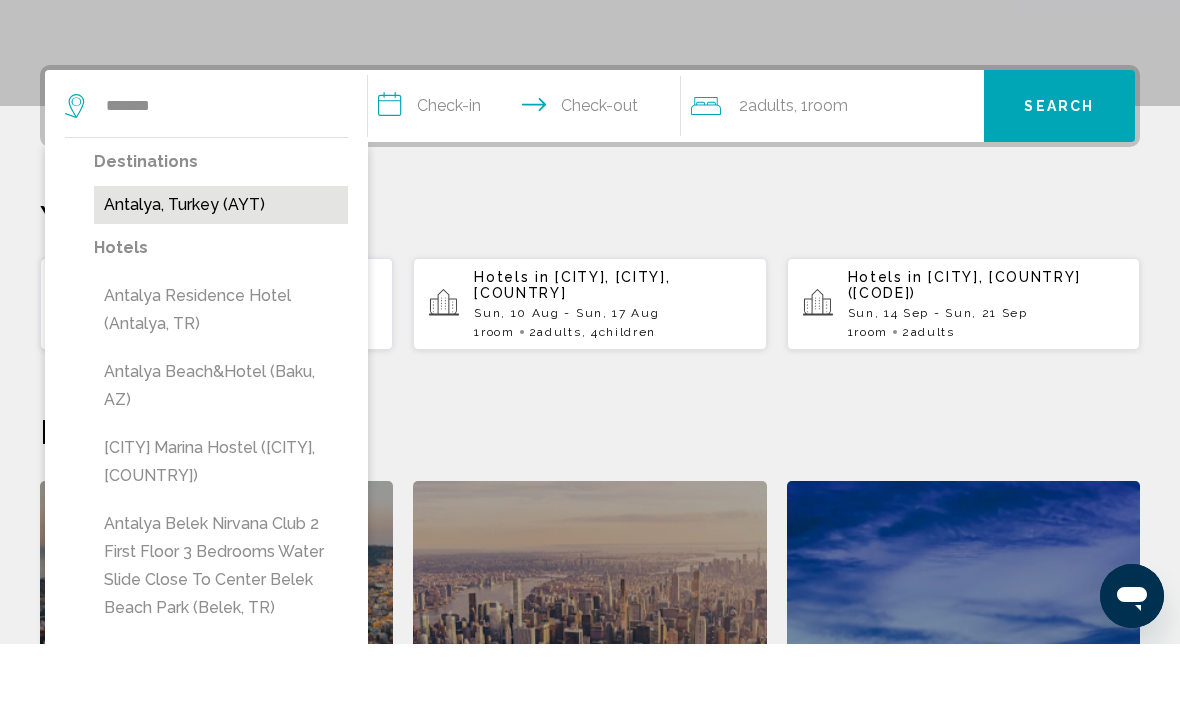 click on "Antalya, Turkey (AYT)" at bounding box center [221, 274] 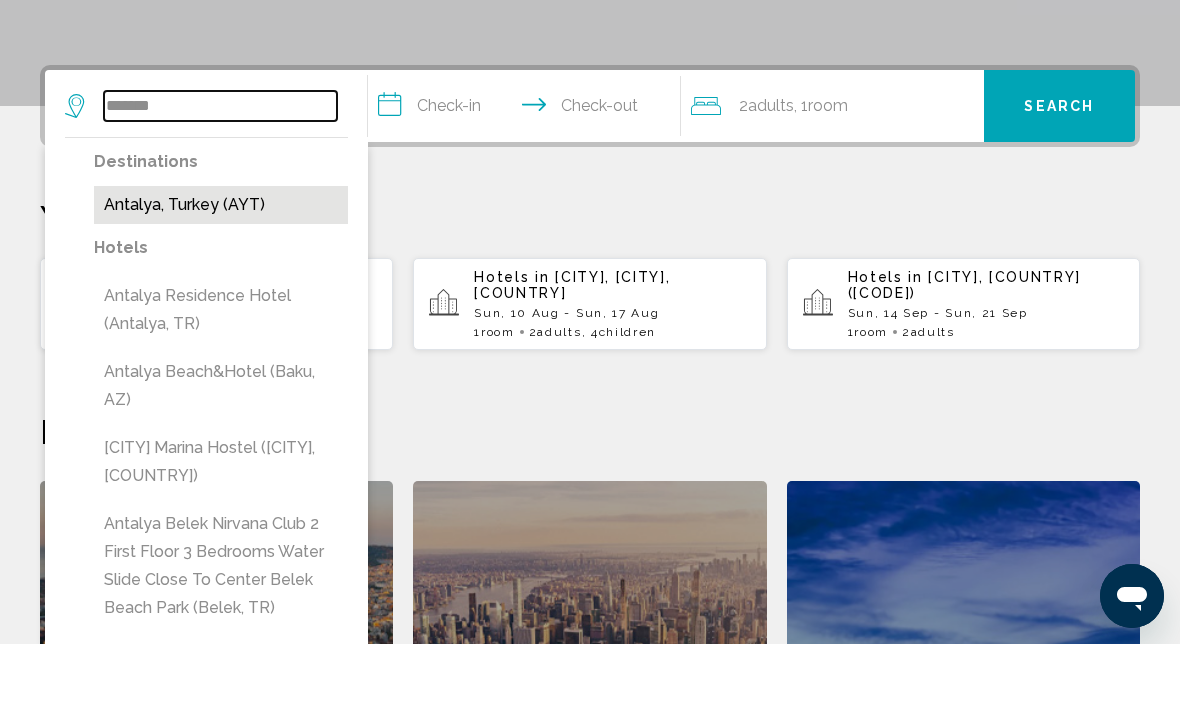 type on "**********" 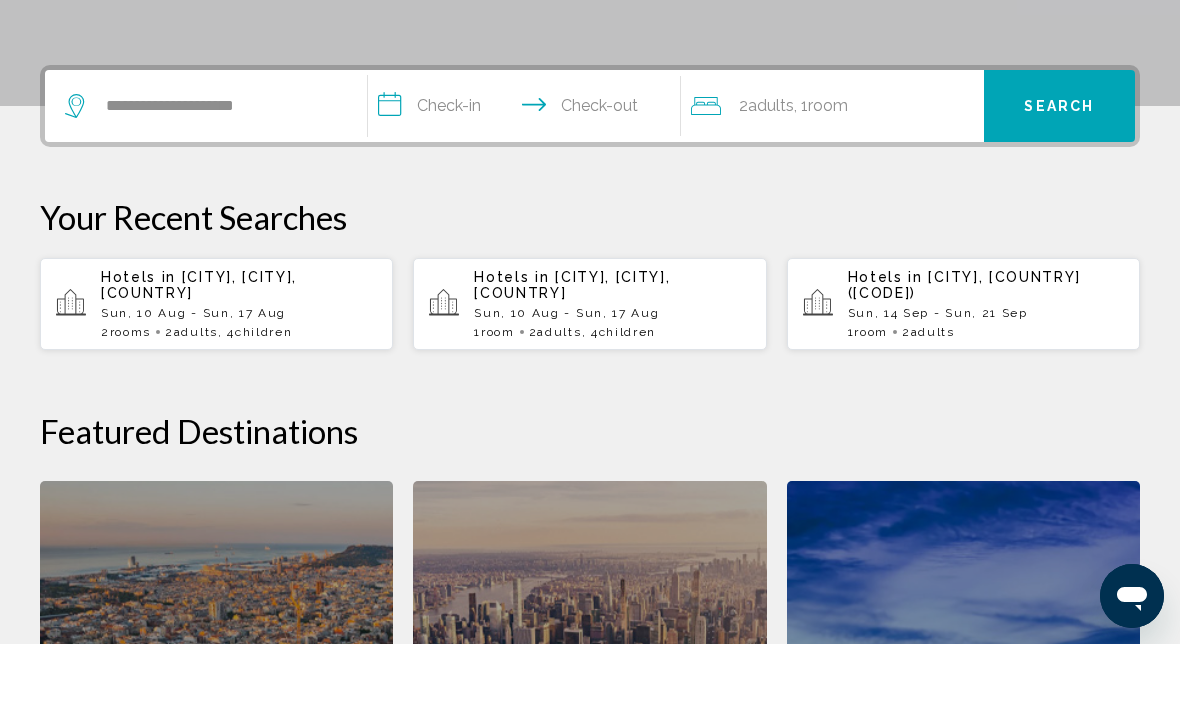 click on "**********" at bounding box center [528, 178] 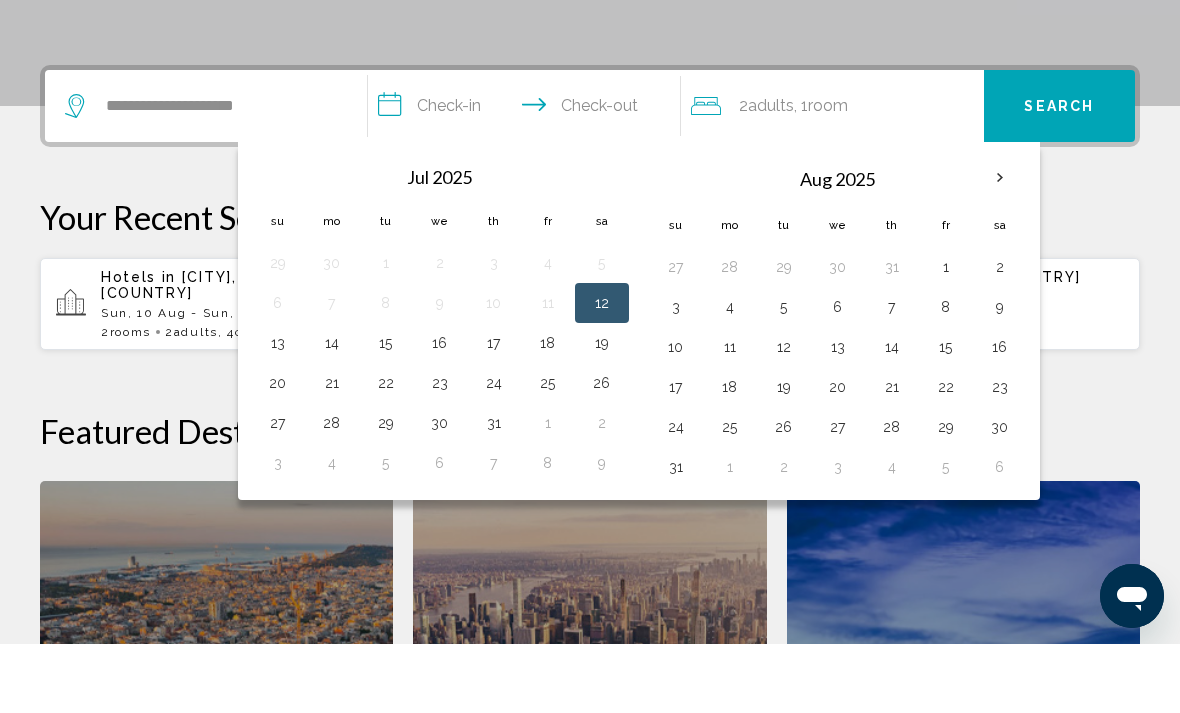 scroll, scrollTop: 494, scrollLeft: 0, axis: vertical 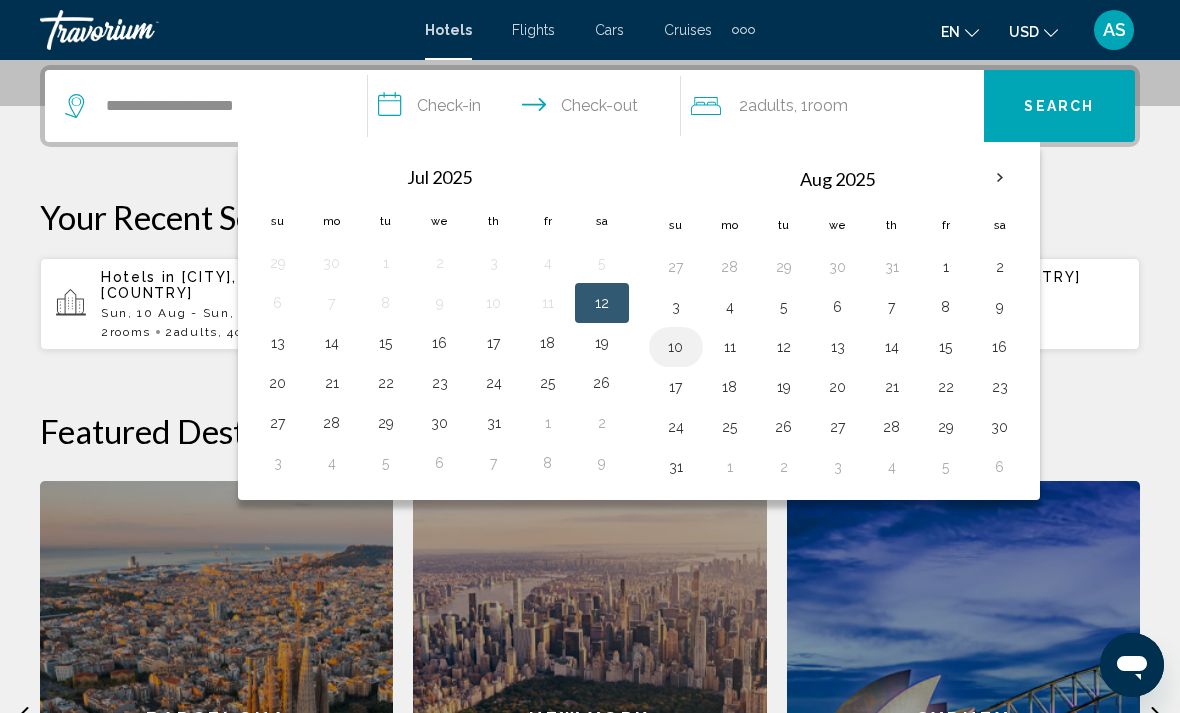 click on "10" at bounding box center (676, 347) 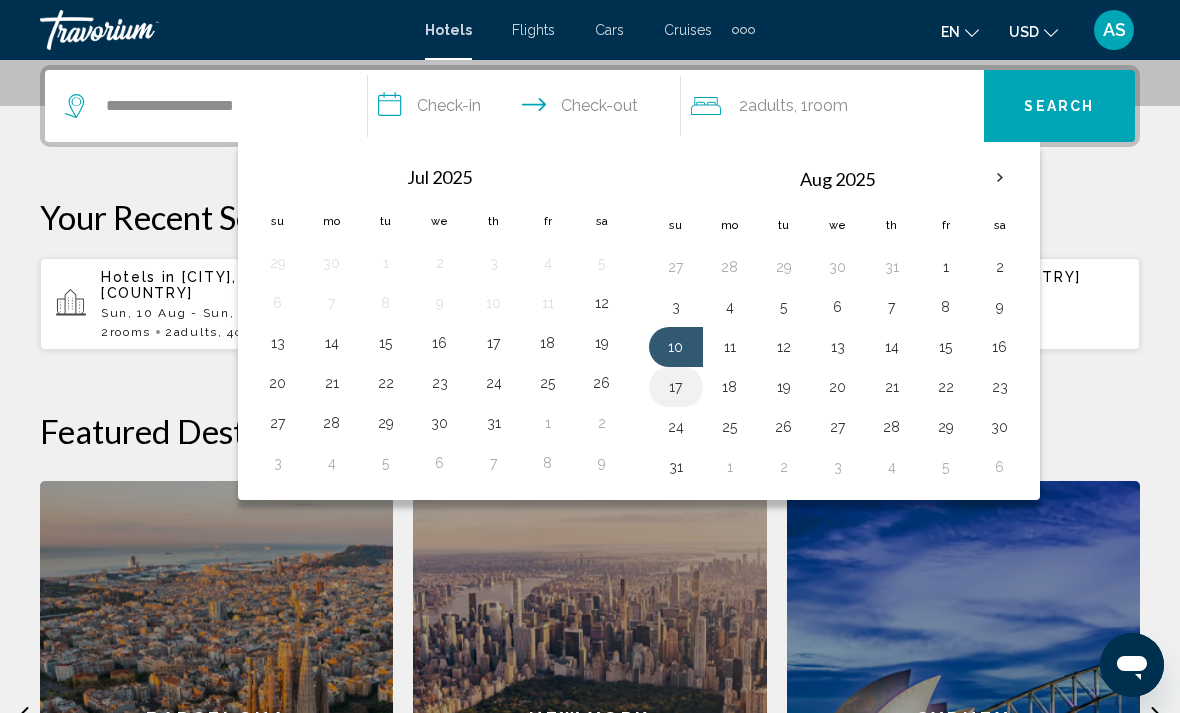 click on "17" at bounding box center (676, 387) 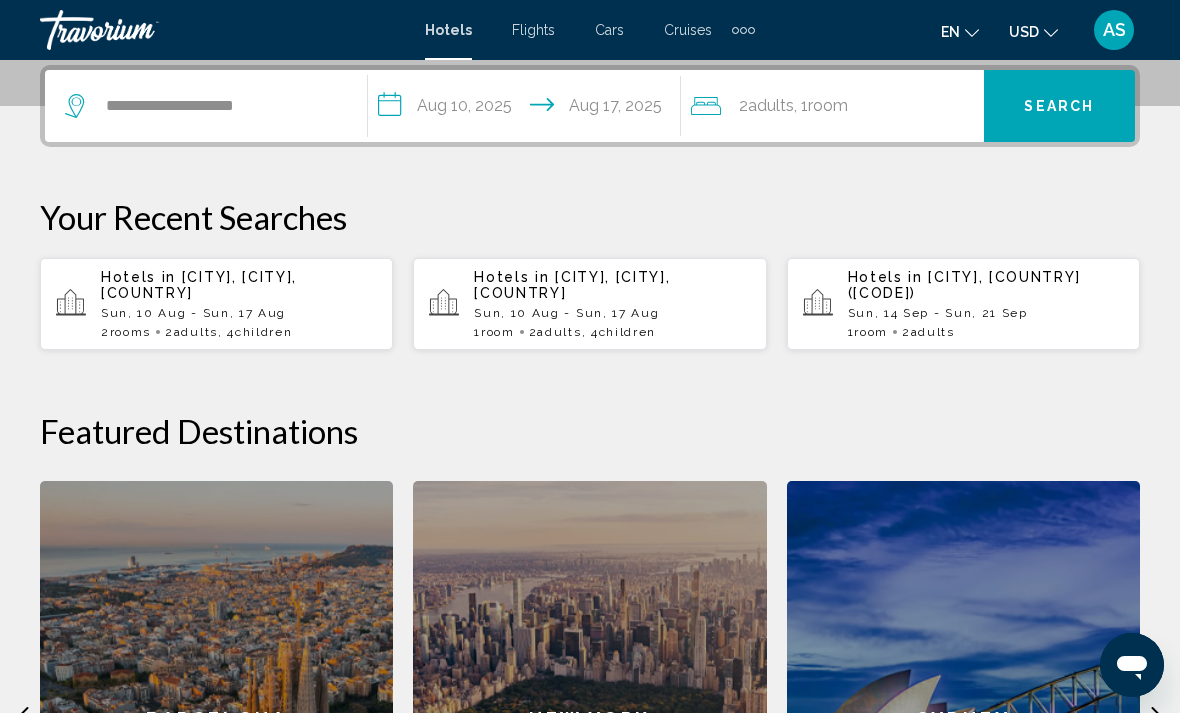 click on "2  Adult Adults , 1  Room rooms" 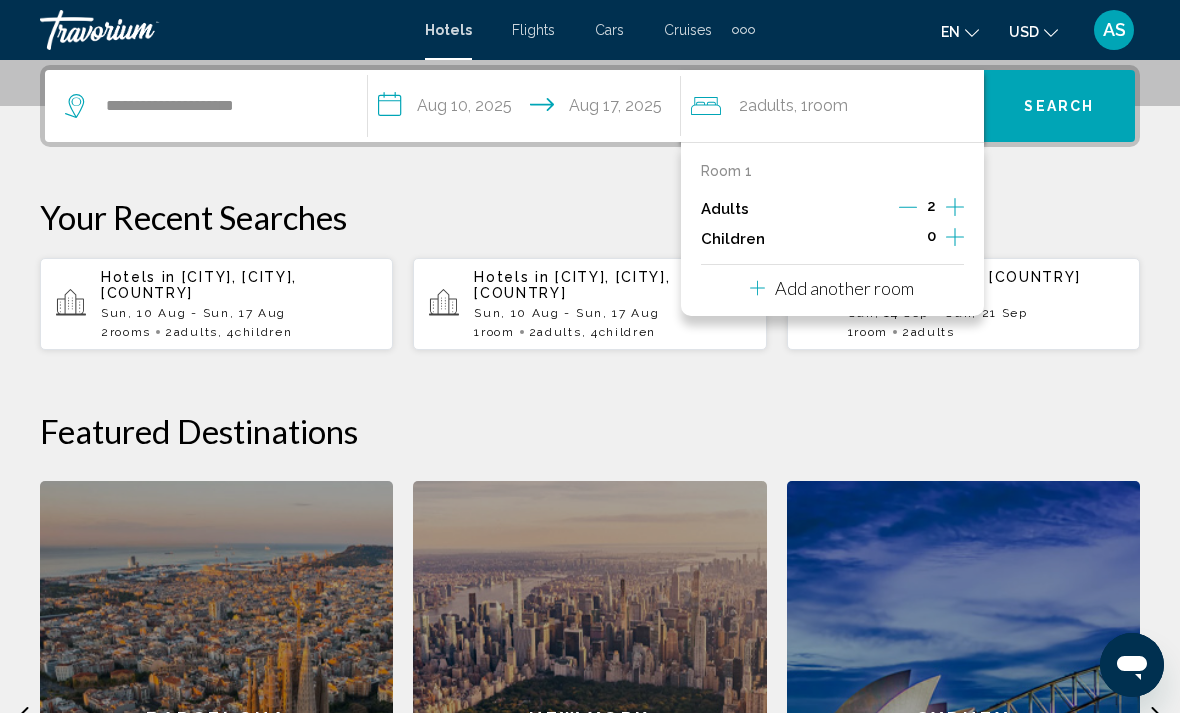 click on "Add another room" at bounding box center (844, 288) 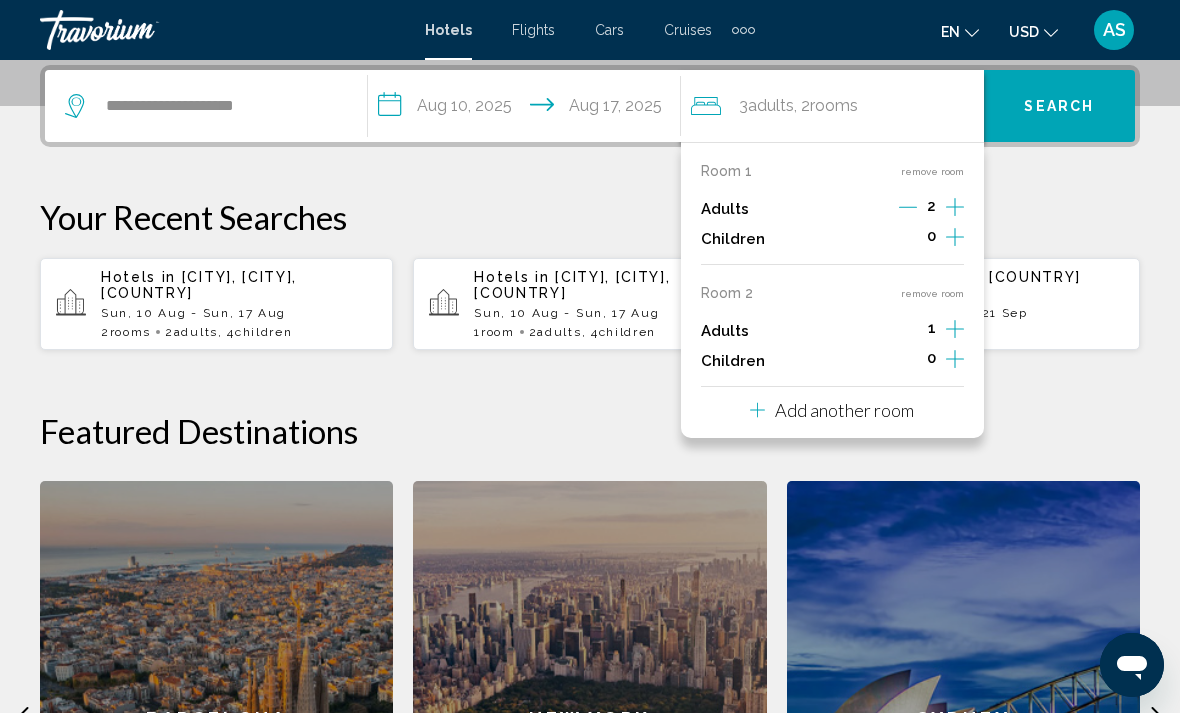 click at bounding box center (908, 209) 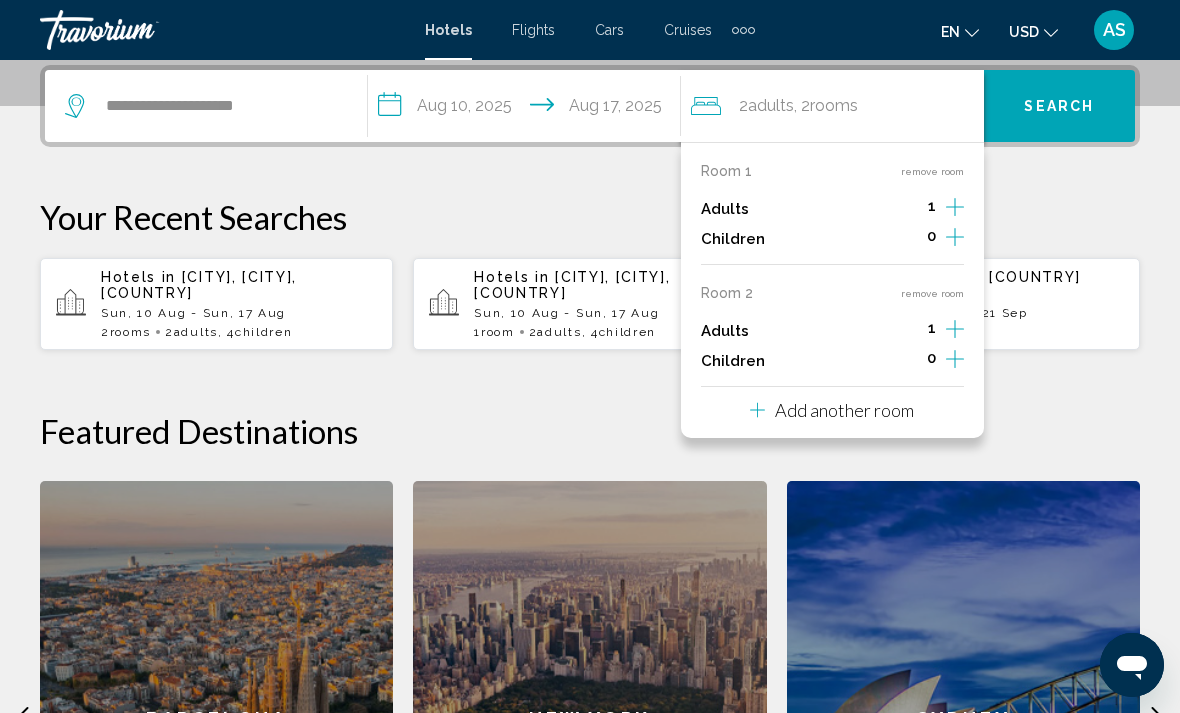 click 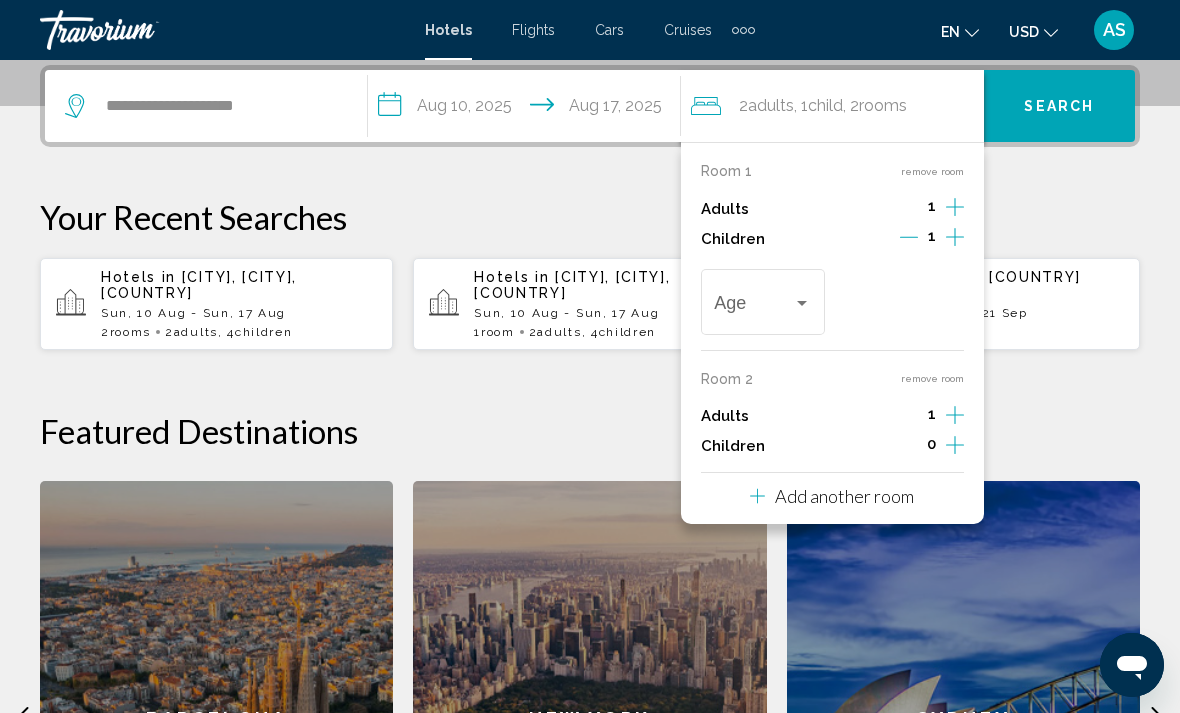 click 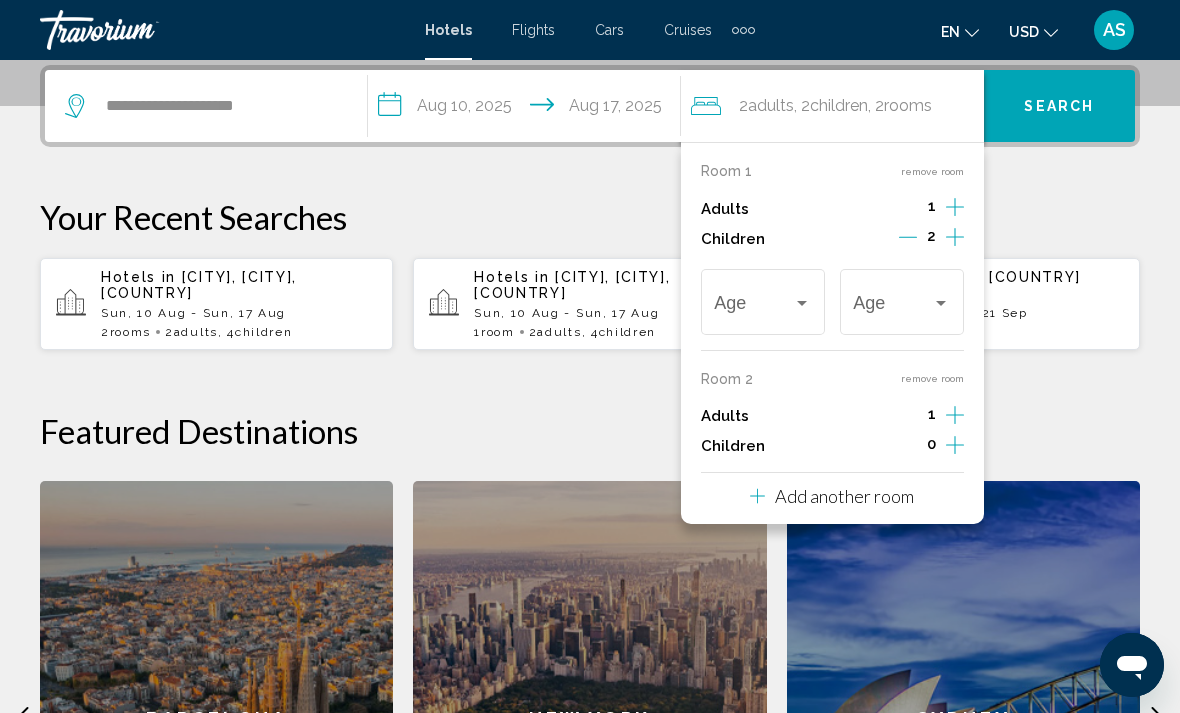 click 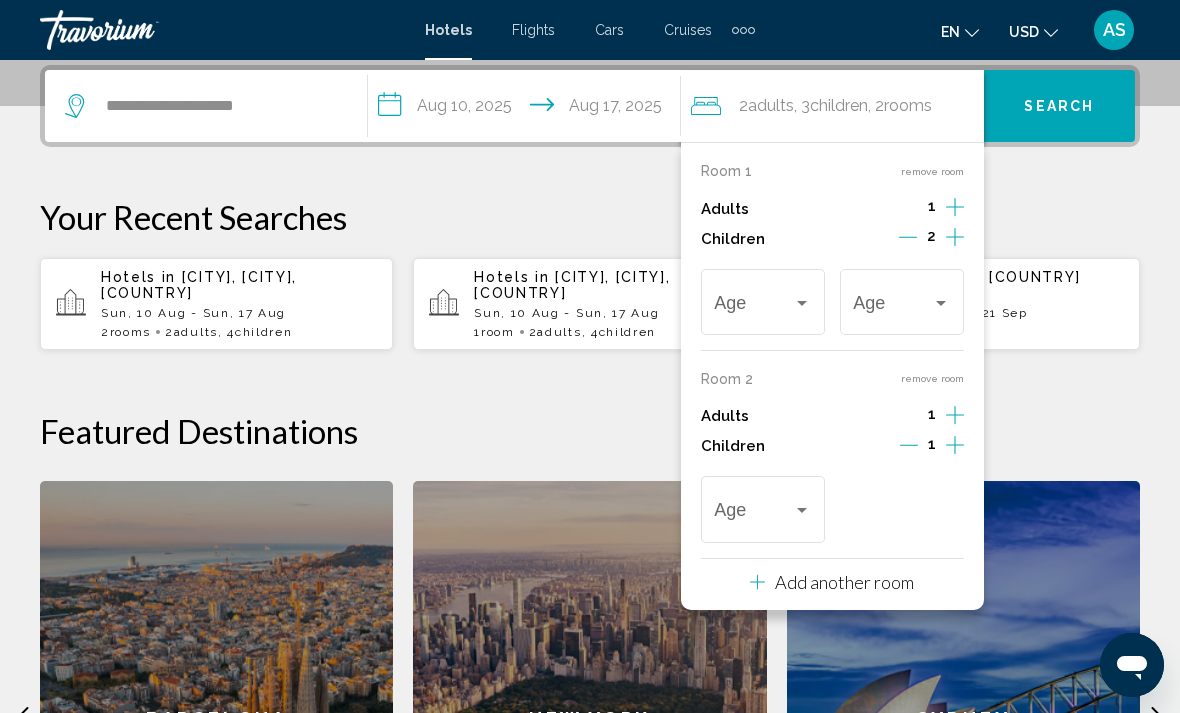 click 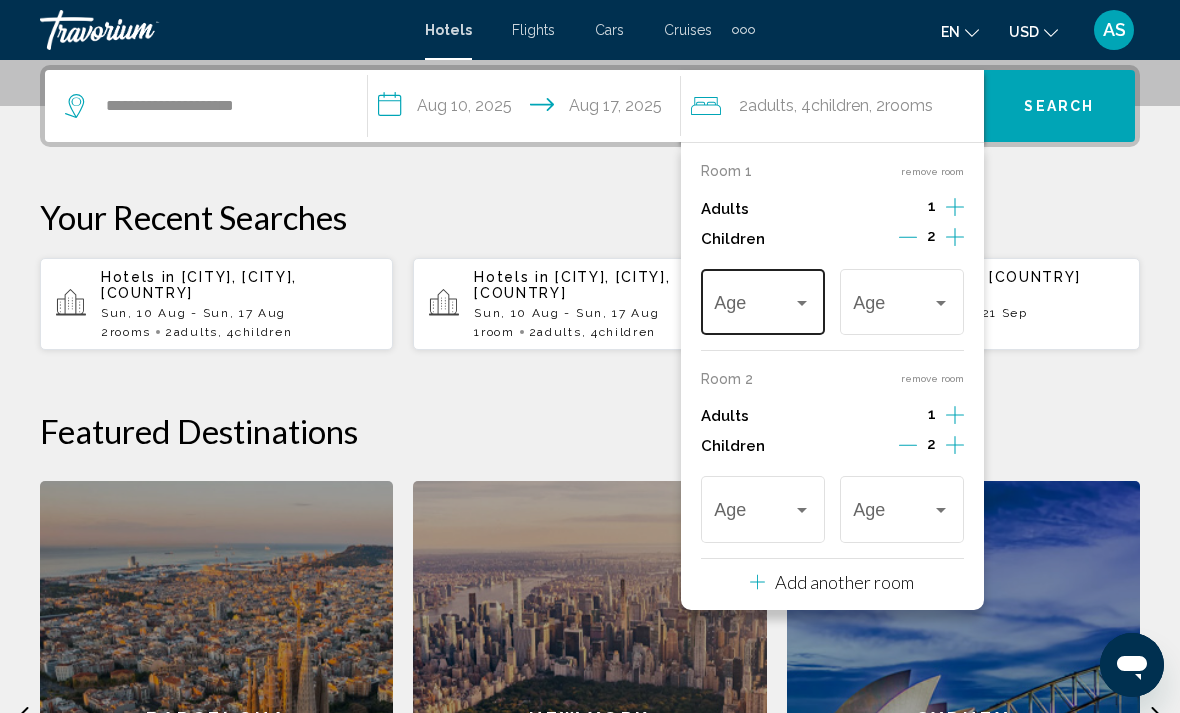 click at bounding box center [802, 303] 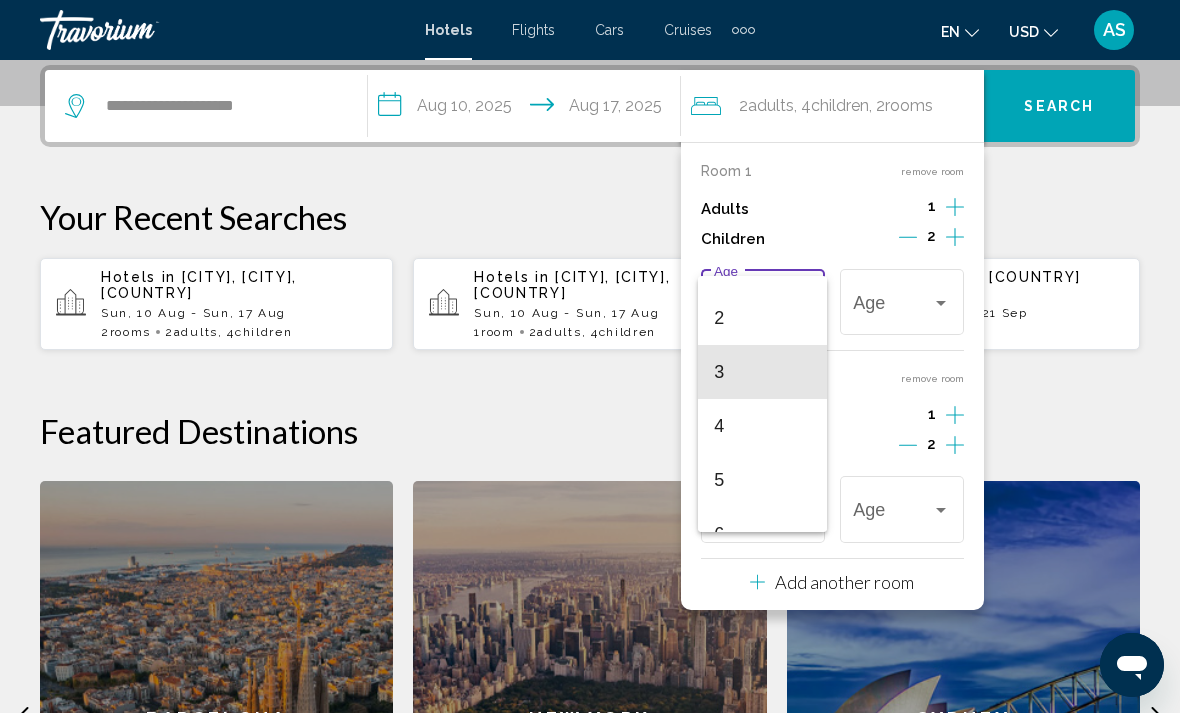 scroll, scrollTop: 103, scrollLeft: 0, axis: vertical 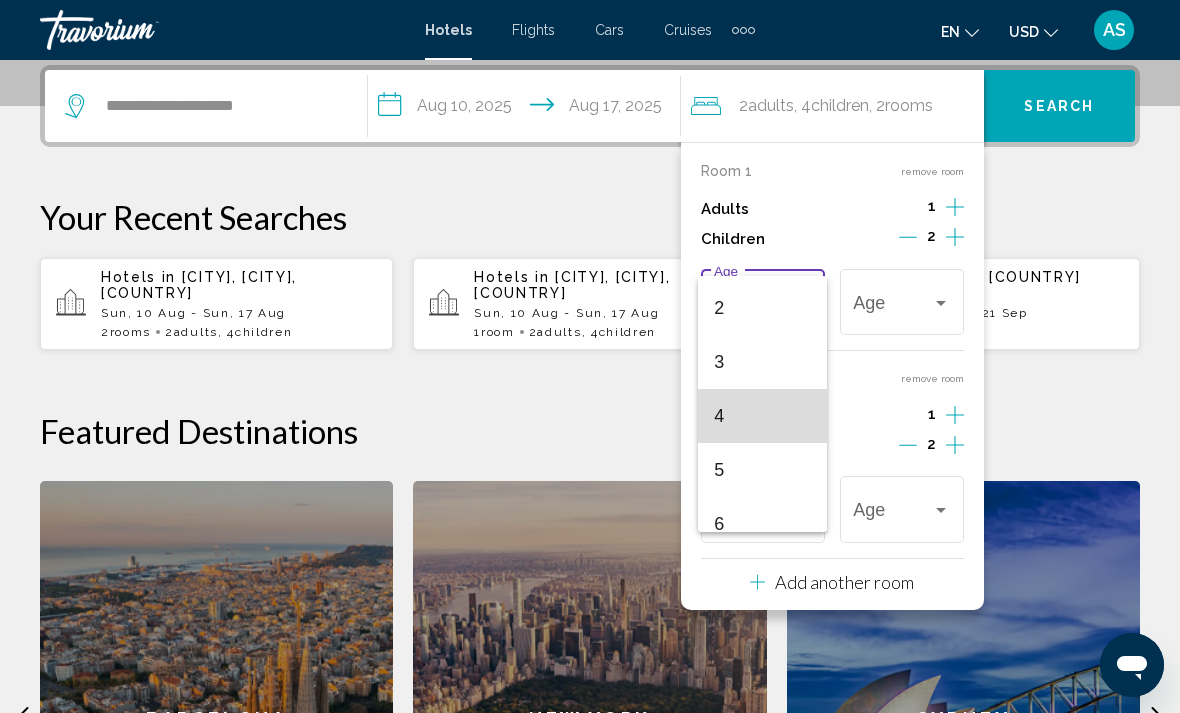 click on "4" at bounding box center (762, 416) 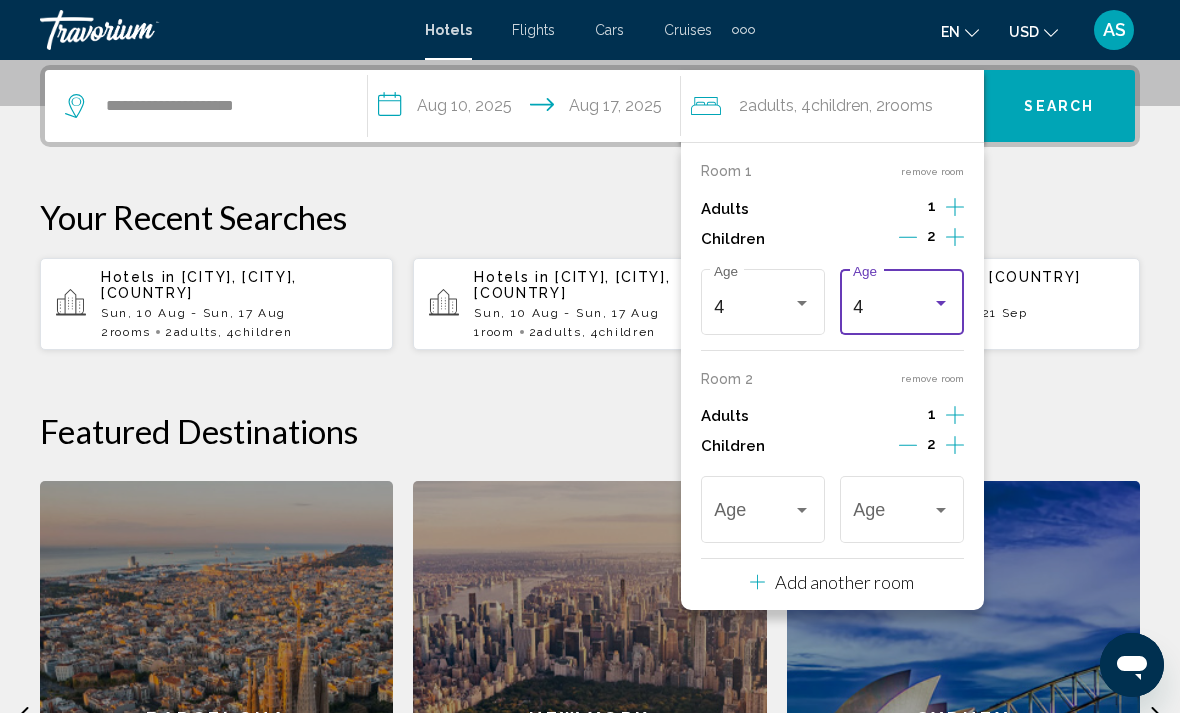 click on "4" at bounding box center [892, 307] 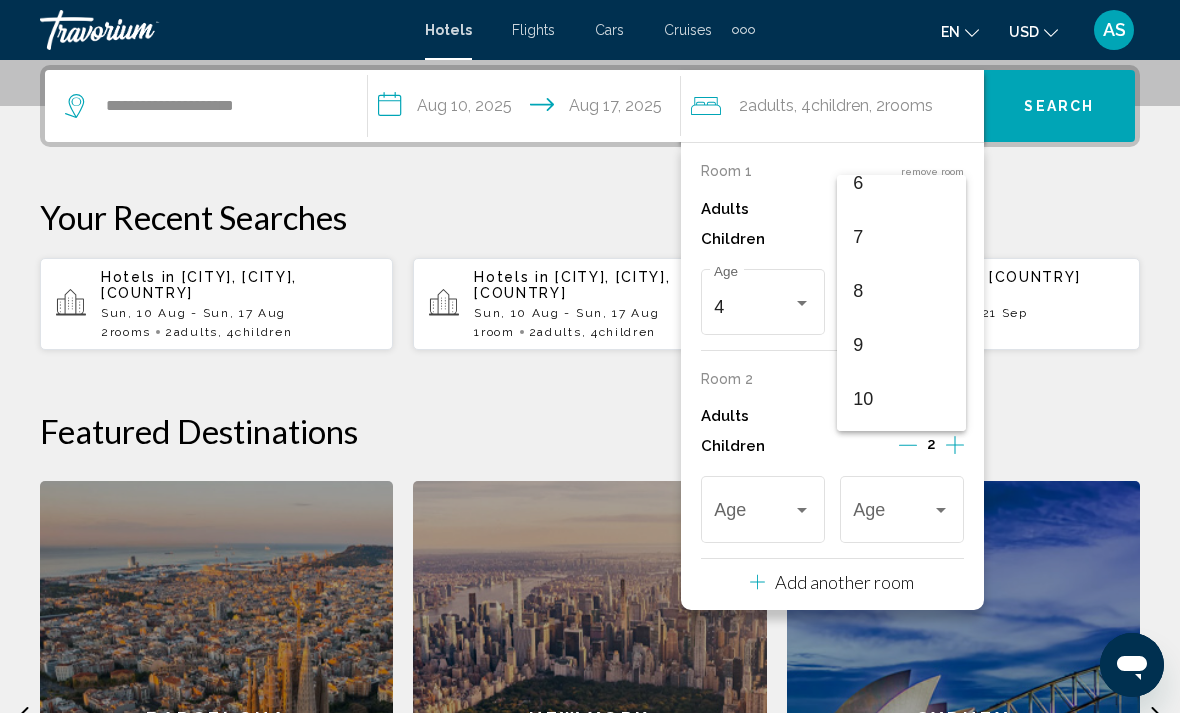 scroll, scrollTop: 344, scrollLeft: 0, axis: vertical 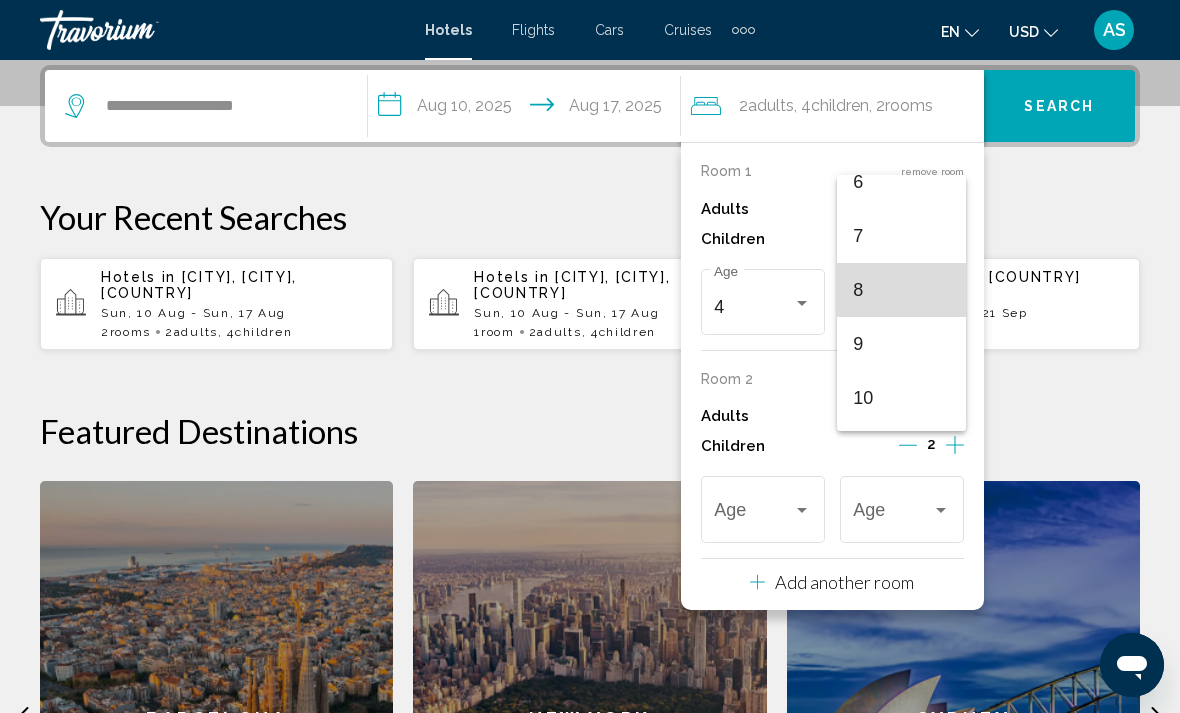 click on "8" at bounding box center (901, 290) 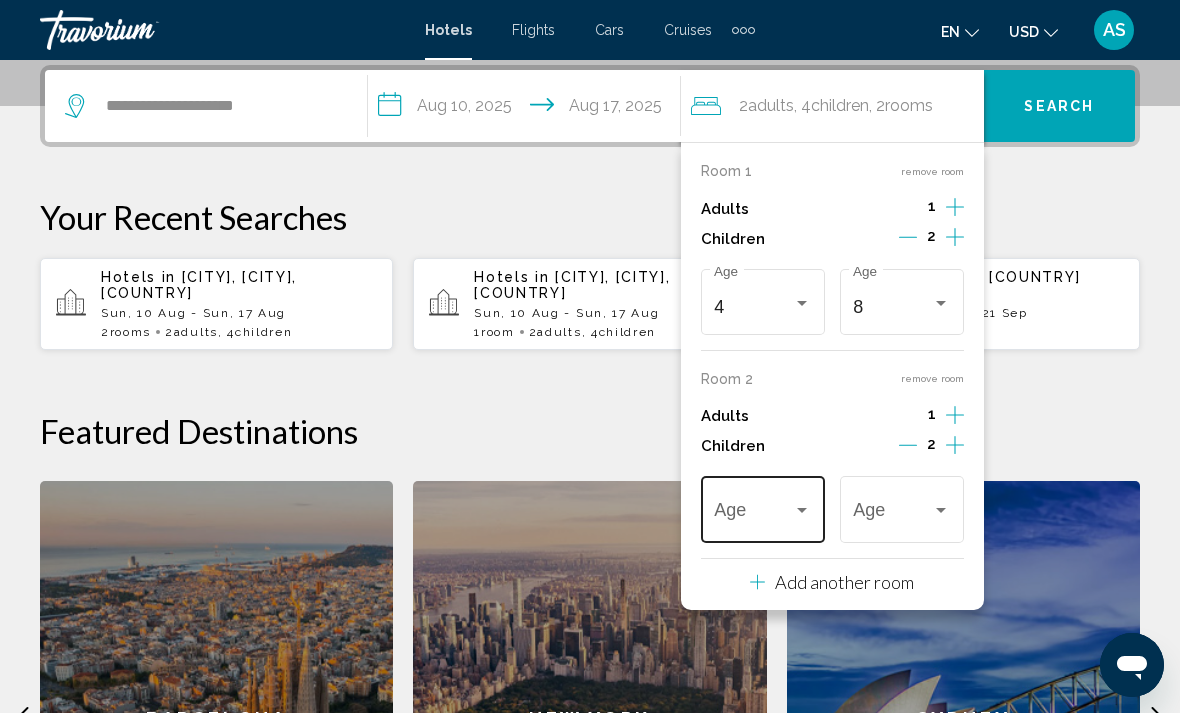 click at bounding box center [753, 515] 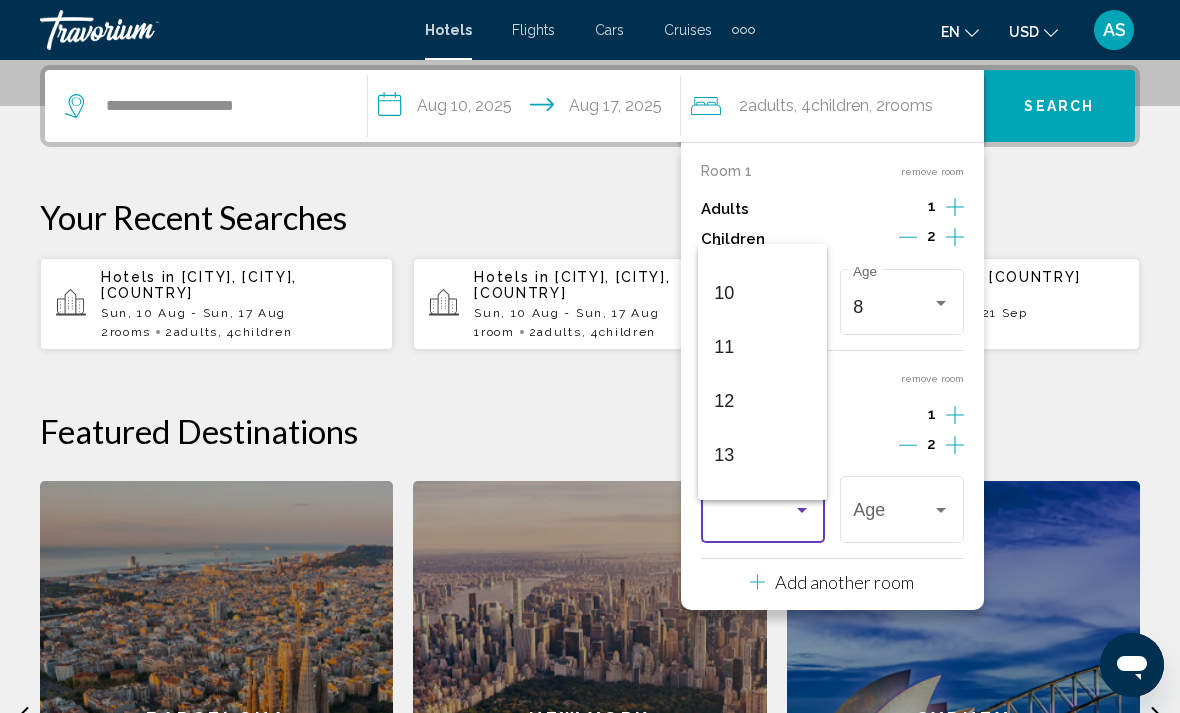 scroll, scrollTop: 535, scrollLeft: 0, axis: vertical 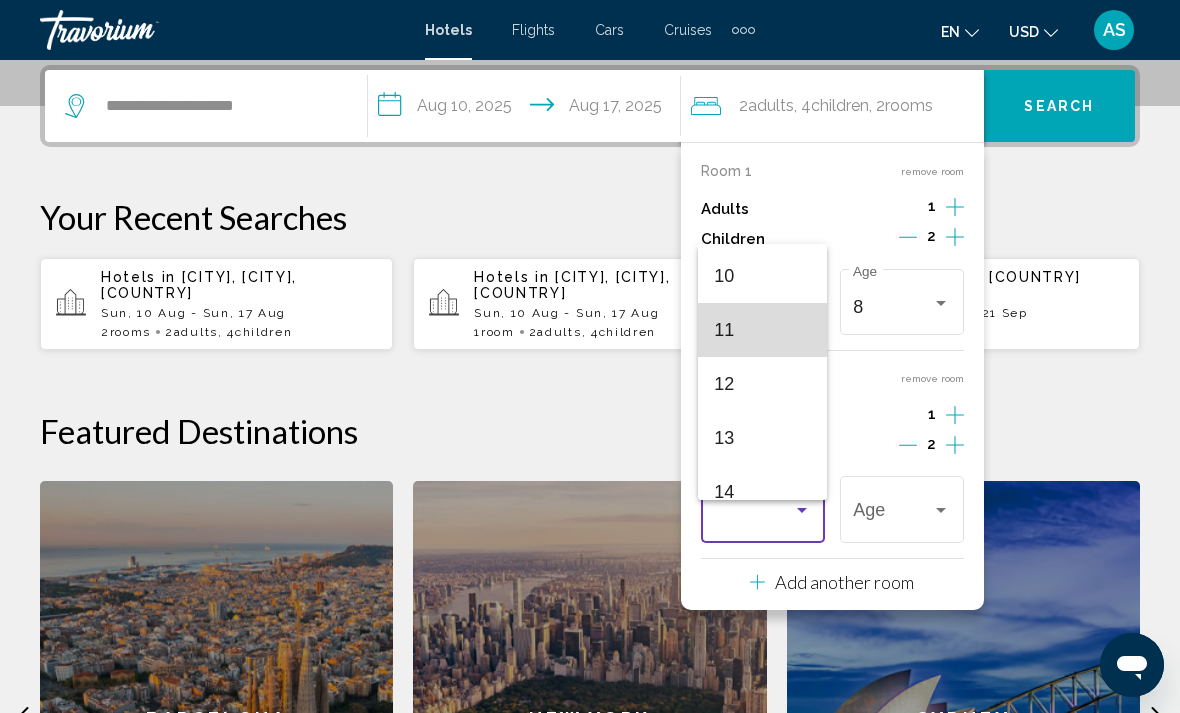 click on "11" at bounding box center (762, 330) 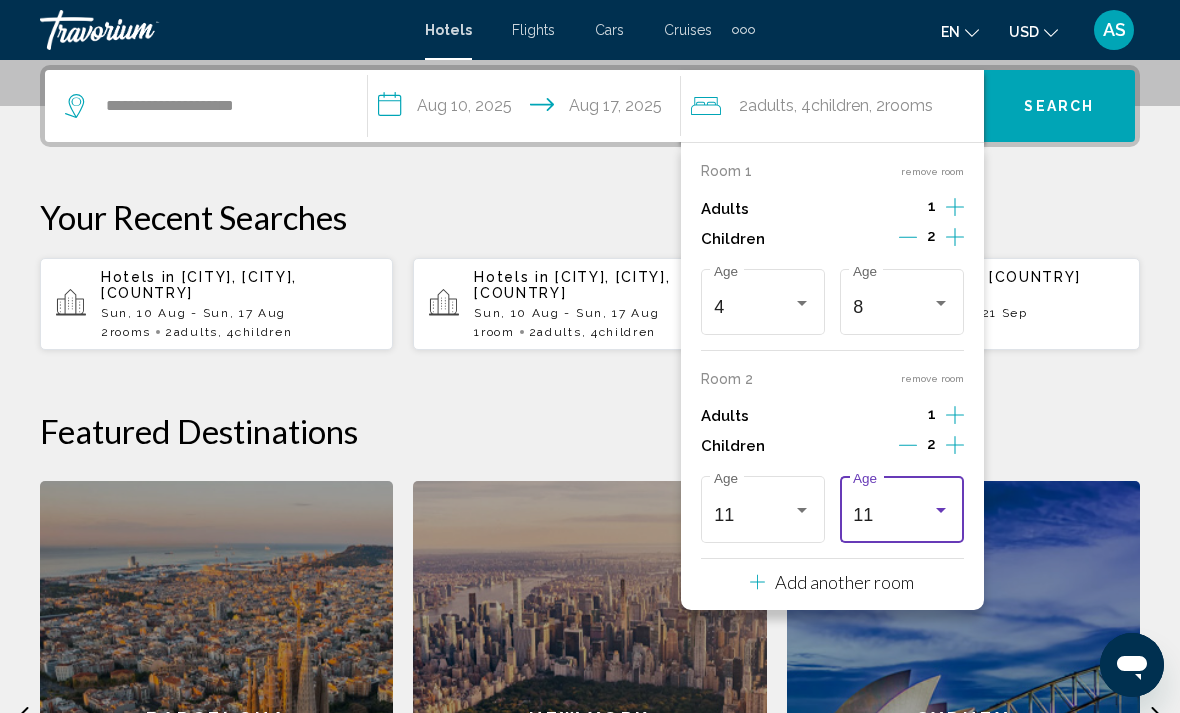click on "11" at bounding box center [892, 515] 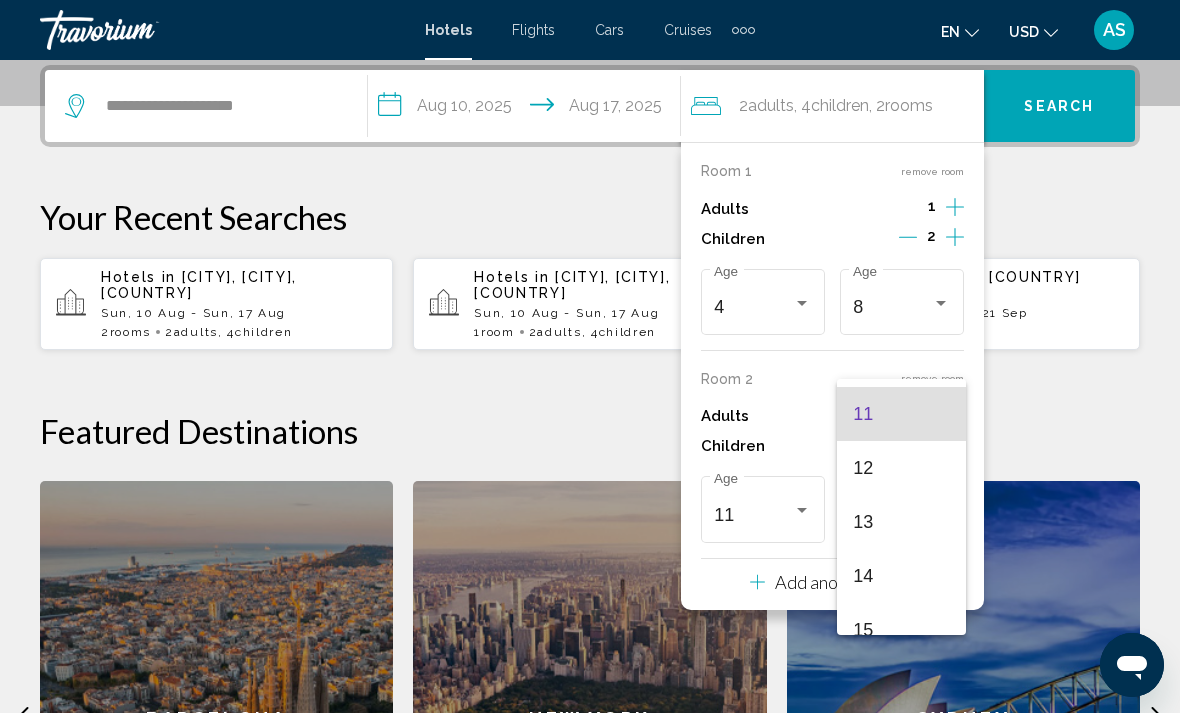scroll, scrollTop: 684, scrollLeft: 0, axis: vertical 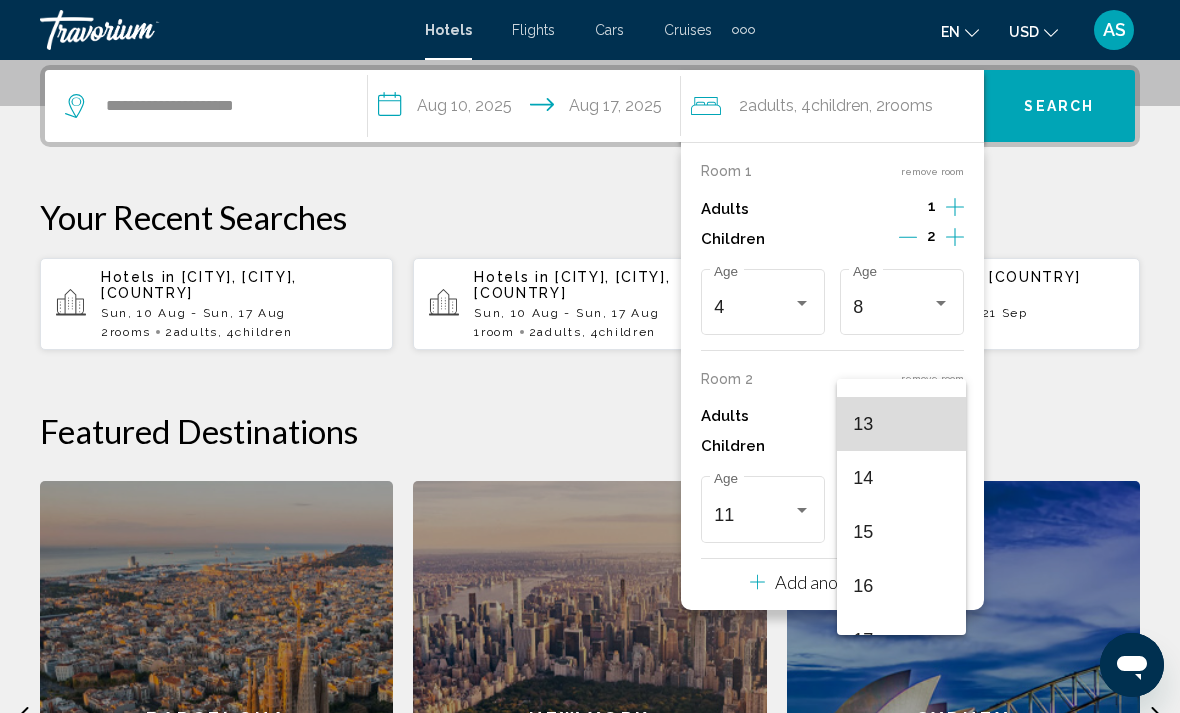 click on "13" at bounding box center [901, 424] 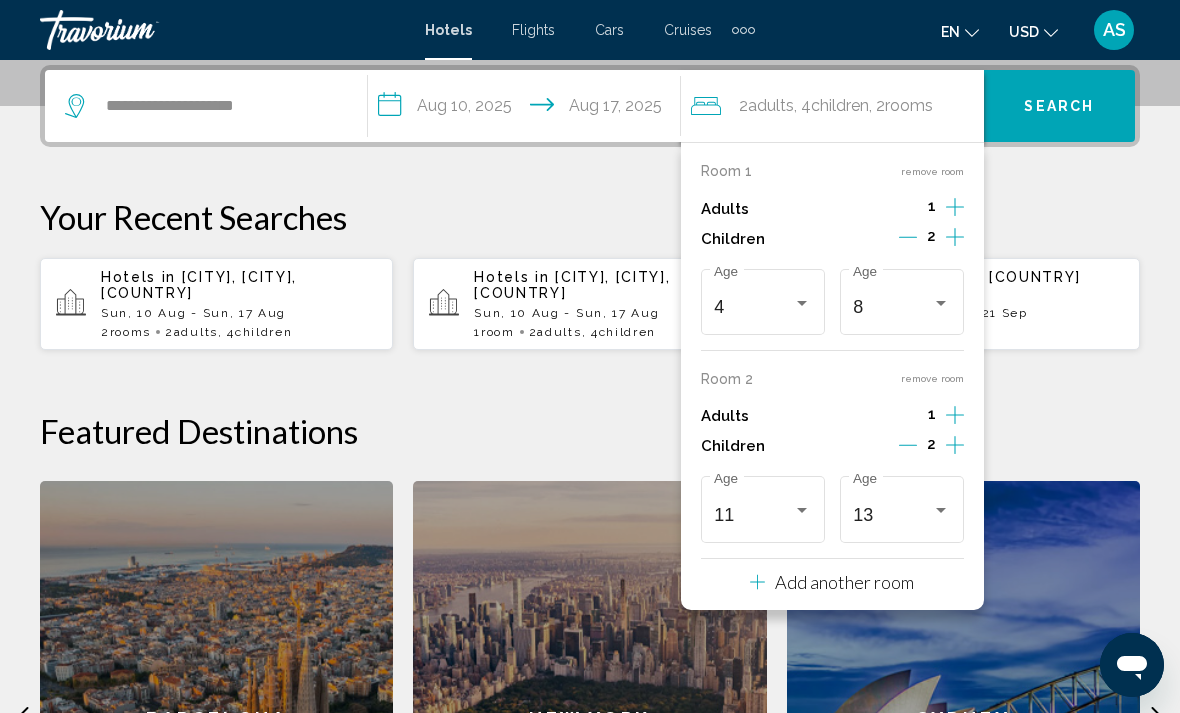 click on "Search" at bounding box center (1059, 106) 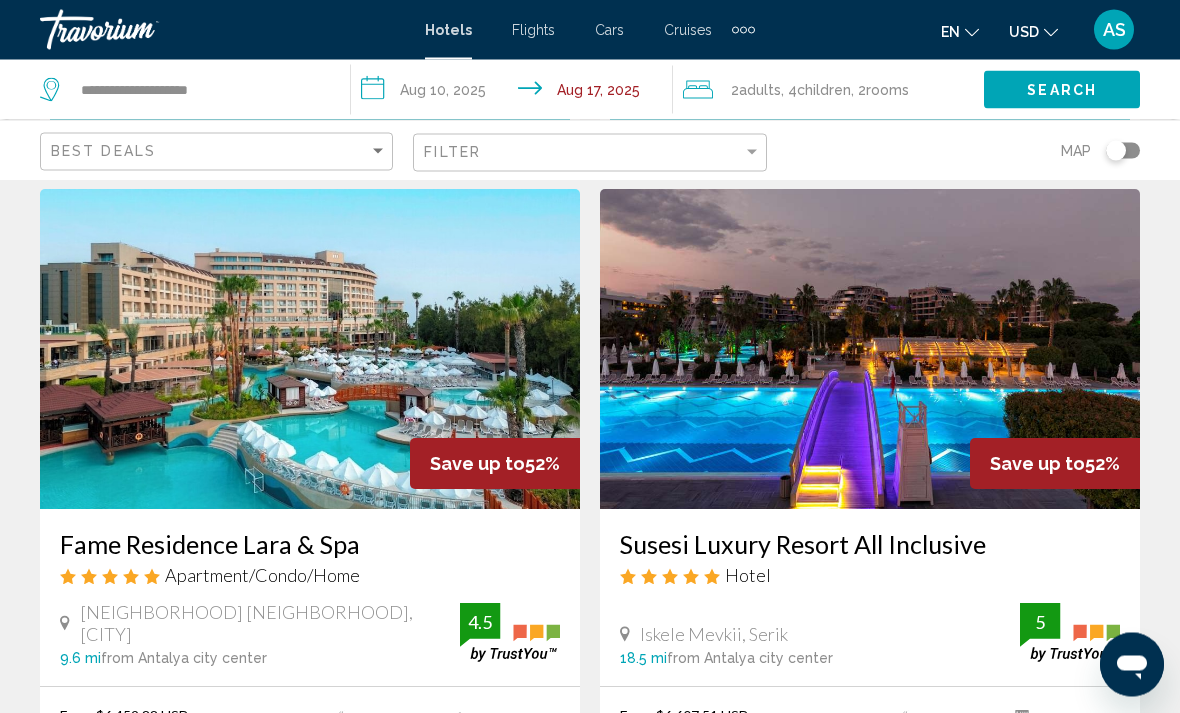 scroll, scrollTop: 3711, scrollLeft: 0, axis: vertical 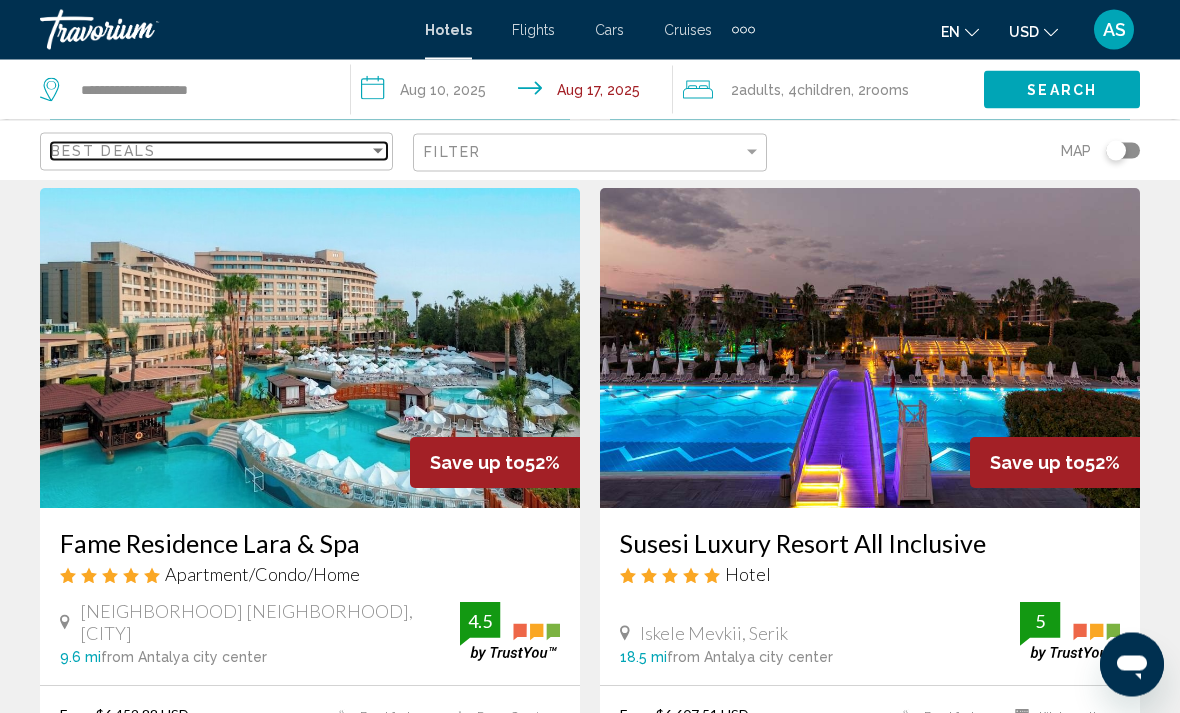 click on "Best Deals" at bounding box center [210, 151] 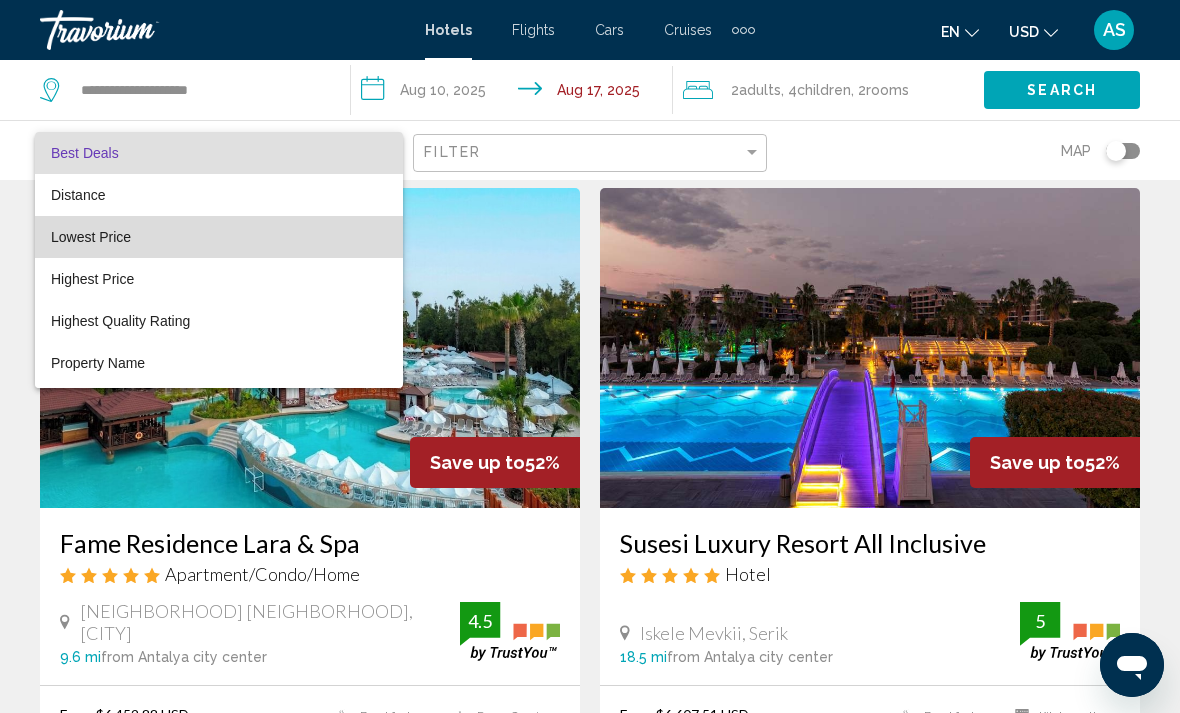 click on "Lowest Price" at bounding box center [219, 237] 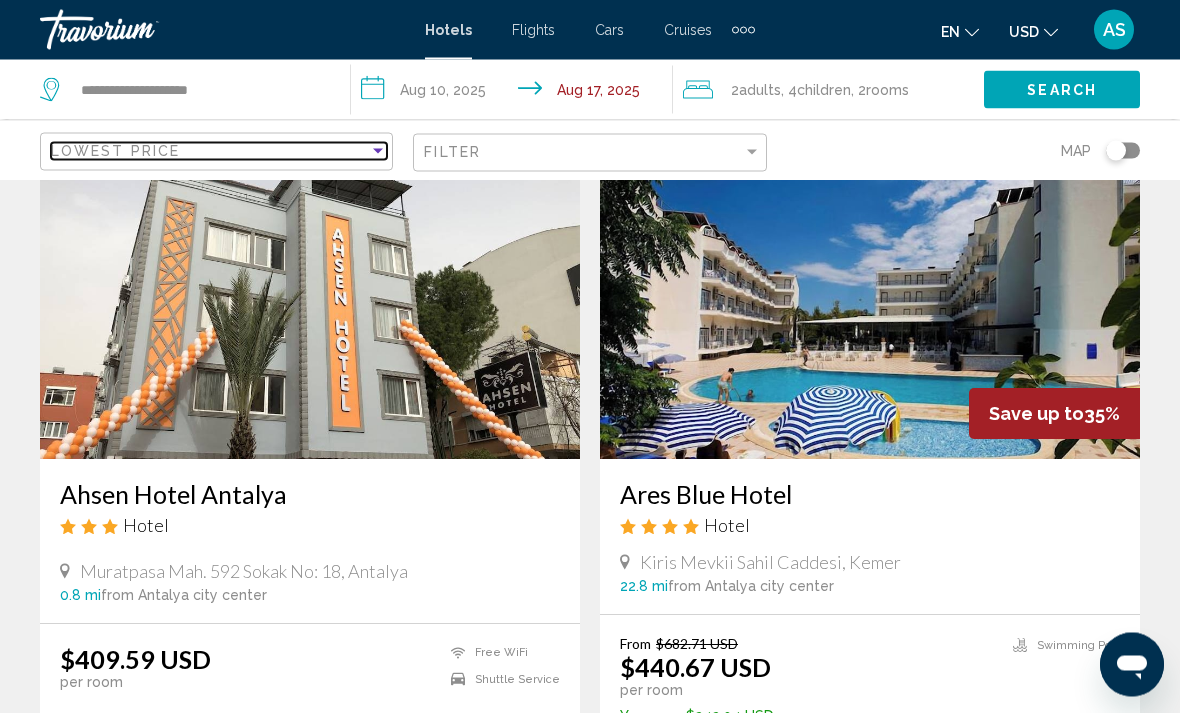 scroll, scrollTop: 3671, scrollLeft: 0, axis: vertical 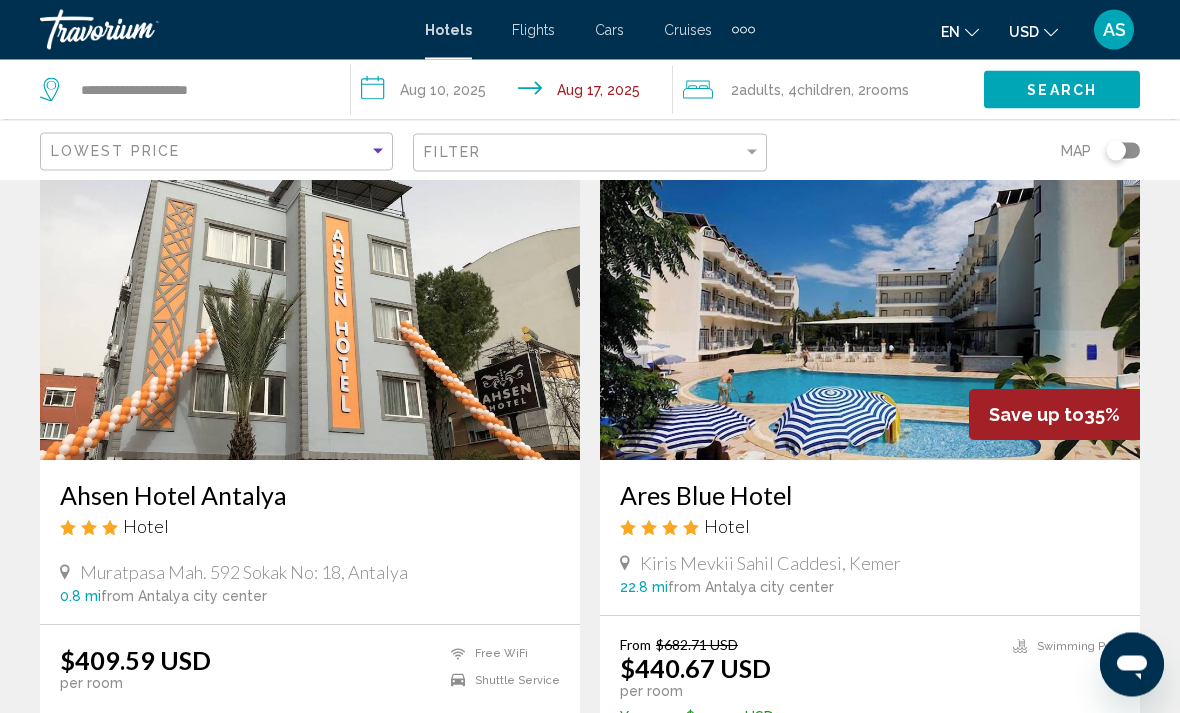 click on "Select Room" at bounding box center [870, 764] 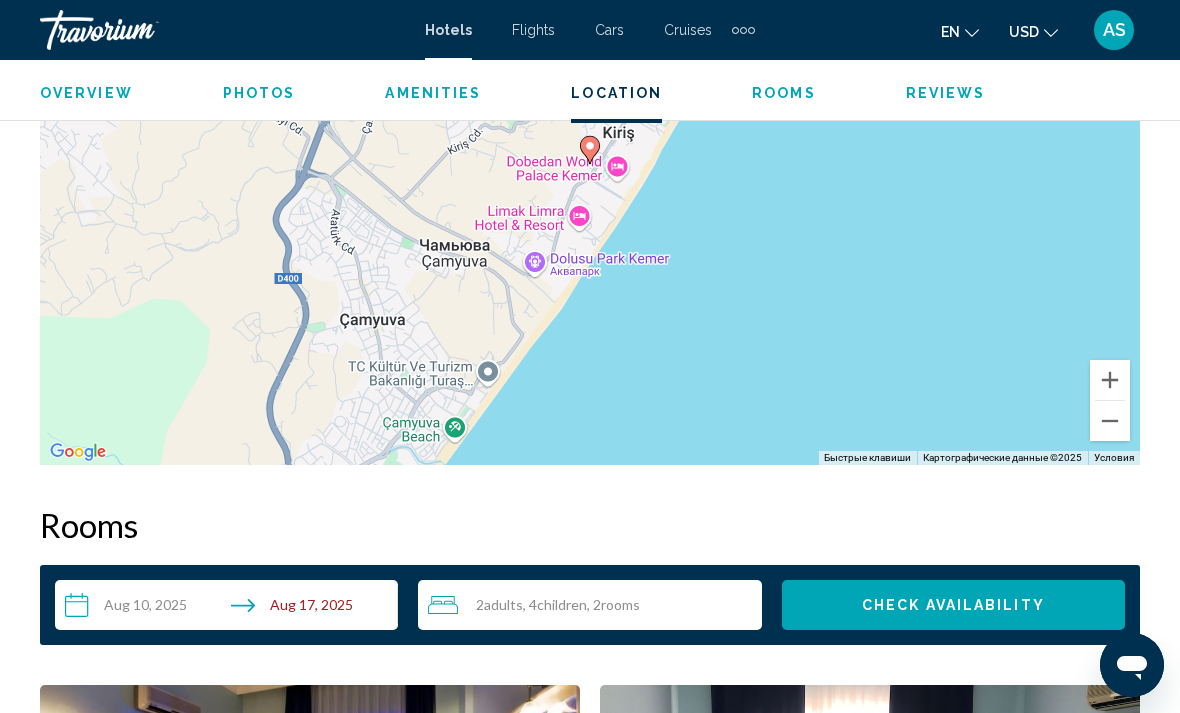 scroll, scrollTop: 2495, scrollLeft: 0, axis: vertical 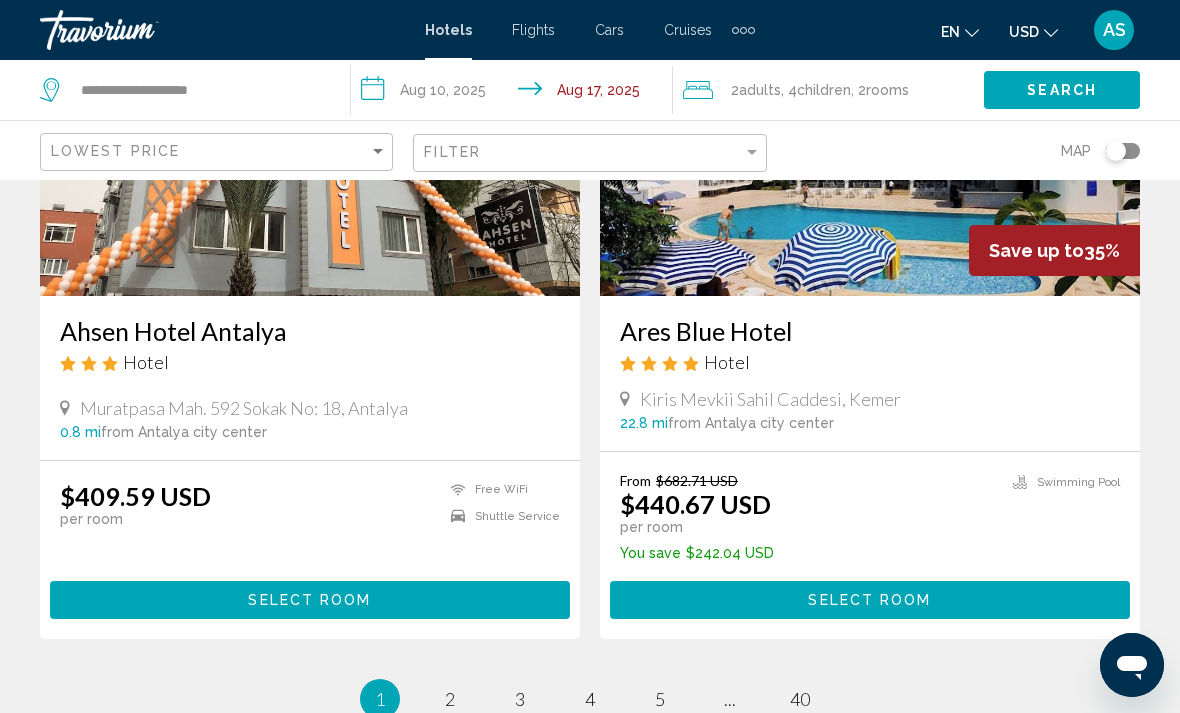 click on "Select Room" at bounding box center [869, 601] 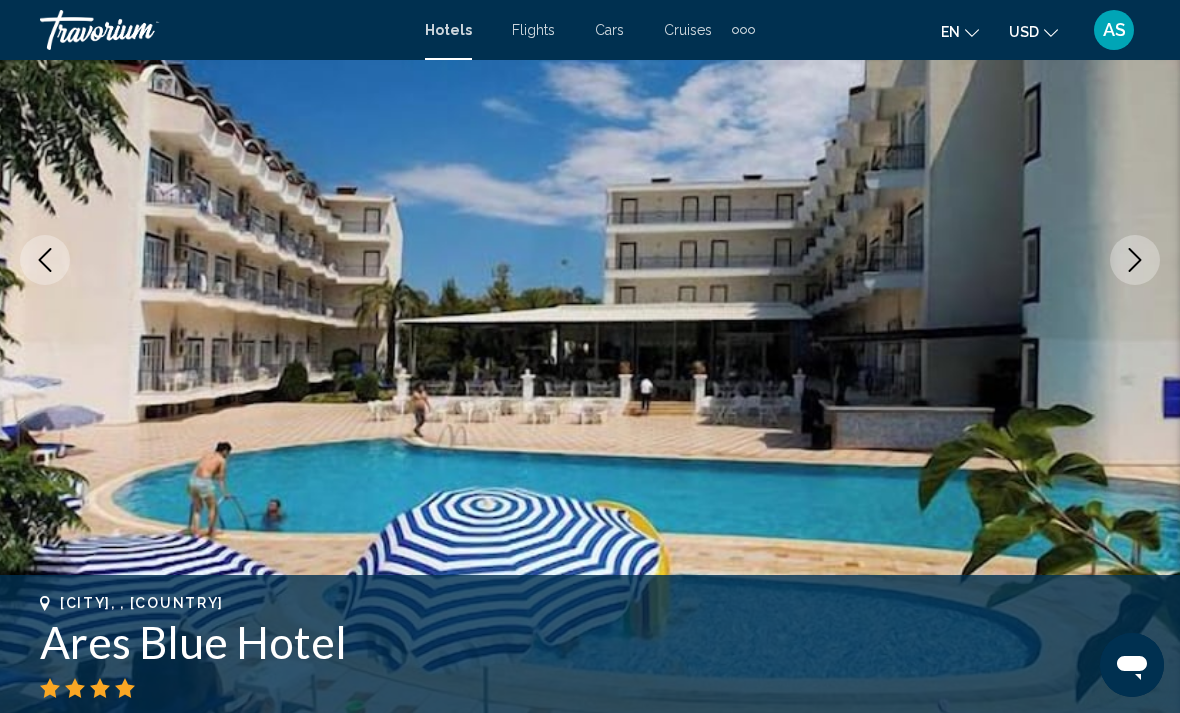 scroll, scrollTop: 278, scrollLeft: 0, axis: vertical 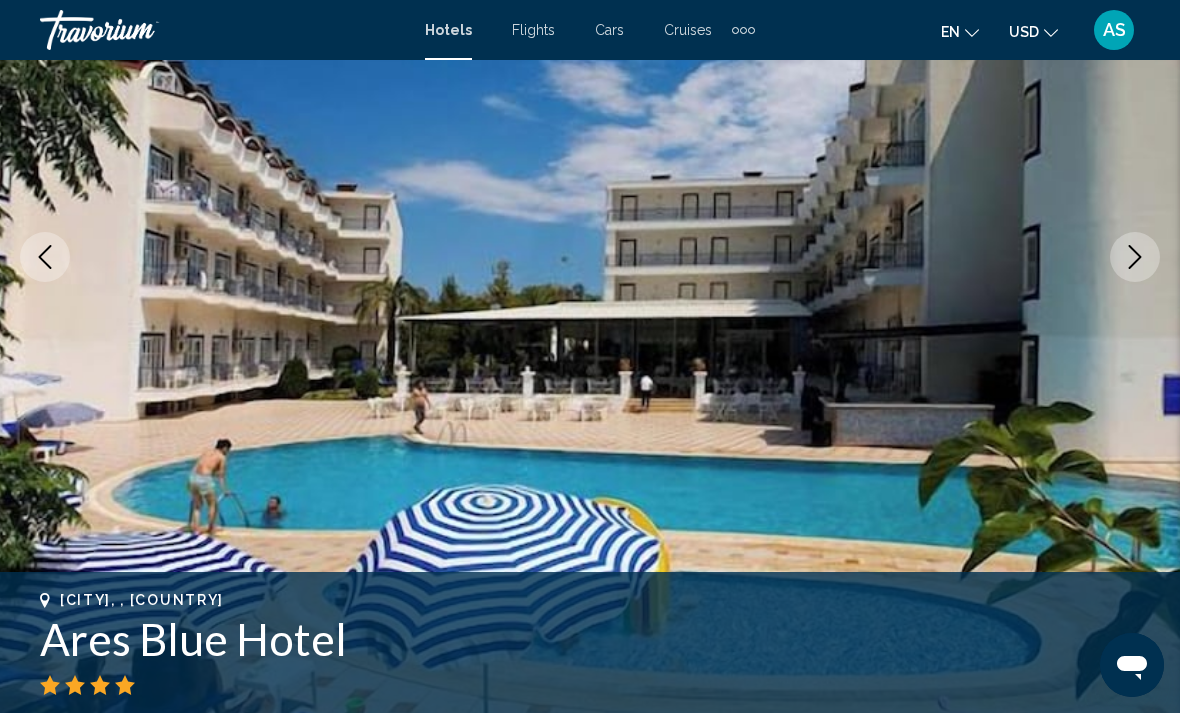 click 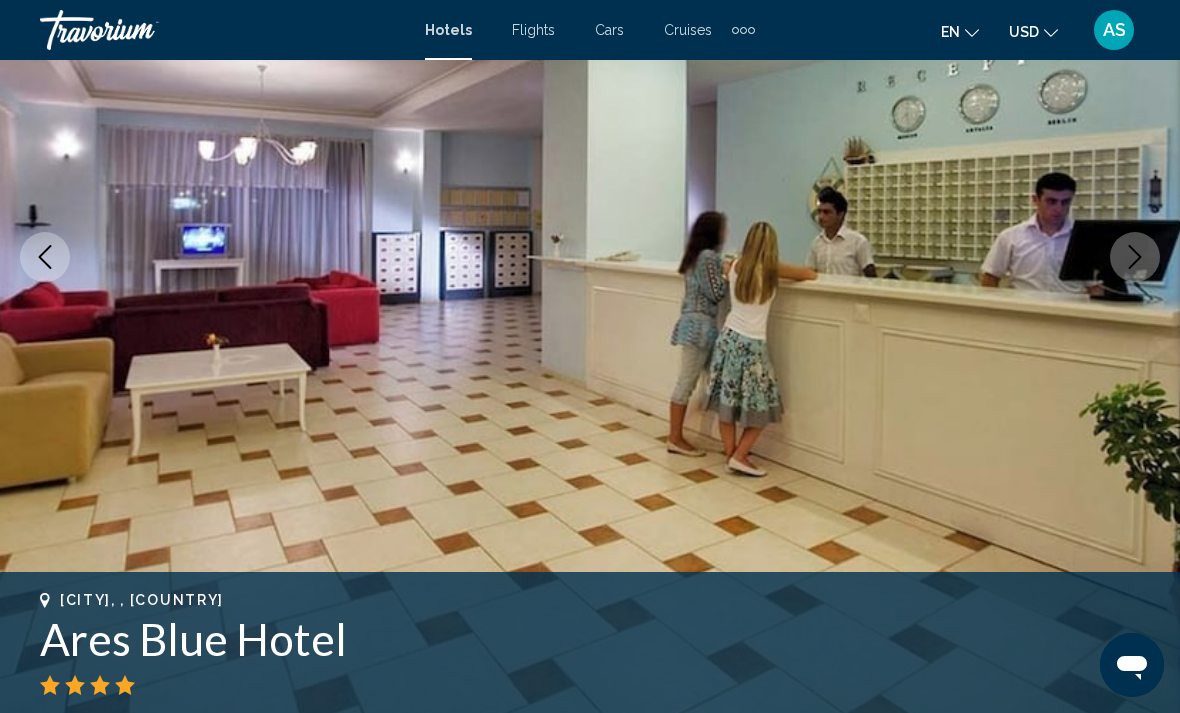 click 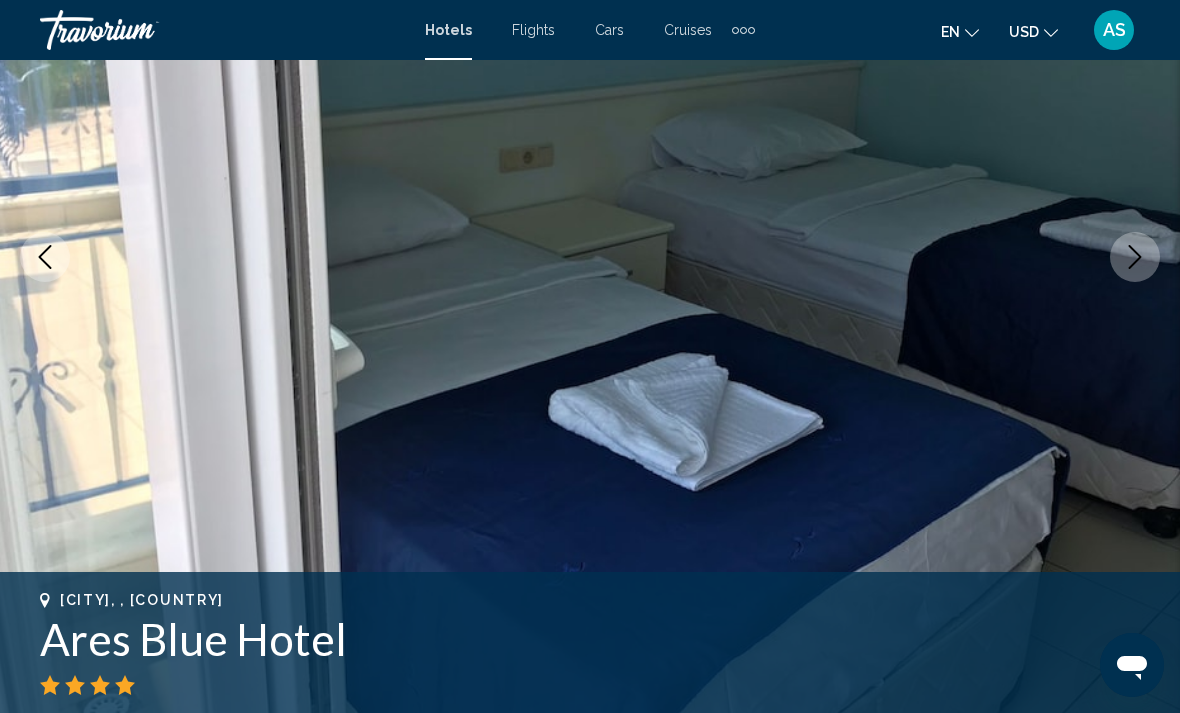 click 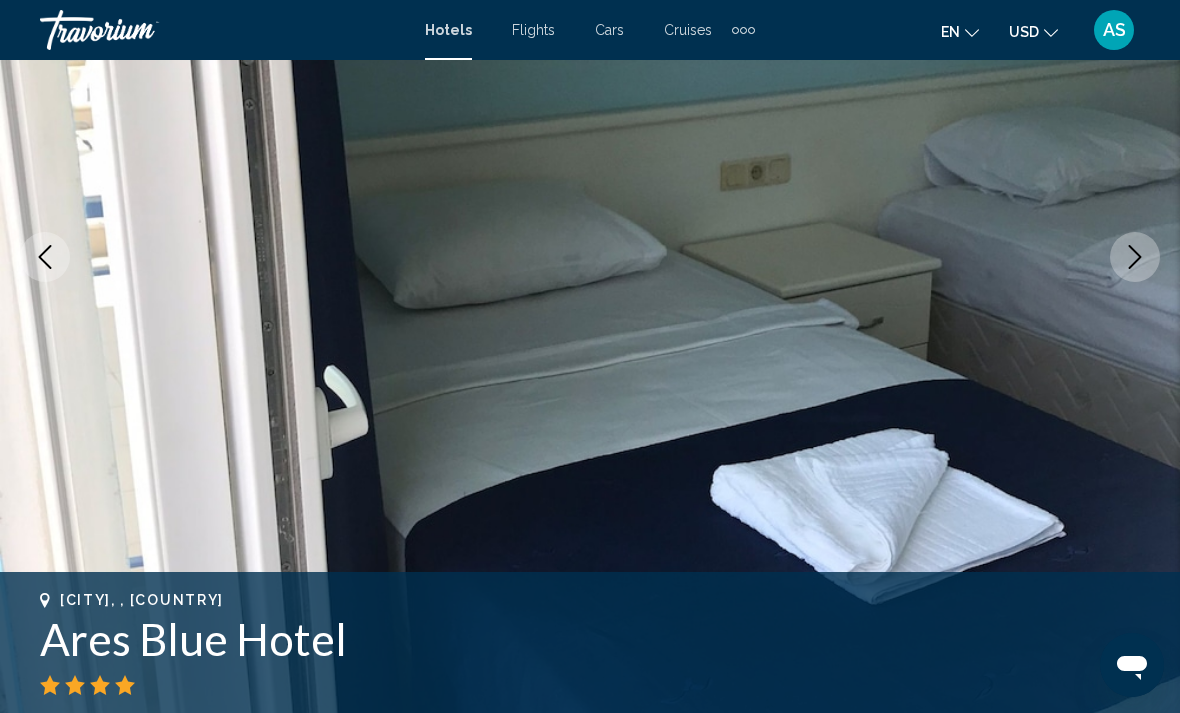 click at bounding box center [1135, 257] 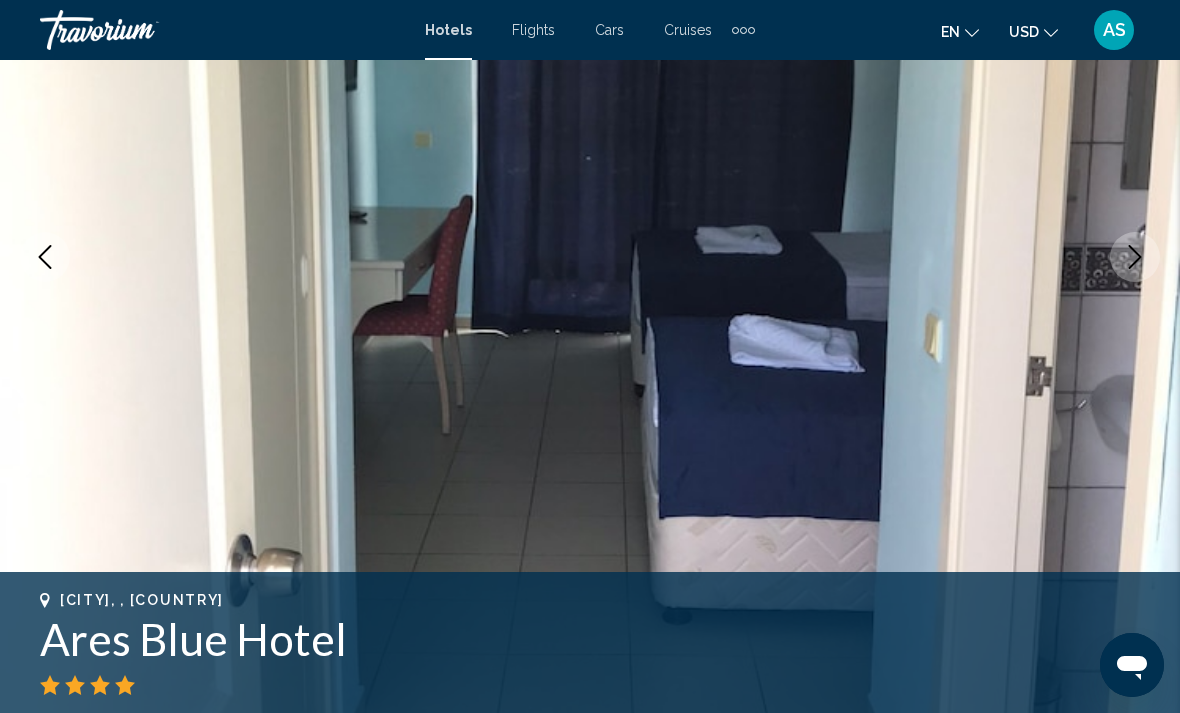 click at bounding box center (590, 257) 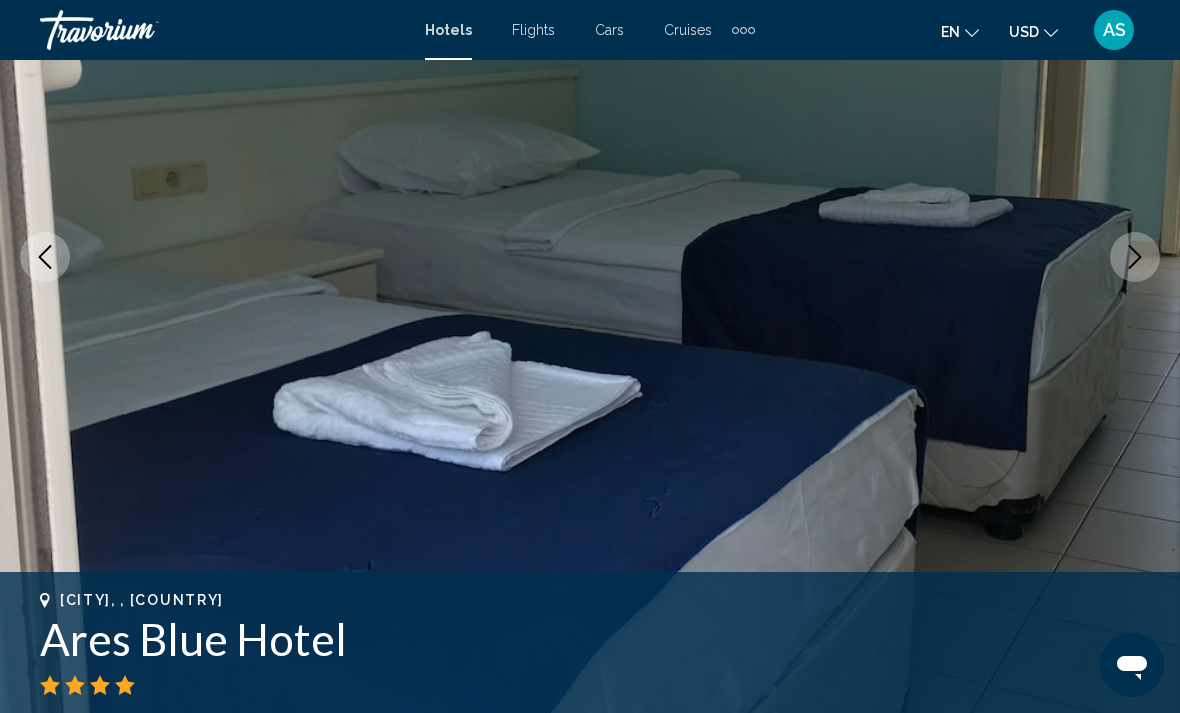 click at bounding box center [1135, 257] 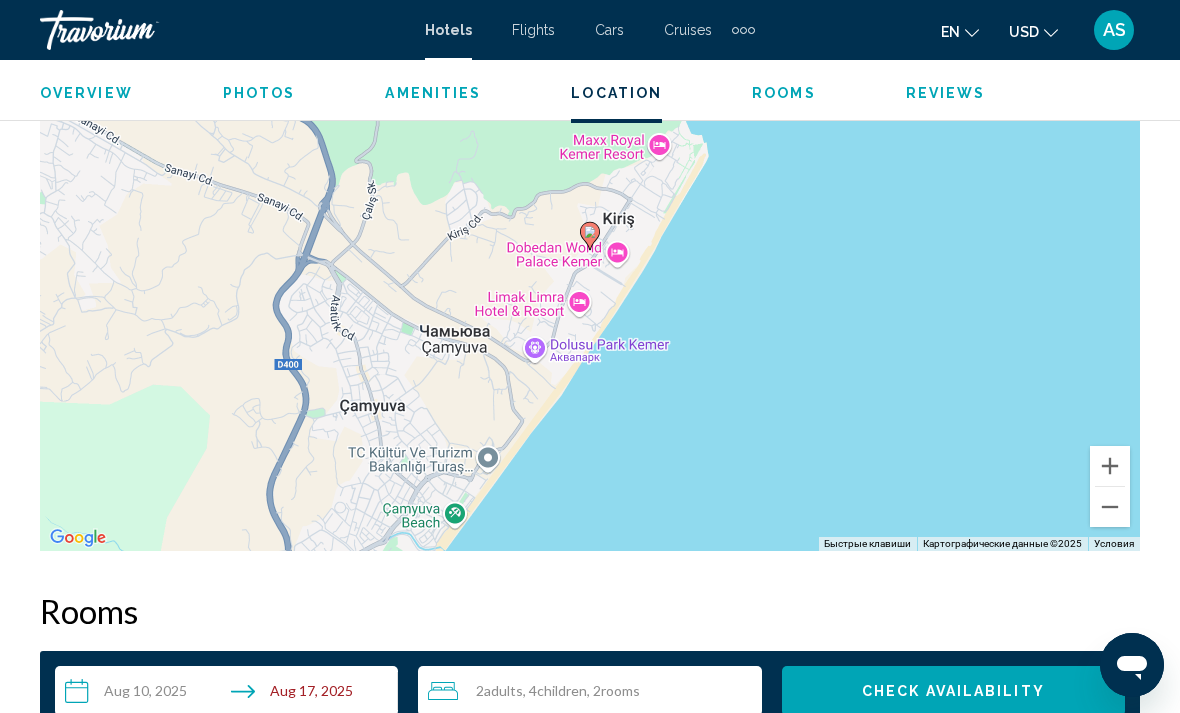 scroll, scrollTop: 2411, scrollLeft: 0, axis: vertical 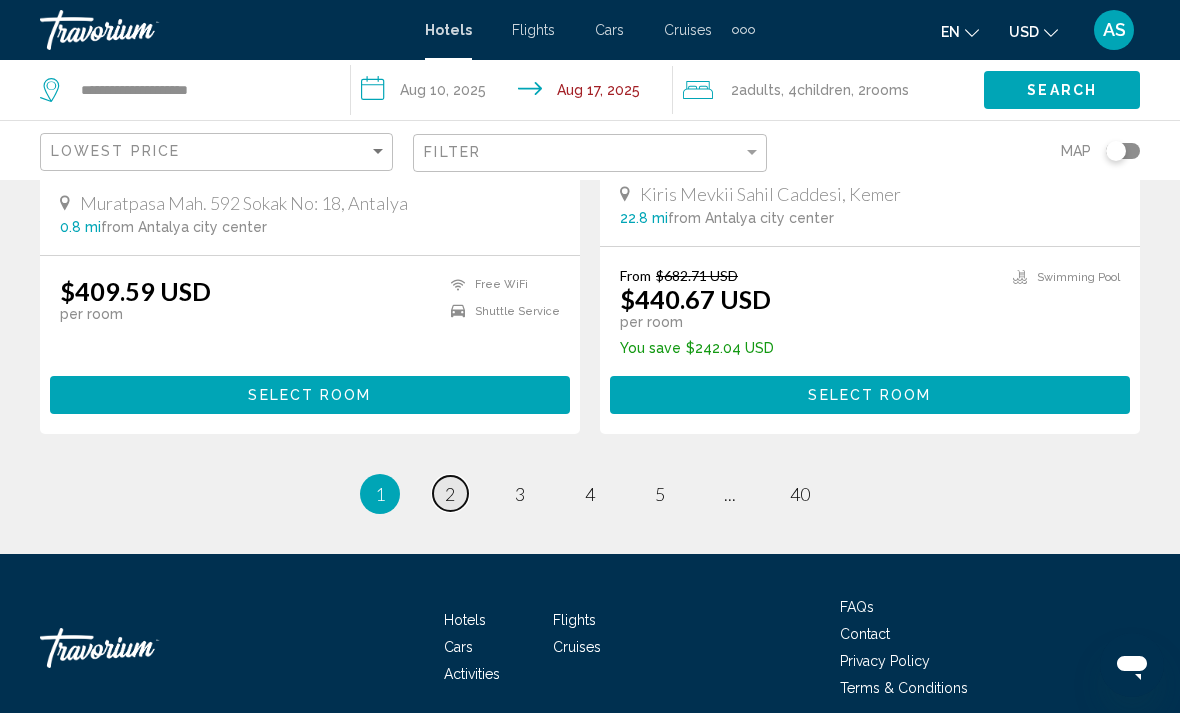 click on "page  2" at bounding box center (450, 493) 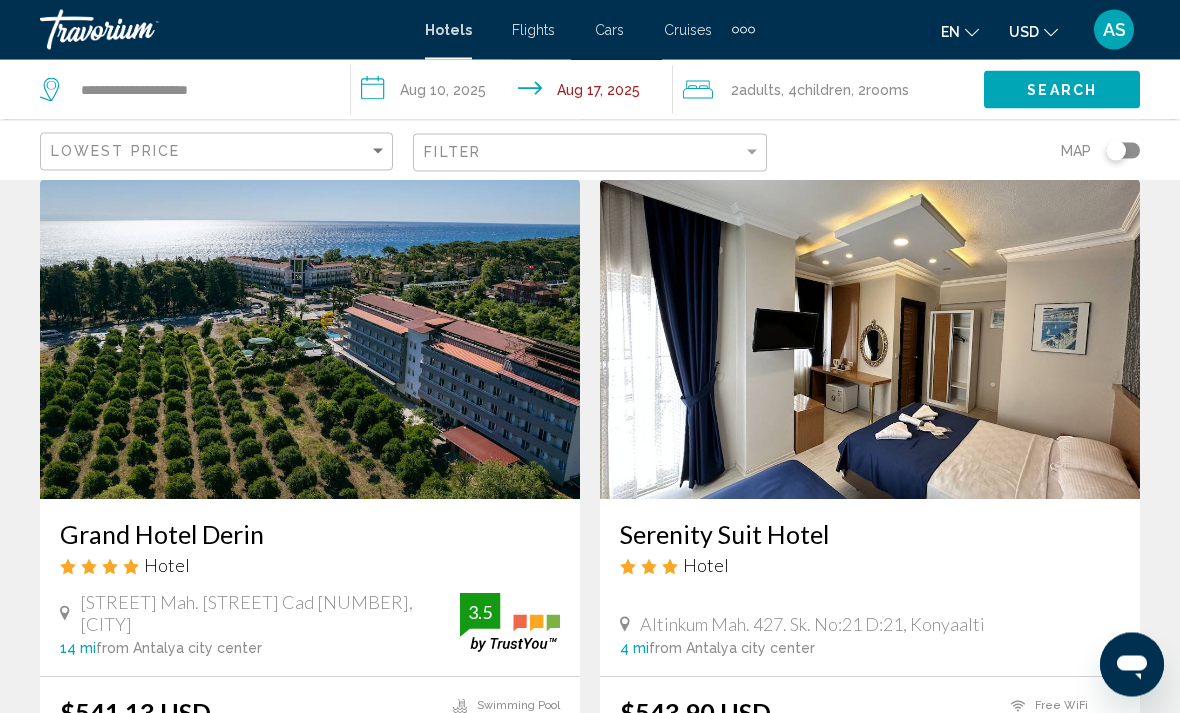 scroll, scrollTop: 3586, scrollLeft: 0, axis: vertical 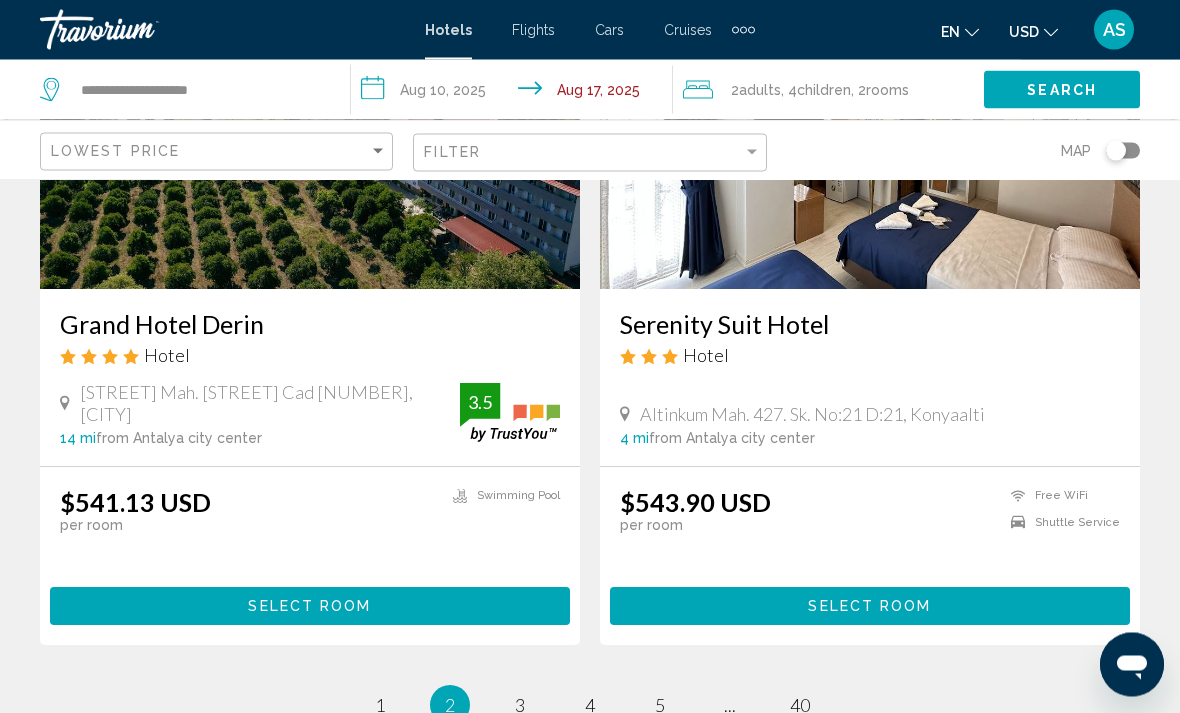 click on "Select Room" at bounding box center (310, 606) 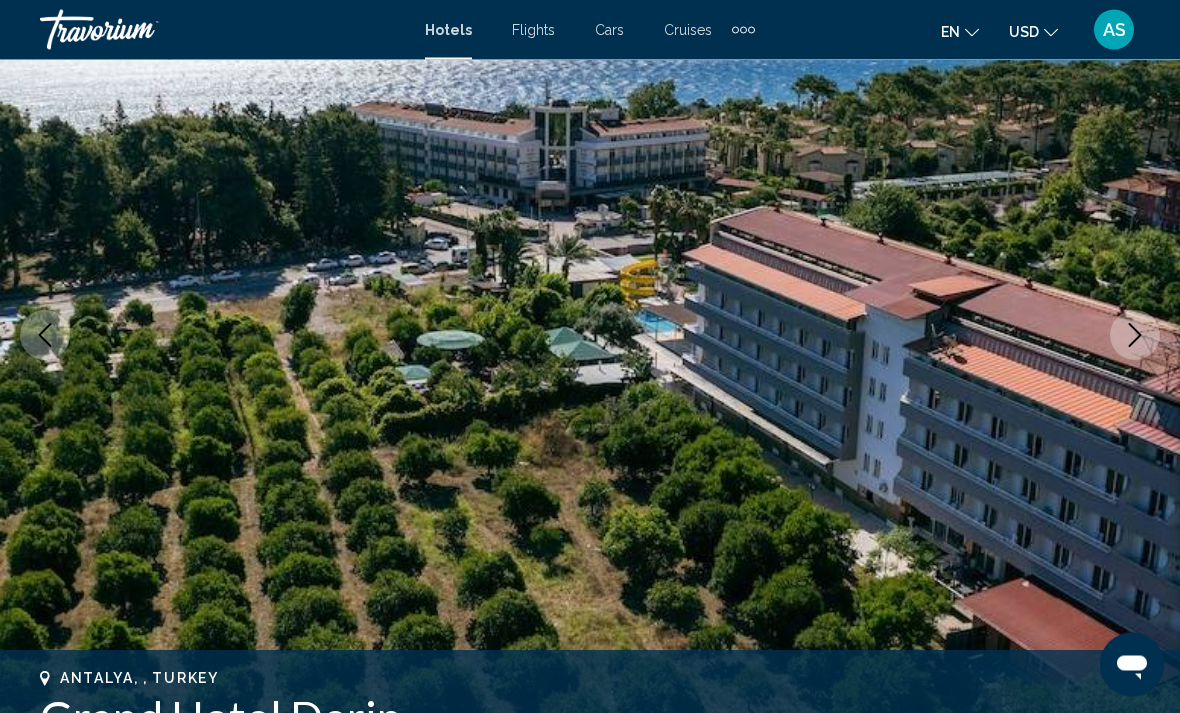 scroll, scrollTop: 209, scrollLeft: 0, axis: vertical 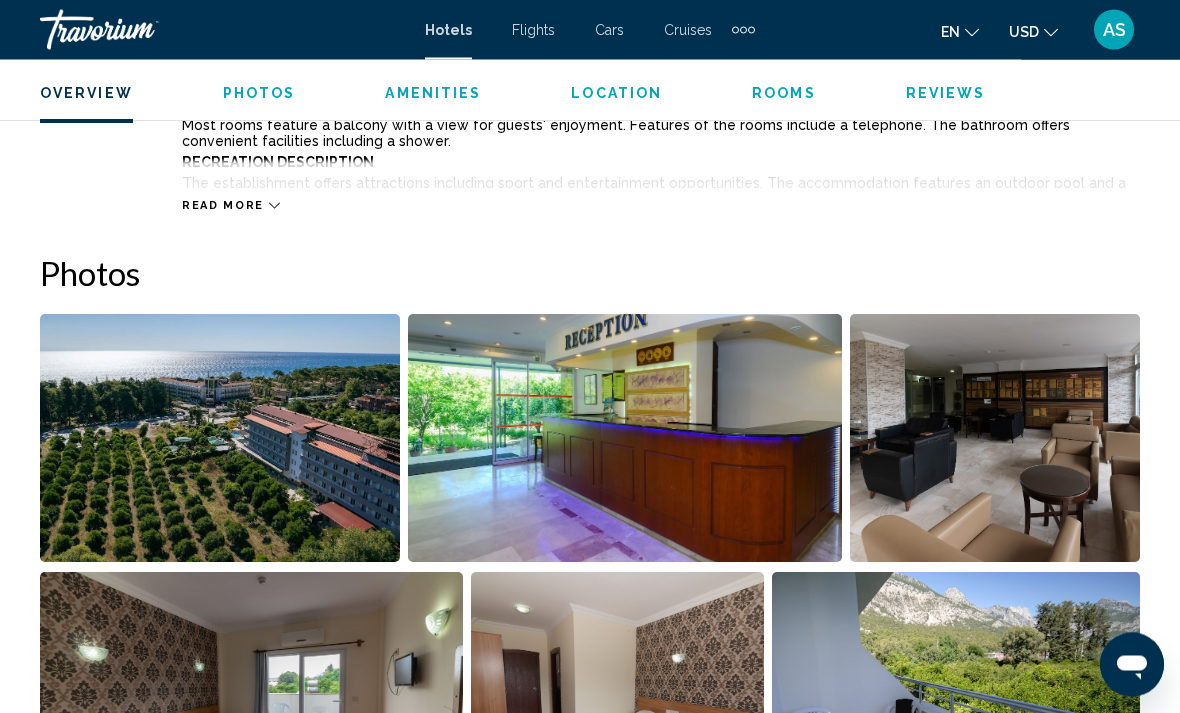 click at bounding box center (220, 439) 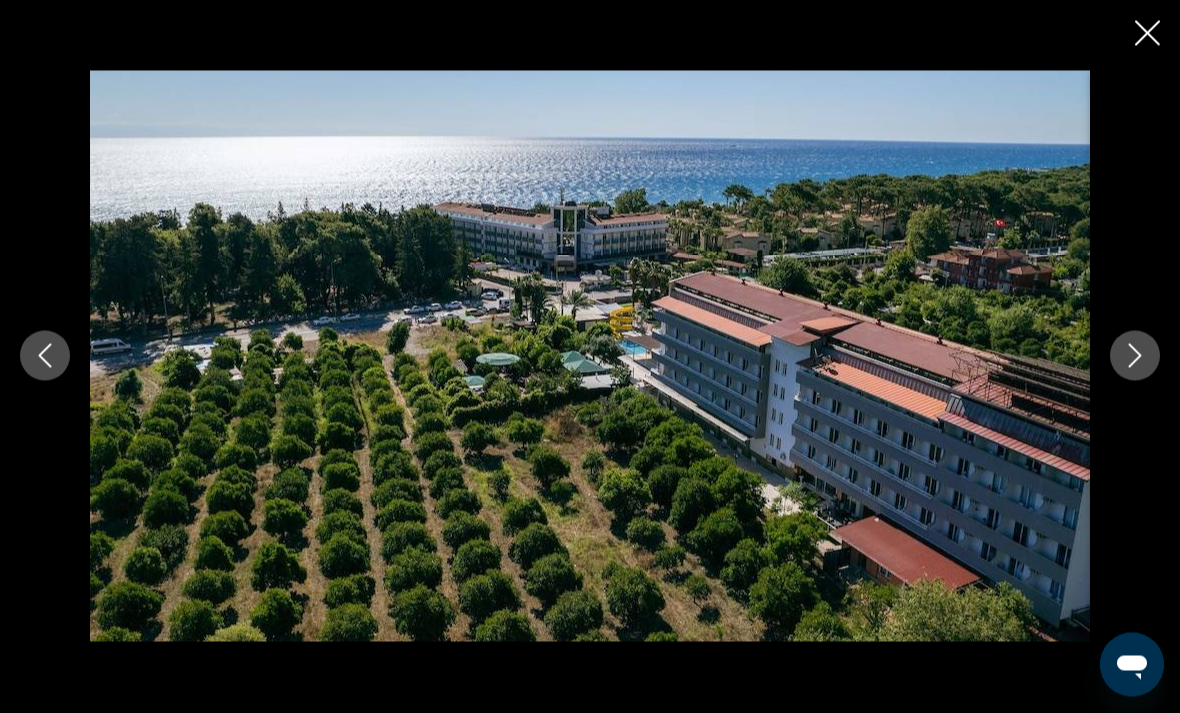scroll, scrollTop: 1195, scrollLeft: 0, axis: vertical 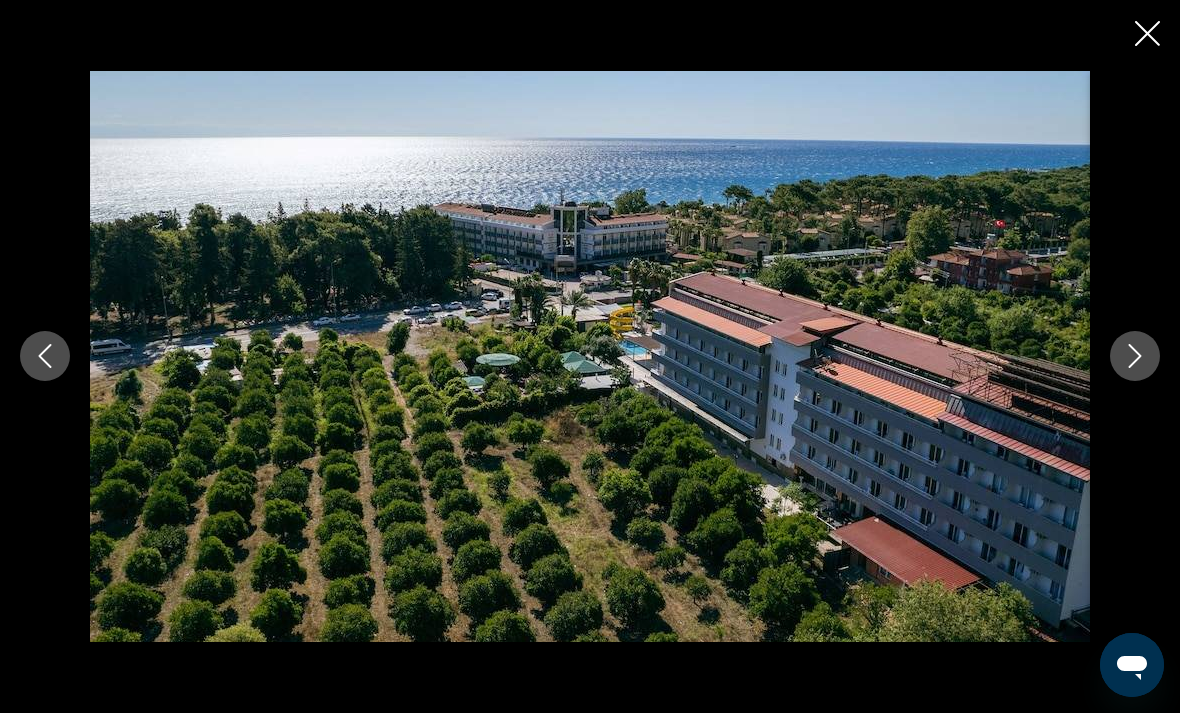 click at bounding box center (1135, 356) 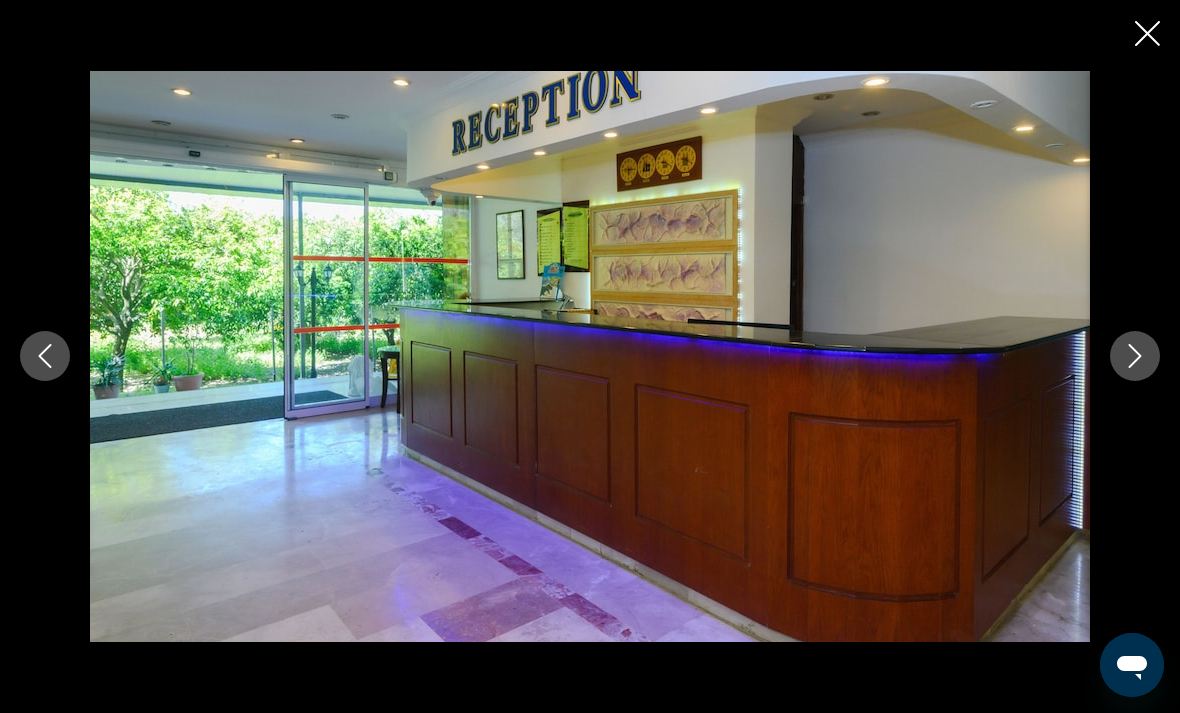 click 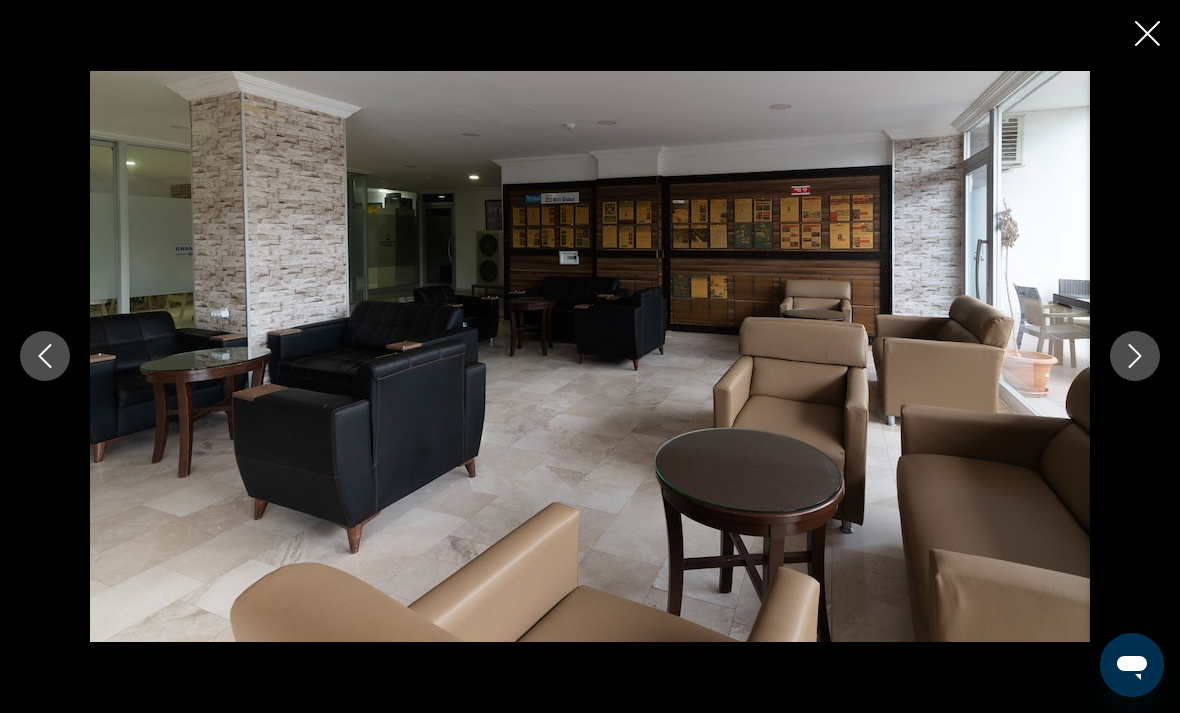 click 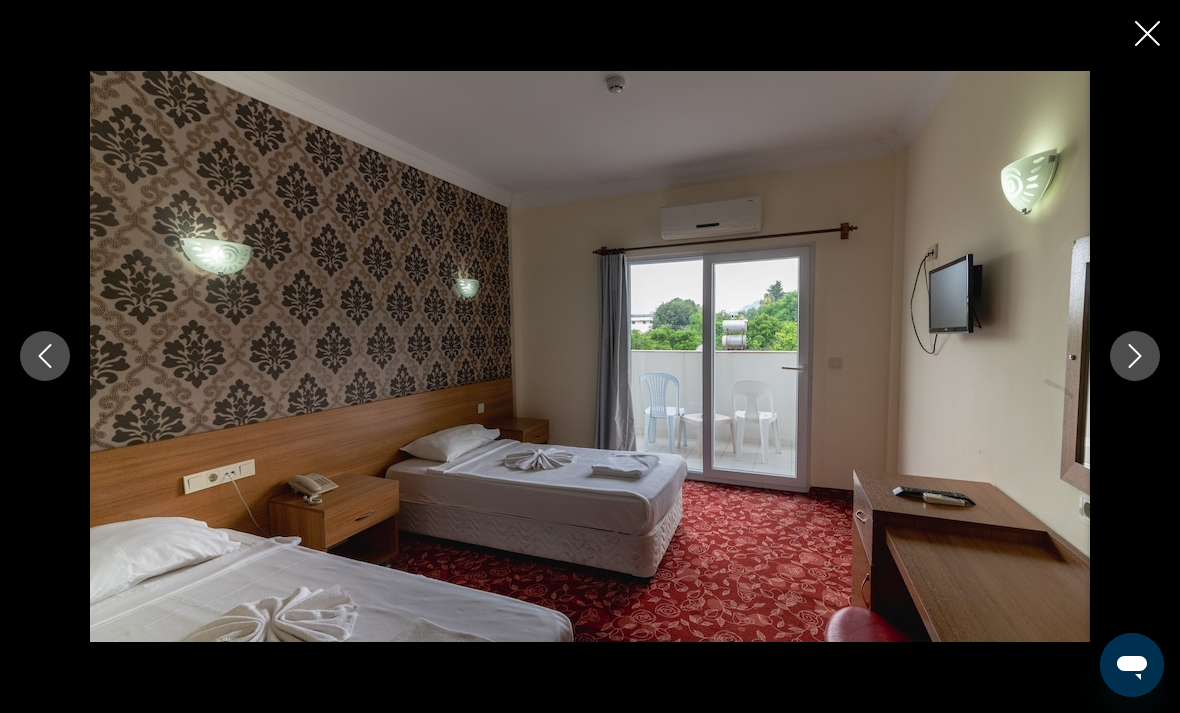 click 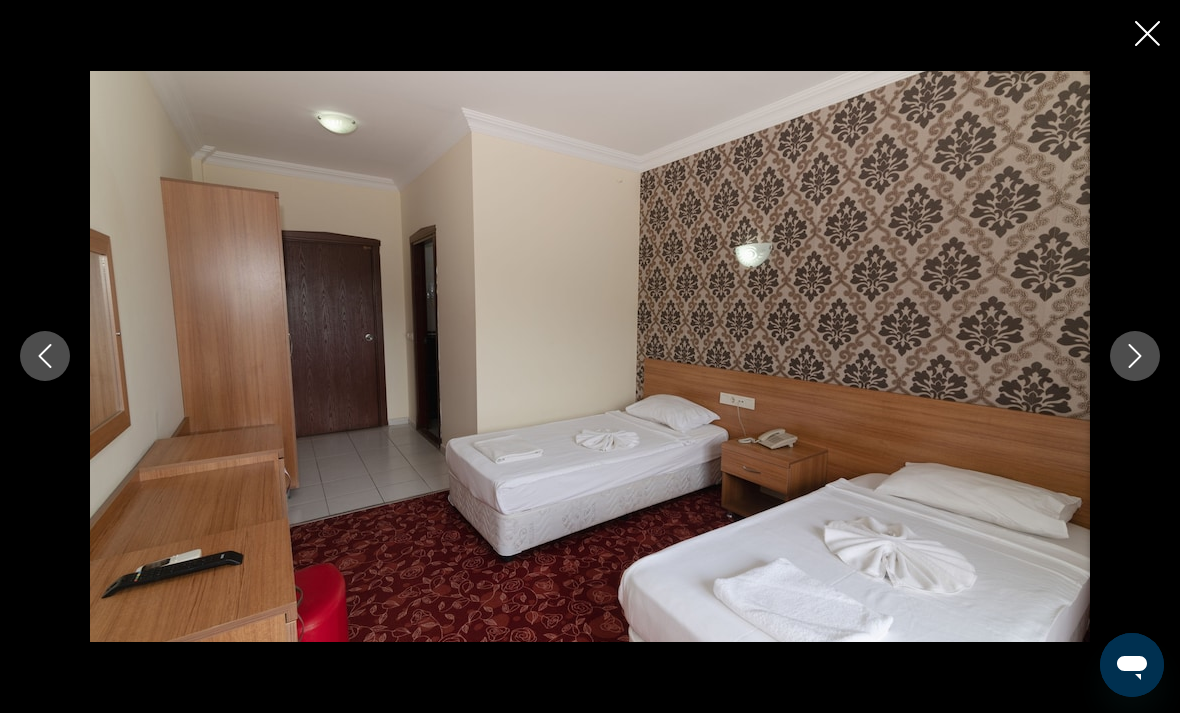 click 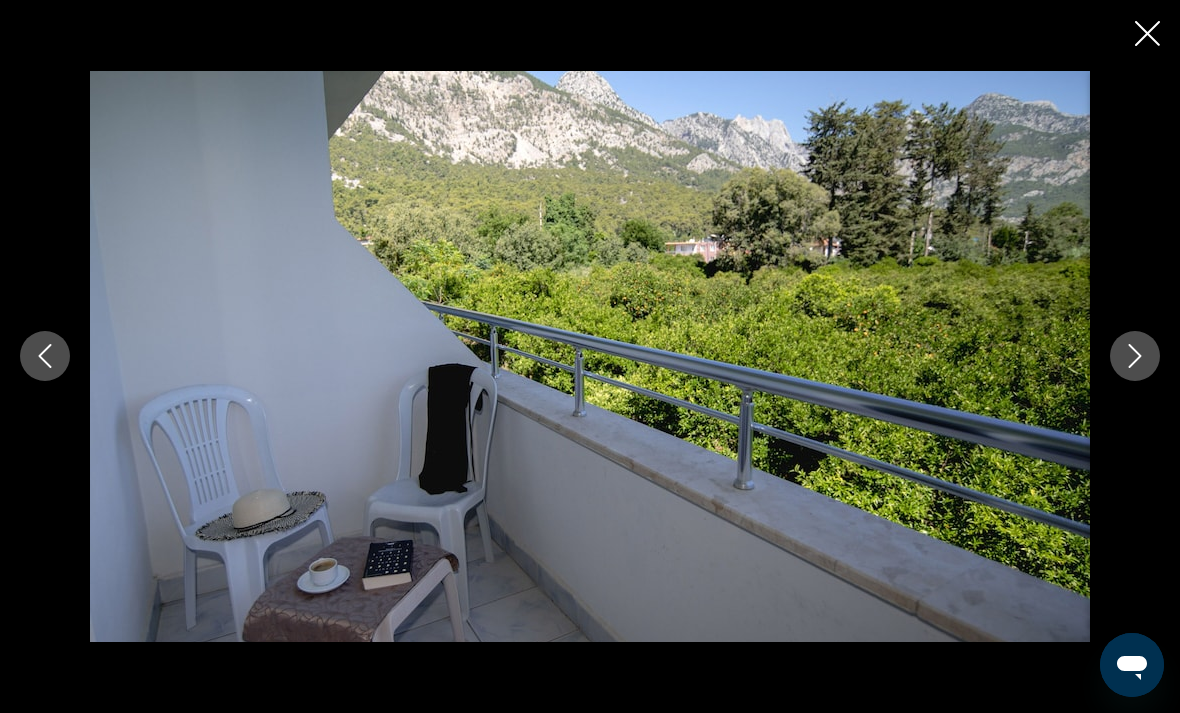 click at bounding box center [1135, 356] 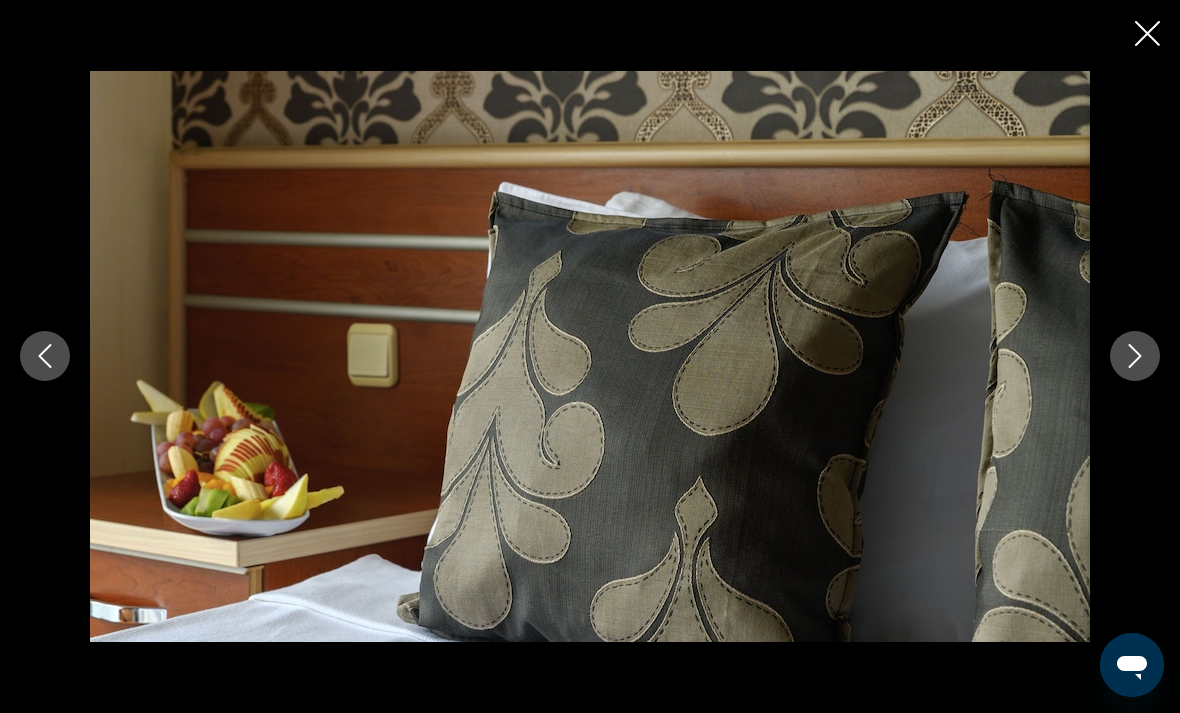 click 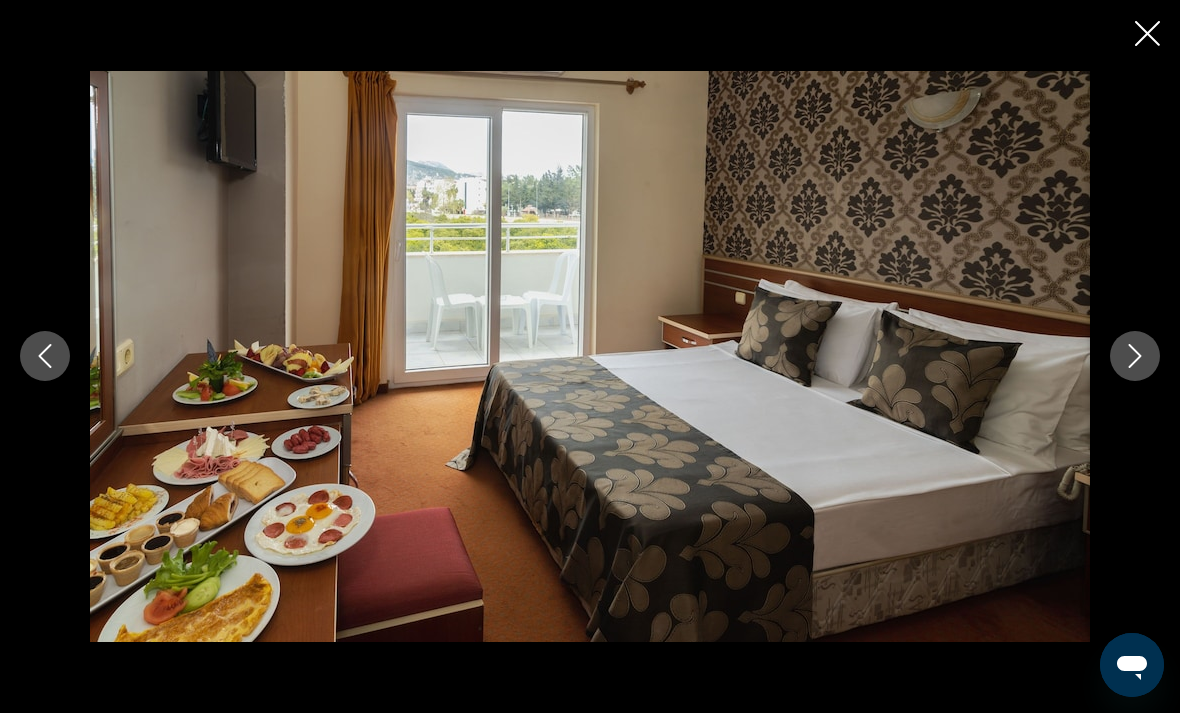 click 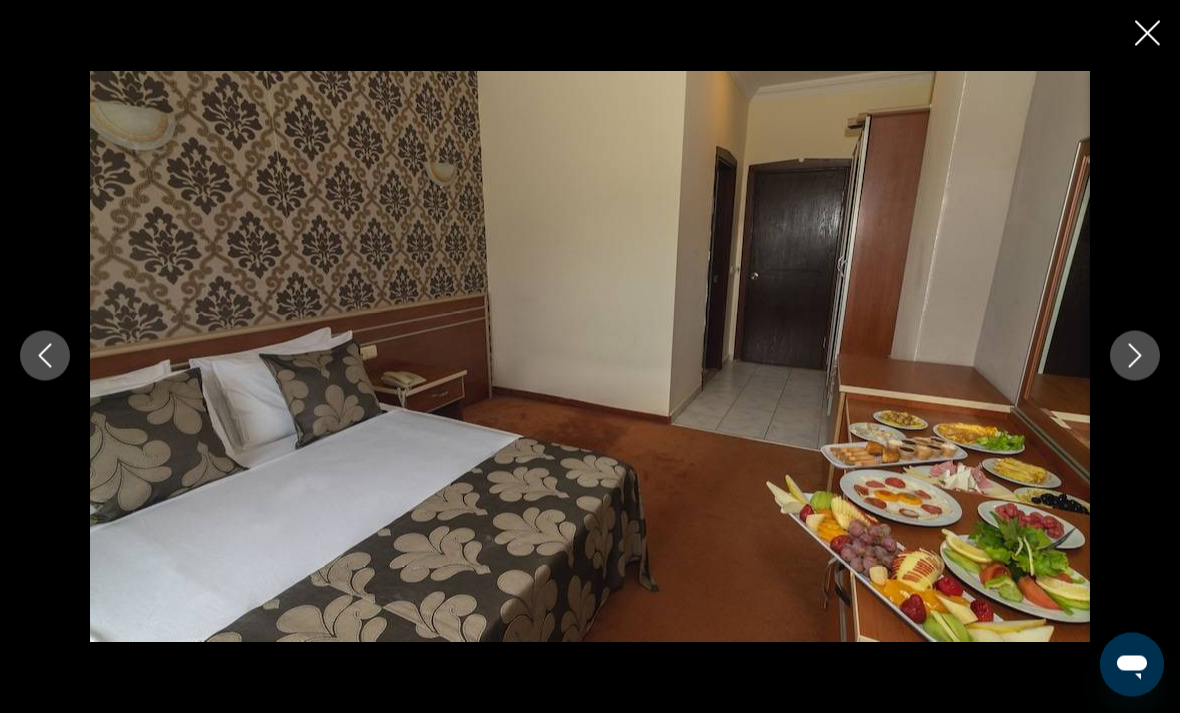scroll, scrollTop: 4108, scrollLeft: 0, axis: vertical 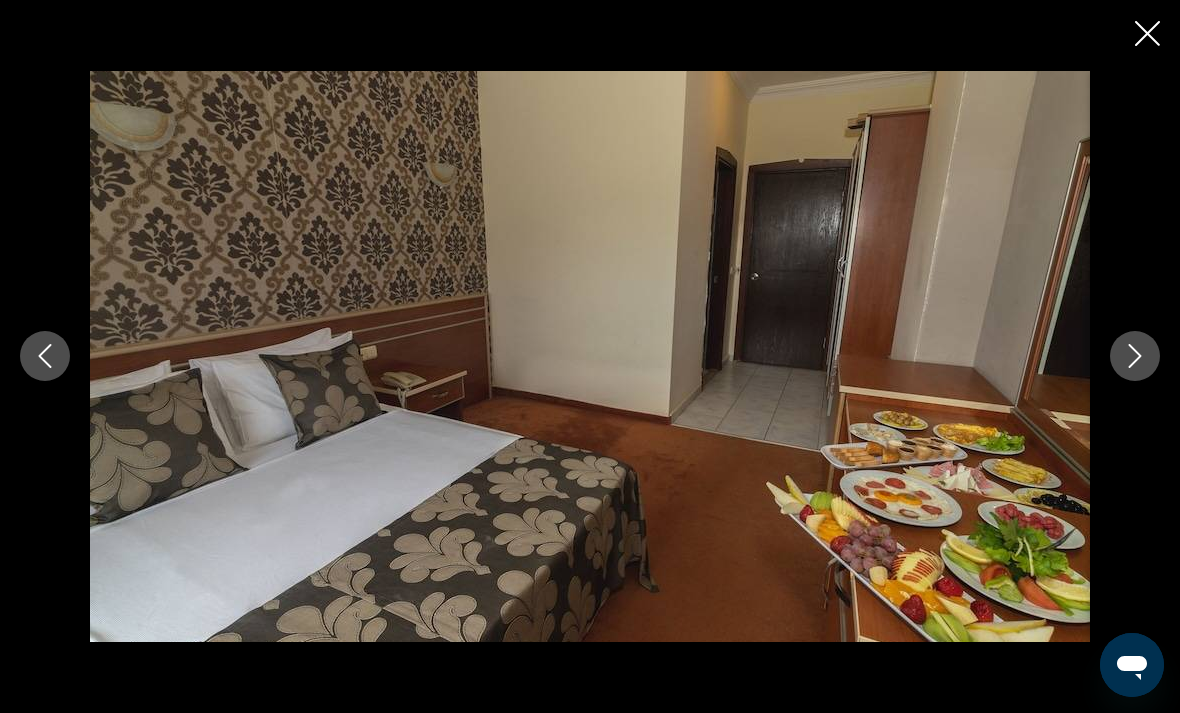 click 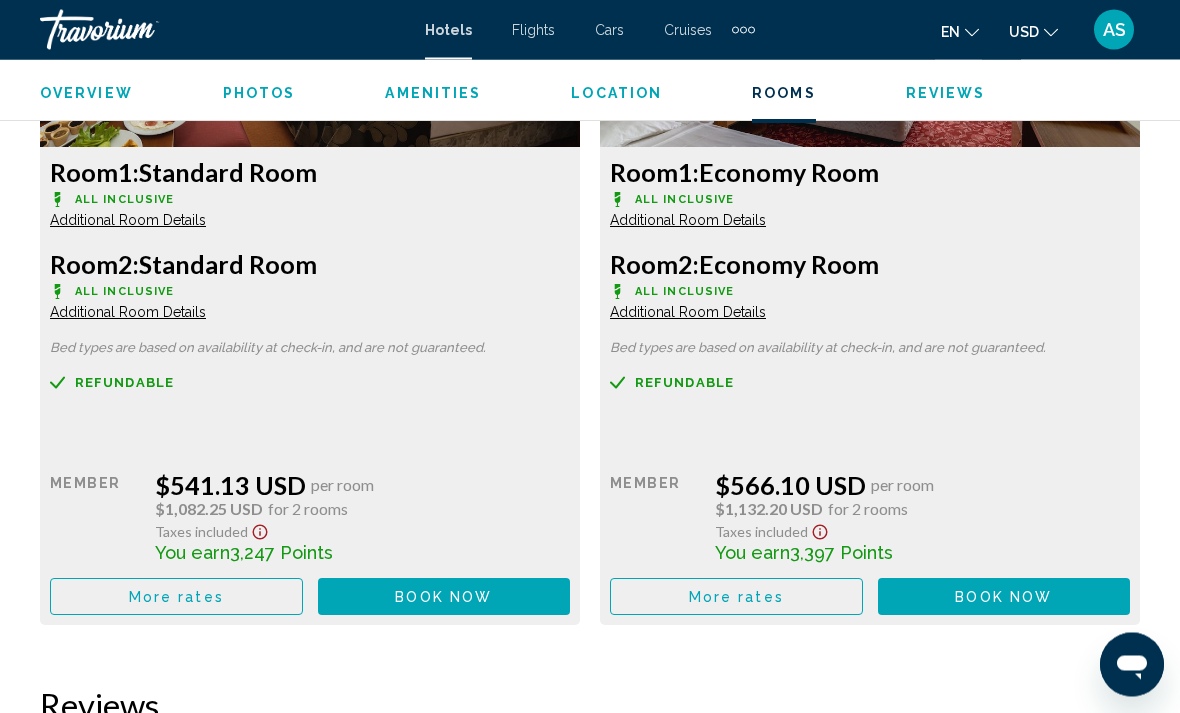 scroll, scrollTop: 3285, scrollLeft: 0, axis: vertical 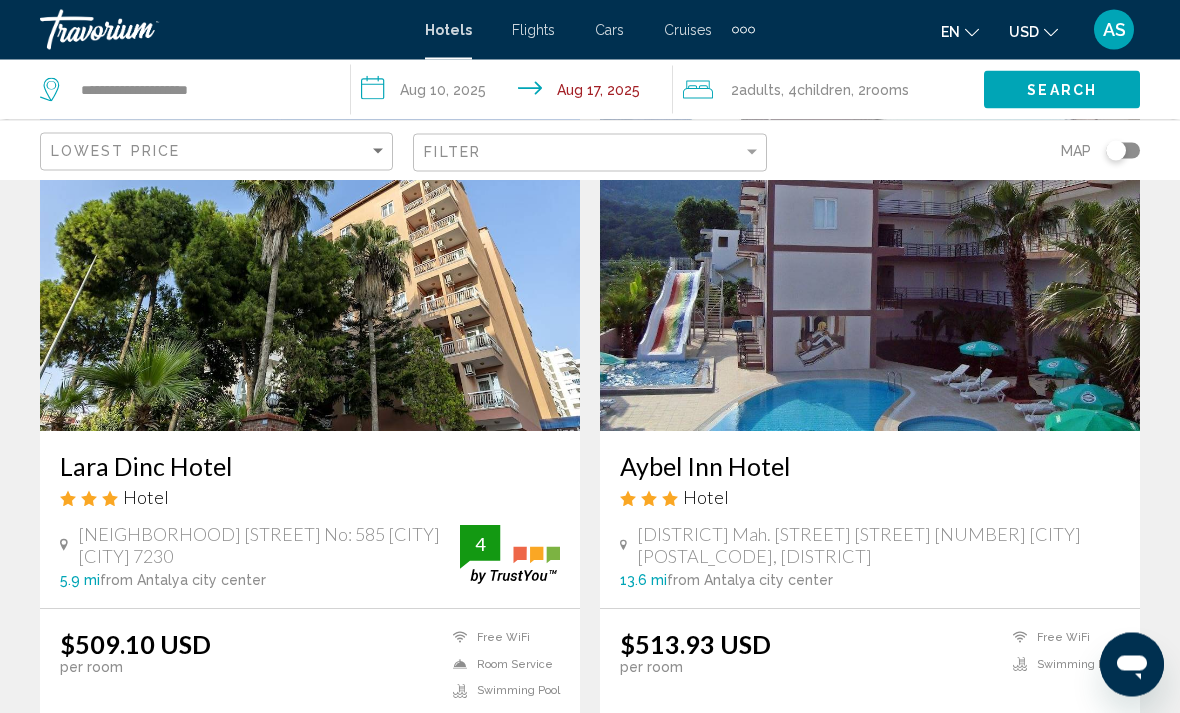 click at bounding box center (870, 272) 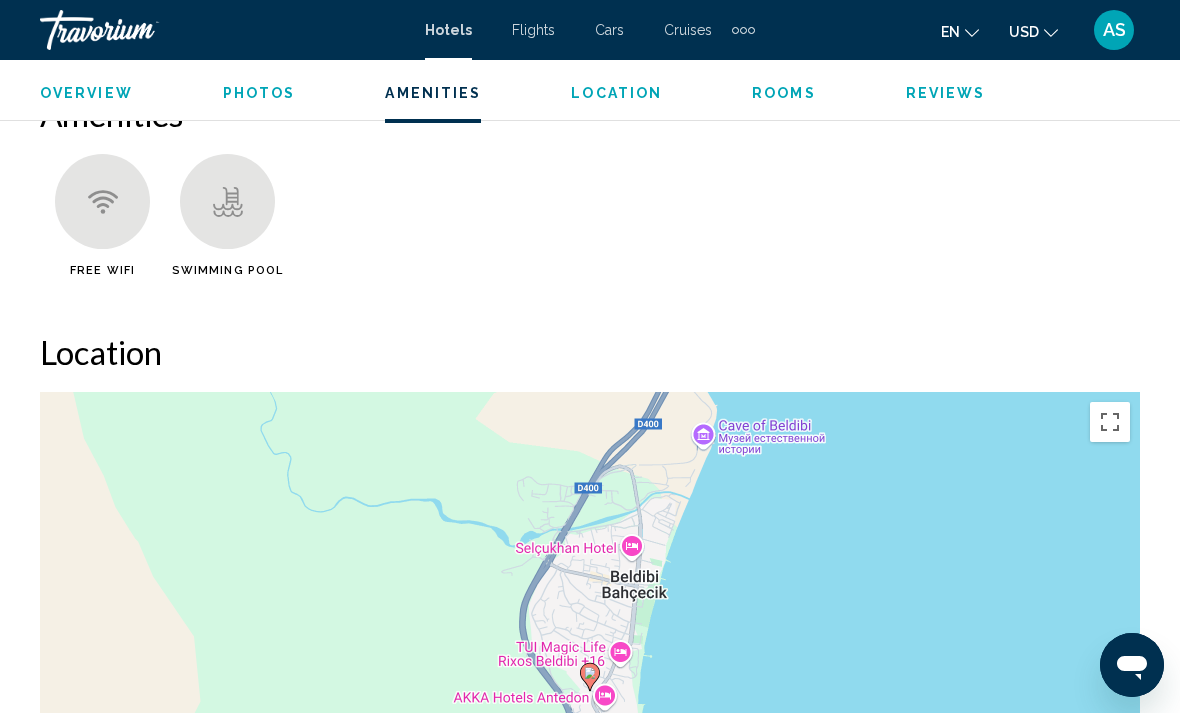scroll, scrollTop: 1971, scrollLeft: 0, axis: vertical 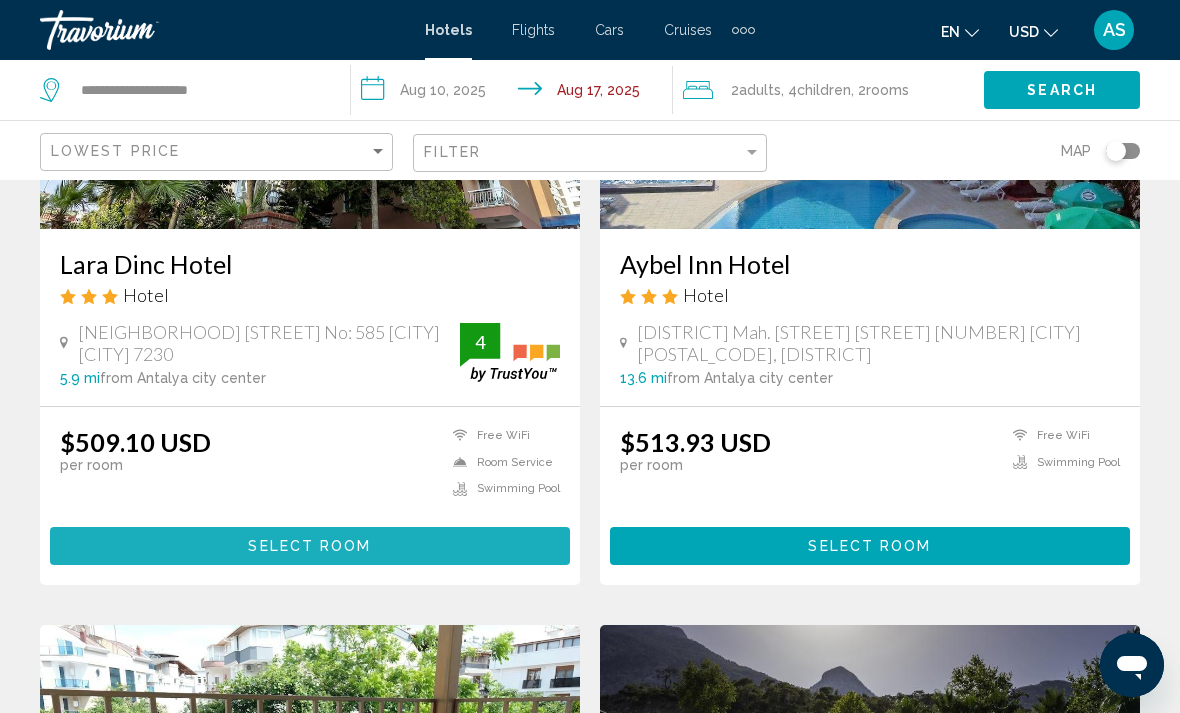 click on "Select Room" at bounding box center (310, 545) 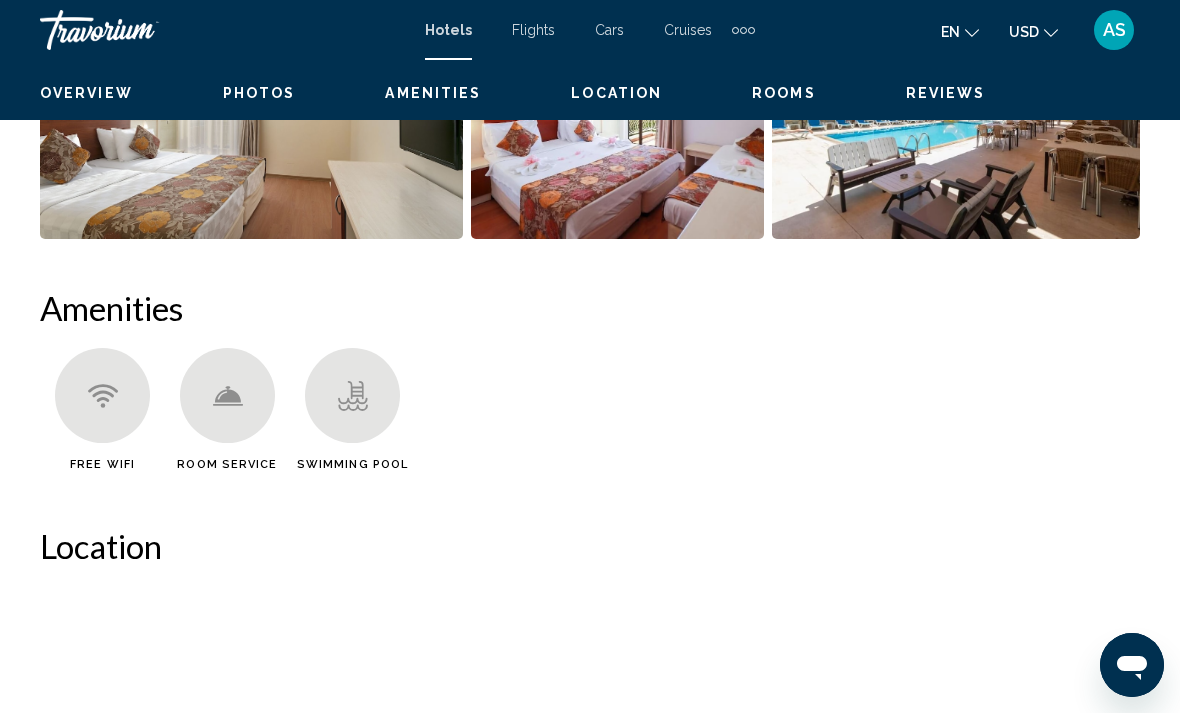 scroll, scrollTop: 0, scrollLeft: 0, axis: both 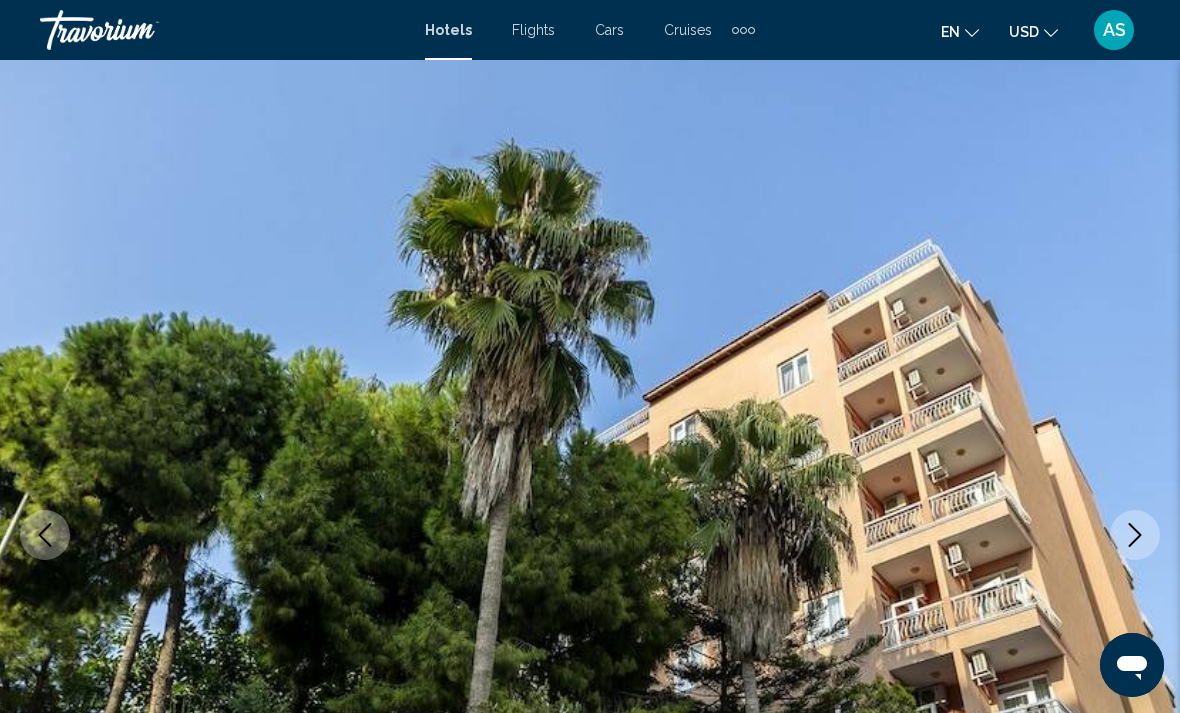 click 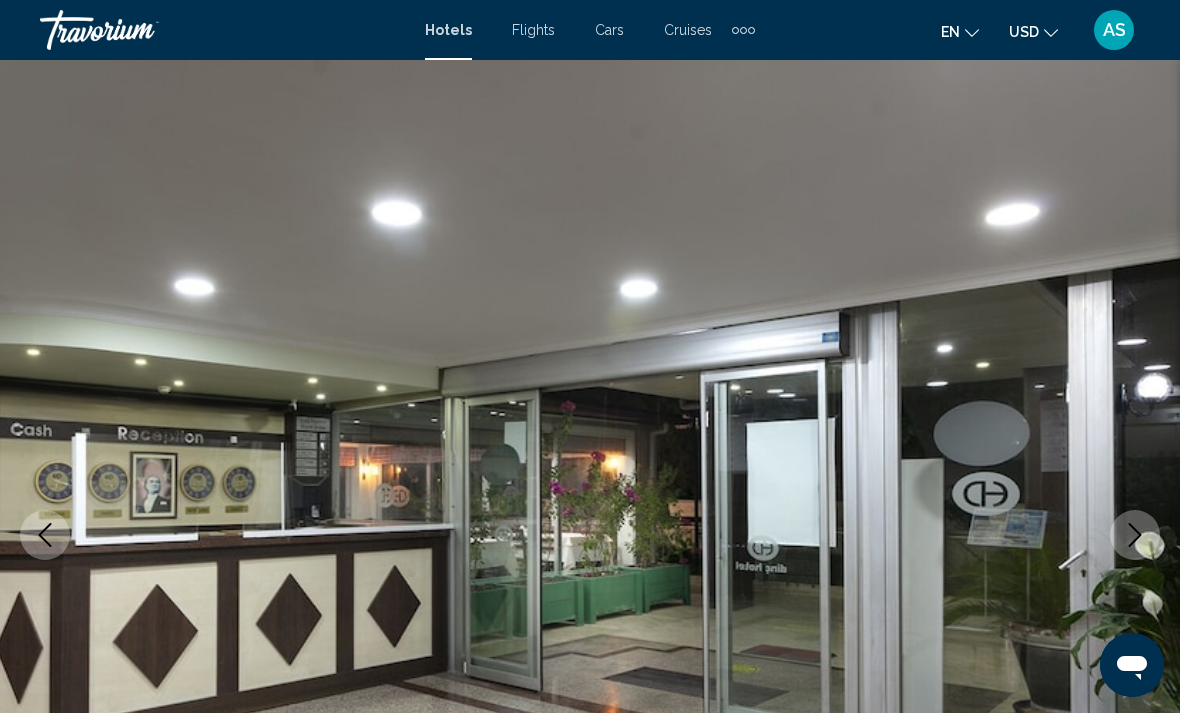 click 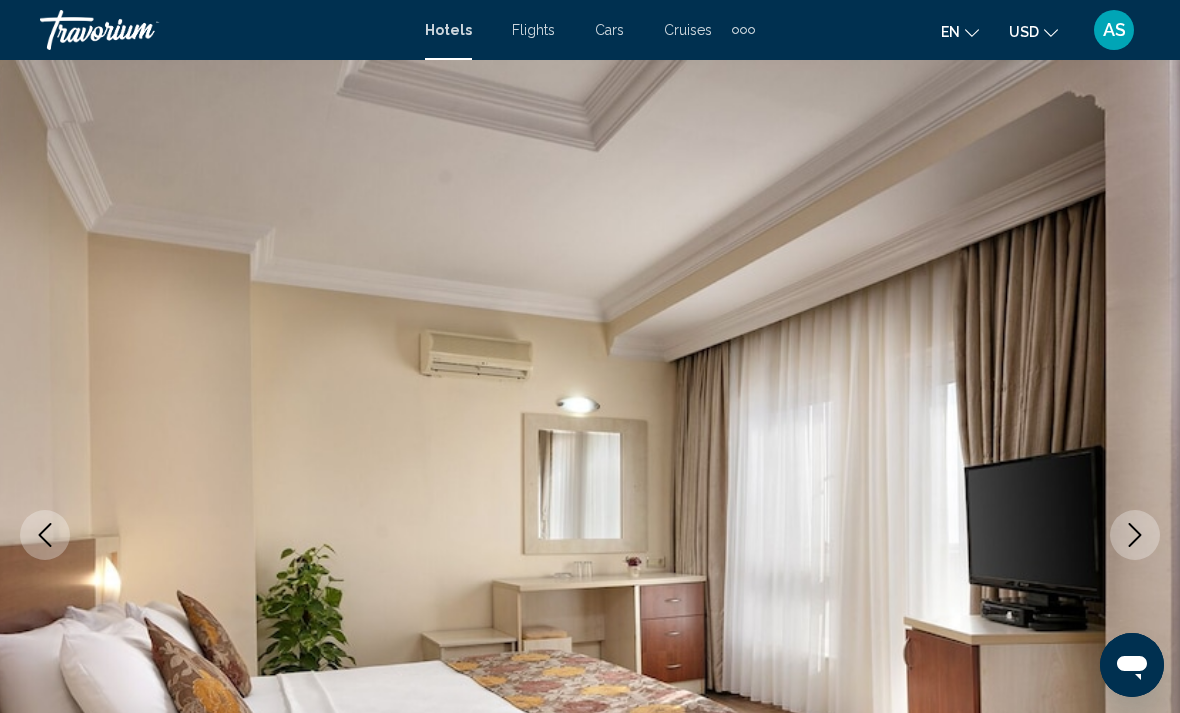 click at bounding box center [1135, 535] 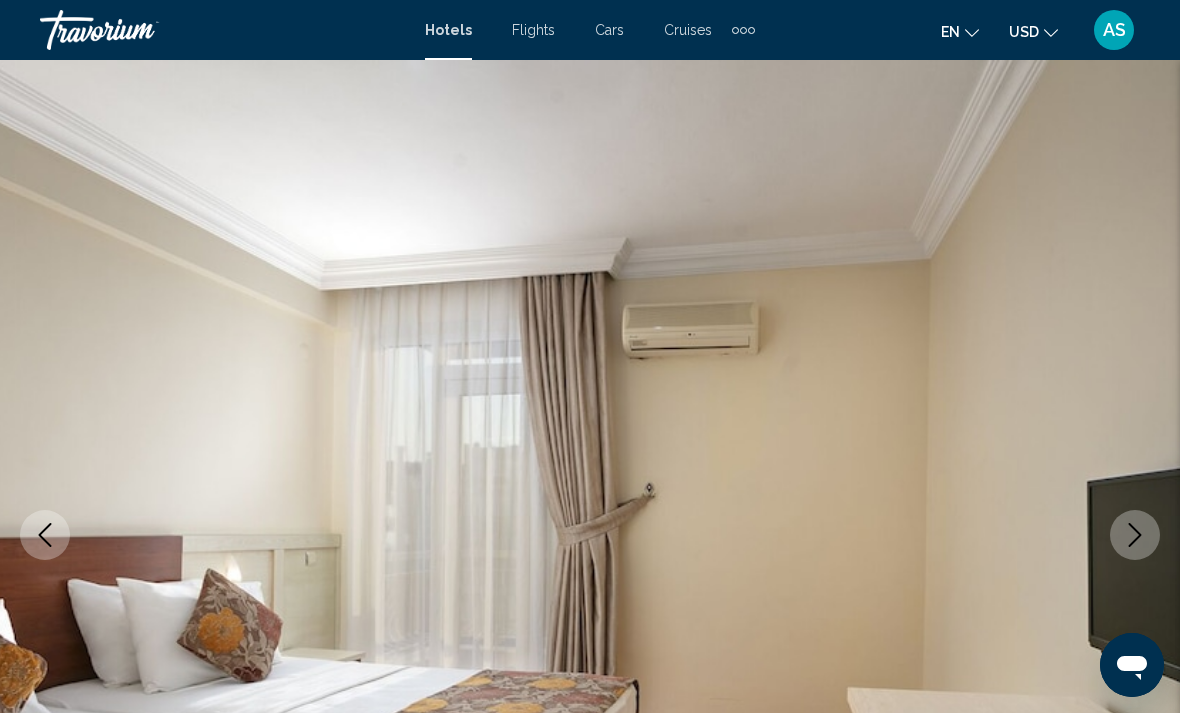 click 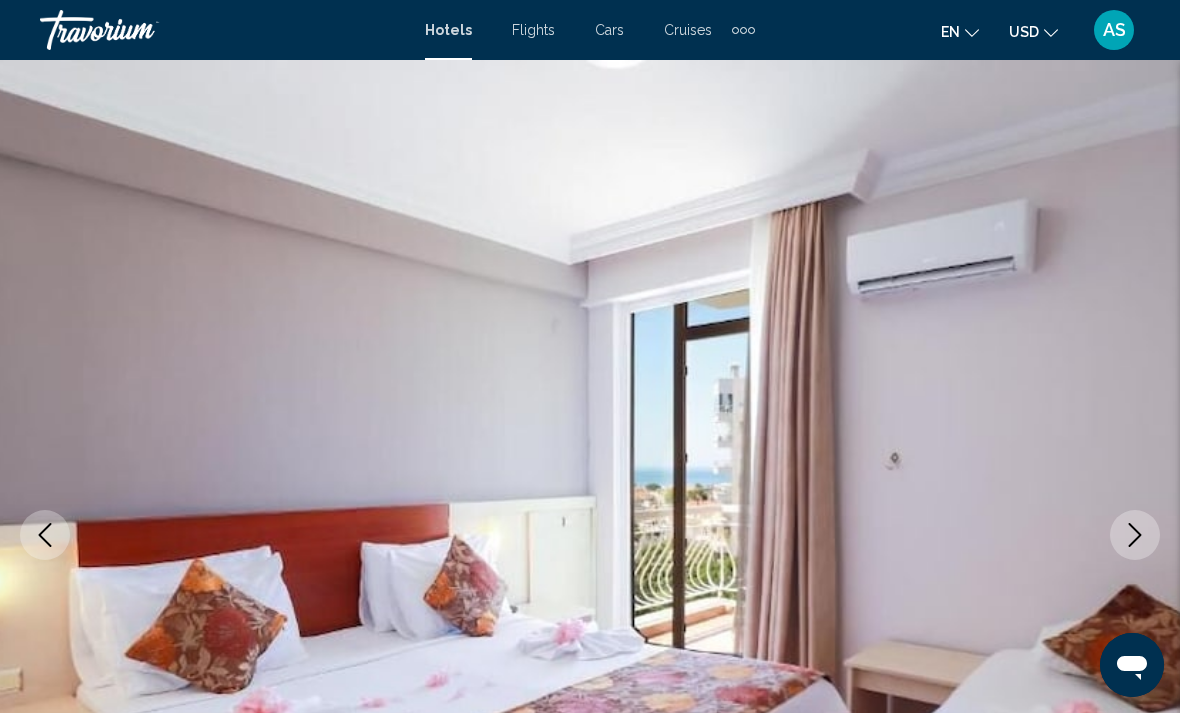 click at bounding box center (1135, 535) 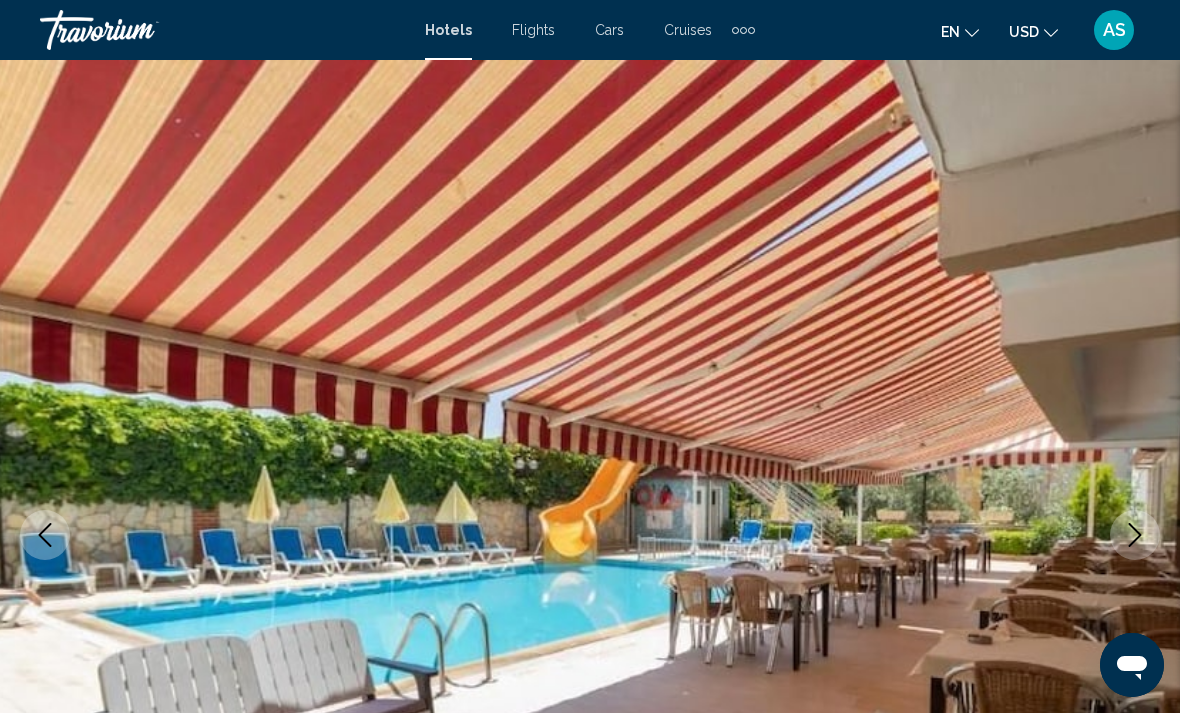 click 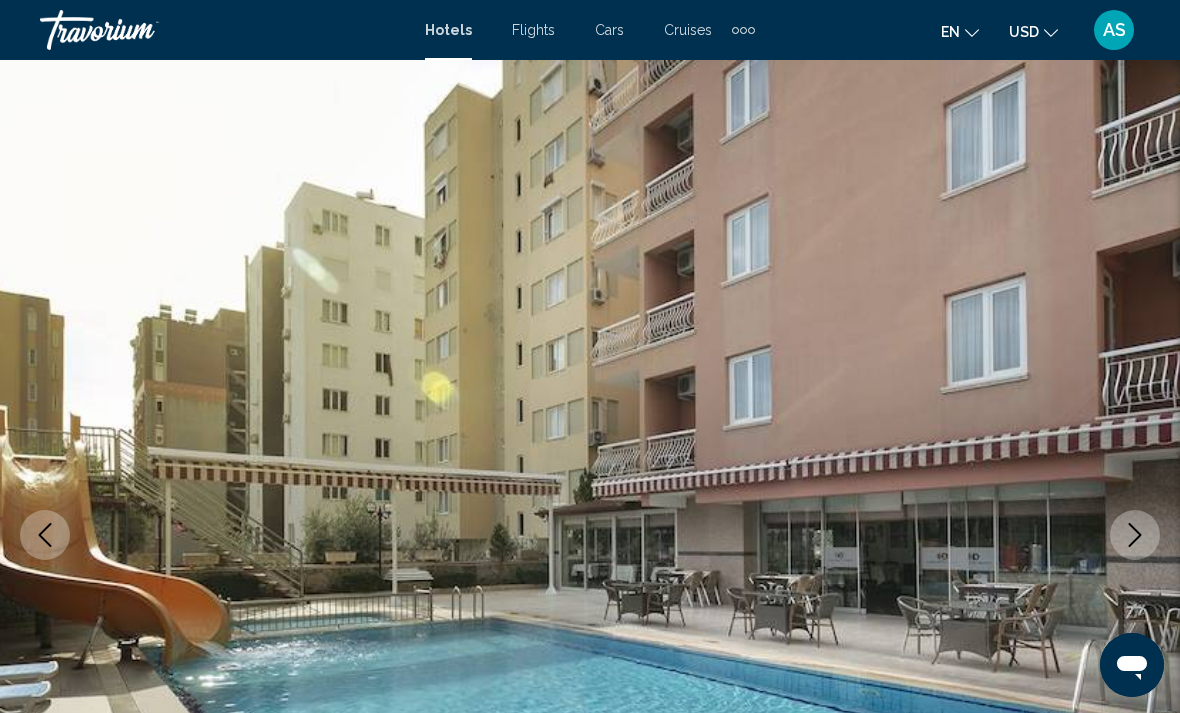 click at bounding box center (1135, 535) 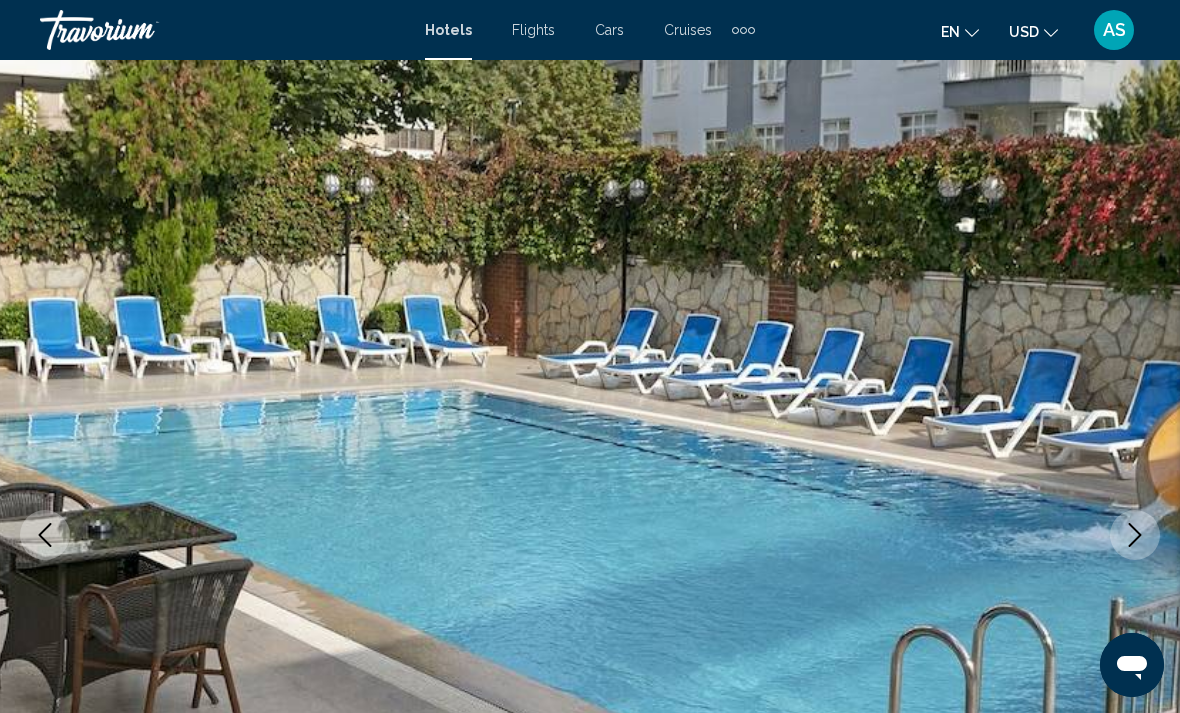 click at bounding box center (1135, 535) 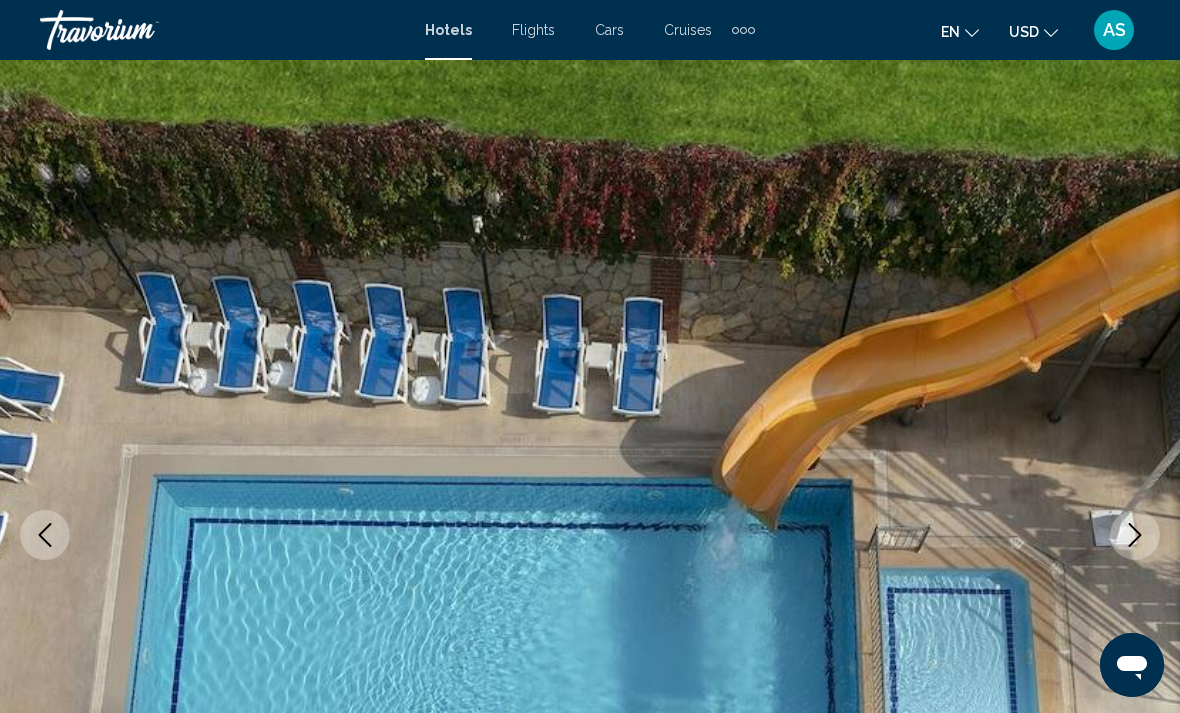 click at bounding box center [1135, 535] 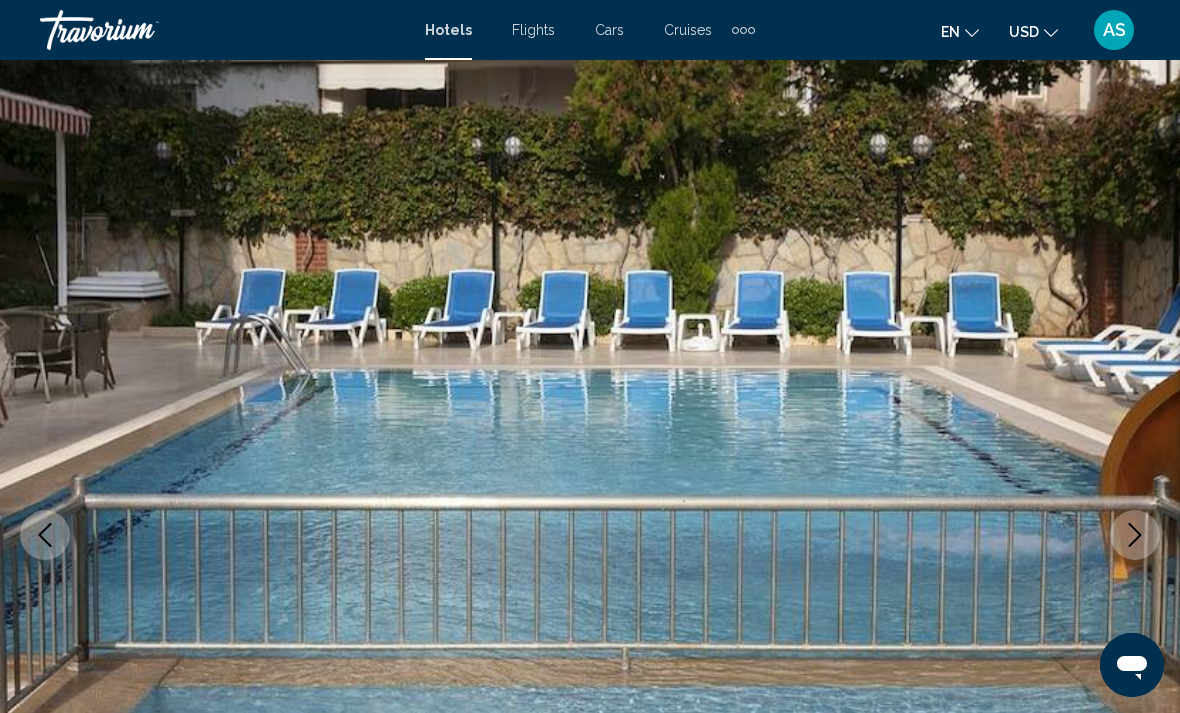 click at bounding box center [1135, 535] 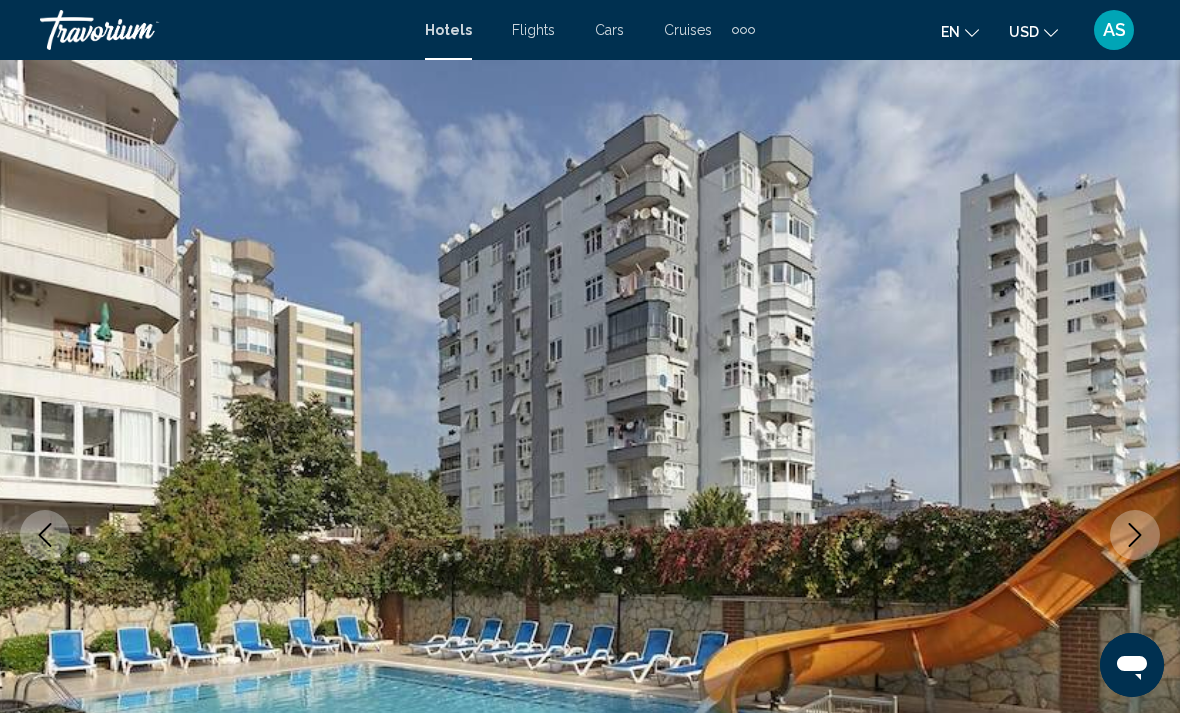click at bounding box center [1135, 535] 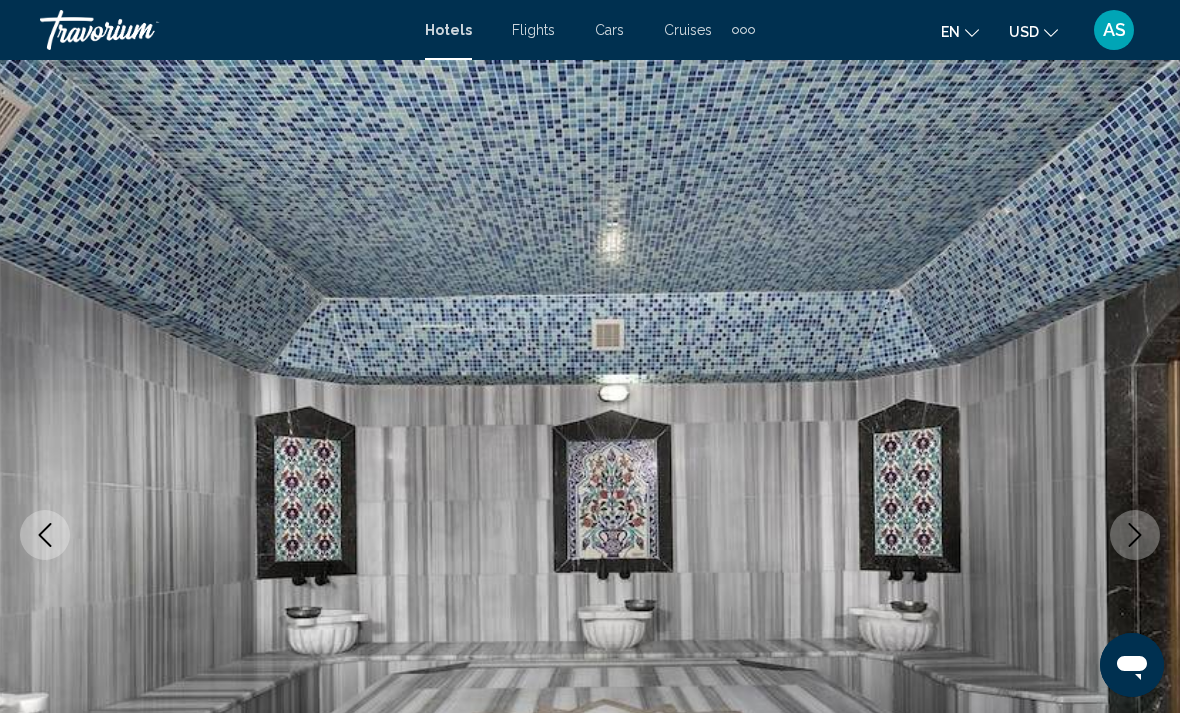 click at bounding box center [1135, 535] 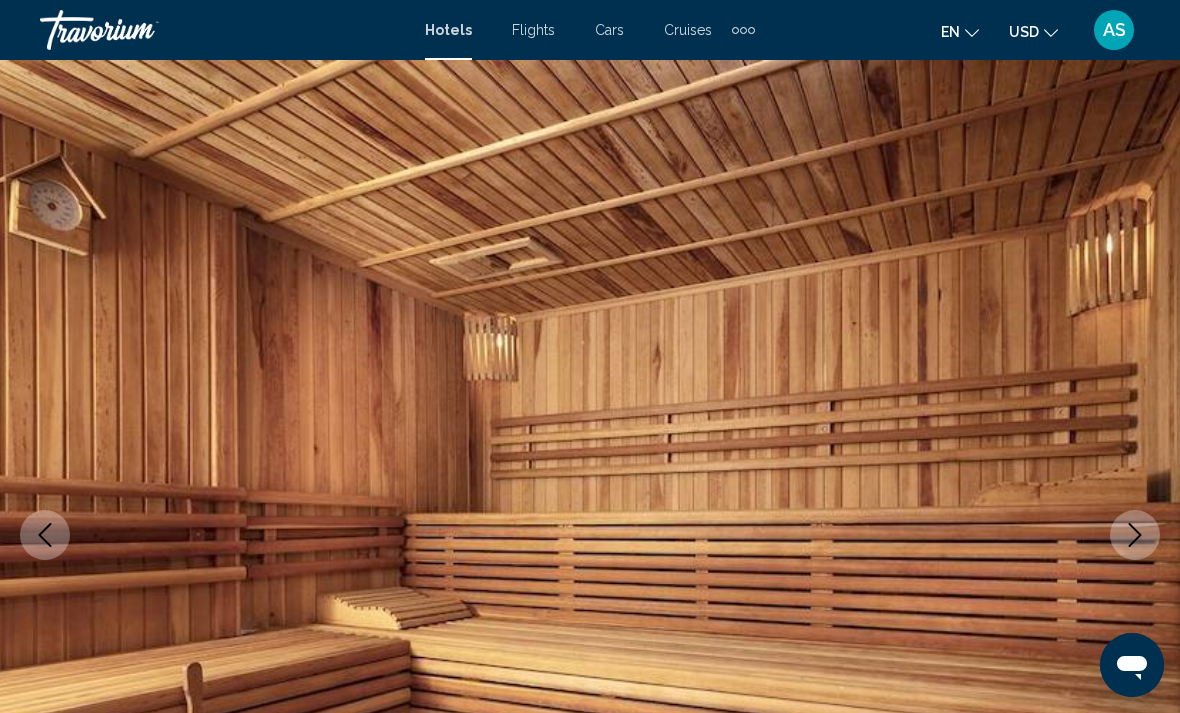 click at bounding box center (1135, 535) 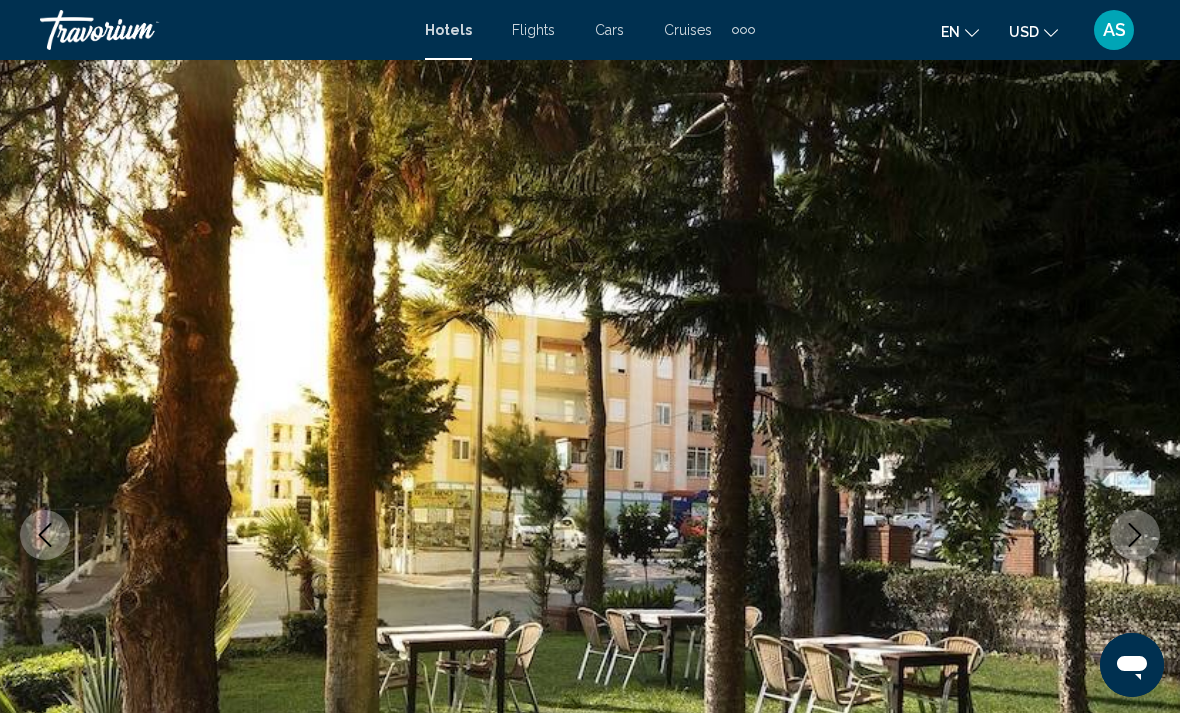 click at bounding box center [1135, 535] 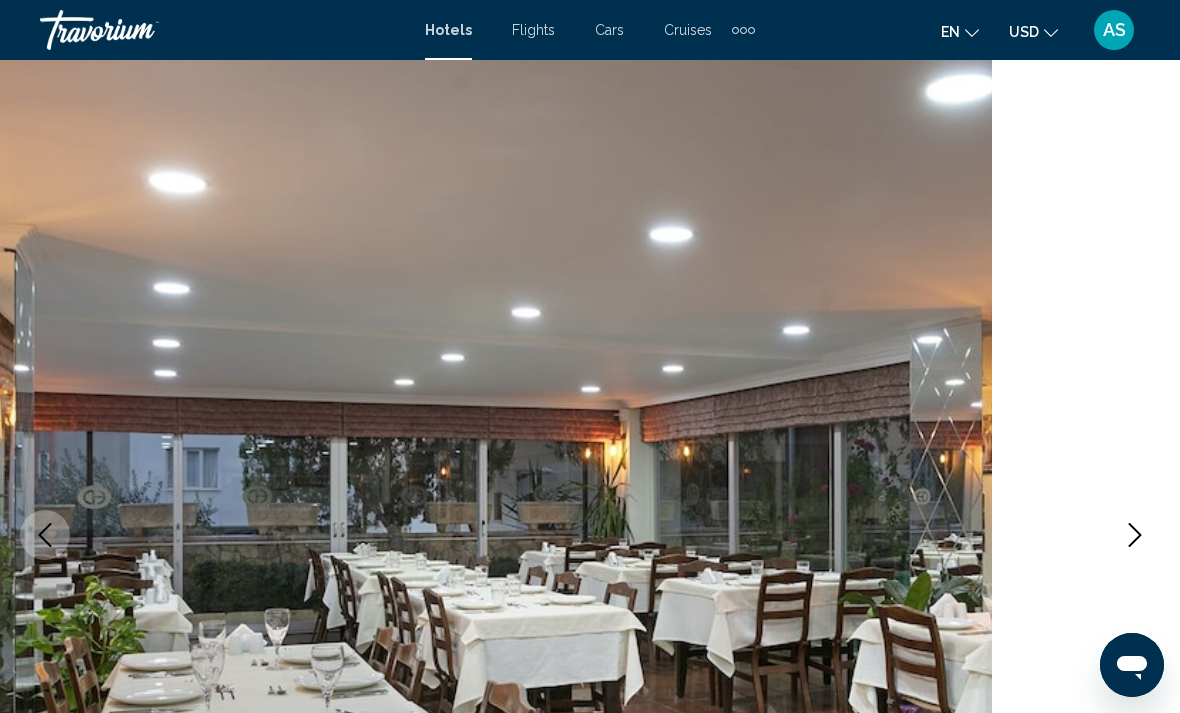click at bounding box center [1135, 535] 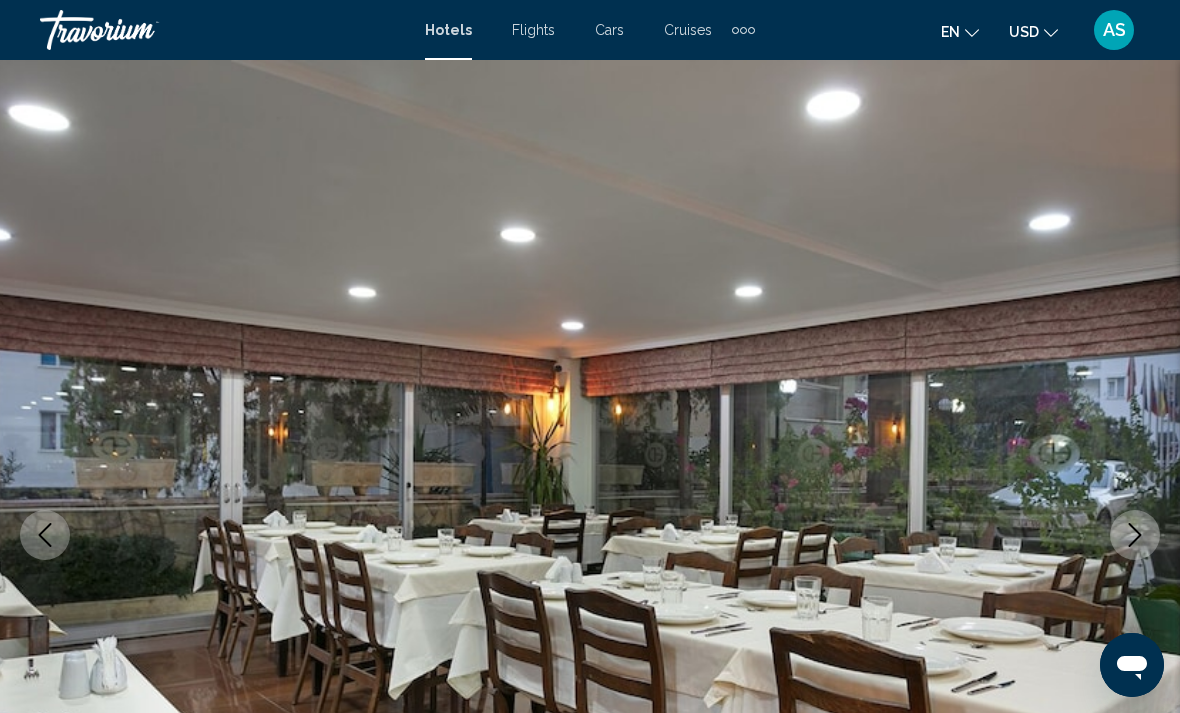 click at bounding box center (1135, 535) 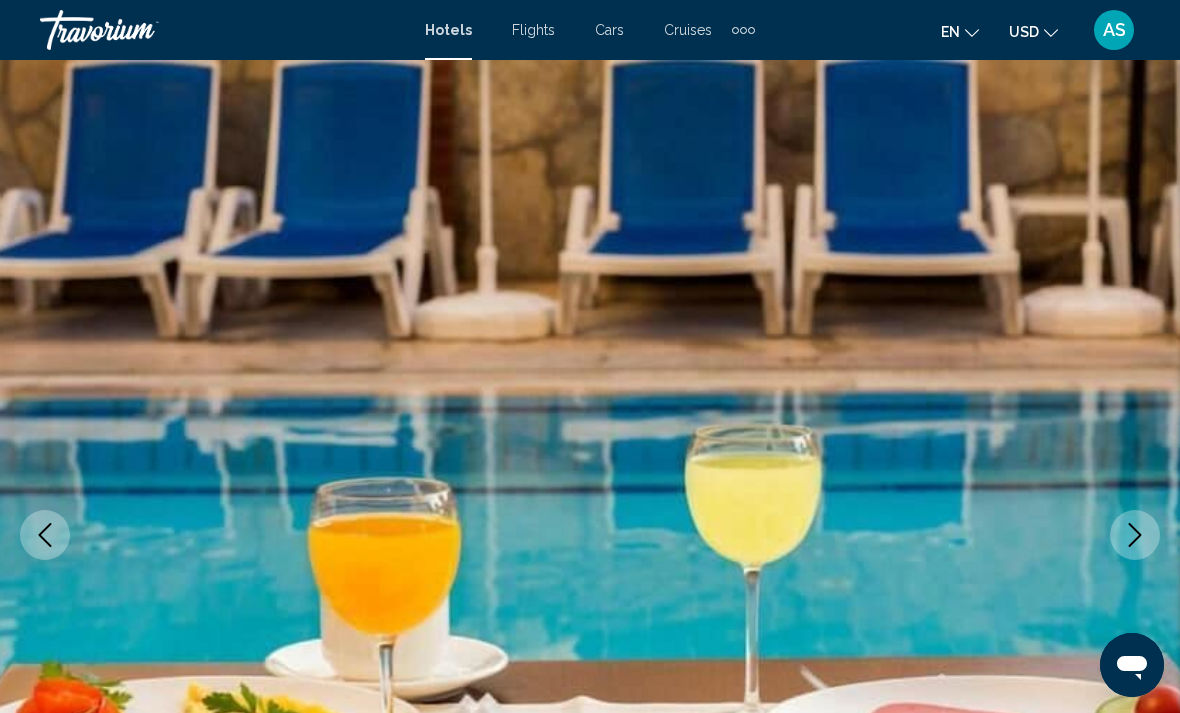 click 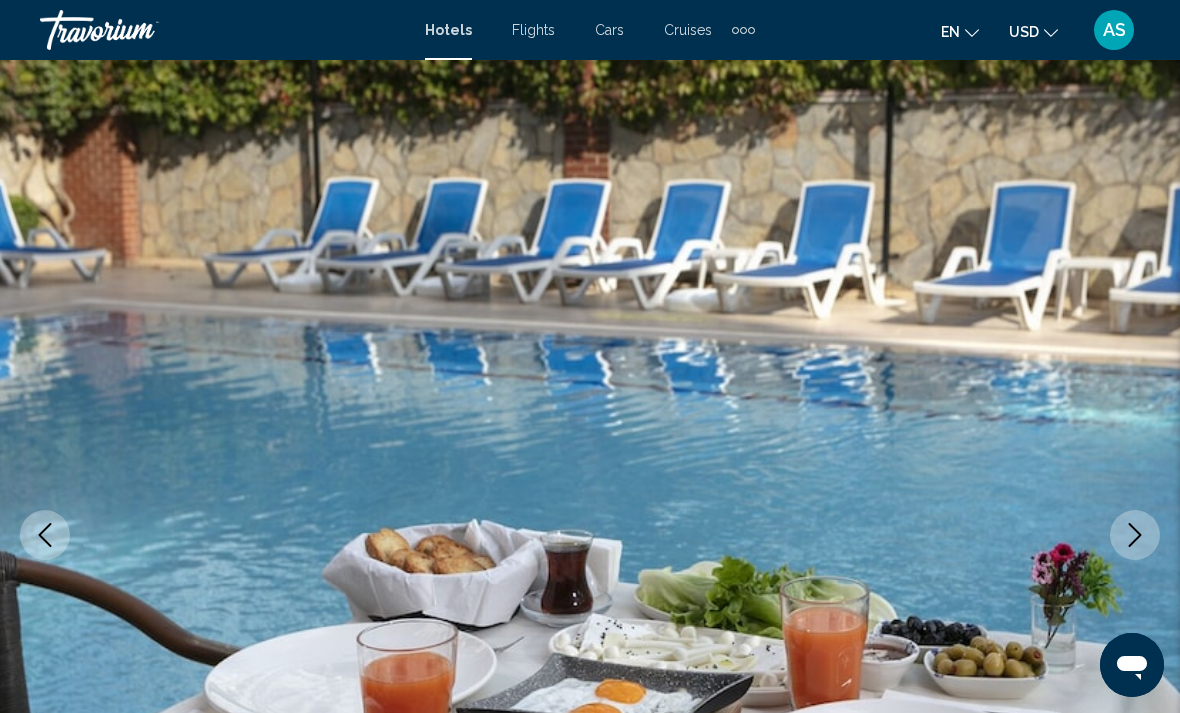 click at bounding box center [1135, 535] 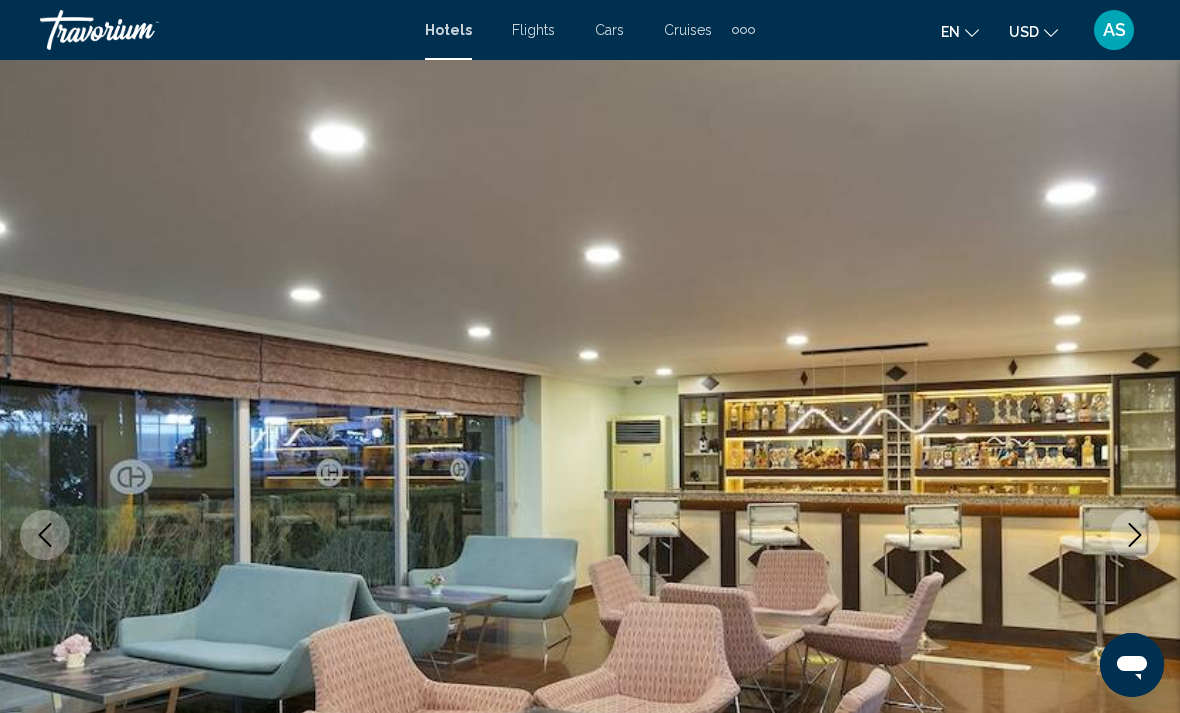 click at bounding box center (1135, 535) 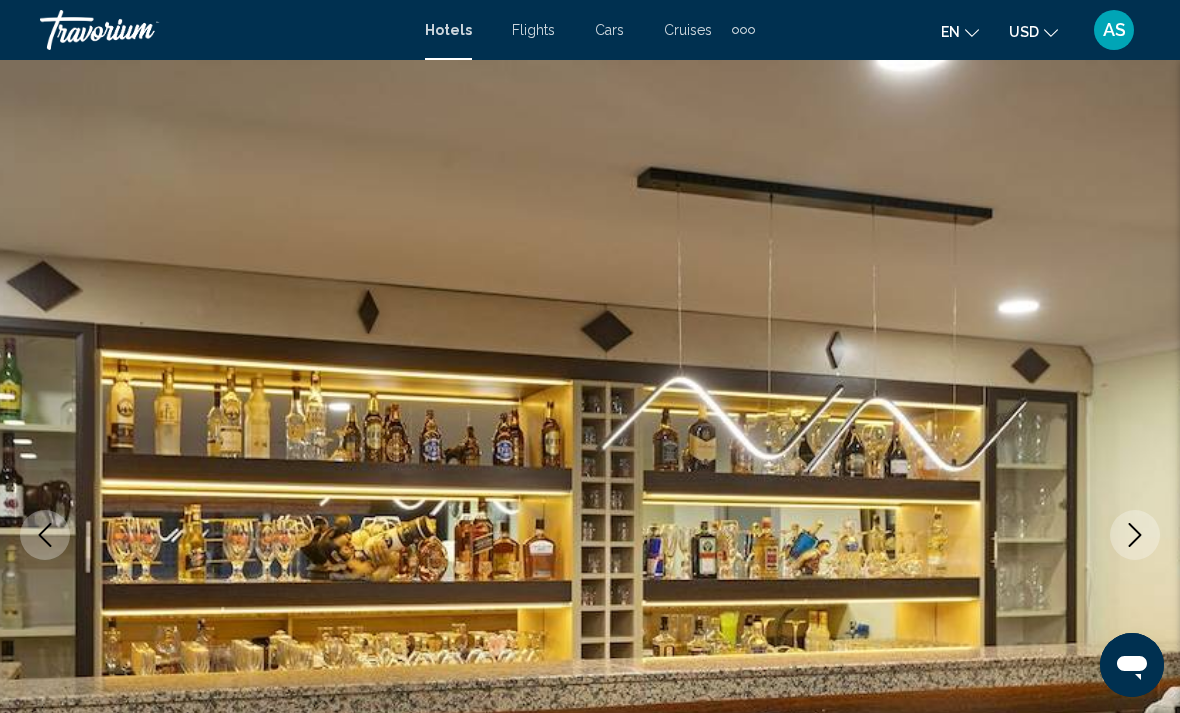 click at bounding box center (1135, 535) 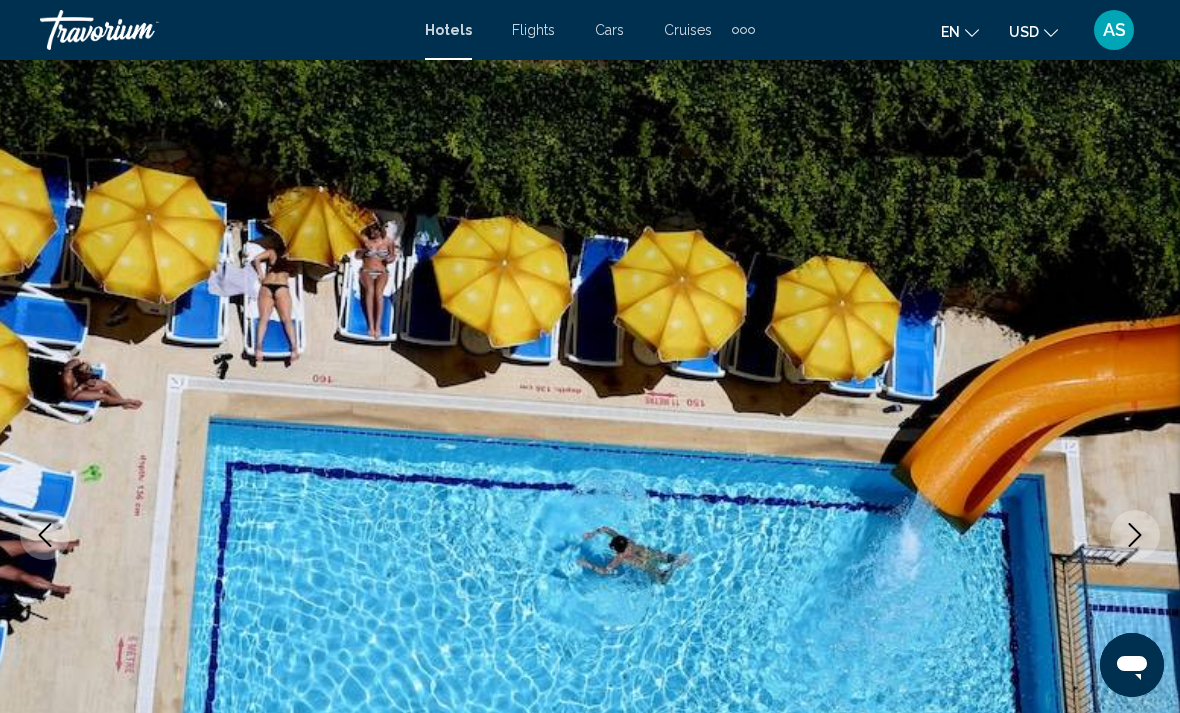 click at bounding box center [1135, 535] 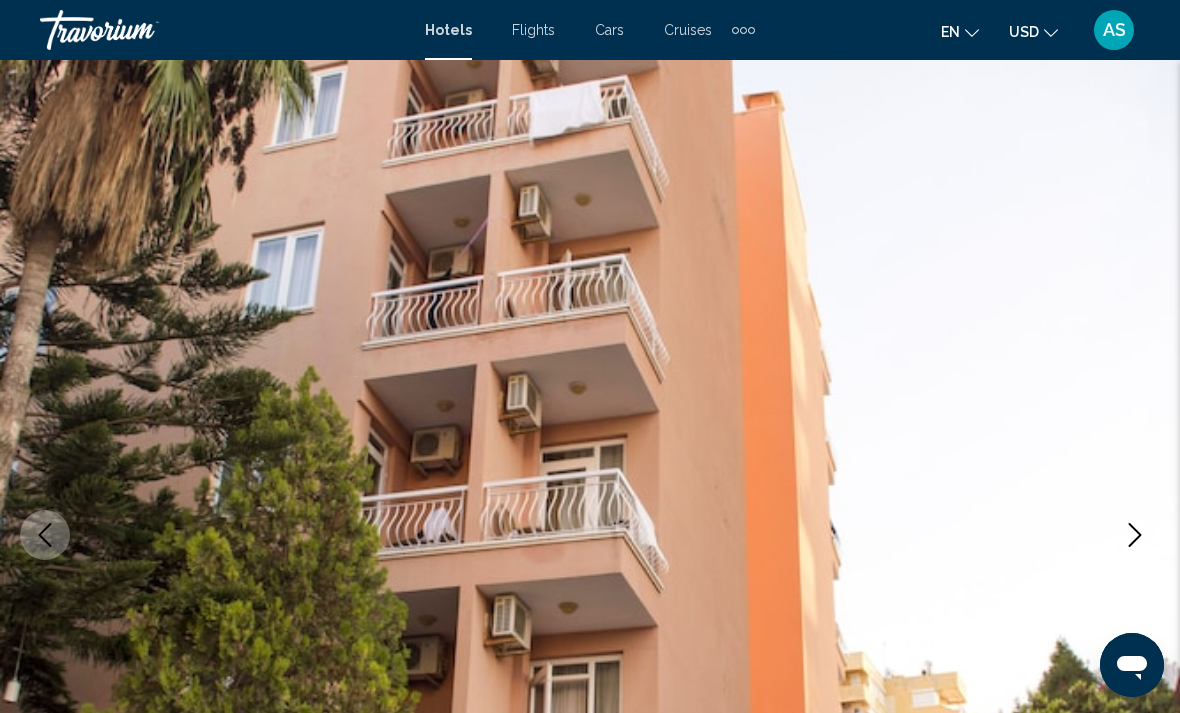 click at bounding box center (1135, 535) 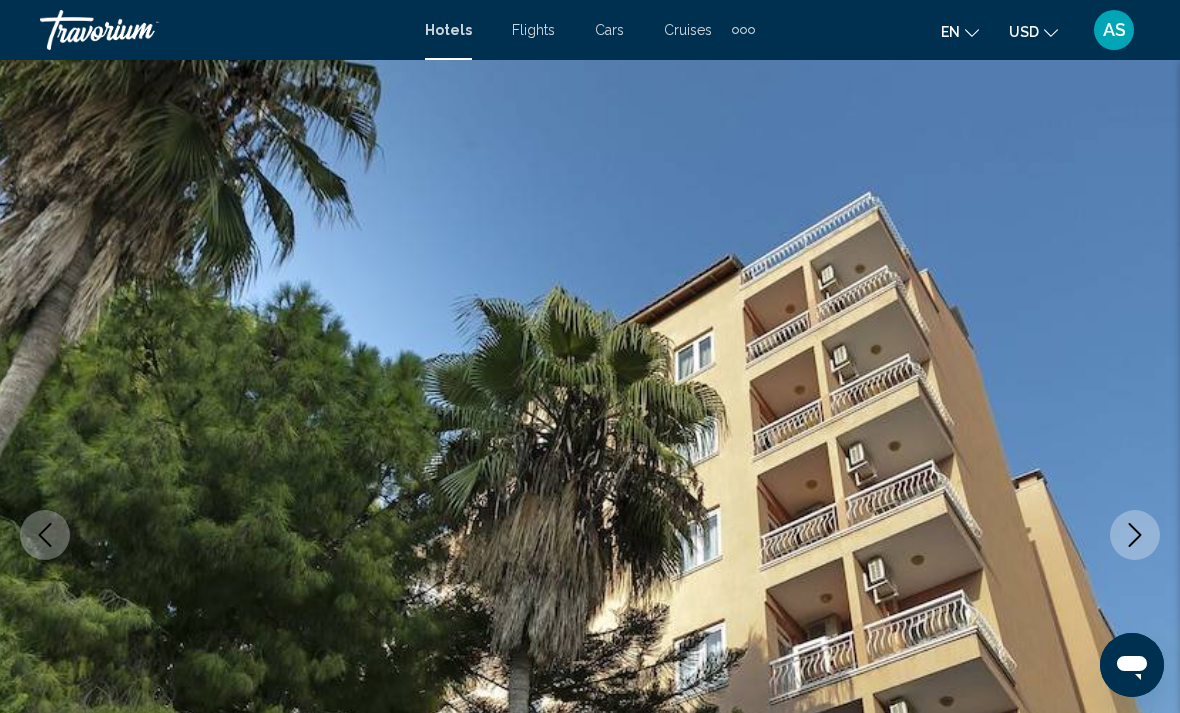 click at bounding box center [1135, 535] 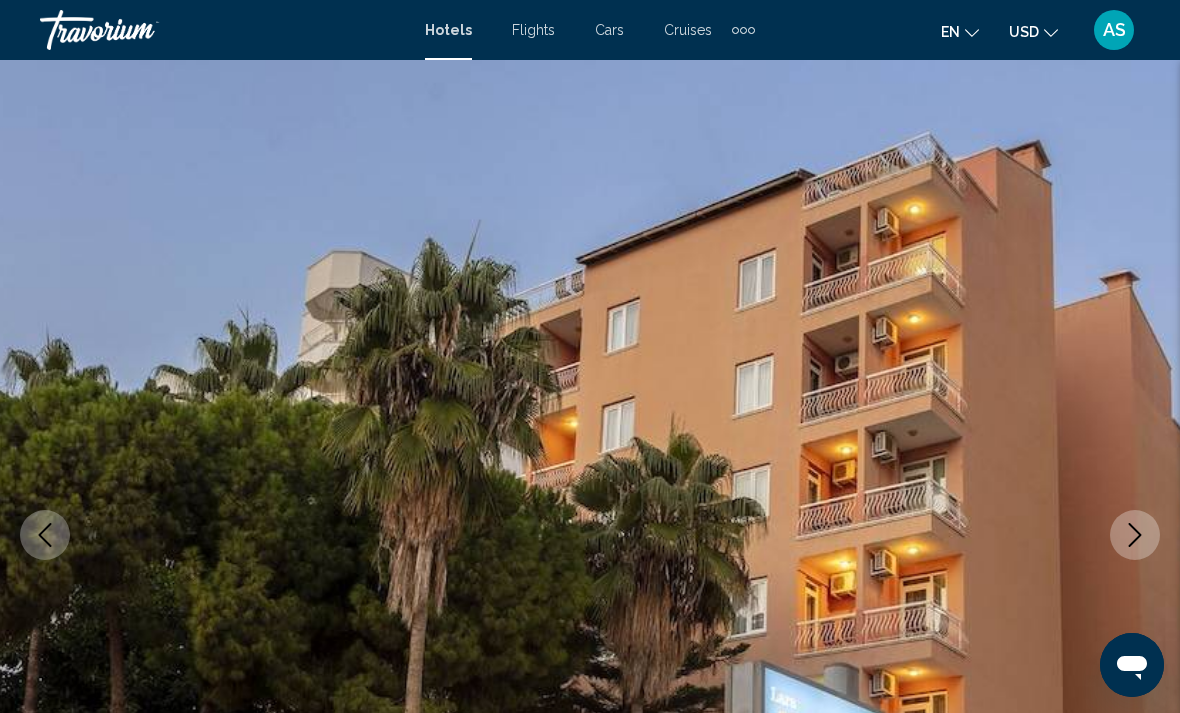 click 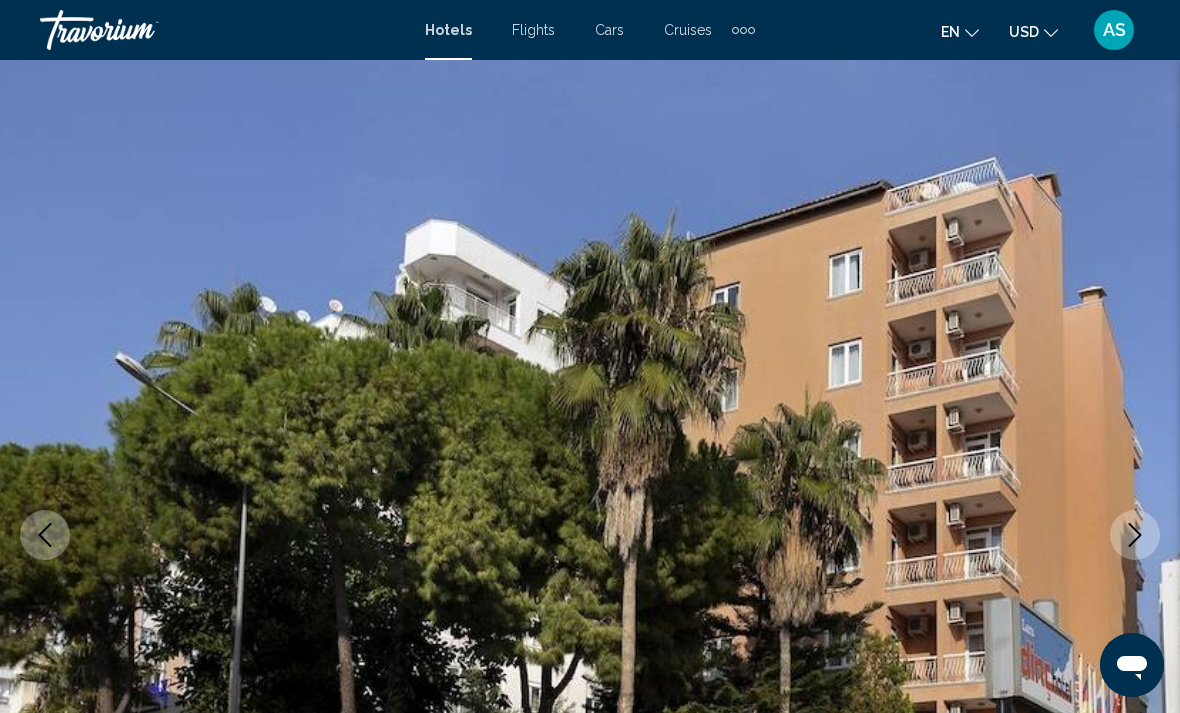 click at bounding box center [1135, 535] 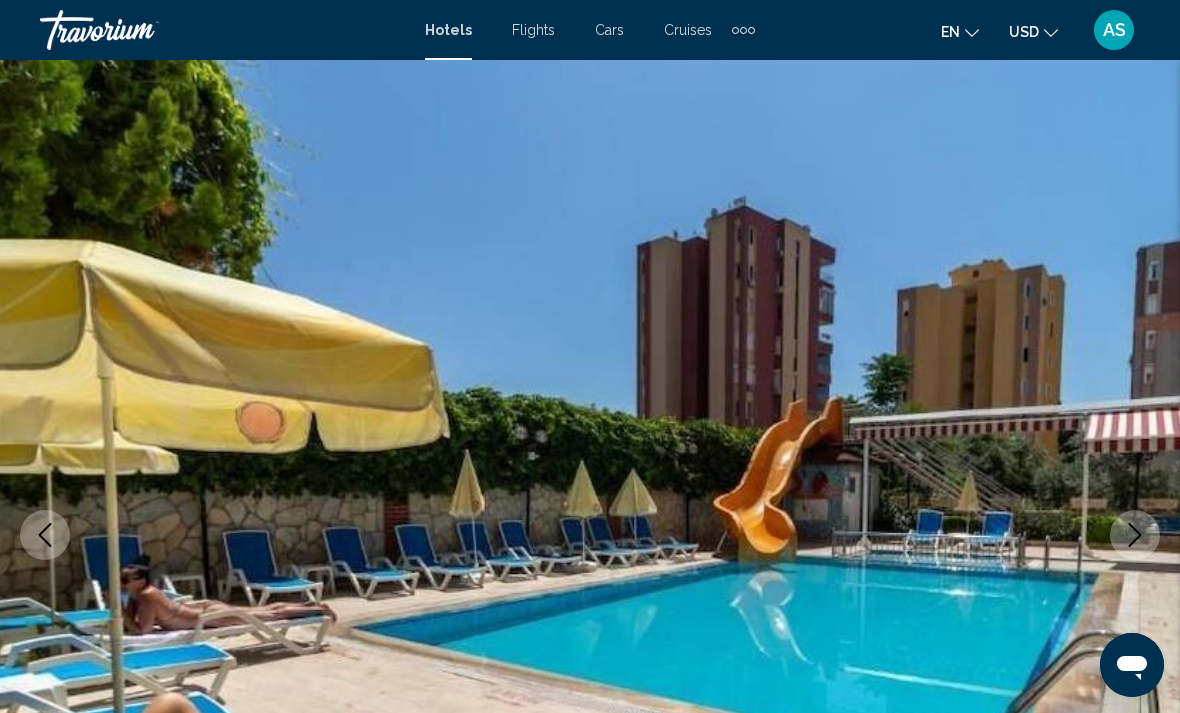 click at bounding box center (1135, 535) 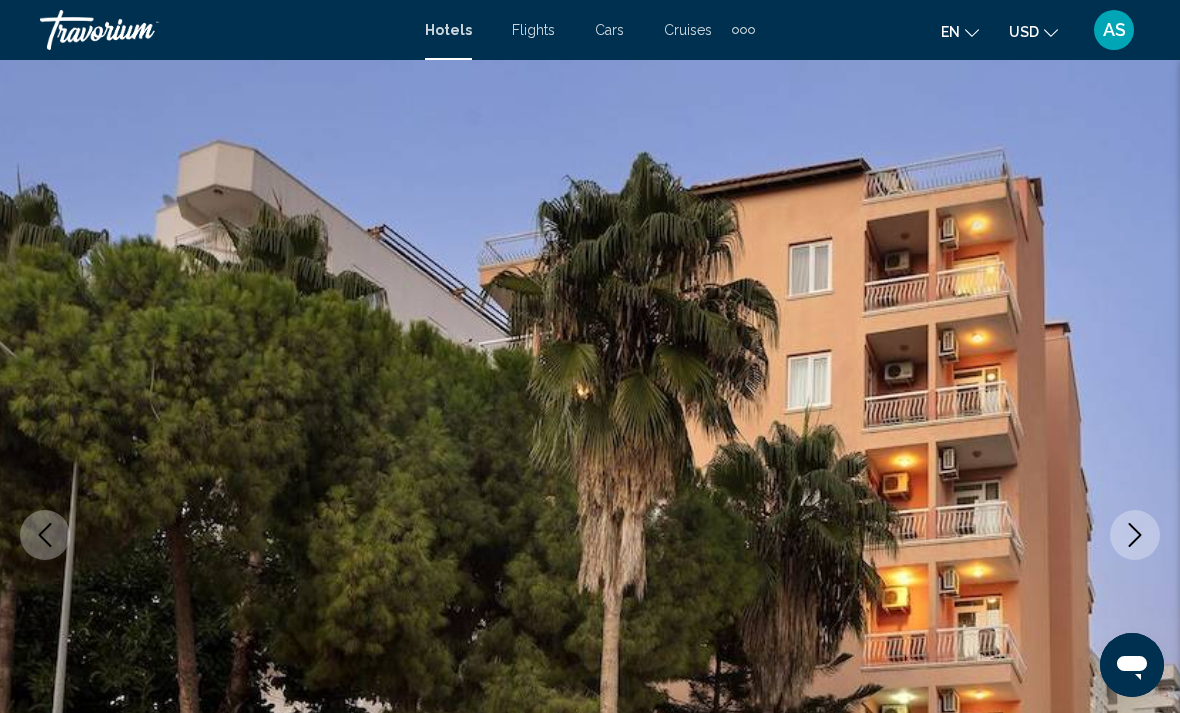 click at bounding box center [1135, 535] 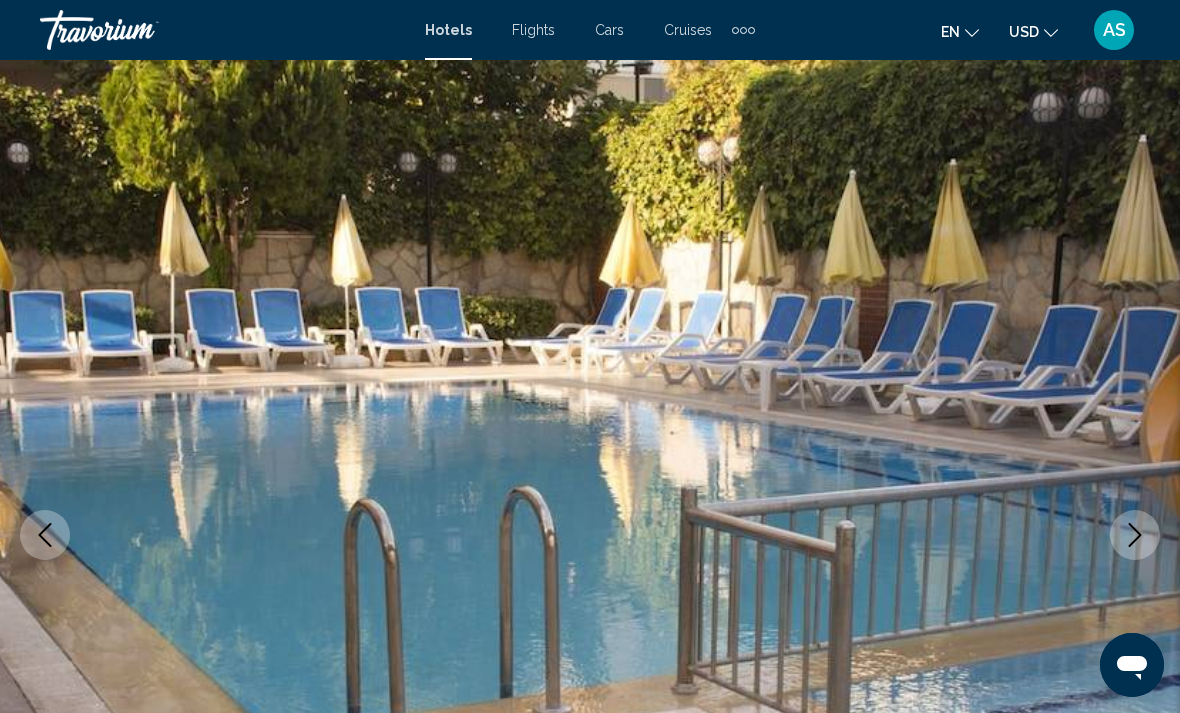 click 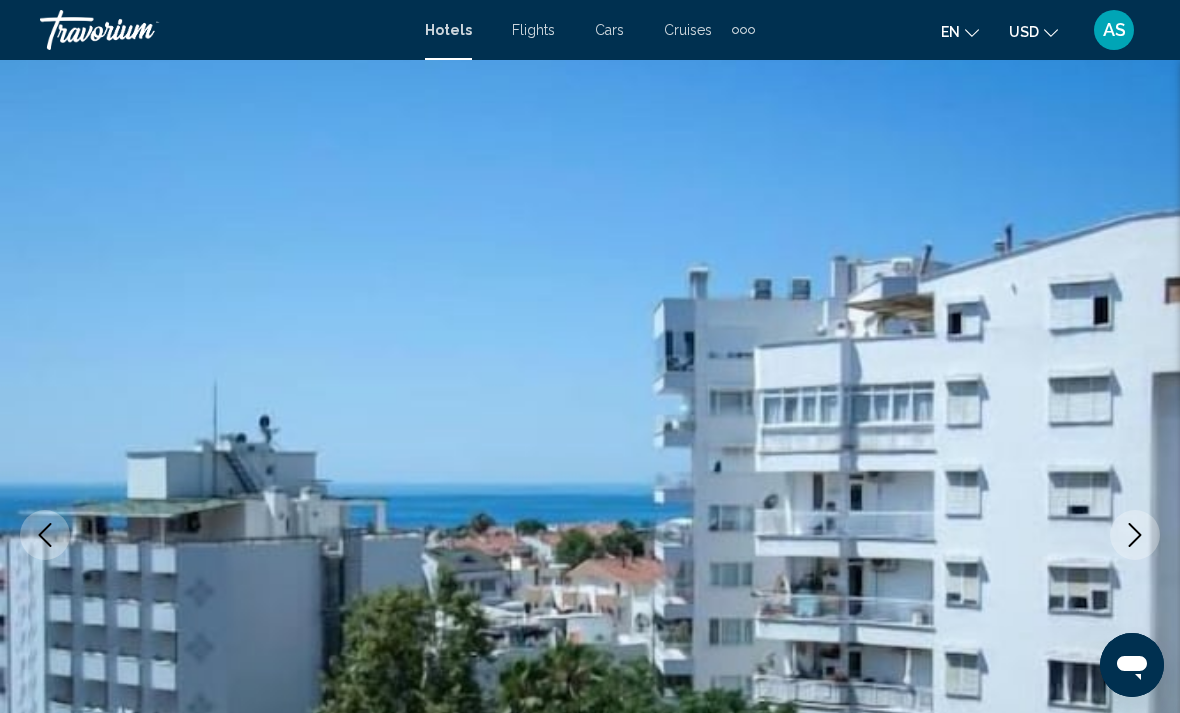 click 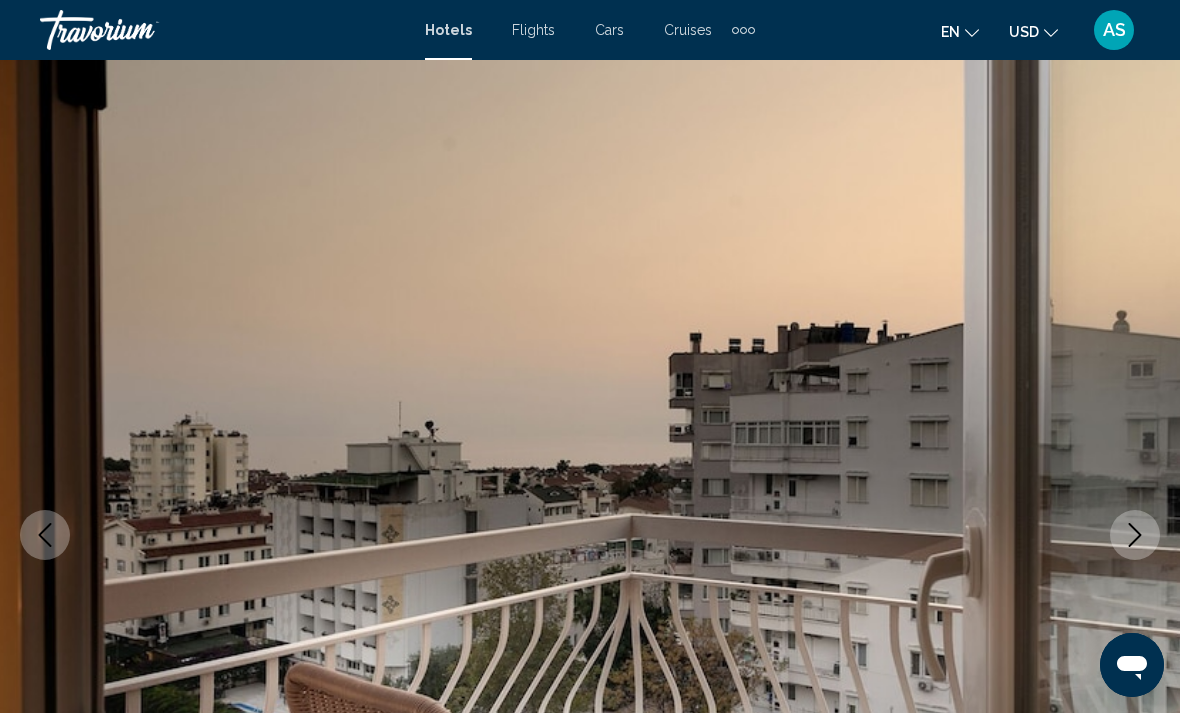 click 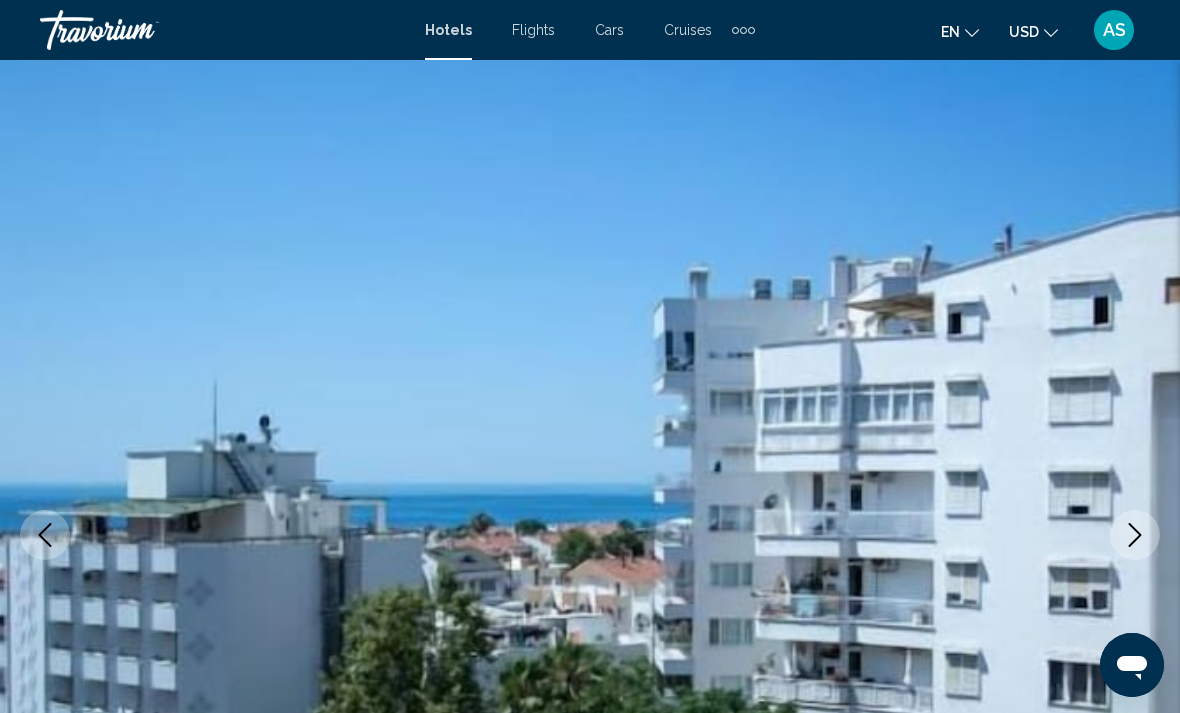 click at bounding box center [590, 535] 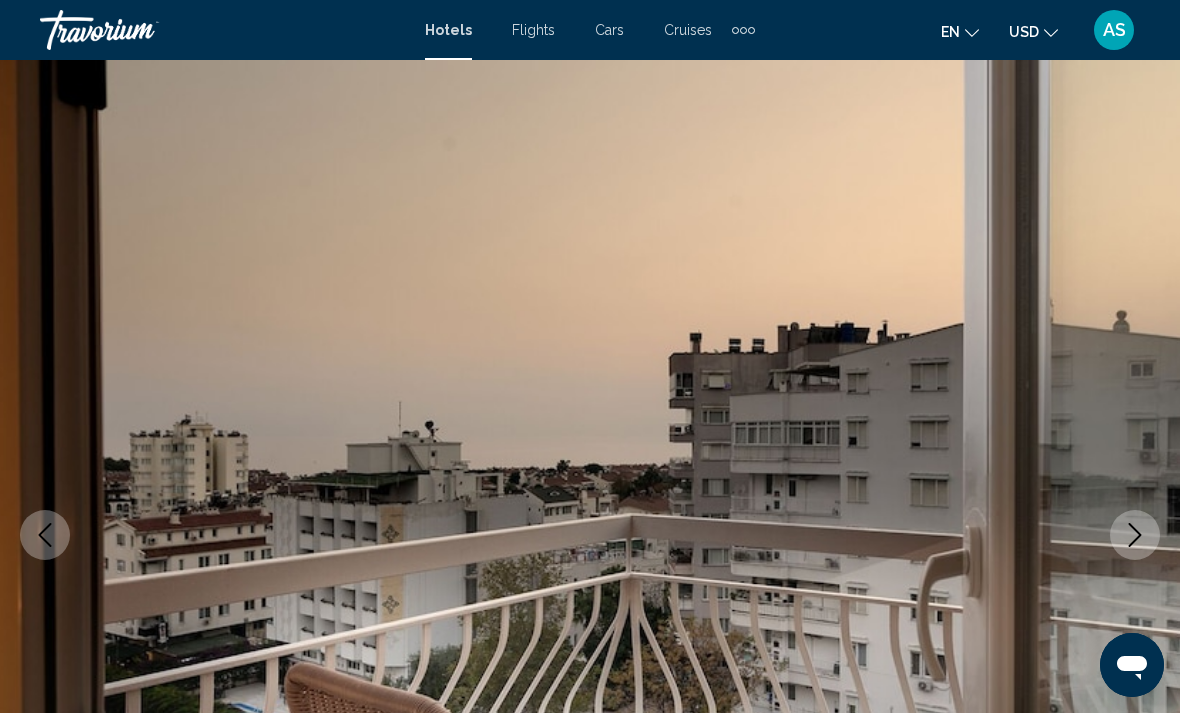 click 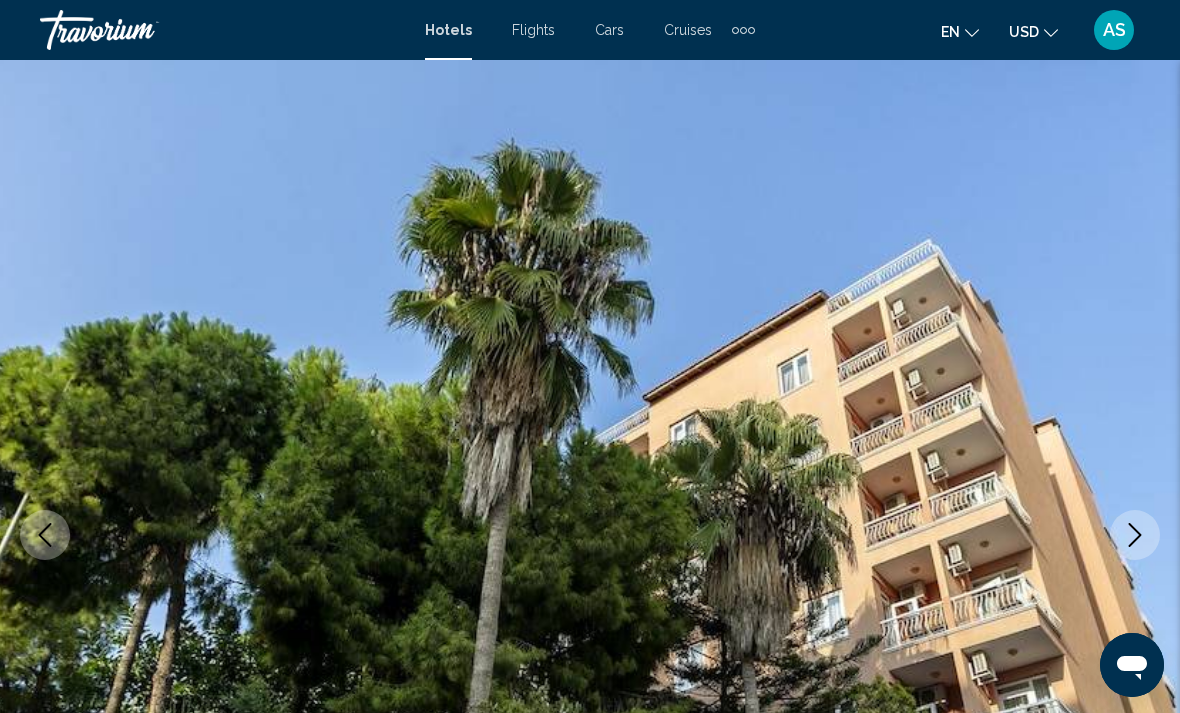 click 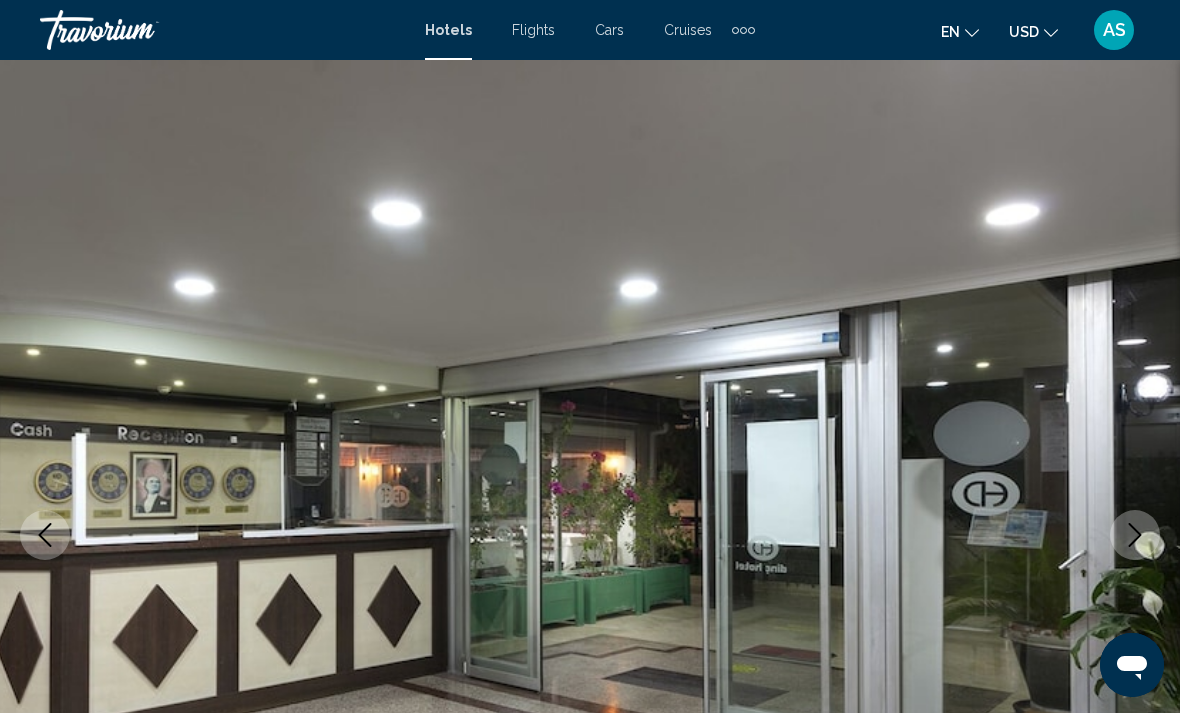 click 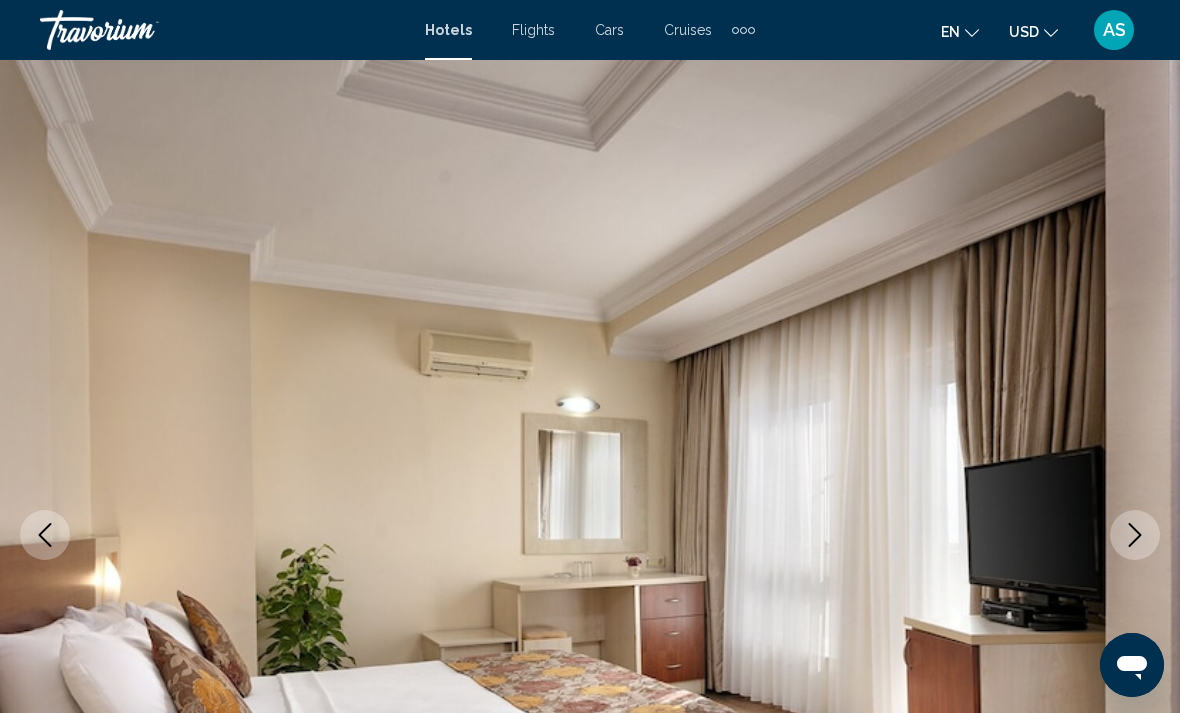 click 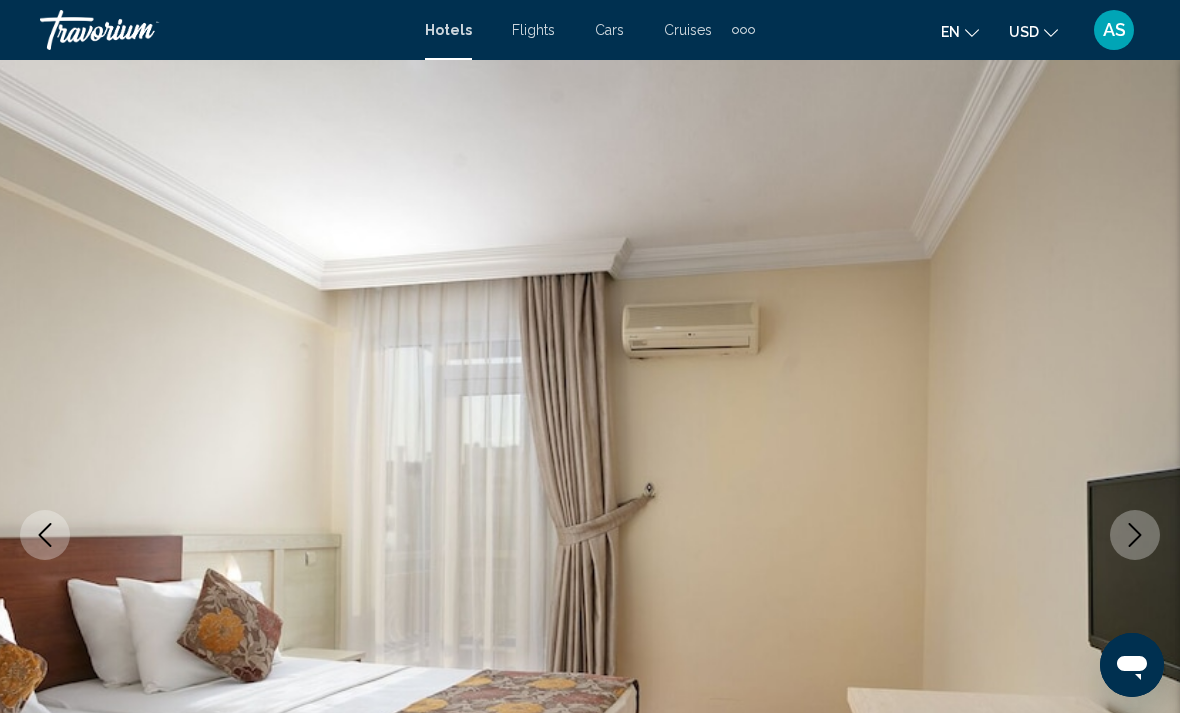 click 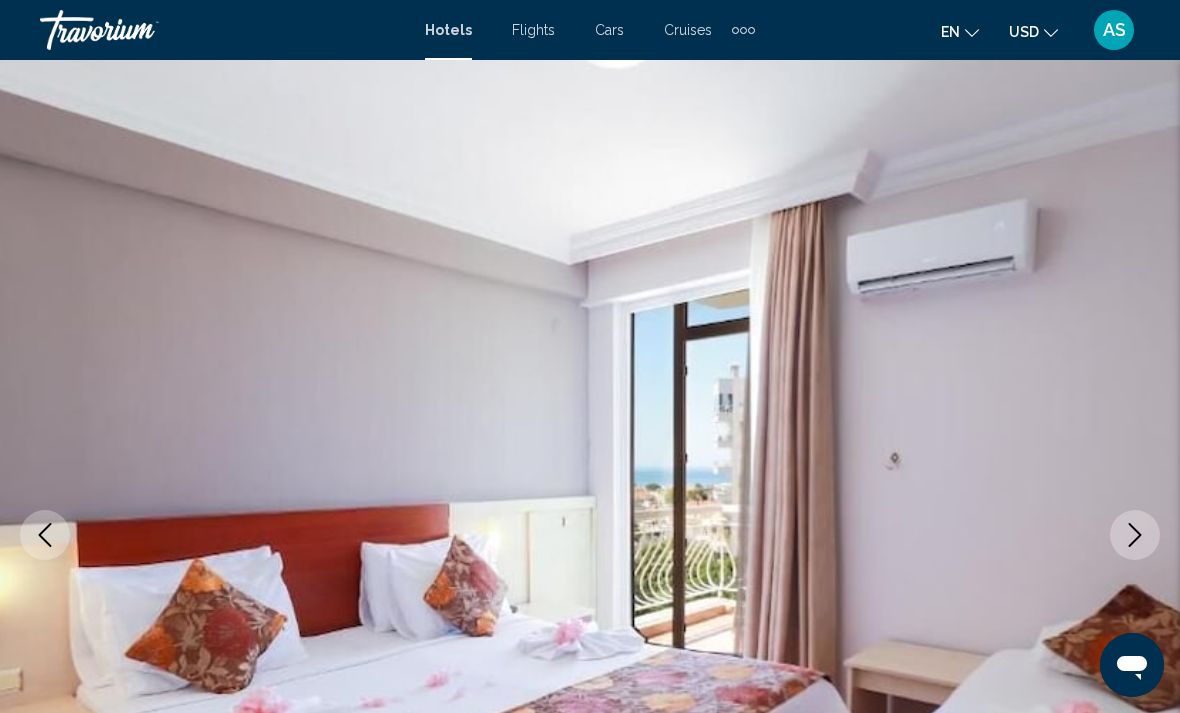 click at bounding box center (1135, 535) 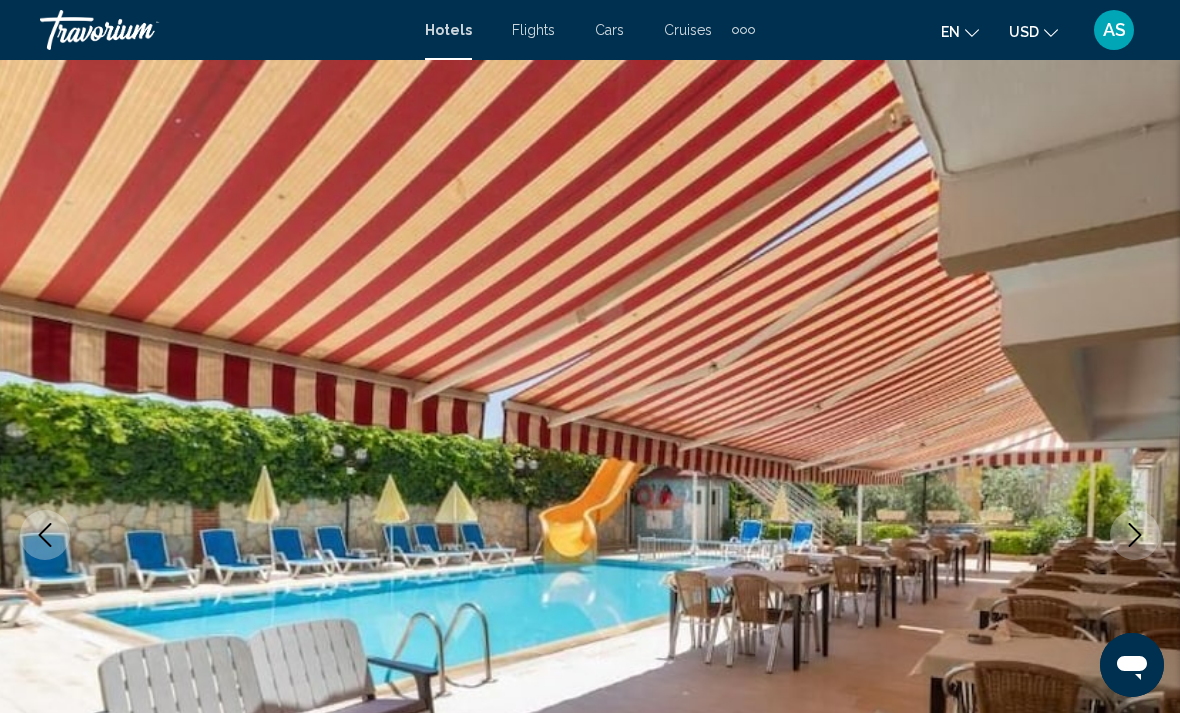 click at bounding box center [45, 535] 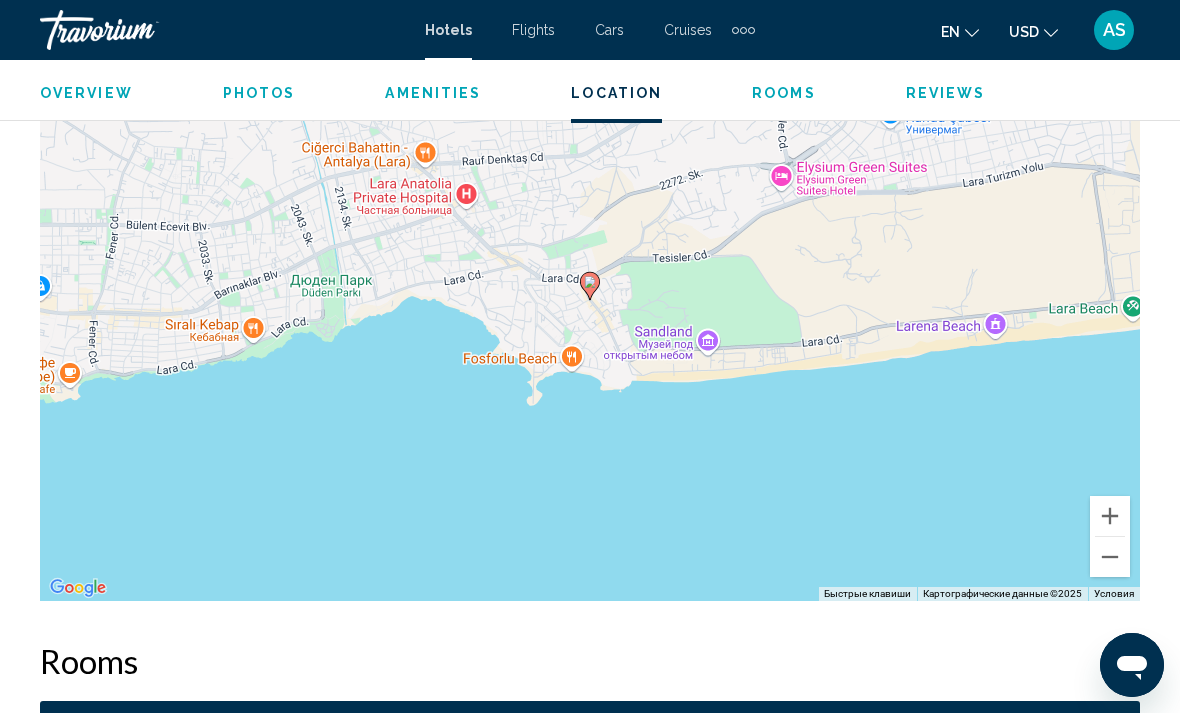scroll, scrollTop: 2304, scrollLeft: 0, axis: vertical 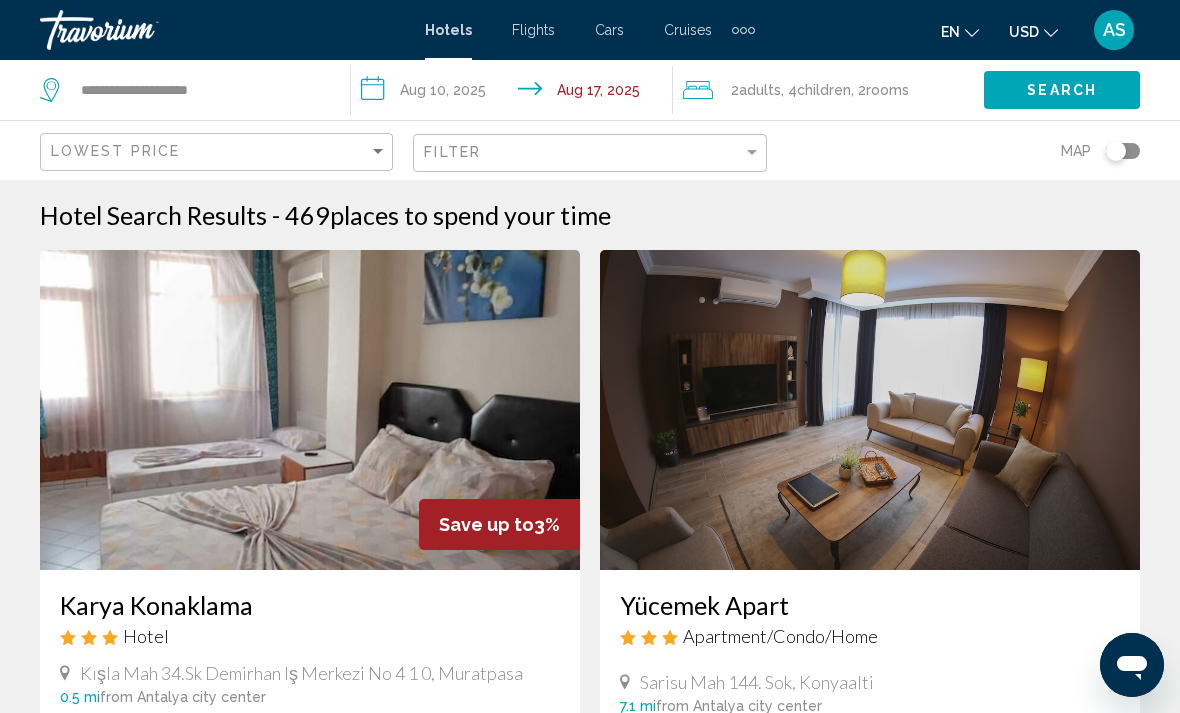 click on "Children" 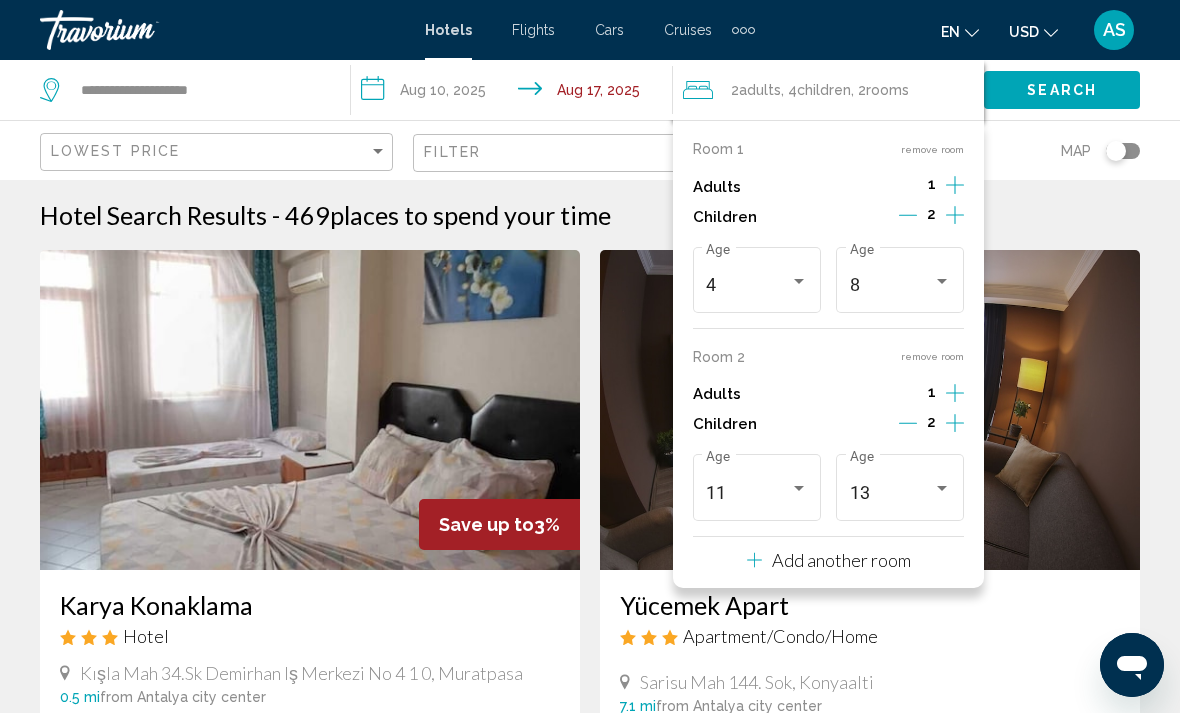 click 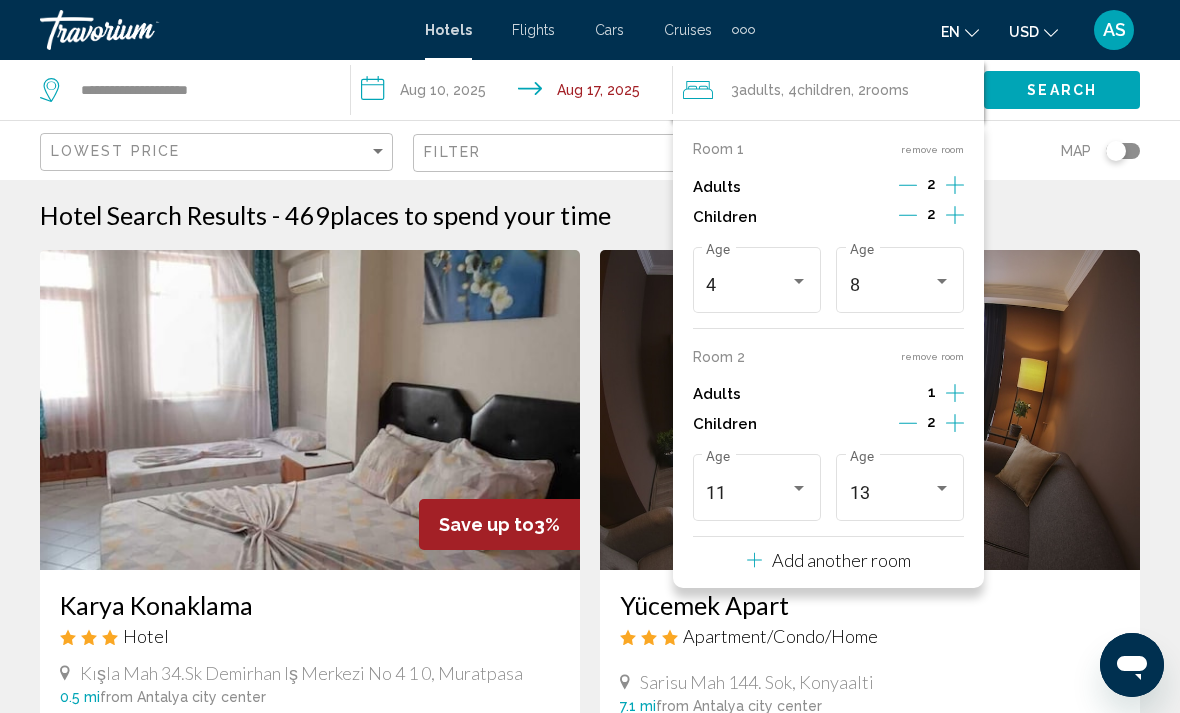 click 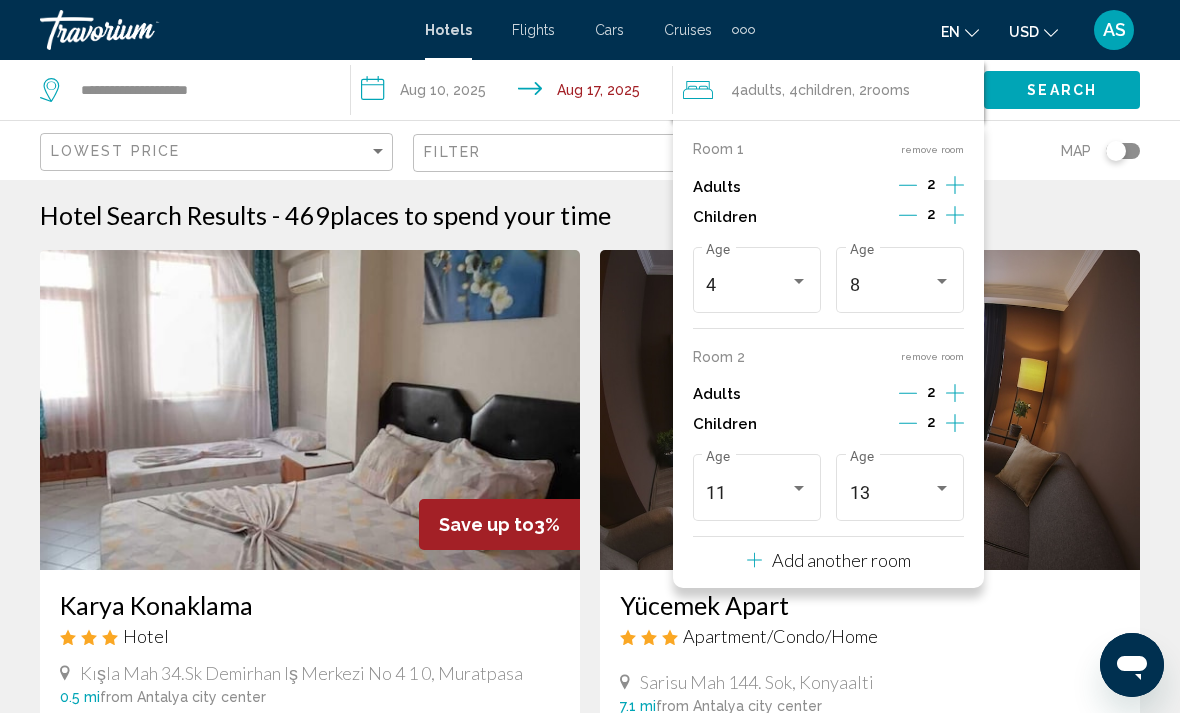 click 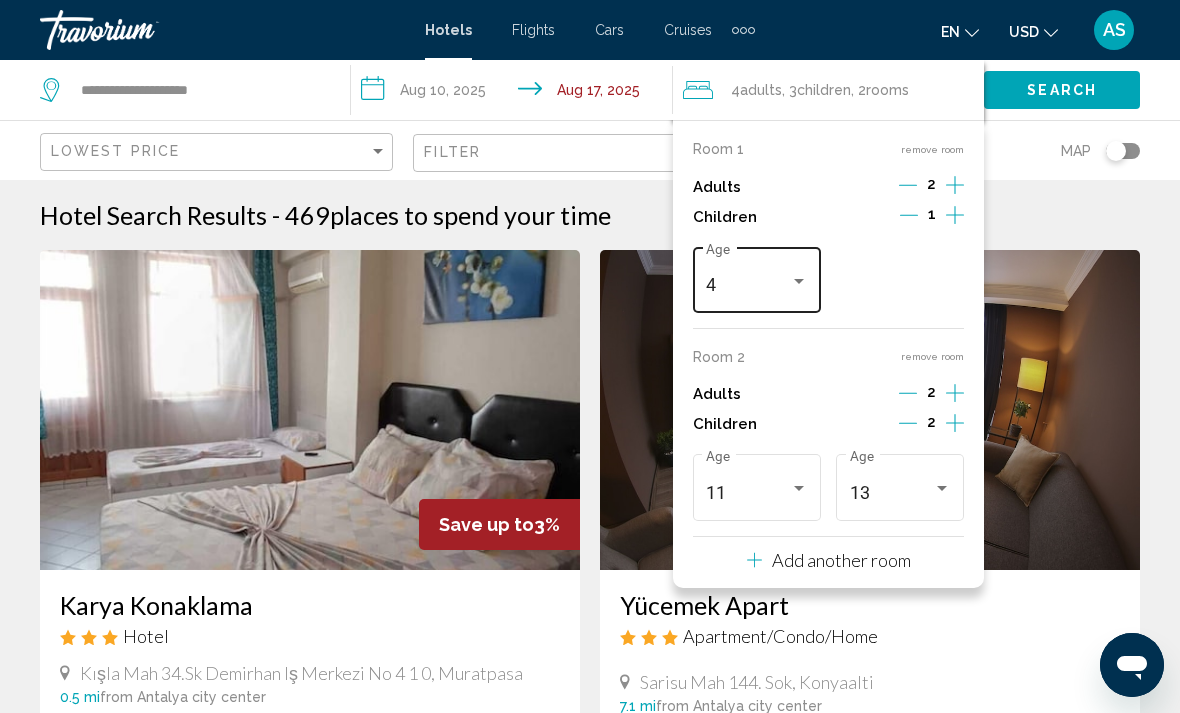 click at bounding box center [799, 281] 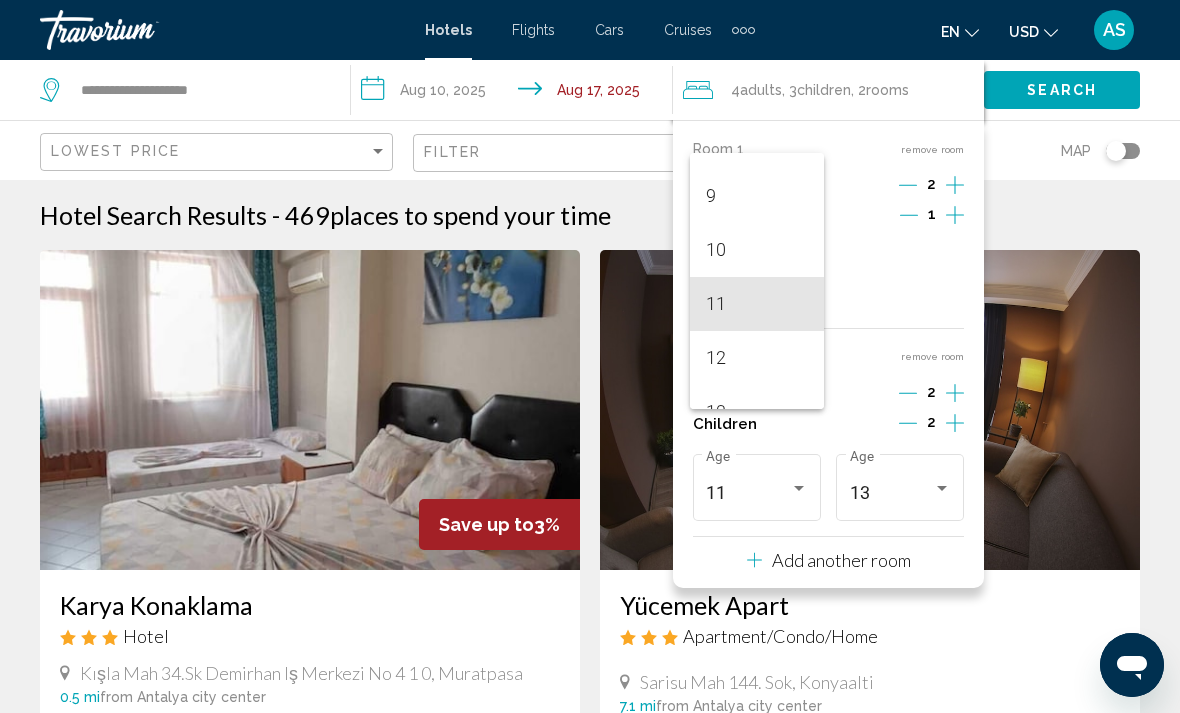 scroll, scrollTop: 476, scrollLeft: 0, axis: vertical 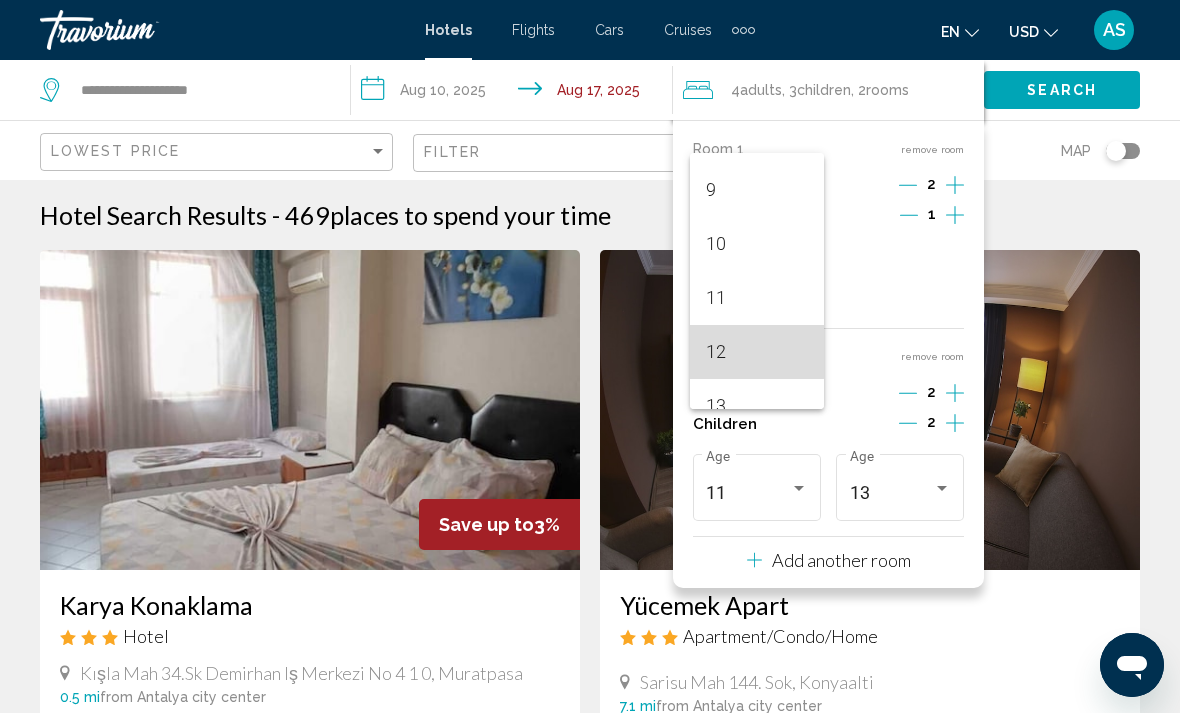 click on "12" at bounding box center (756, 352) 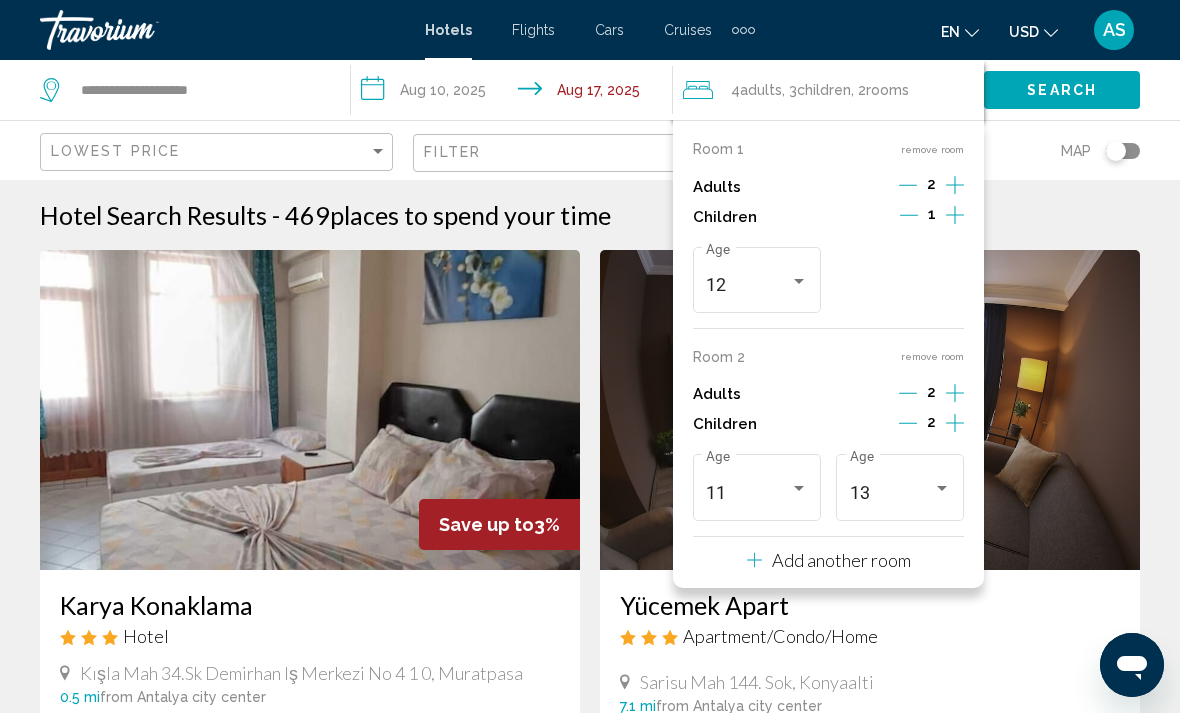 click 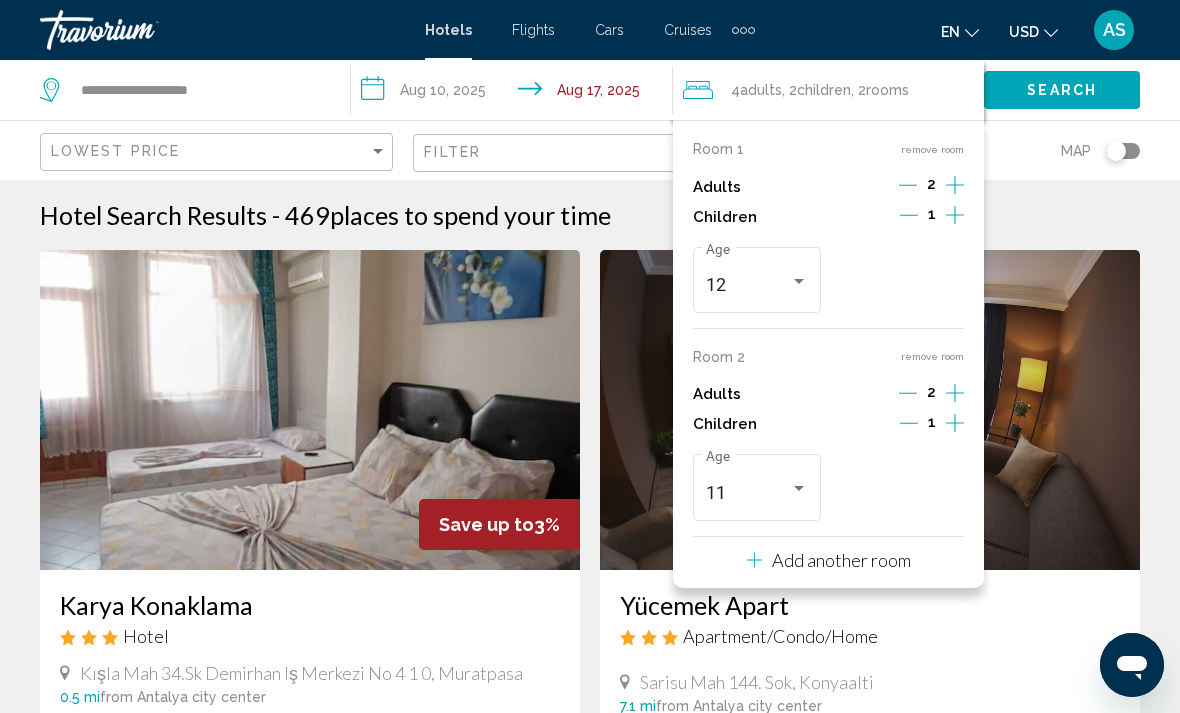 click 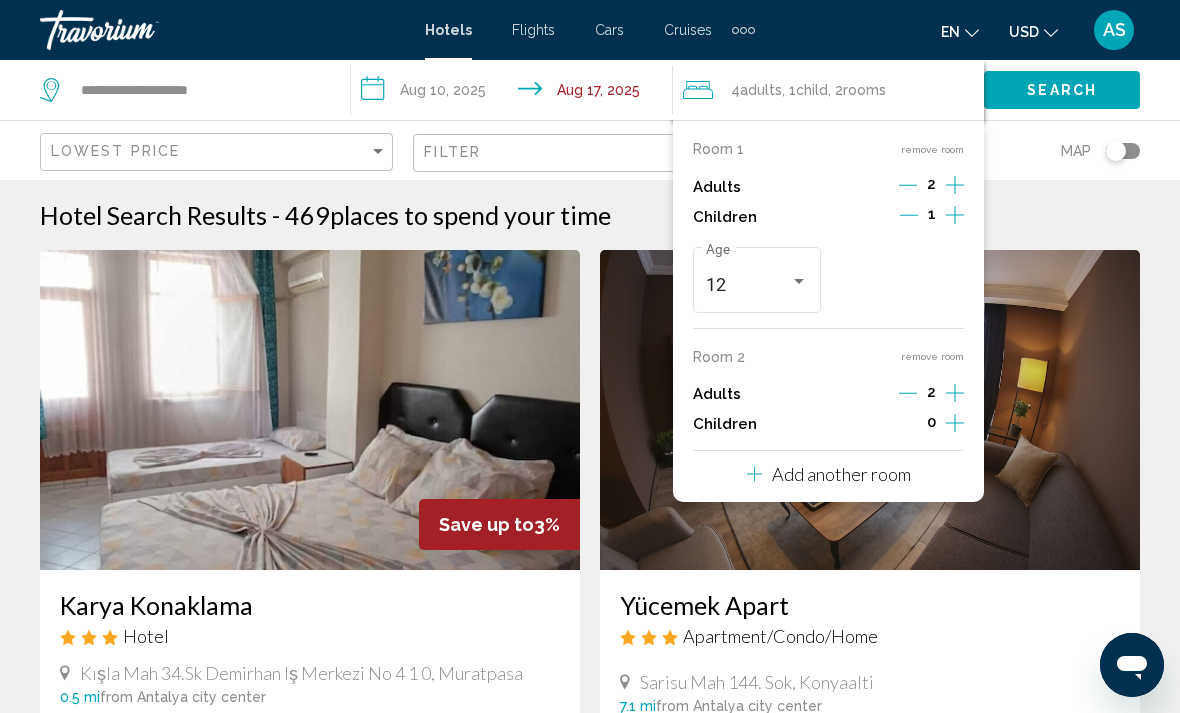 click on "Search" 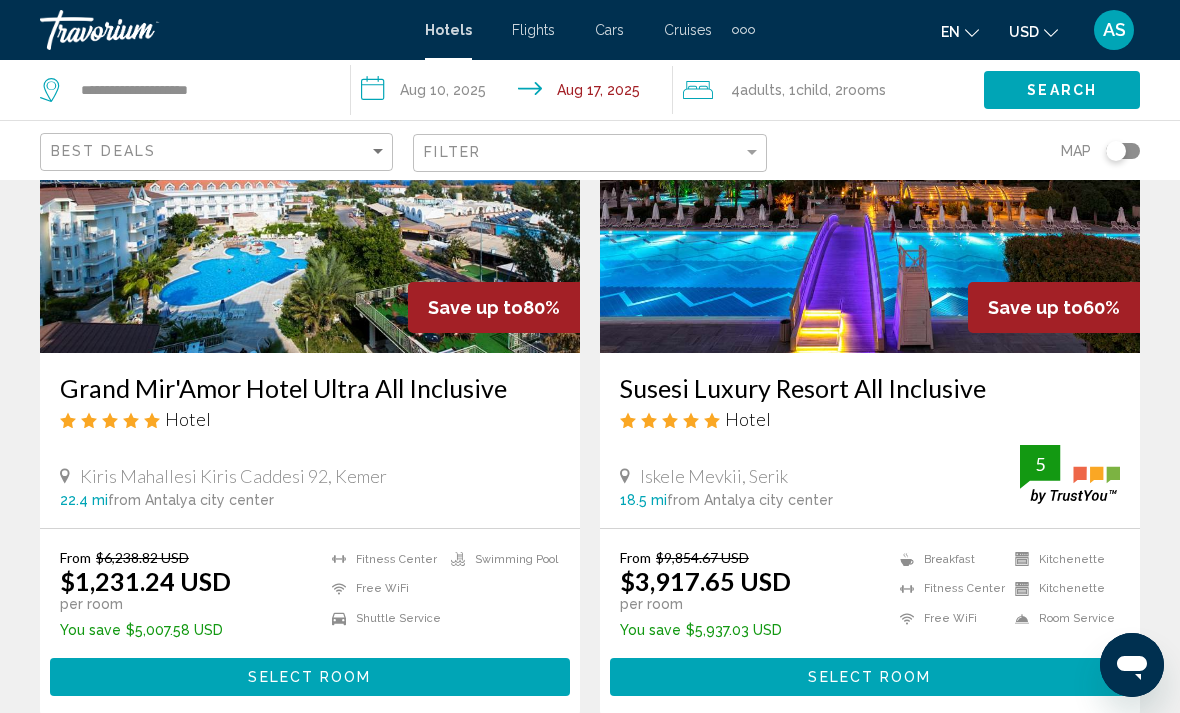 scroll, scrollTop: 220, scrollLeft: 0, axis: vertical 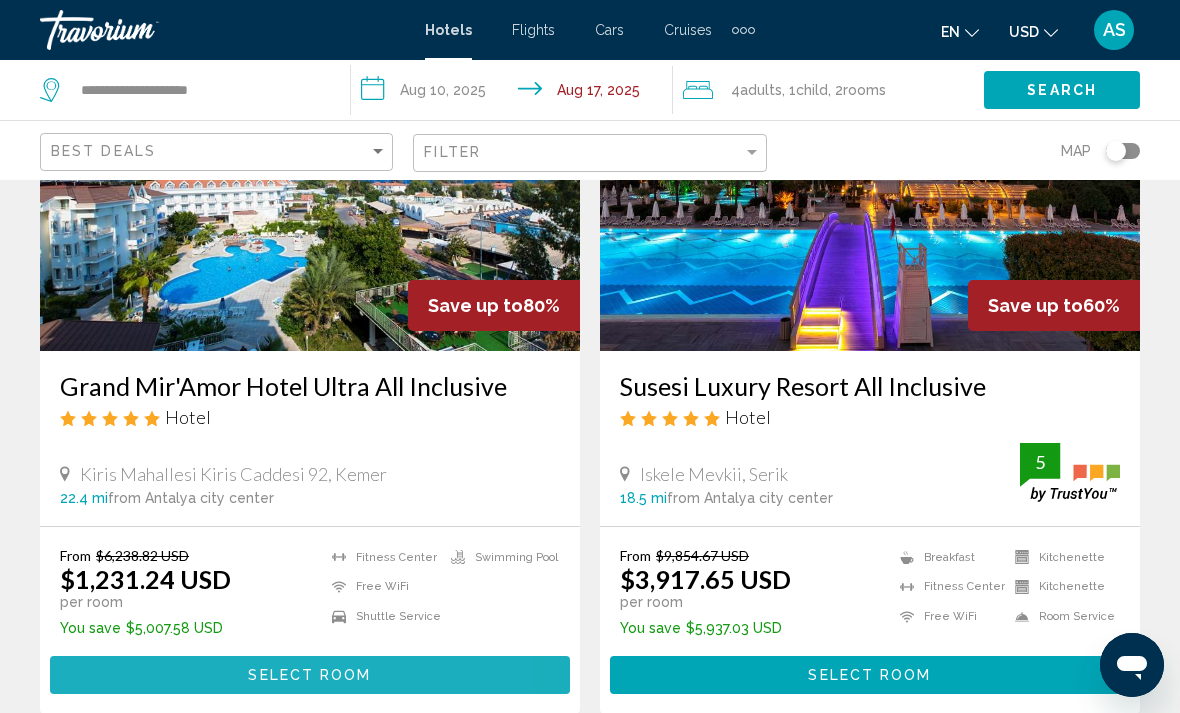 click on "Select Room" at bounding box center (310, 674) 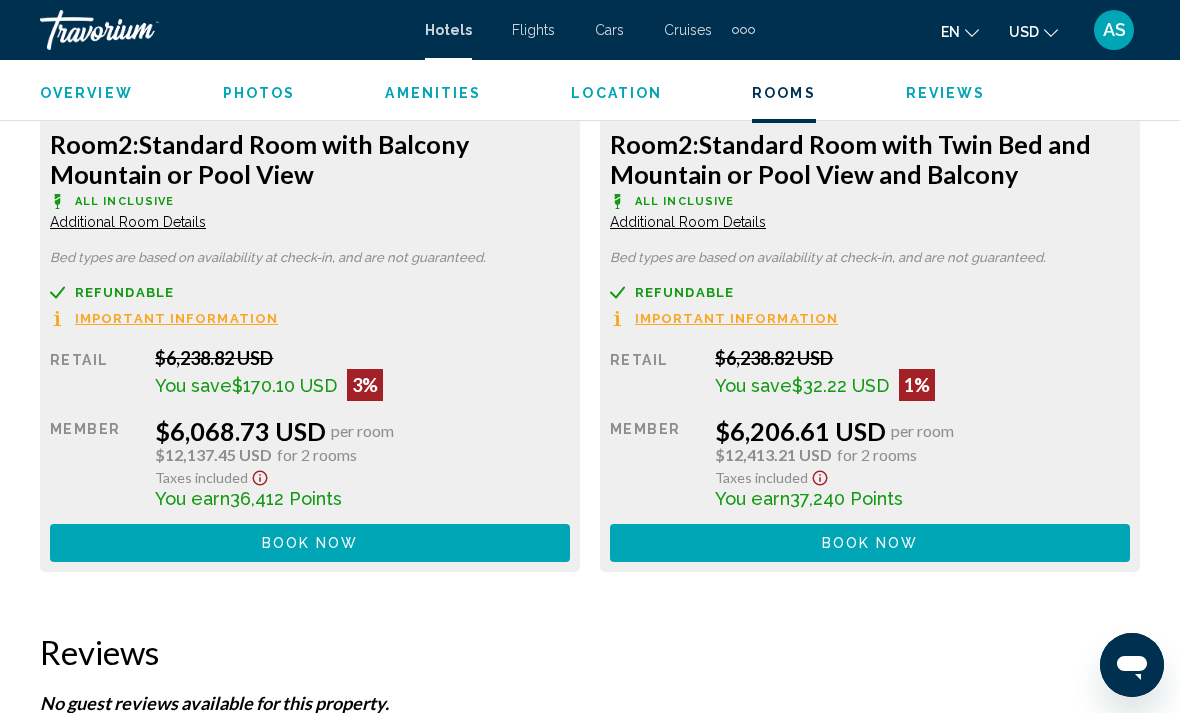 scroll, scrollTop: 3886, scrollLeft: 0, axis: vertical 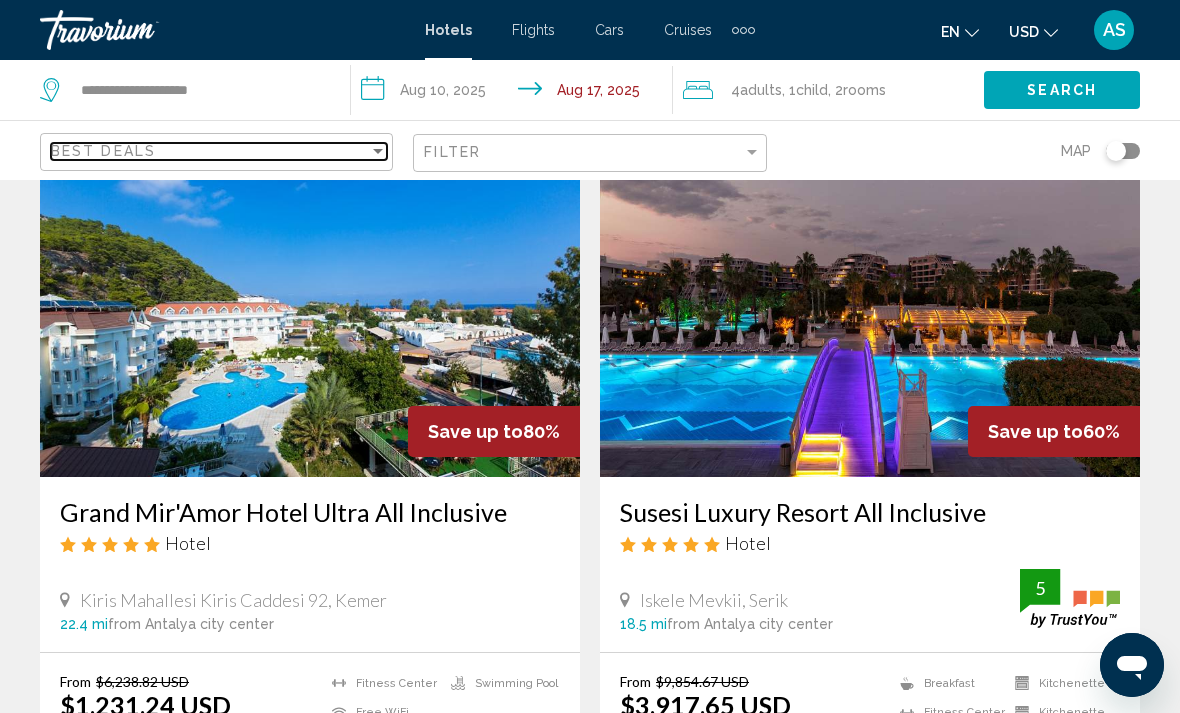 click on "Best Deals" at bounding box center [210, 151] 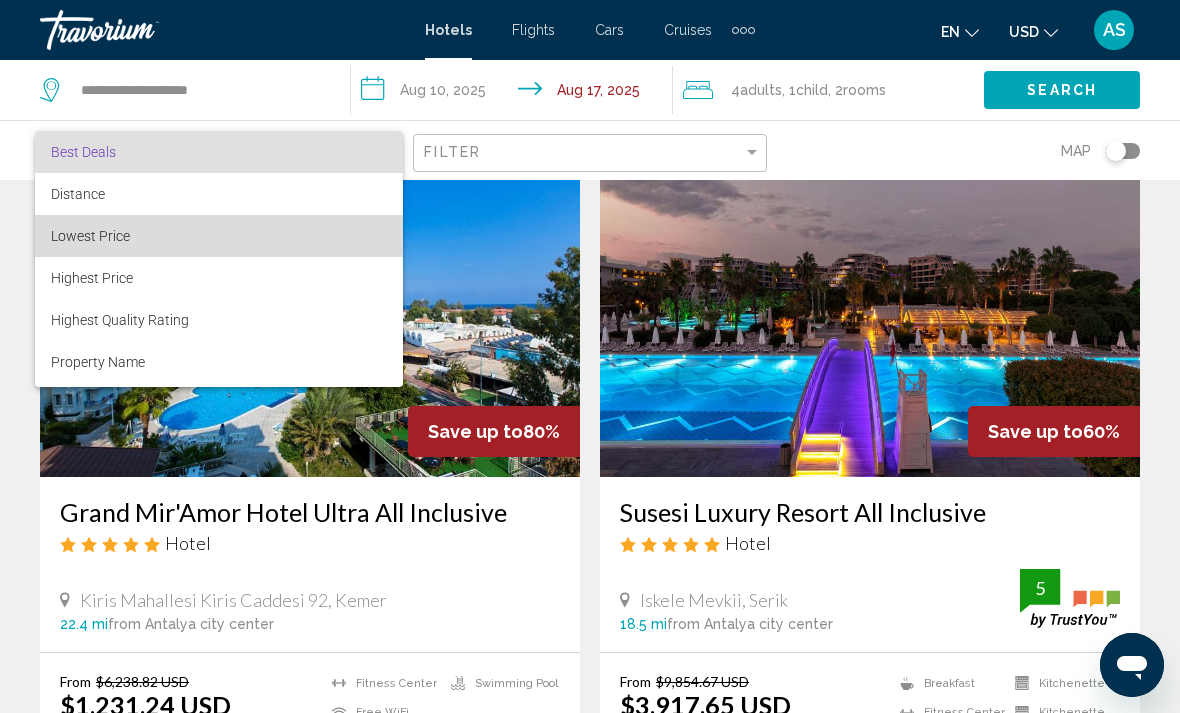 click on "Lowest Price" at bounding box center (90, 236) 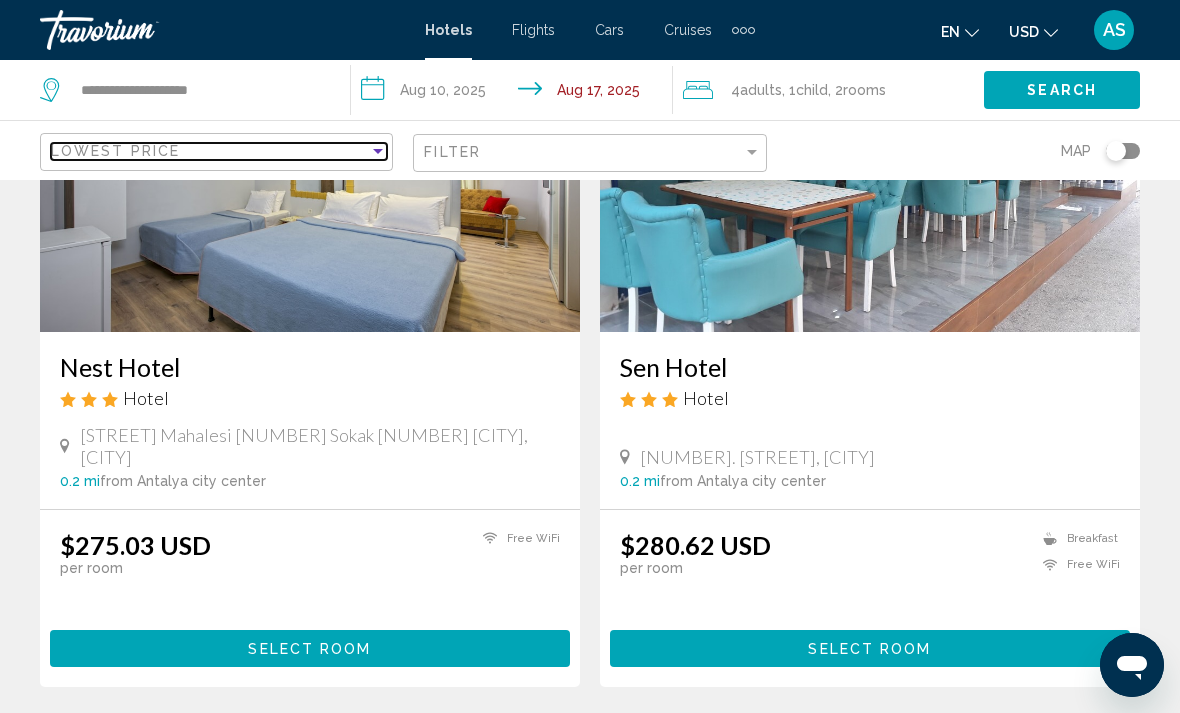 scroll, scrollTop: 315, scrollLeft: 0, axis: vertical 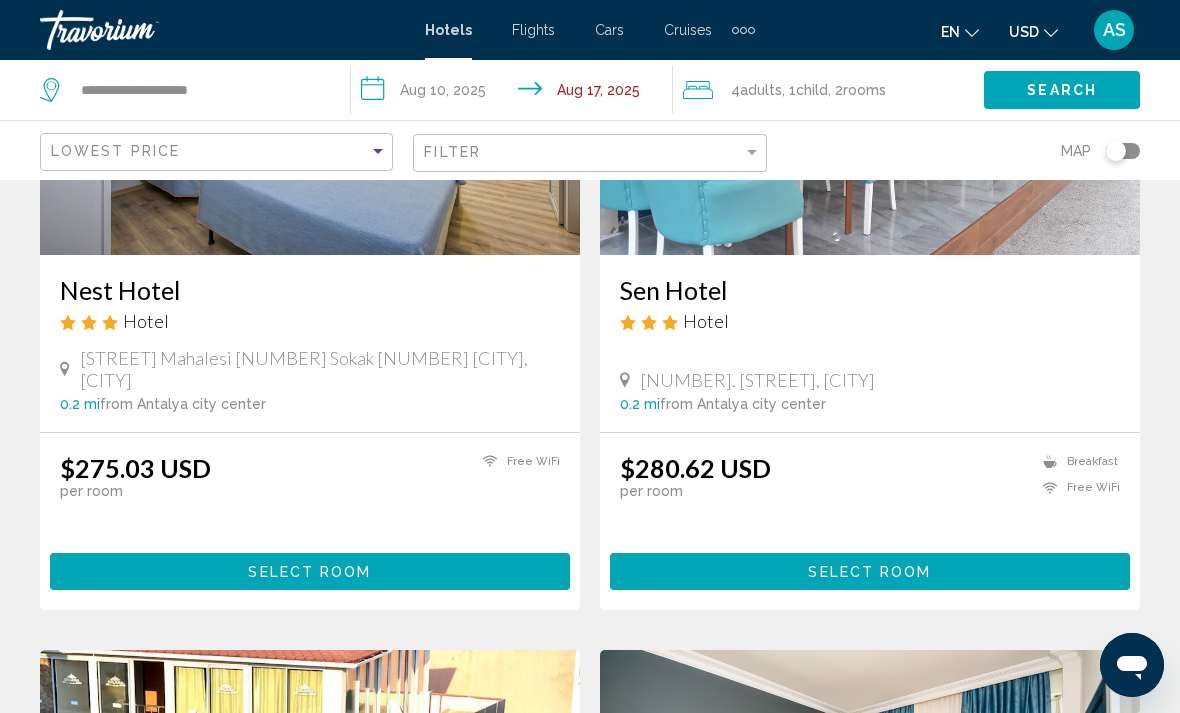 click on "Select Room" at bounding box center (310, 571) 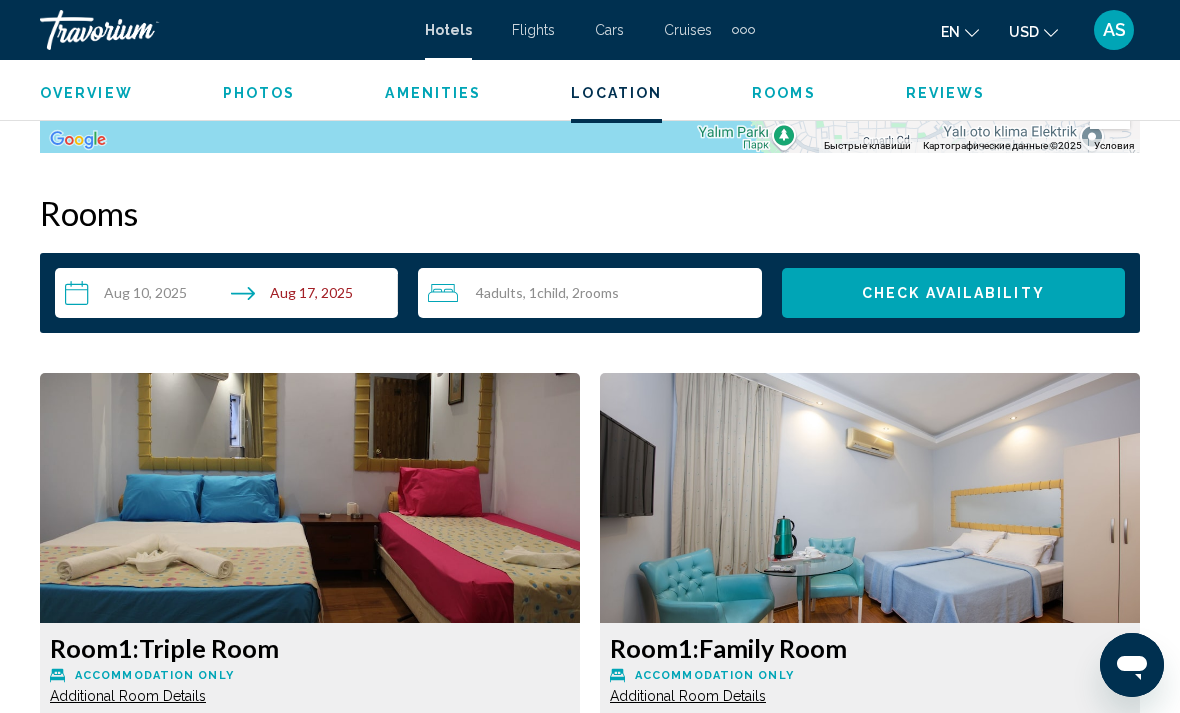 scroll, scrollTop: 2810, scrollLeft: 0, axis: vertical 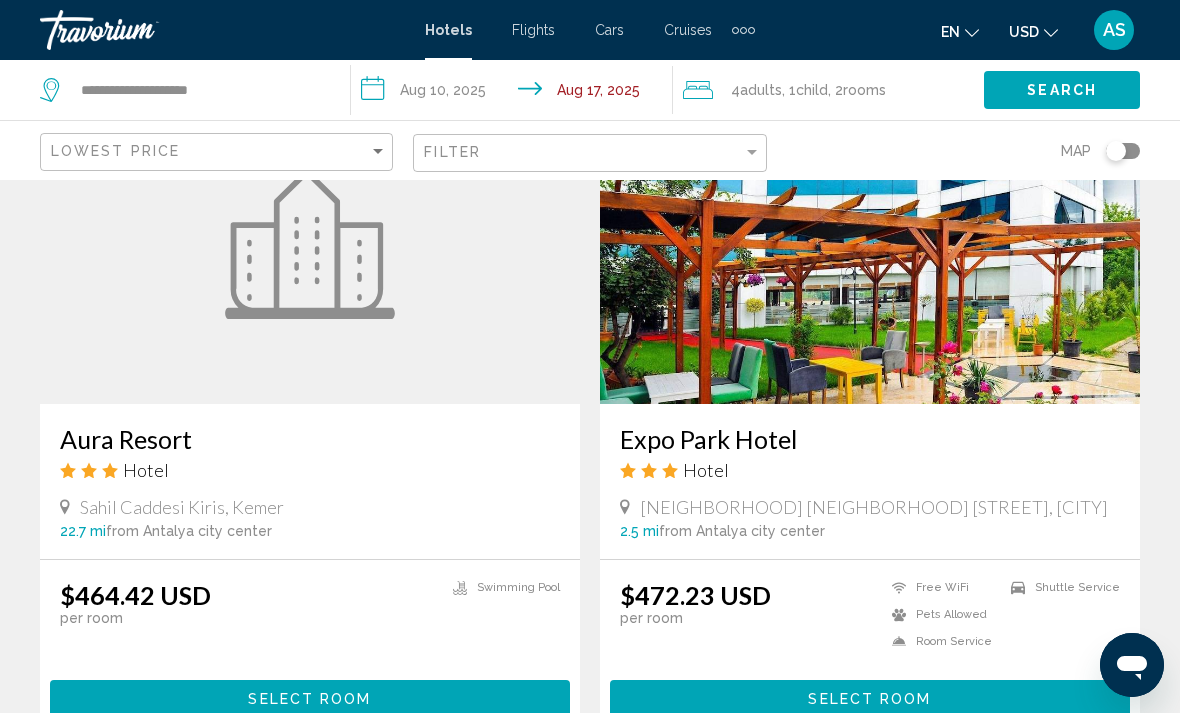 click on "Select Room" at bounding box center [870, 698] 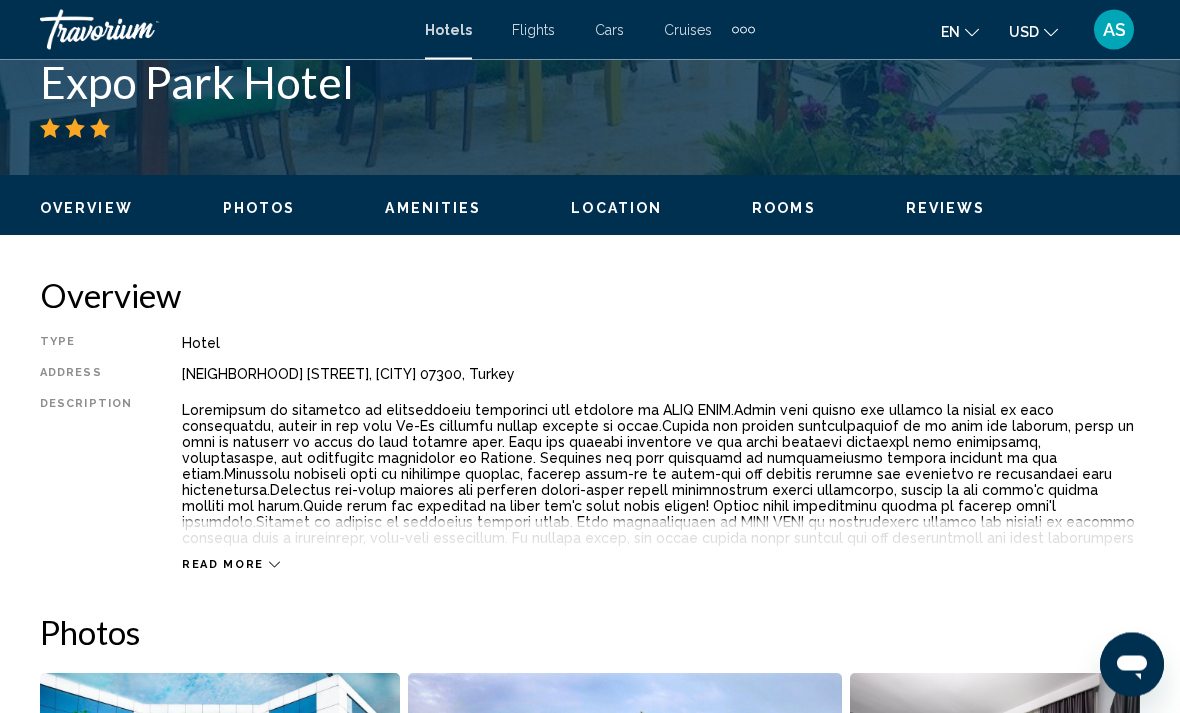 scroll, scrollTop: 661, scrollLeft: 0, axis: vertical 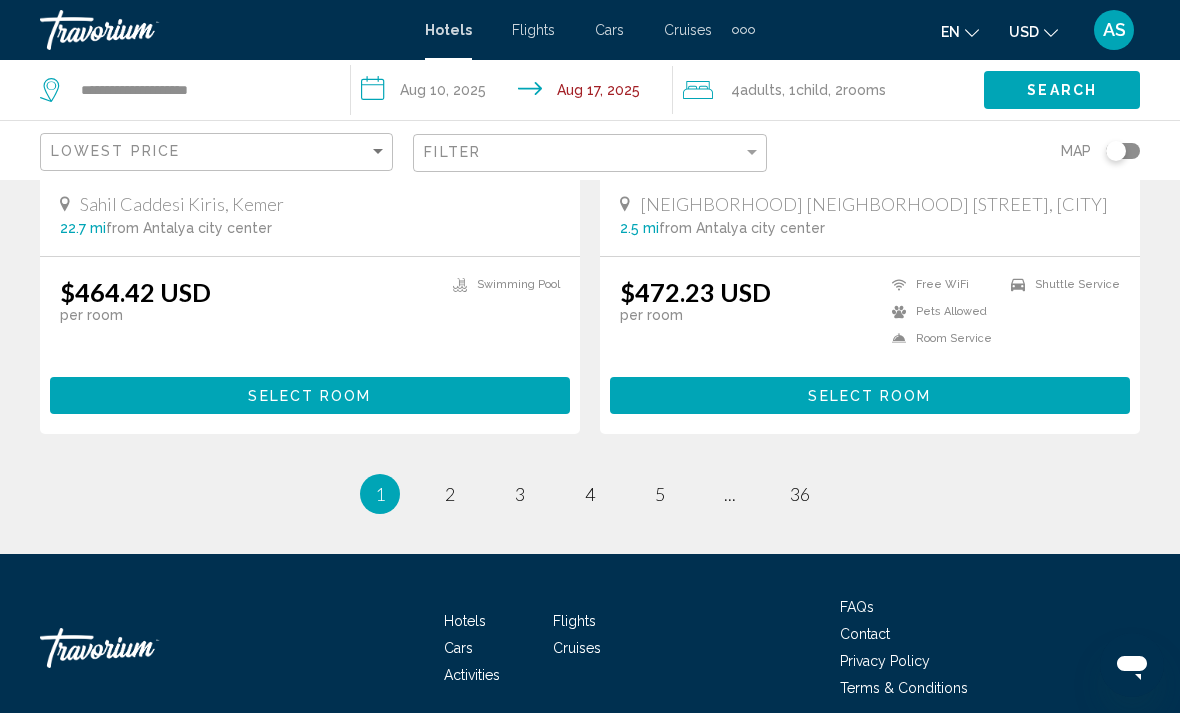 click on "1 / 36  You're on page  1 page  2 page  3 page  4 page  5 page  ... page  36" at bounding box center (590, 494) 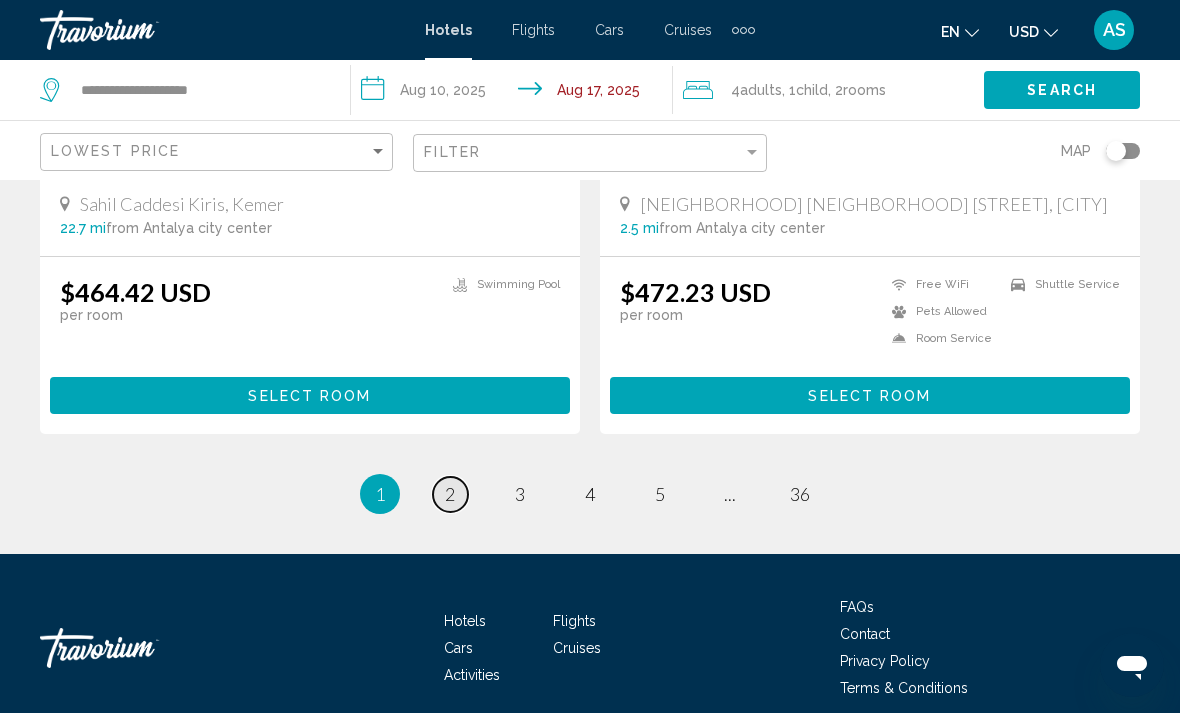 click on "page  2" at bounding box center [450, 494] 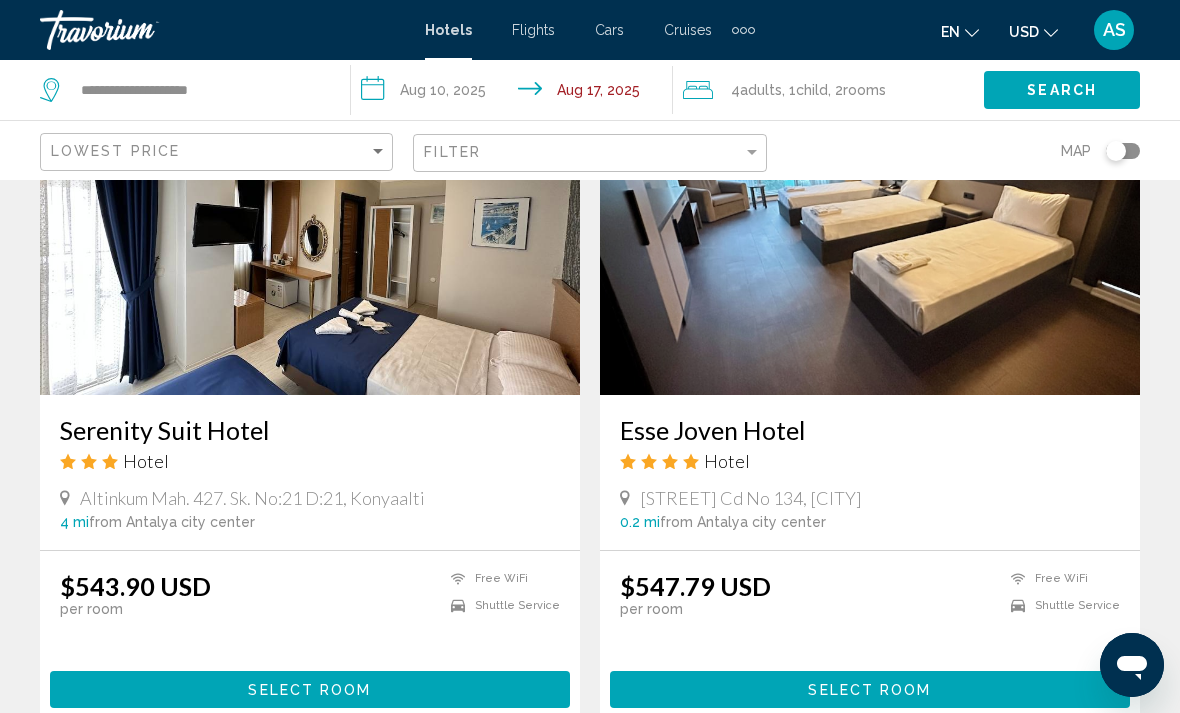 scroll, scrollTop: 3731, scrollLeft: 0, axis: vertical 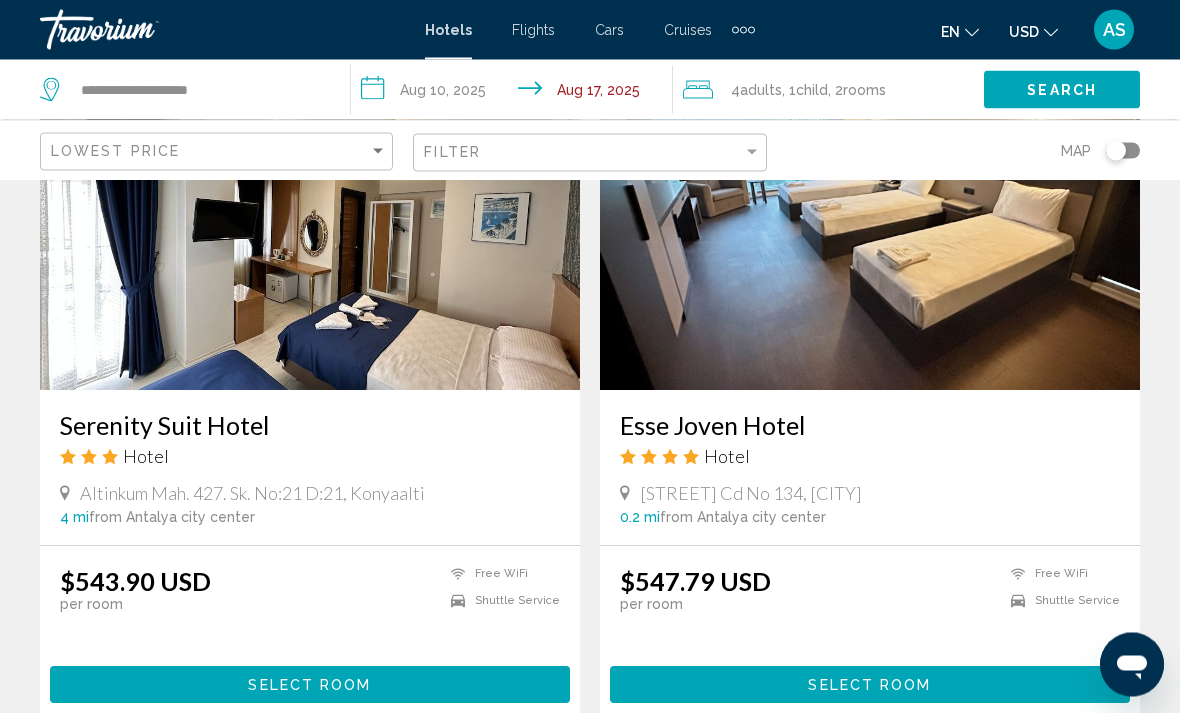 click on "Select Room" at bounding box center (310, 685) 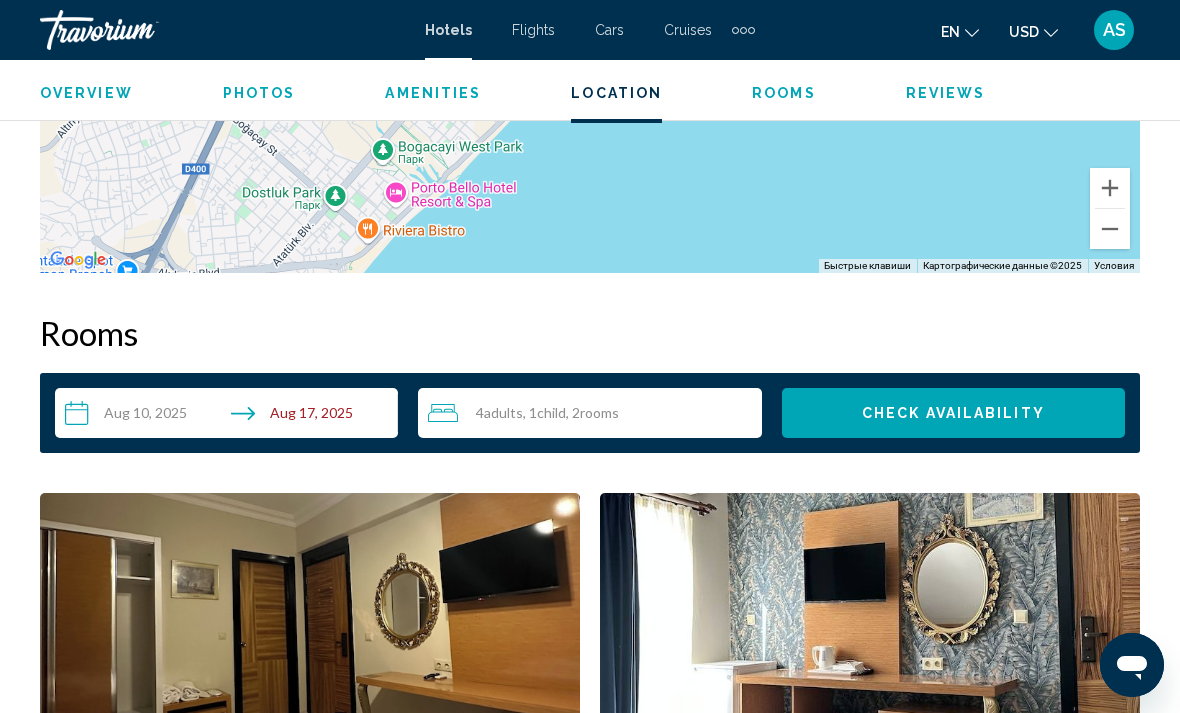 scroll, scrollTop: 2688, scrollLeft: 0, axis: vertical 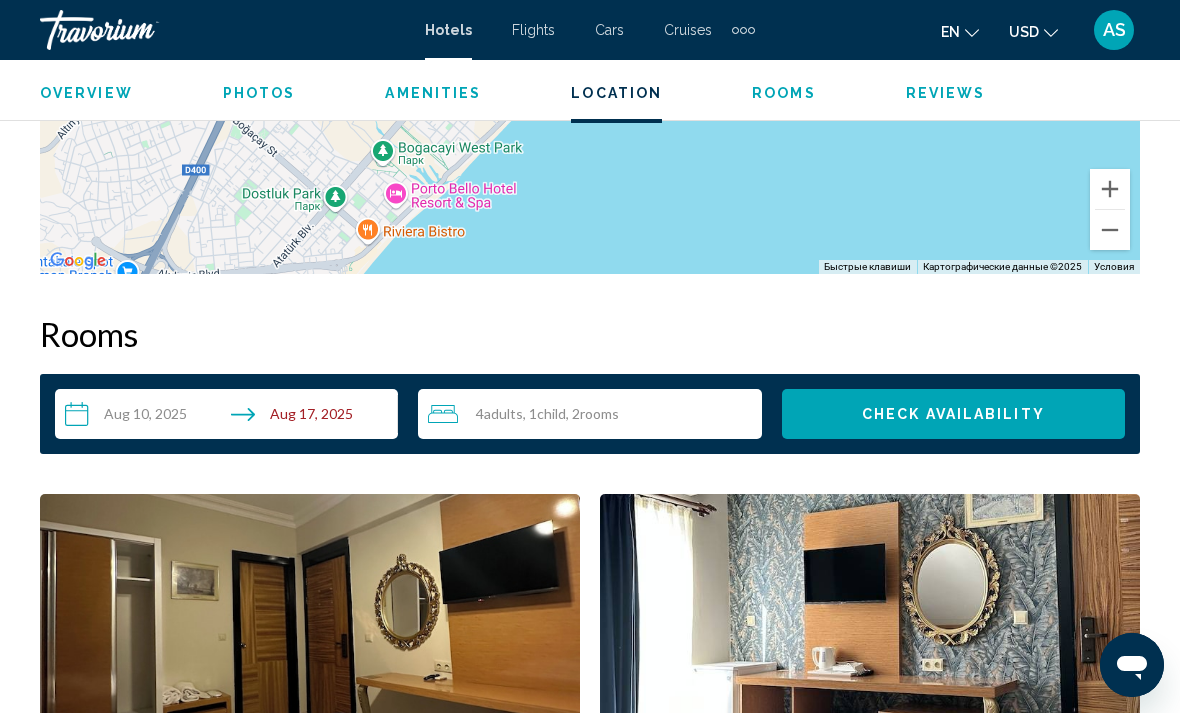 click on "**********" at bounding box center [230, 417] 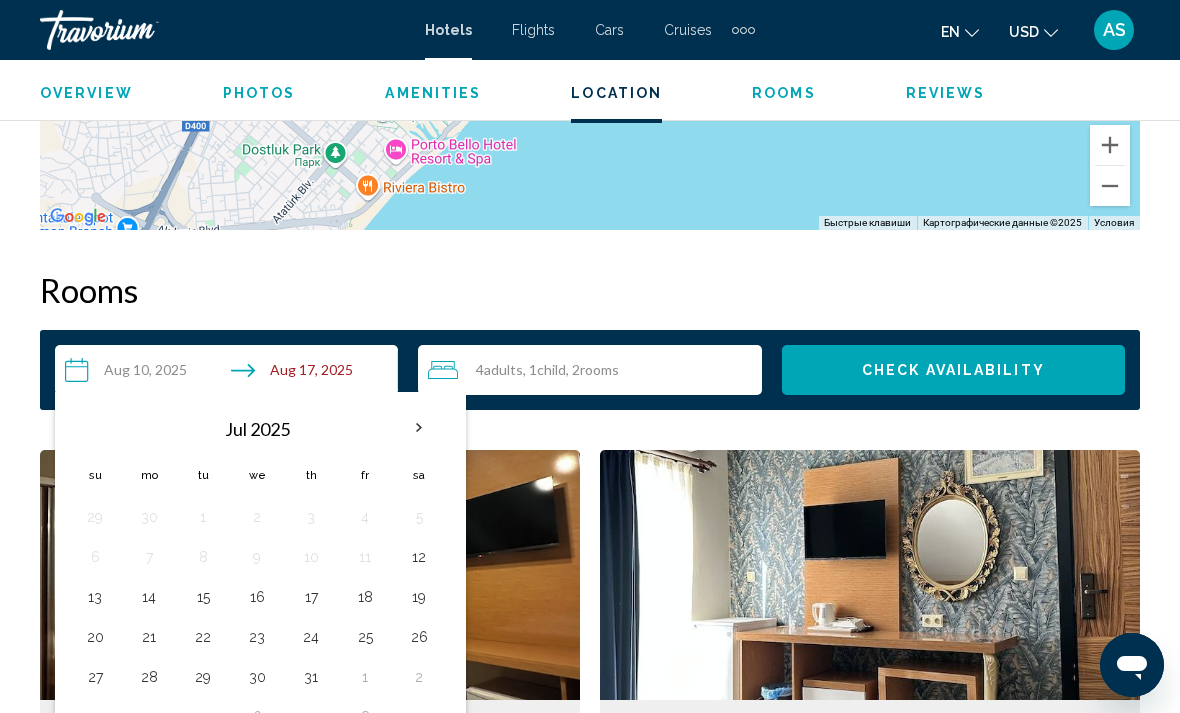 scroll, scrollTop: 2737, scrollLeft: 0, axis: vertical 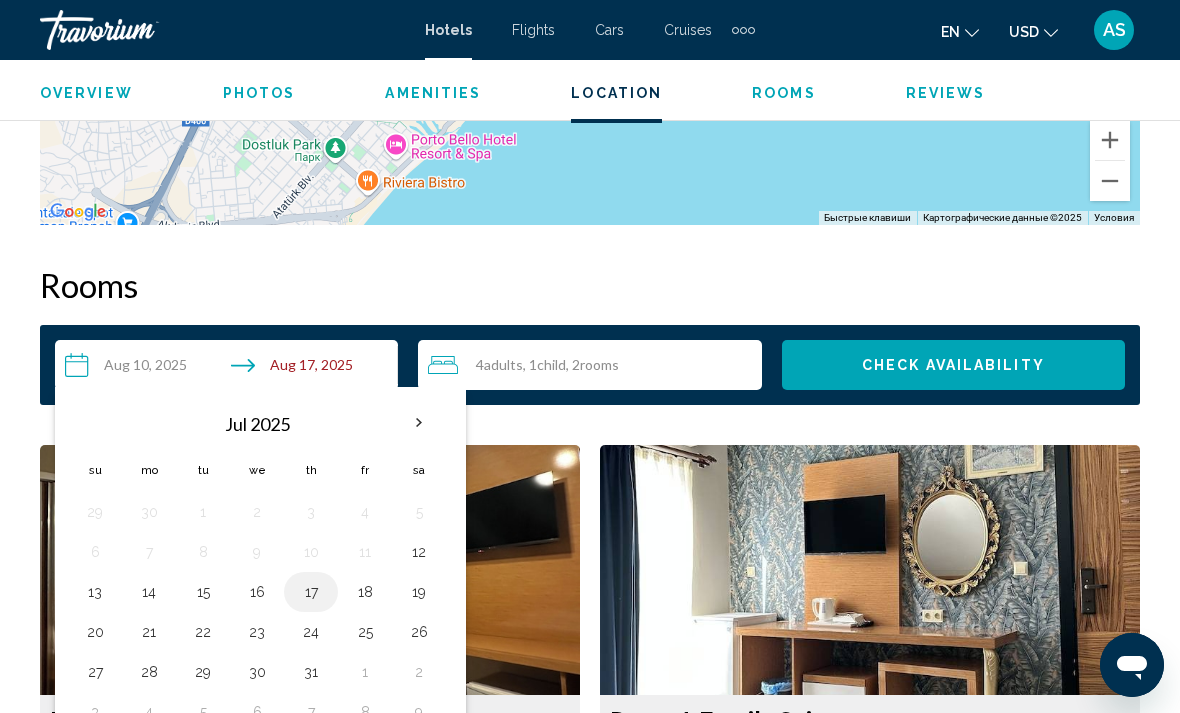 click on "17" at bounding box center [311, 592] 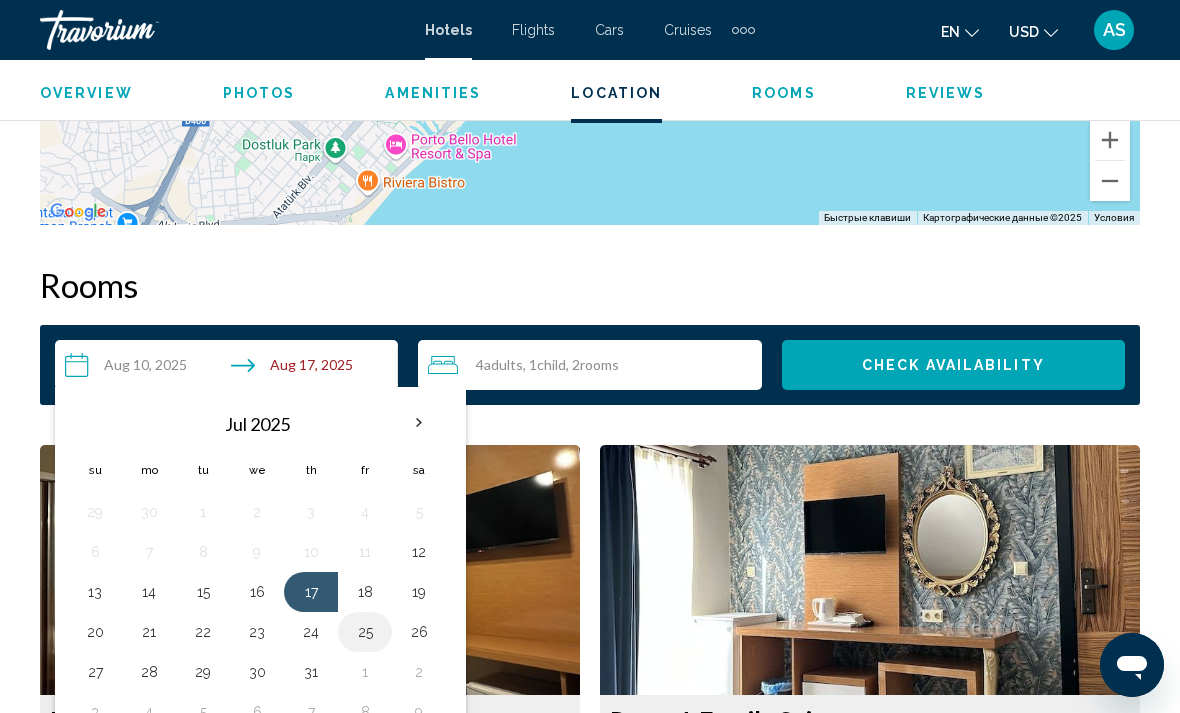 click on "25" at bounding box center (365, 632) 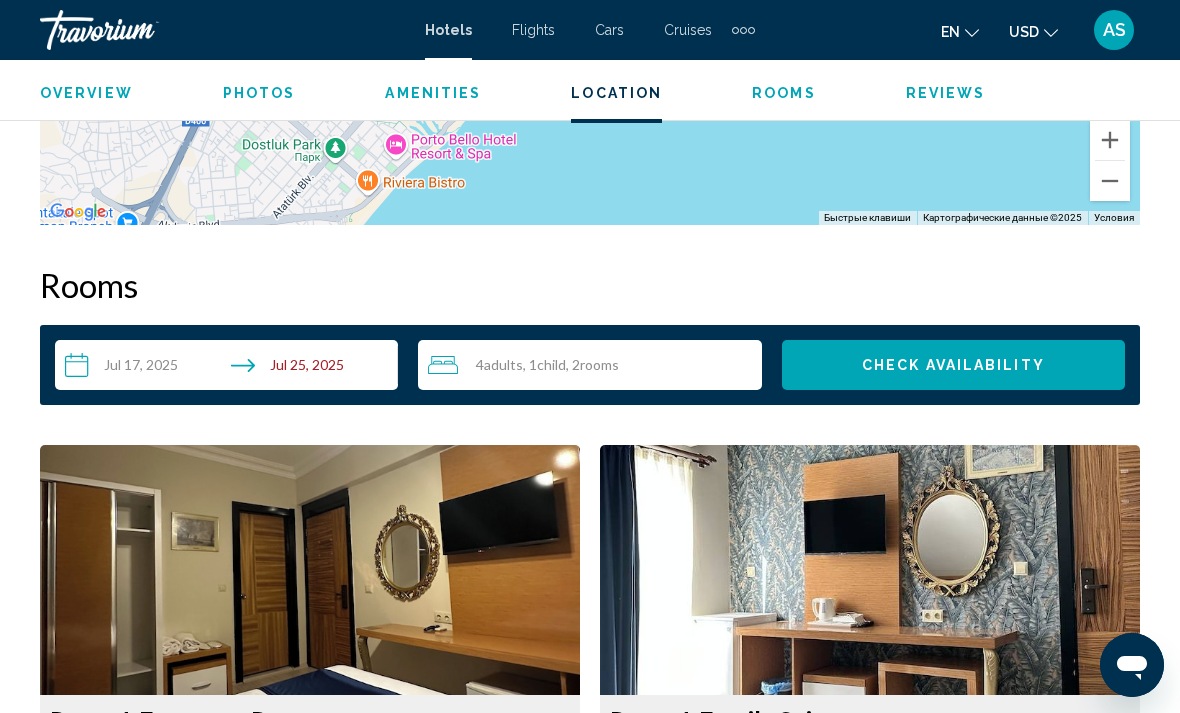 click on "Check Availability" at bounding box center (953, 366) 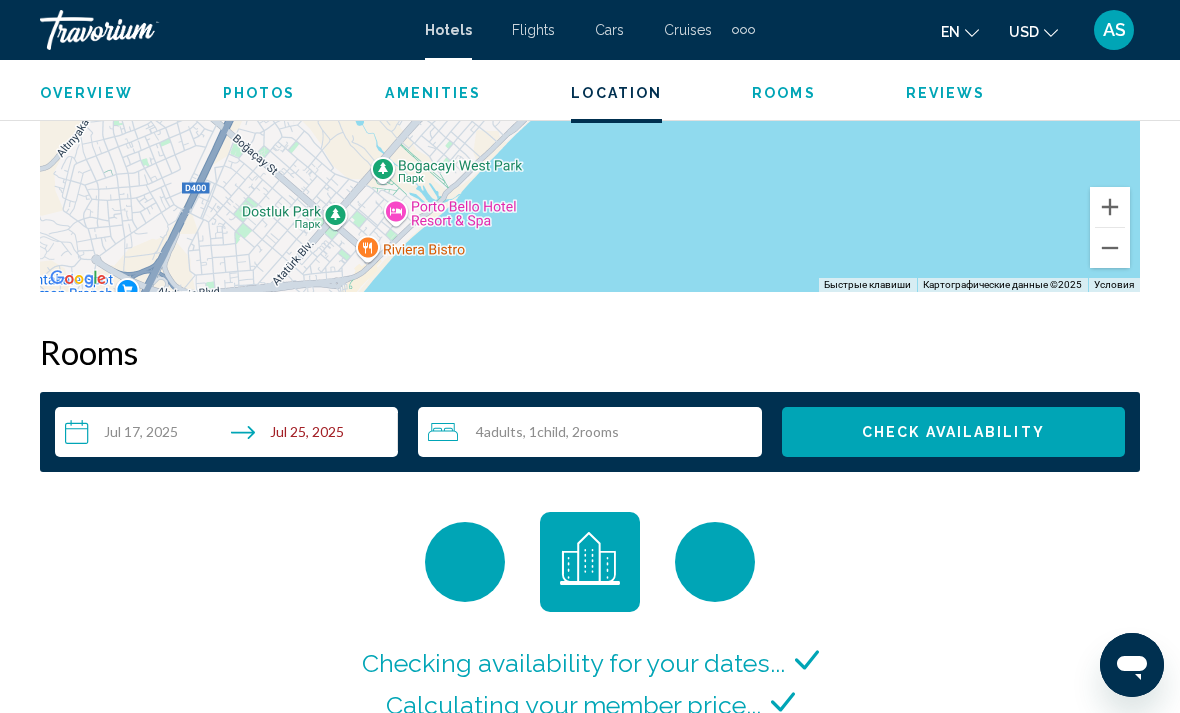 scroll, scrollTop: 2652, scrollLeft: 0, axis: vertical 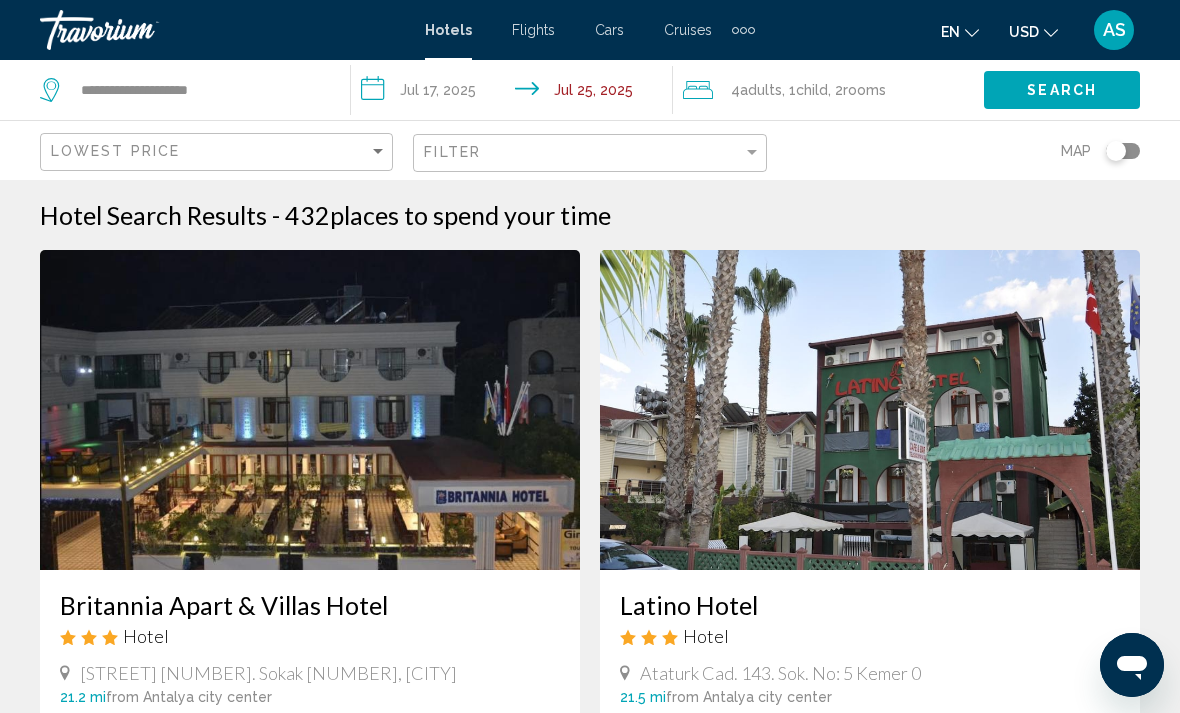click on "**********" at bounding box center (515, 93) 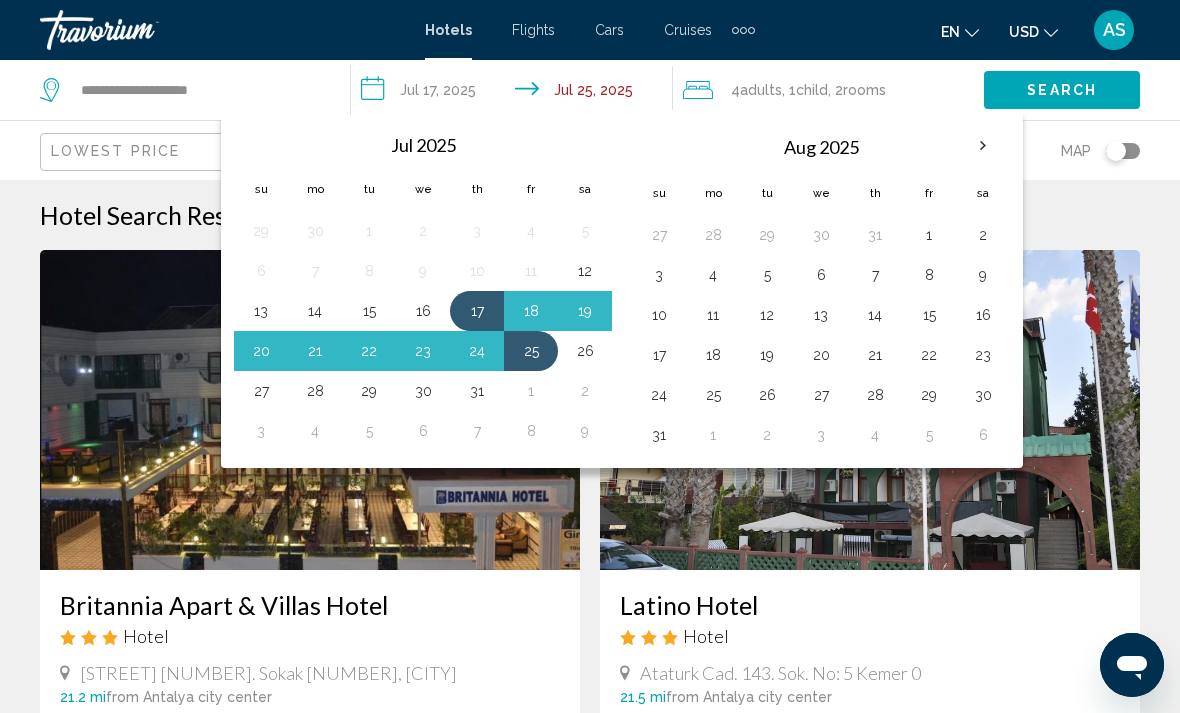 click on "Search" 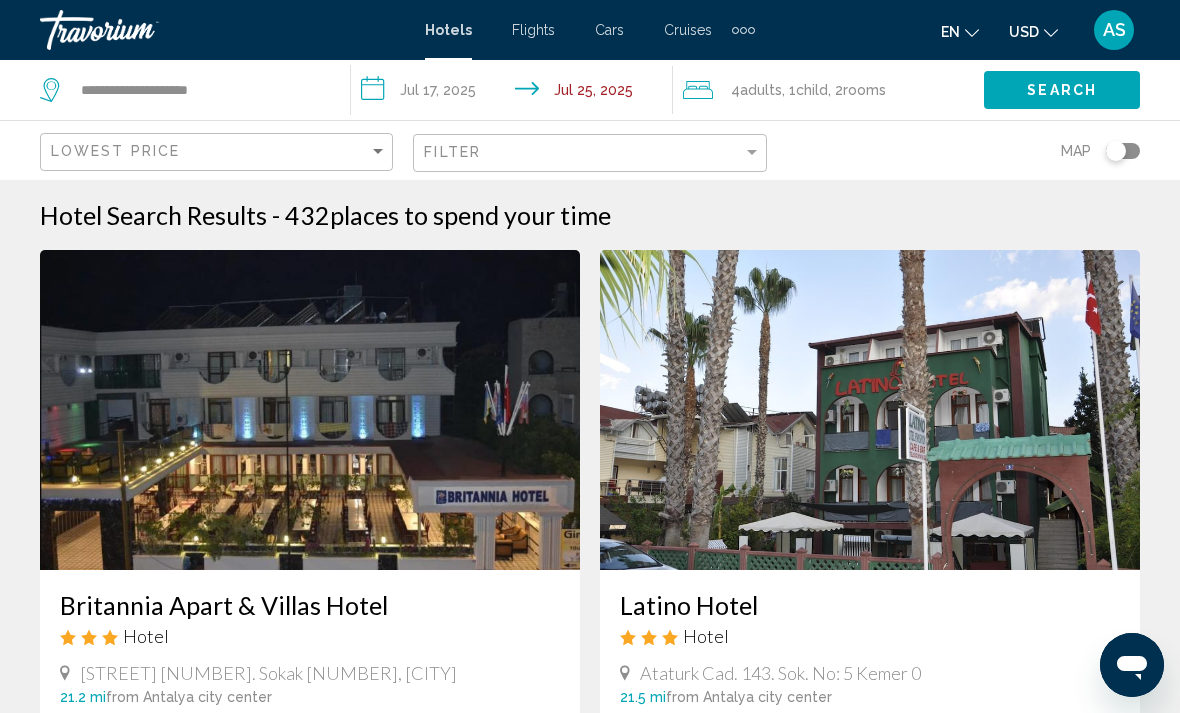 click on "Search" 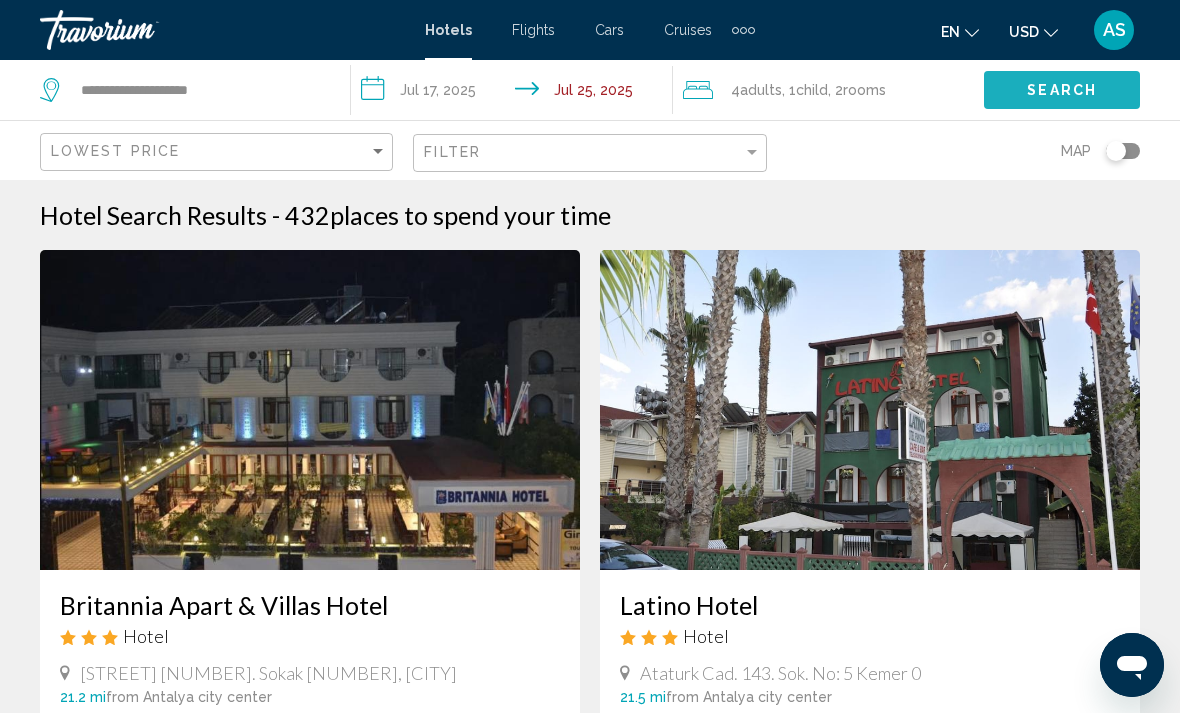click on "Search" 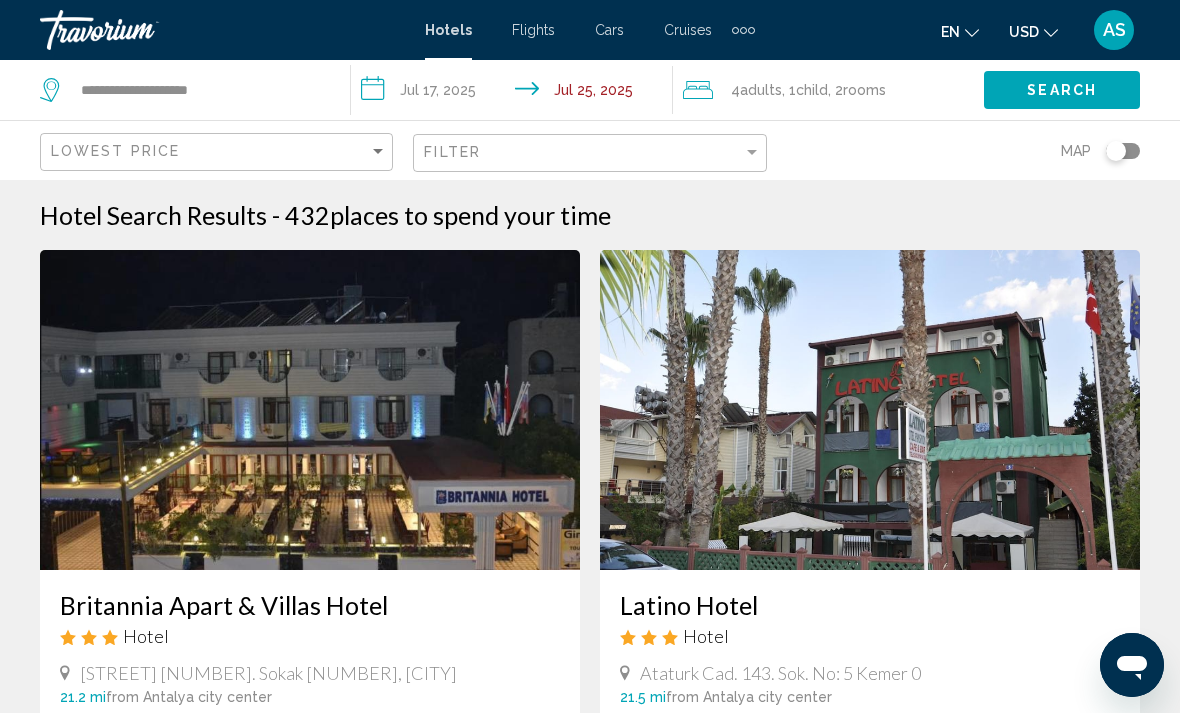 click on "Search" 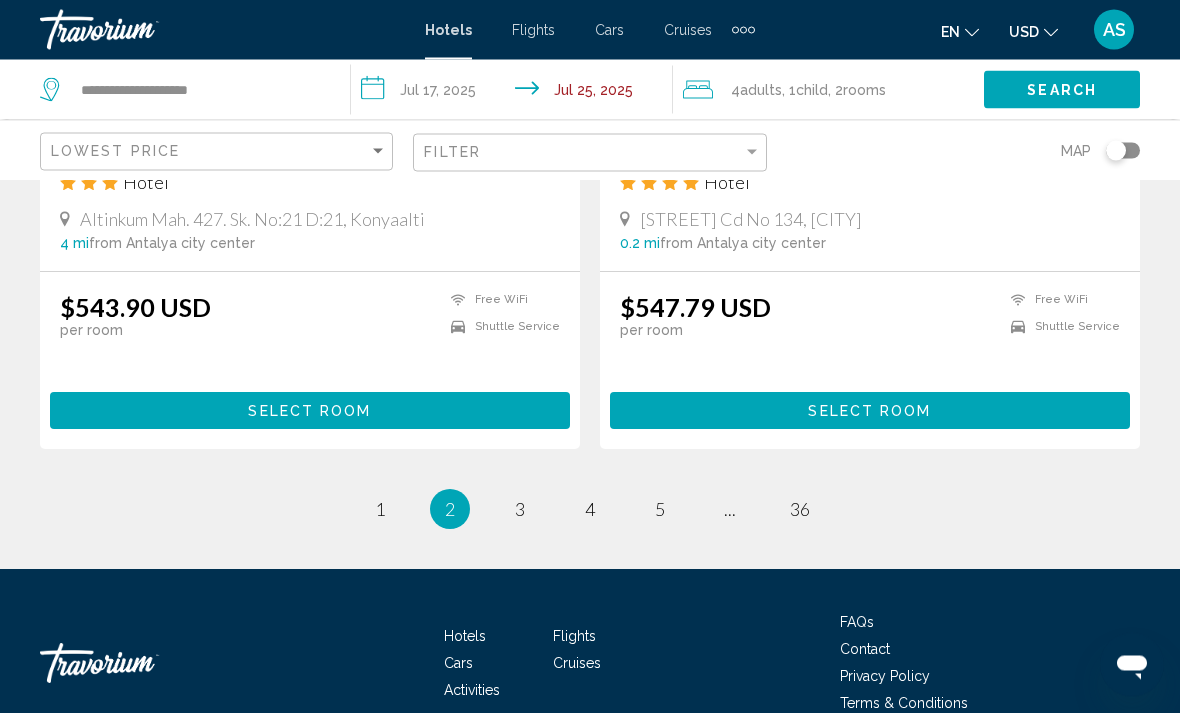 scroll, scrollTop: 4041, scrollLeft: 0, axis: vertical 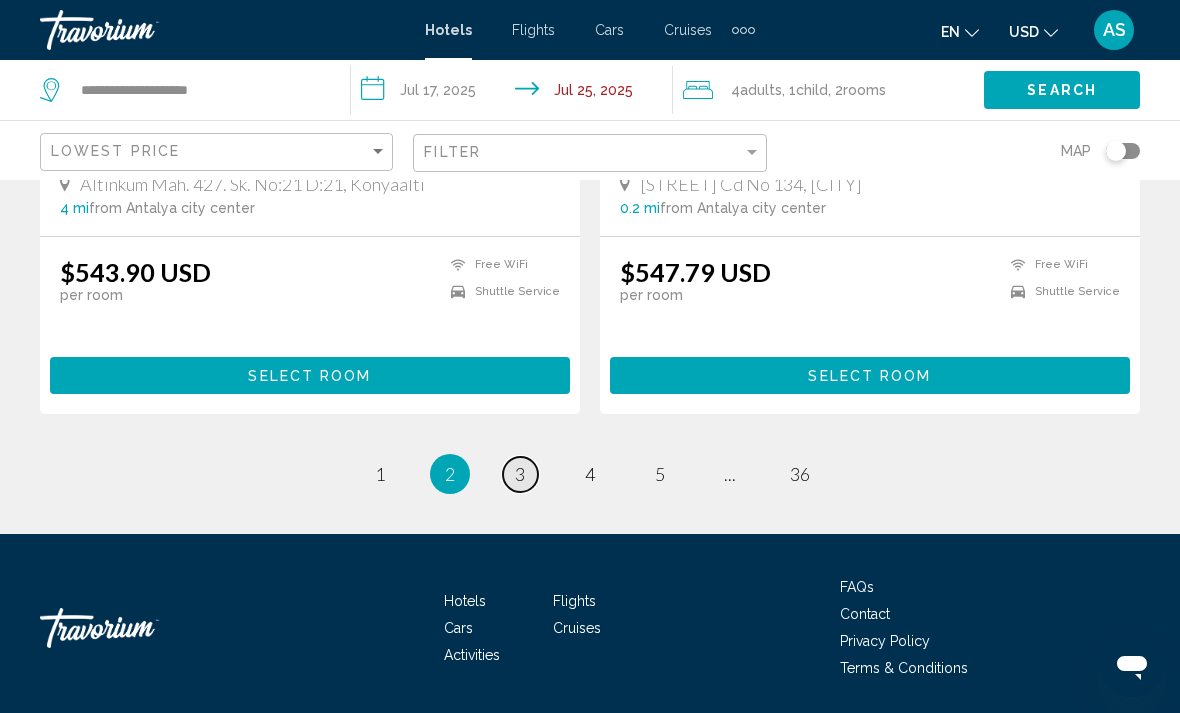 click on "3" at bounding box center (520, 474) 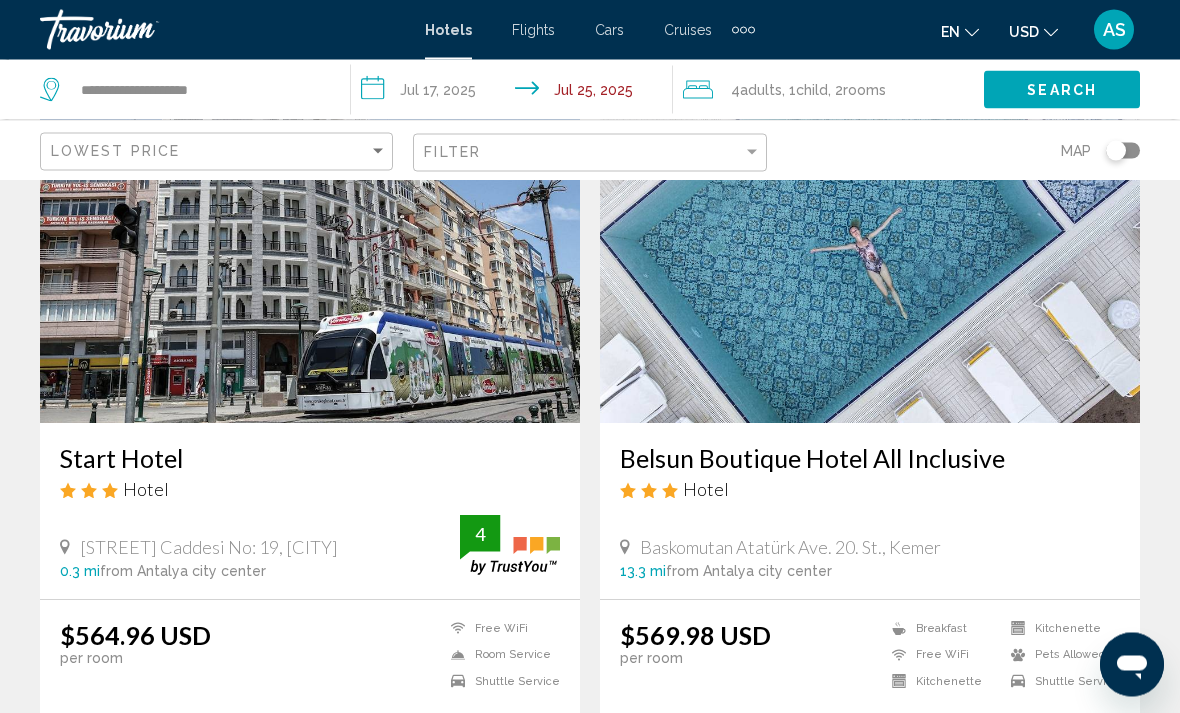 scroll, scrollTop: 965, scrollLeft: 0, axis: vertical 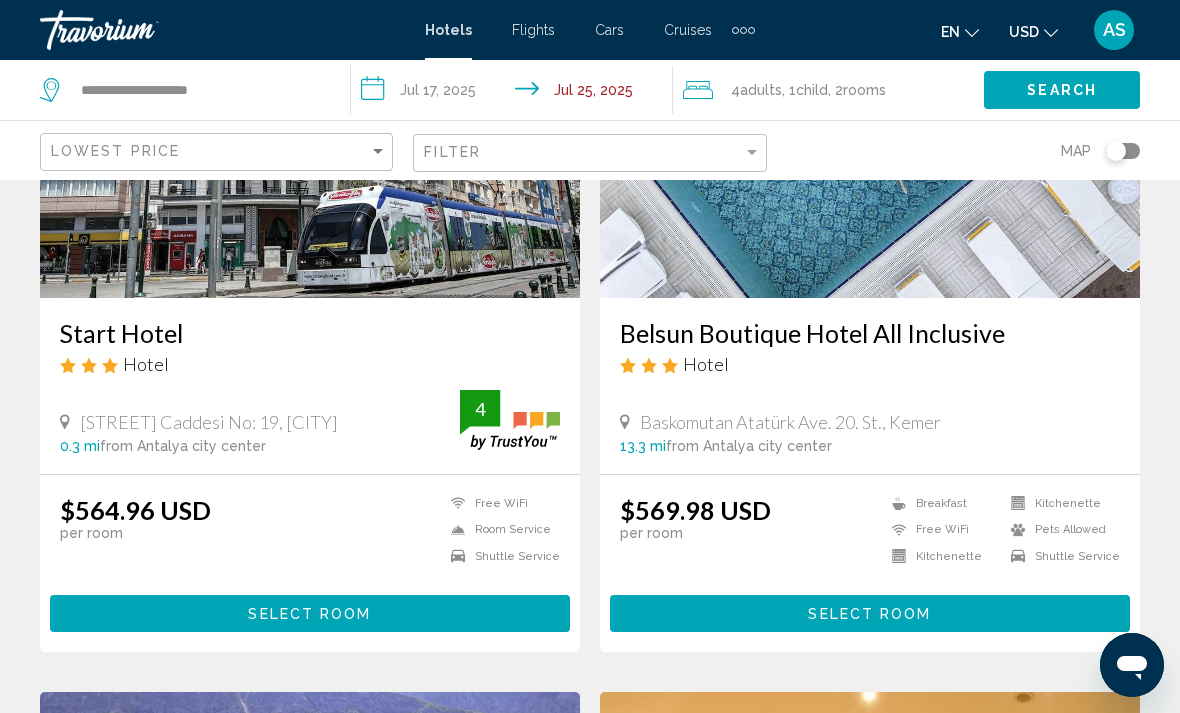 click on "Select Room" at bounding box center [870, 613] 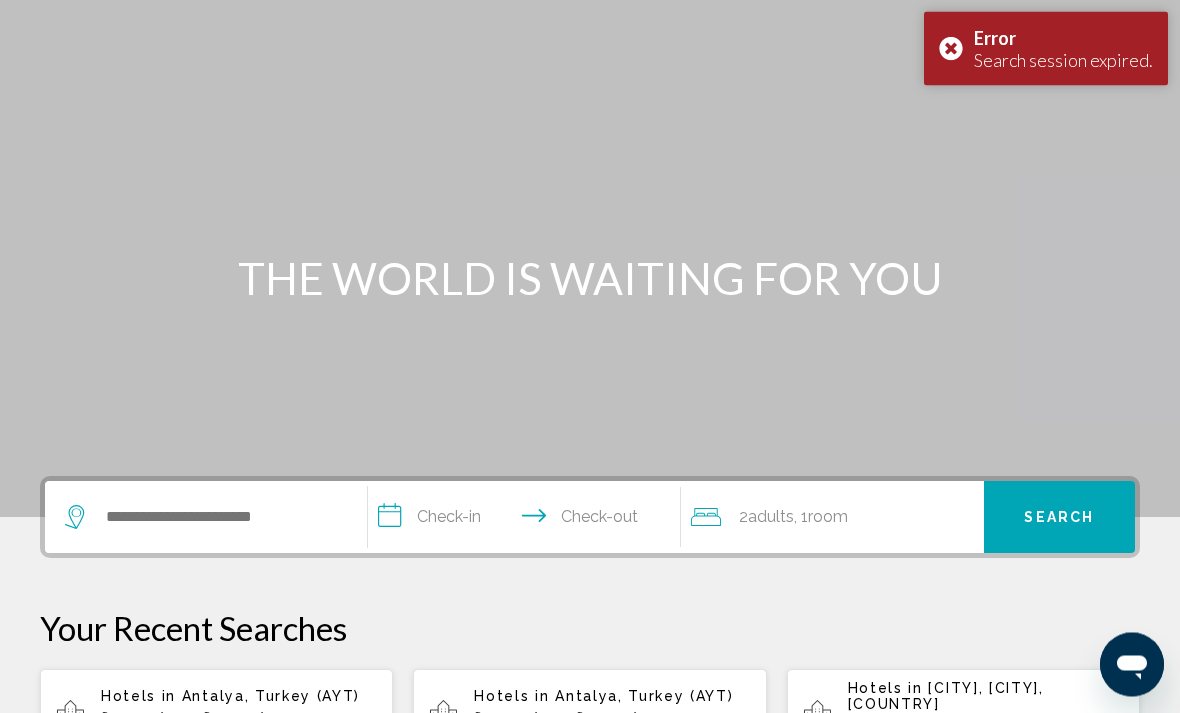 scroll, scrollTop: 210, scrollLeft: 0, axis: vertical 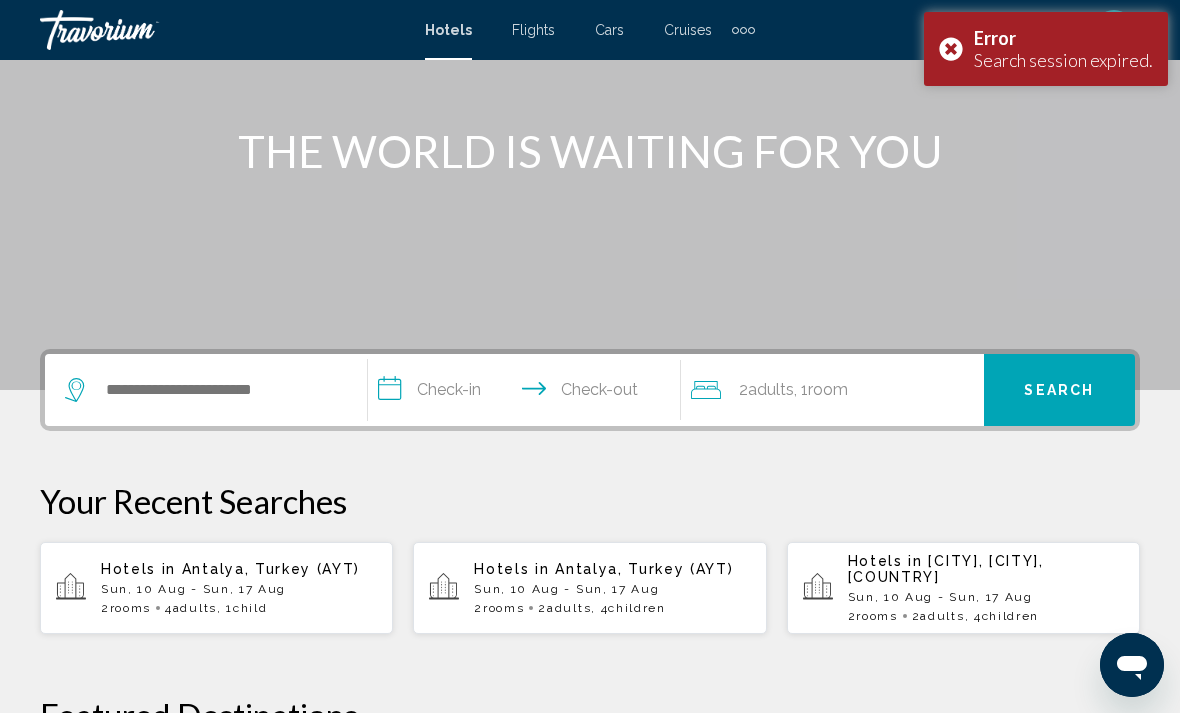 click on "rooms" at bounding box center (130, 608) 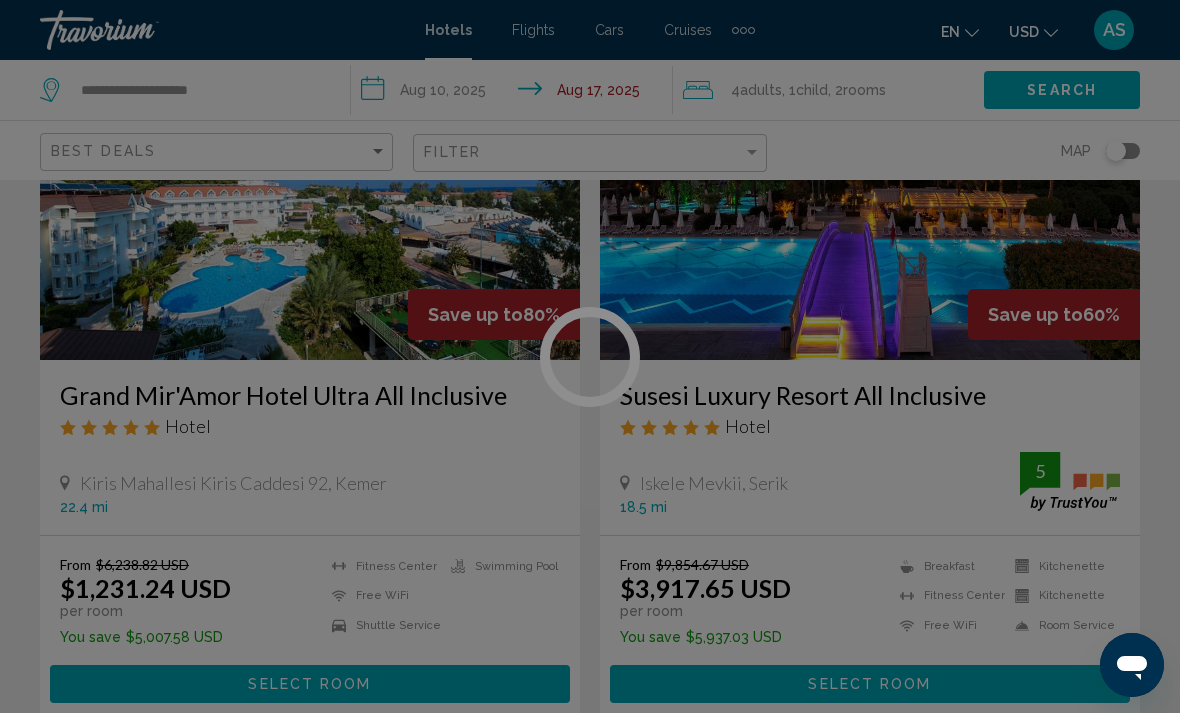 scroll, scrollTop: 0, scrollLeft: 0, axis: both 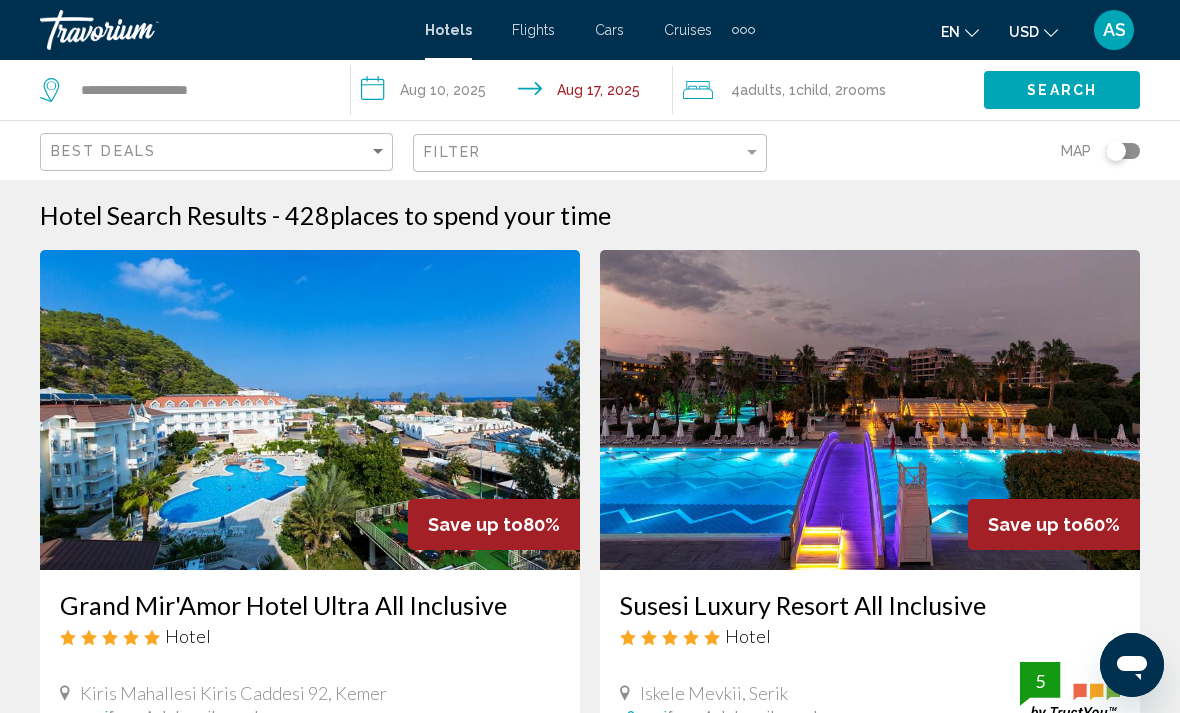 click on "**********" at bounding box center [515, 93] 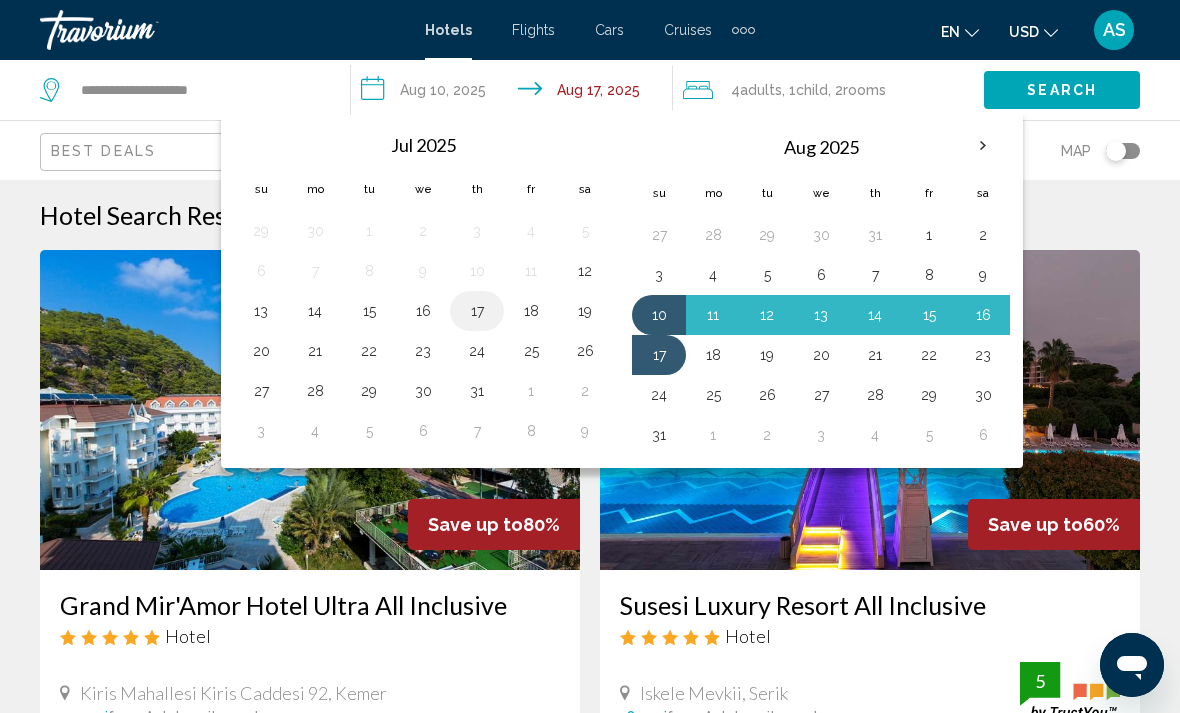 click on "17" at bounding box center [477, 311] 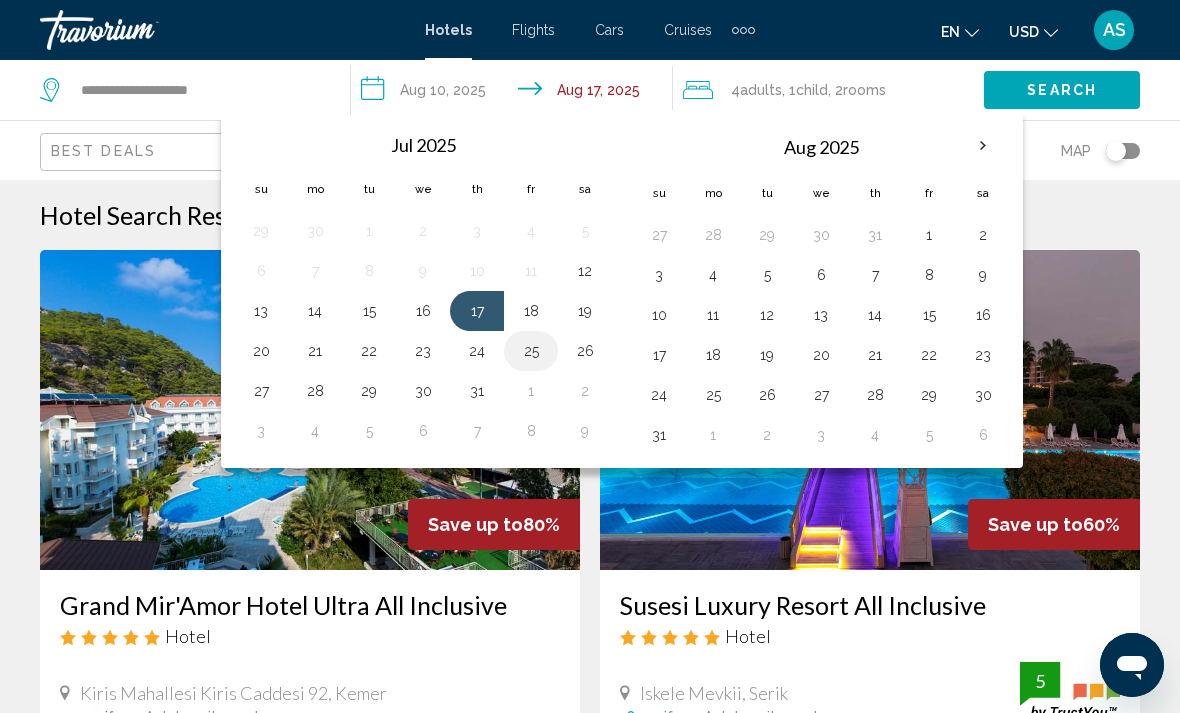 click on "25" at bounding box center (531, 351) 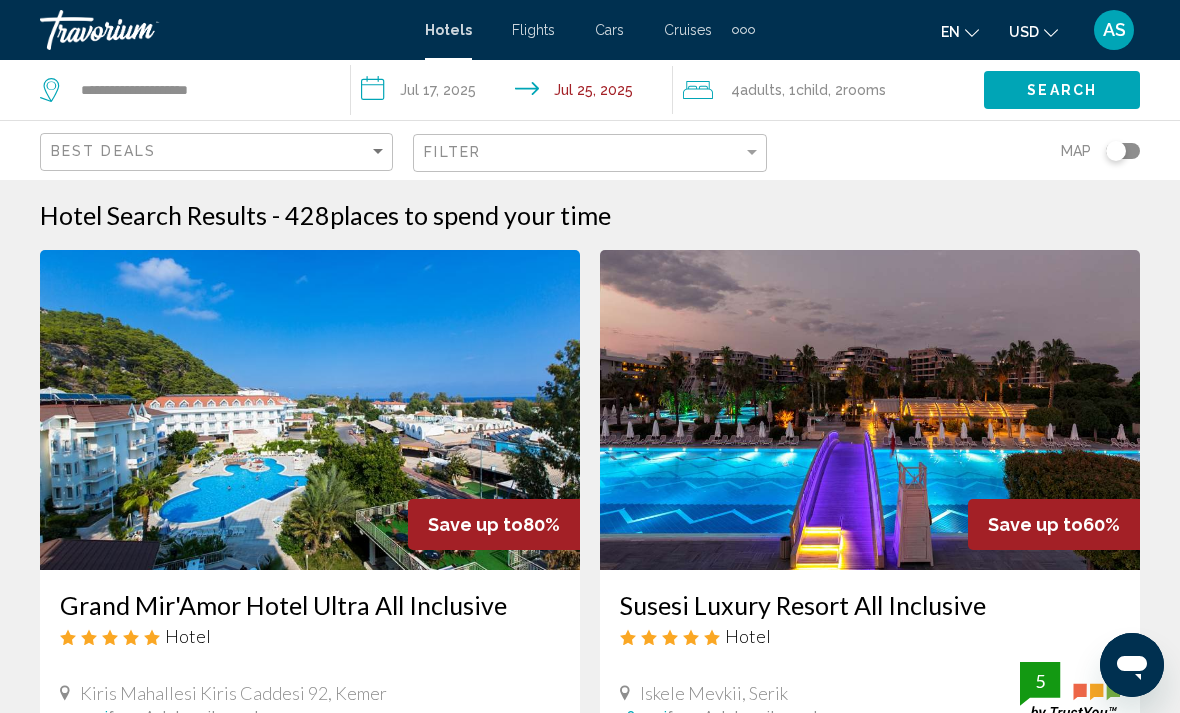 click on "Search" 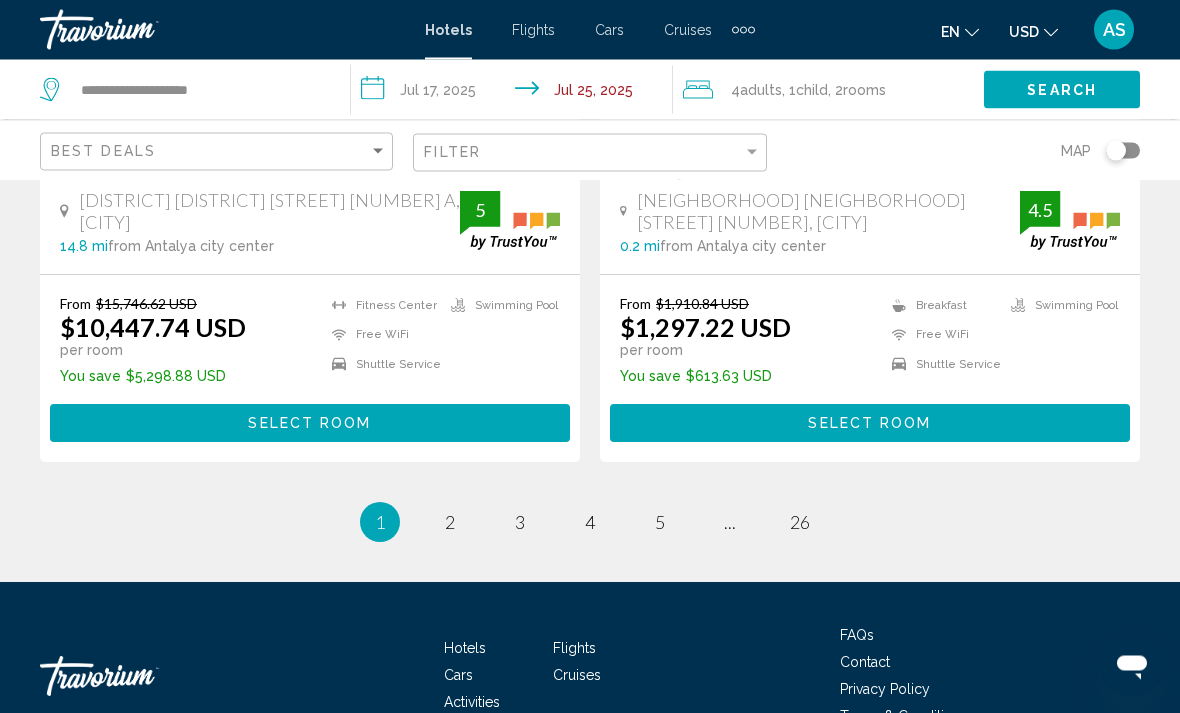 scroll, scrollTop: 4137, scrollLeft: 0, axis: vertical 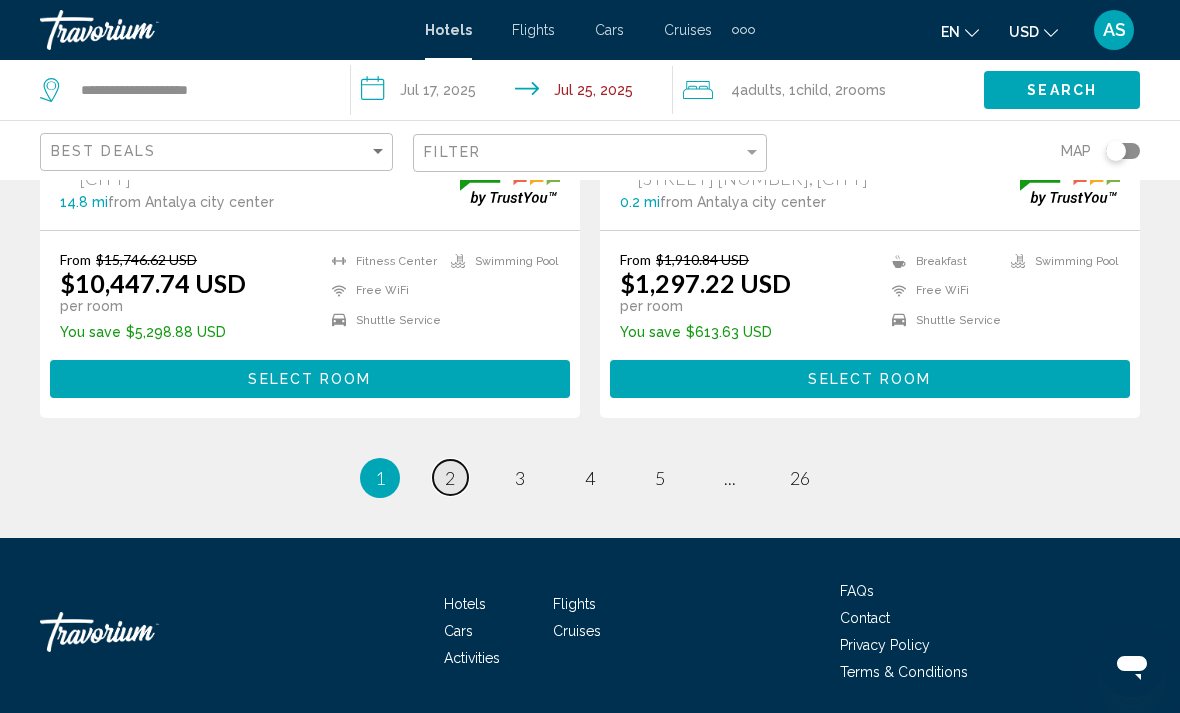 click on "page  2" at bounding box center [450, 477] 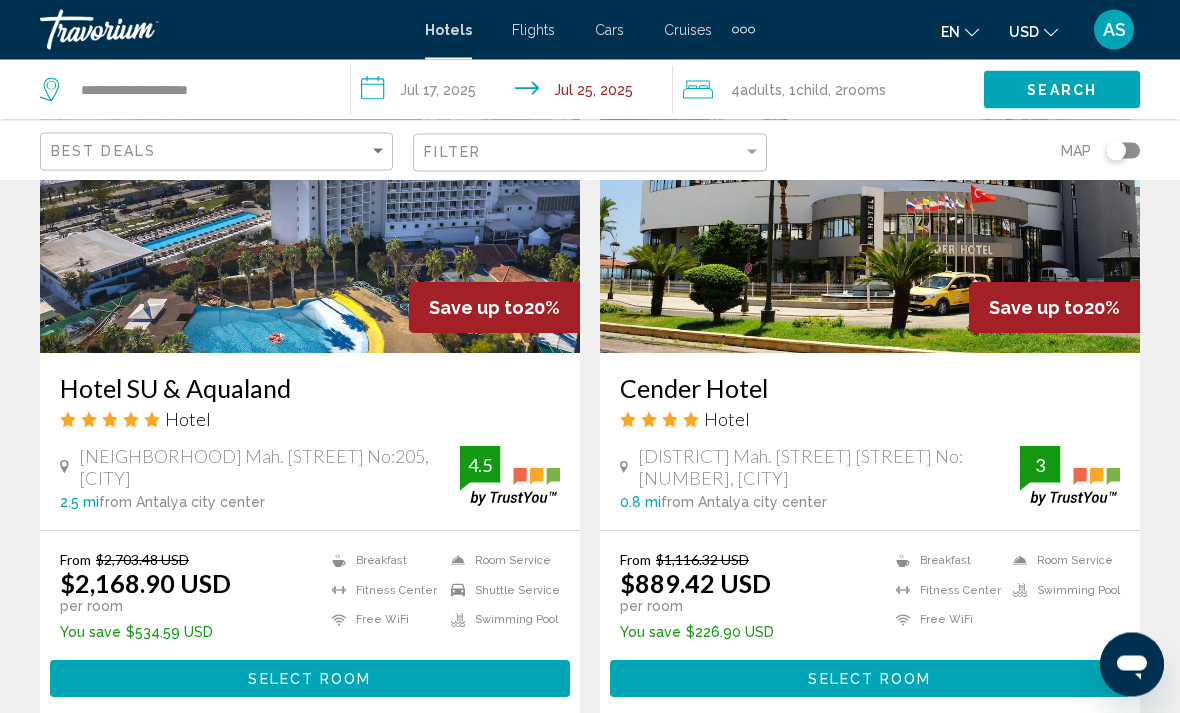 scroll, scrollTop: 1693, scrollLeft: 0, axis: vertical 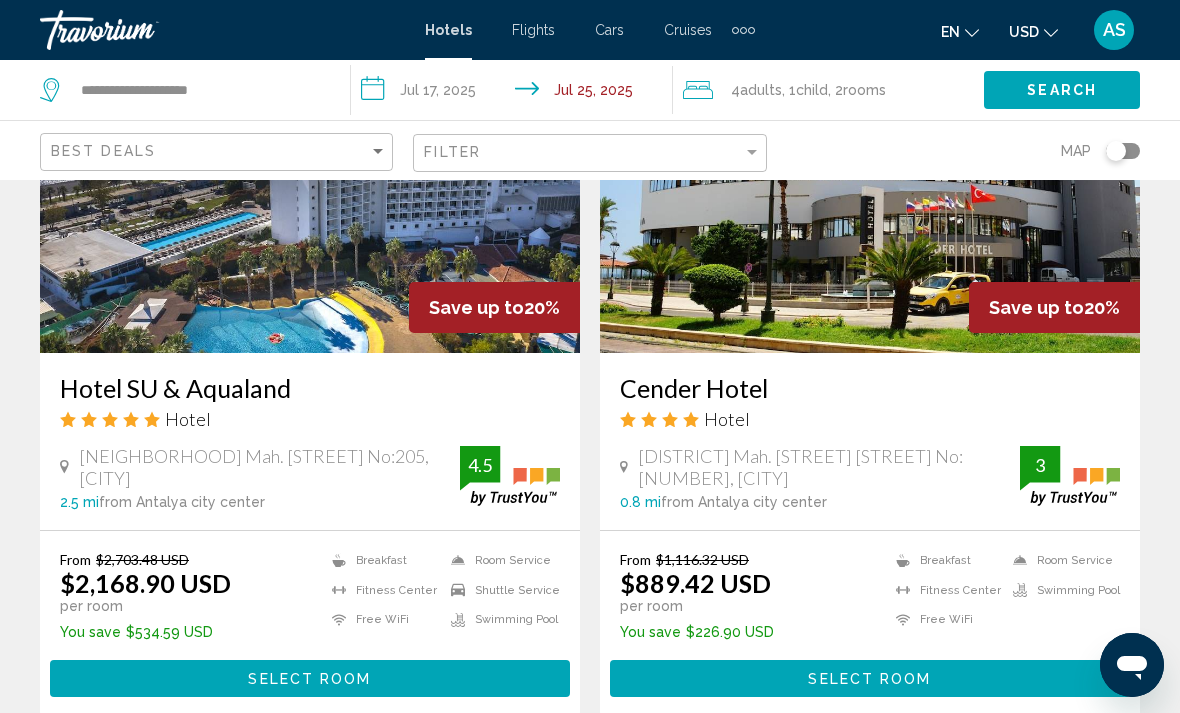 click on "Select Room" at bounding box center [870, 678] 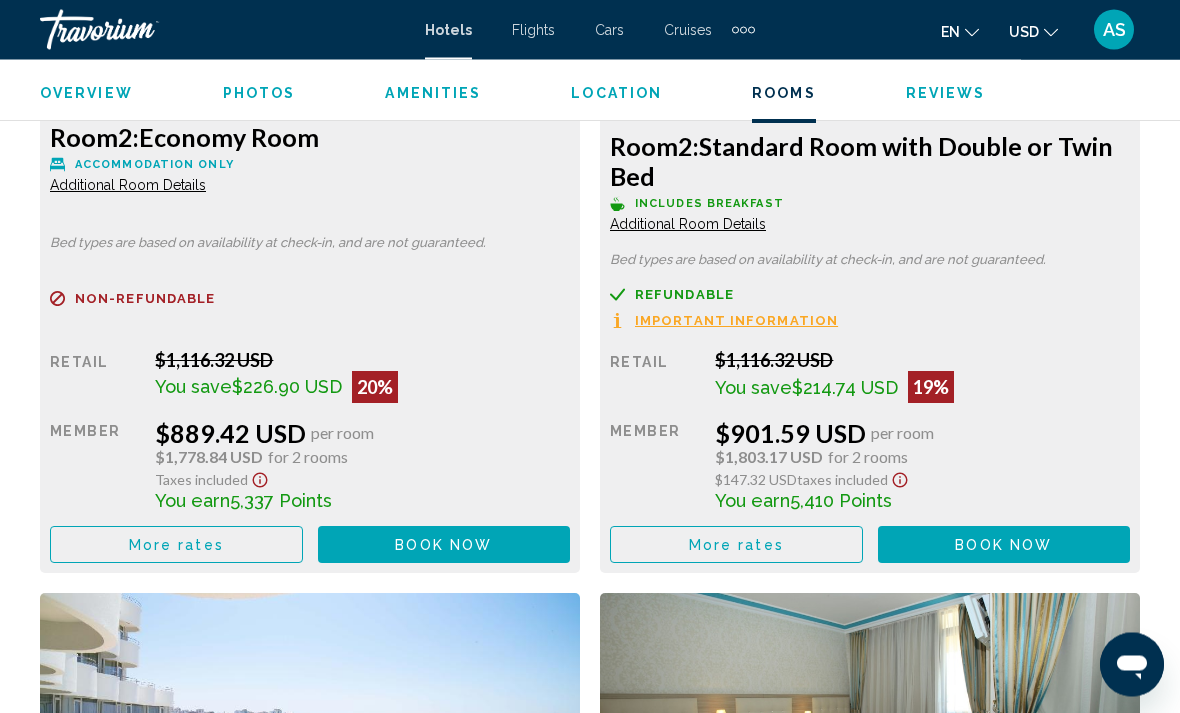 scroll, scrollTop: 3476, scrollLeft: 0, axis: vertical 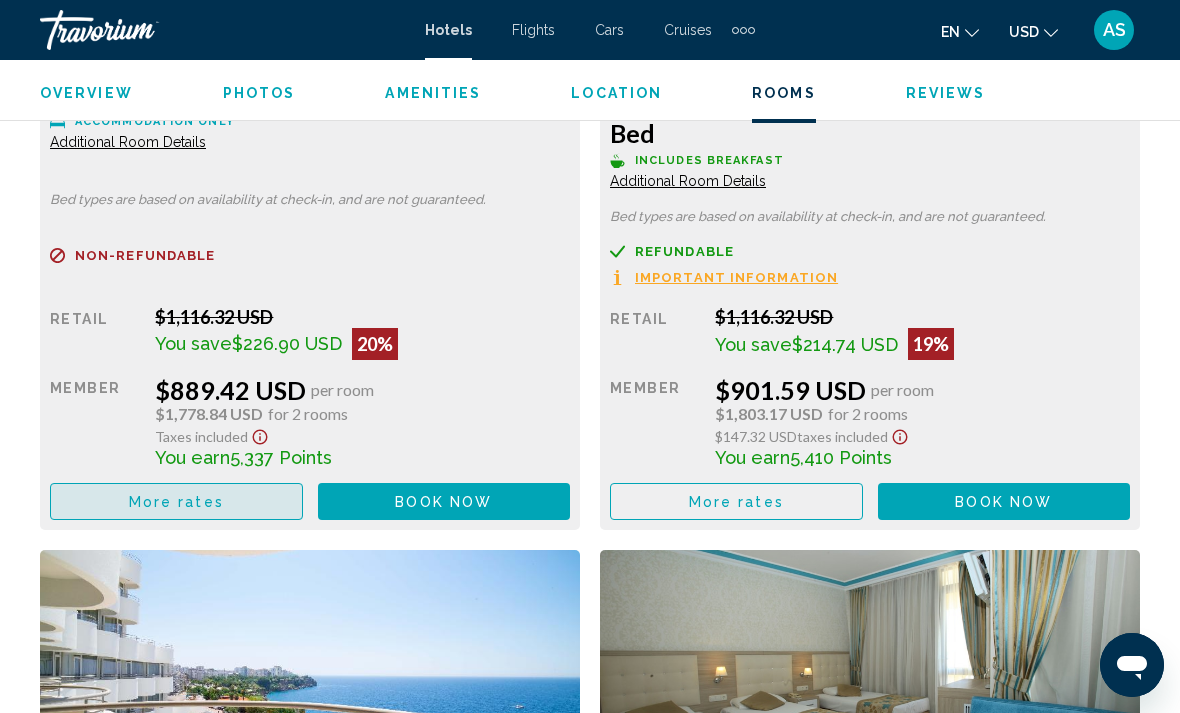 click on "More rates" at bounding box center (176, 501) 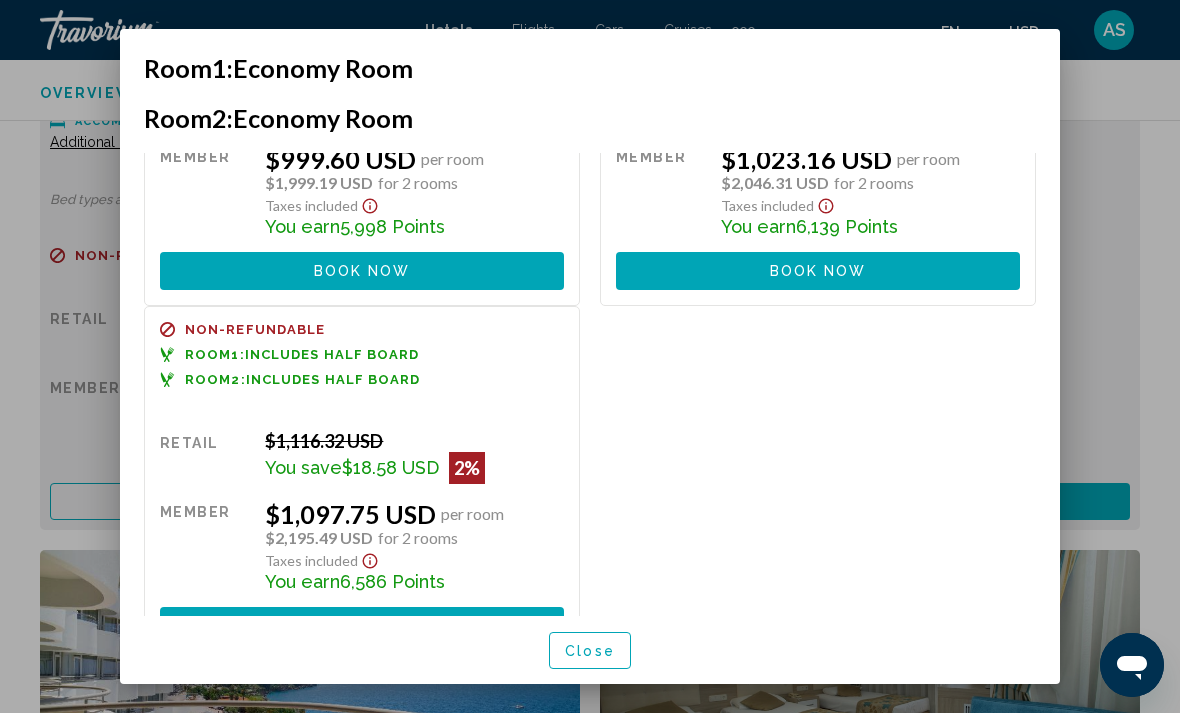 scroll, scrollTop: 595, scrollLeft: 0, axis: vertical 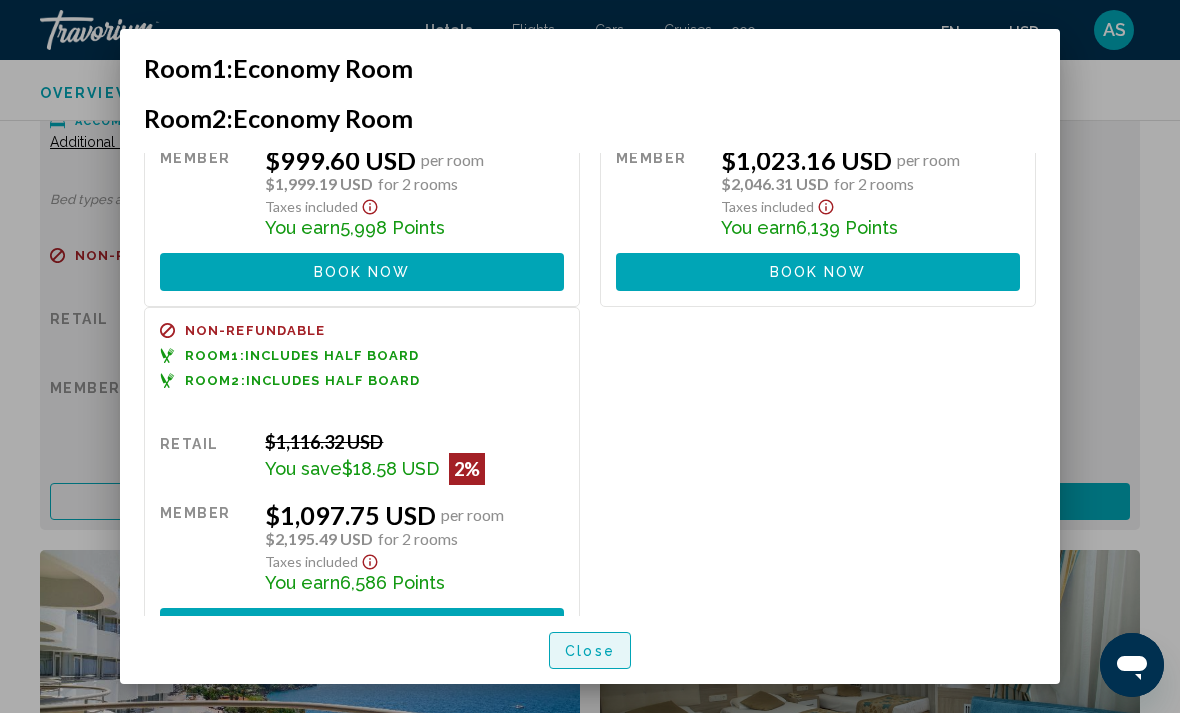 click on "Close" at bounding box center (590, 651) 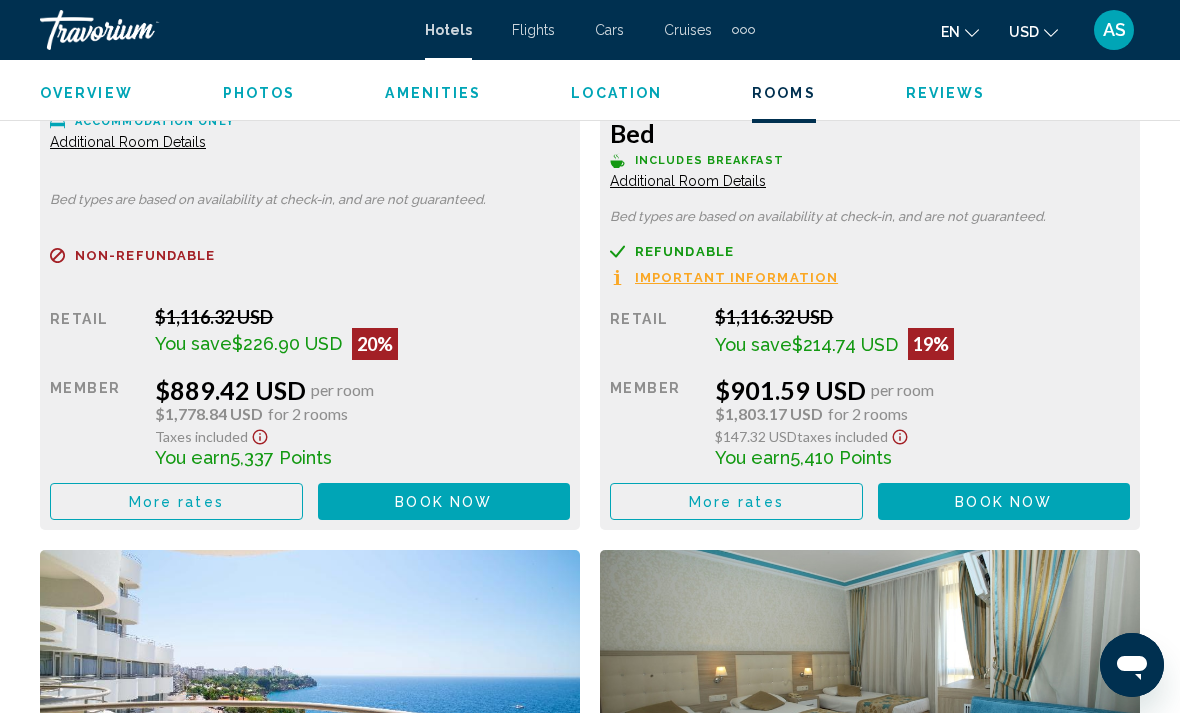 click on "More rates" at bounding box center (176, 501) 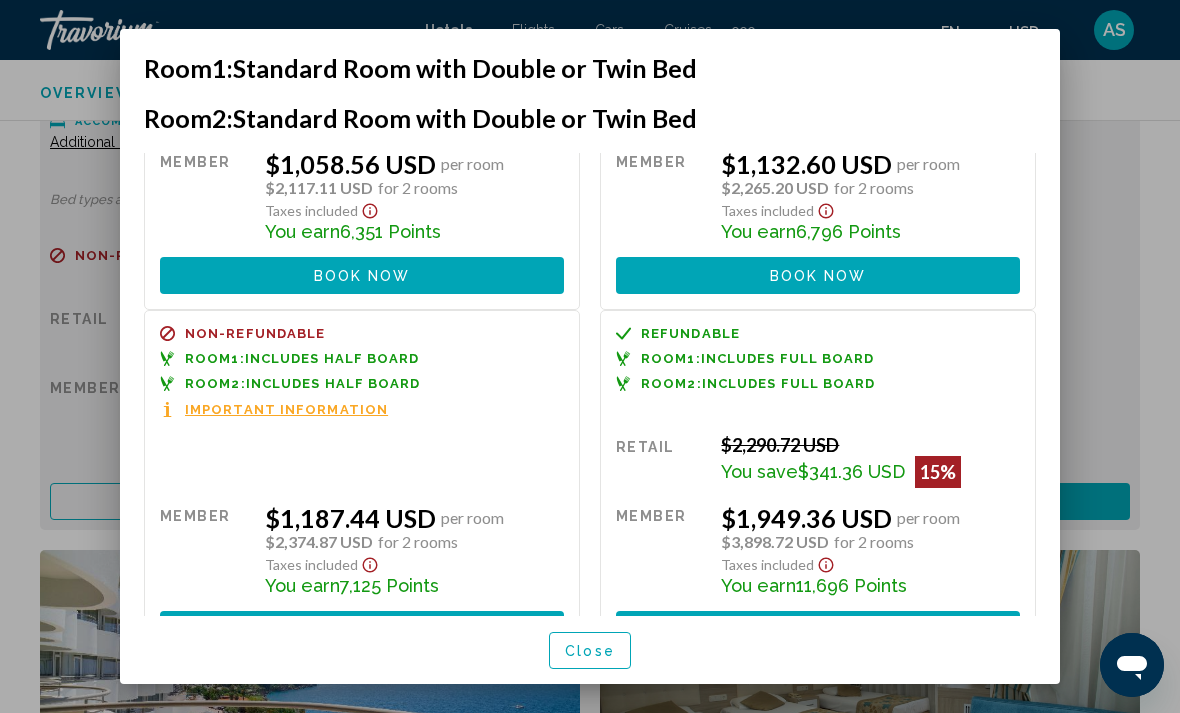 scroll, scrollTop: 970, scrollLeft: 0, axis: vertical 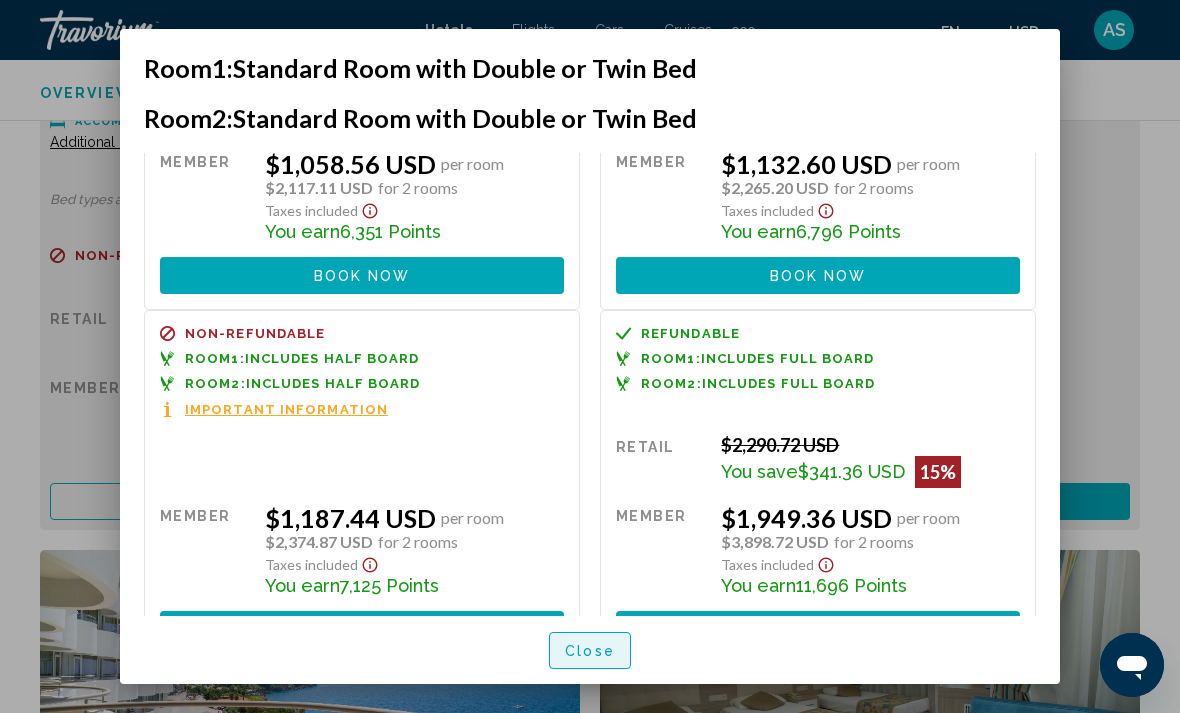 click on "Close" at bounding box center (590, 651) 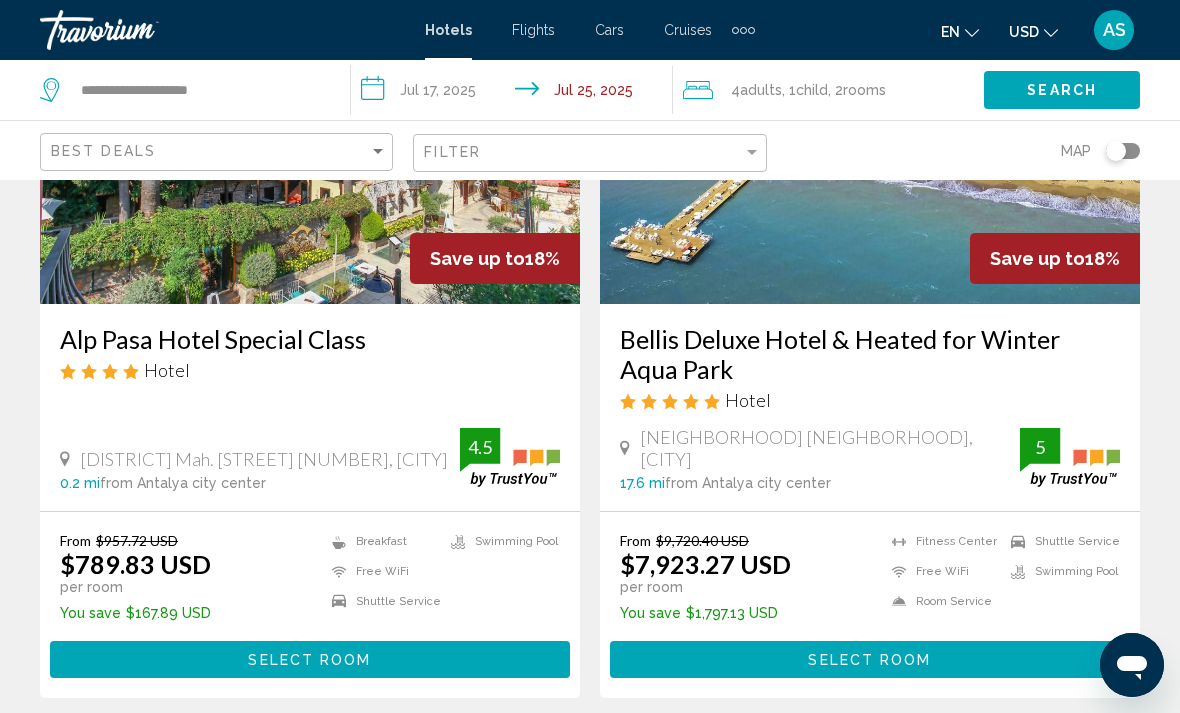 scroll, scrollTop: 3912, scrollLeft: 0, axis: vertical 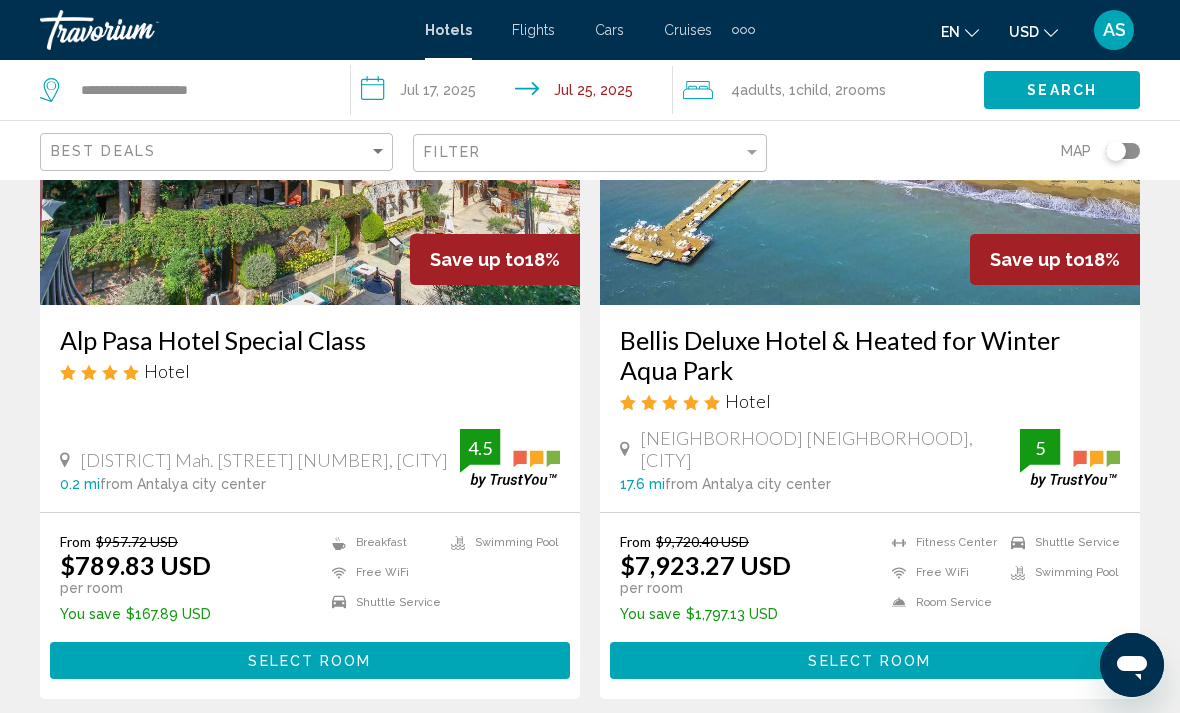 click on "Select Room" at bounding box center [310, 660] 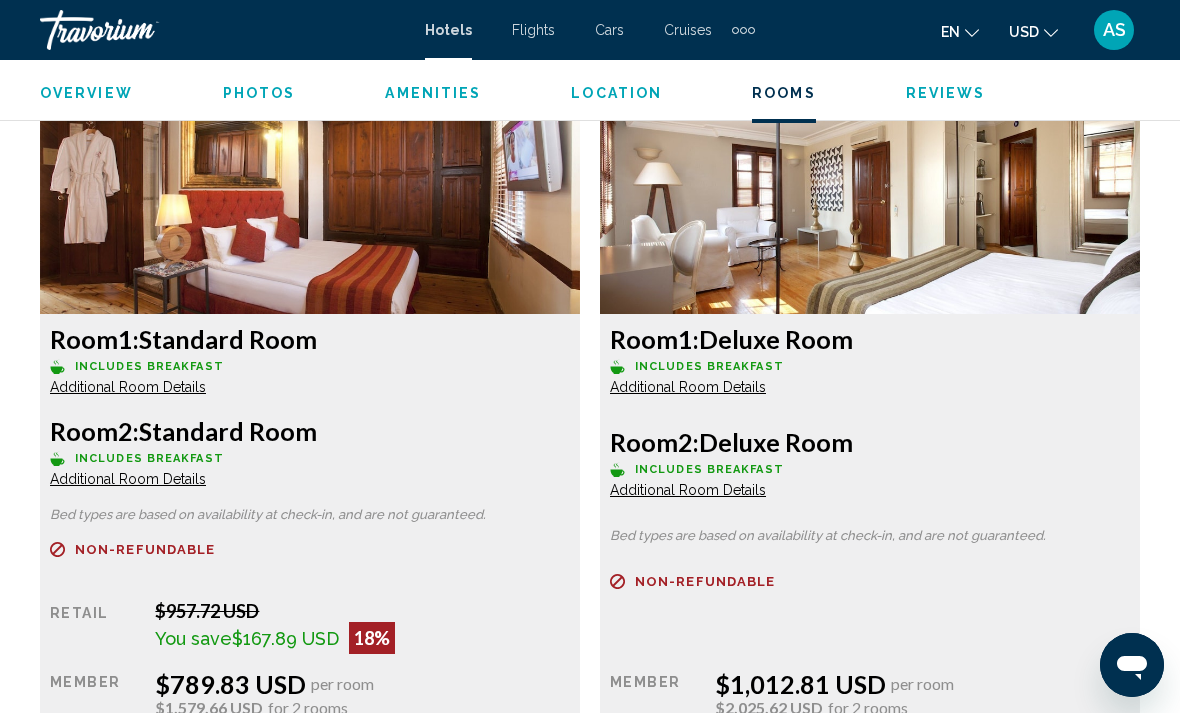 scroll, scrollTop: 3223, scrollLeft: 0, axis: vertical 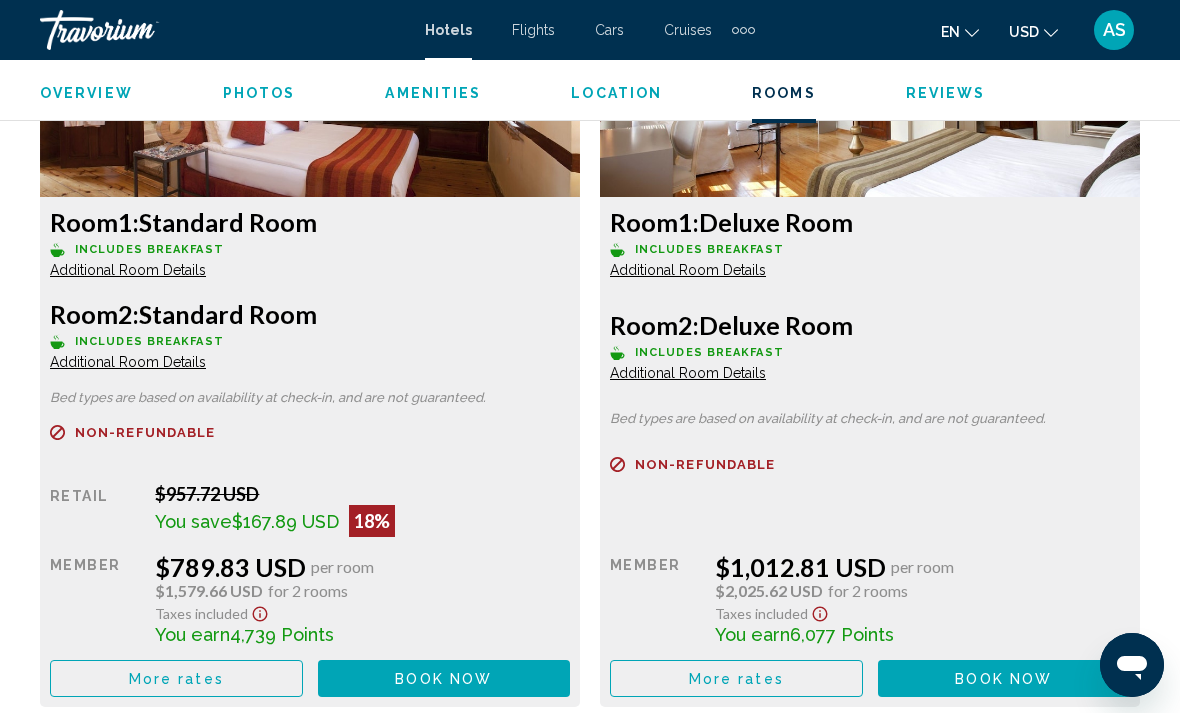 click on "More rates" at bounding box center [176, 679] 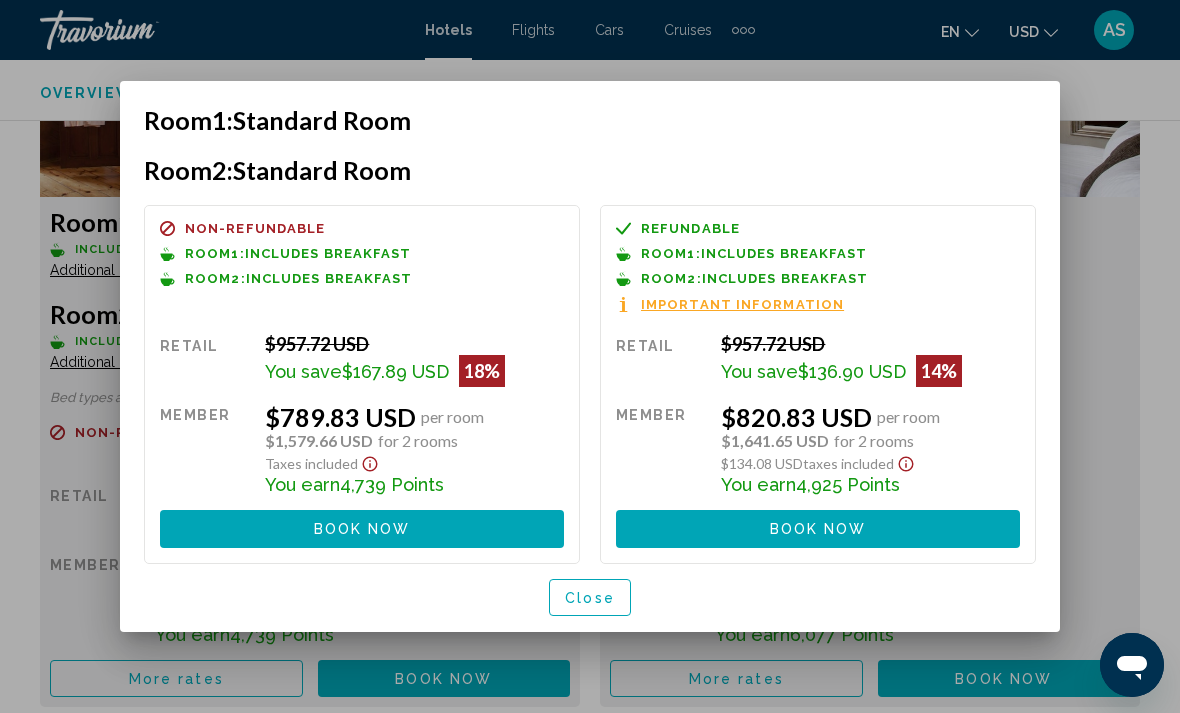 click on "Close" at bounding box center [590, 598] 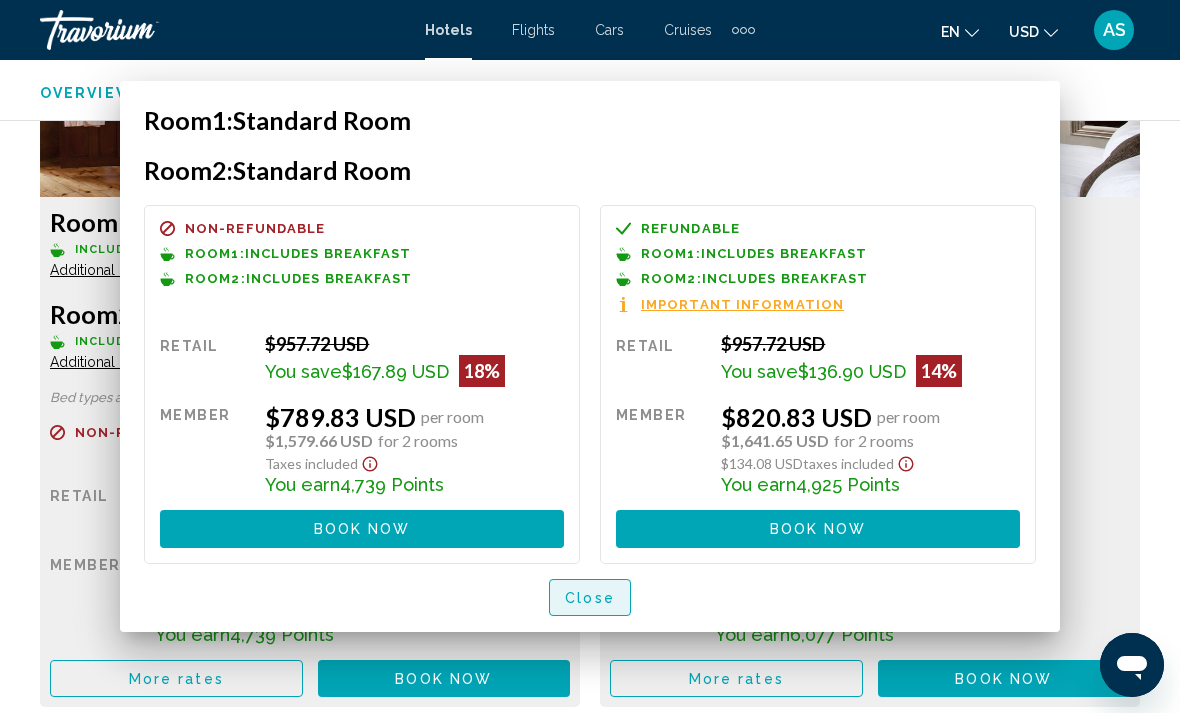 scroll, scrollTop: 3223, scrollLeft: 0, axis: vertical 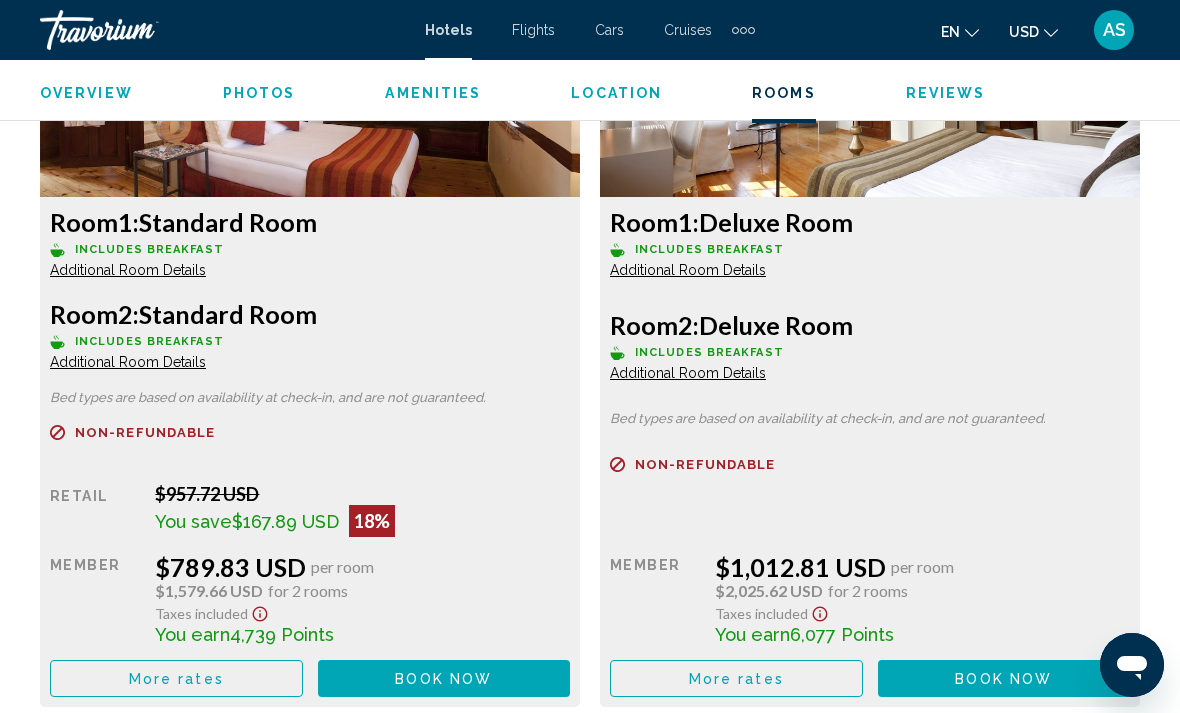 click on "More rates" at bounding box center [176, 679] 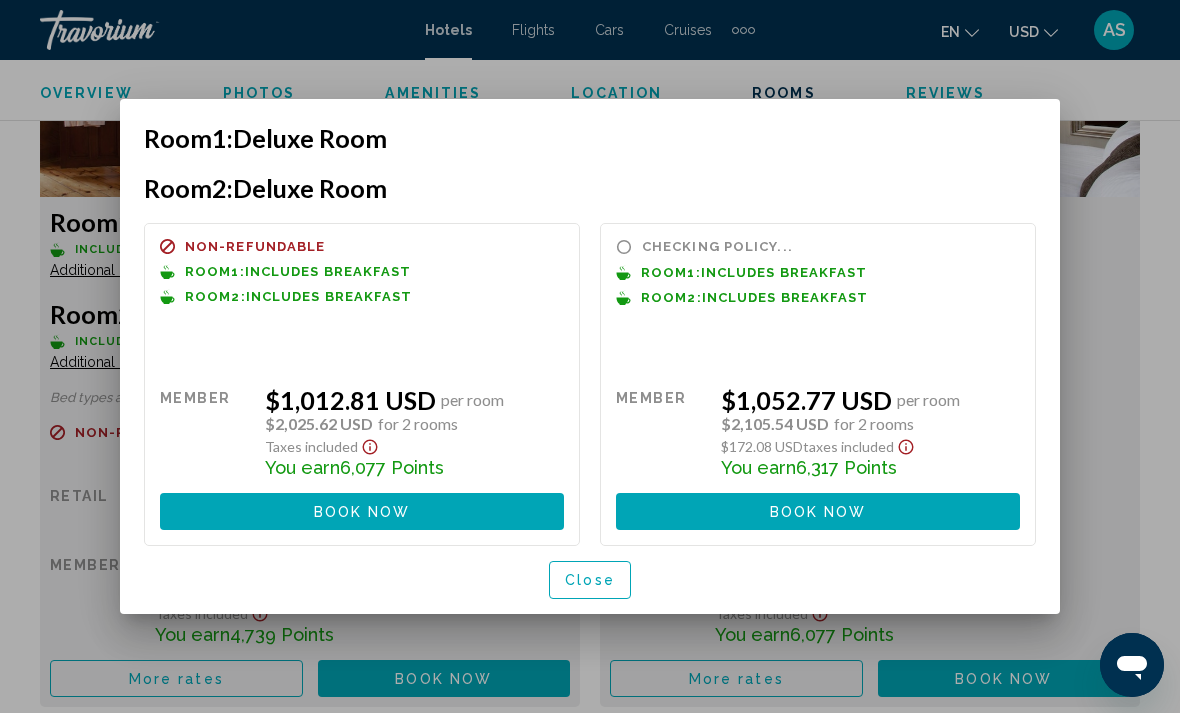 click on "Close" at bounding box center (590, 579) 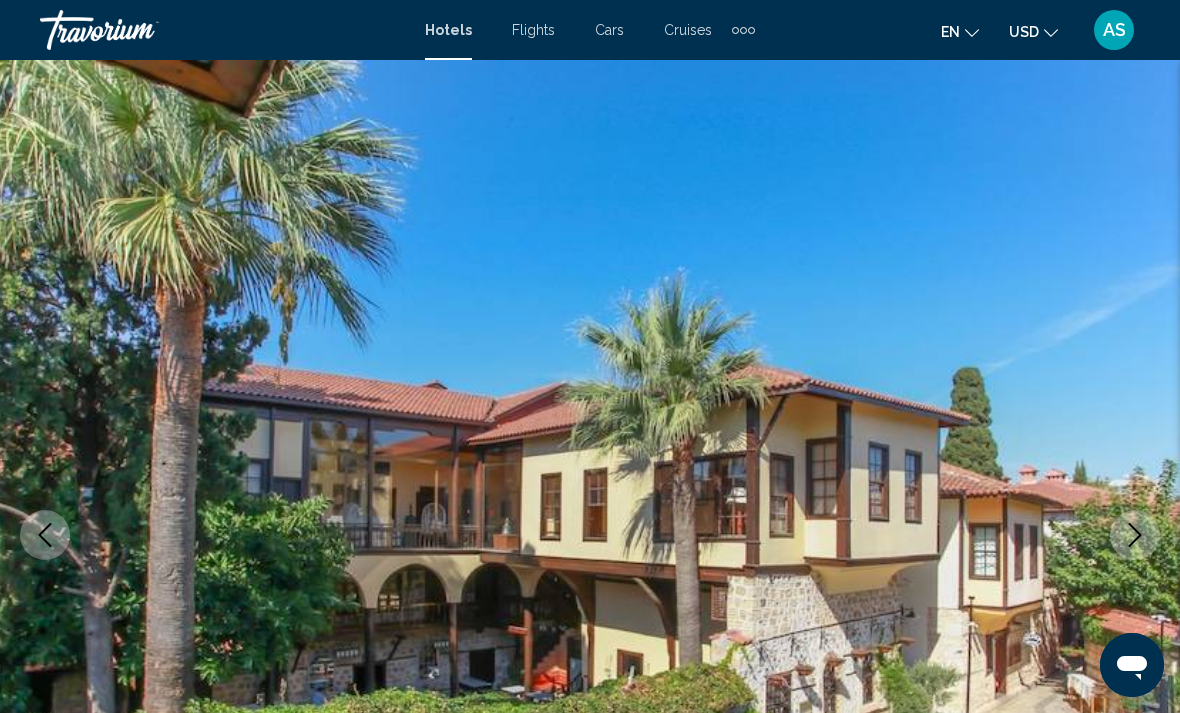 scroll, scrollTop: 3223, scrollLeft: 0, axis: vertical 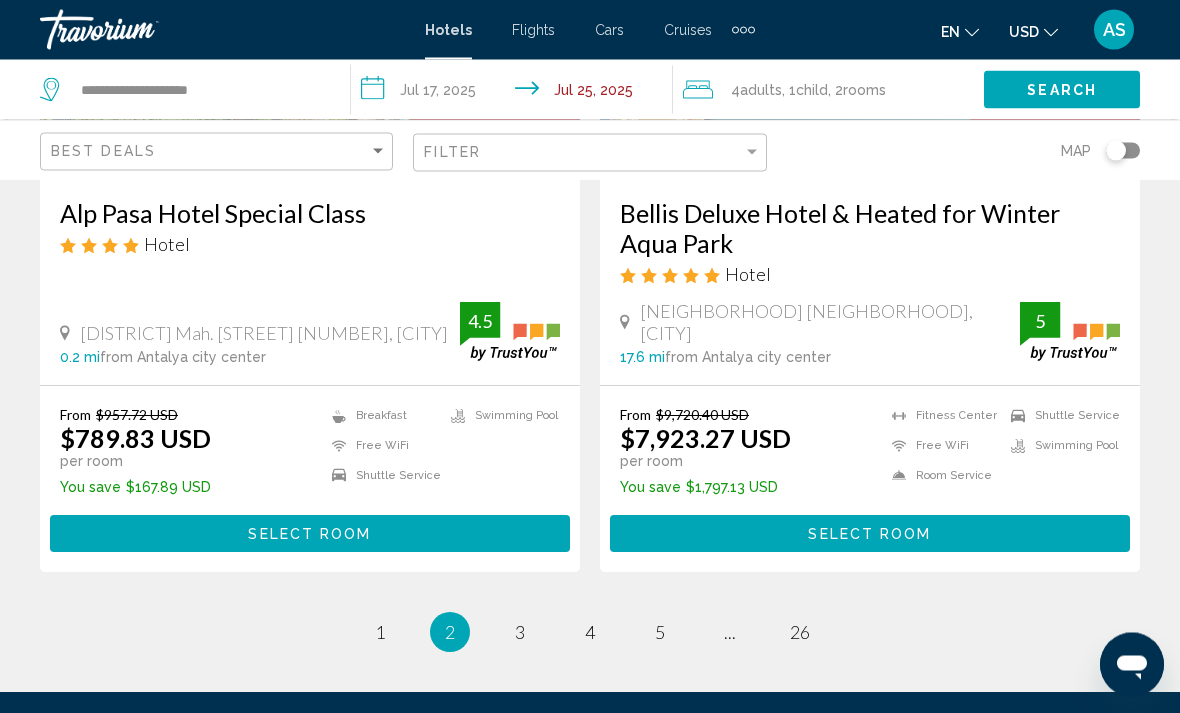 click on "2 / 26  page  1 You're on page  2 page  3 page  4 page  5 page  ... page  26" at bounding box center [590, 633] 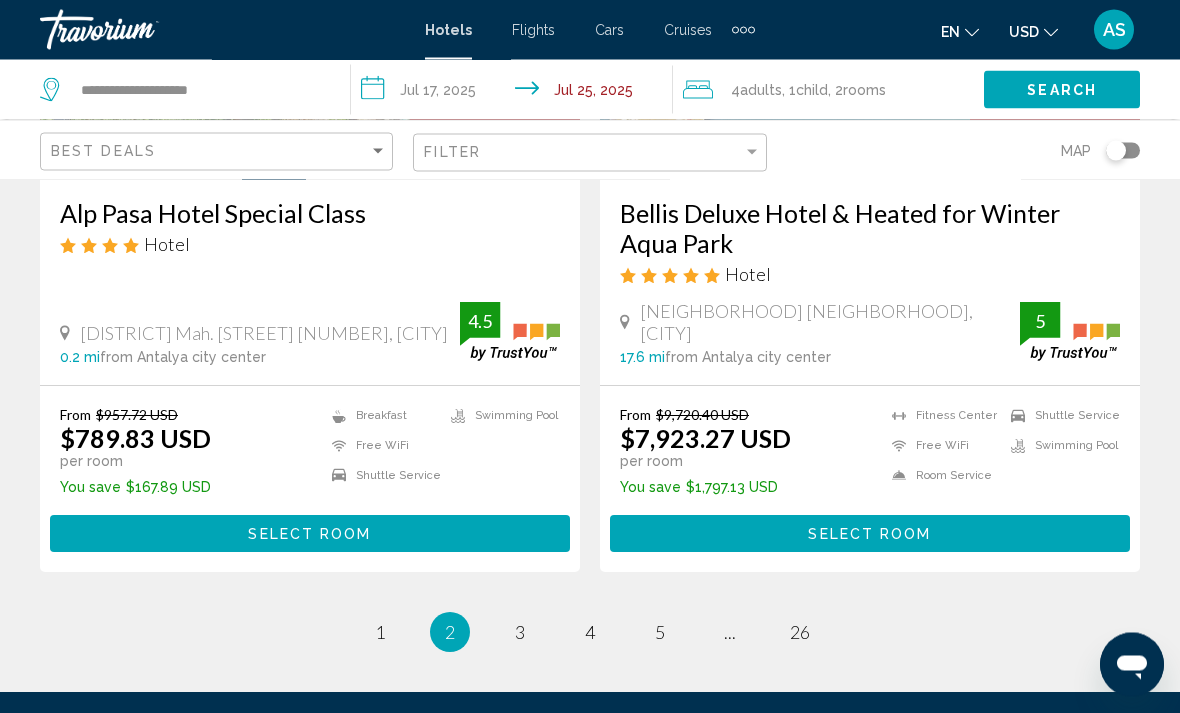 click on "2 / 26  page  1 You're on page  2 page  3 page  4 page  5 page  ... page  26" at bounding box center (590, 633) 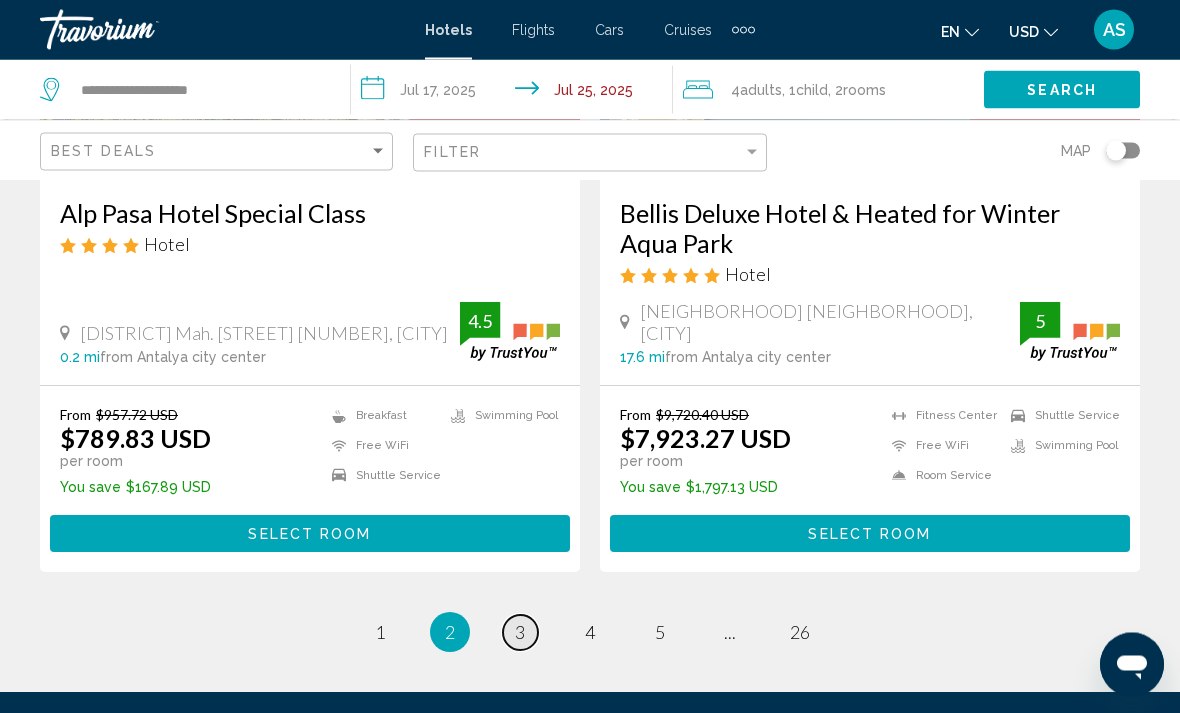 click on "page  3" at bounding box center [520, 633] 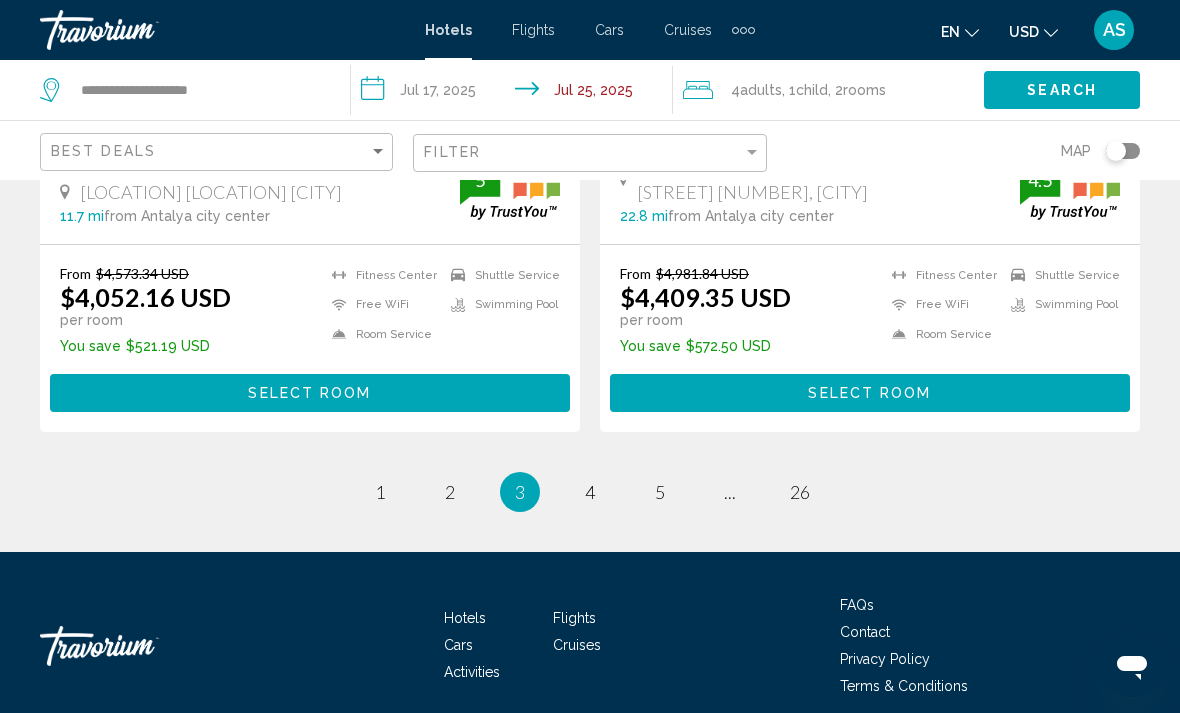 scroll, scrollTop: 4137, scrollLeft: 0, axis: vertical 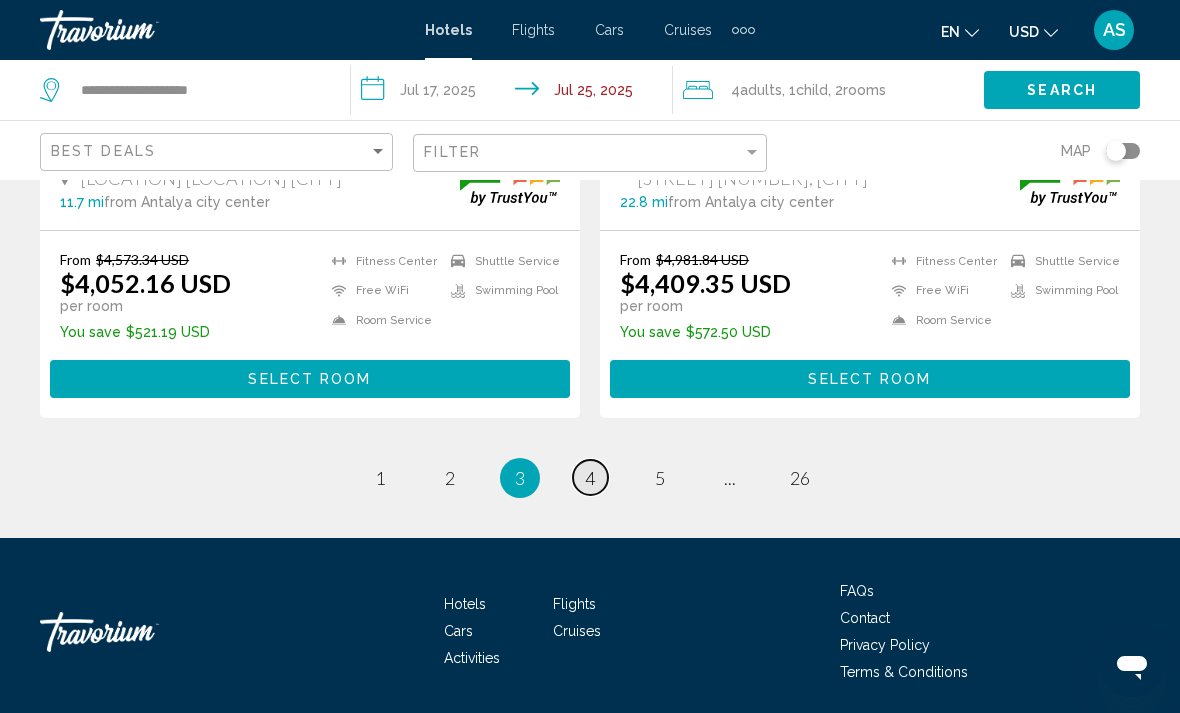 click on "page  4" at bounding box center (590, 477) 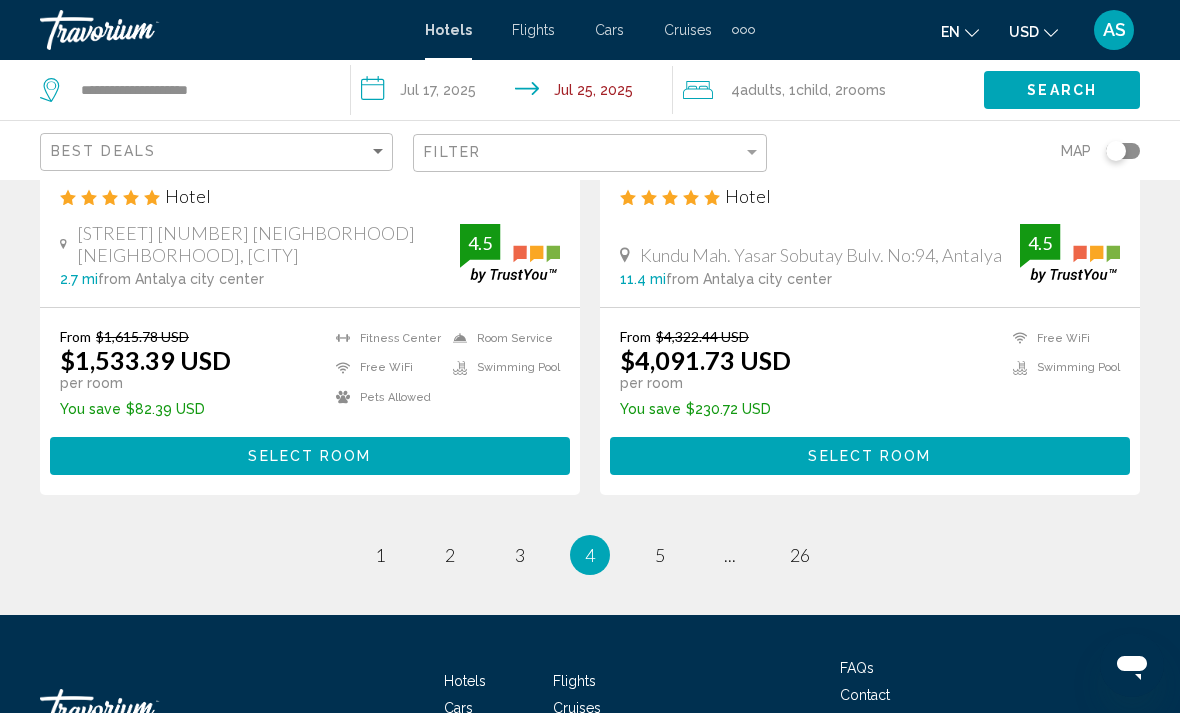 scroll, scrollTop: 4199, scrollLeft: 0, axis: vertical 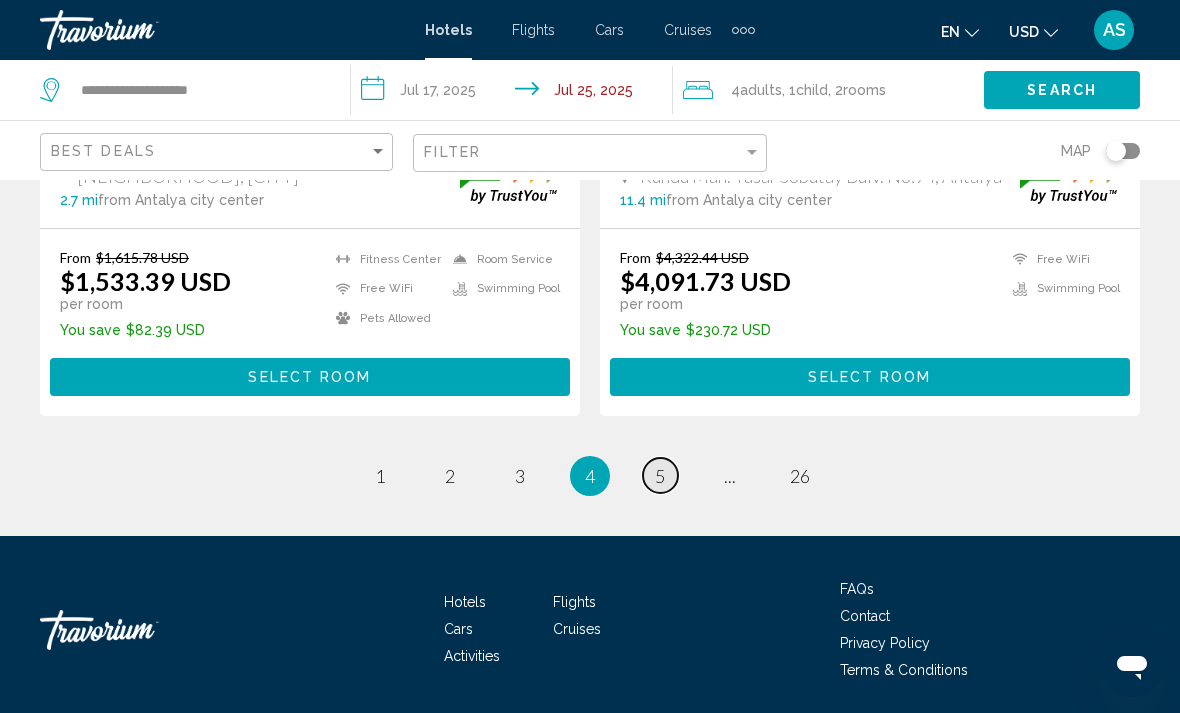 click on "5" at bounding box center [660, 476] 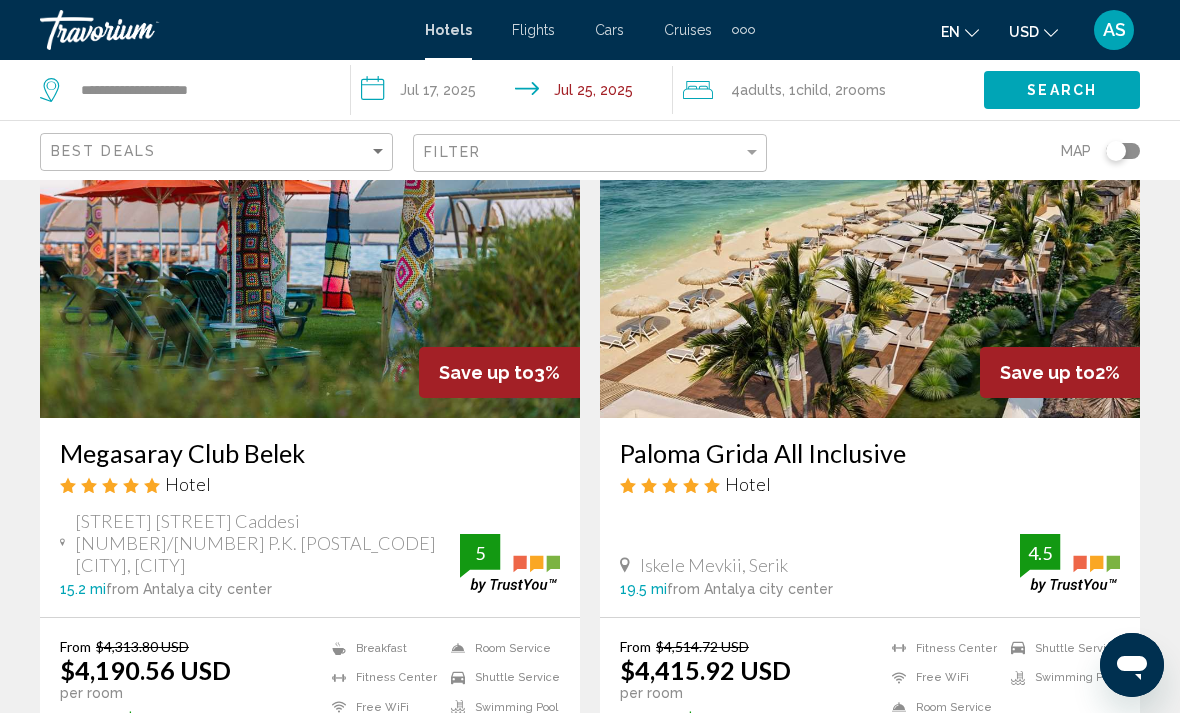 scroll, scrollTop: 3018, scrollLeft: 0, axis: vertical 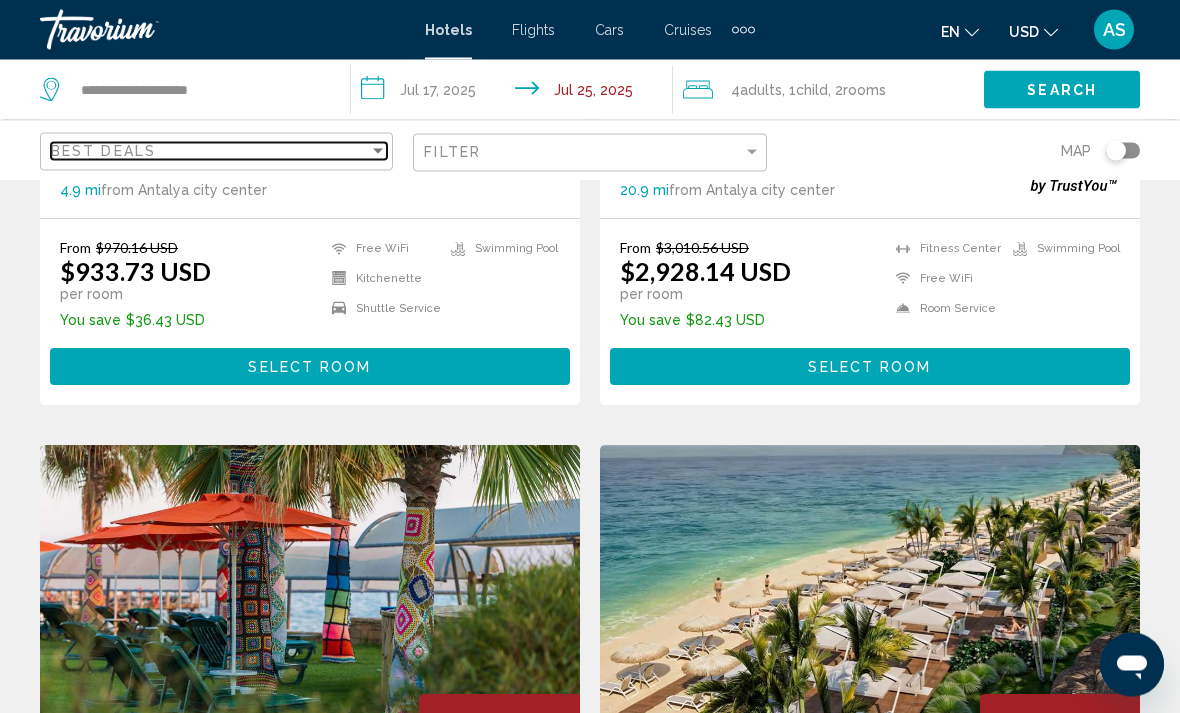 click on "Best Deals" at bounding box center [103, 151] 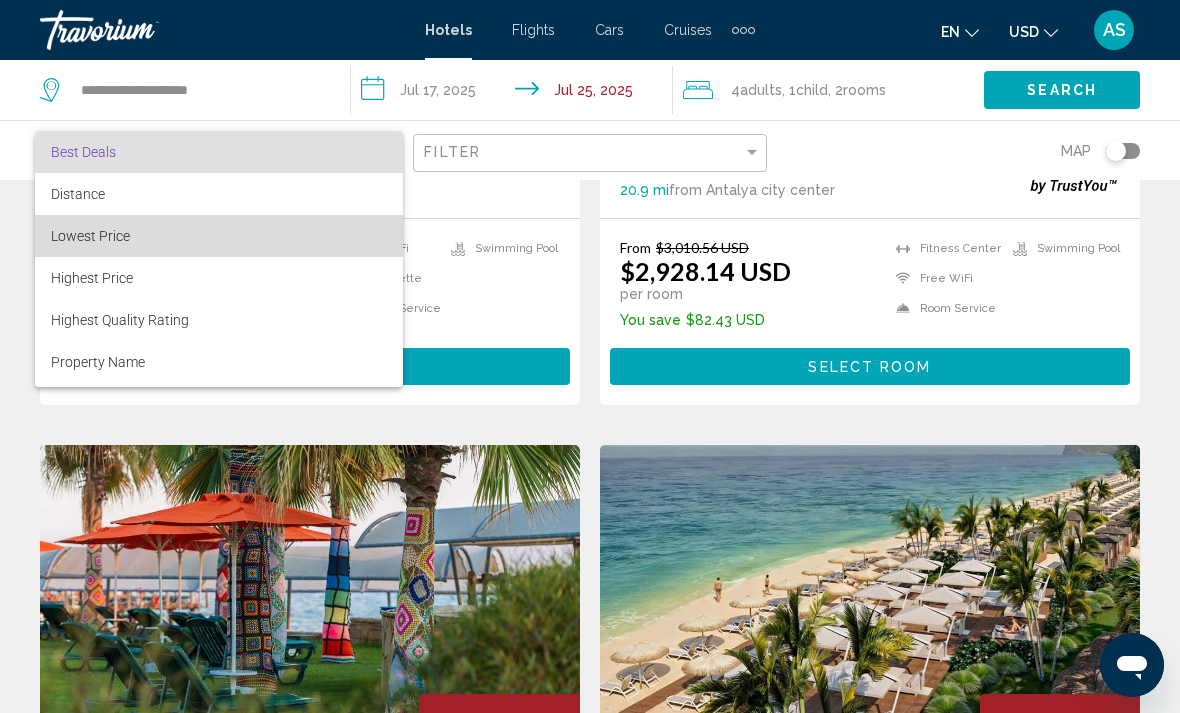 click on "Lowest Price" at bounding box center (90, 236) 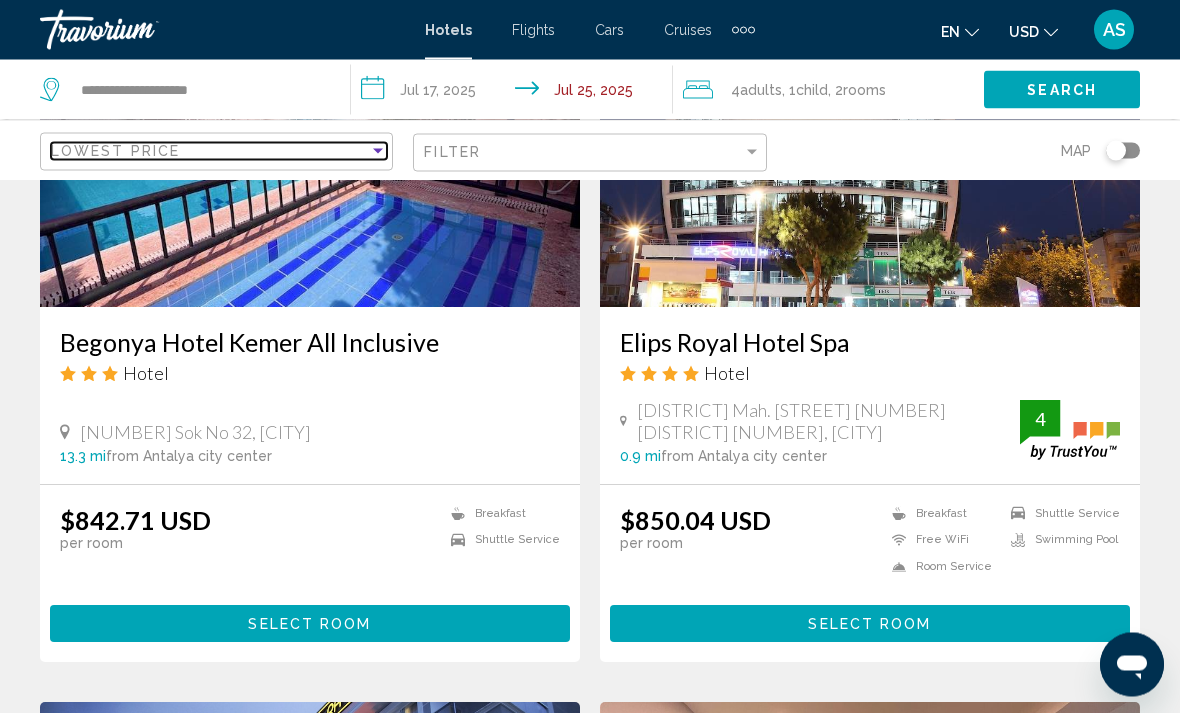 scroll, scrollTop: 3123, scrollLeft: 0, axis: vertical 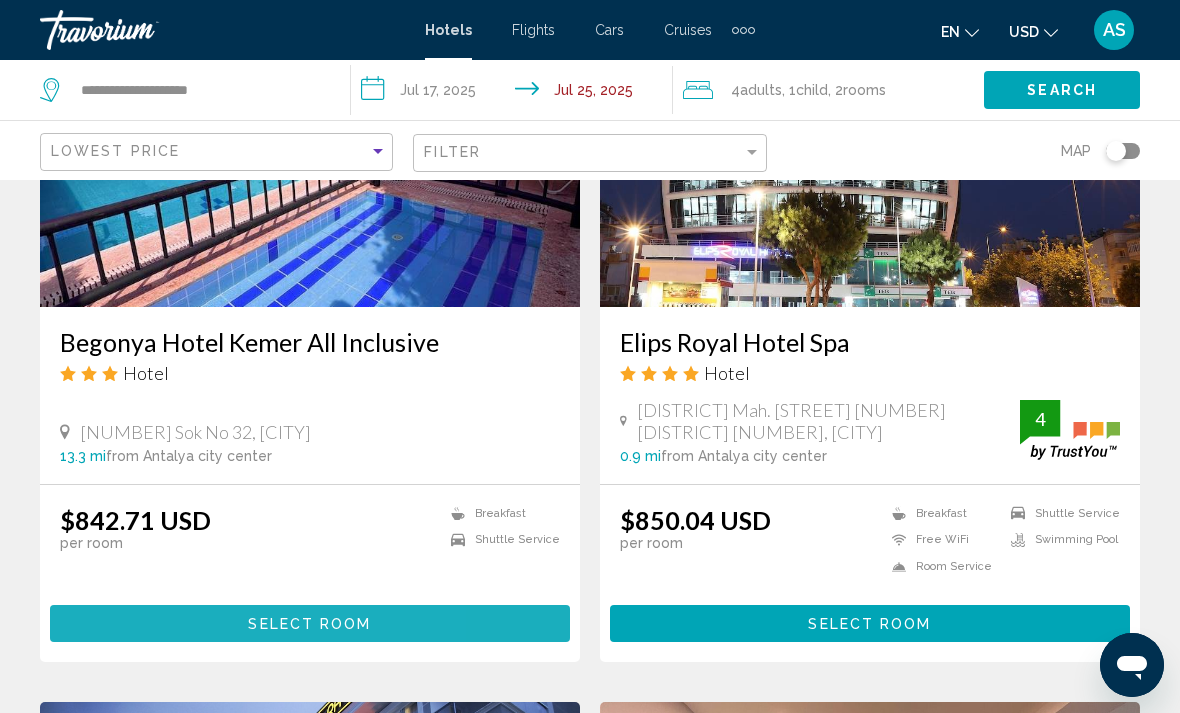 click on "Select Room" at bounding box center (310, 623) 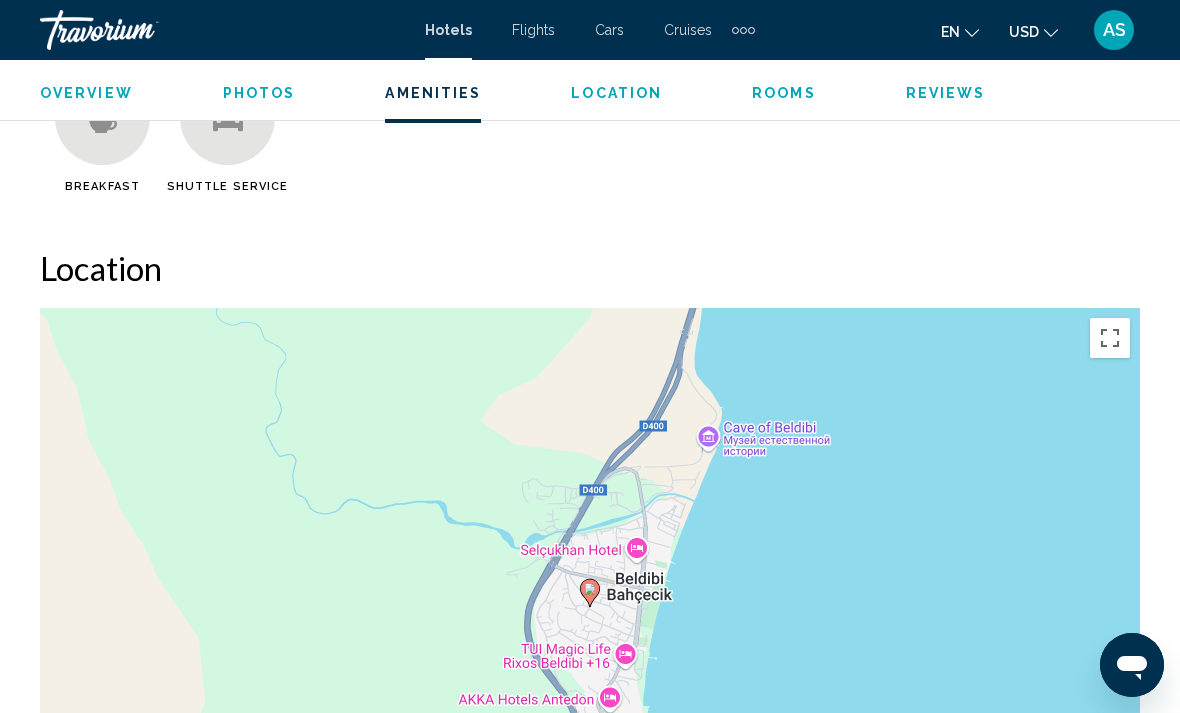 scroll, scrollTop: 2144, scrollLeft: 0, axis: vertical 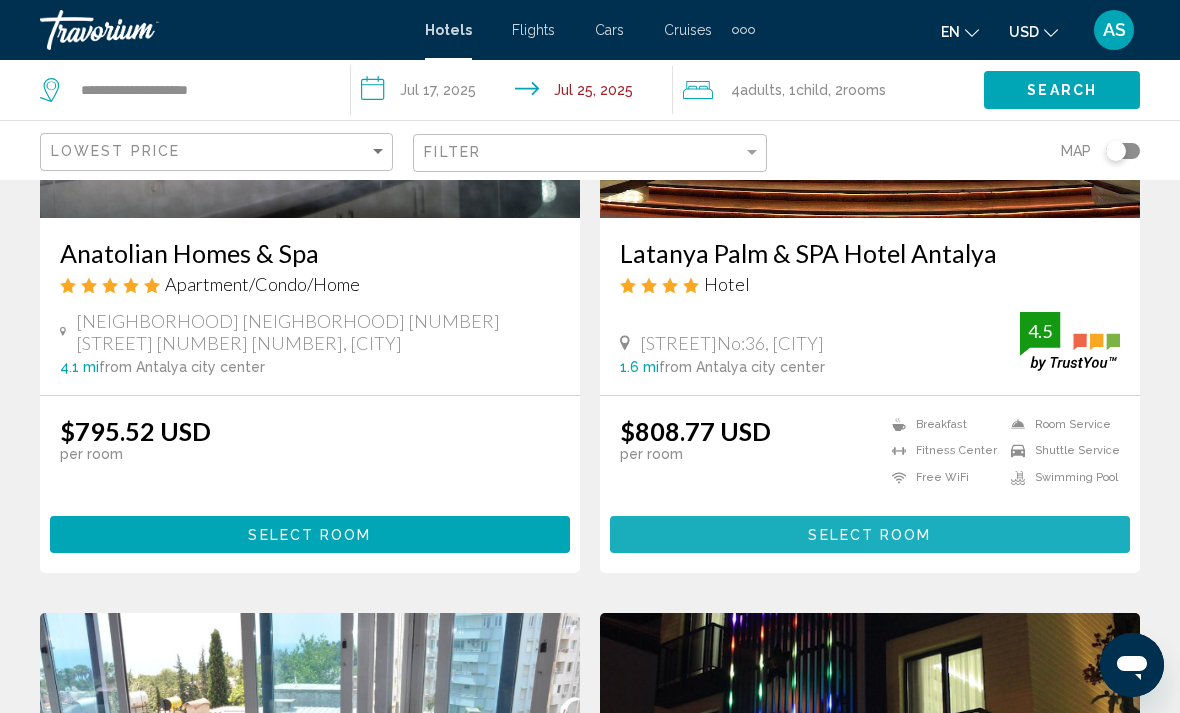 click on "Select Room" at bounding box center (870, 534) 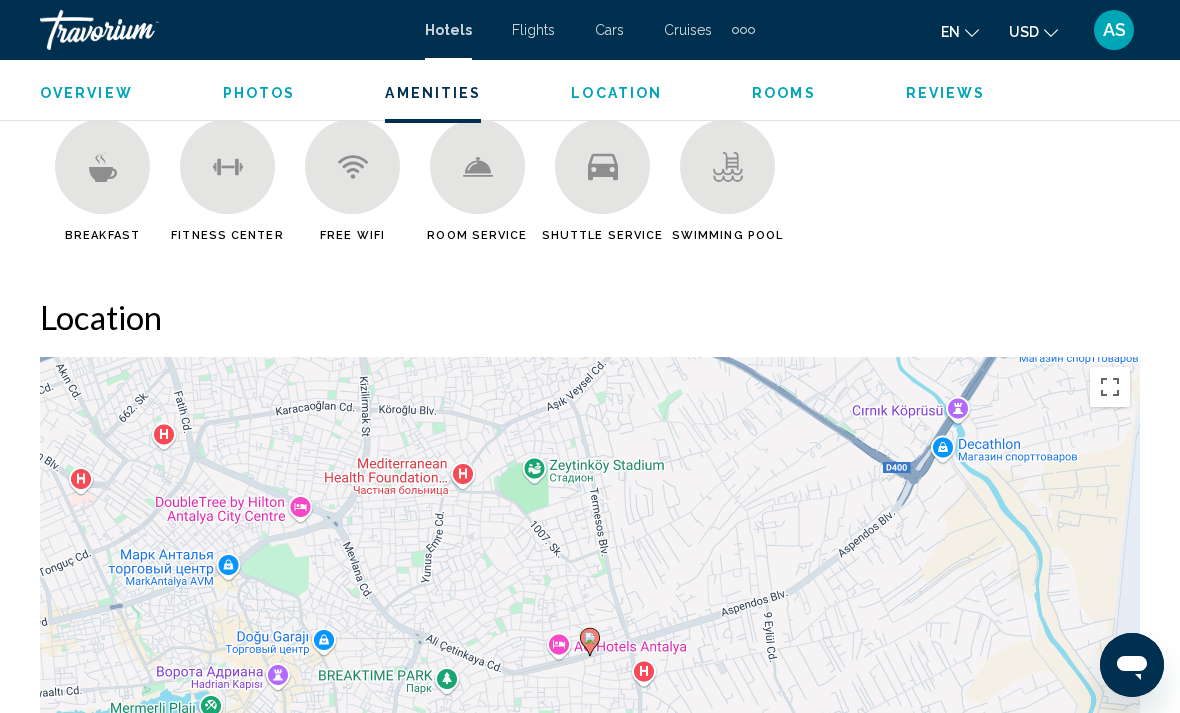 scroll, scrollTop: 1982, scrollLeft: 0, axis: vertical 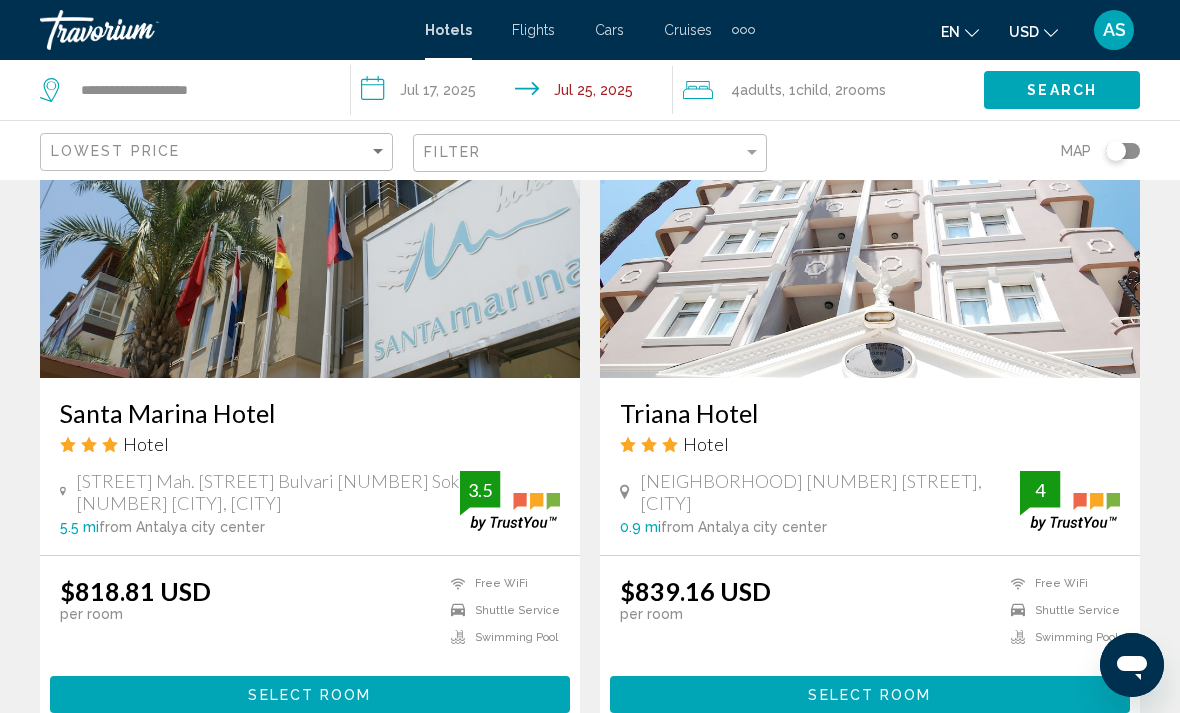click on "Select Room" at bounding box center (310, 694) 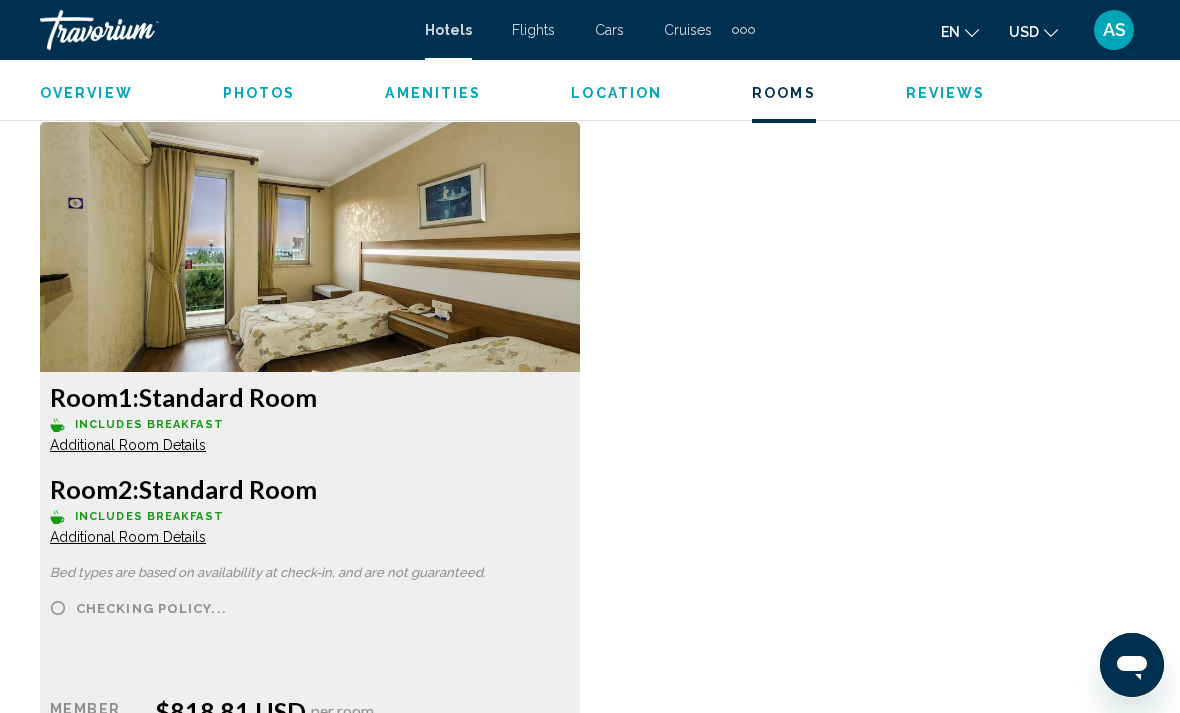 scroll, scrollTop: 3224, scrollLeft: 0, axis: vertical 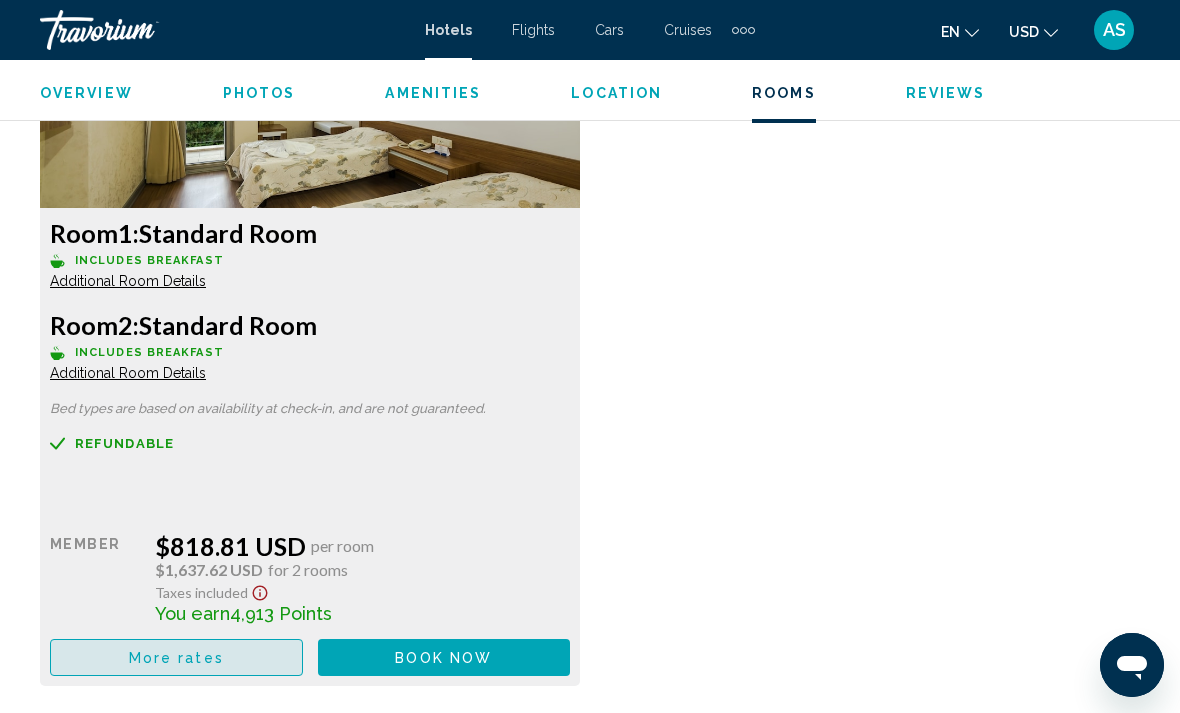 click on "More rates" at bounding box center (176, 657) 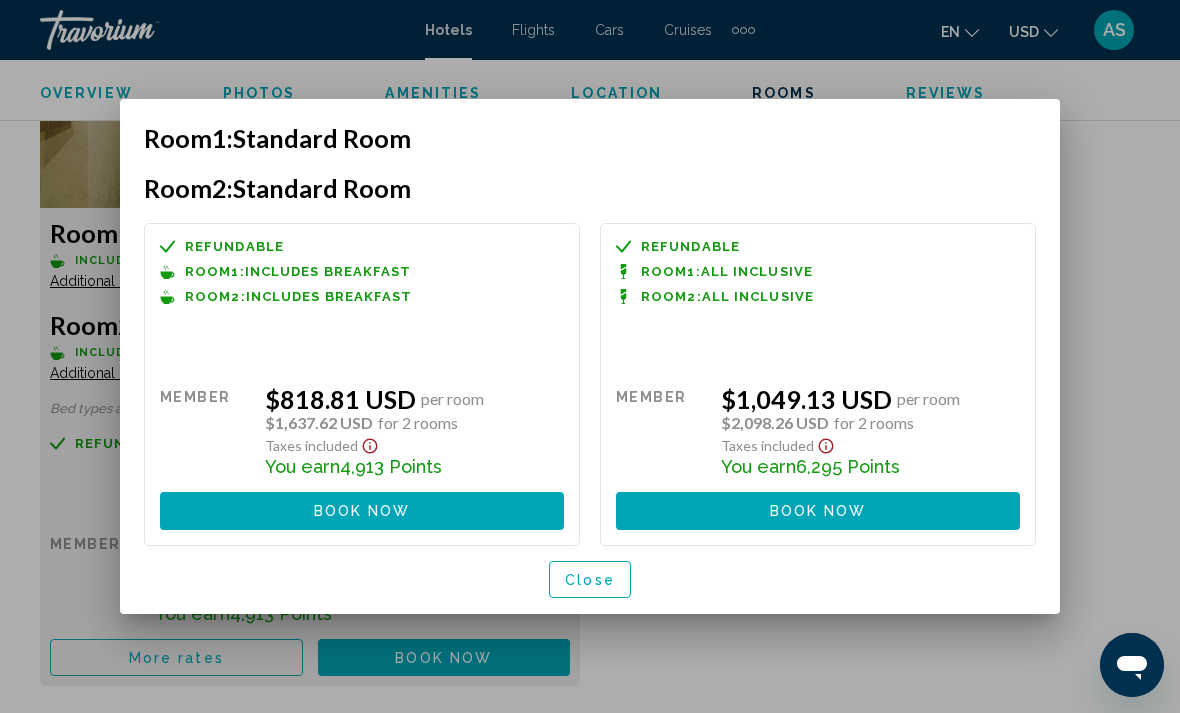 click on "Close" at bounding box center (590, 580) 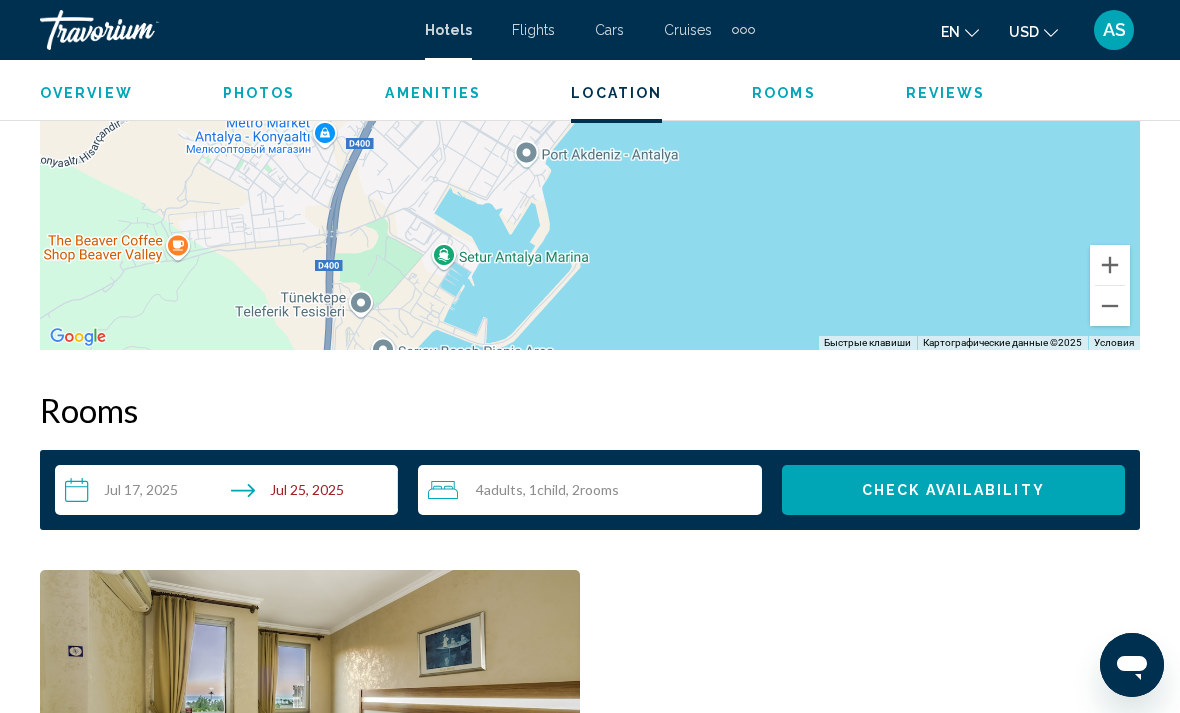 scroll, scrollTop: 2610, scrollLeft: 0, axis: vertical 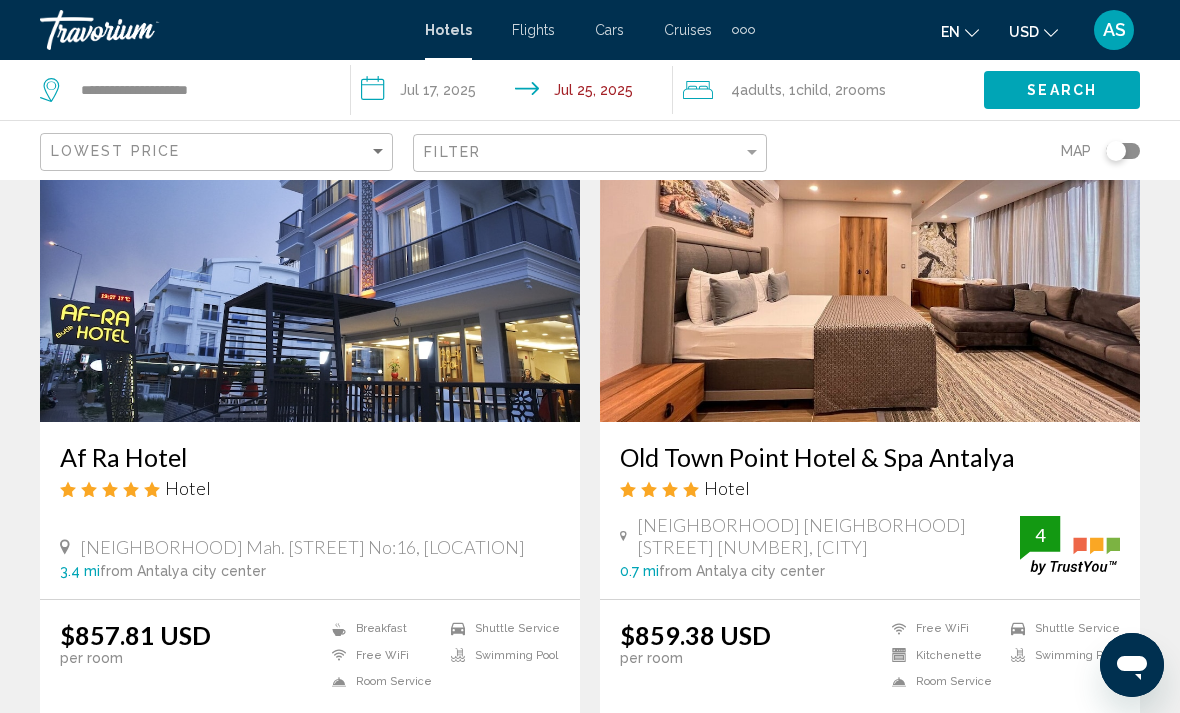 click on "Select Room" at bounding box center (310, 738) 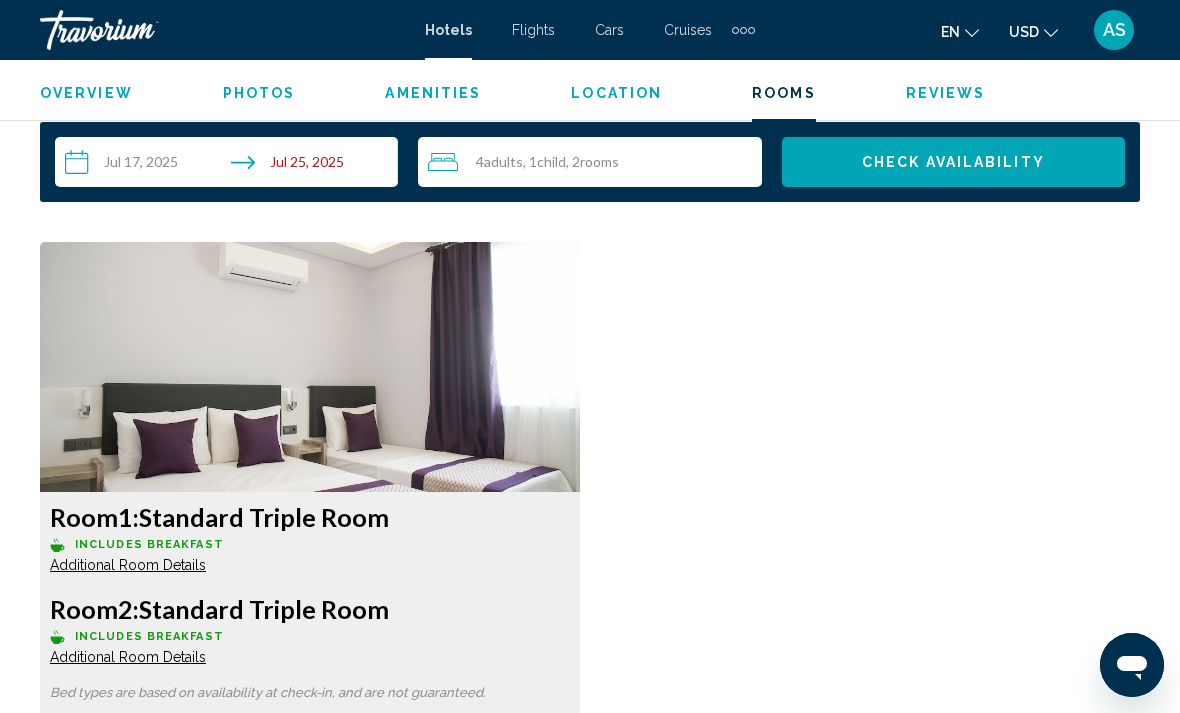 scroll, scrollTop: 2941, scrollLeft: 0, axis: vertical 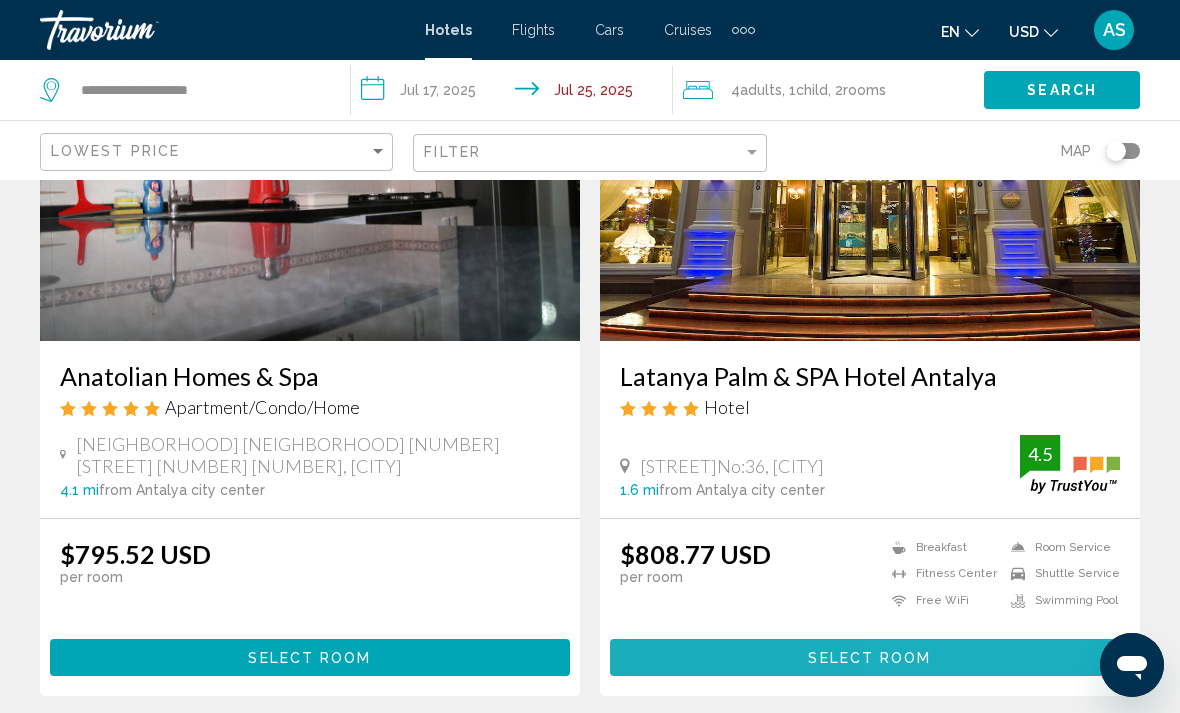 click on "Select Room" at bounding box center [870, 657] 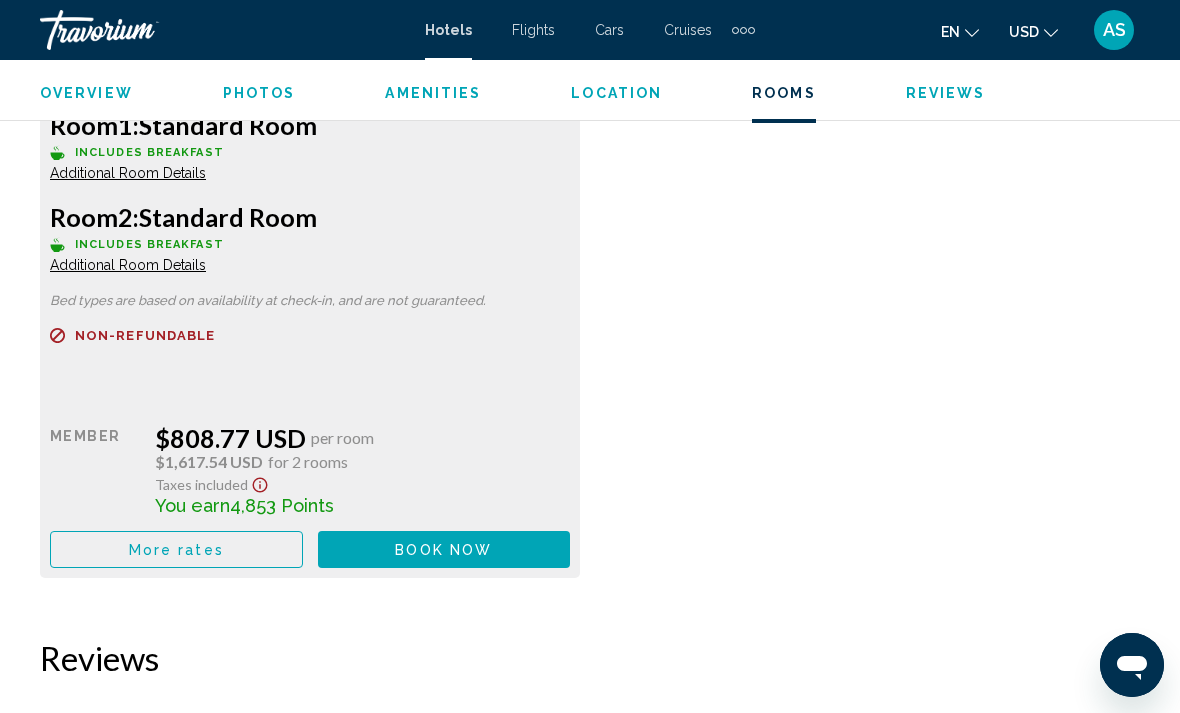scroll, scrollTop: 3299, scrollLeft: 0, axis: vertical 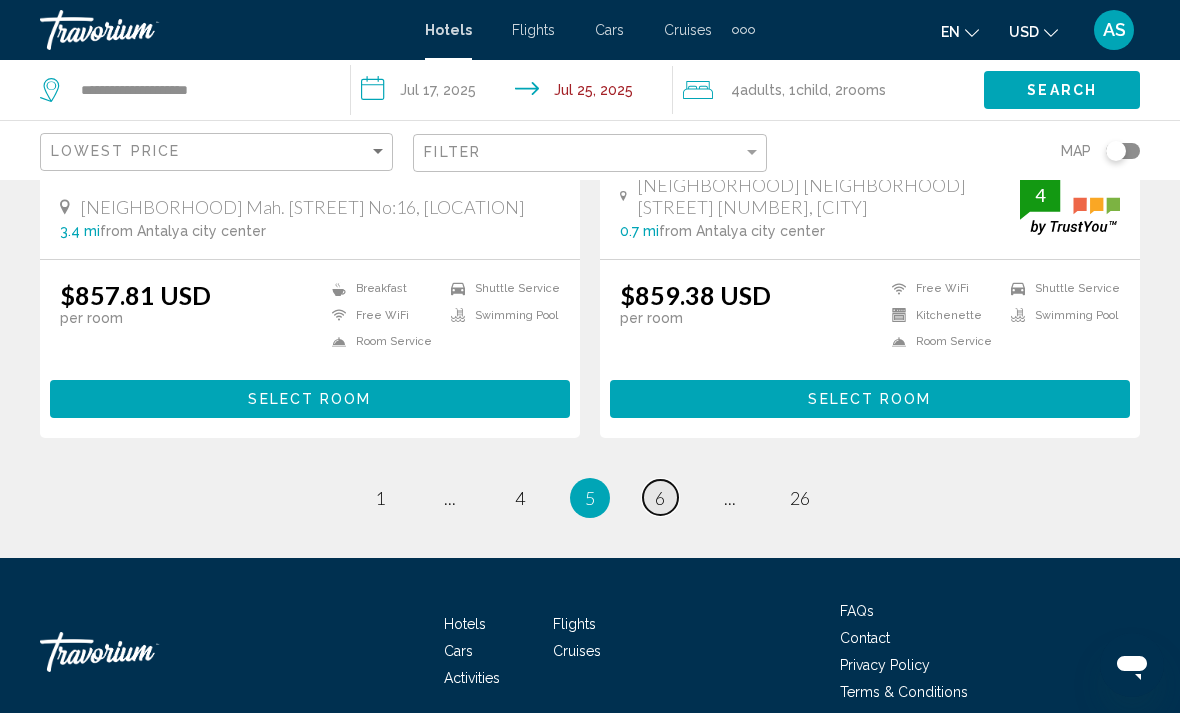 click on "6" at bounding box center (660, 498) 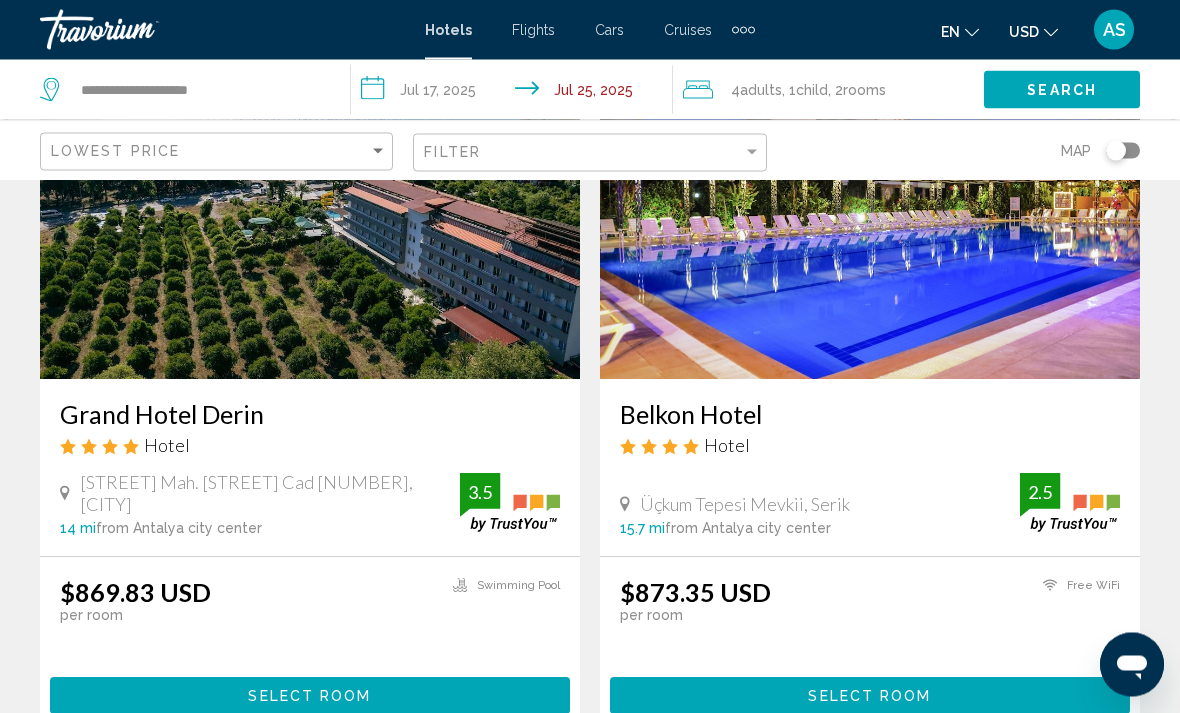 scroll, scrollTop: 196, scrollLeft: 0, axis: vertical 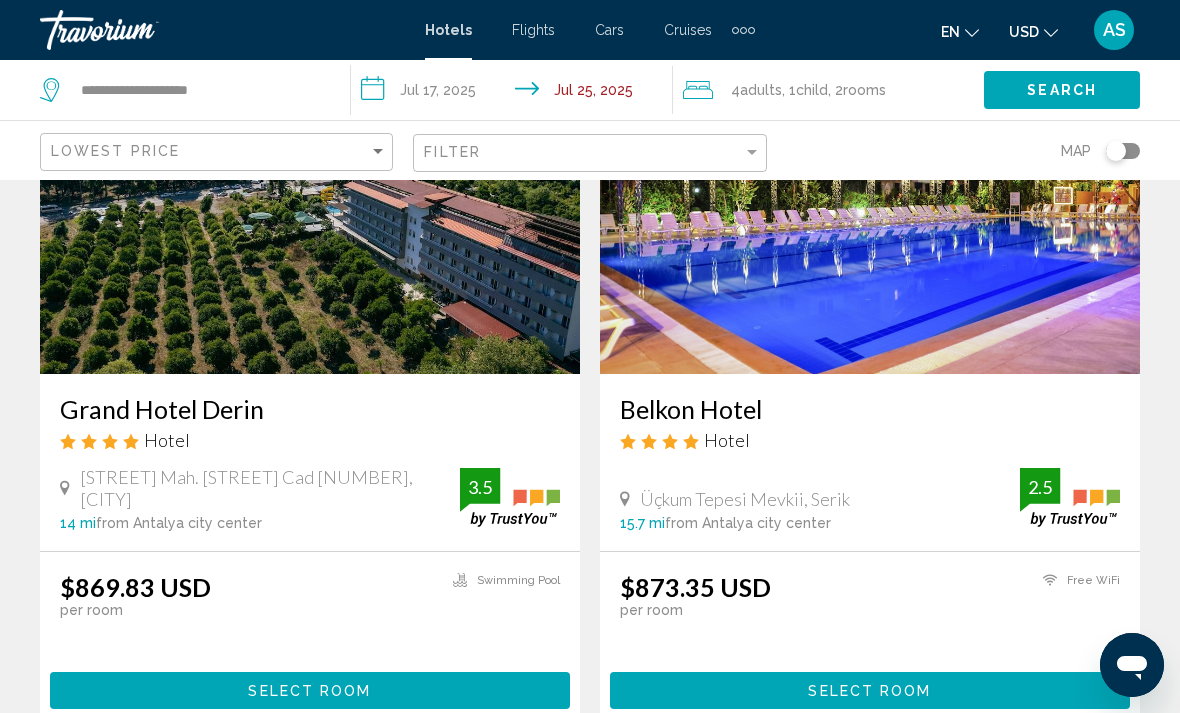 click on "Select Room" at bounding box center [310, 690] 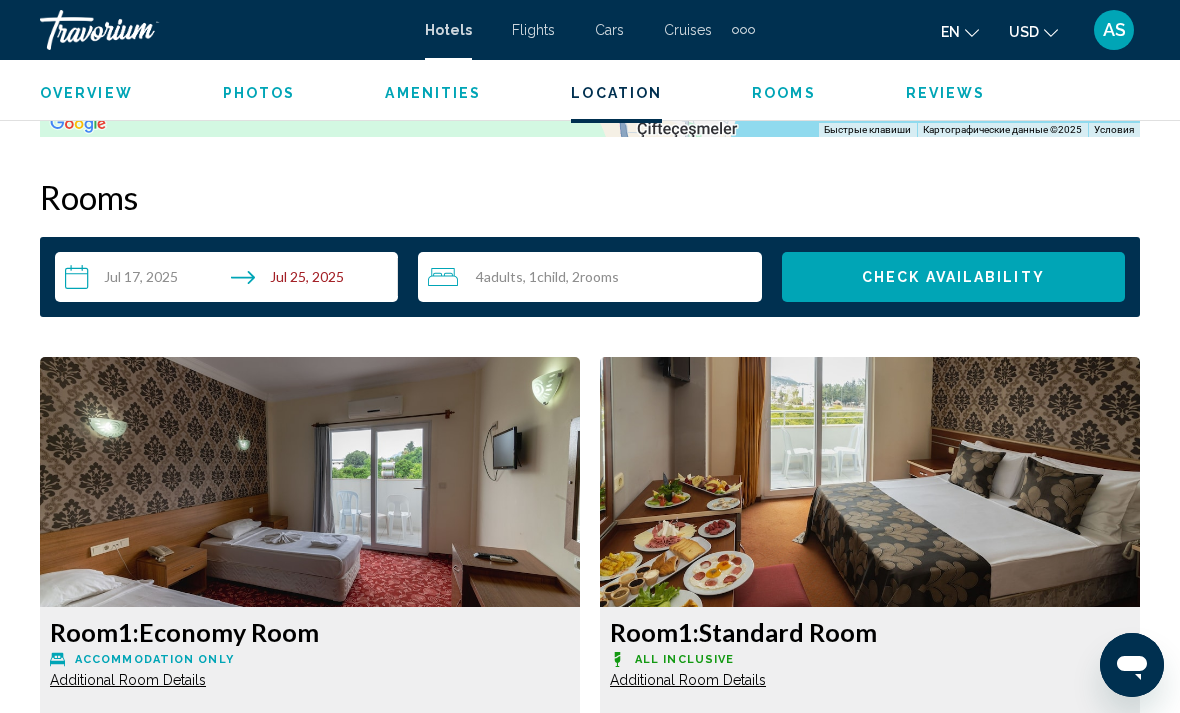 scroll, scrollTop: 2827, scrollLeft: 0, axis: vertical 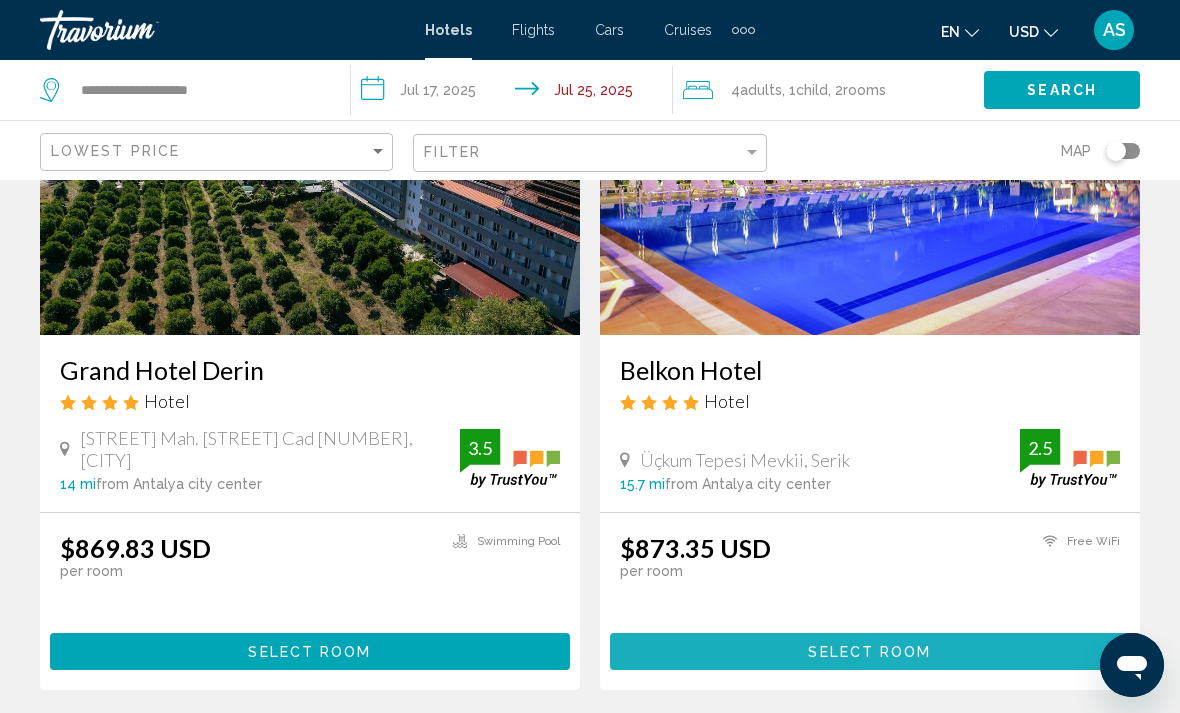 click on "Select Room" at bounding box center [870, 651] 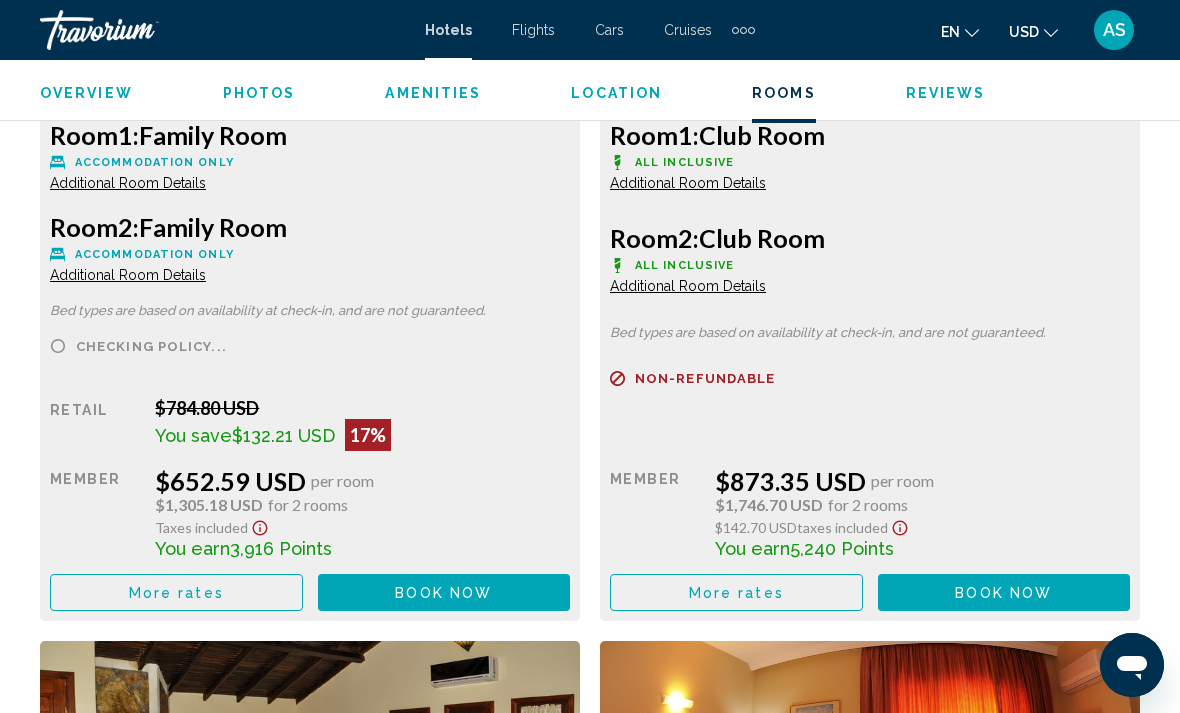 scroll, scrollTop: 3289, scrollLeft: 0, axis: vertical 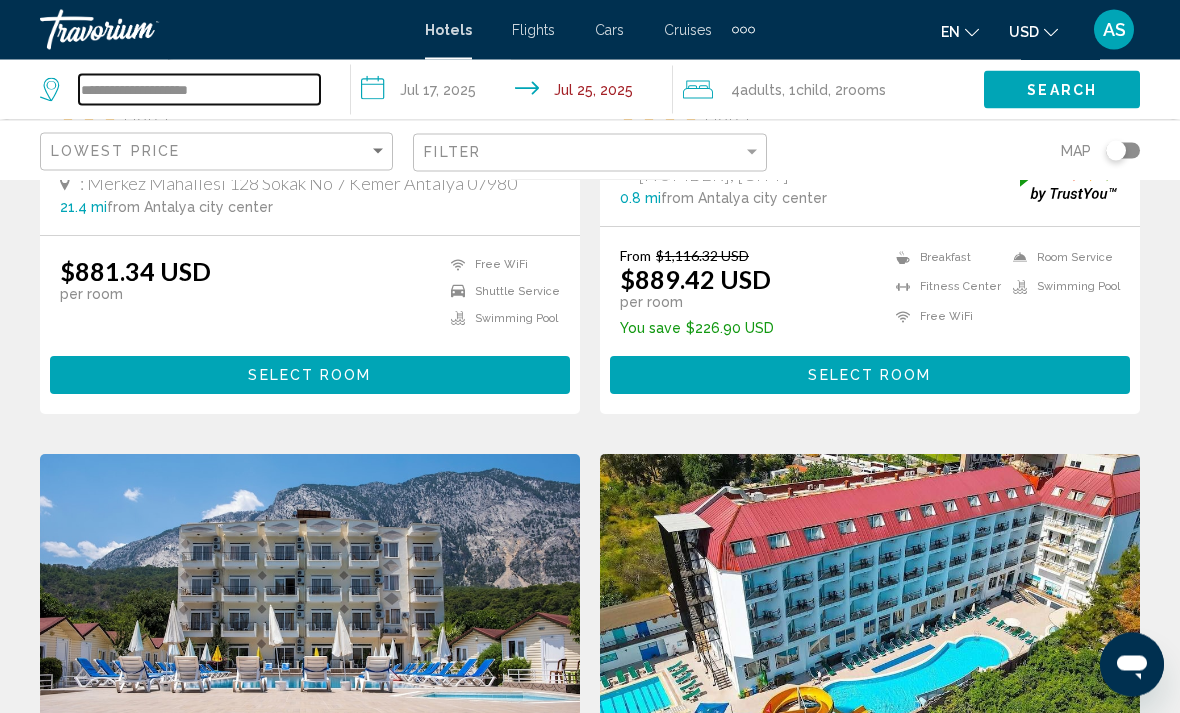click on "**********" at bounding box center (199, 90) 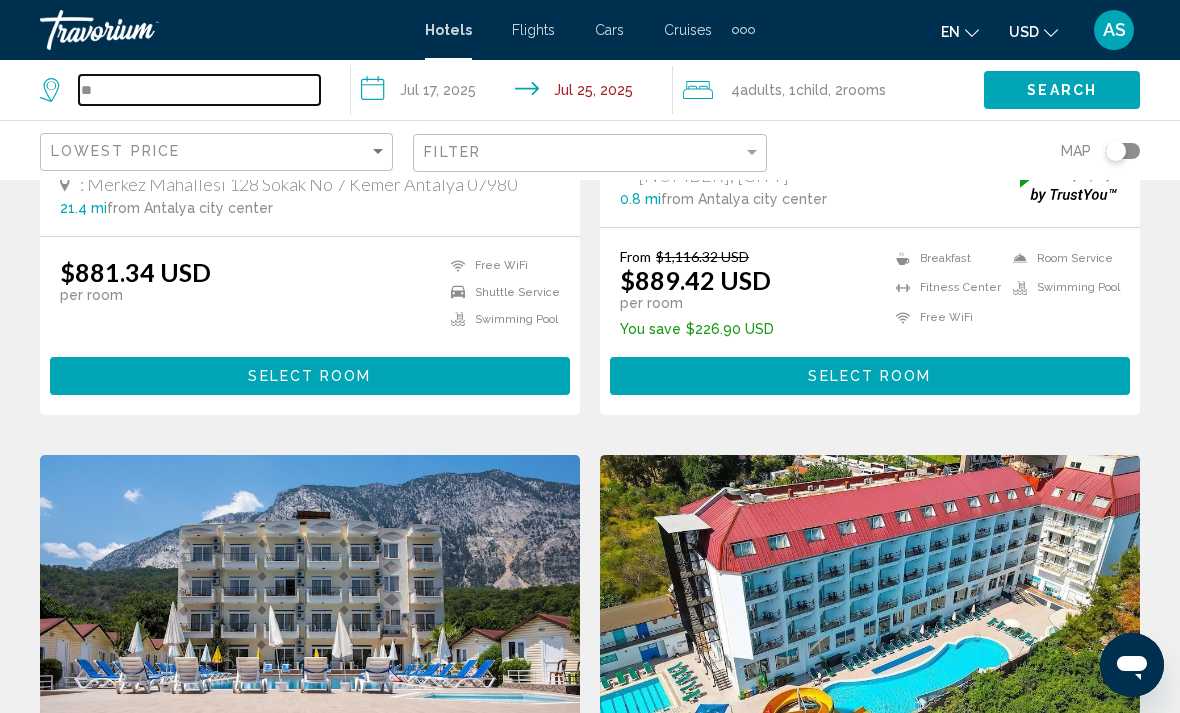 type on "*" 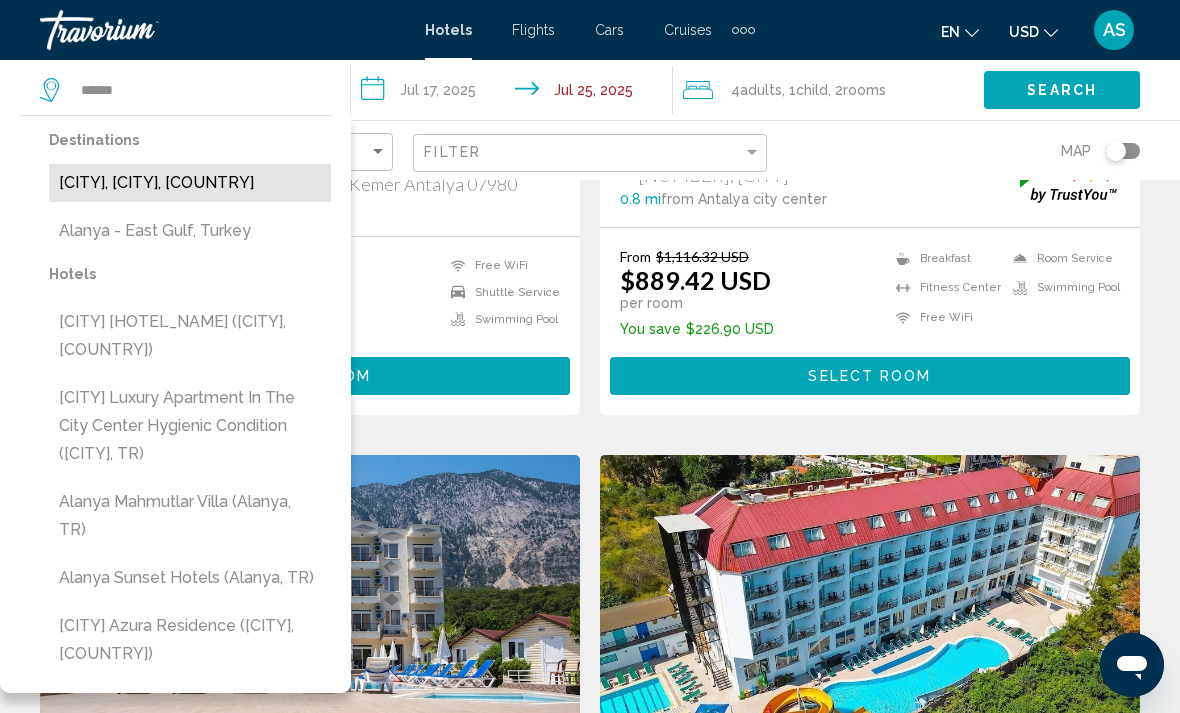 click on "[CITY], [CITY], [COUNTRY]" at bounding box center (190, 183) 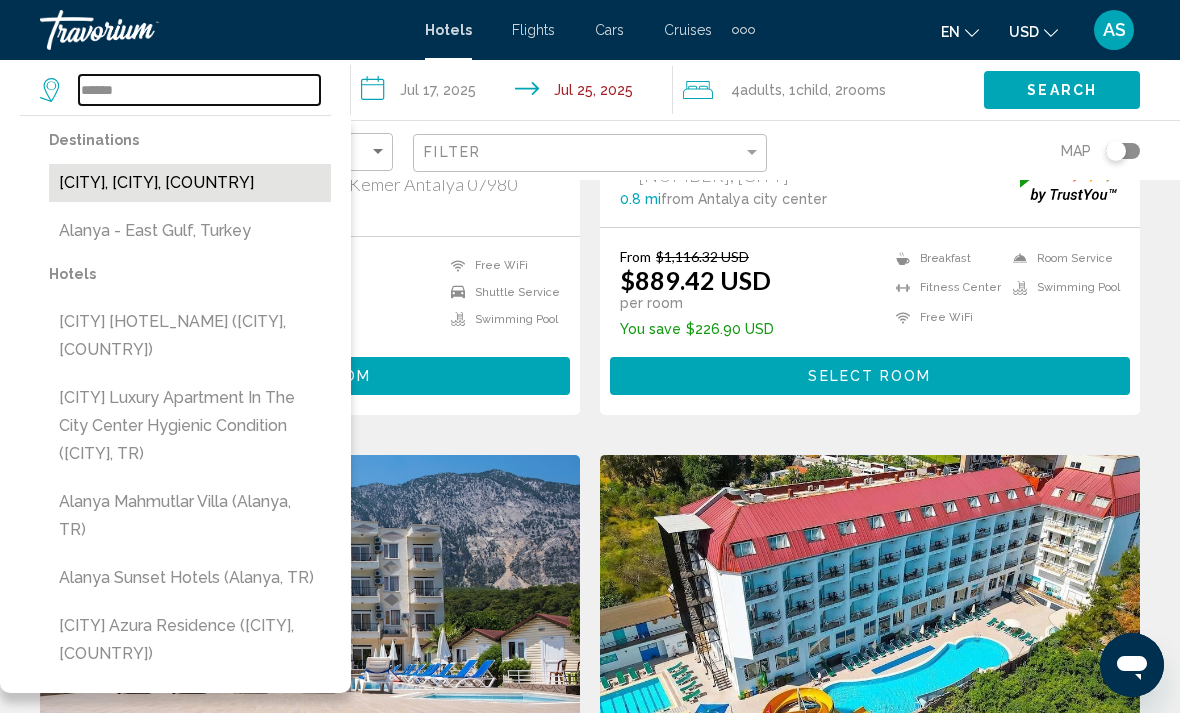 type on "**********" 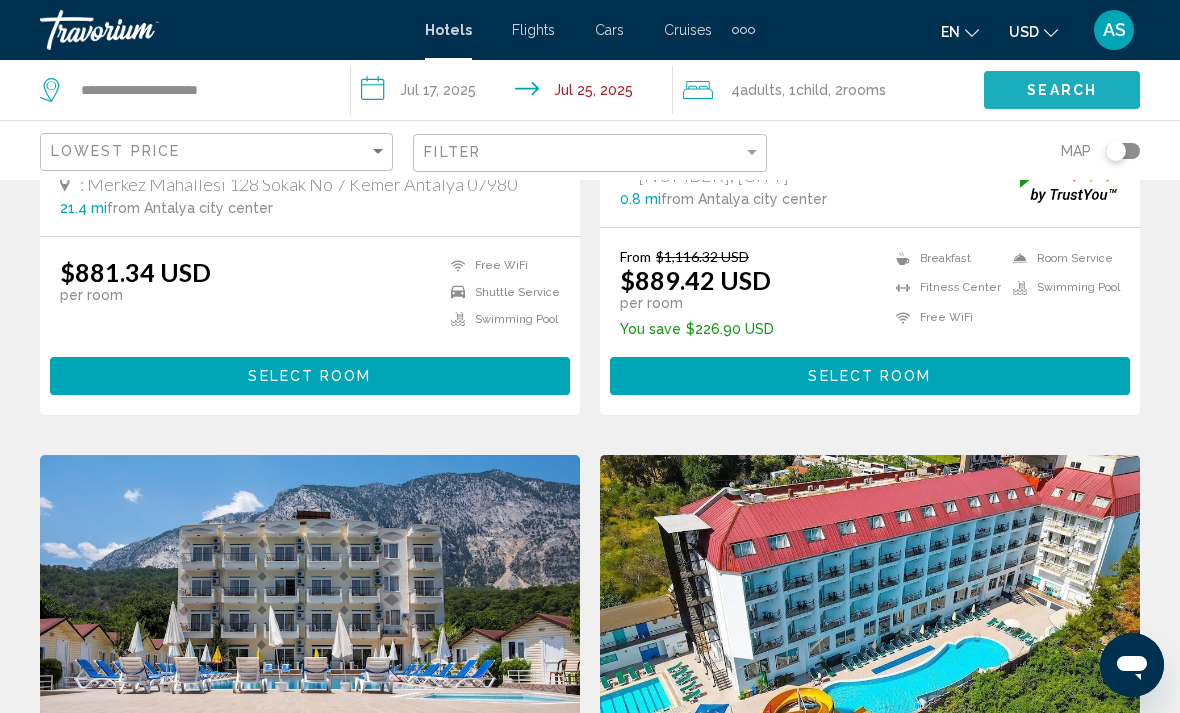 click on "Search" 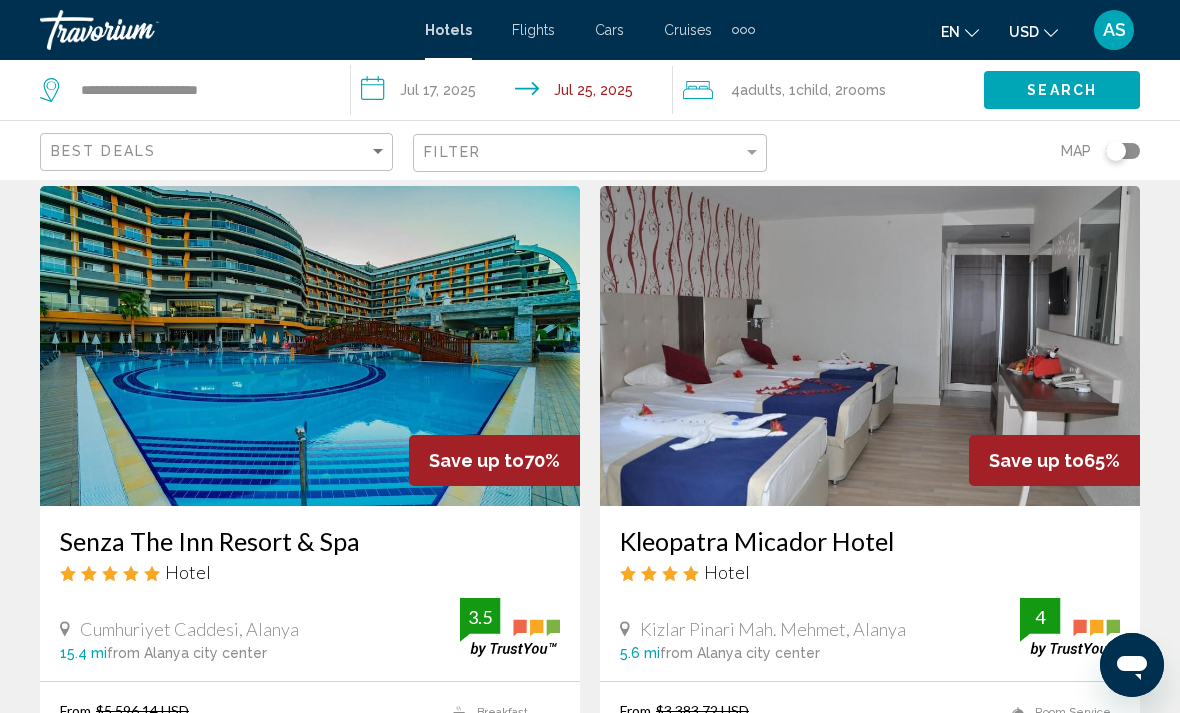 scroll, scrollTop: 69, scrollLeft: 0, axis: vertical 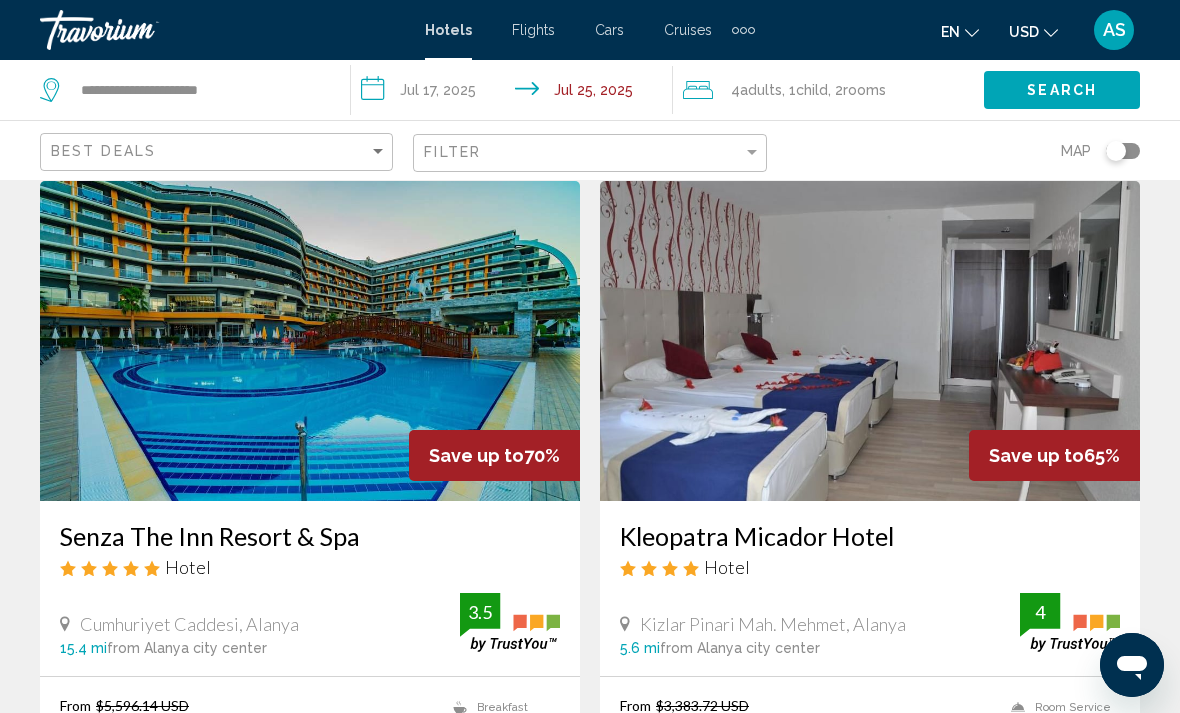 click on "rooms" 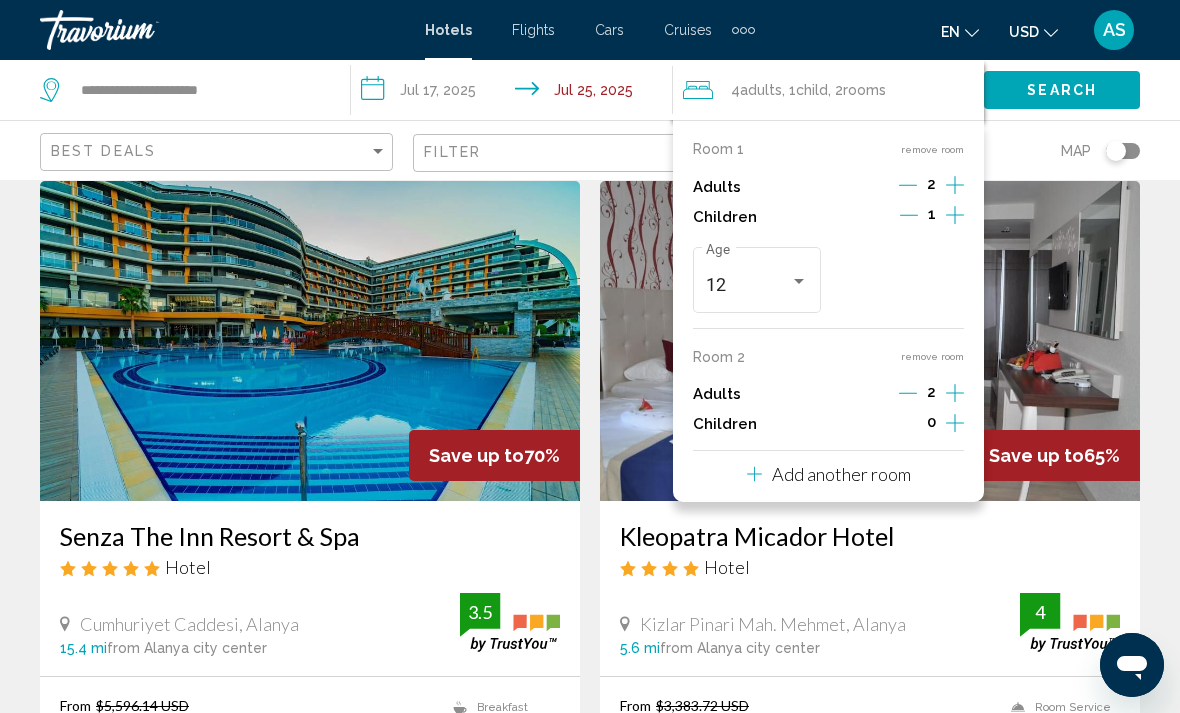 click 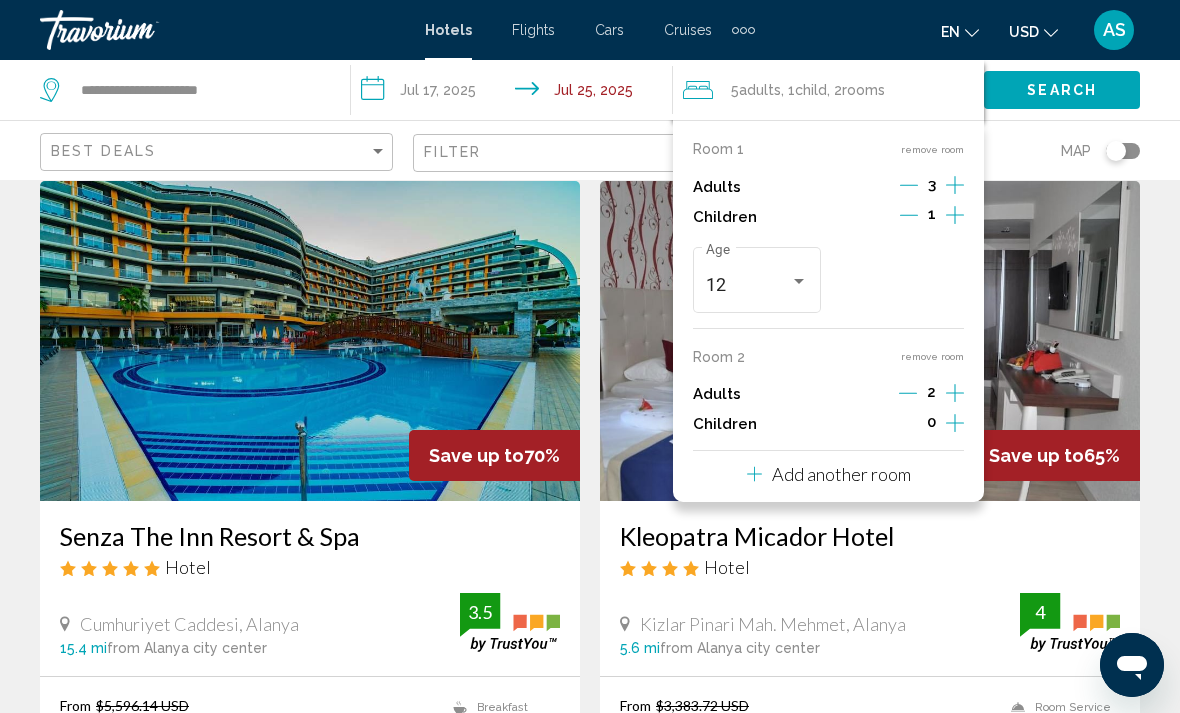 click 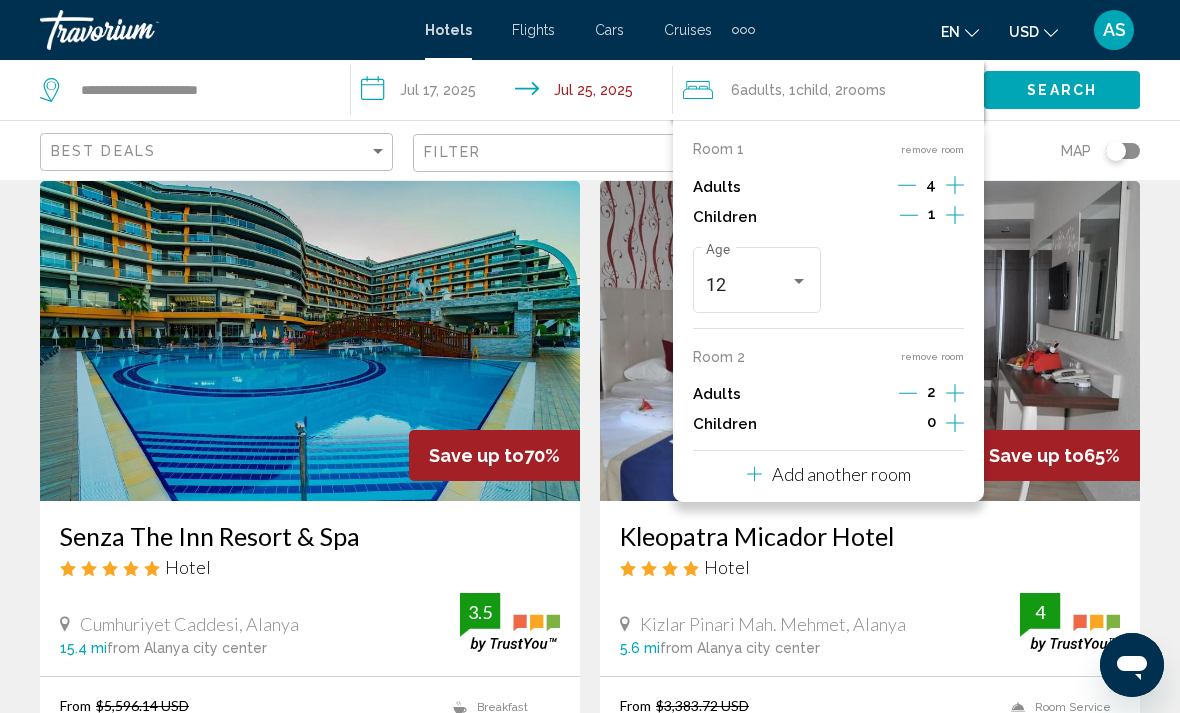 click on "remove room" at bounding box center [932, 356] 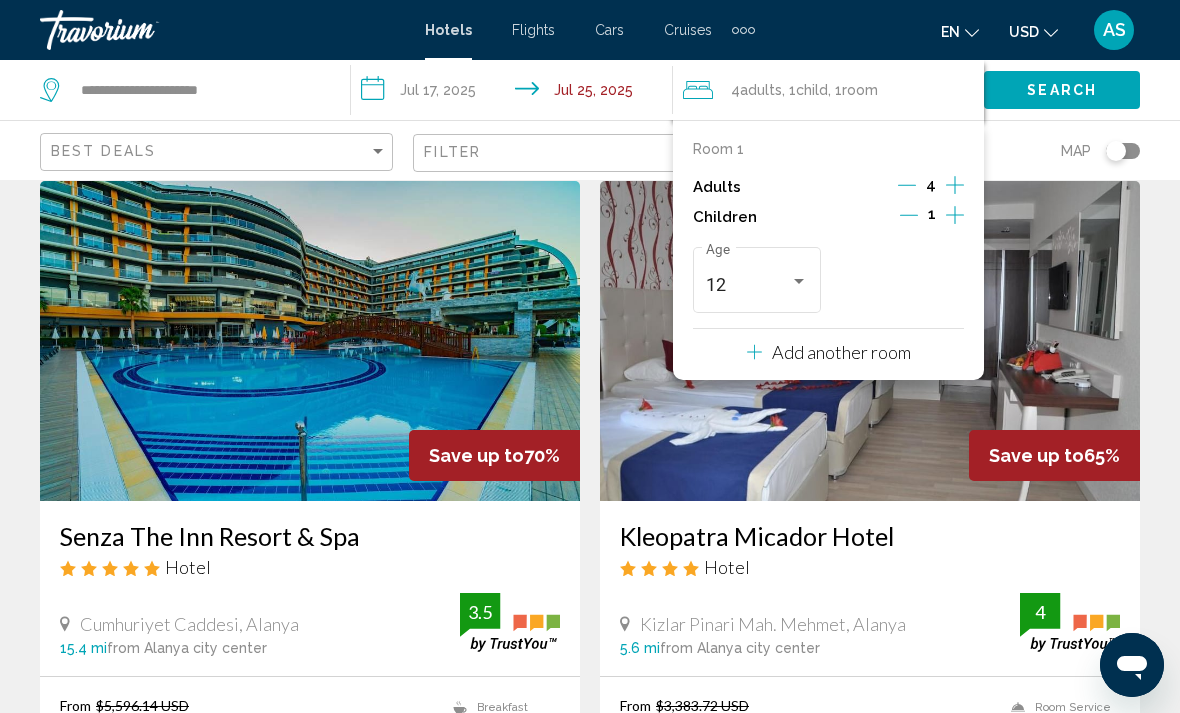 click at bounding box center [955, 217] 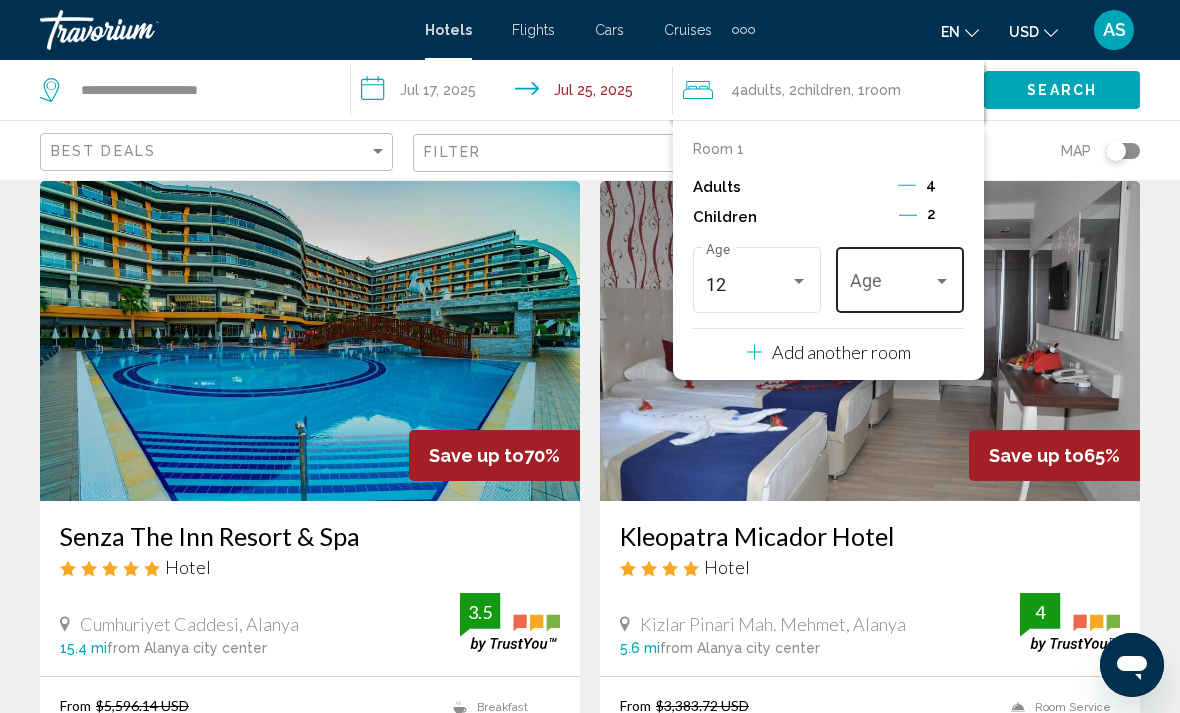 click at bounding box center (891, 285) 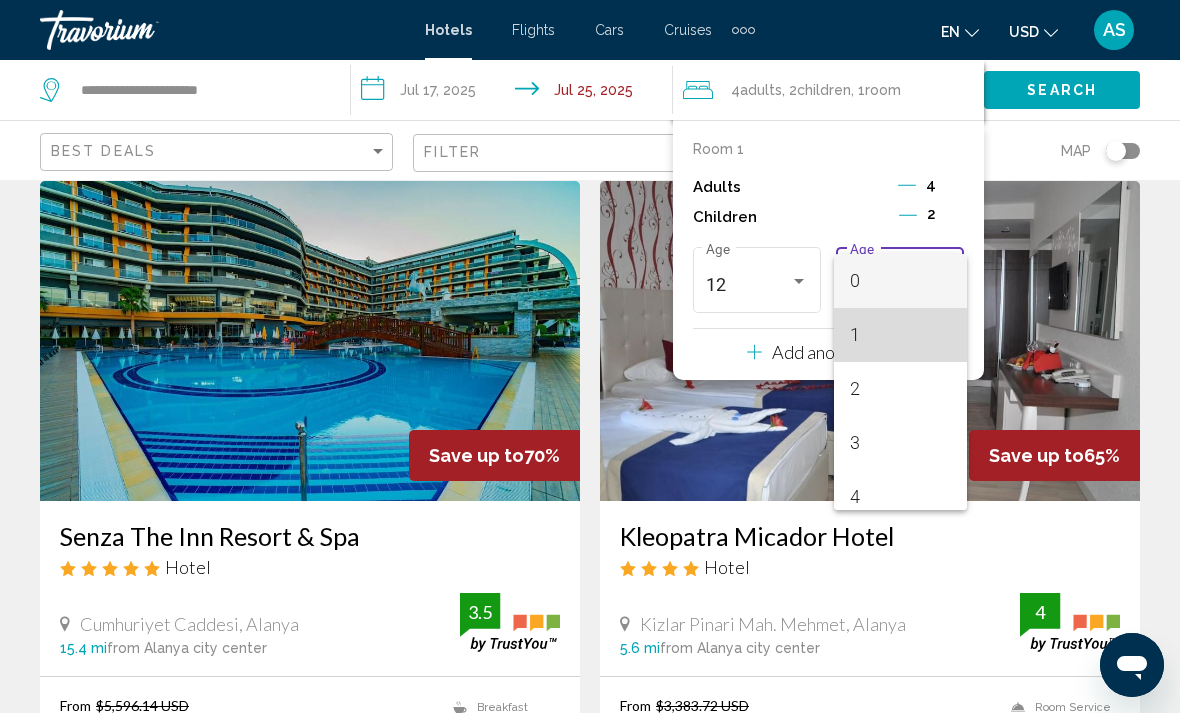 click on "1" at bounding box center [900, 335] 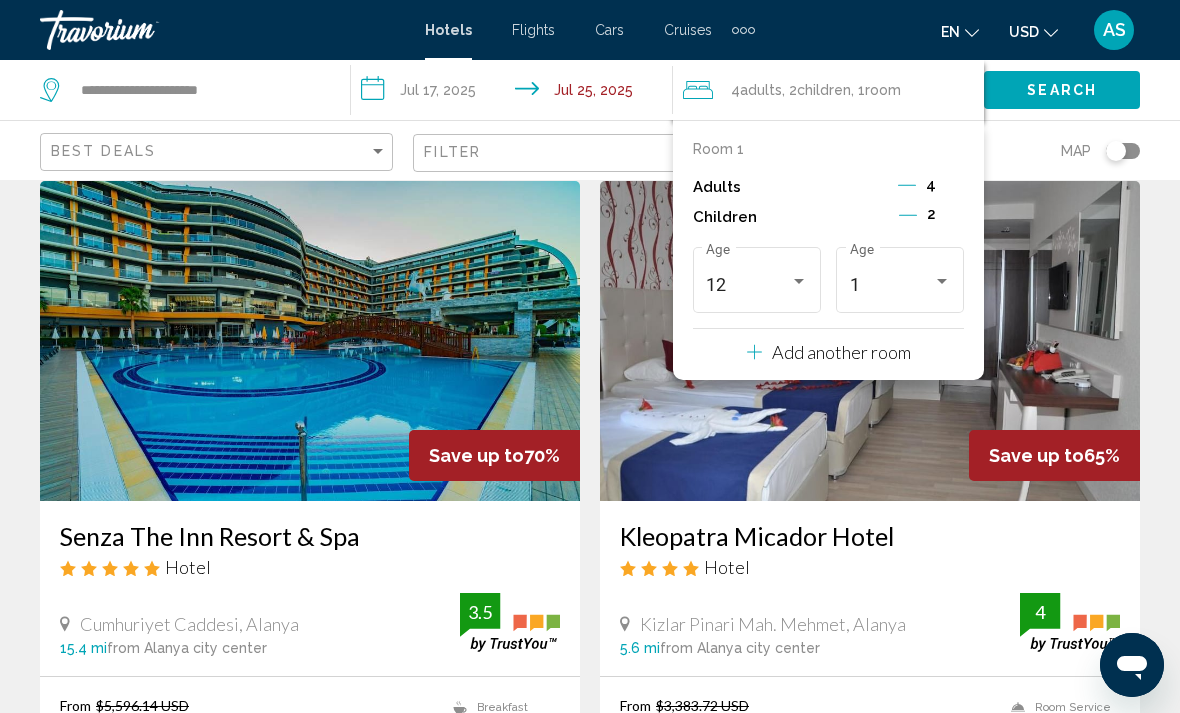 click on "Search" 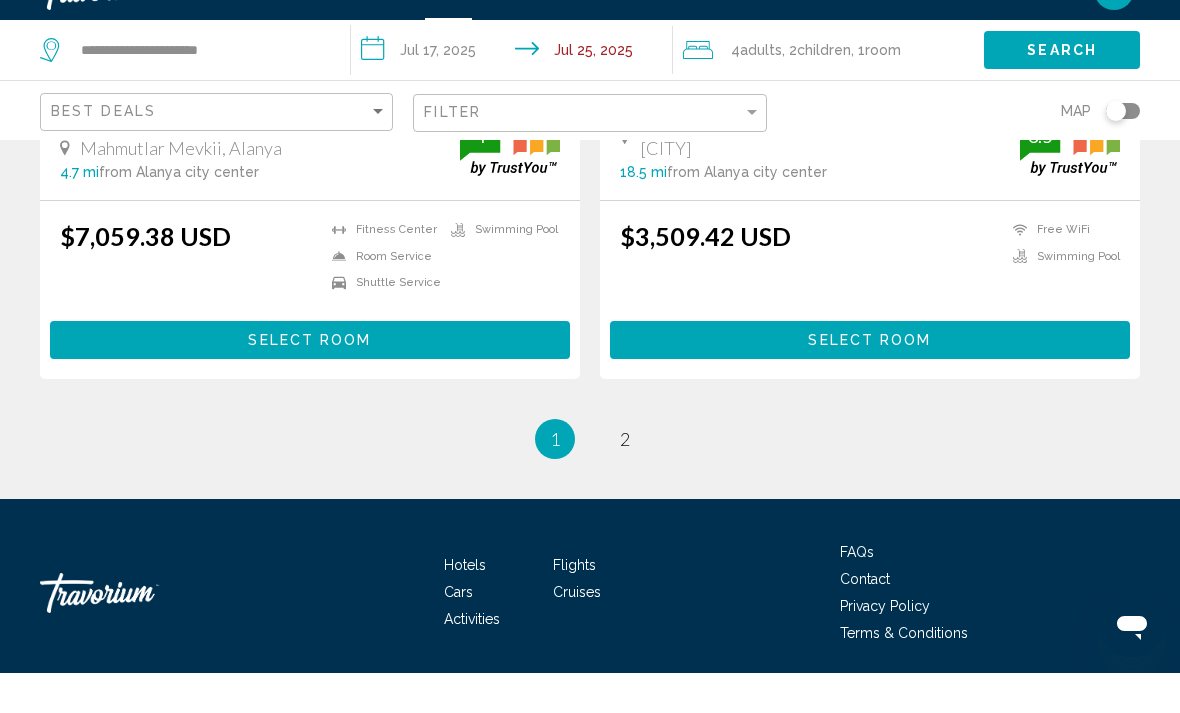 scroll, scrollTop: 4111, scrollLeft: 0, axis: vertical 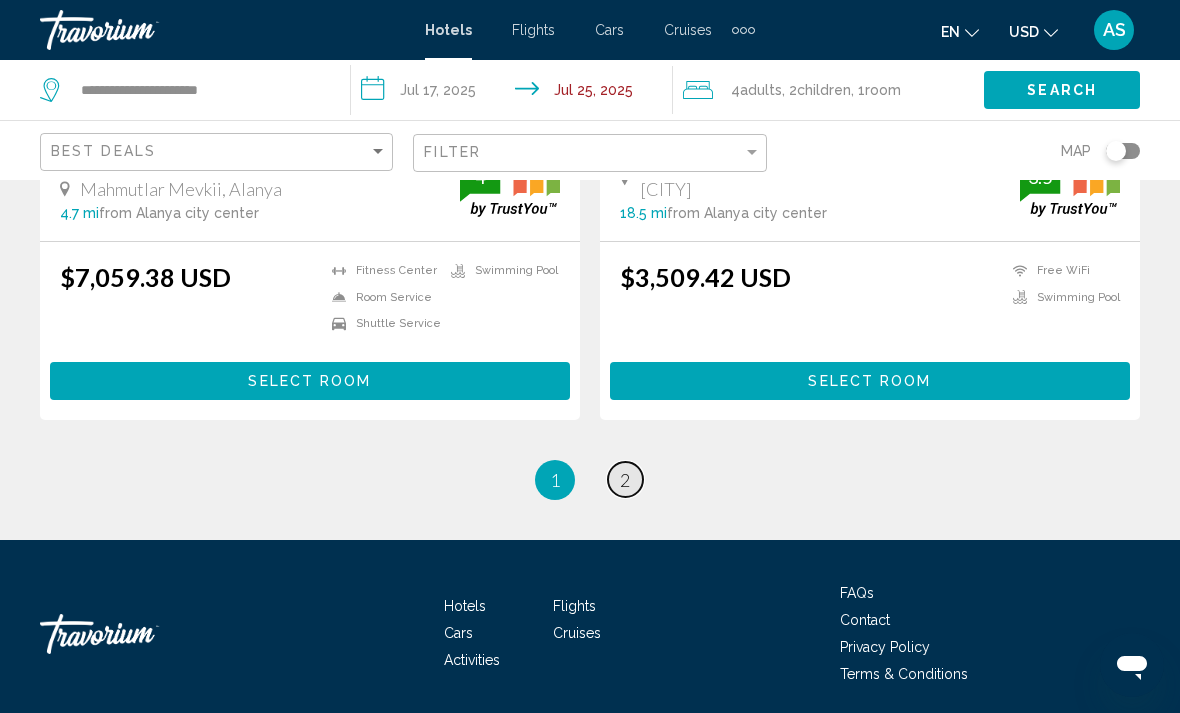 click on "page  2" at bounding box center (625, 479) 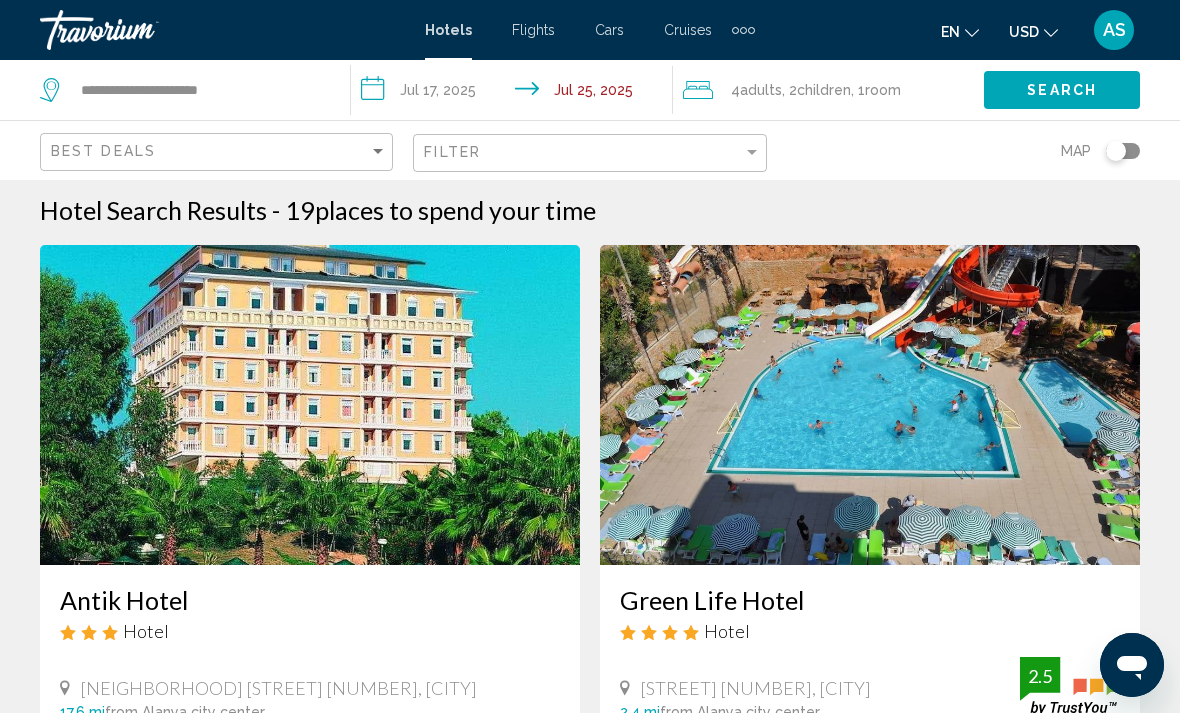 scroll, scrollTop: 0, scrollLeft: 0, axis: both 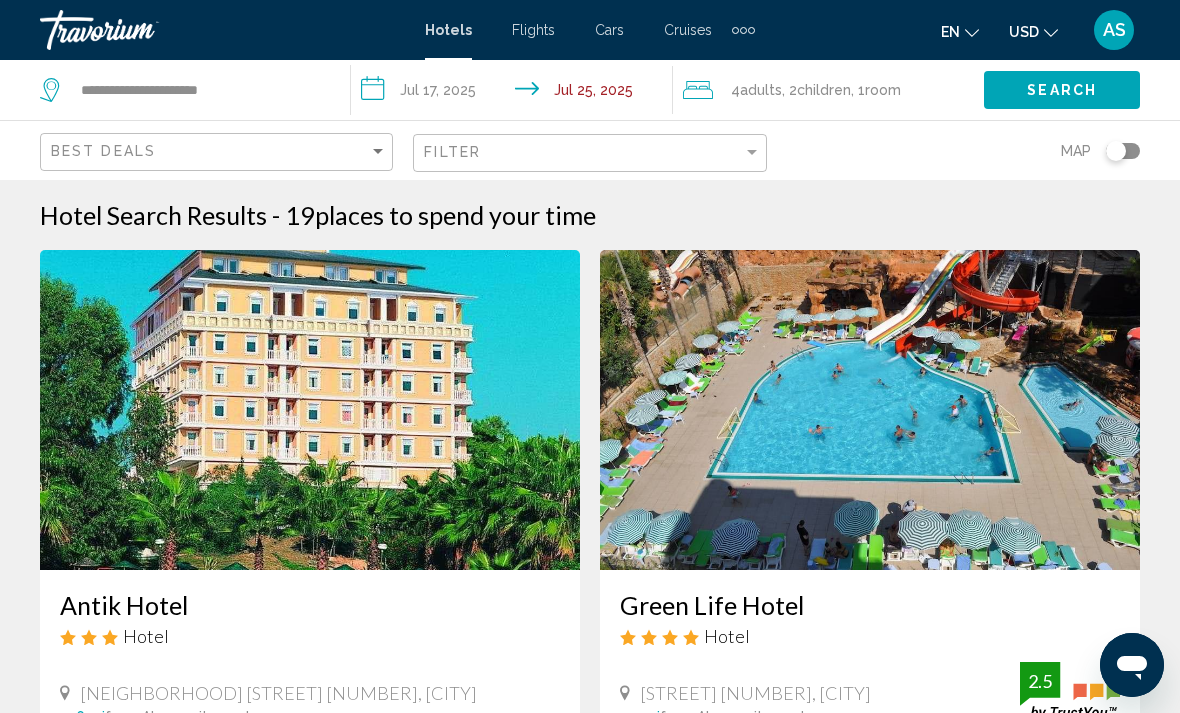 click on ", 1  Room rooms" 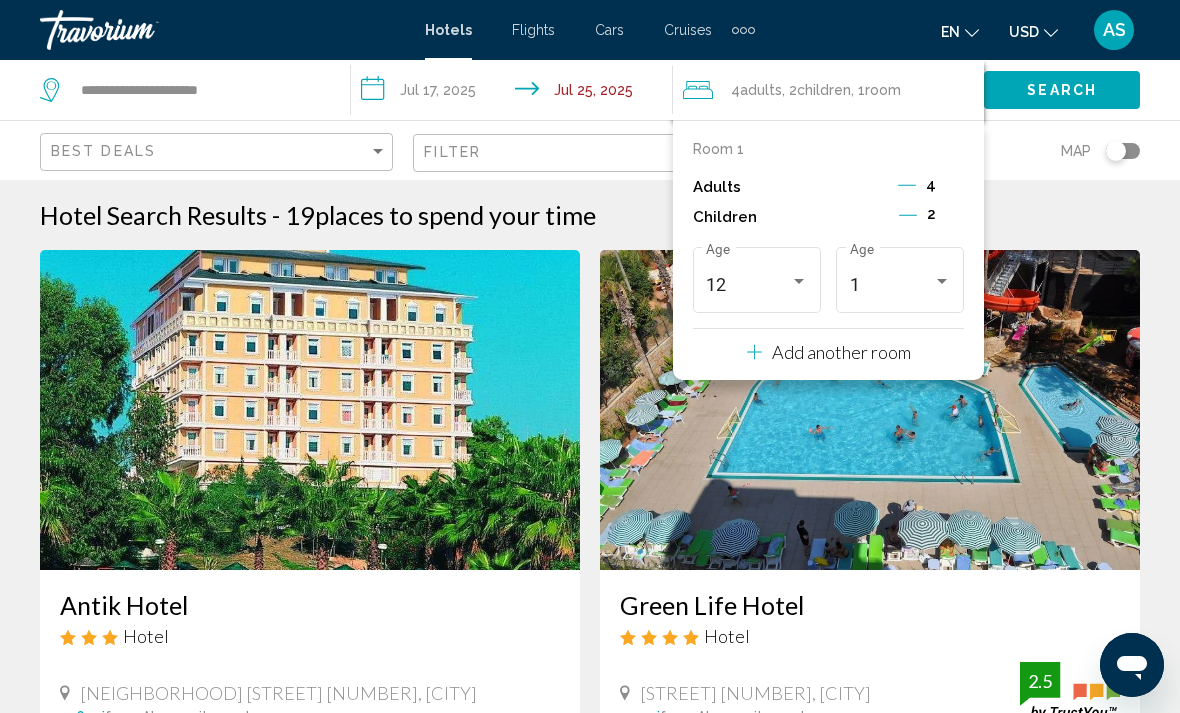 click on "Add another room" at bounding box center (841, 352) 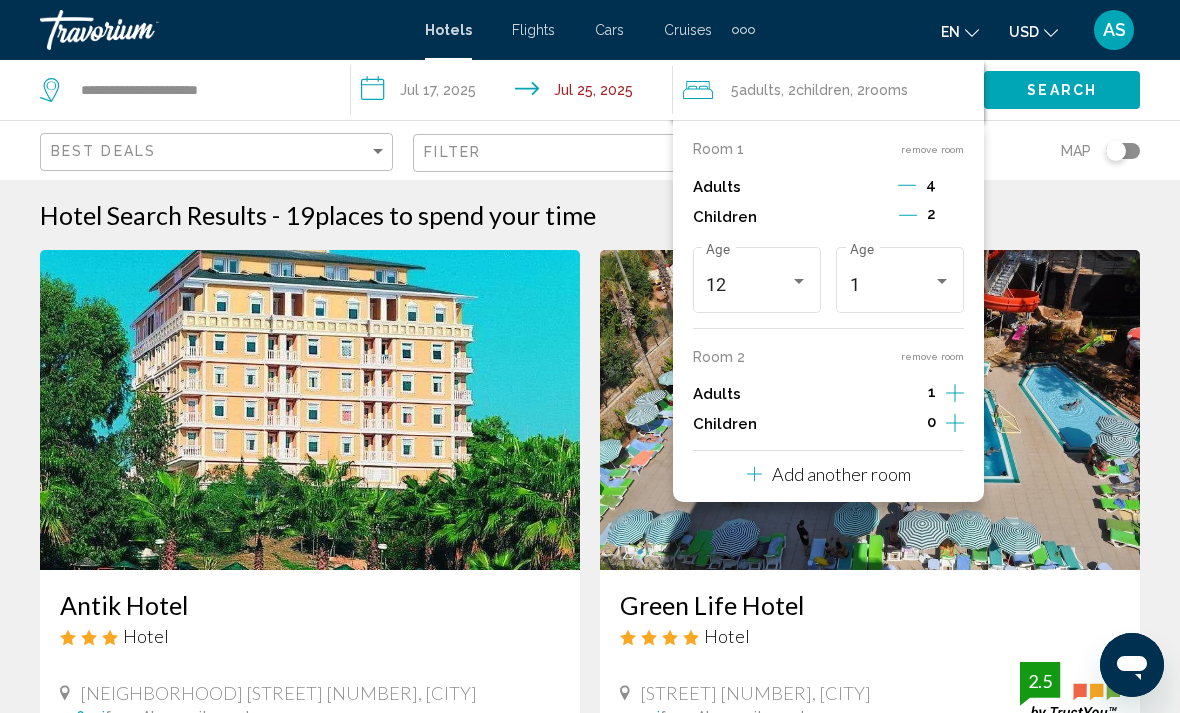 click 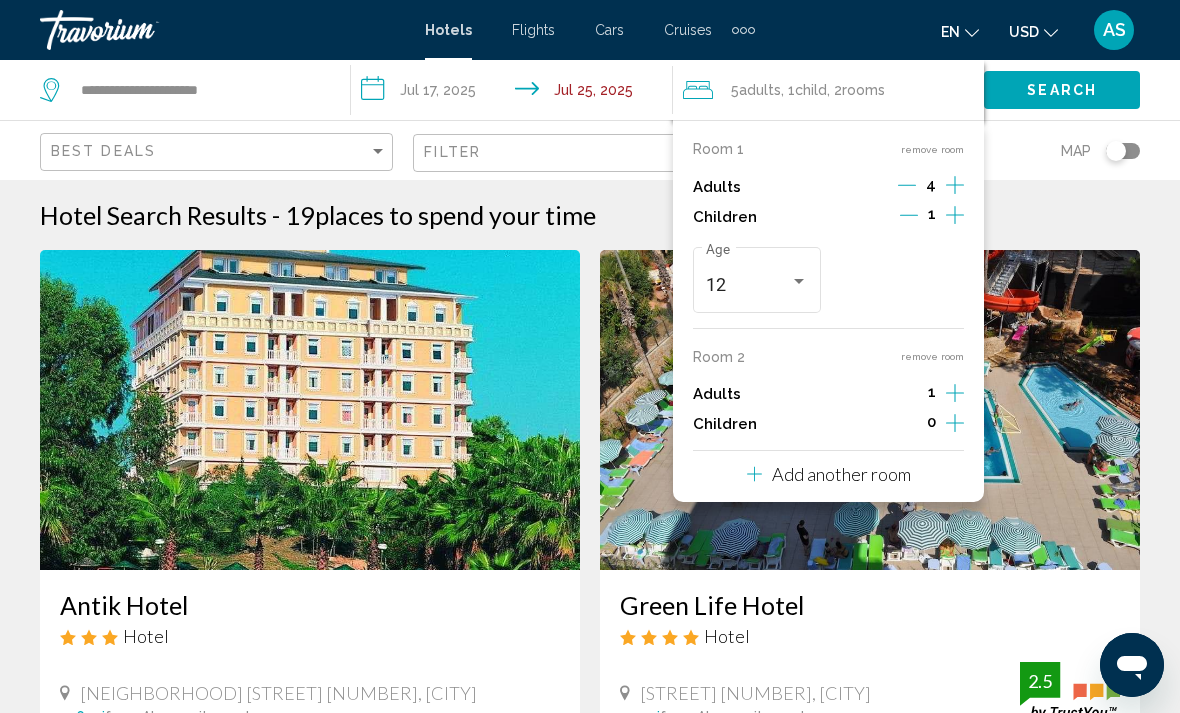 click 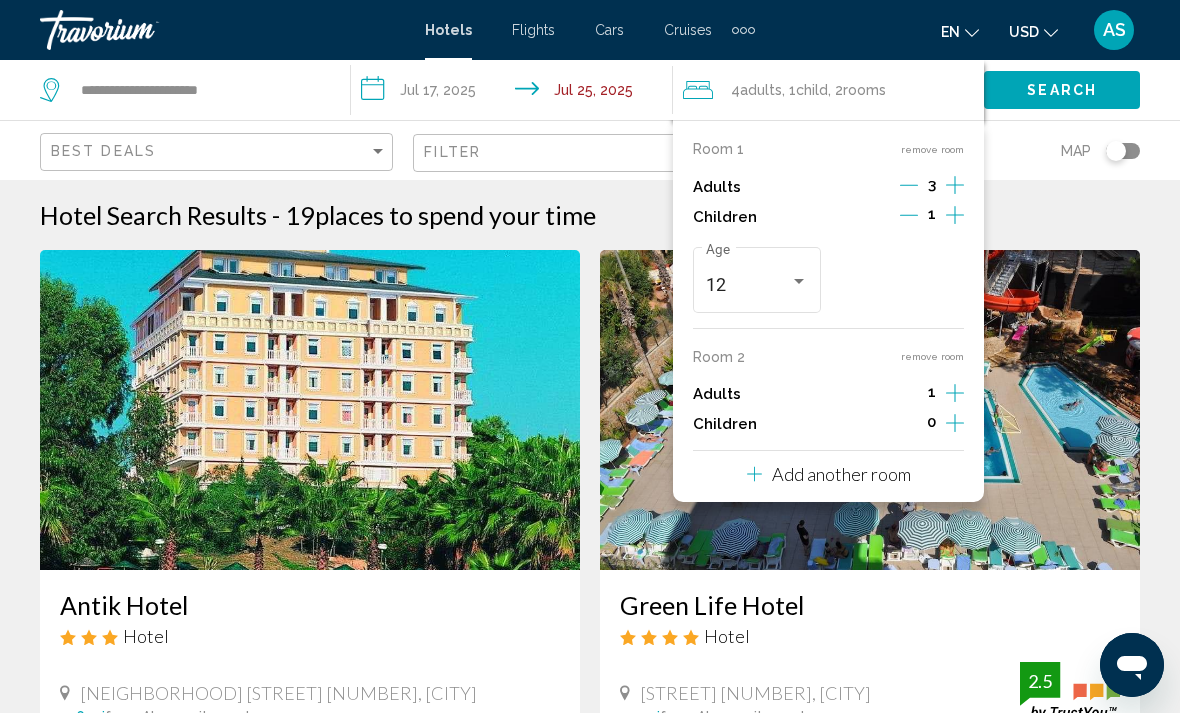 click at bounding box center [909, 187] 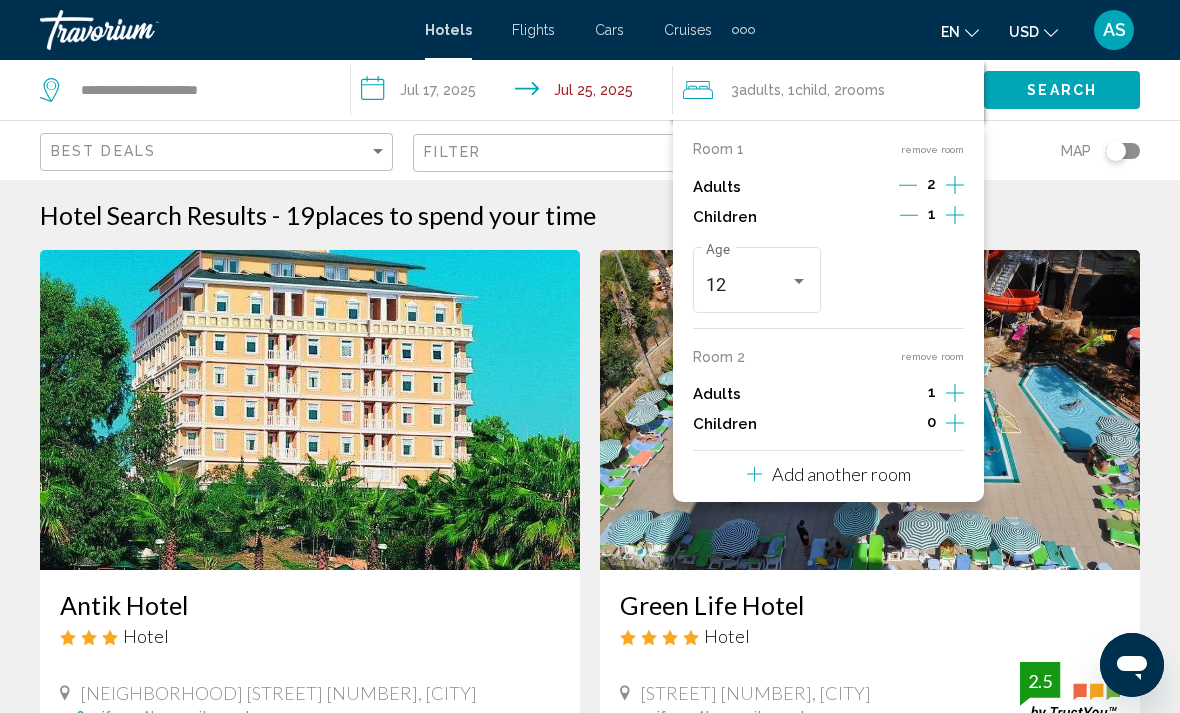 click 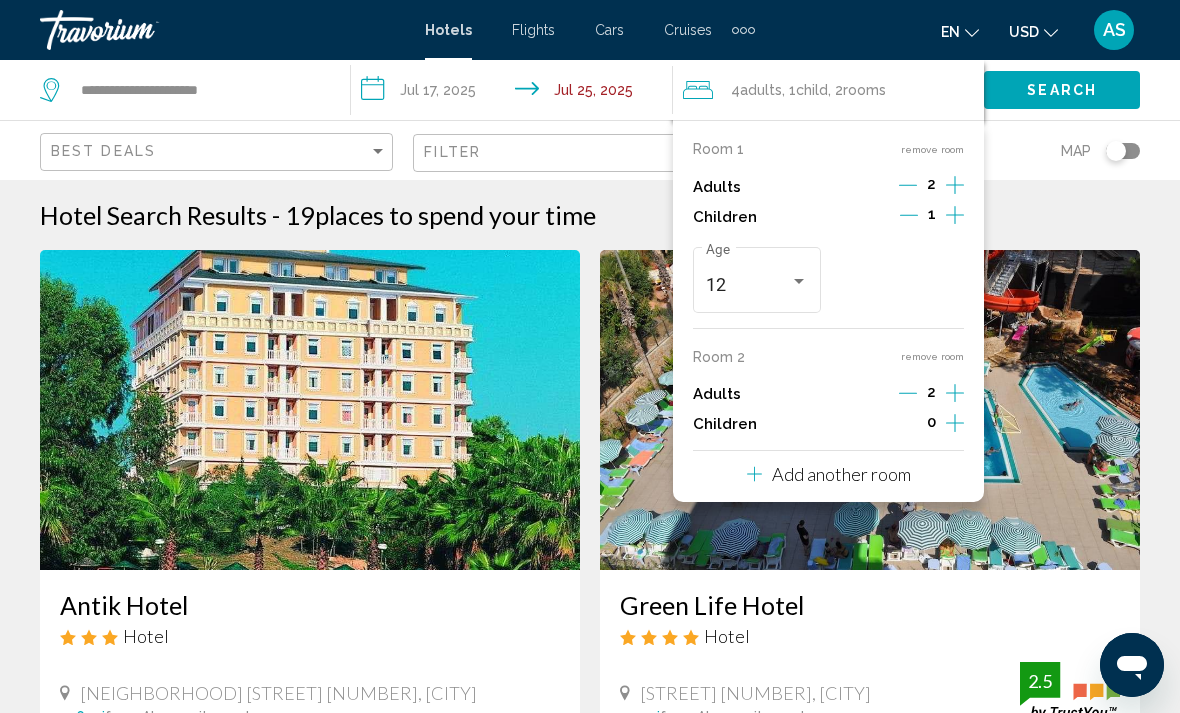 click on "Search" 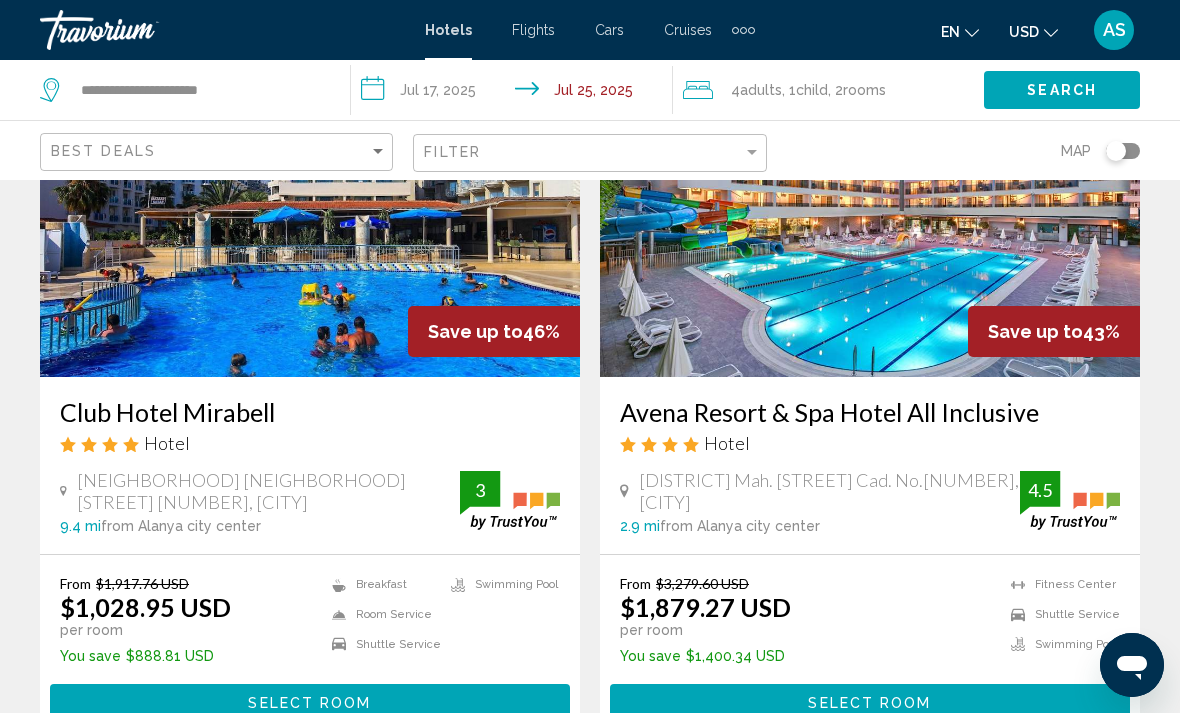 scroll, scrollTop: 1642, scrollLeft: 0, axis: vertical 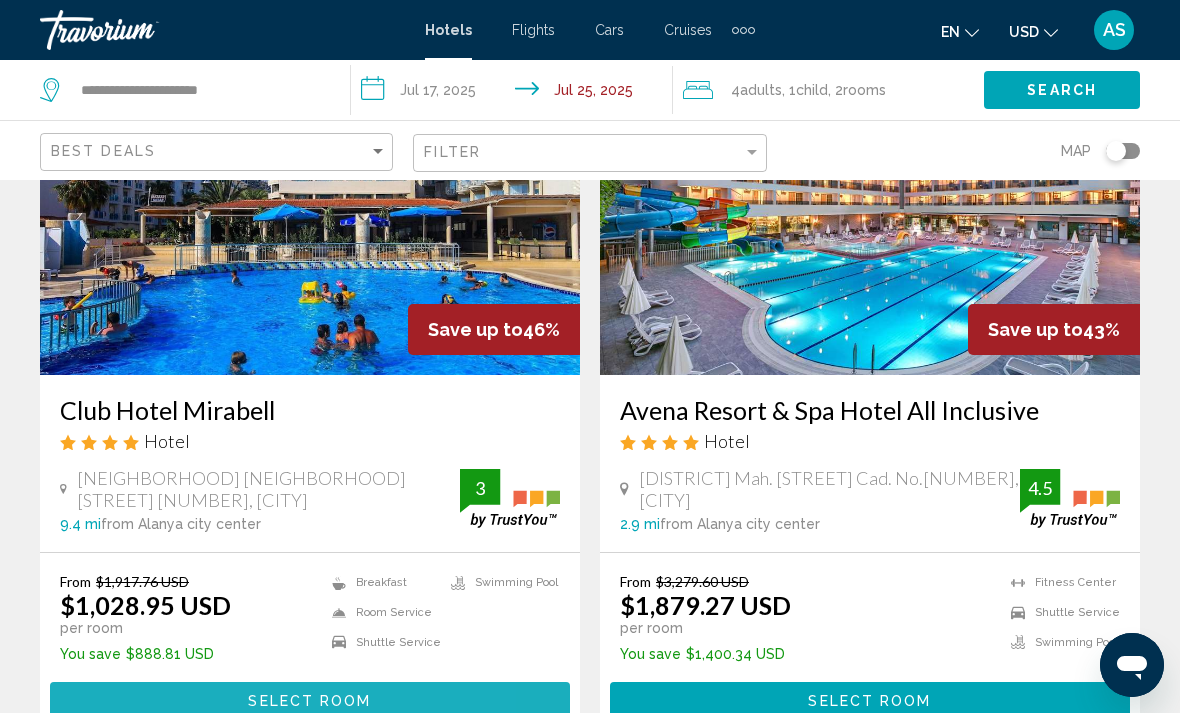 click on "Select Room" at bounding box center [310, 700] 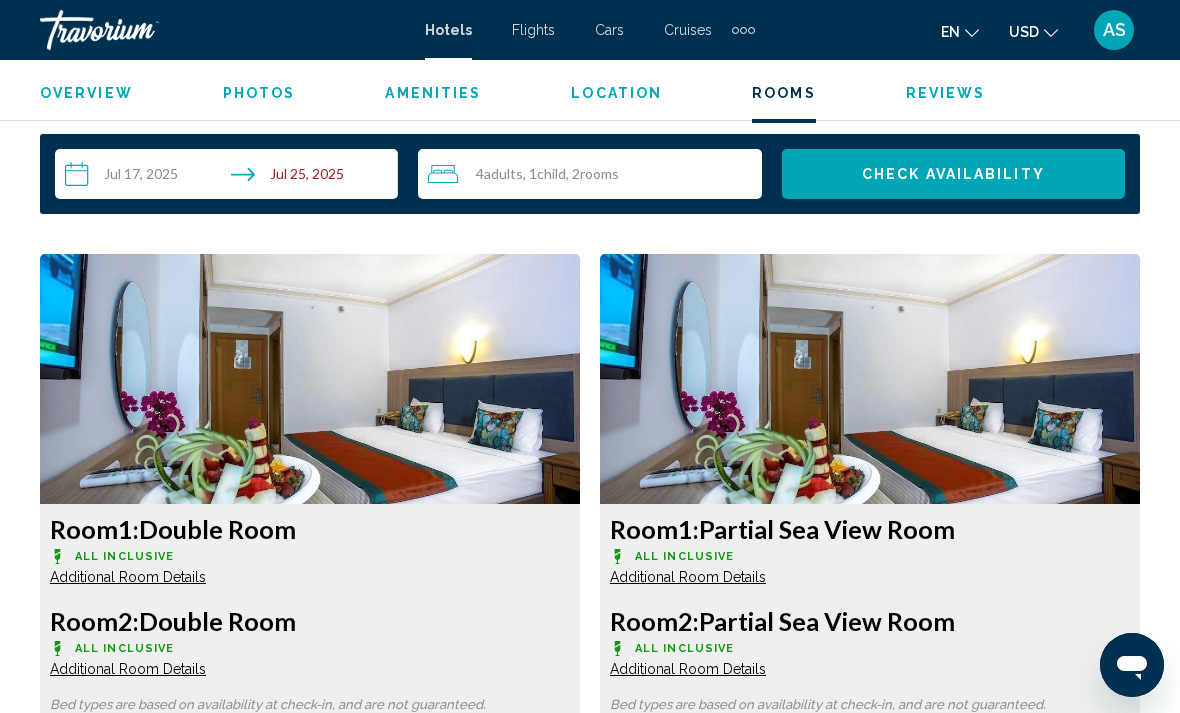 scroll, scrollTop: 2923, scrollLeft: 0, axis: vertical 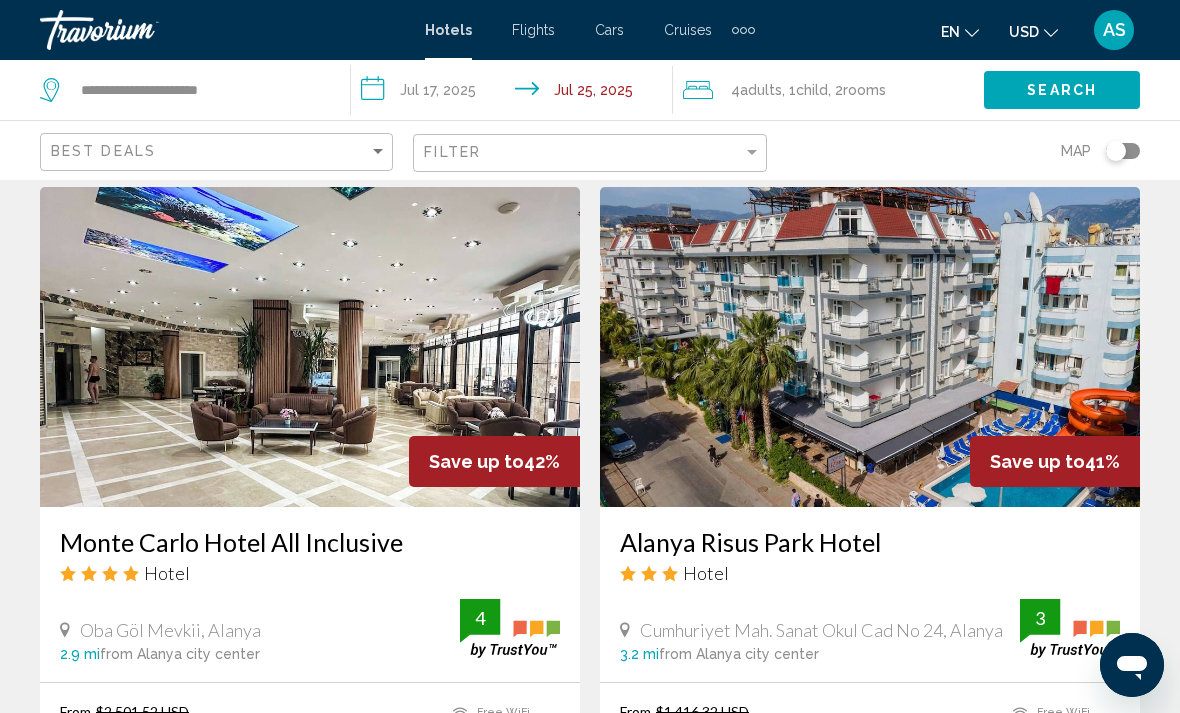 click on "**********" at bounding box center (515, 93) 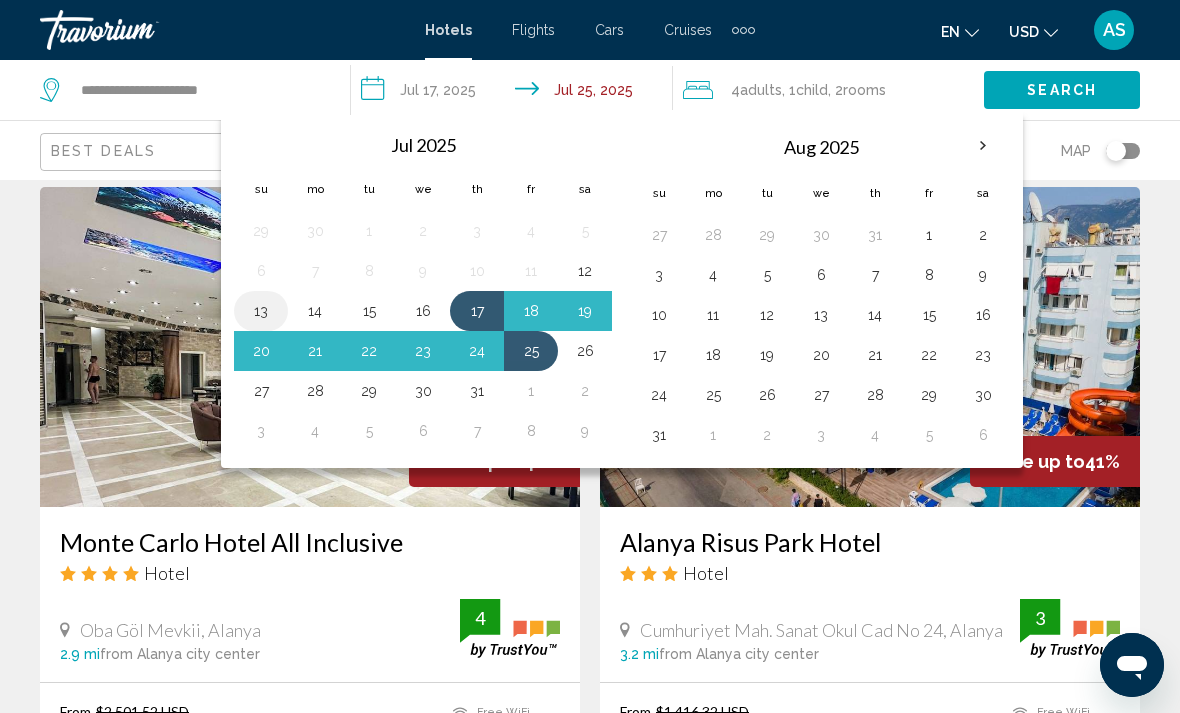 click on "13" at bounding box center [261, 311] 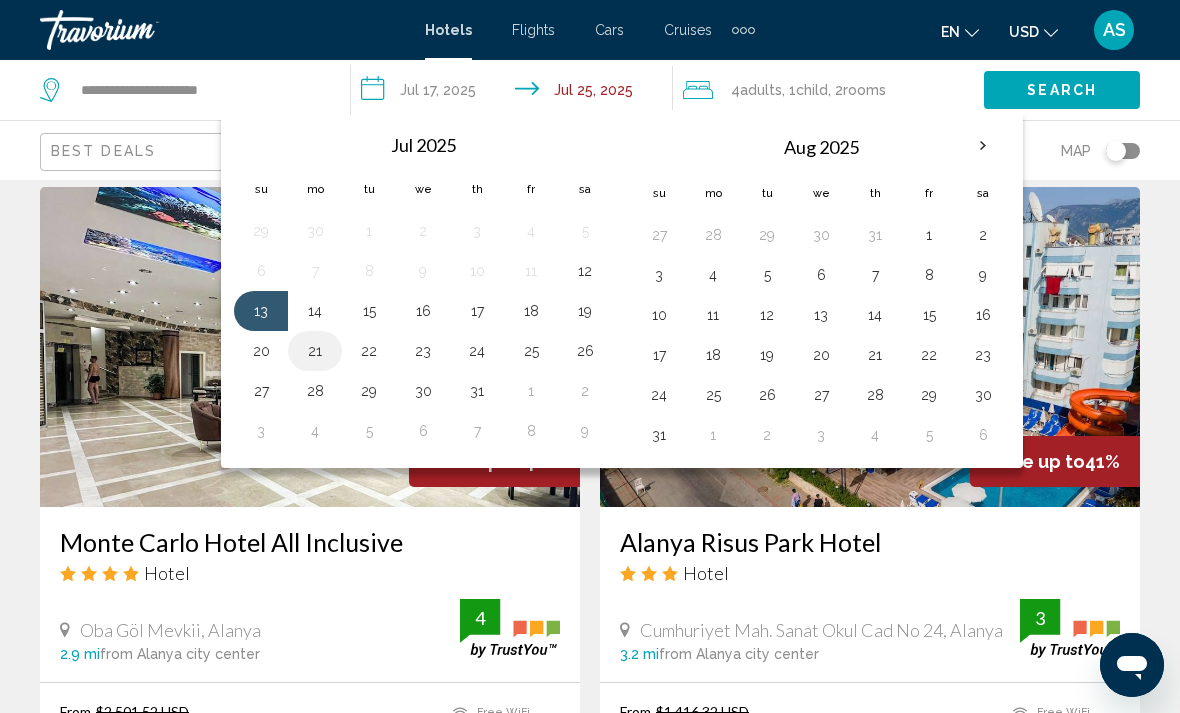 click on "21" at bounding box center [315, 351] 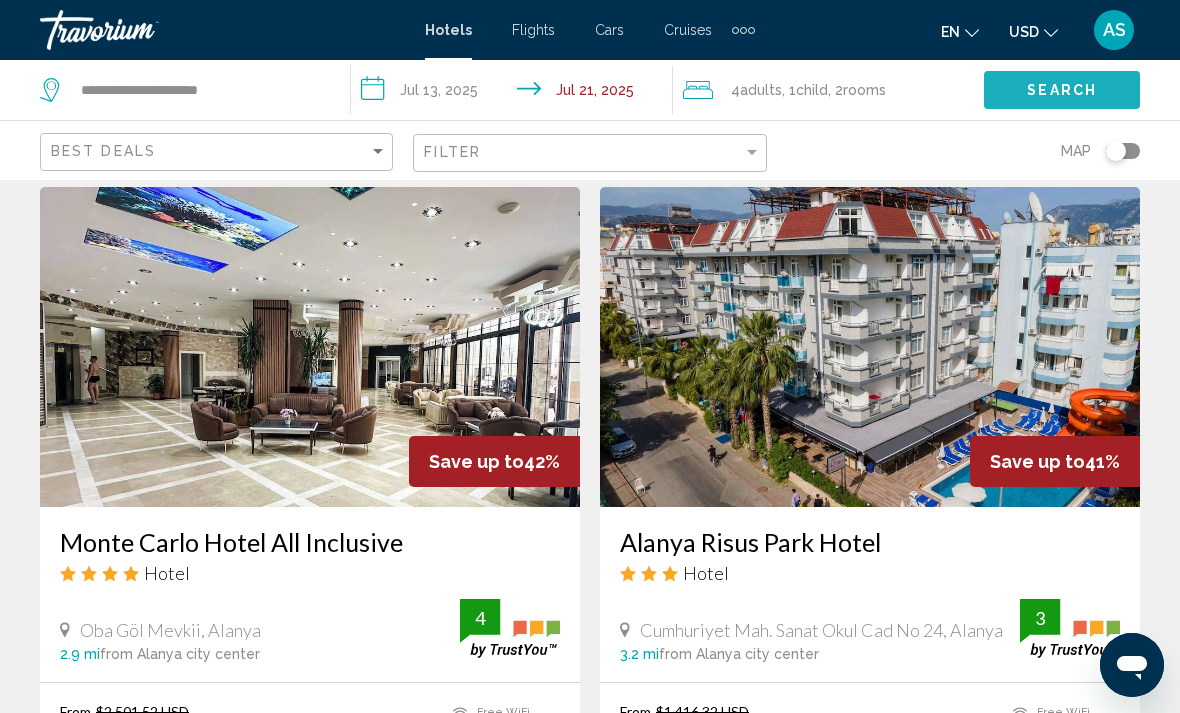 click on "Search" 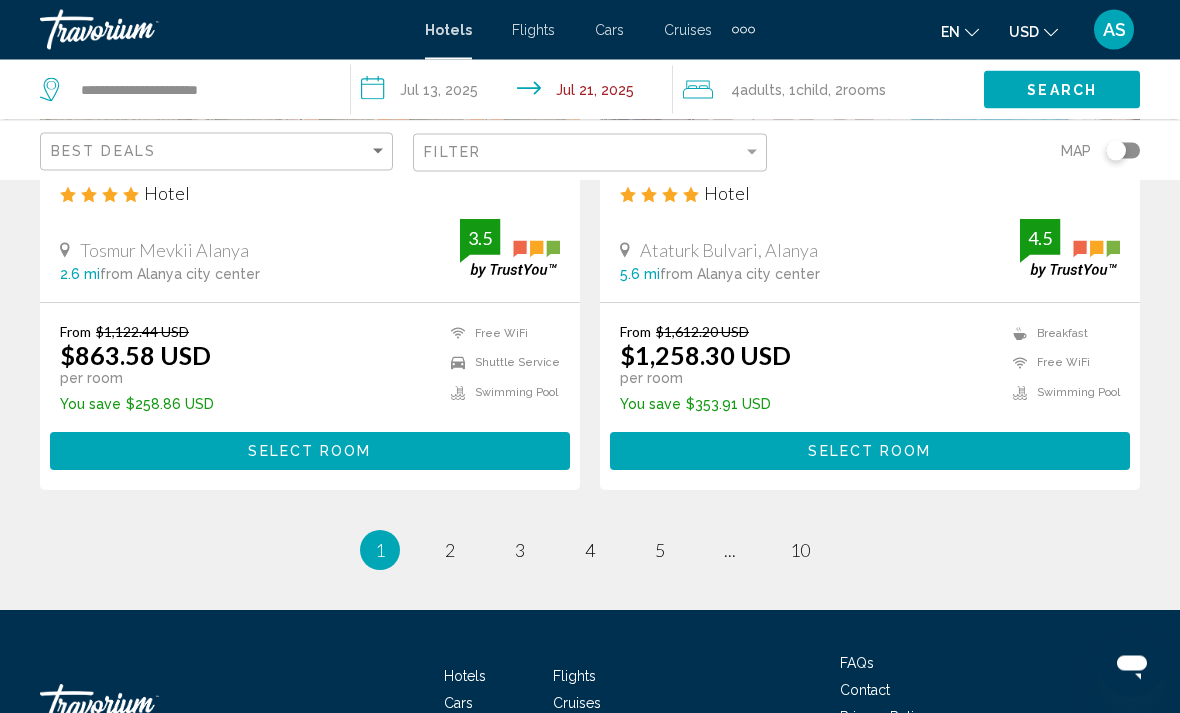 scroll, scrollTop: 4135, scrollLeft: 0, axis: vertical 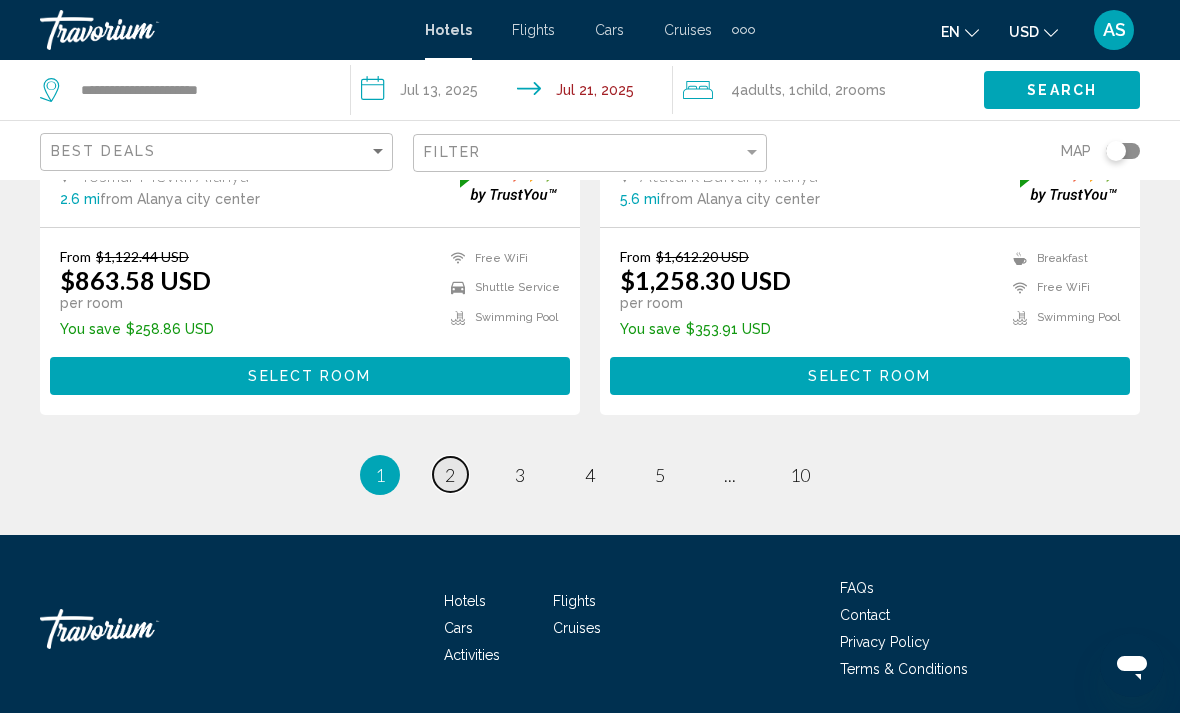 click on "page  2" at bounding box center [450, 474] 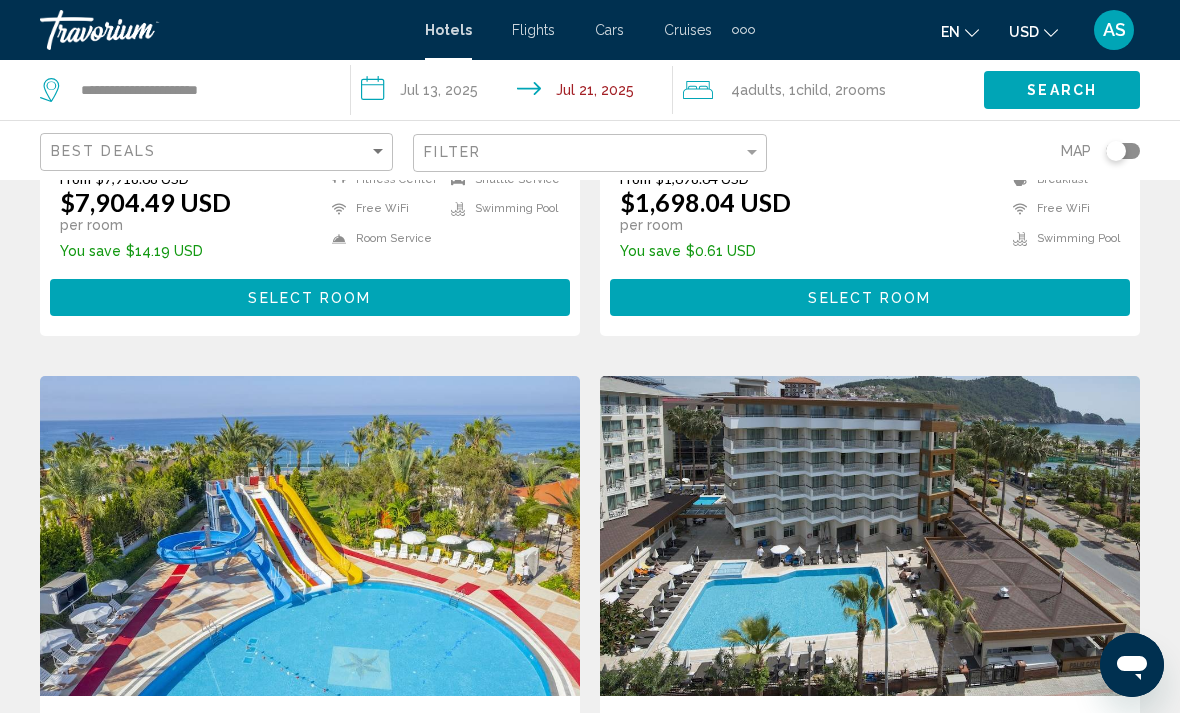 scroll, scrollTop: 2749, scrollLeft: 0, axis: vertical 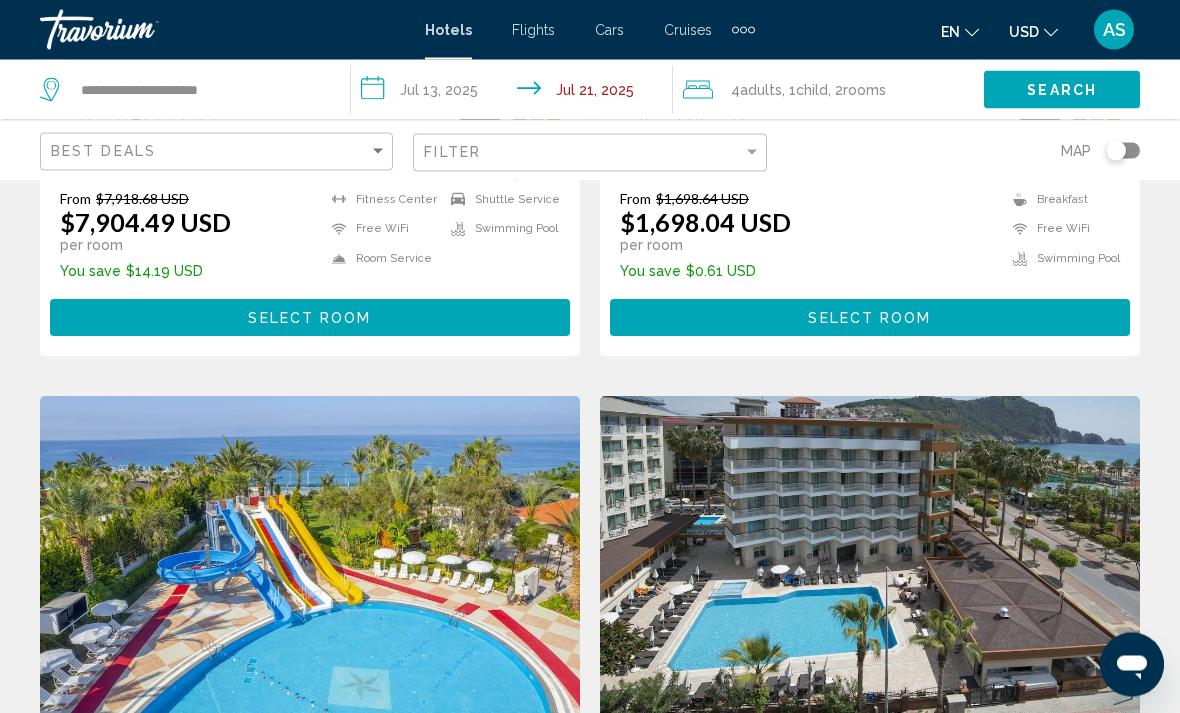 click on "**********" at bounding box center (515, 93) 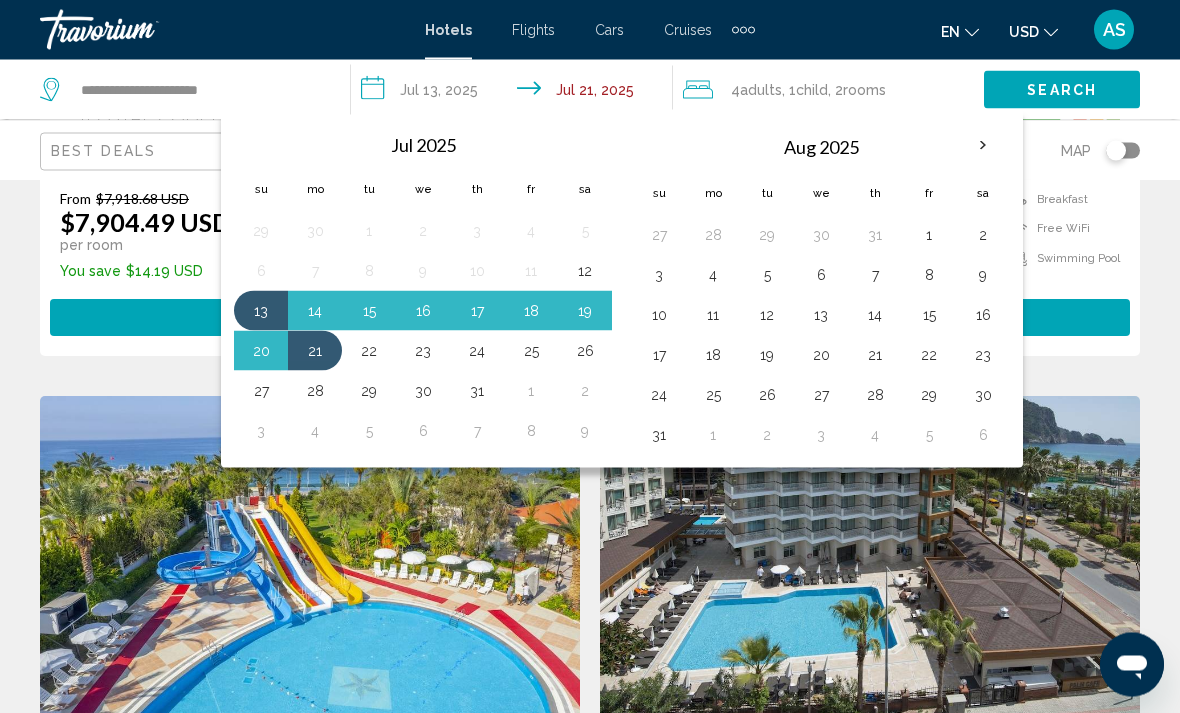 scroll, scrollTop: 2750, scrollLeft: 0, axis: vertical 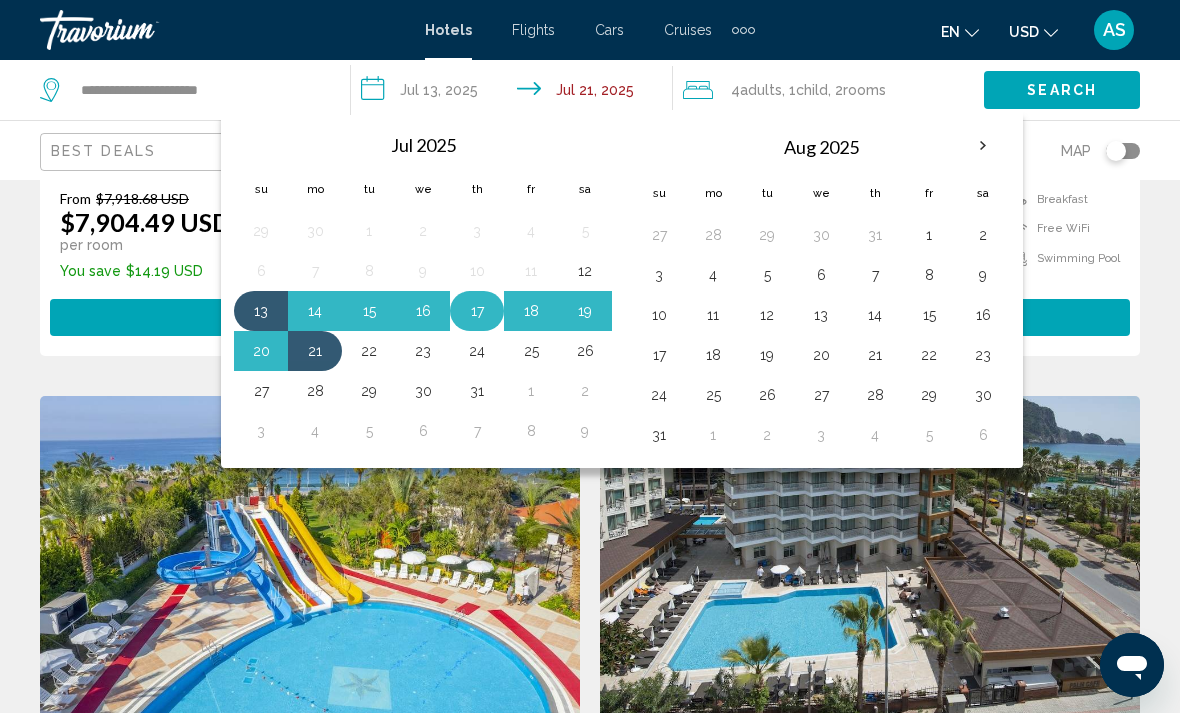 click on "17" at bounding box center (477, 311) 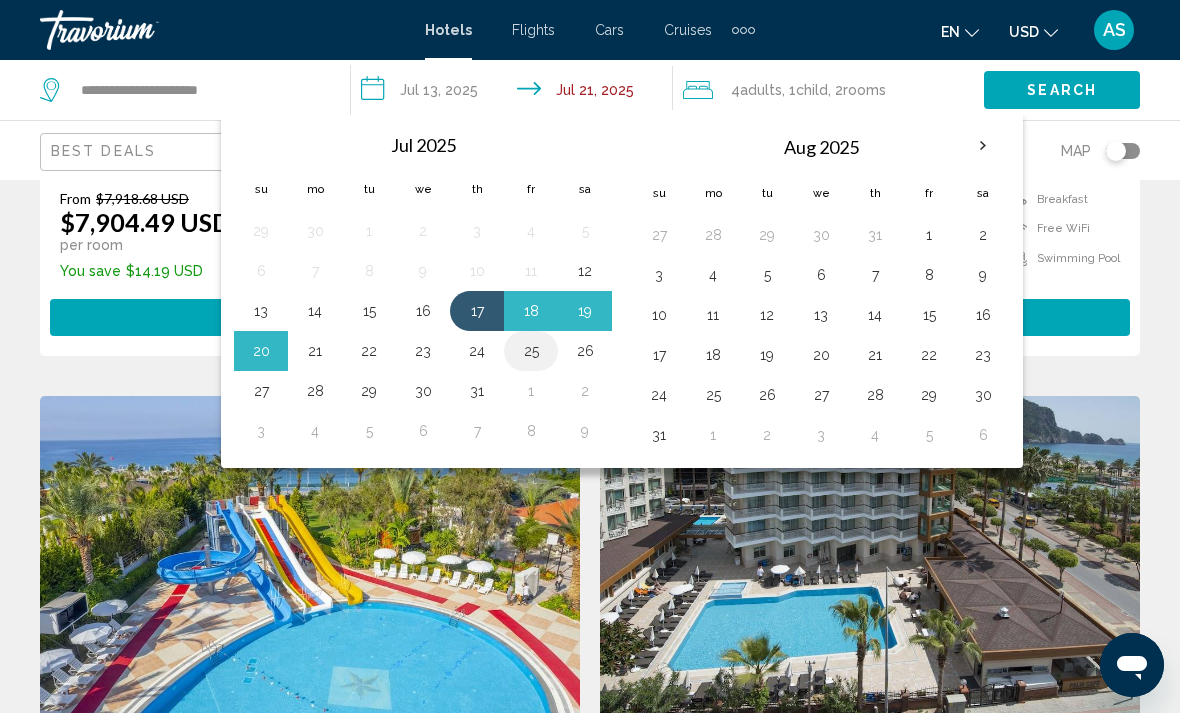 click on "25" at bounding box center [531, 351] 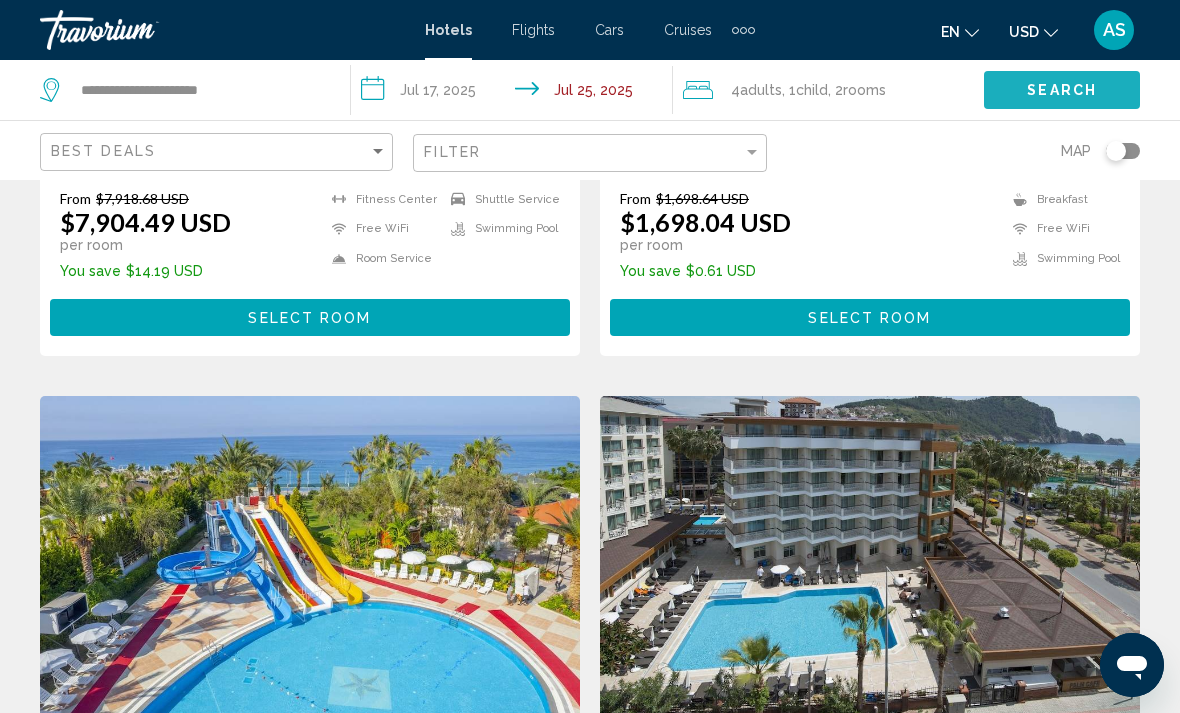 click on "Search" 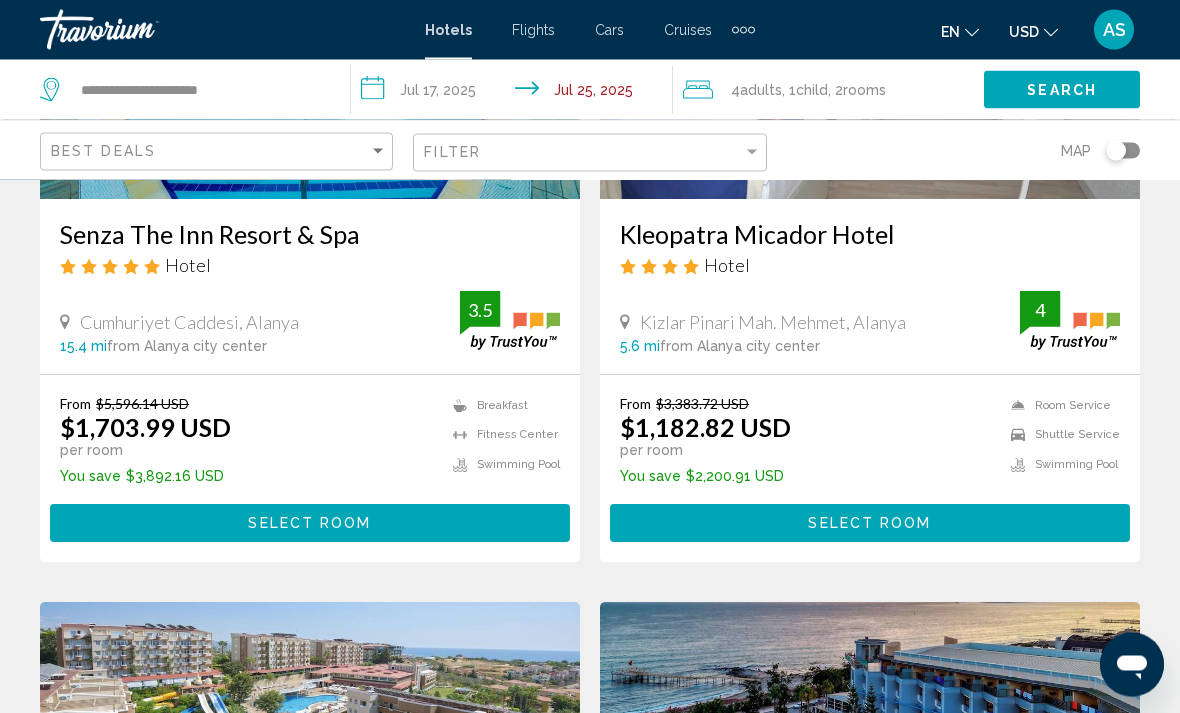 scroll, scrollTop: 350, scrollLeft: 0, axis: vertical 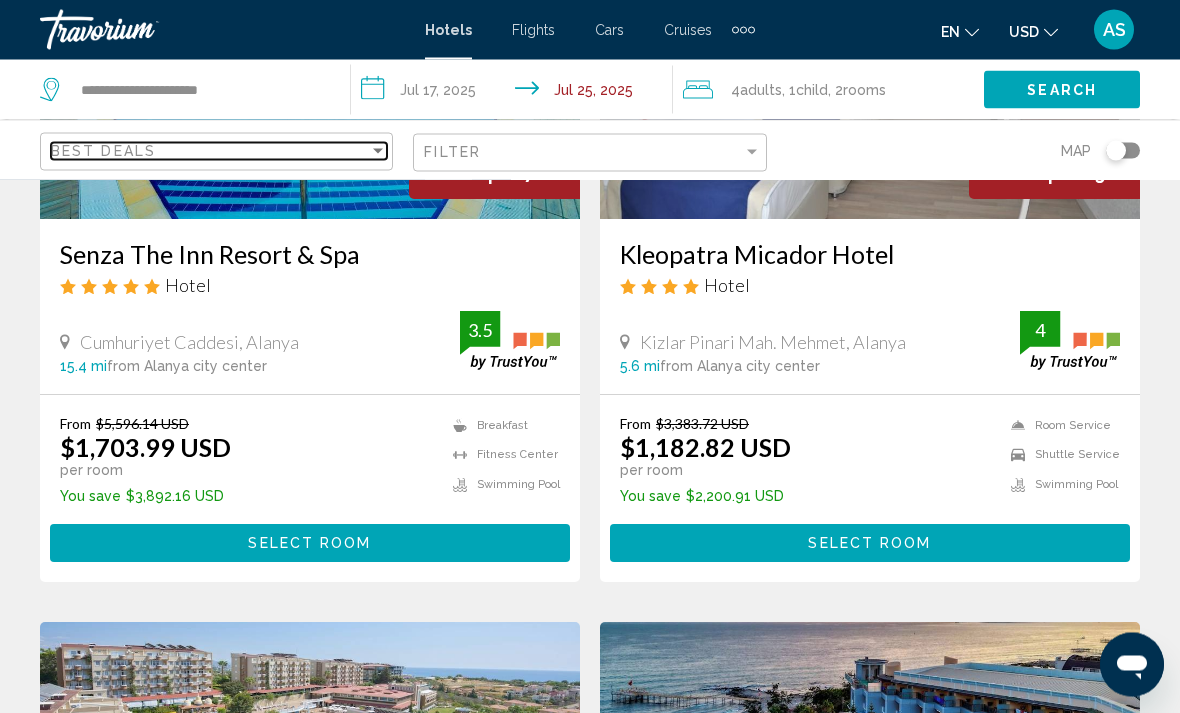 click on "Best Deals" at bounding box center [103, 151] 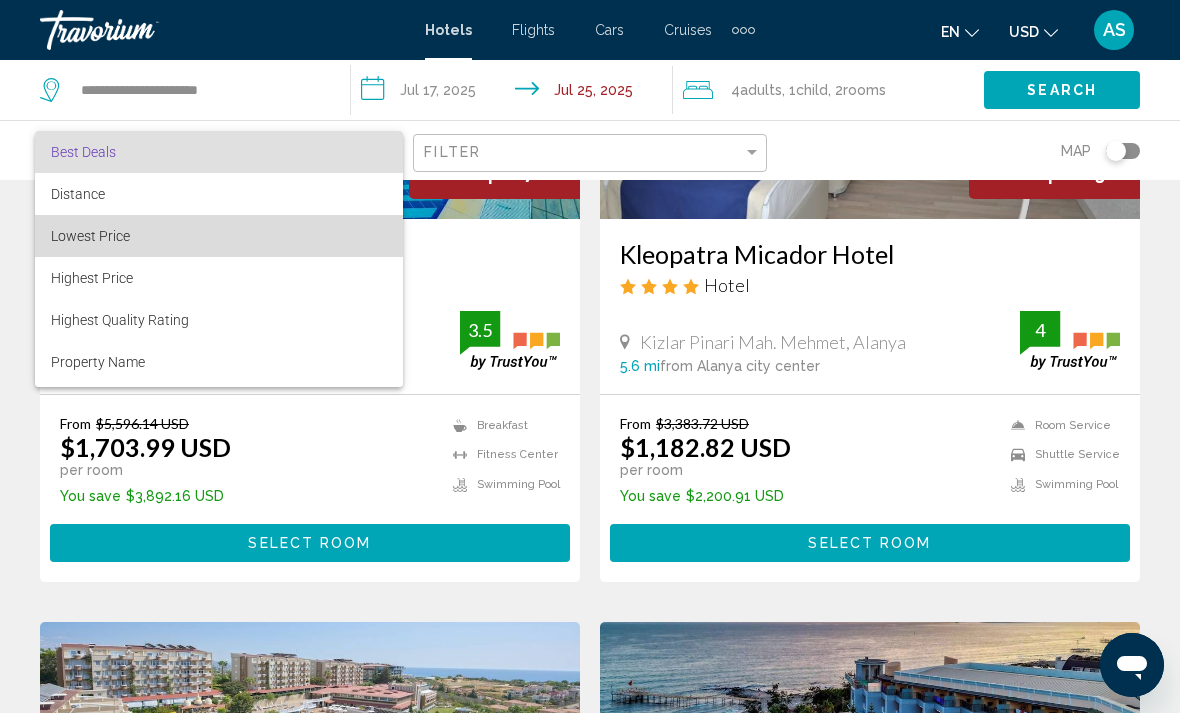 click on "Lowest Price" at bounding box center (90, 236) 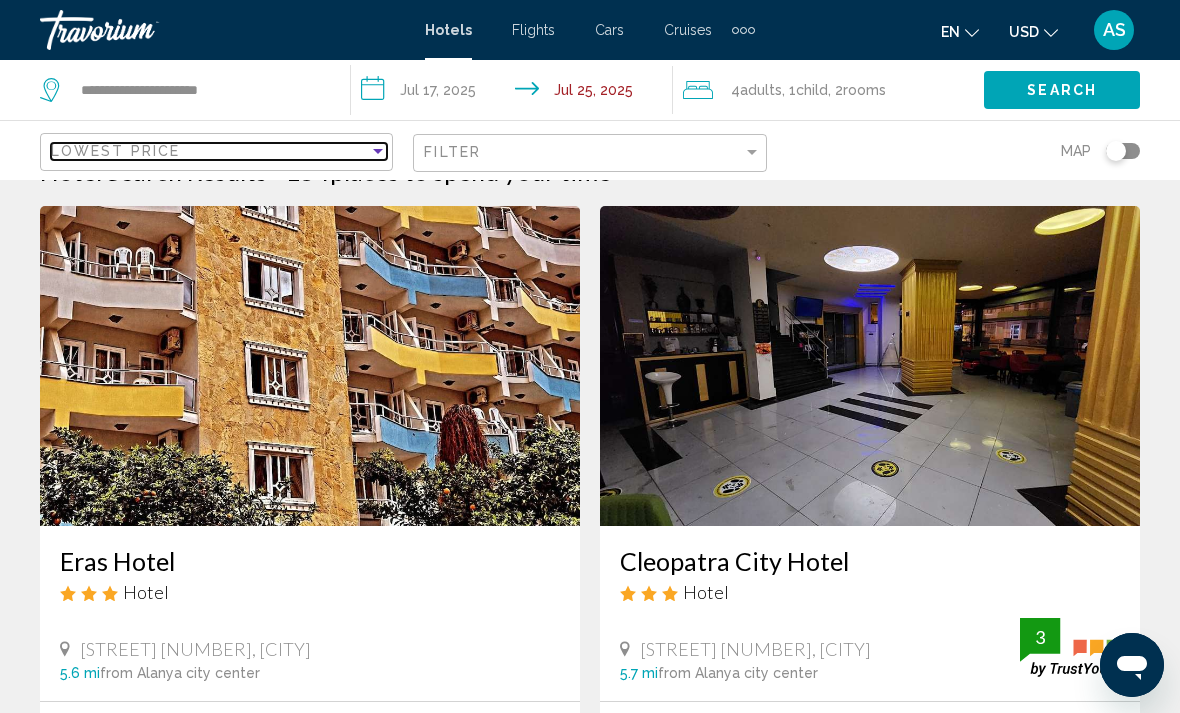 scroll, scrollTop: 0, scrollLeft: 0, axis: both 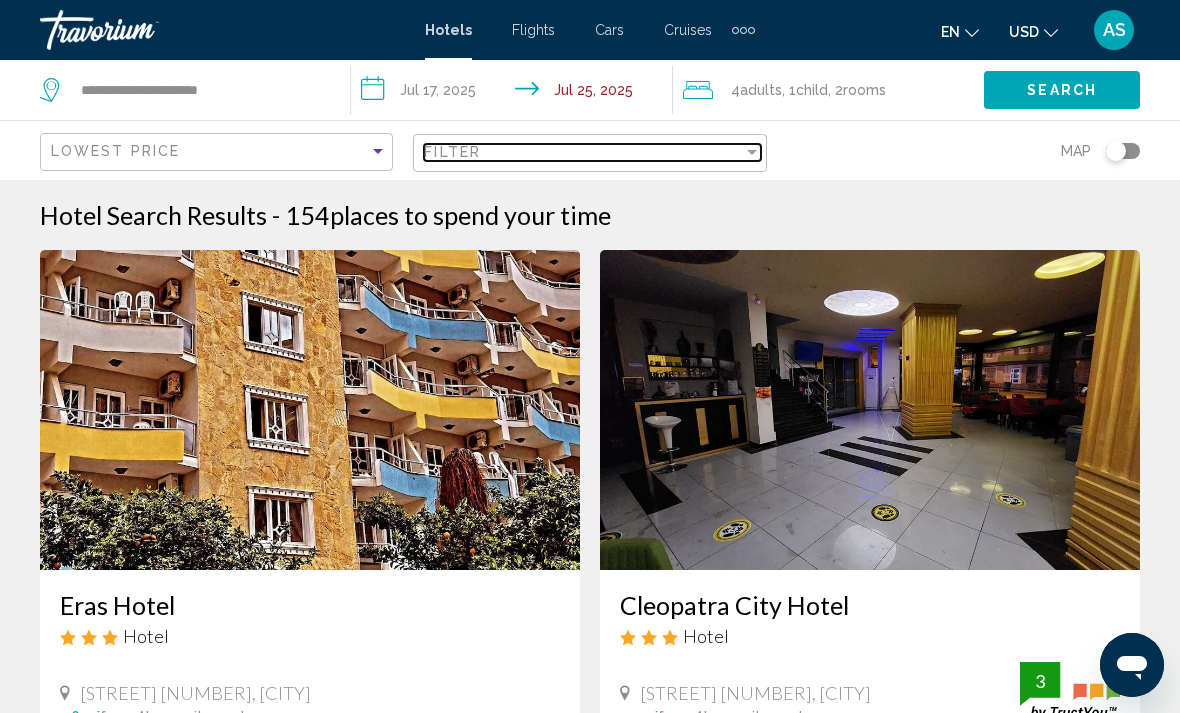 click on "Filter" at bounding box center [583, 152] 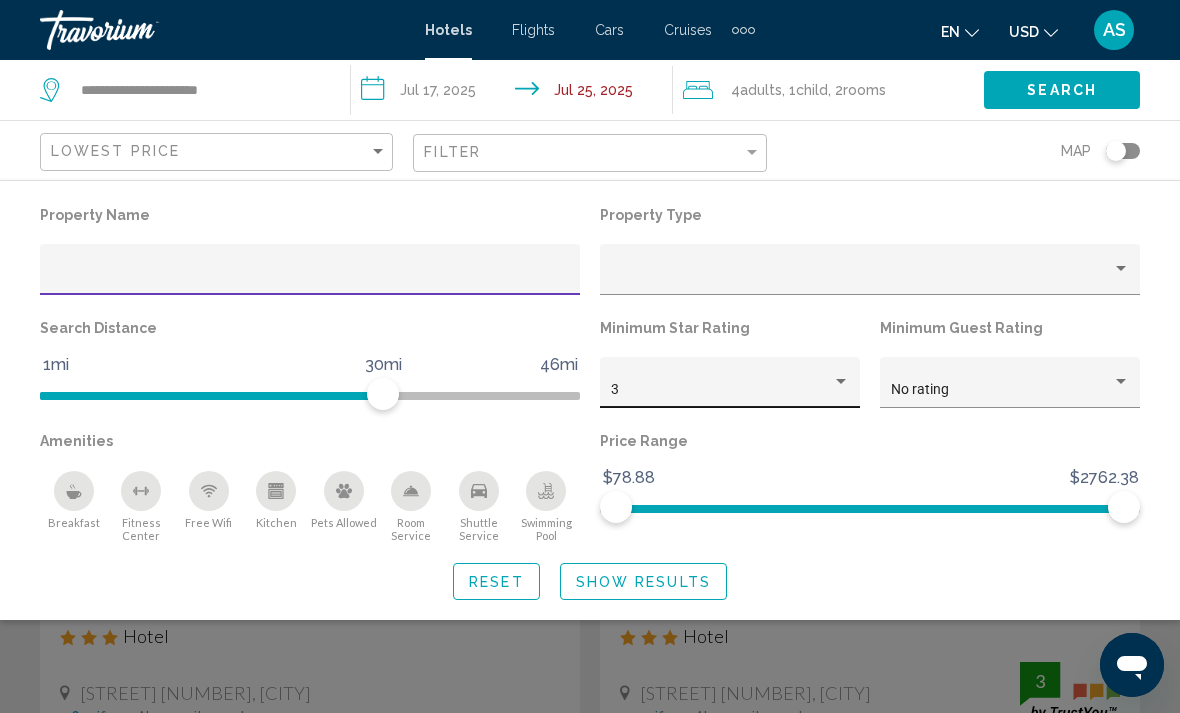 click on "3" at bounding box center (721, 390) 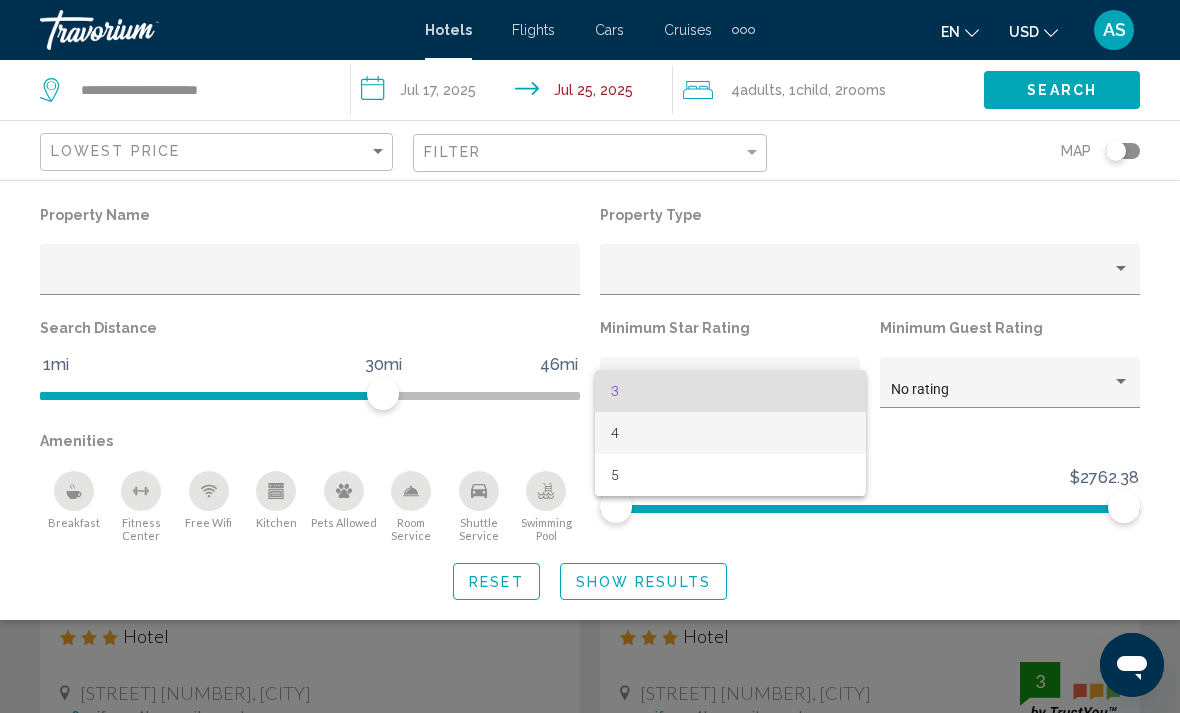 click on "4" at bounding box center (730, 433) 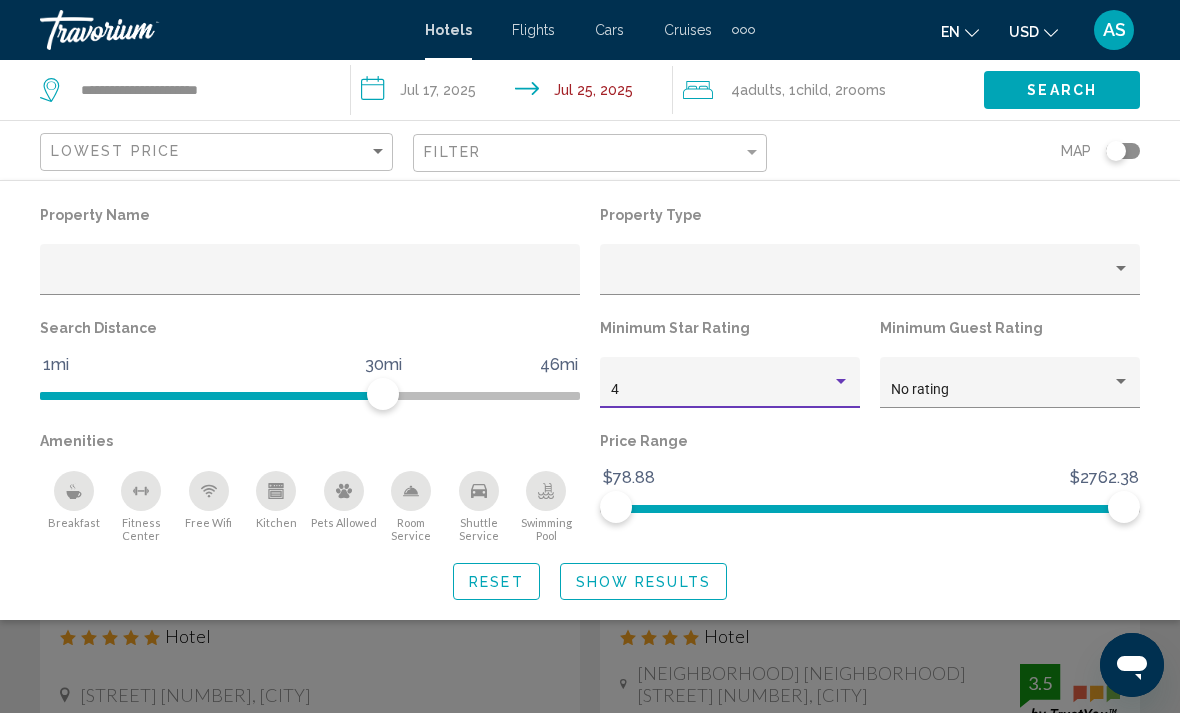 click on "Show Results" 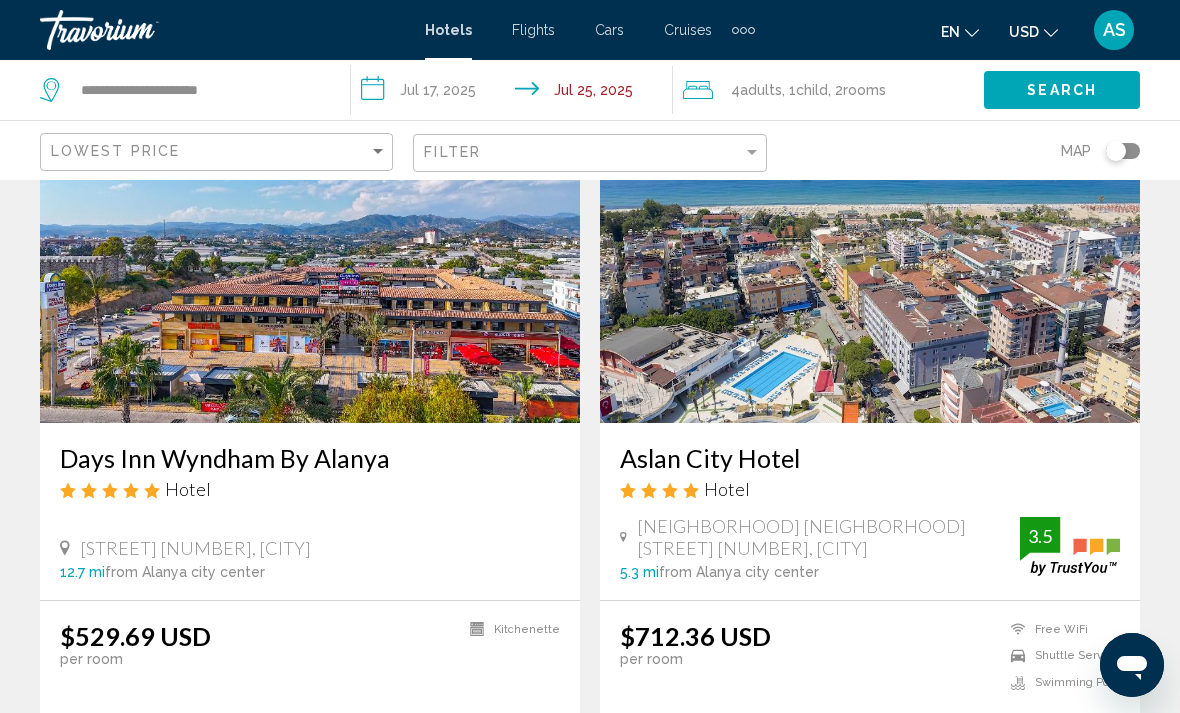scroll, scrollTop: 164, scrollLeft: 0, axis: vertical 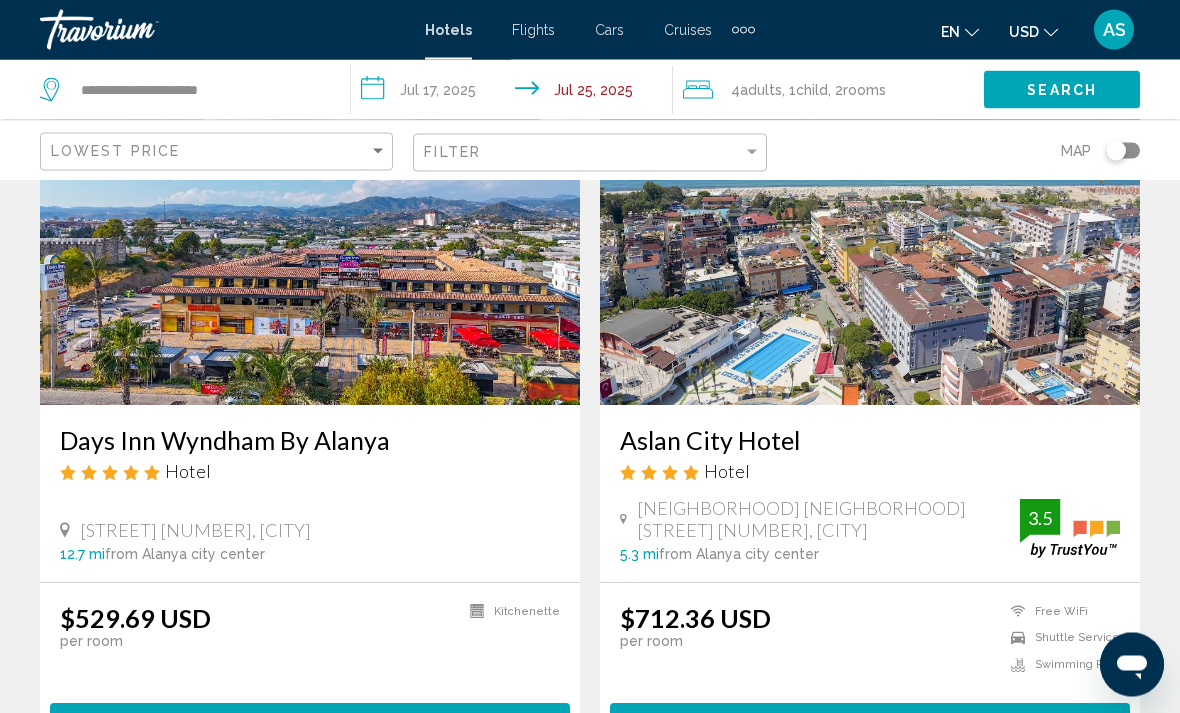 click on "Select Room" at bounding box center (310, 722) 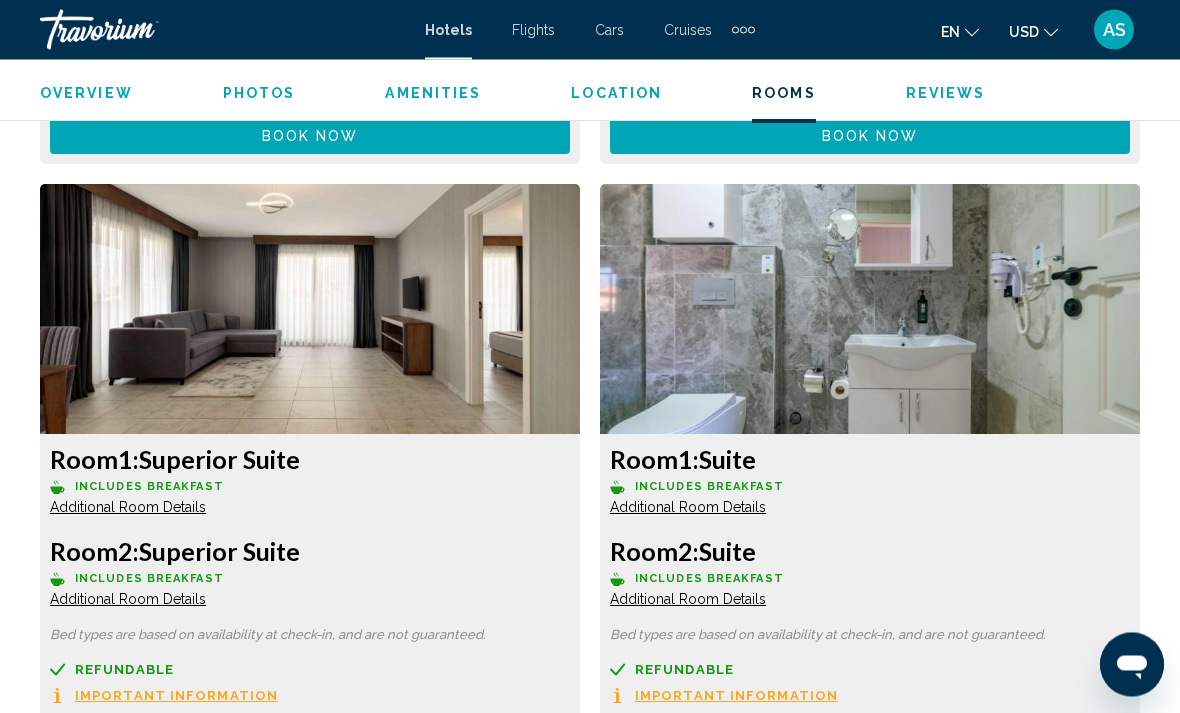 scroll, scrollTop: 3679, scrollLeft: 0, axis: vertical 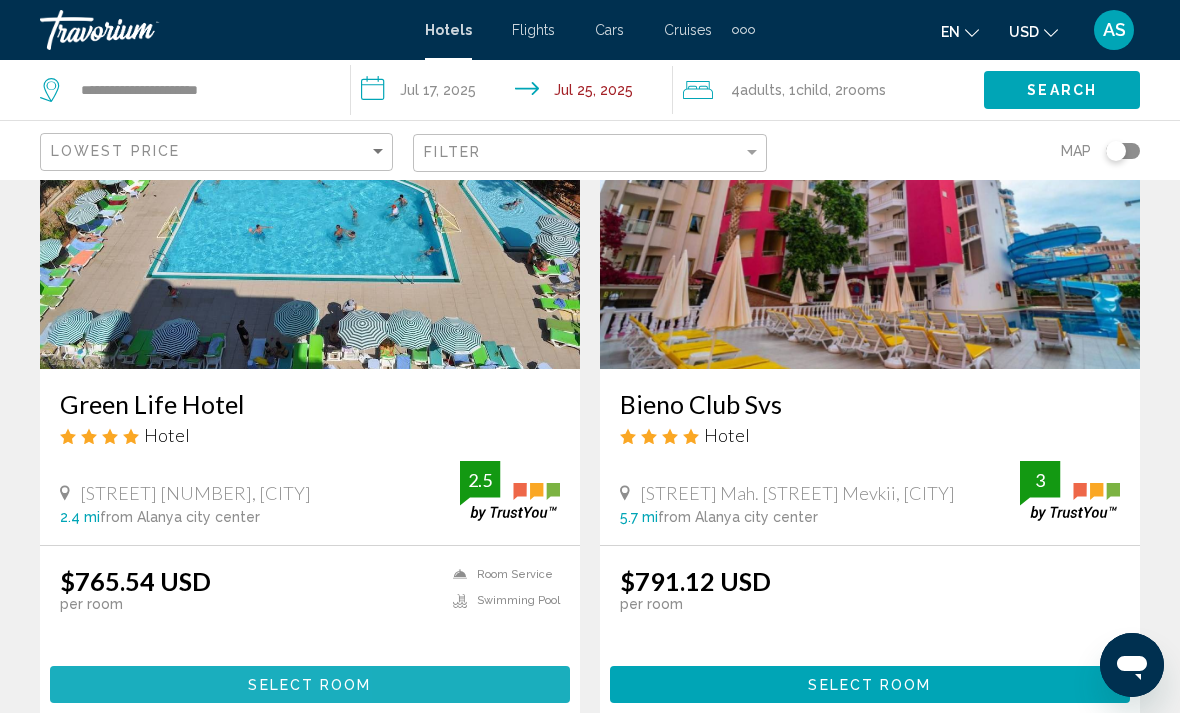 click on "Select Room" at bounding box center [310, 684] 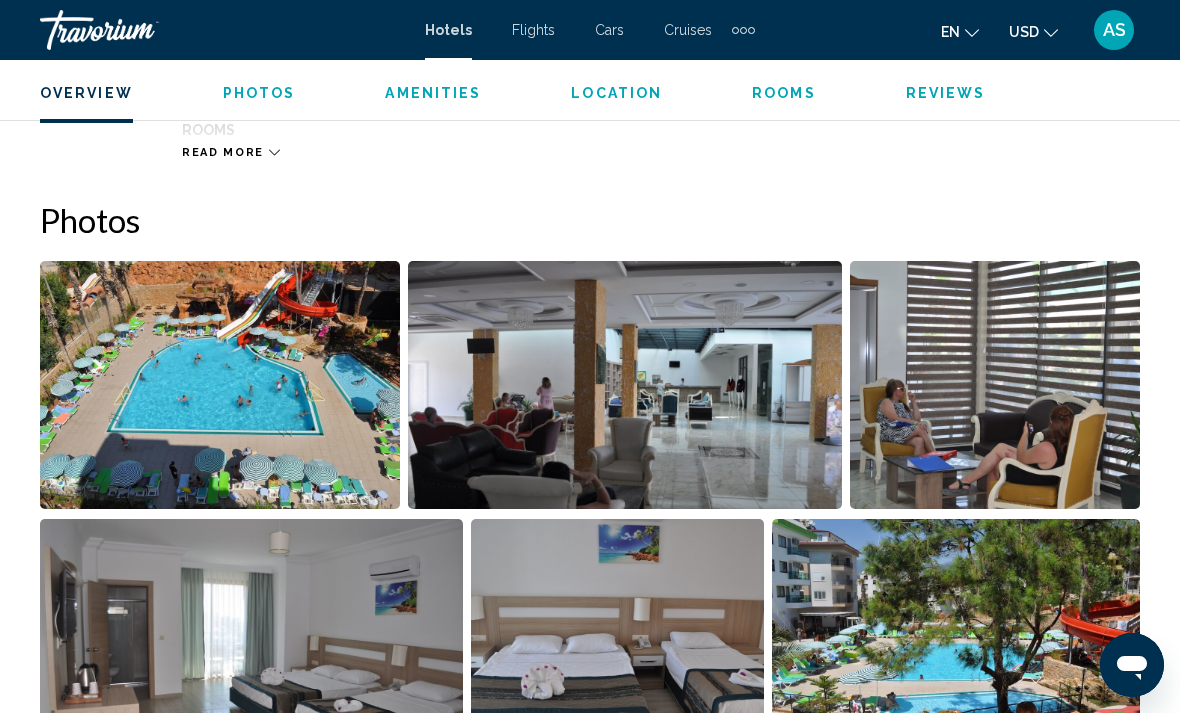 scroll, scrollTop: 1313, scrollLeft: 0, axis: vertical 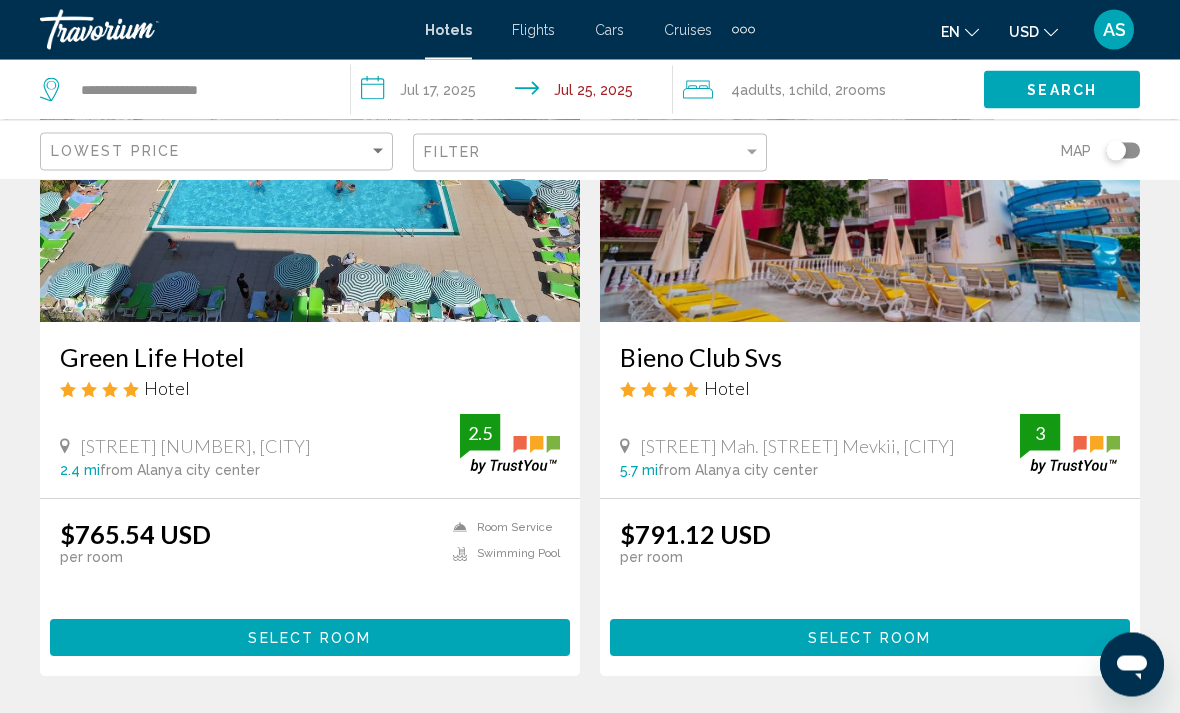 click on "Select Room" at bounding box center [870, 638] 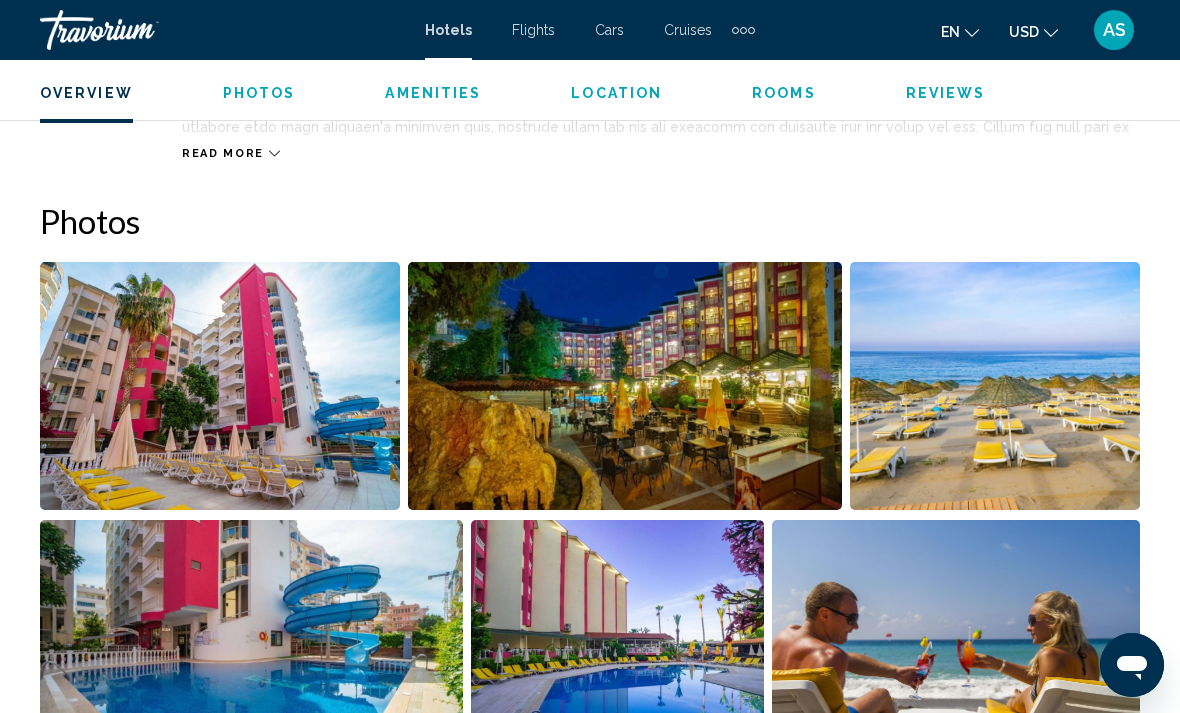 scroll, scrollTop: 1264, scrollLeft: 0, axis: vertical 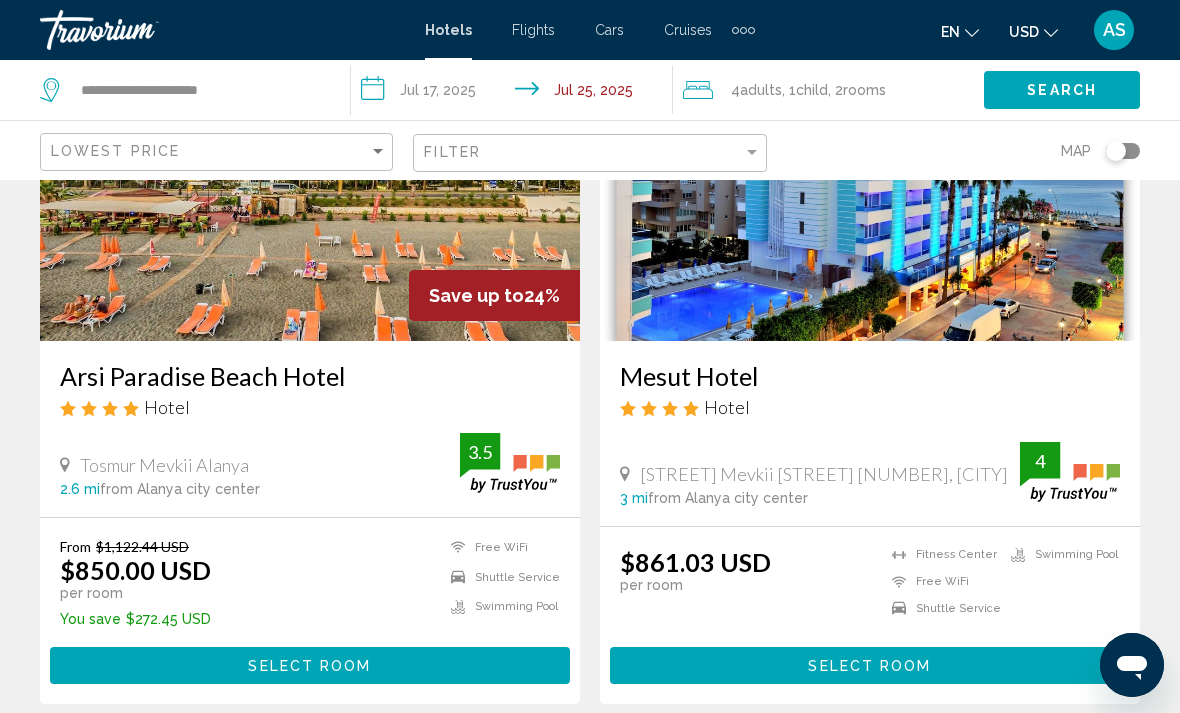 click on "Select Room" at bounding box center [310, 665] 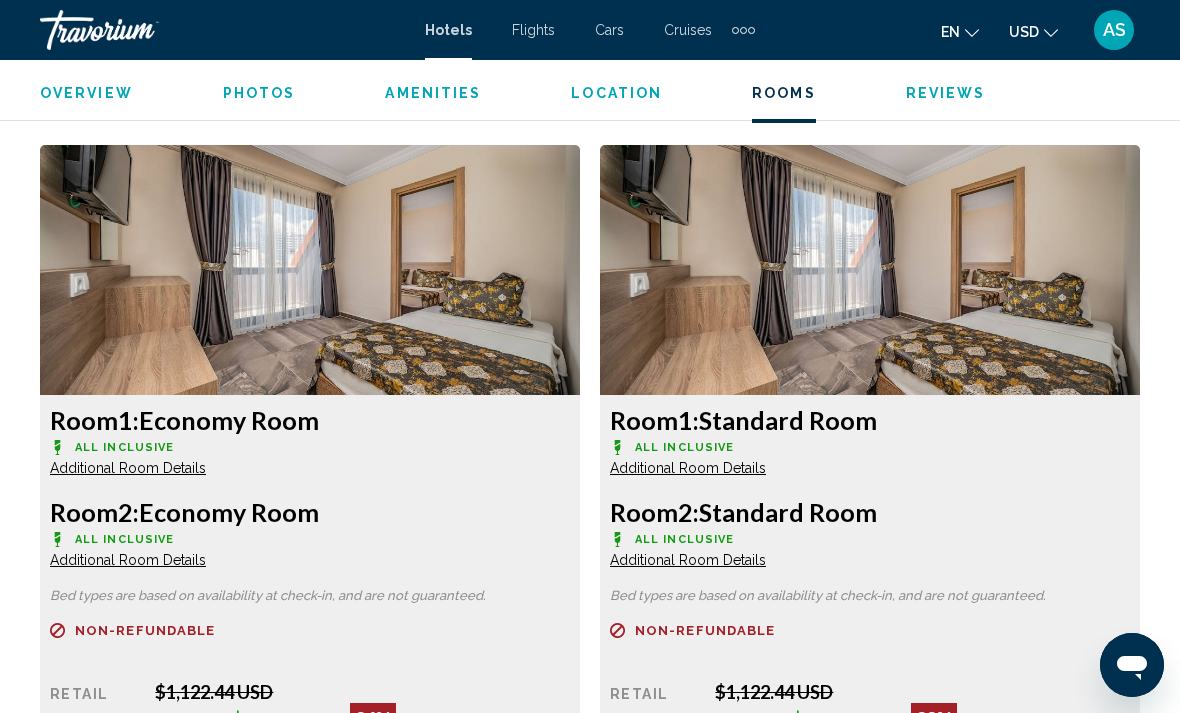 scroll, scrollTop: 2980, scrollLeft: 0, axis: vertical 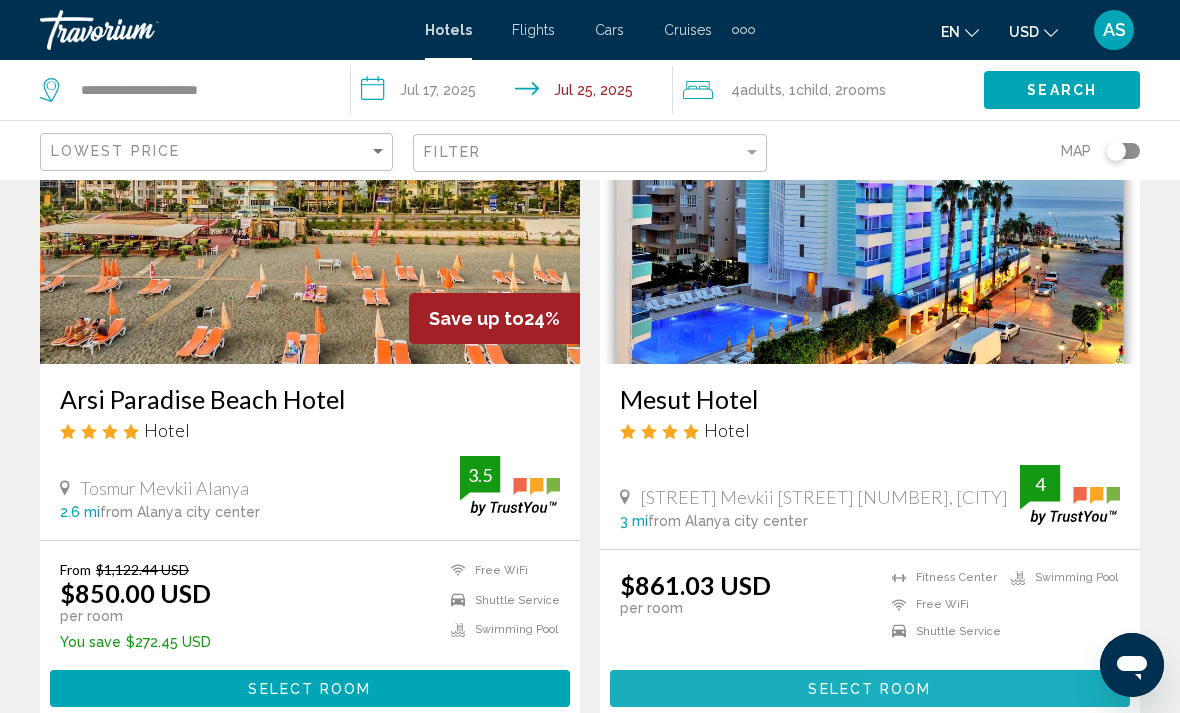 click on "Select Room" at bounding box center [870, 688] 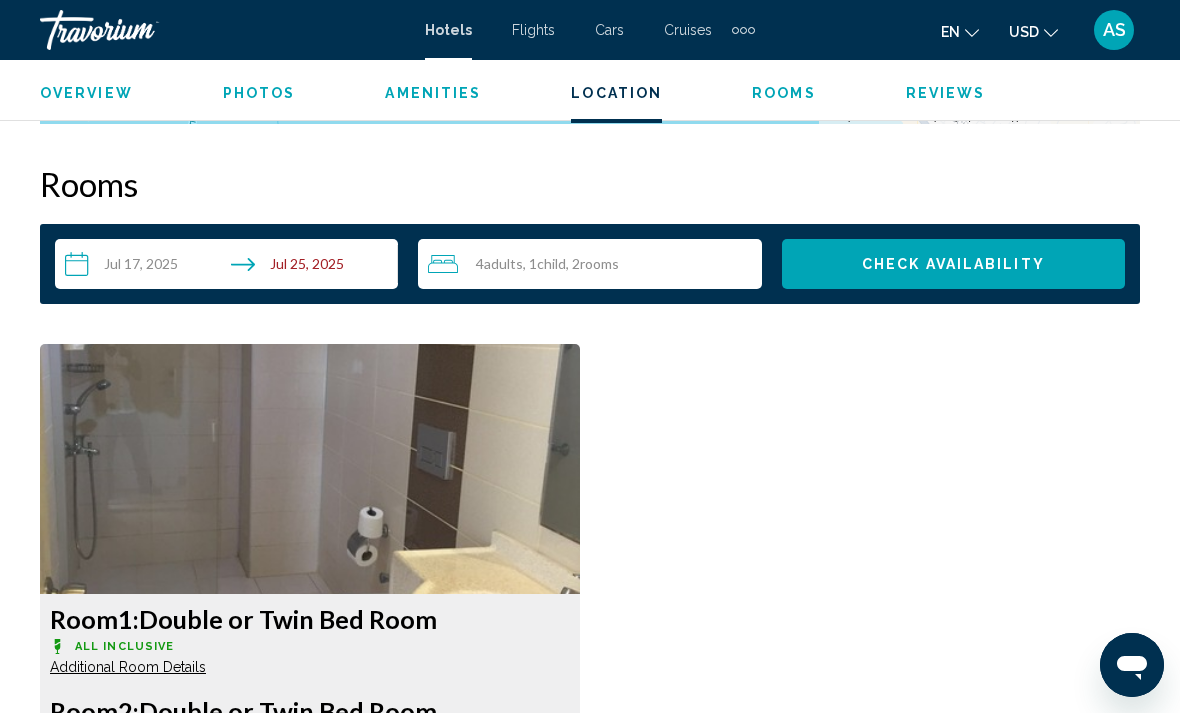 scroll, scrollTop: 2809, scrollLeft: 0, axis: vertical 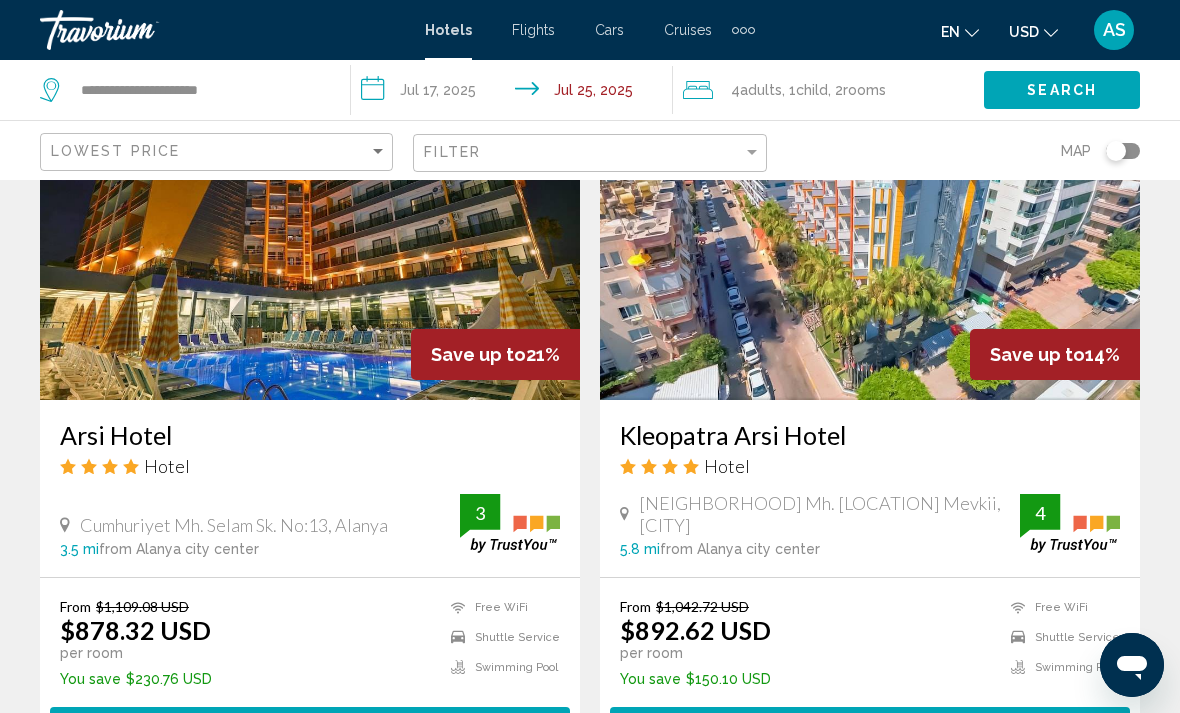 click on "Select Room" at bounding box center [310, 725] 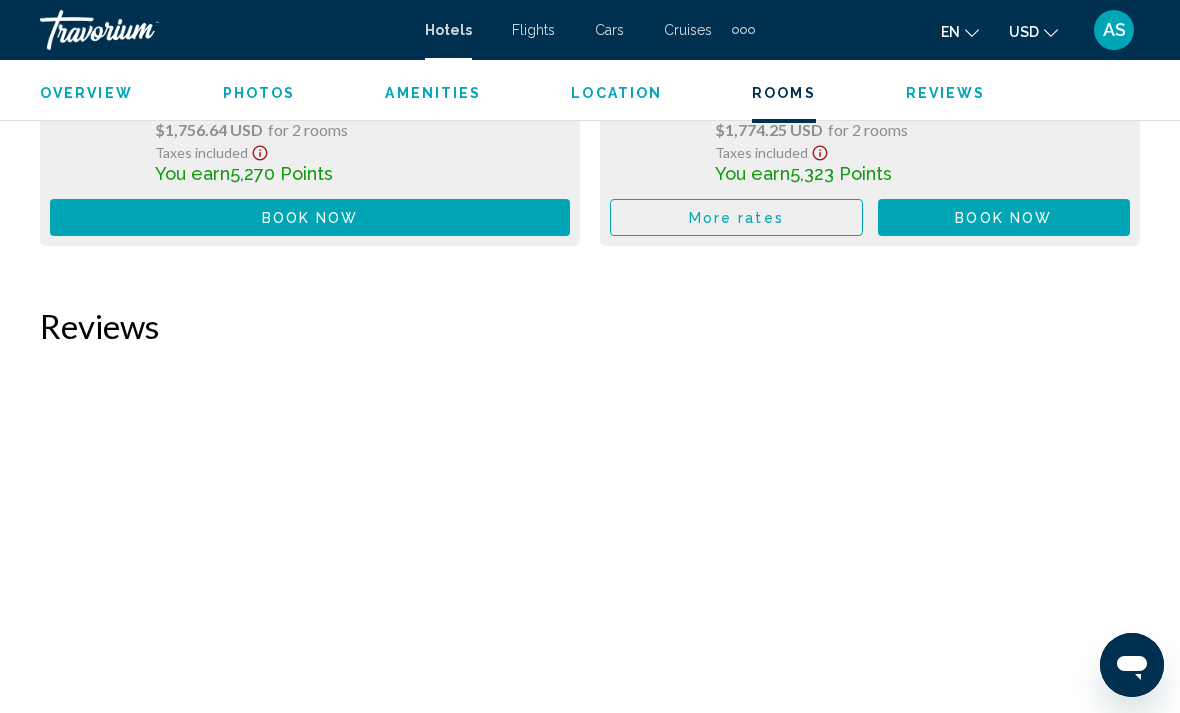 scroll, scrollTop: 3626, scrollLeft: 0, axis: vertical 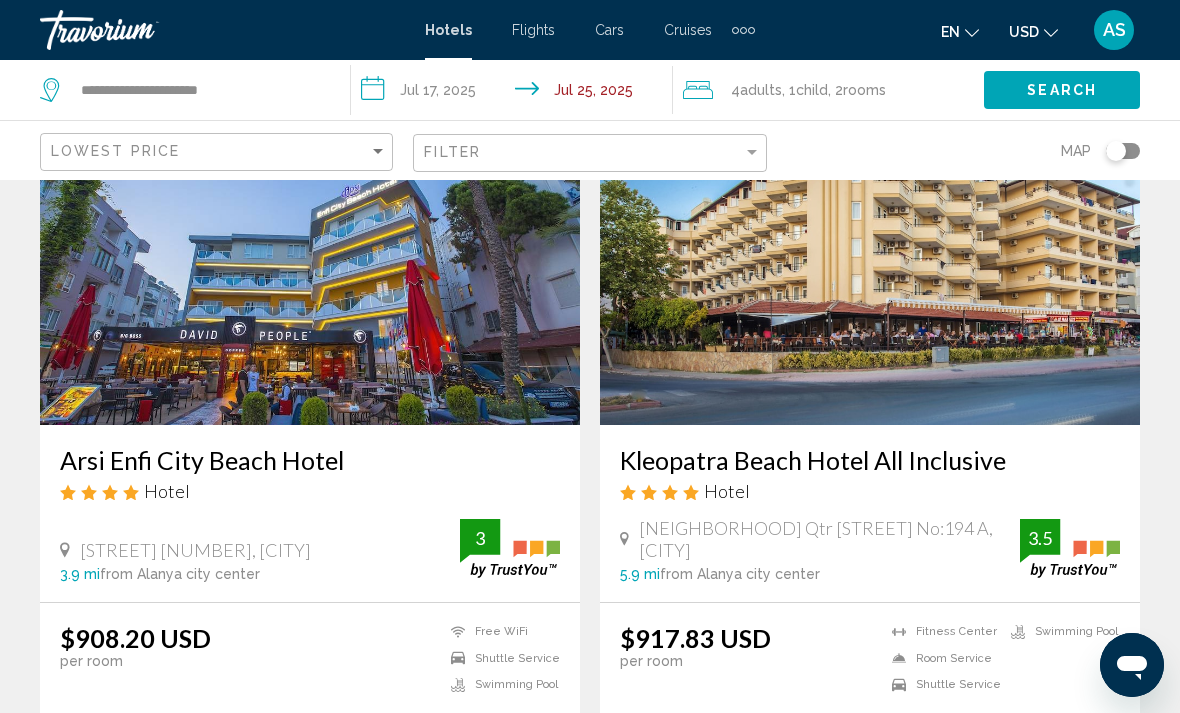 click on "Select Room" at bounding box center [310, 741] 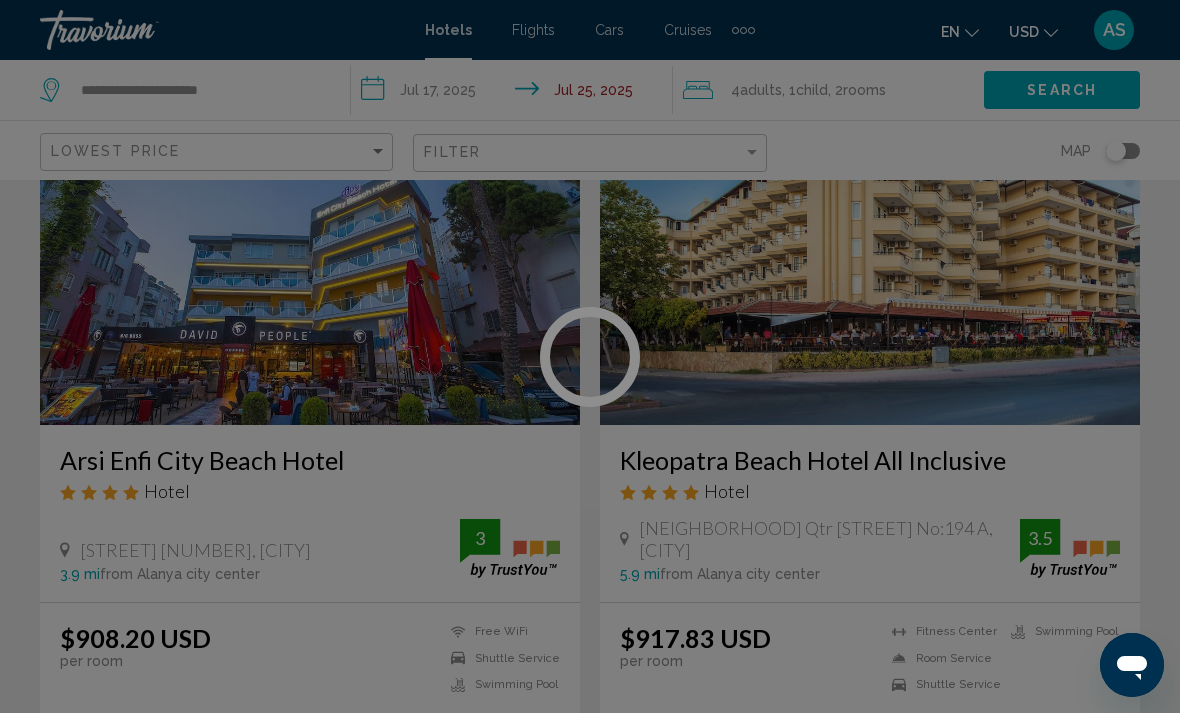 scroll, scrollTop: 0, scrollLeft: 0, axis: both 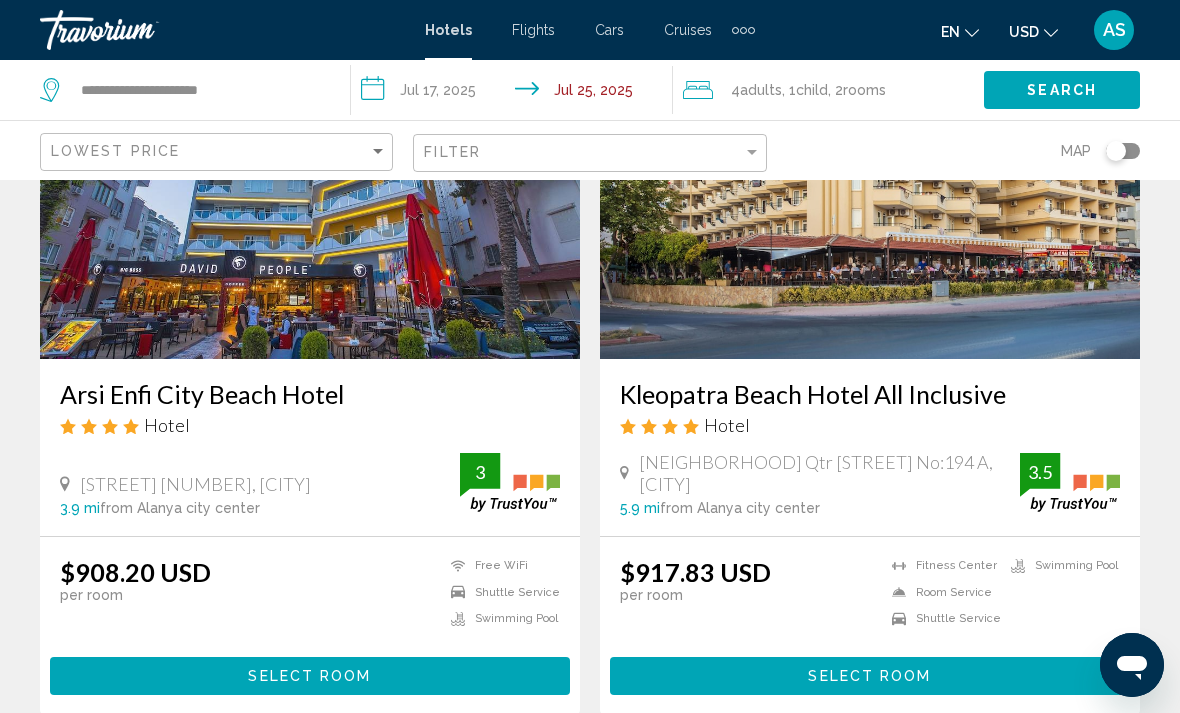 click on "Select Room" at bounding box center [870, 675] 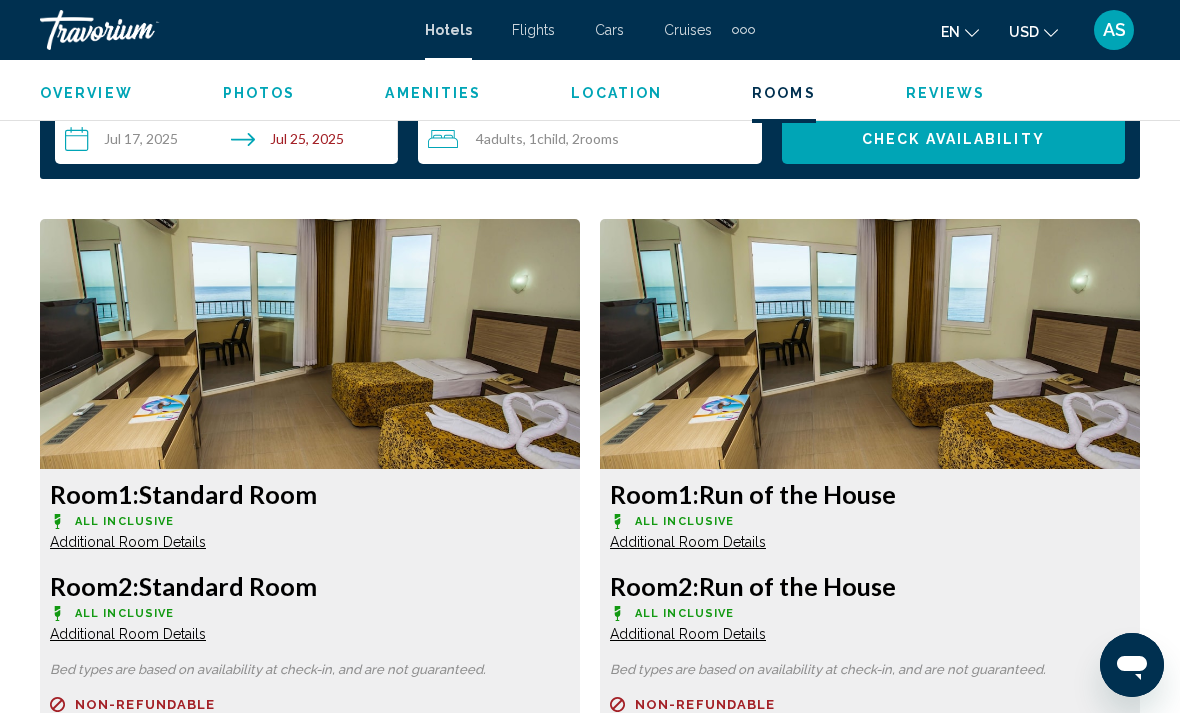 scroll, scrollTop: 2945, scrollLeft: 0, axis: vertical 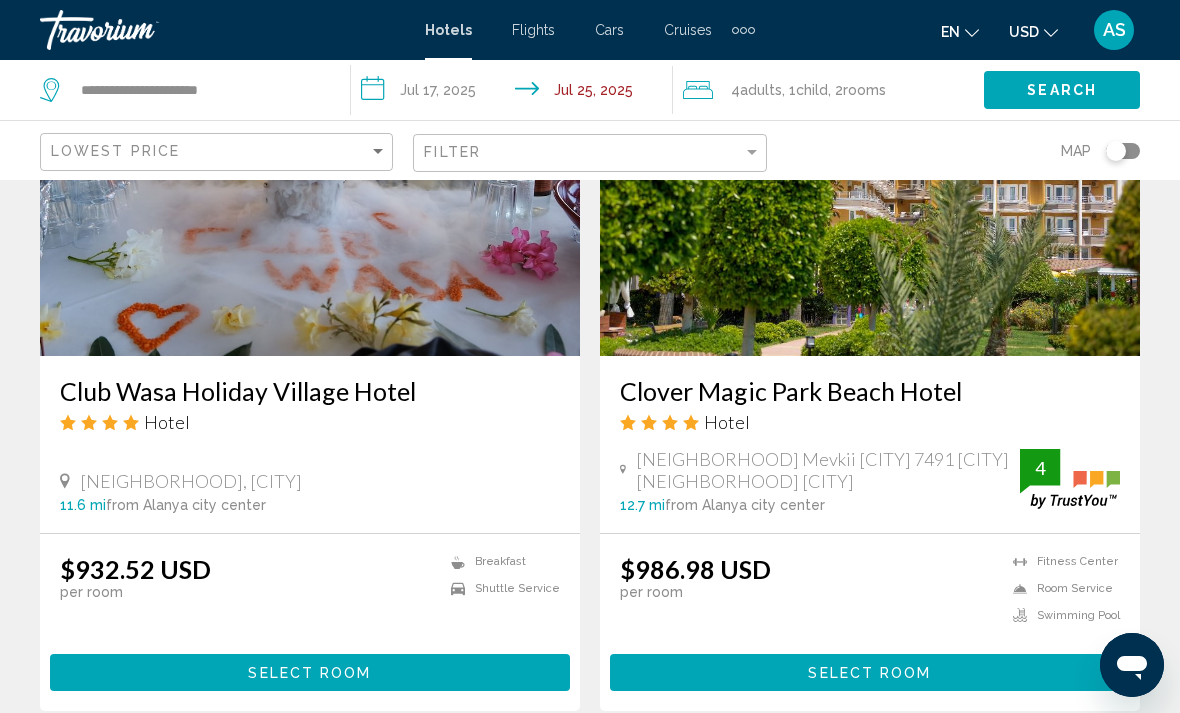 click on "$[PRICE] [CURRENCY]  per room
[AMENITY]
[AMENITY]
[AMENITY]  4 Select Room" at bounding box center (870, 622) 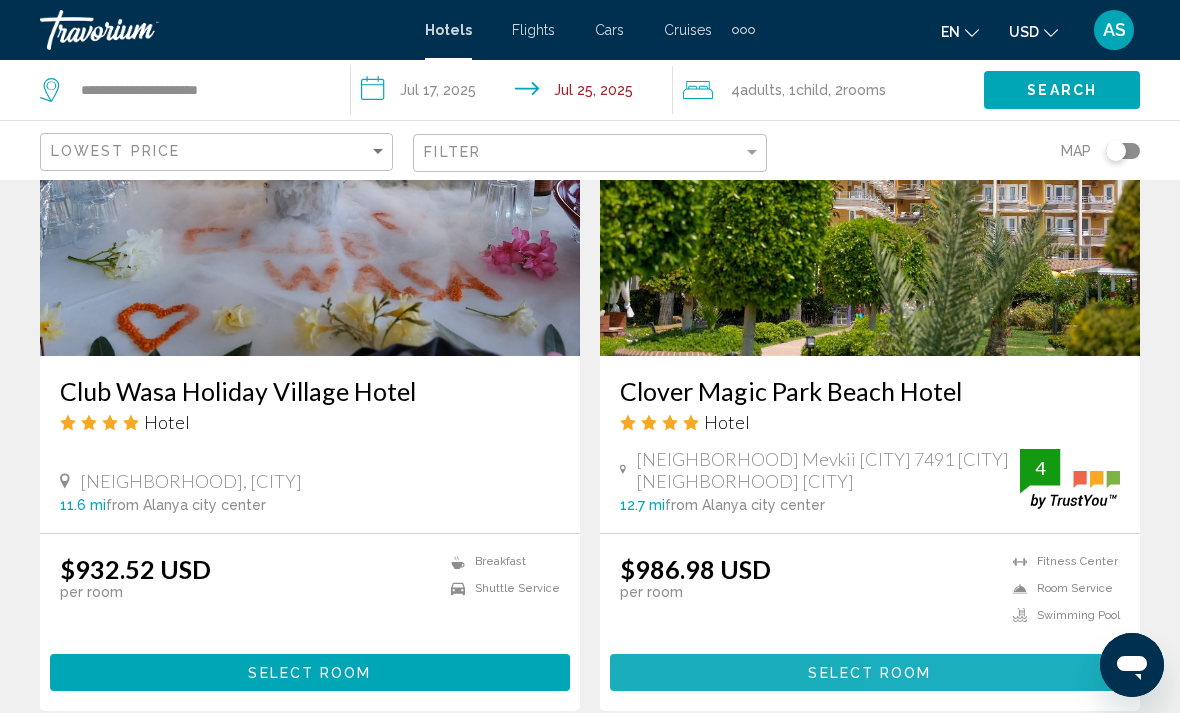 click on "Select Room" at bounding box center (870, 672) 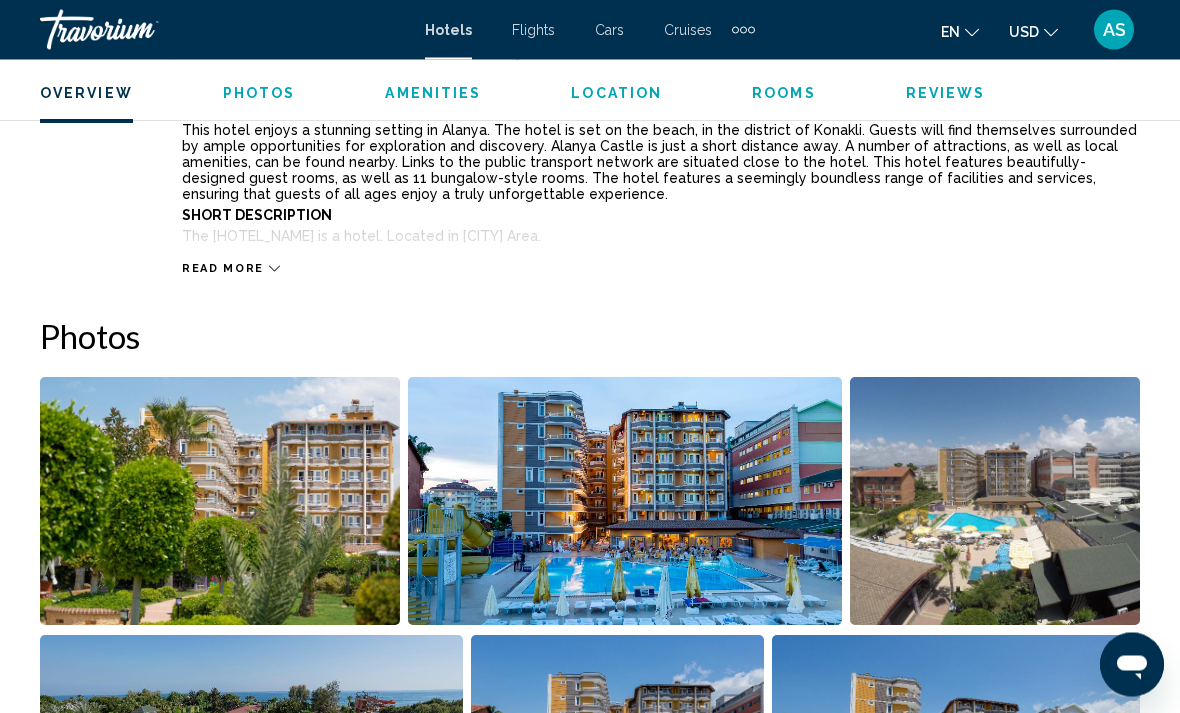 scroll, scrollTop: 1151, scrollLeft: 0, axis: vertical 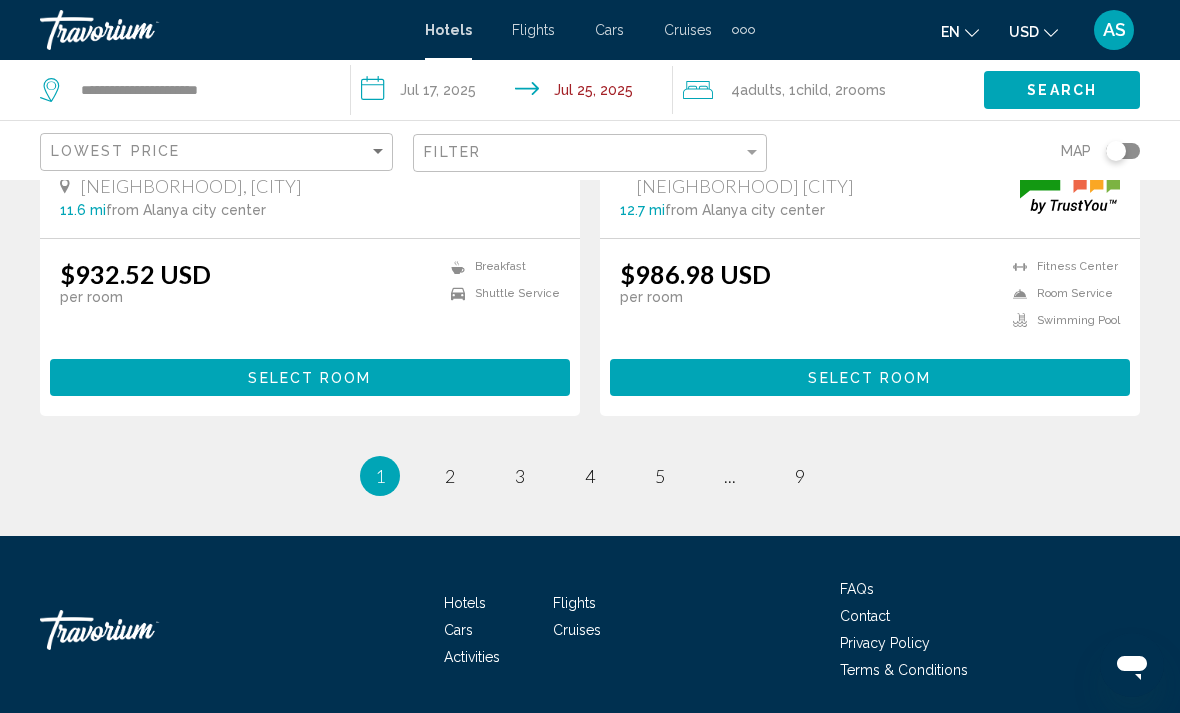 click on "1 / 9  You're on page  1 page  2 page  3 page  4 page  5 page  ... page  9" at bounding box center [590, 476] 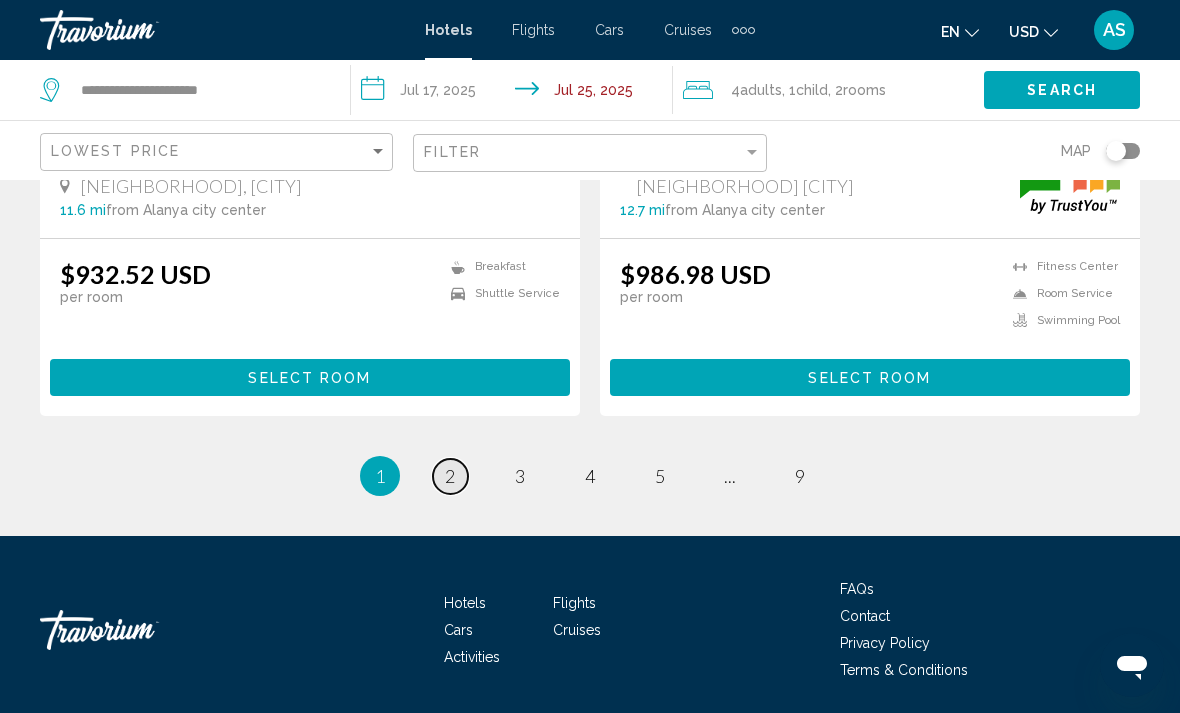 click on "page  2" at bounding box center [450, 476] 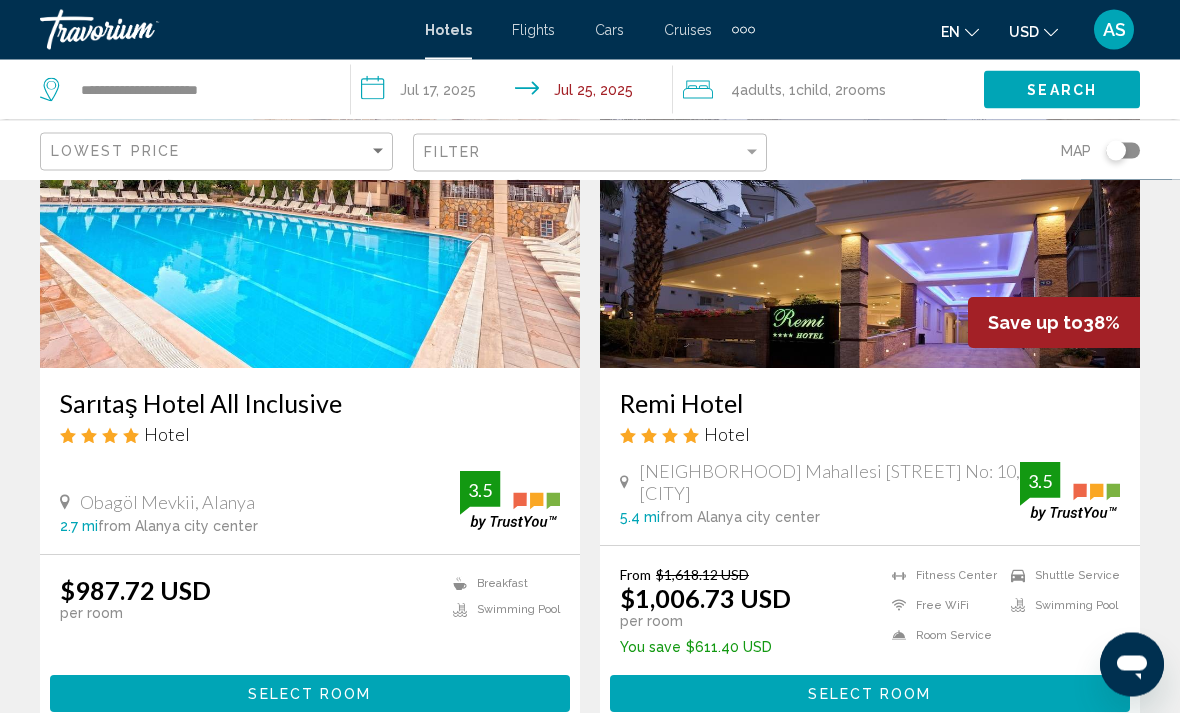 scroll, scrollTop: 204, scrollLeft: 0, axis: vertical 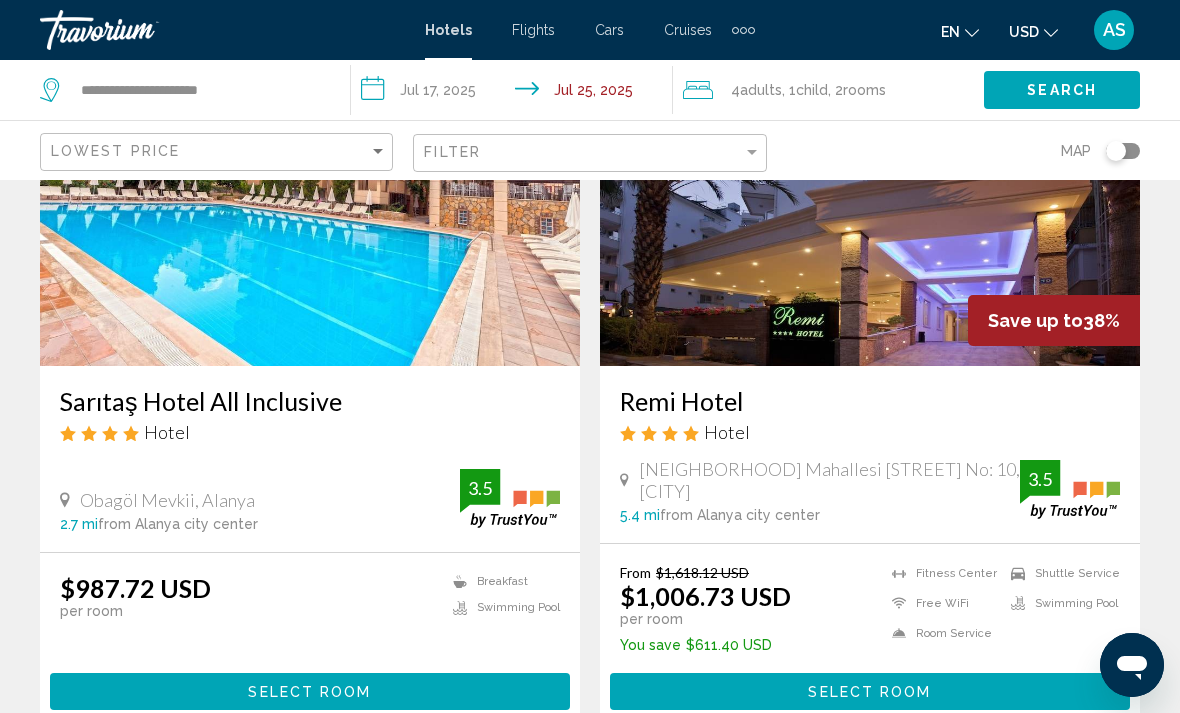 click on "Select Room" at bounding box center [870, 691] 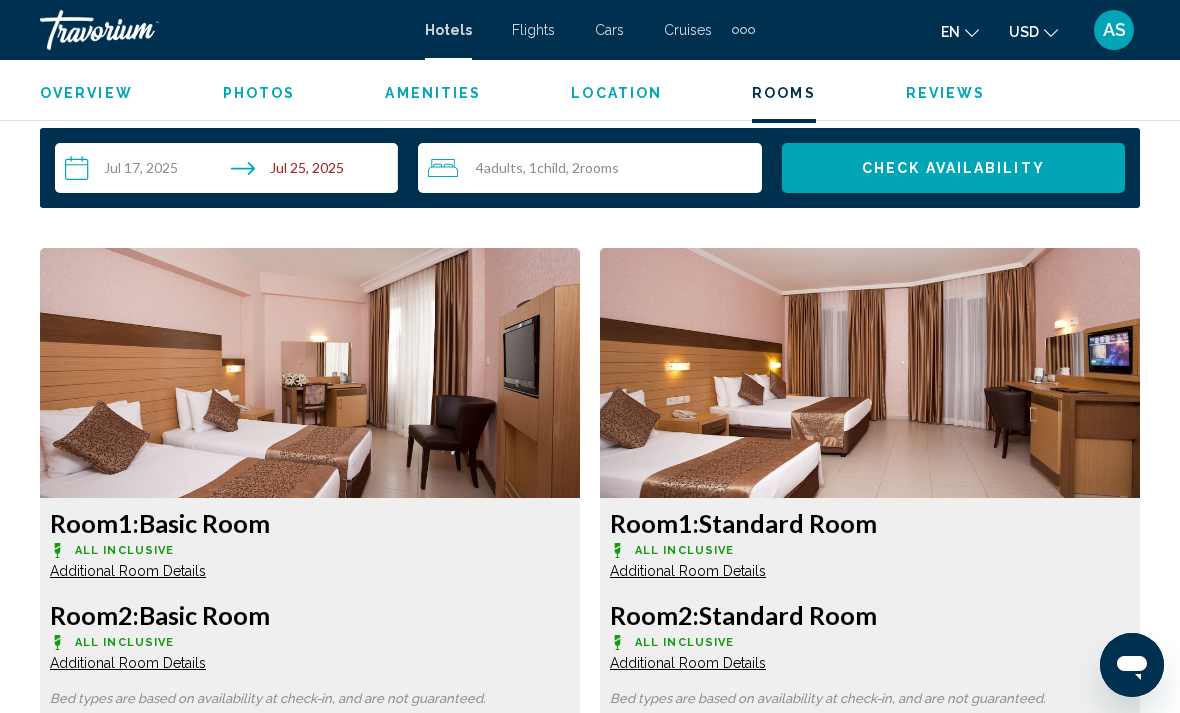 scroll, scrollTop: 2935, scrollLeft: 0, axis: vertical 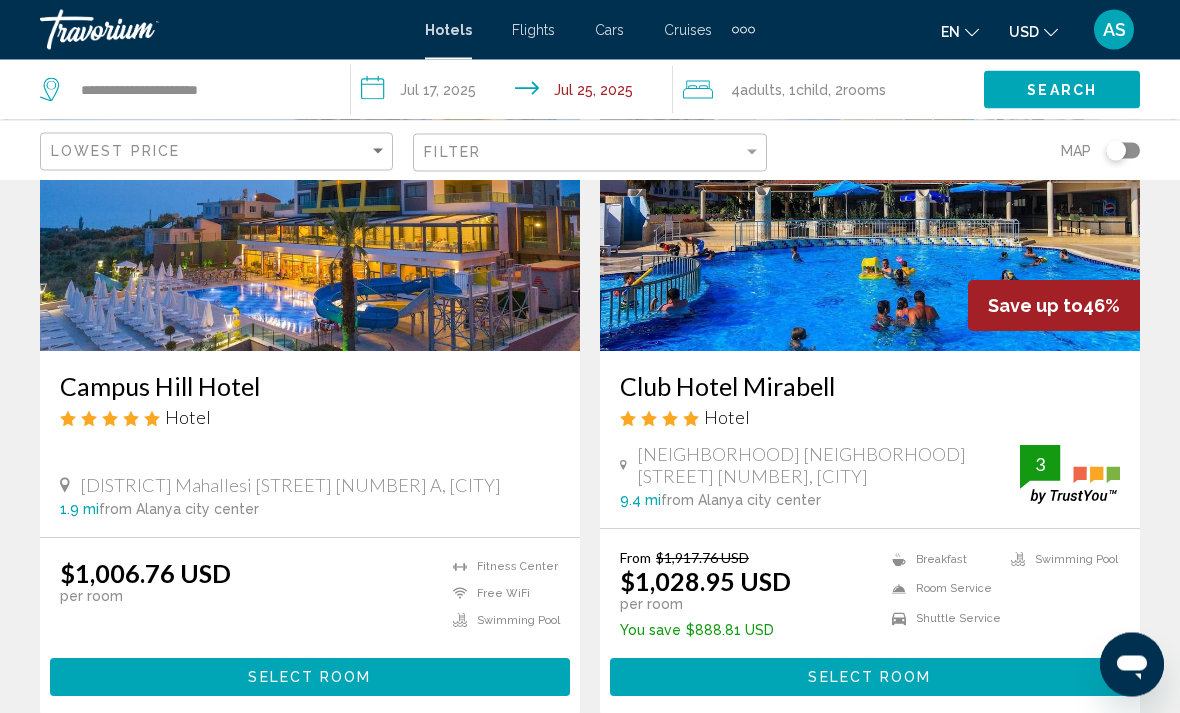 click on "Select Room" at bounding box center [310, 677] 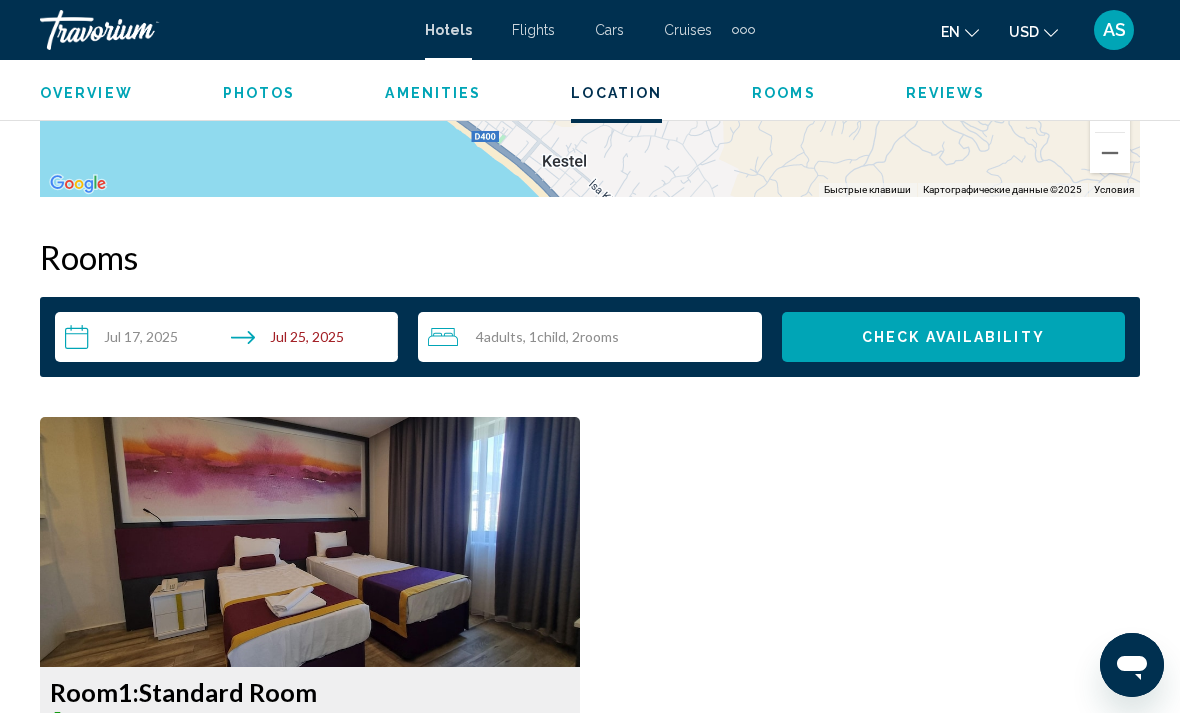 scroll, scrollTop: 2767, scrollLeft: 0, axis: vertical 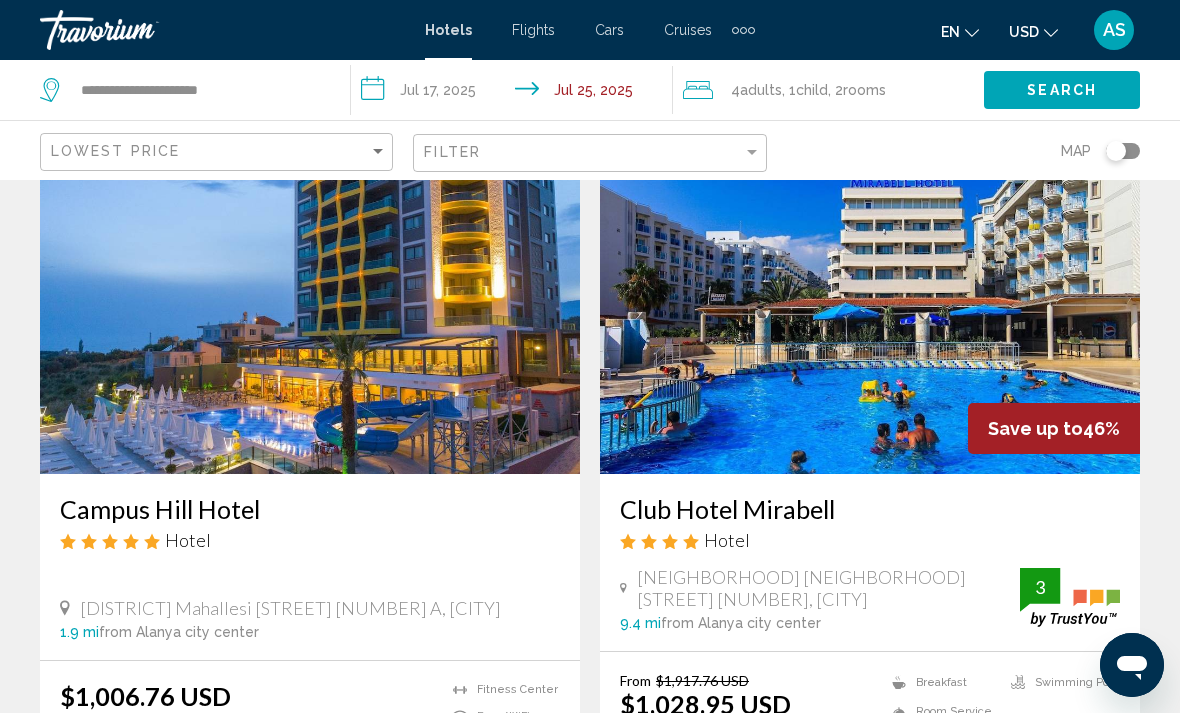 click at bounding box center (870, 314) 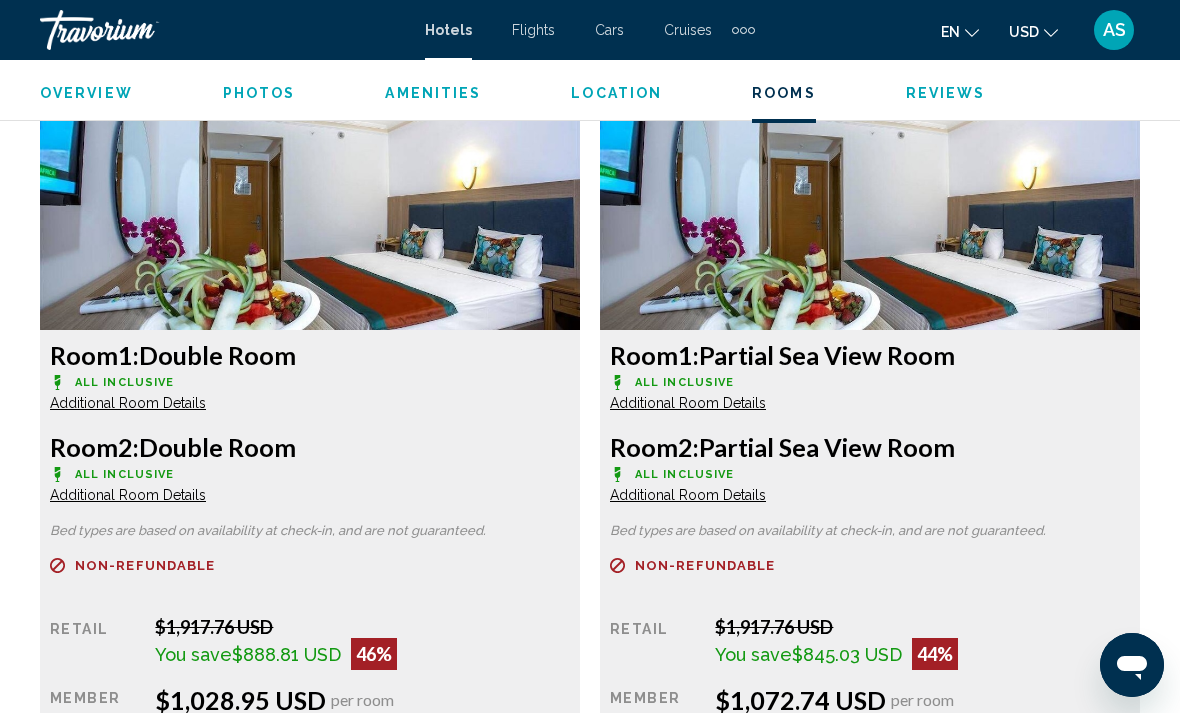 scroll, scrollTop: 3098, scrollLeft: 0, axis: vertical 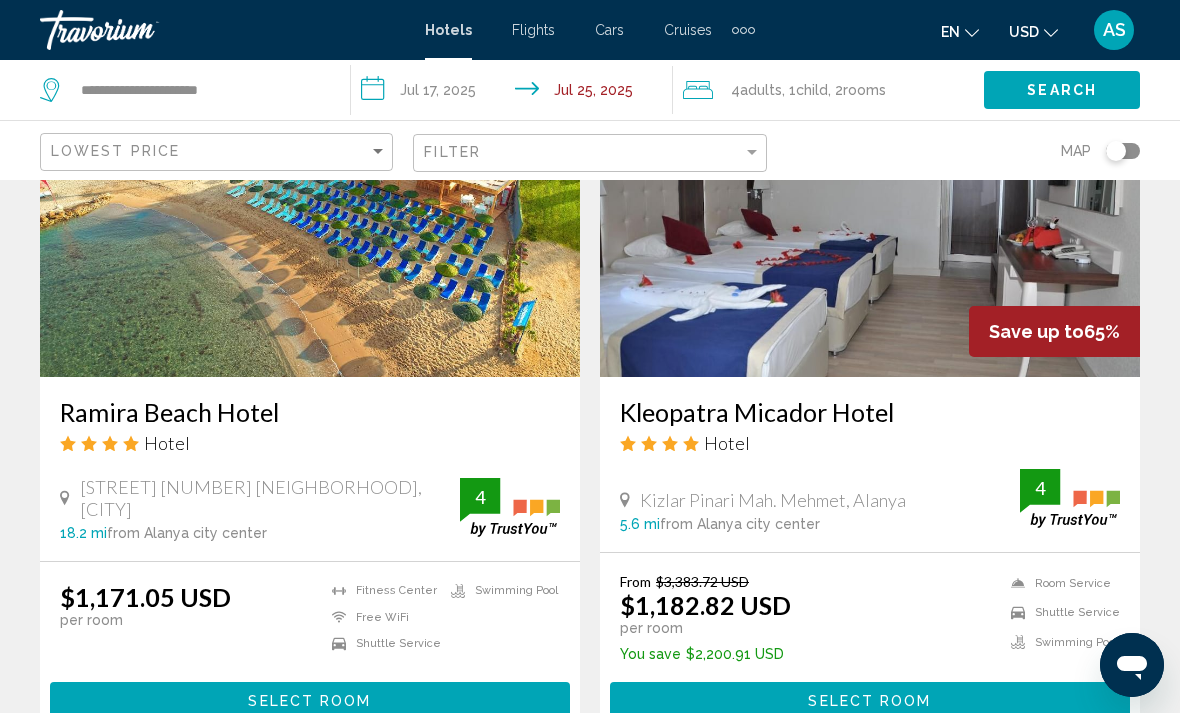 click on "Select Room" at bounding box center [310, 700] 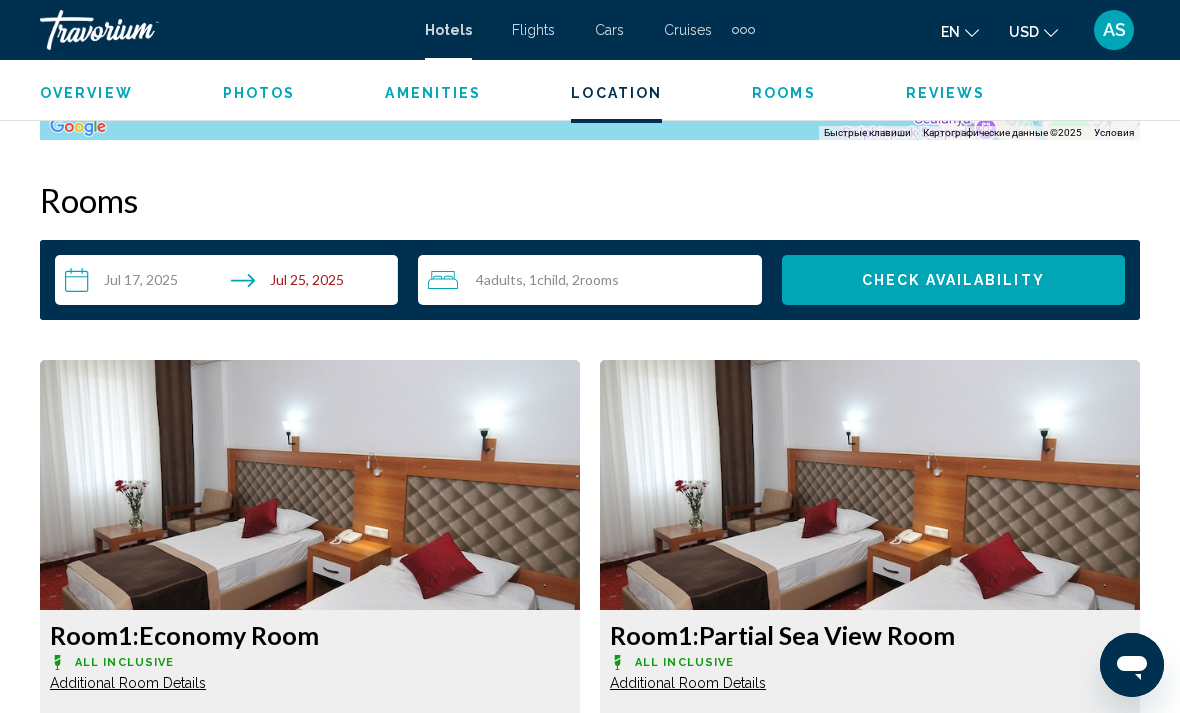 scroll, scrollTop: 2790, scrollLeft: 0, axis: vertical 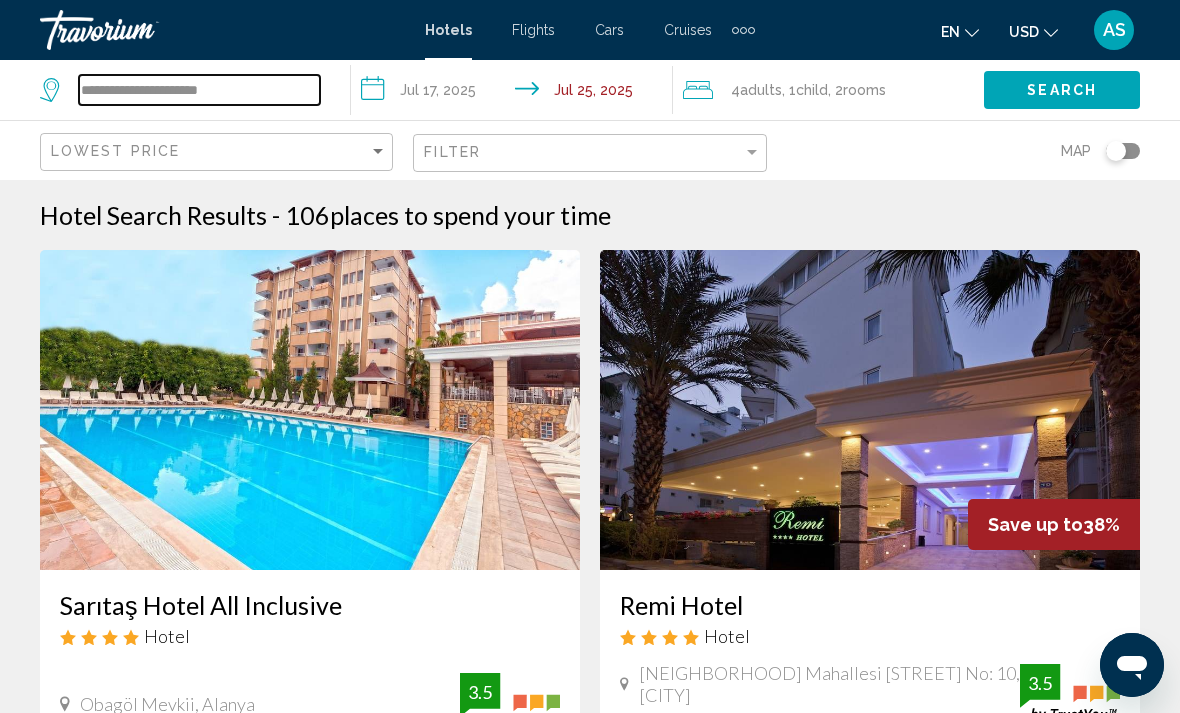 click on "**********" at bounding box center (199, 90) 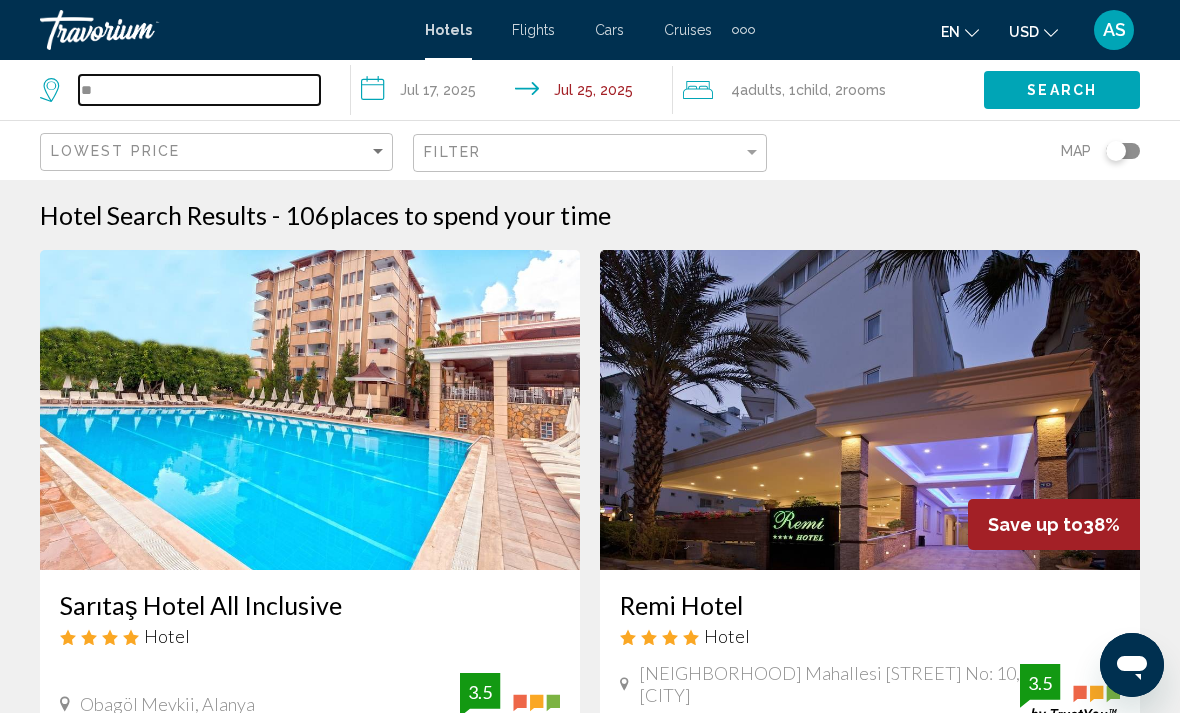 type on "*" 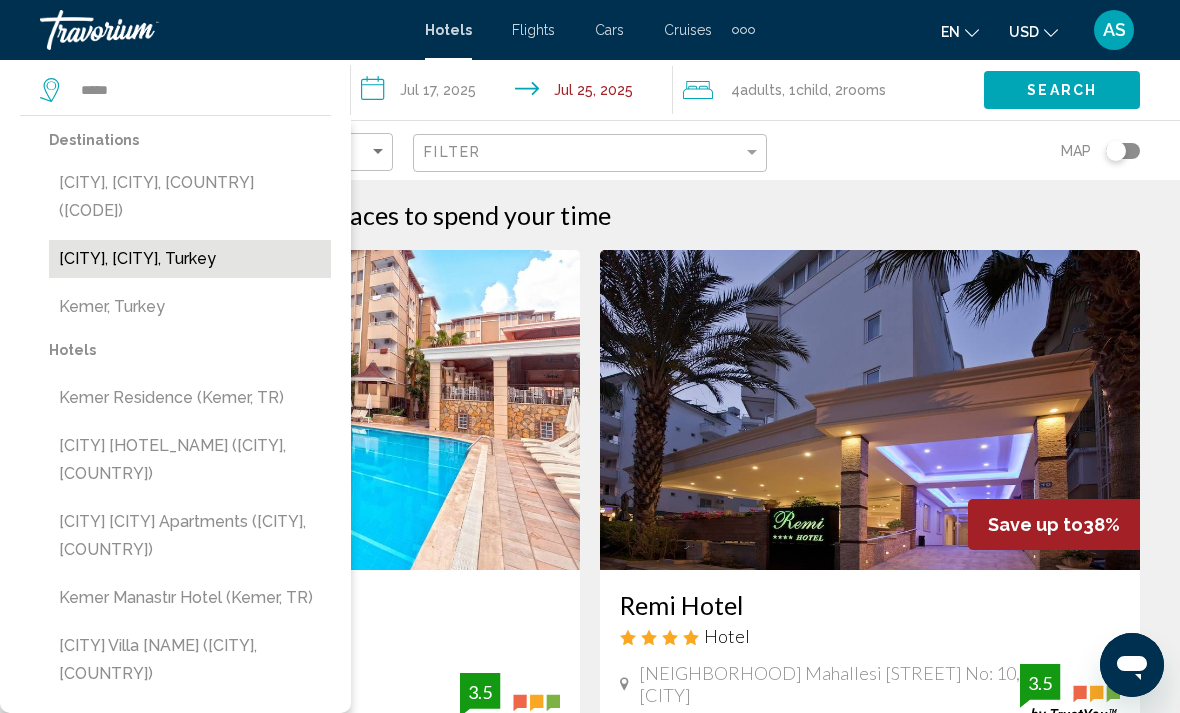 click on "[CITY], [CITY], Turkey" at bounding box center [190, 259] 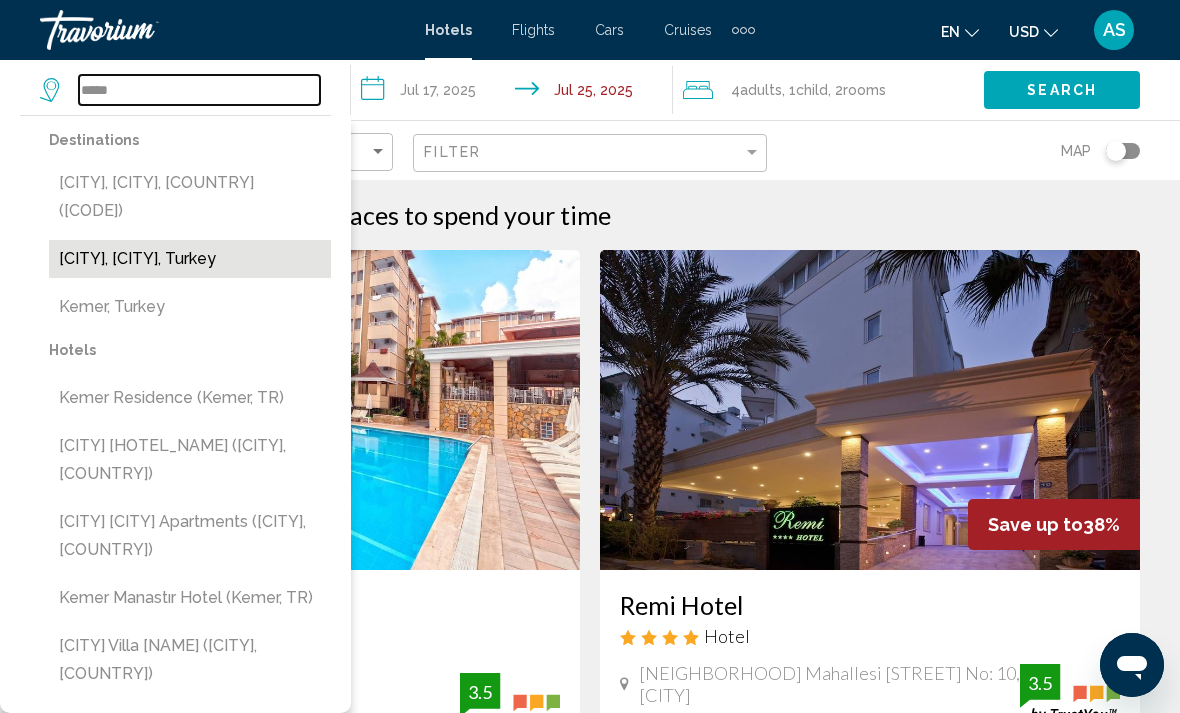 type on "**********" 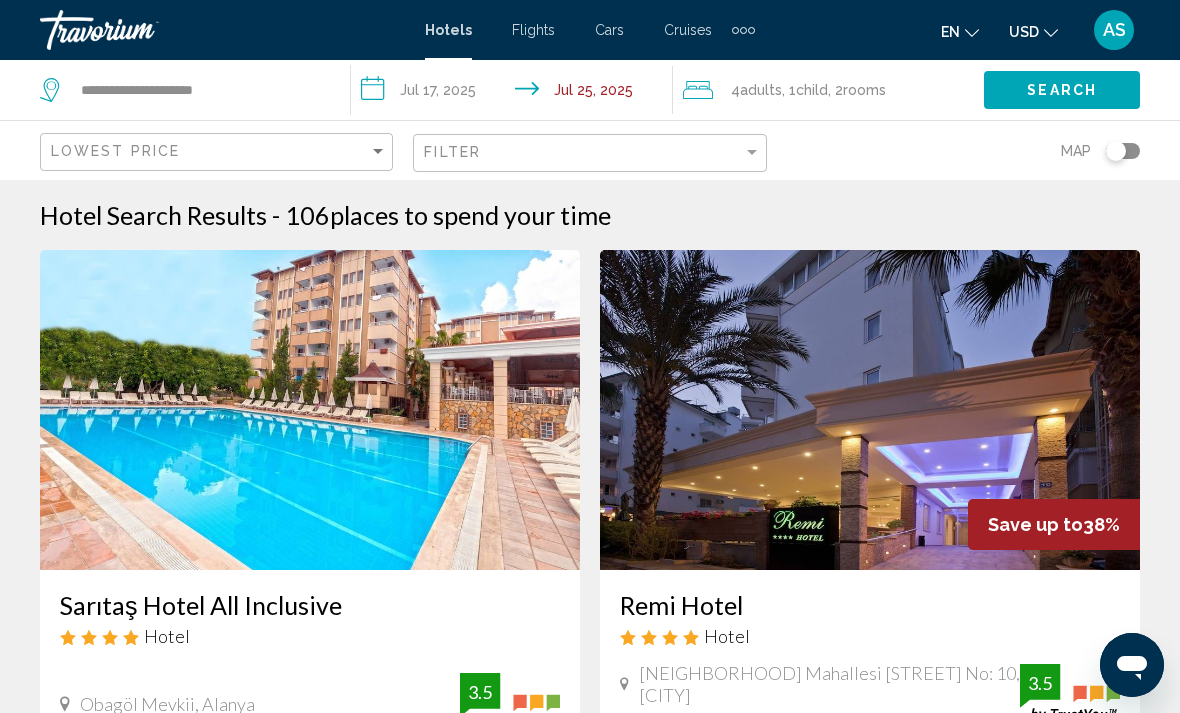 click on "Search" 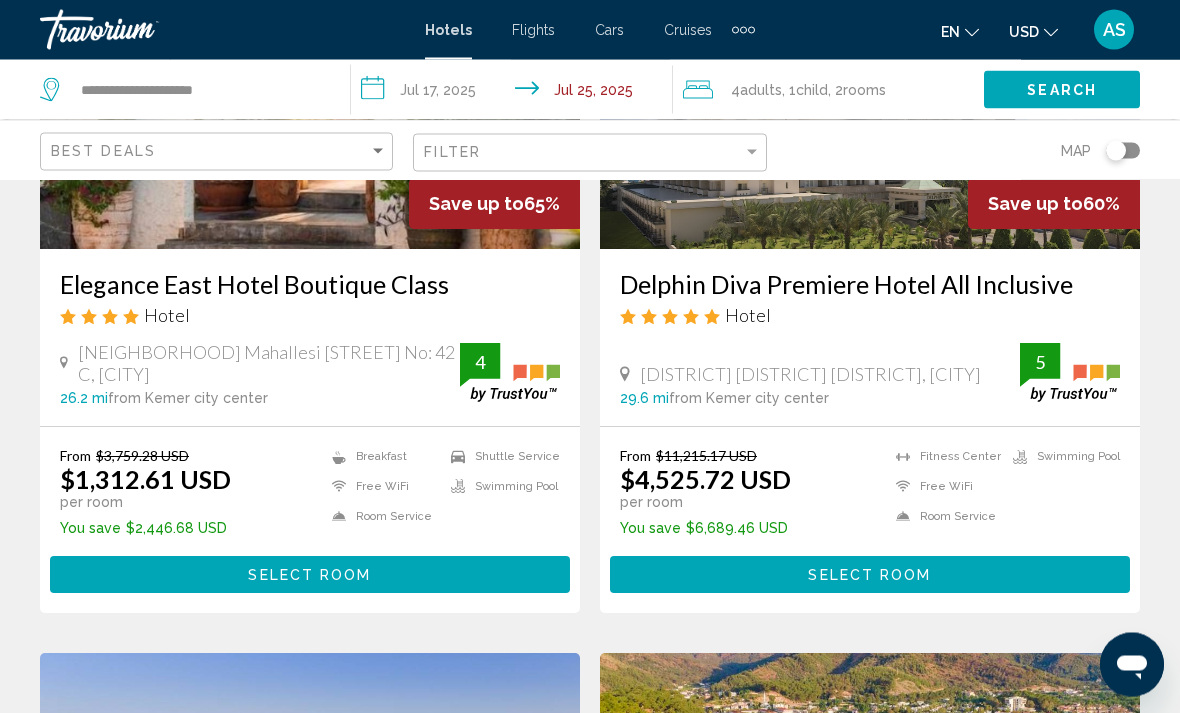 scroll, scrollTop: 326, scrollLeft: 0, axis: vertical 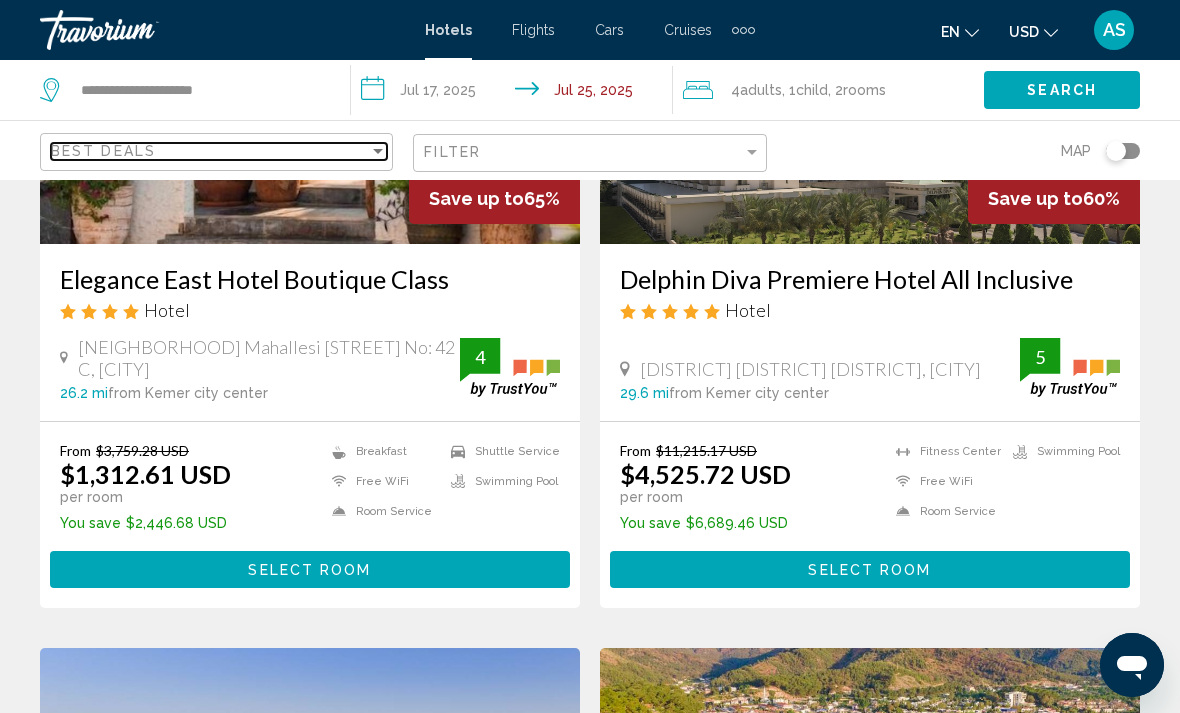 click on "Best Deals" at bounding box center (210, 151) 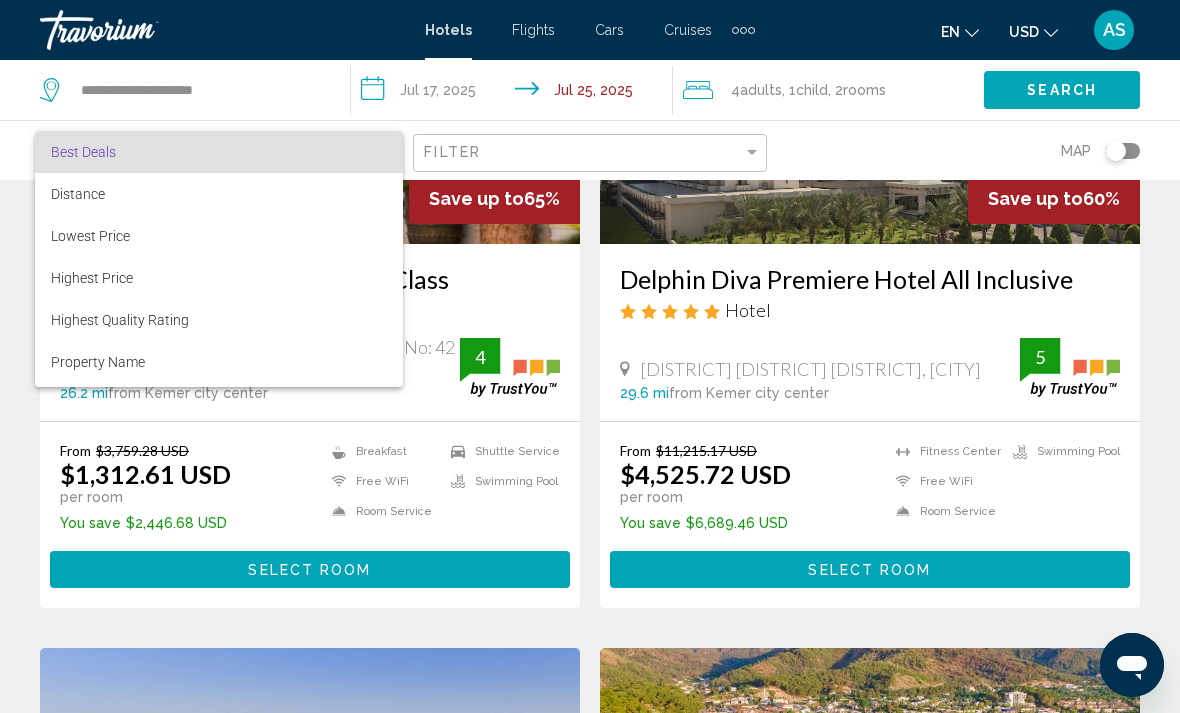 click at bounding box center (590, 356) 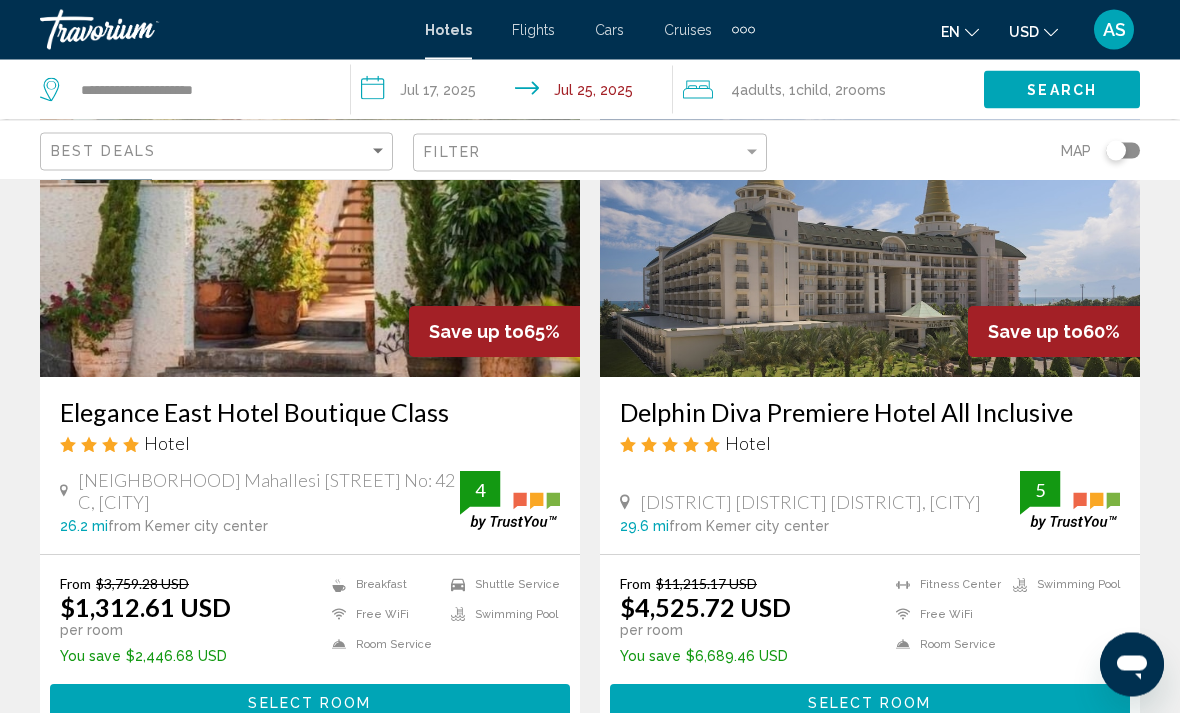 scroll, scrollTop: 193, scrollLeft: 0, axis: vertical 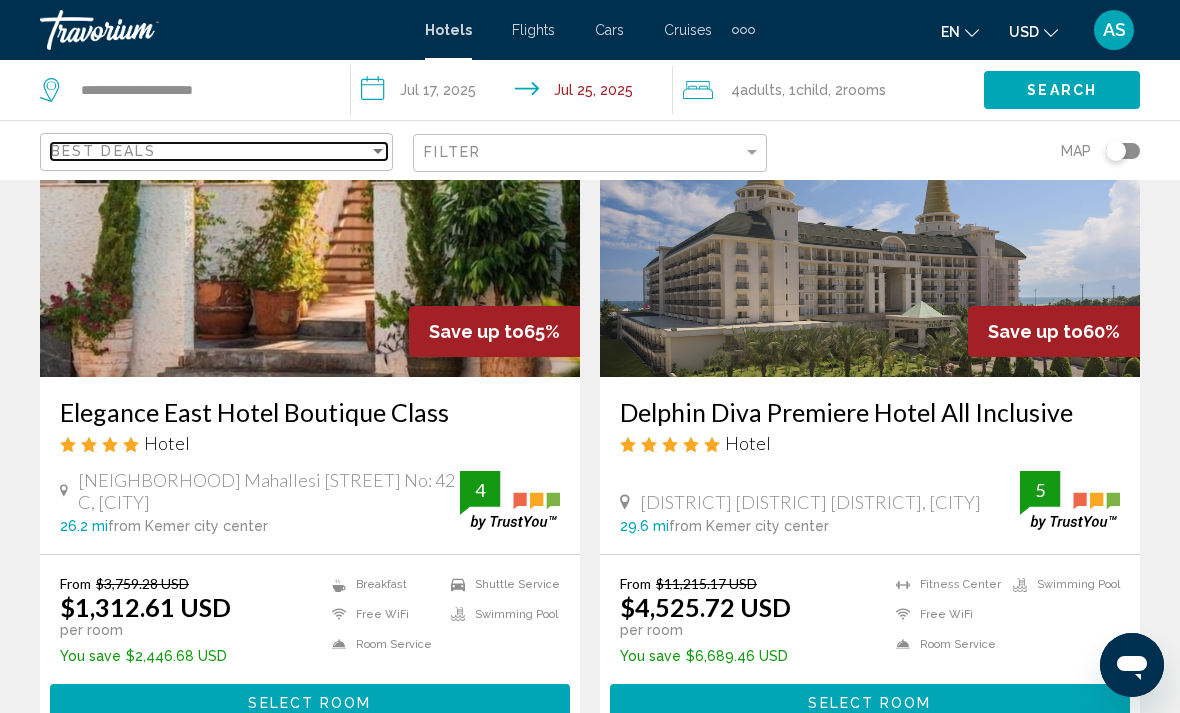 click on "Best Deals" at bounding box center [103, 151] 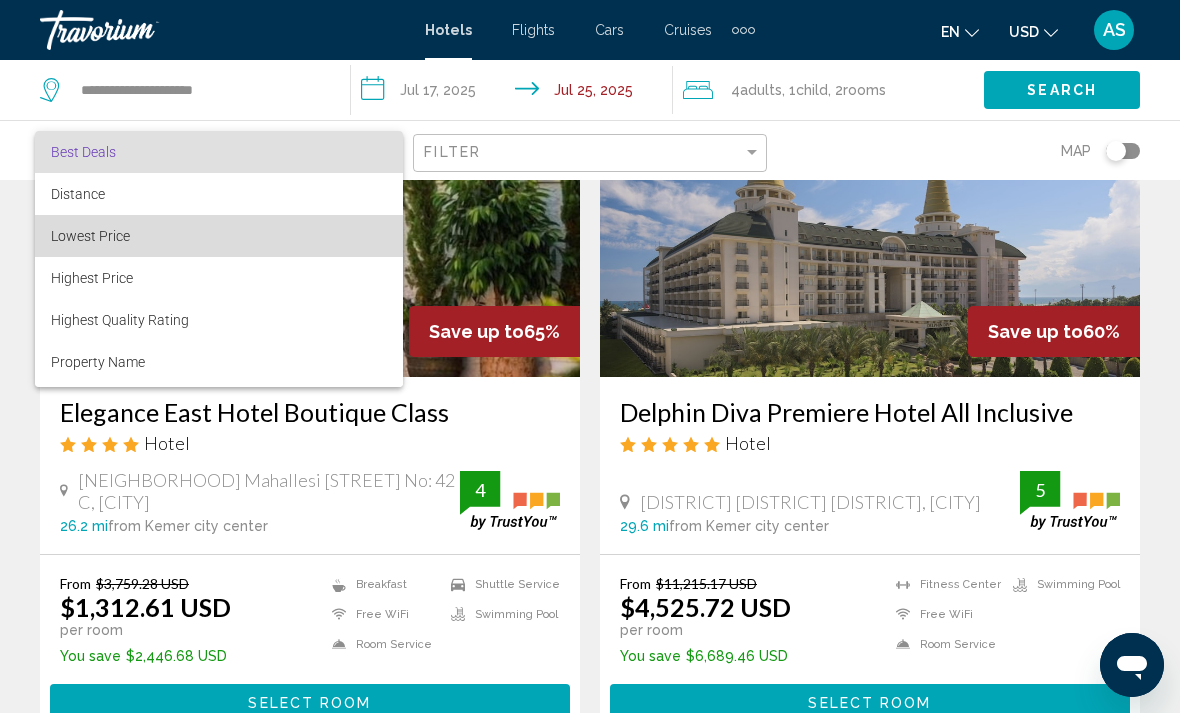click on "Lowest Price" at bounding box center [90, 236] 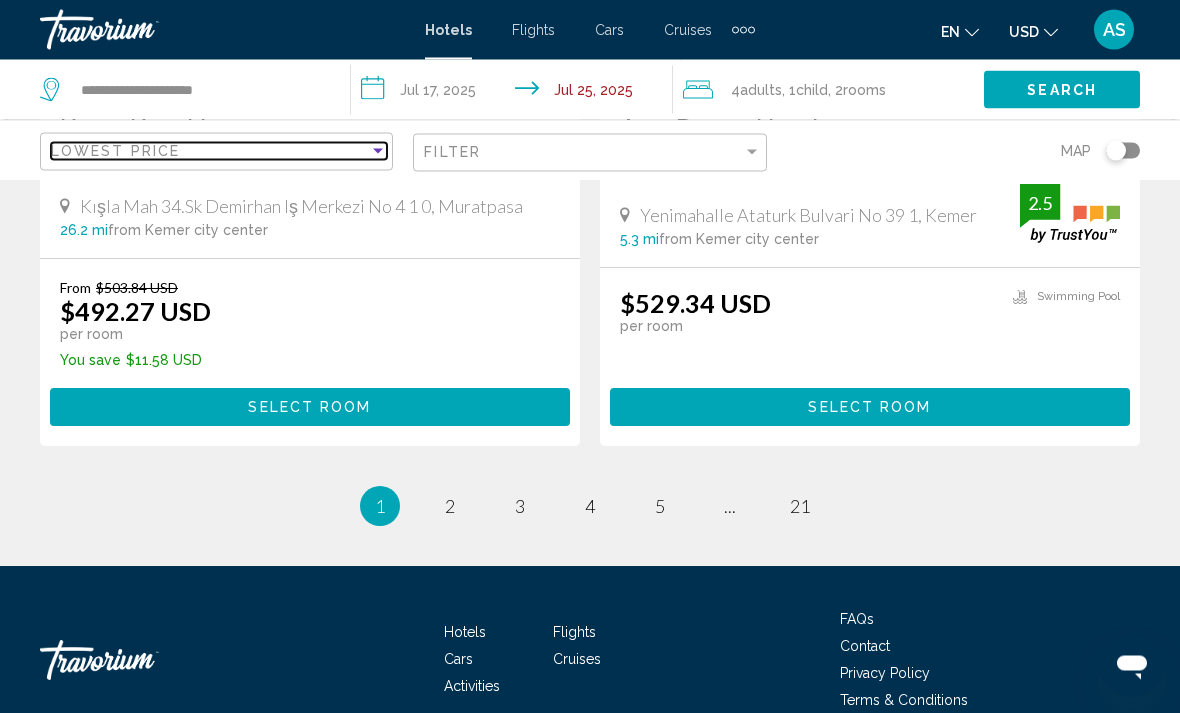 scroll, scrollTop: 4032, scrollLeft: 0, axis: vertical 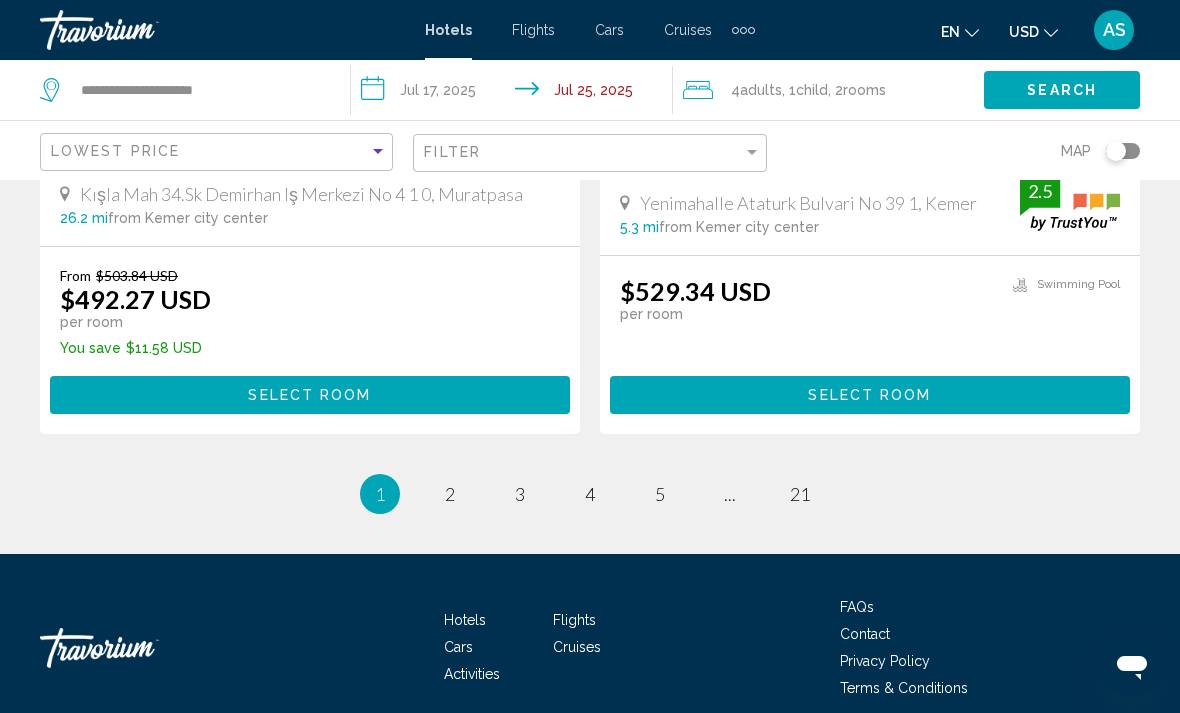 click on "1 / 21  You're on page  1 page  2 page  3 page  4 page  5 page  ... page  21" at bounding box center [590, 494] 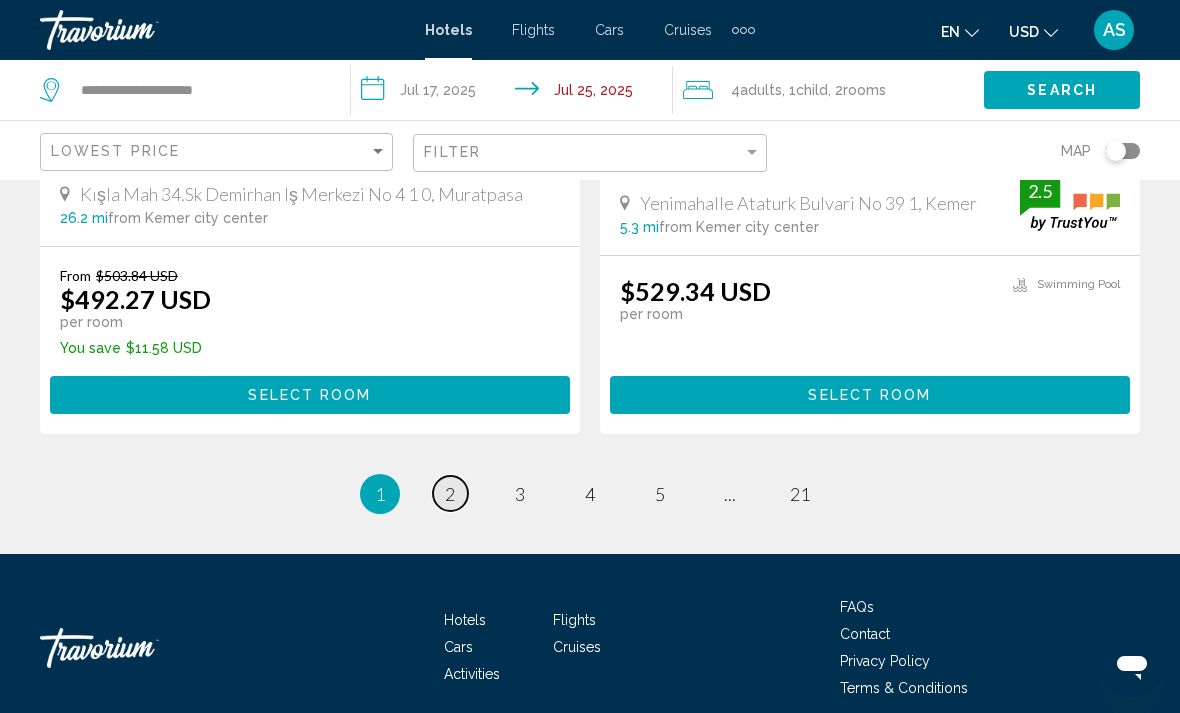 click on "page  2" at bounding box center [450, 493] 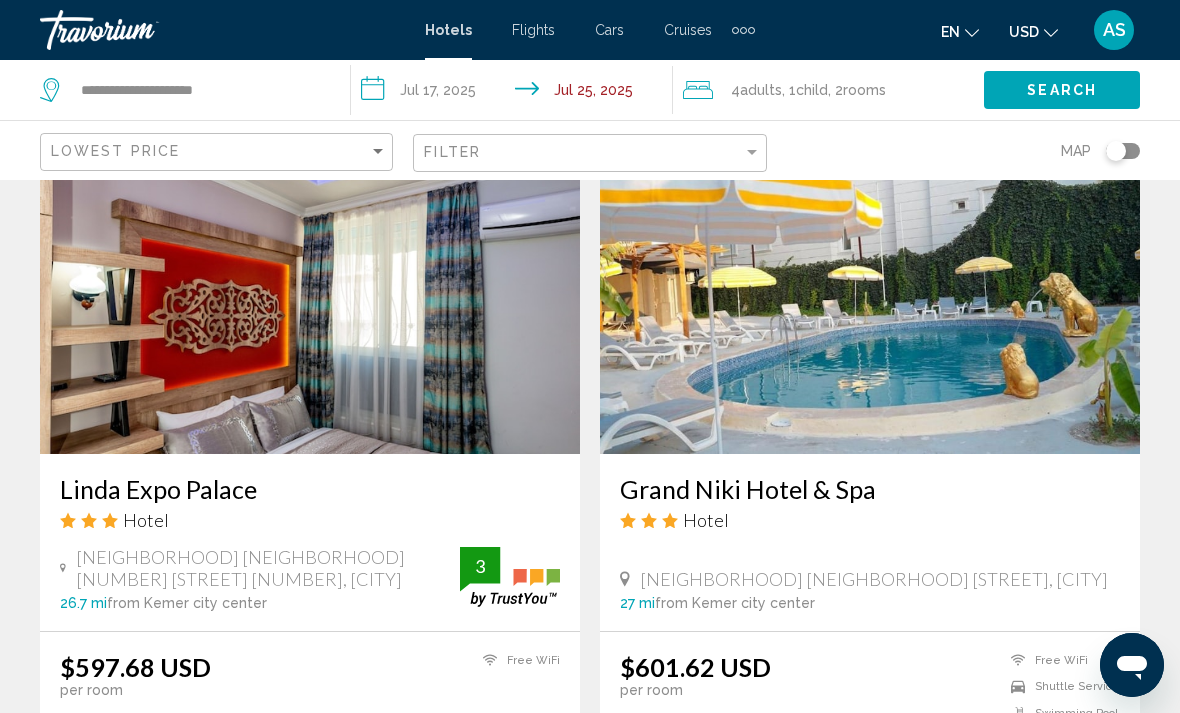 scroll, scrollTop: 2976, scrollLeft: 0, axis: vertical 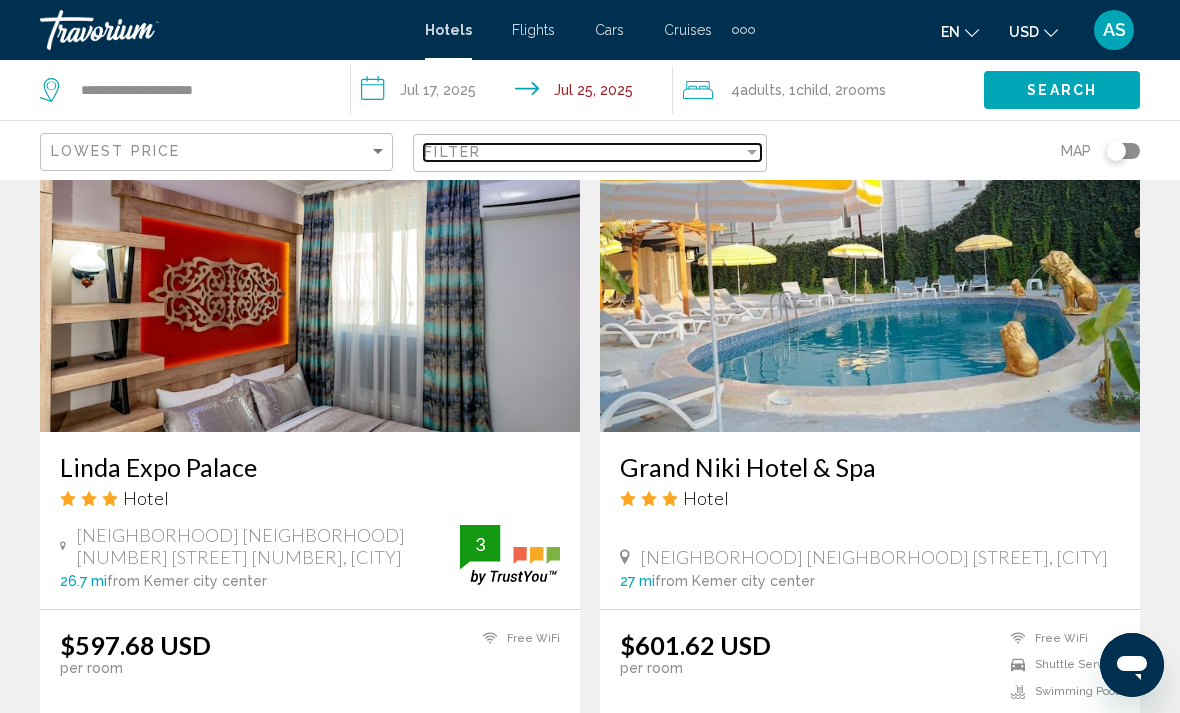click on "Filter" at bounding box center [583, 152] 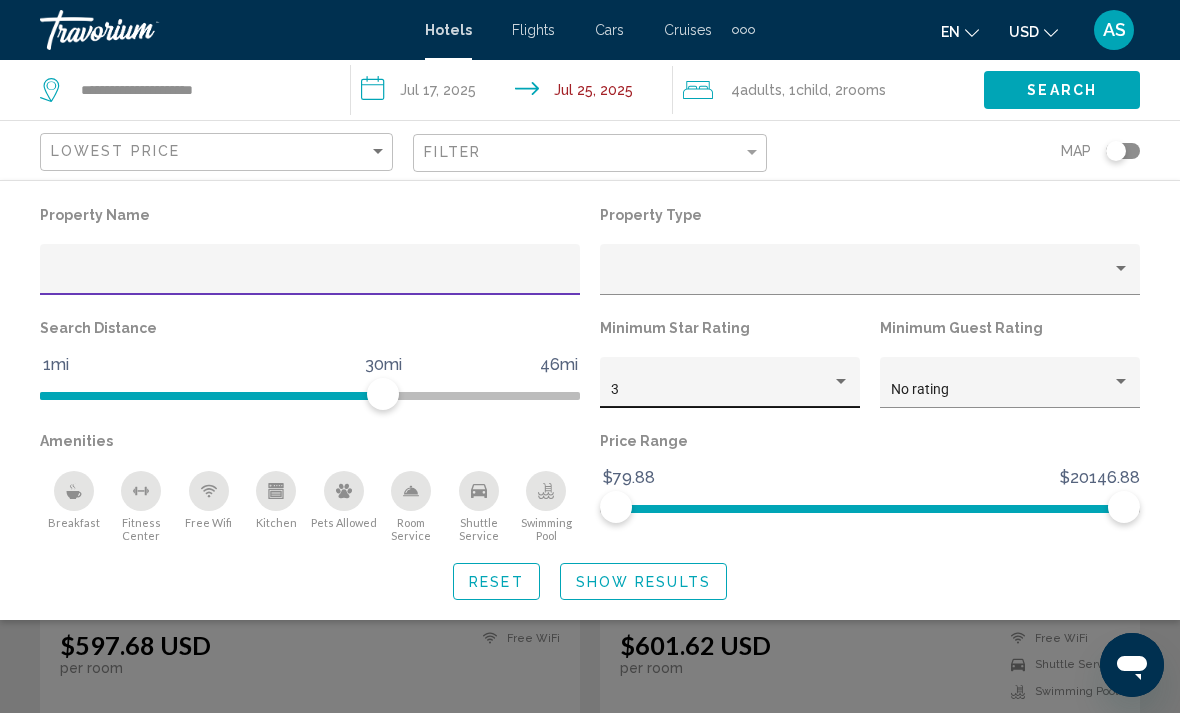 click on "3" at bounding box center (721, 390) 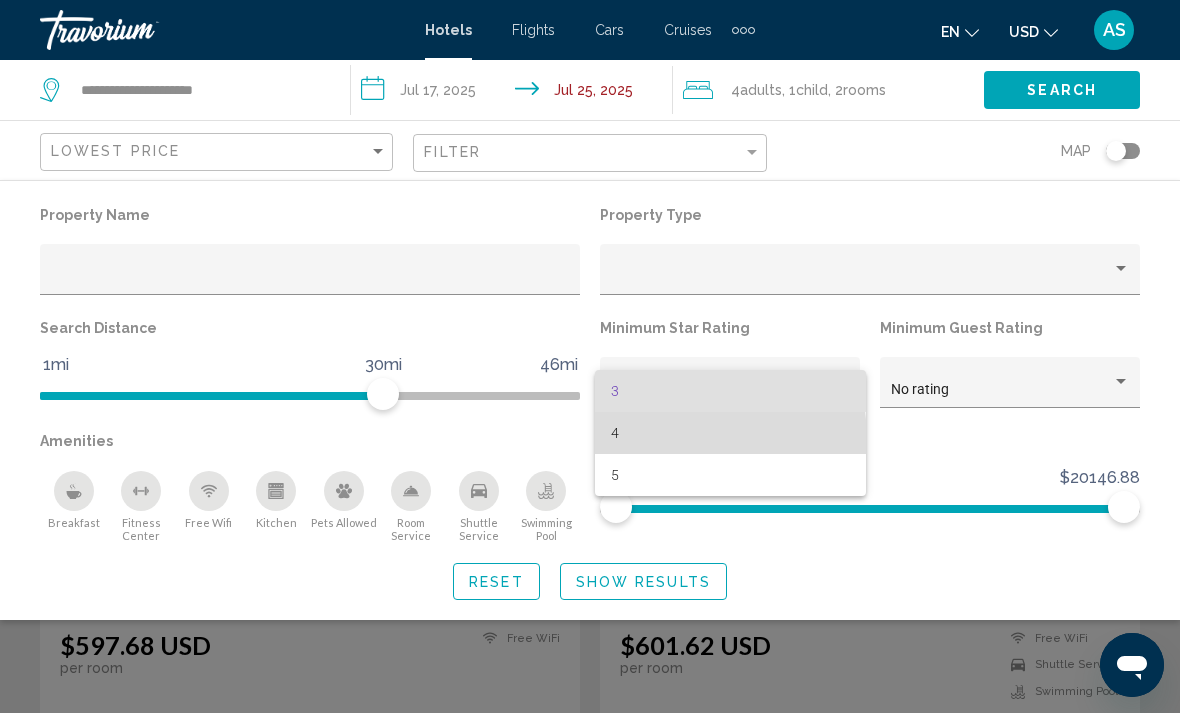 click on "4" at bounding box center (730, 433) 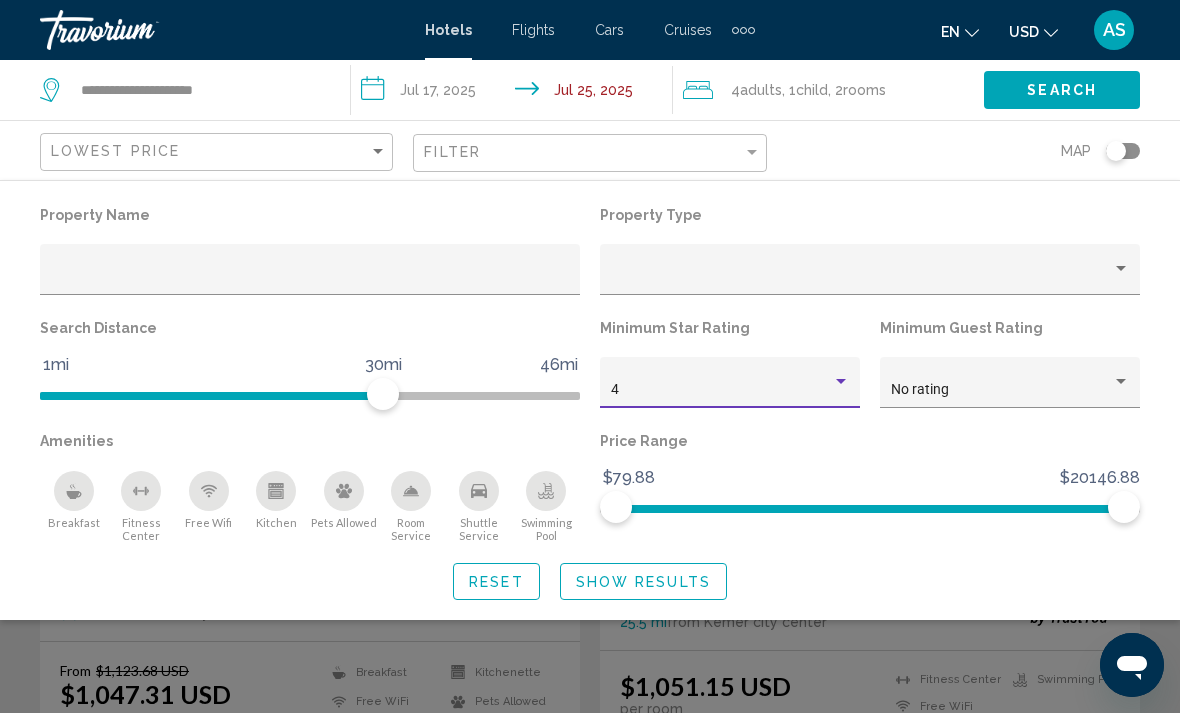 click on "Show Results" 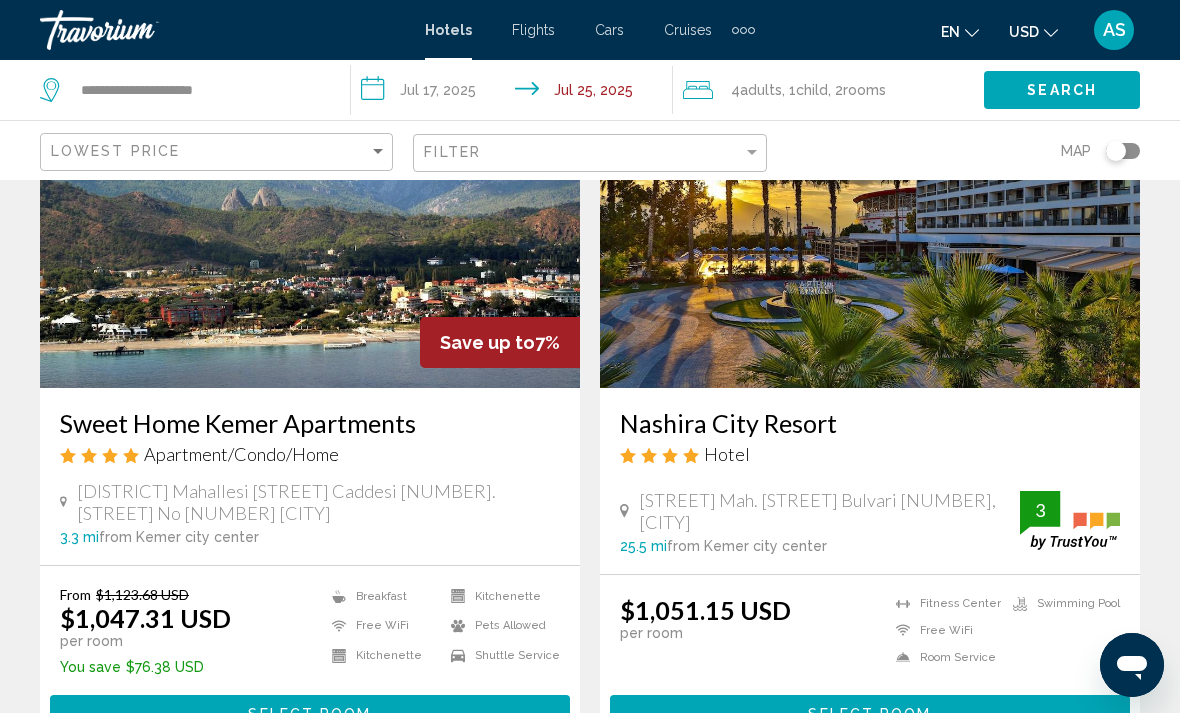 scroll, scrollTop: 3054, scrollLeft: 0, axis: vertical 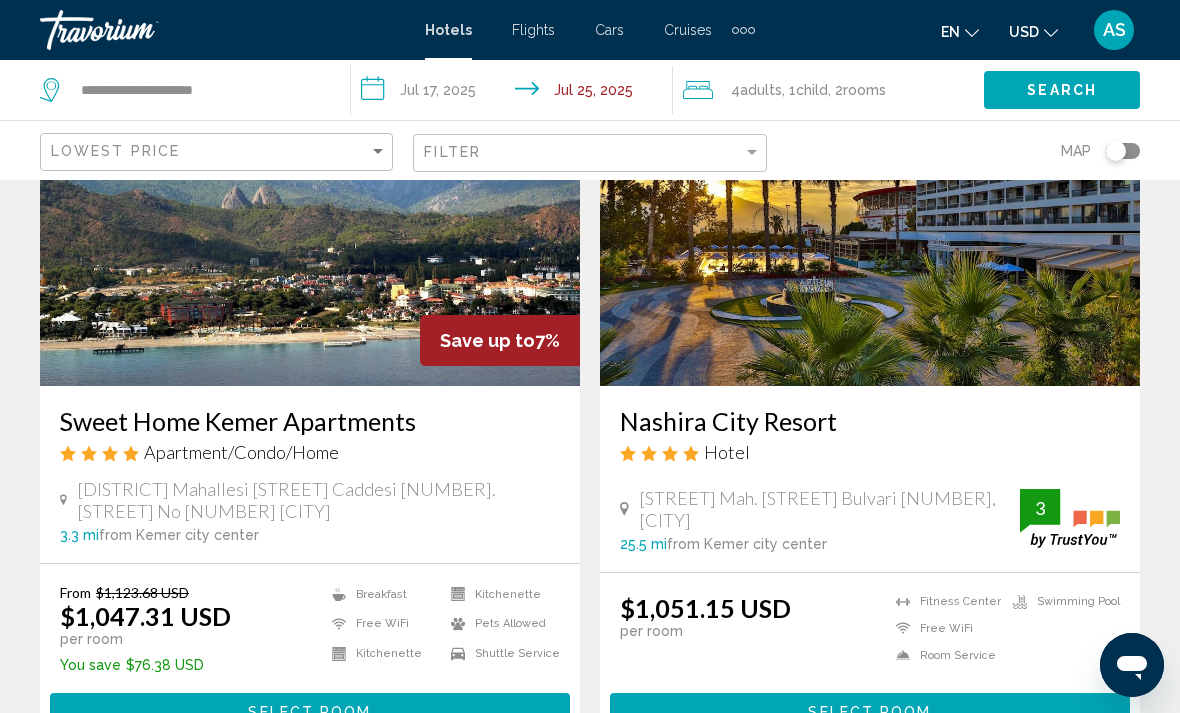click on "Select Room" at bounding box center (869, 713) 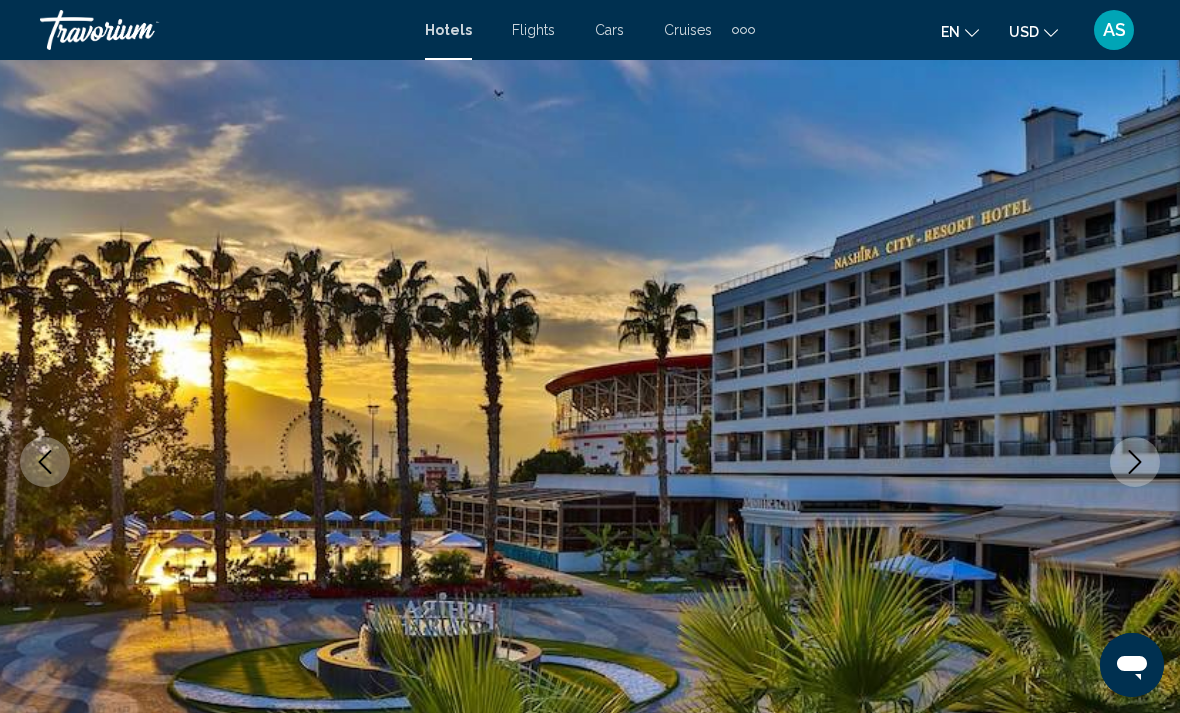 scroll, scrollTop: 184, scrollLeft: 0, axis: vertical 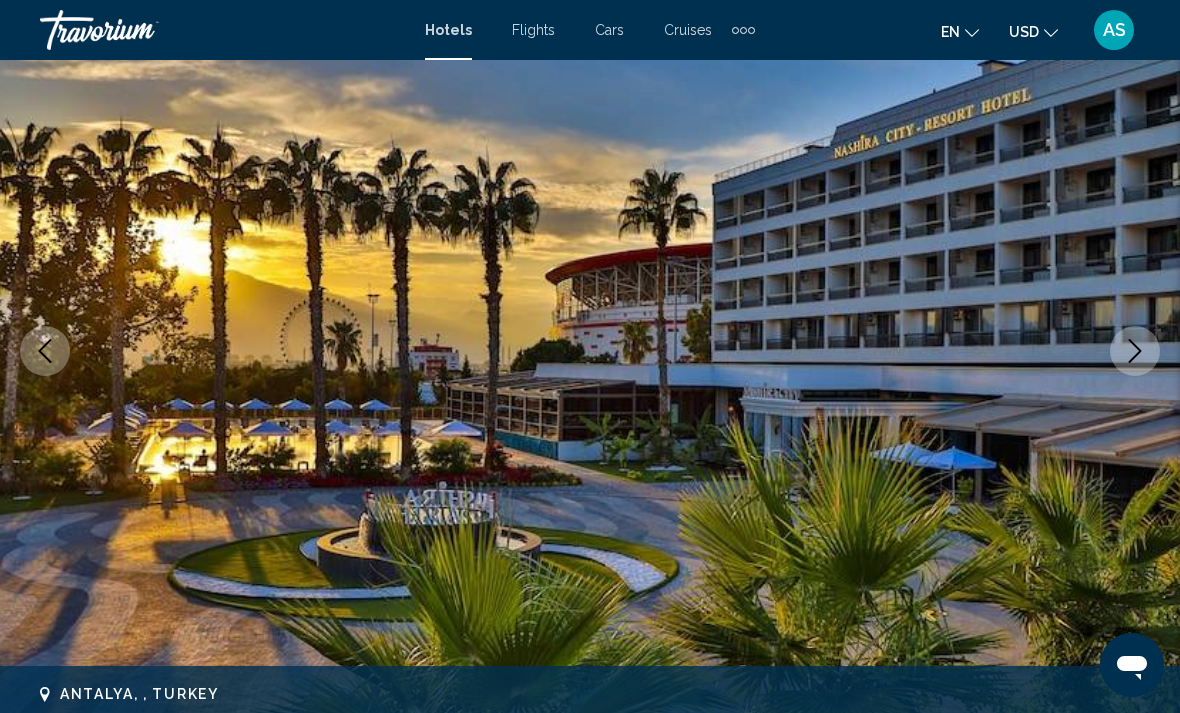 click 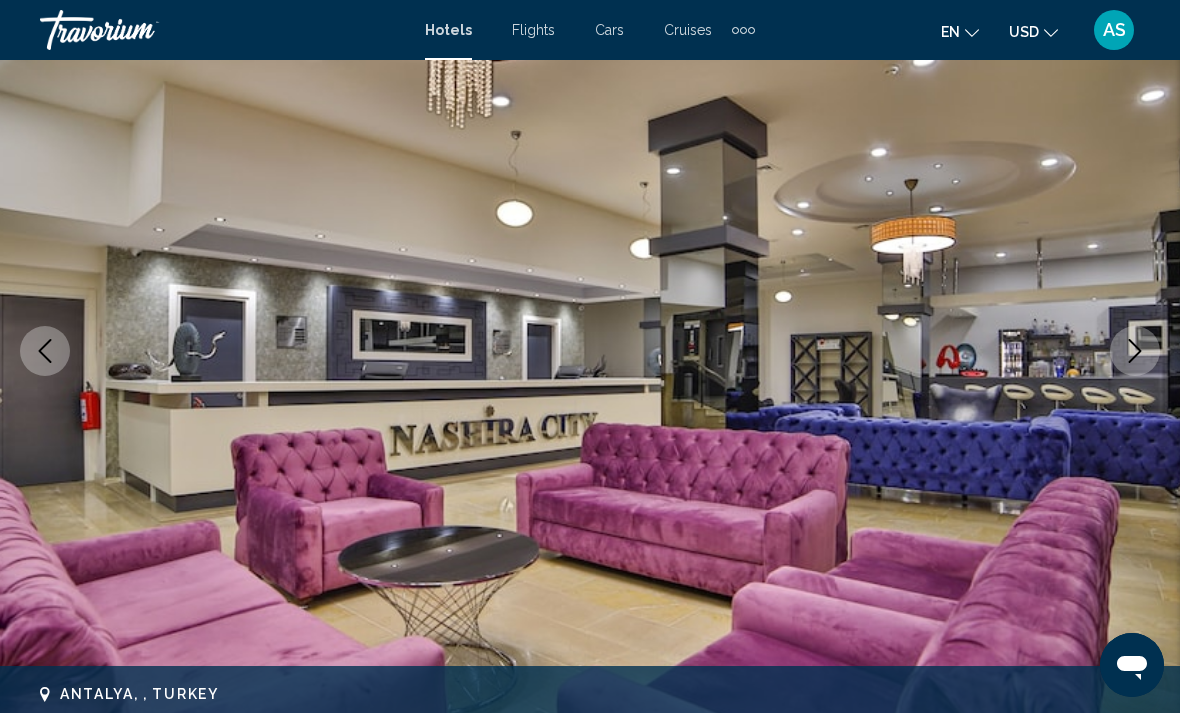click at bounding box center [1135, 351] 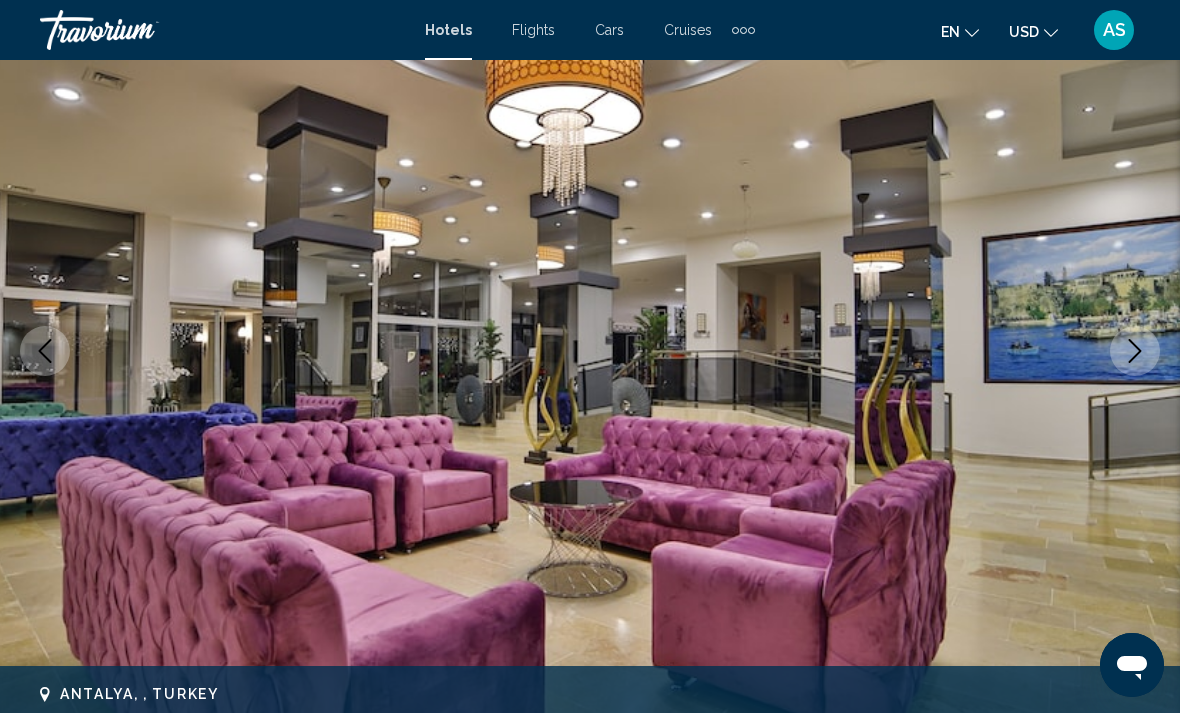 click at bounding box center [1135, 351] 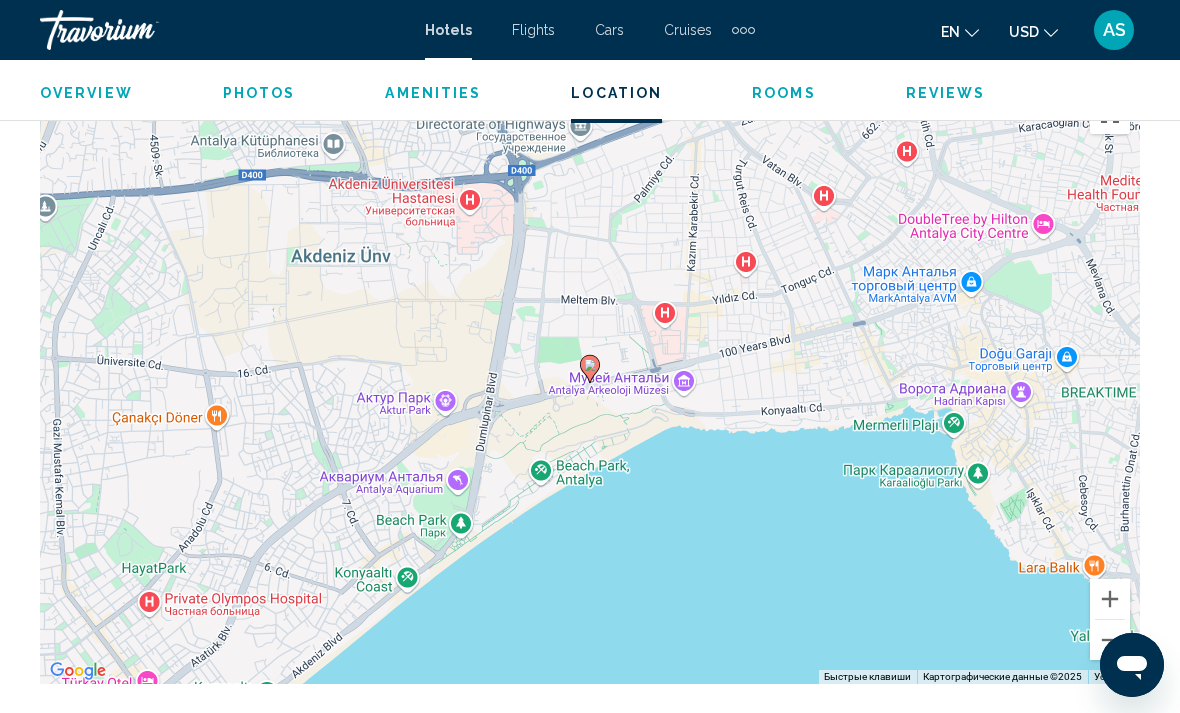 scroll, scrollTop: 2275, scrollLeft: 0, axis: vertical 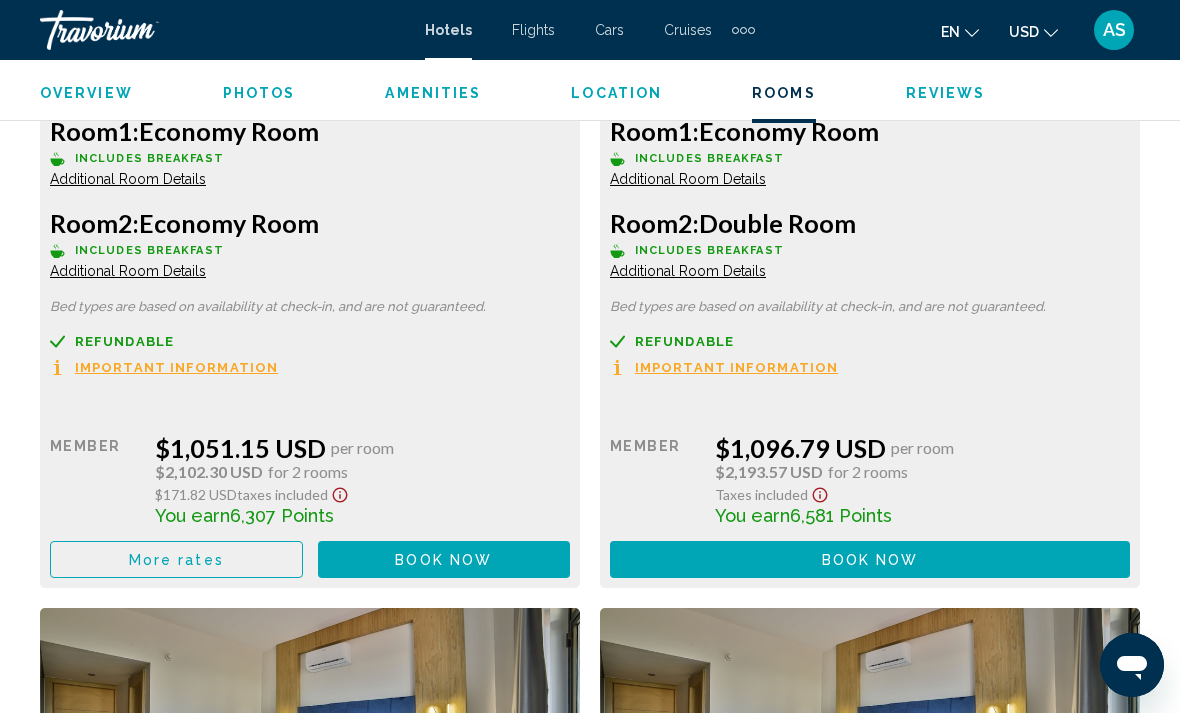 click on "More rates" at bounding box center (176, 559) 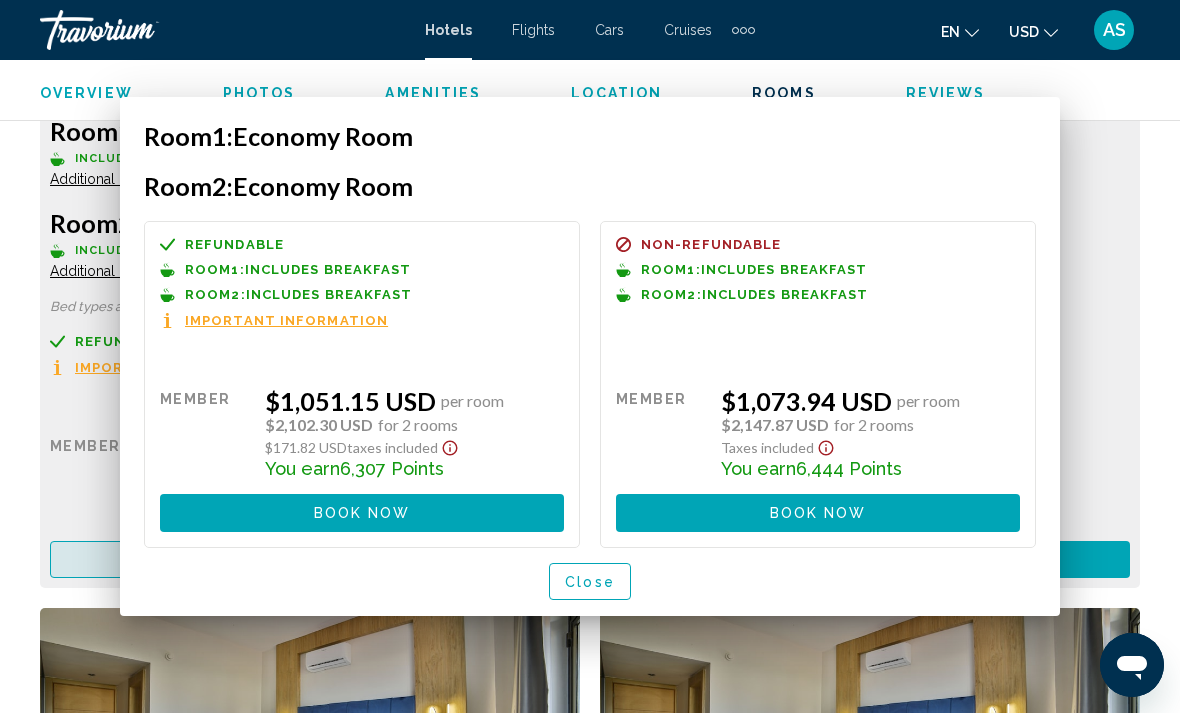 scroll, scrollTop: 0, scrollLeft: 0, axis: both 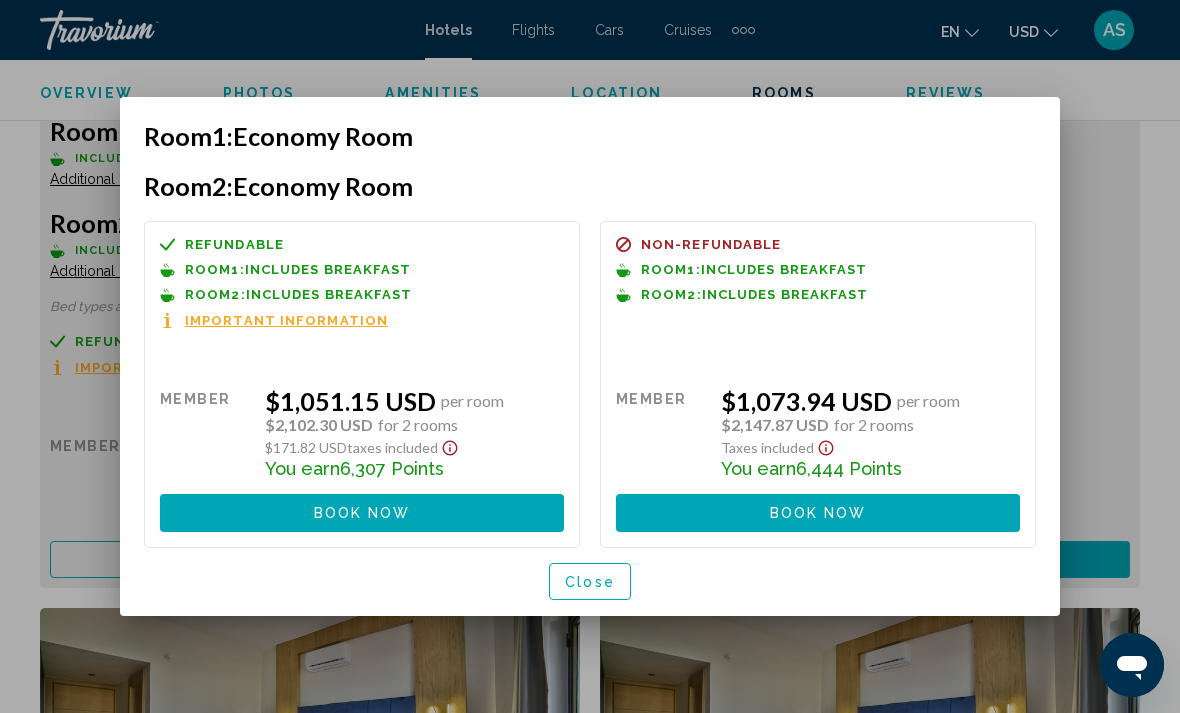 click on "Close" at bounding box center [590, 581] 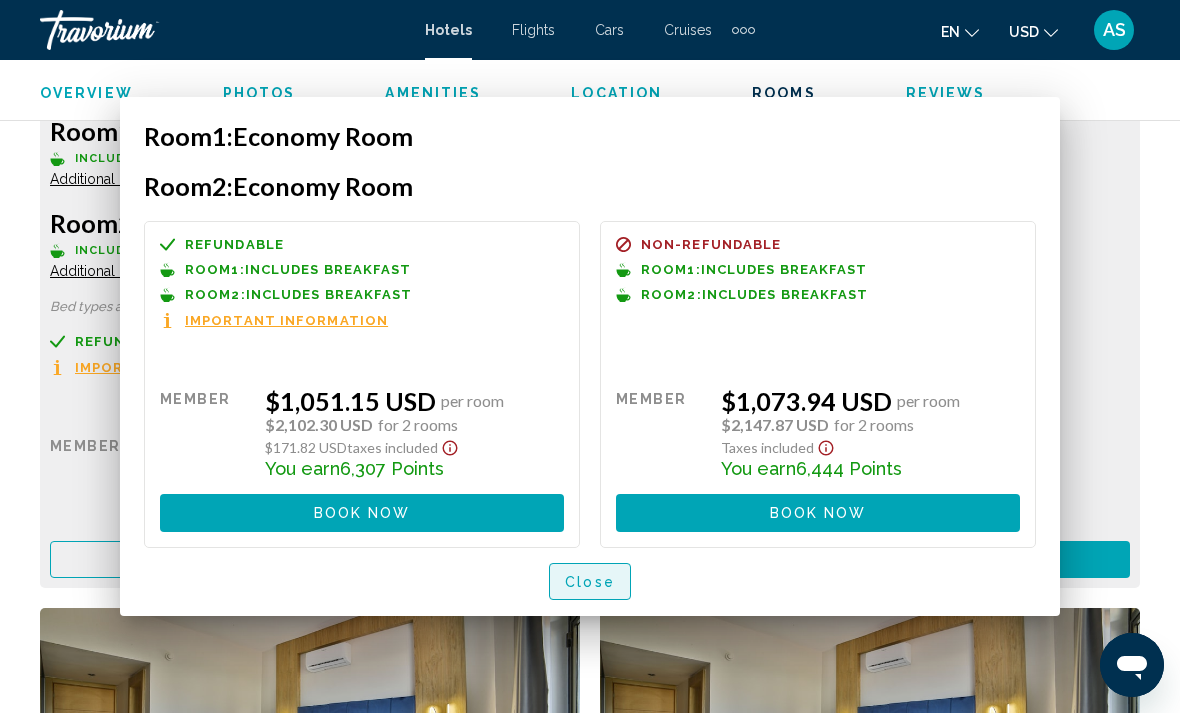 scroll, scrollTop: 3326, scrollLeft: 0, axis: vertical 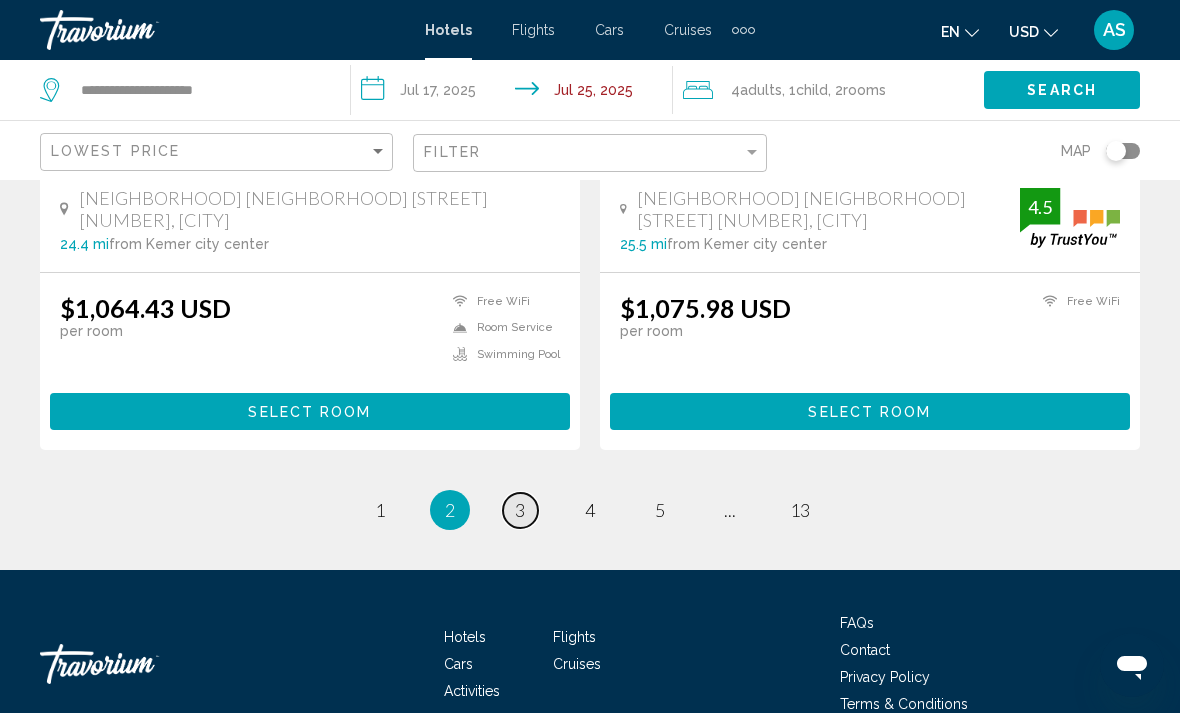 click on "3" at bounding box center [520, 510] 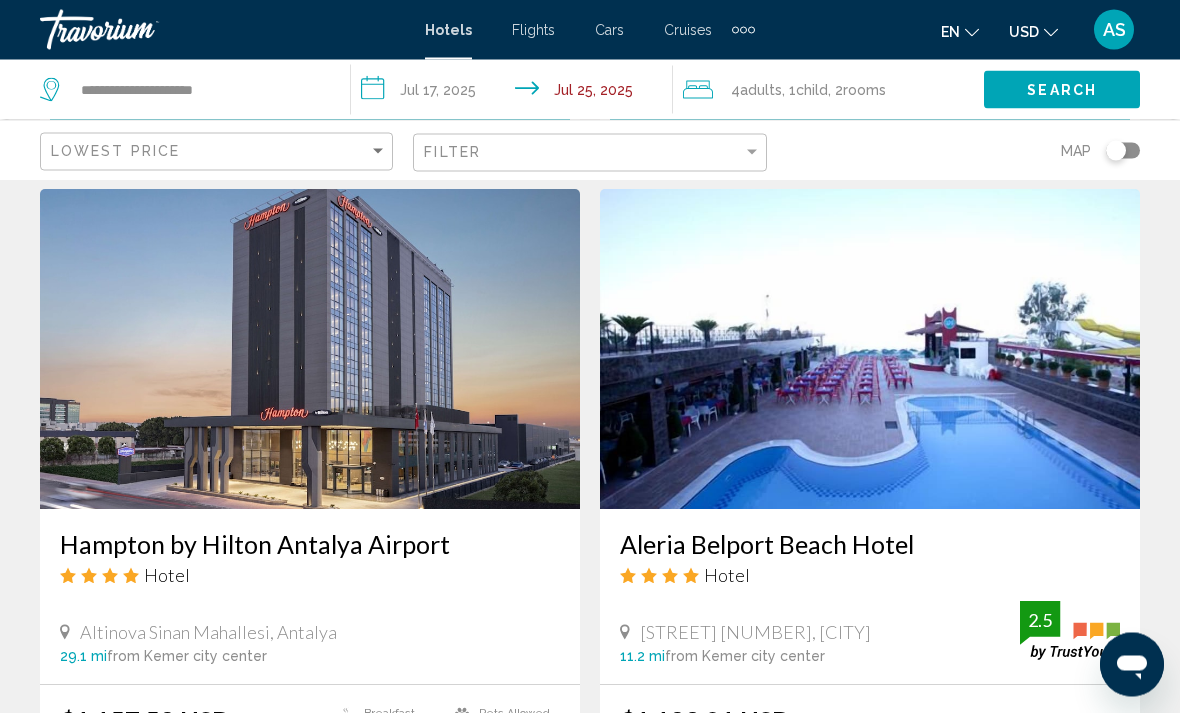 scroll, scrollTop: 2922, scrollLeft: 0, axis: vertical 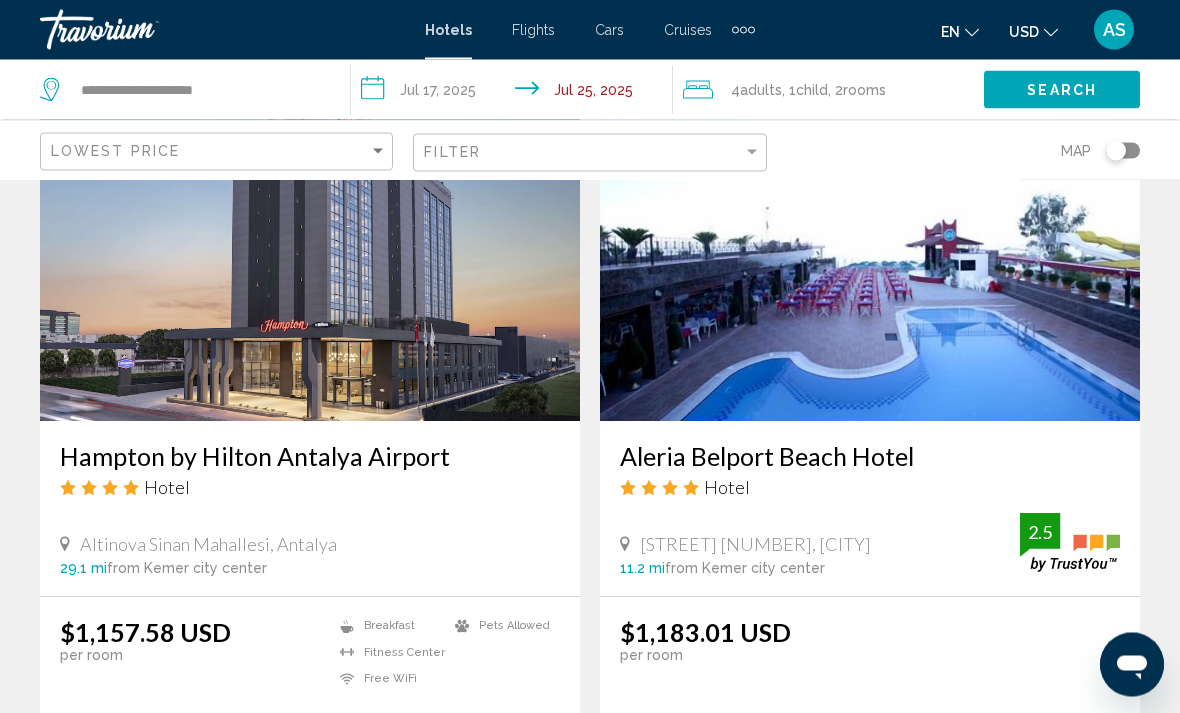 click on "Select Room" at bounding box center (310, 736) 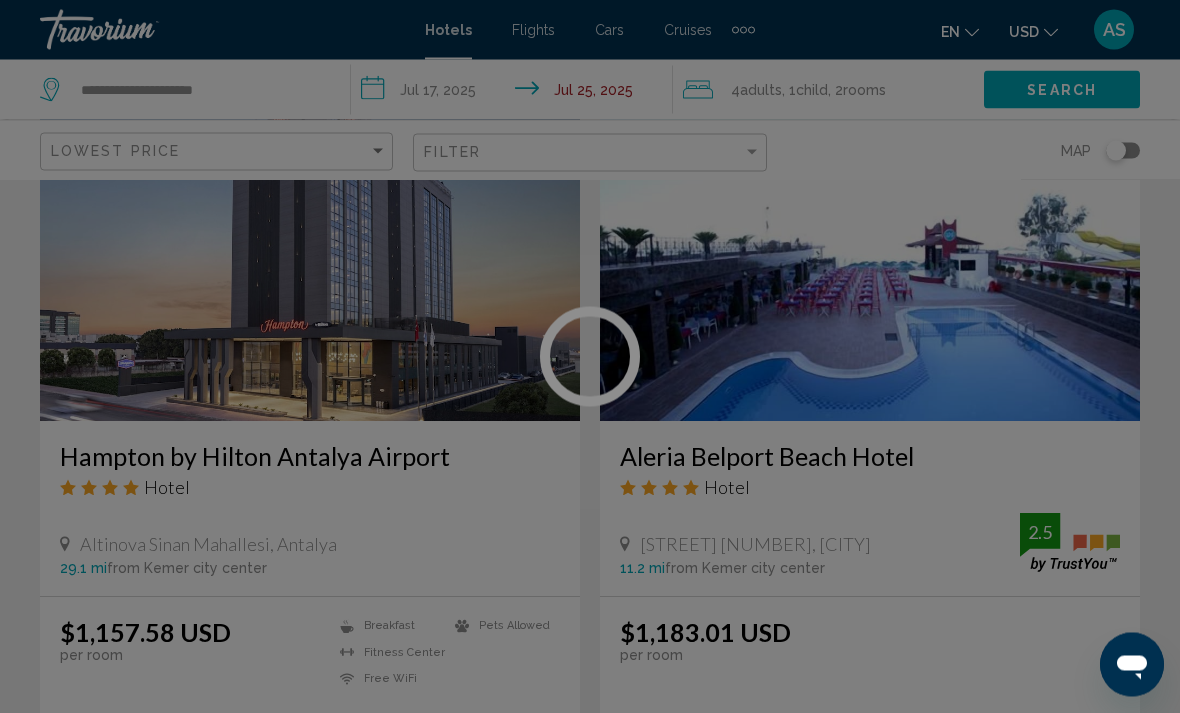 scroll, scrollTop: 3009, scrollLeft: 0, axis: vertical 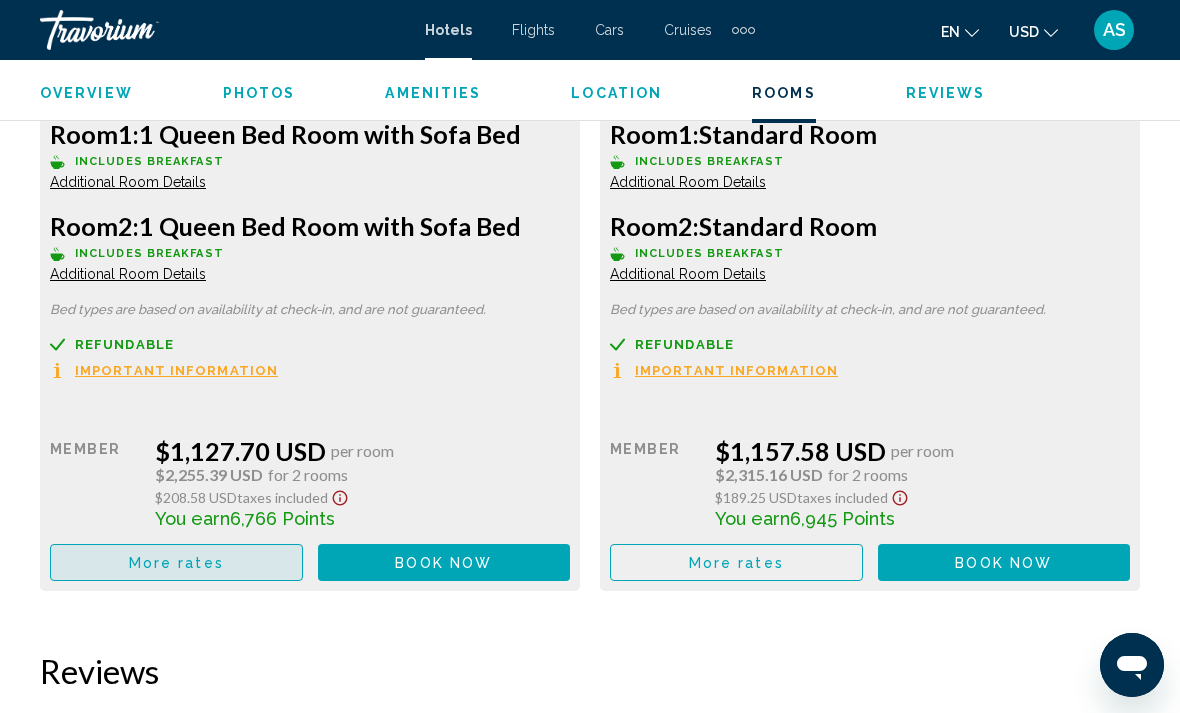 click on "More rates" at bounding box center (176, 562) 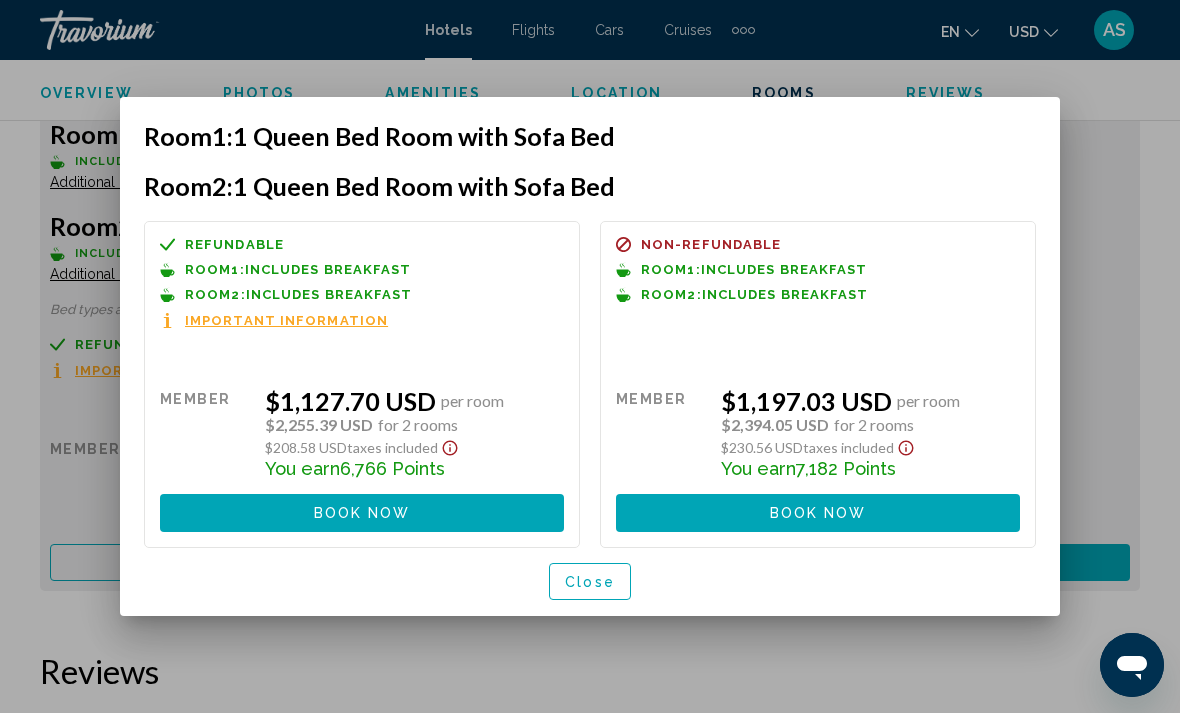 click on "Close" at bounding box center [590, 582] 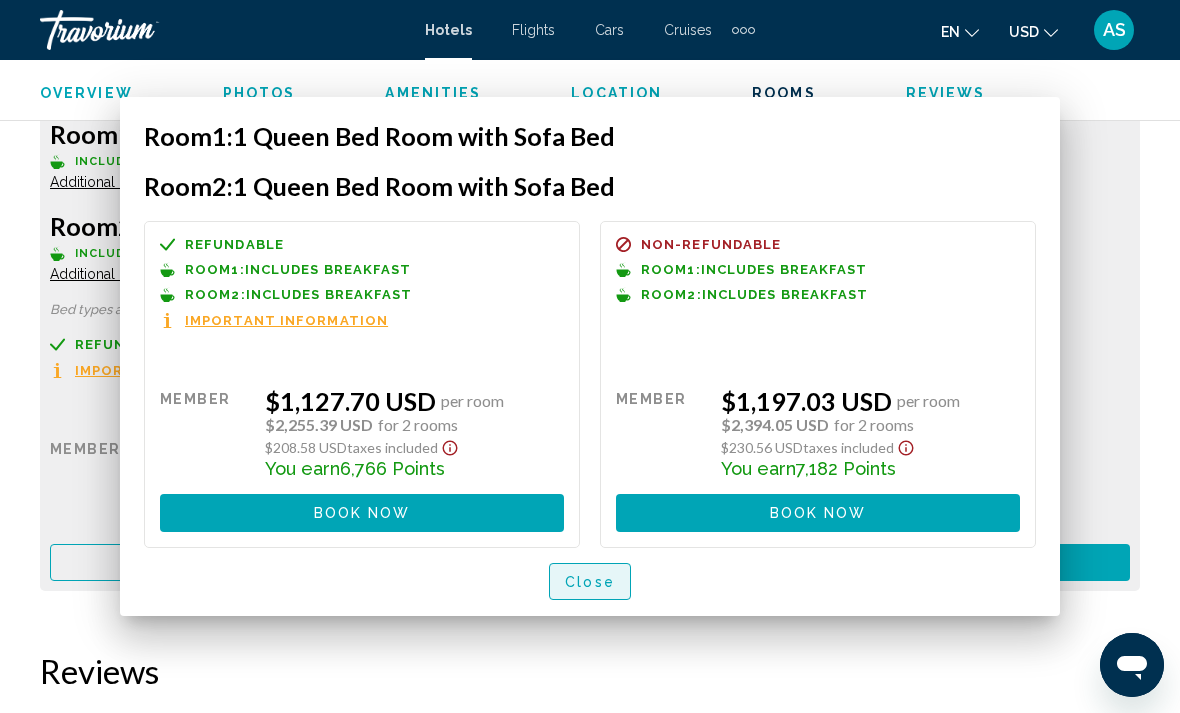 scroll, scrollTop: 3278, scrollLeft: 0, axis: vertical 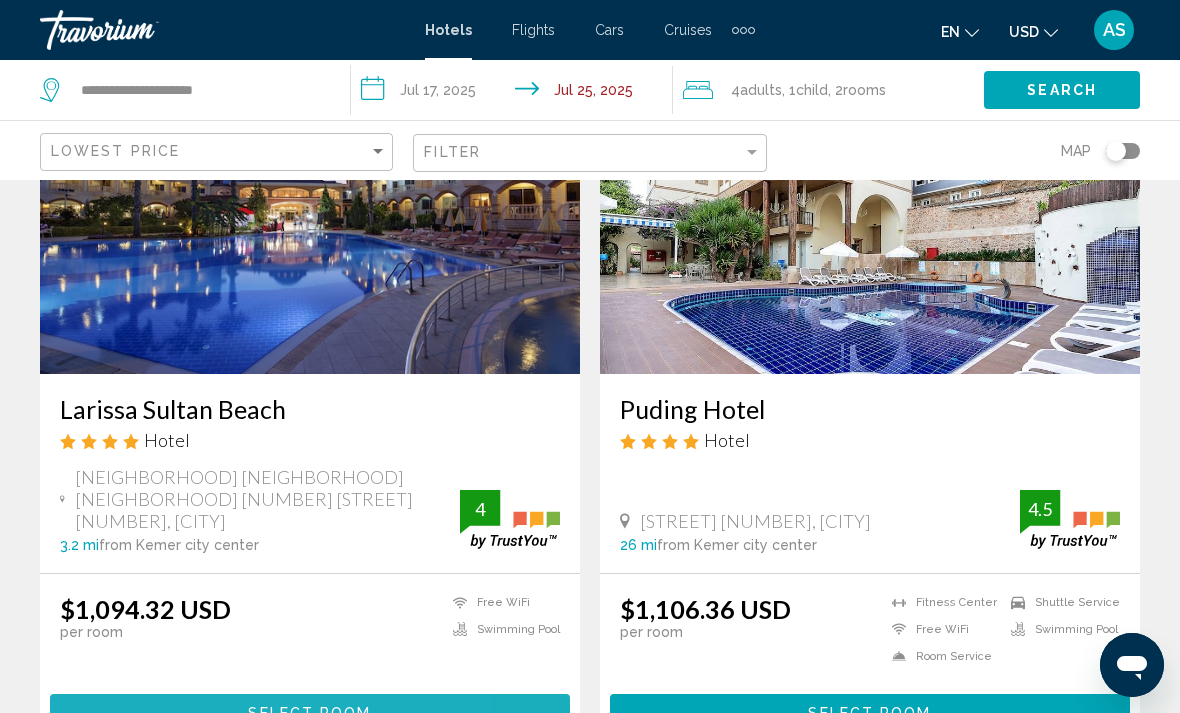 click on "Select Room" at bounding box center [310, 712] 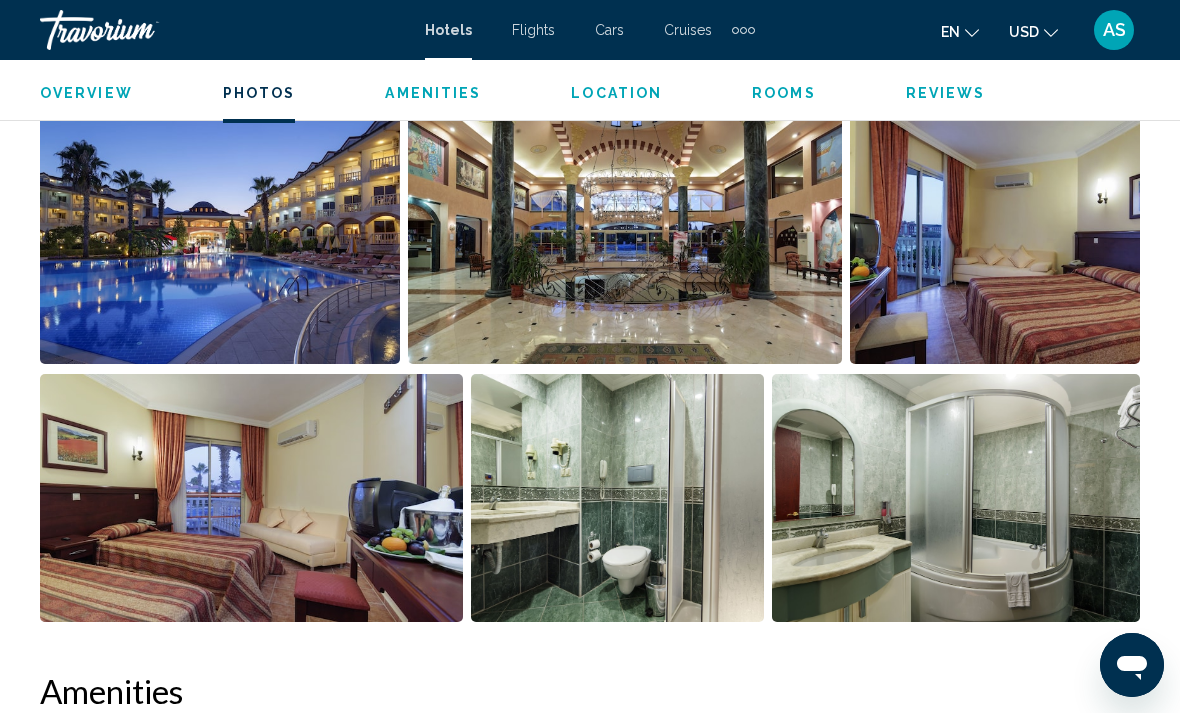scroll, scrollTop: 1404, scrollLeft: 0, axis: vertical 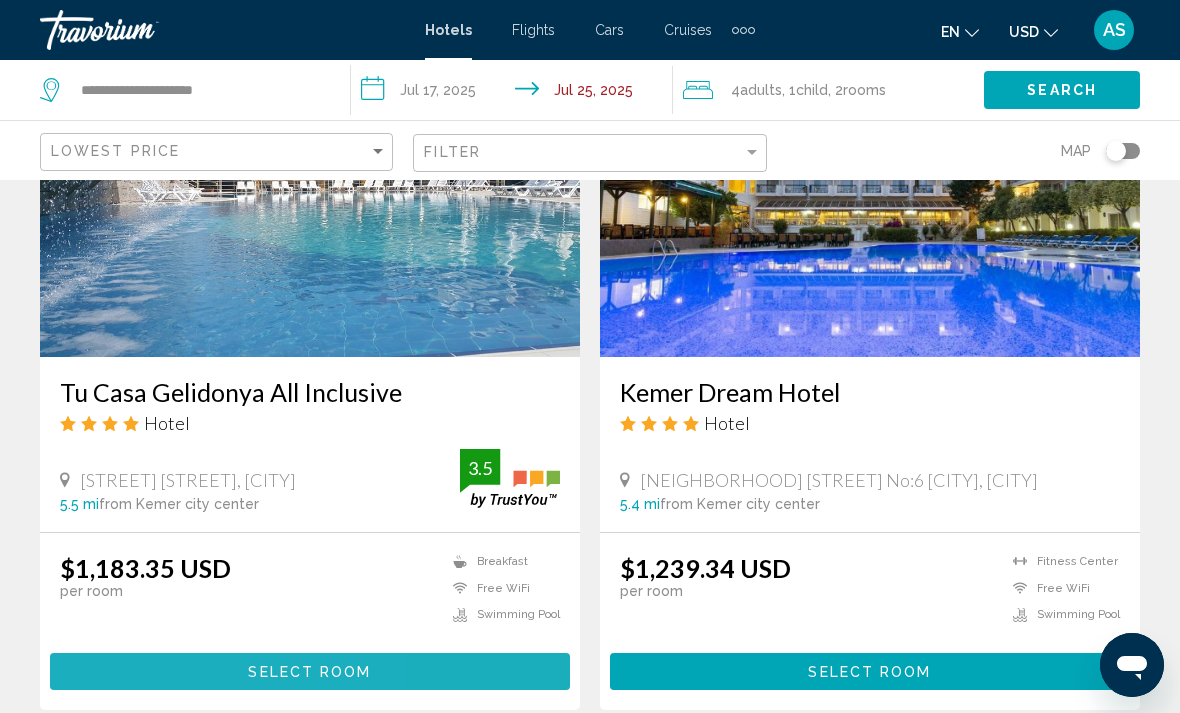 click on "Select Room" at bounding box center [310, 671] 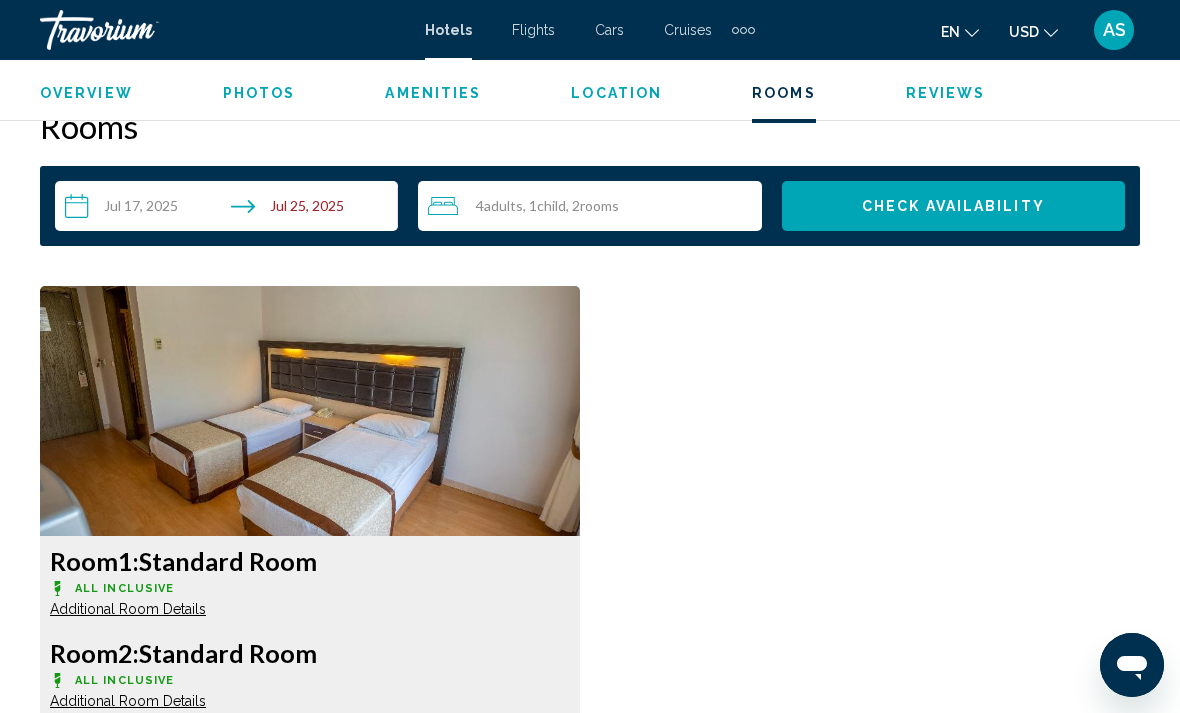 scroll, scrollTop: 2869, scrollLeft: 0, axis: vertical 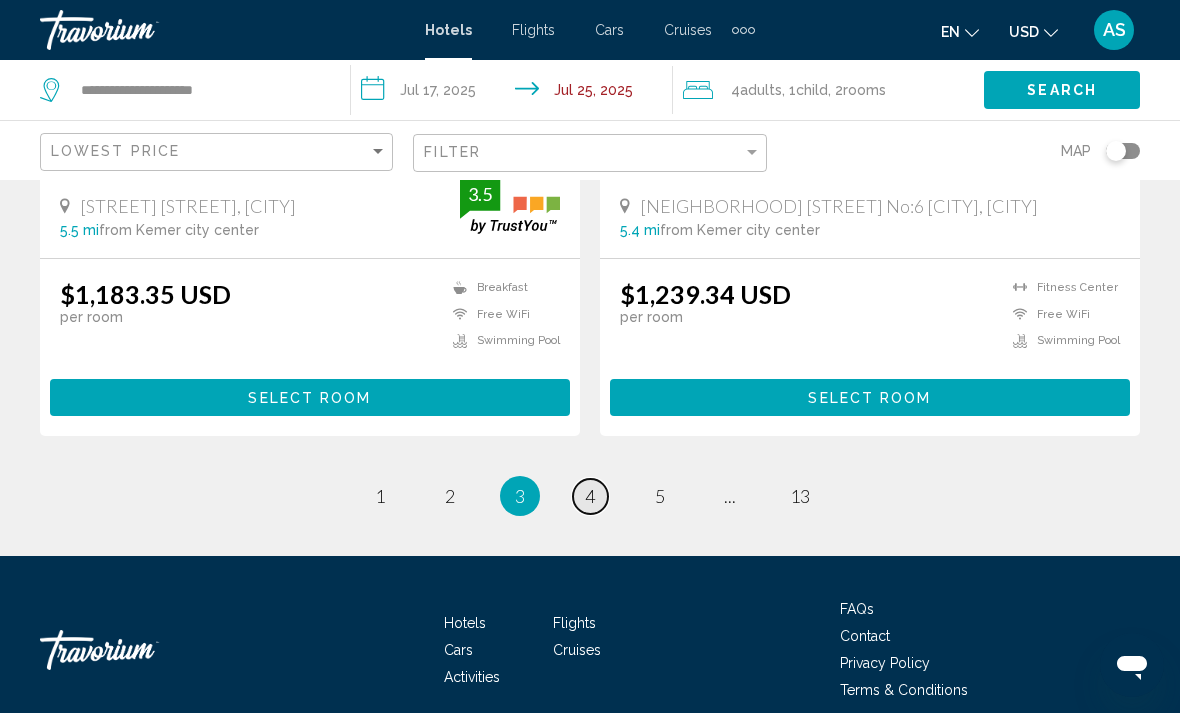 click on "4" at bounding box center [590, 496] 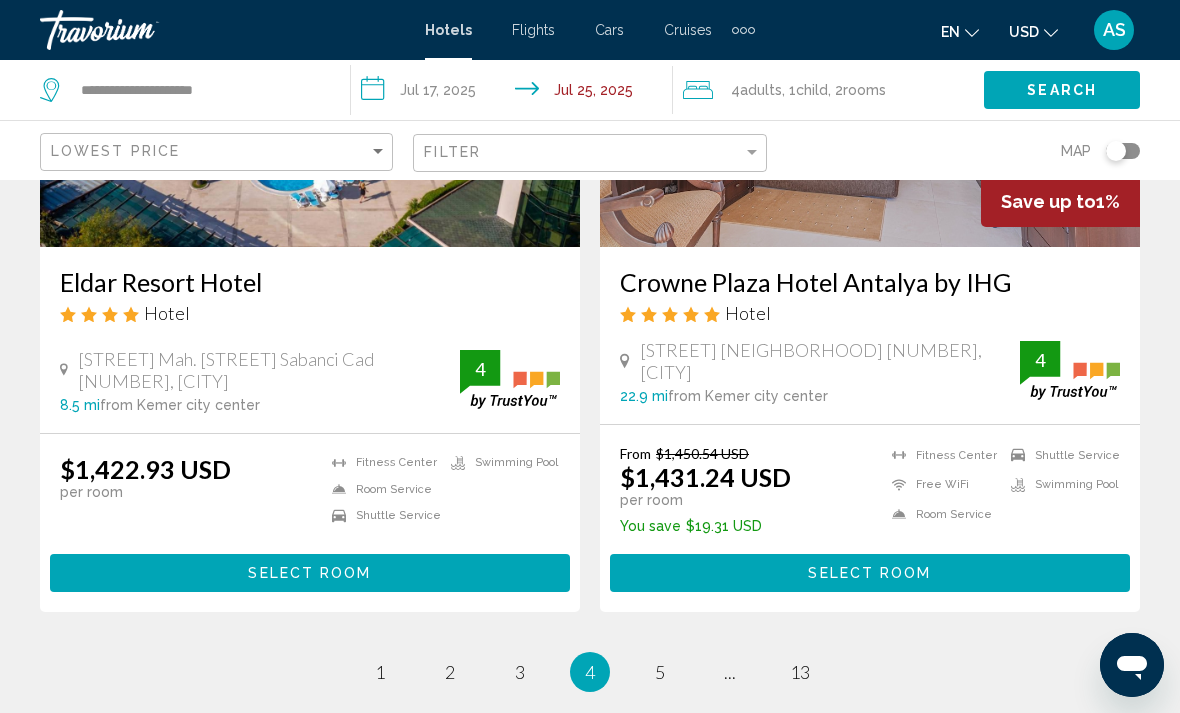 scroll, scrollTop: 4081, scrollLeft: 0, axis: vertical 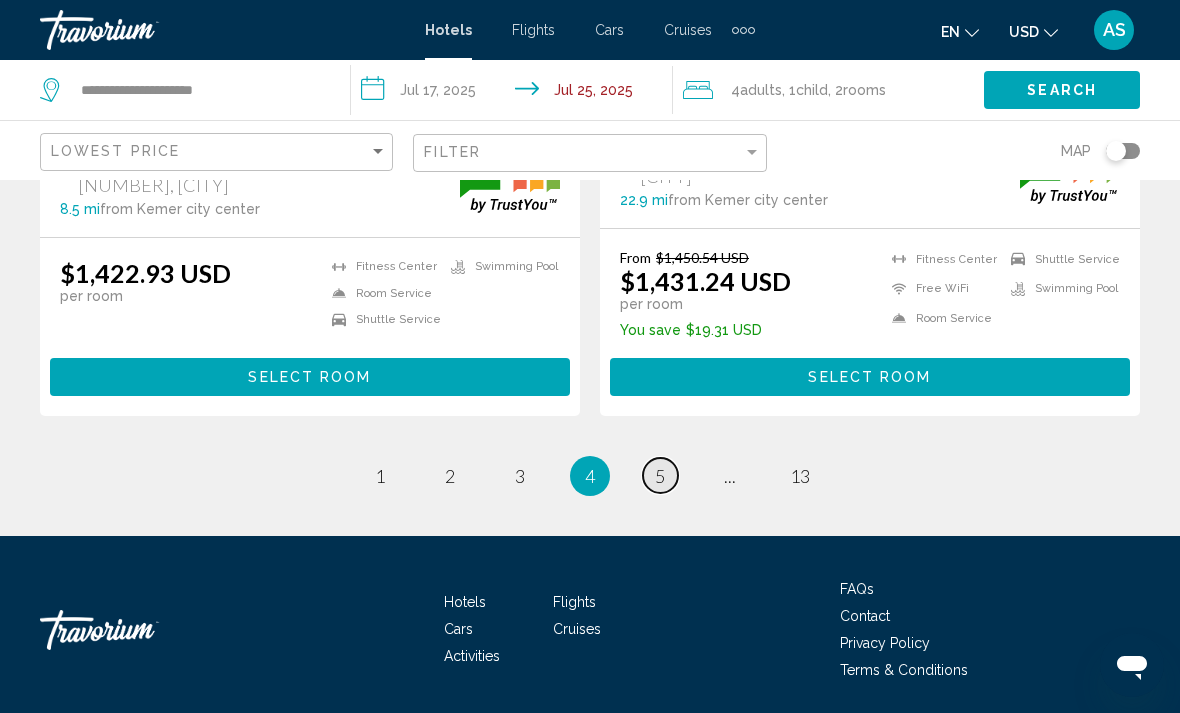 click on "5" at bounding box center [660, 476] 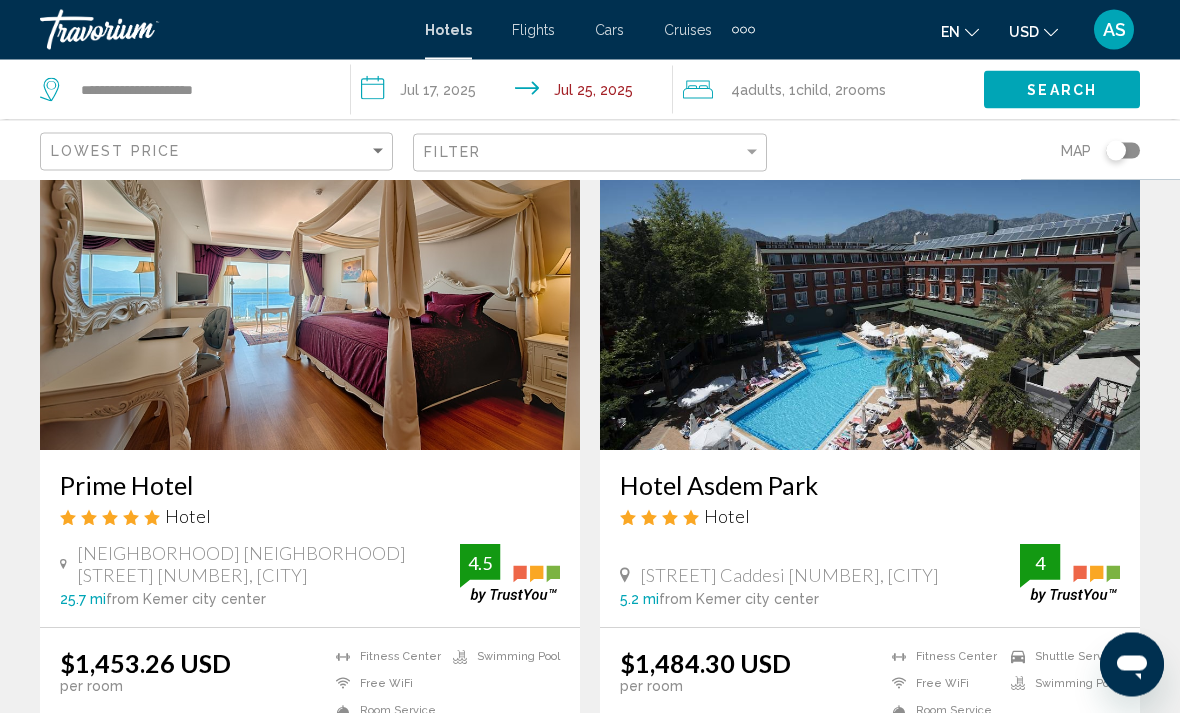 scroll, scrollTop: 820, scrollLeft: 0, axis: vertical 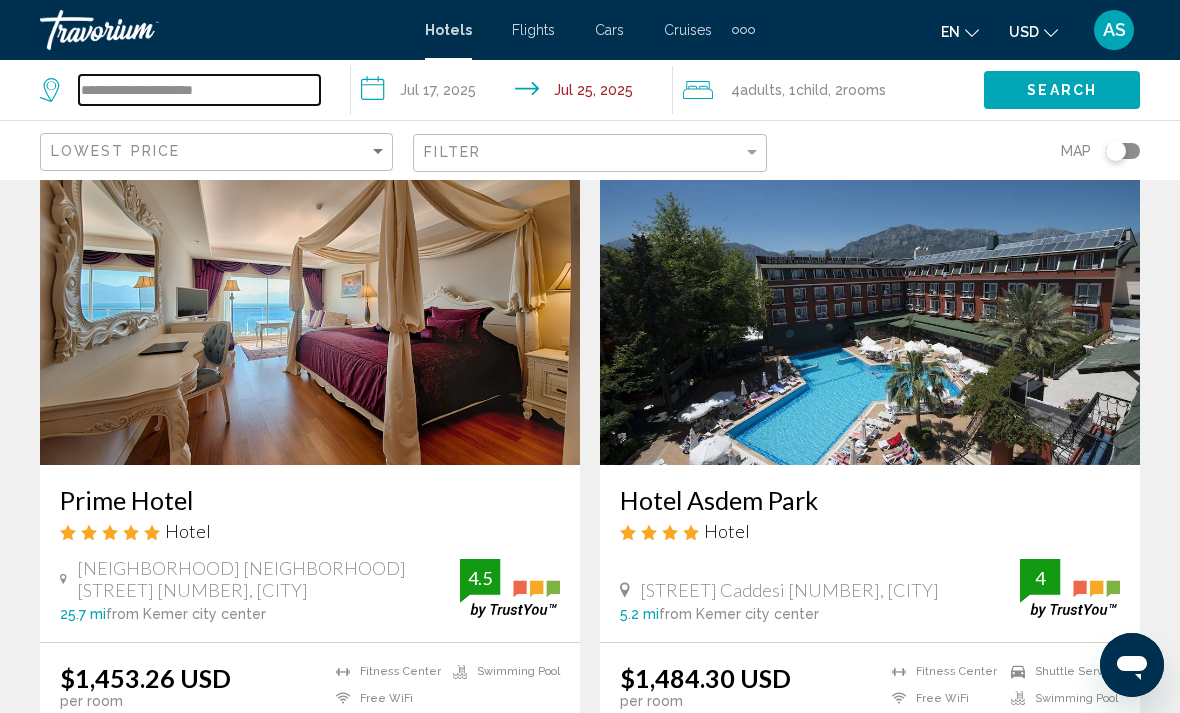 click on "**********" at bounding box center [199, 90] 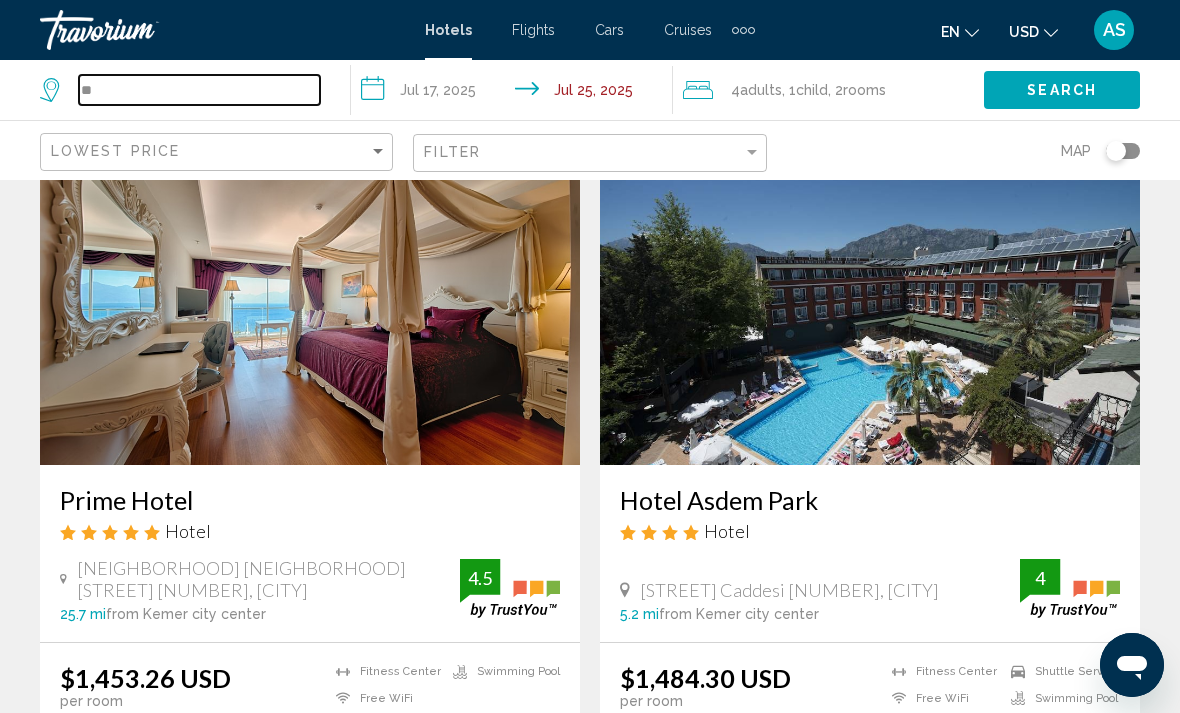 type on "*" 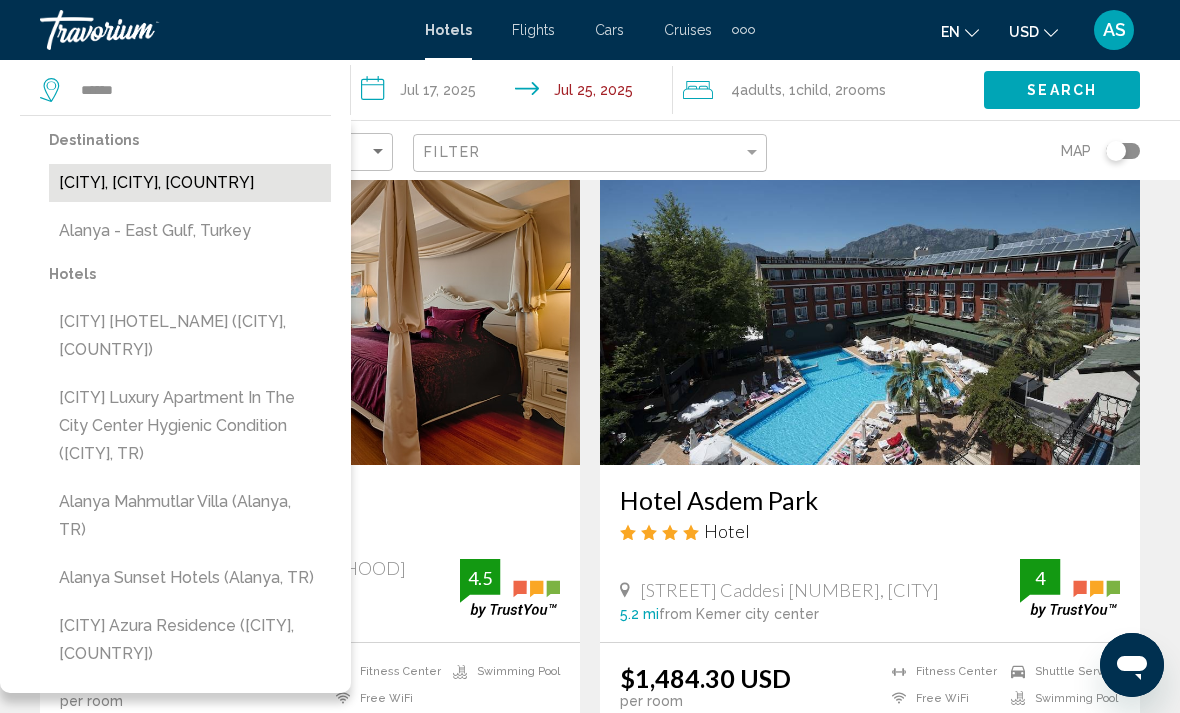 click on "[CITY], [CITY], [COUNTRY]" at bounding box center [190, 183] 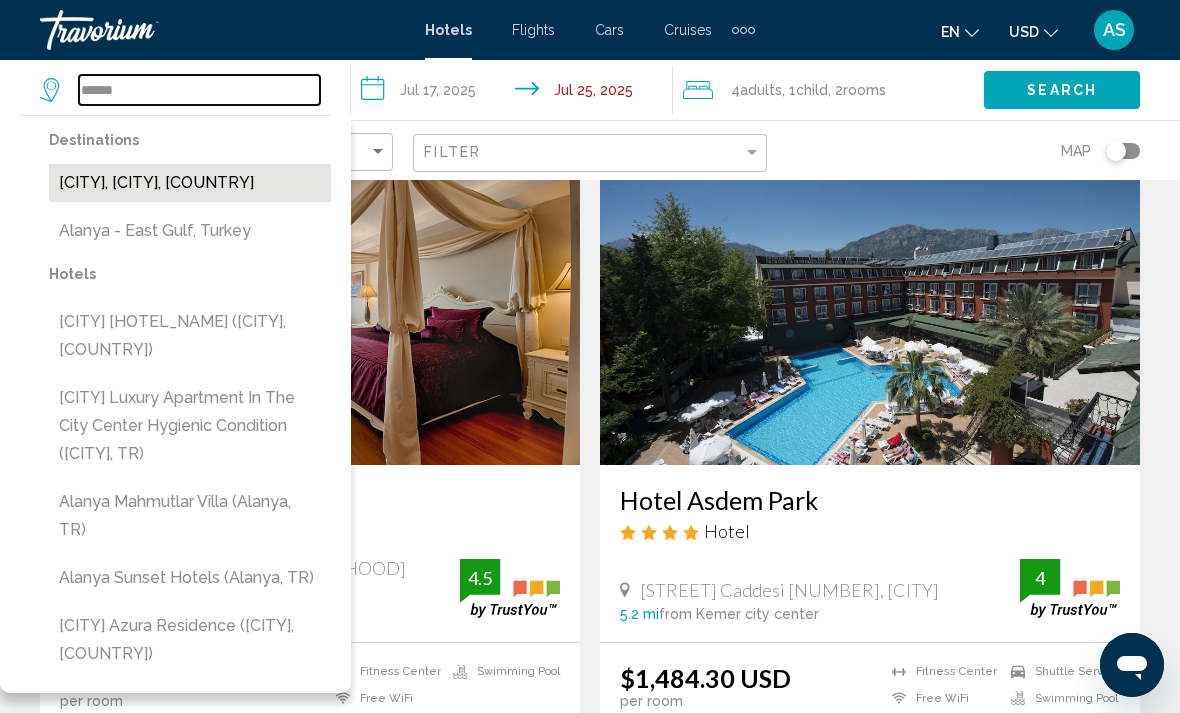 type on "**********" 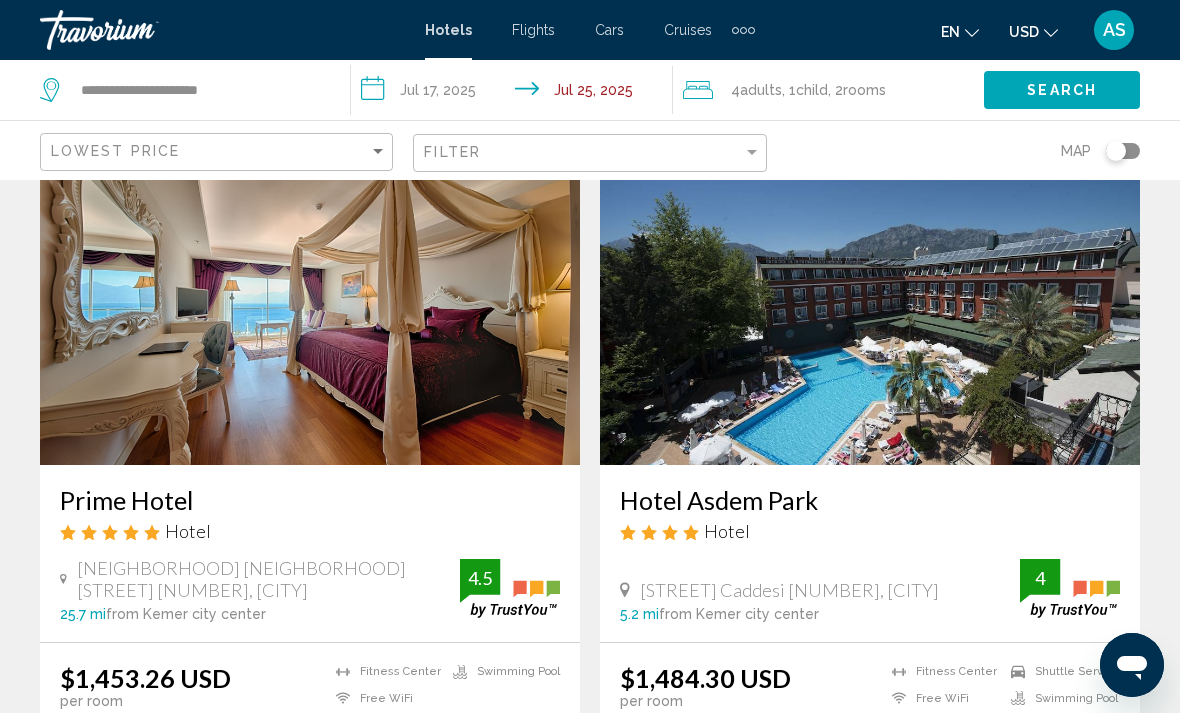 click on "Search" 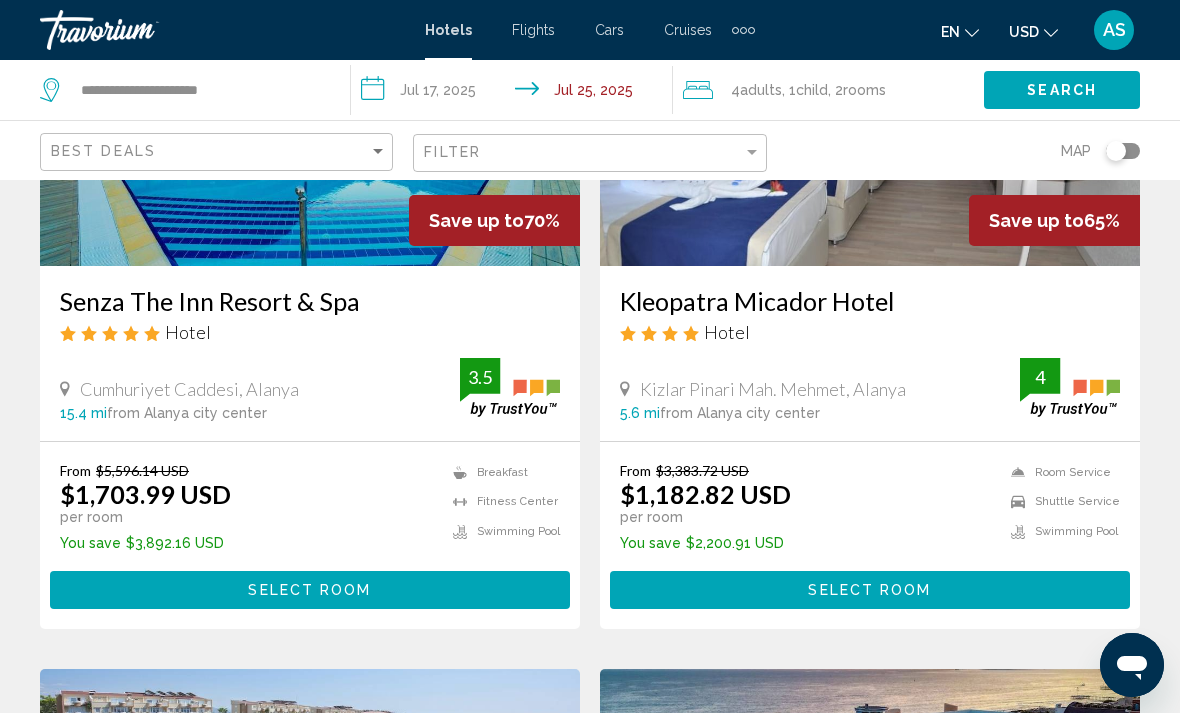 scroll, scrollTop: 314, scrollLeft: 0, axis: vertical 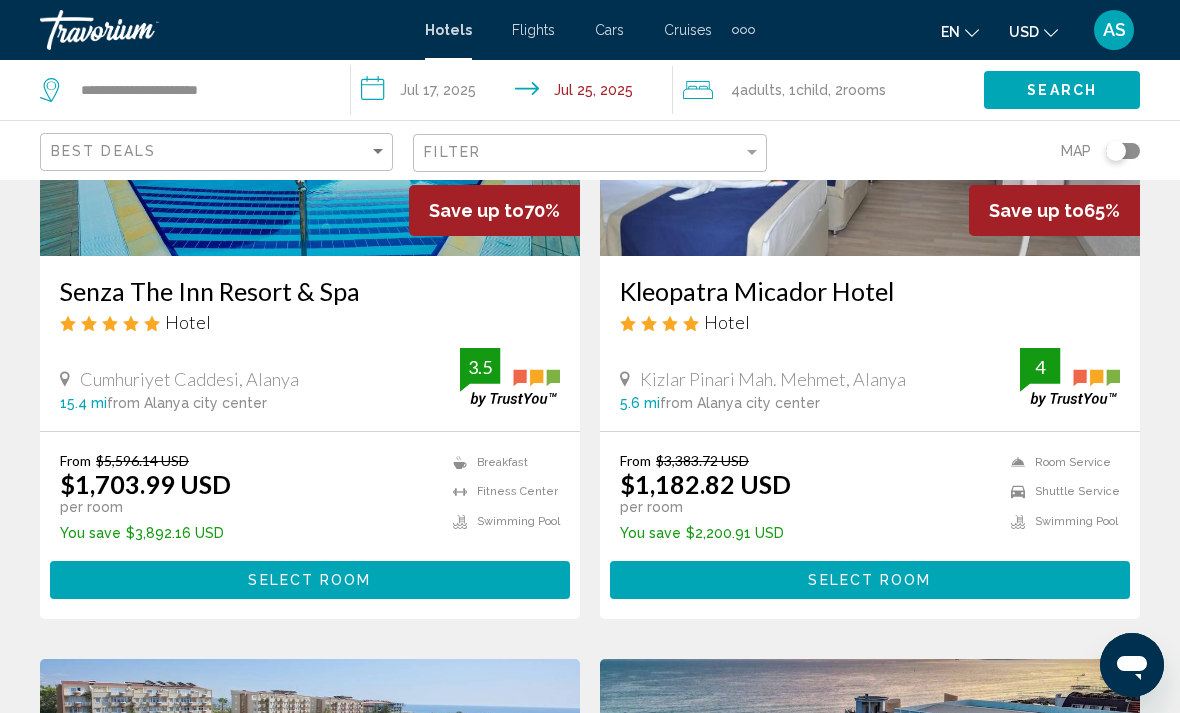 click on "Select Room" at bounding box center (310, 579) 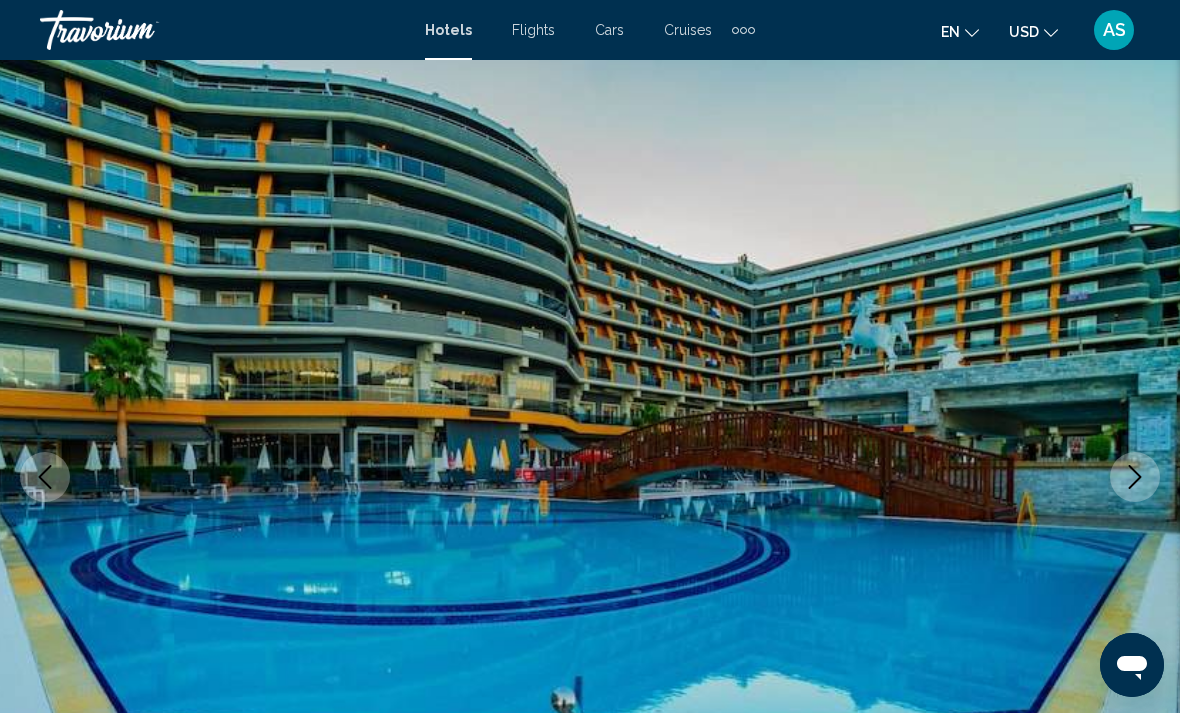 scroll, scrollTop: 84, scrollLeft: 0, axis: vertical 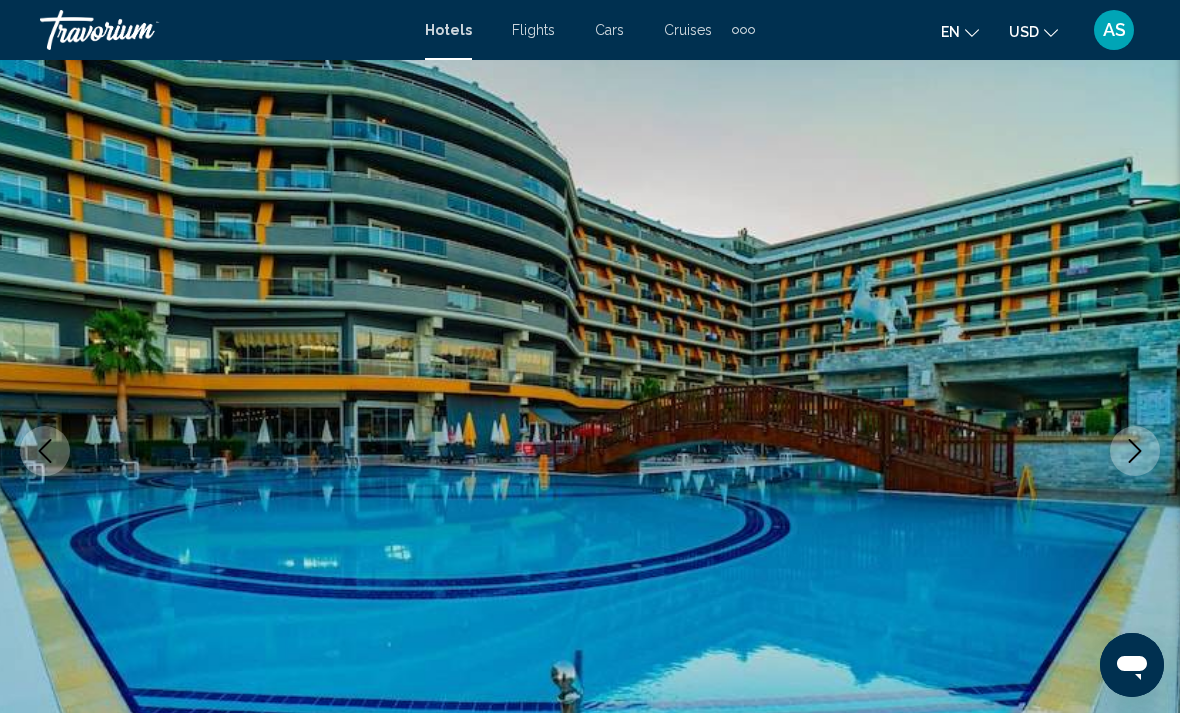 click 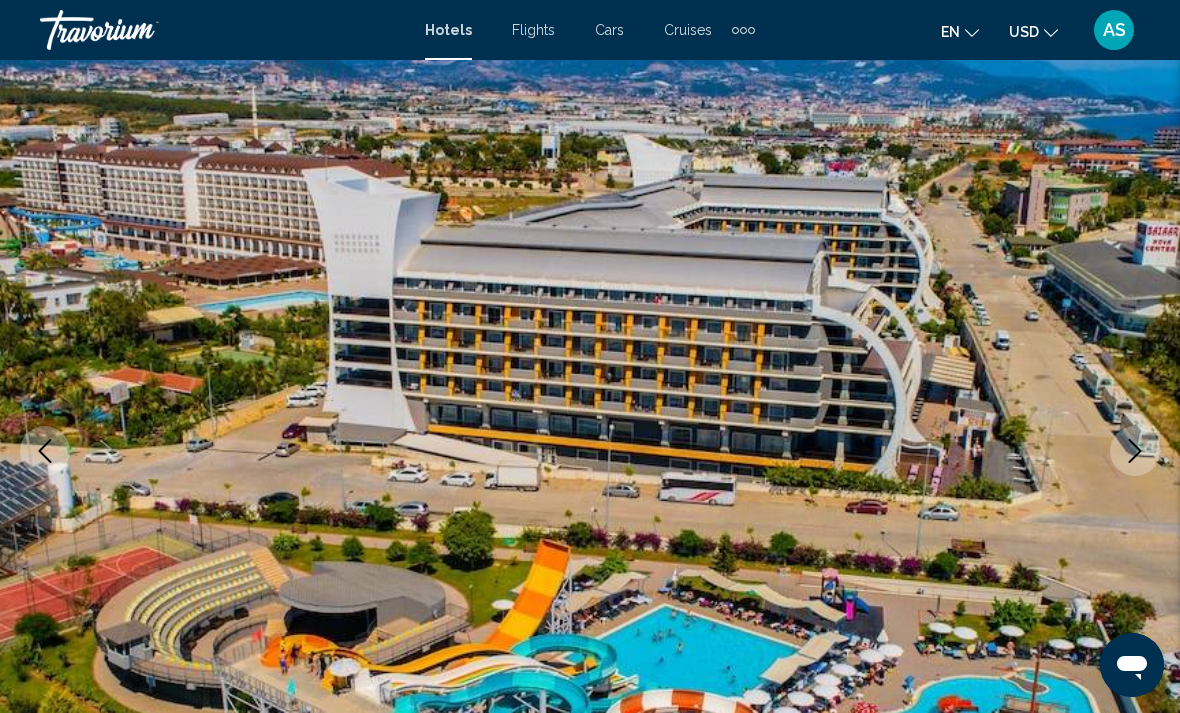 click 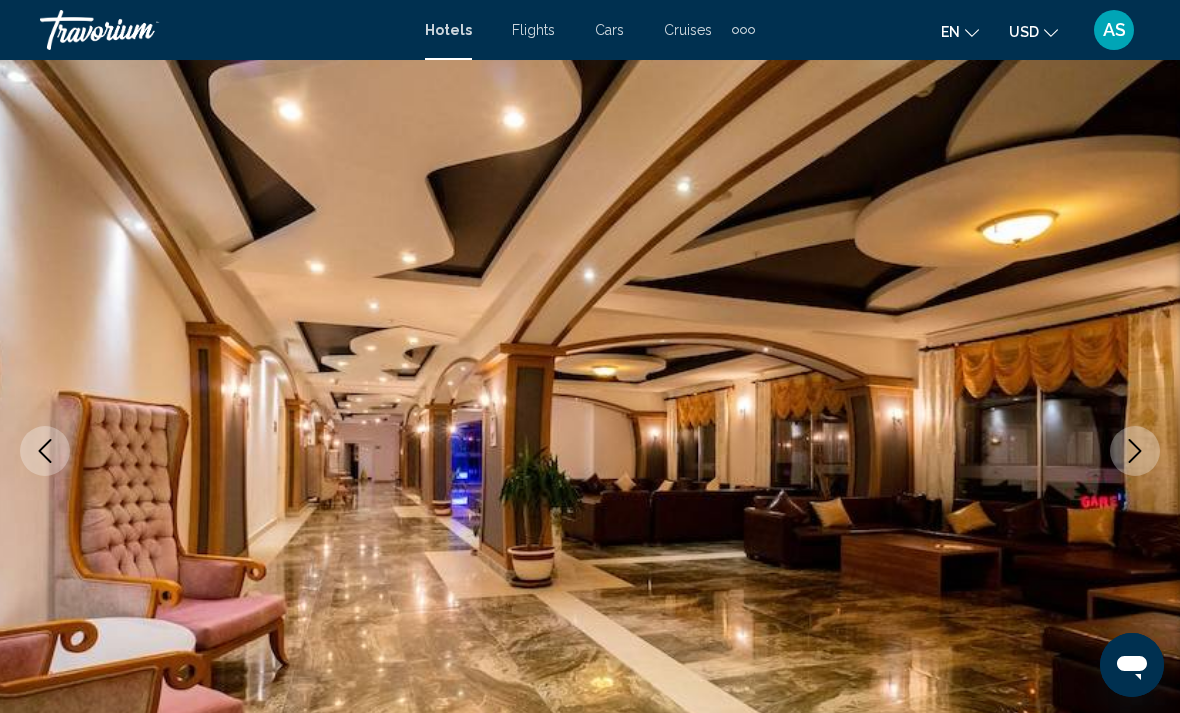 click at bounding box center [590, 451] 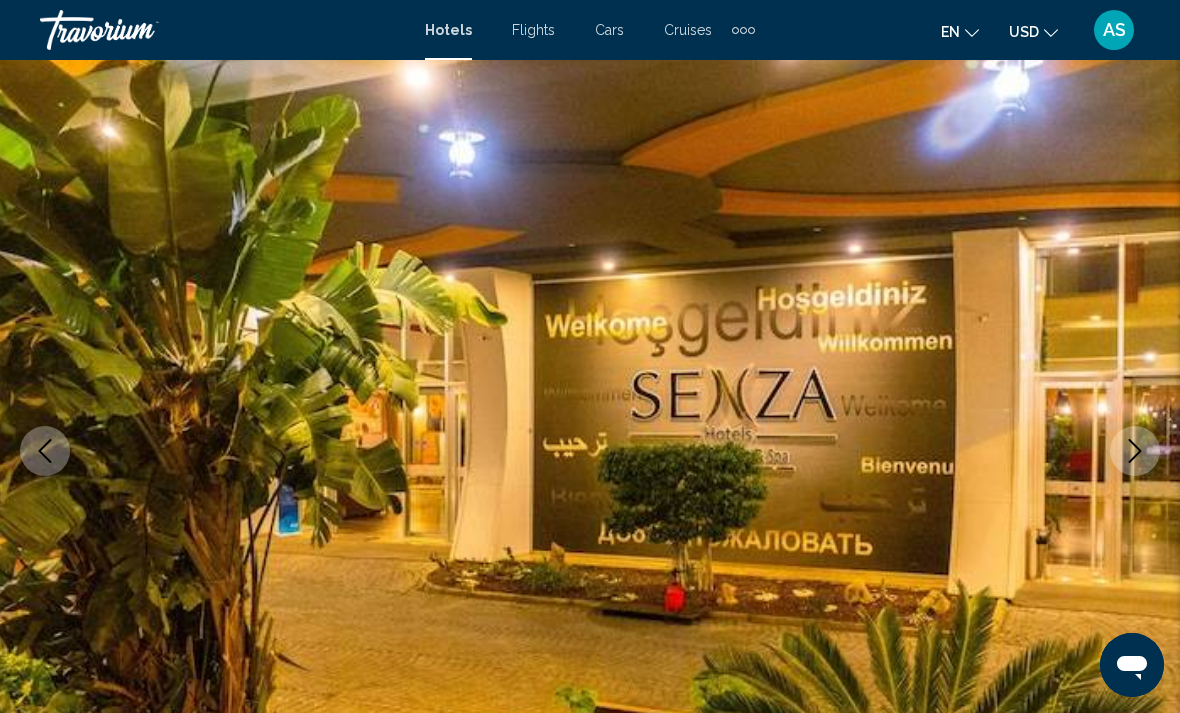 click at bounding box center (1135, 451) 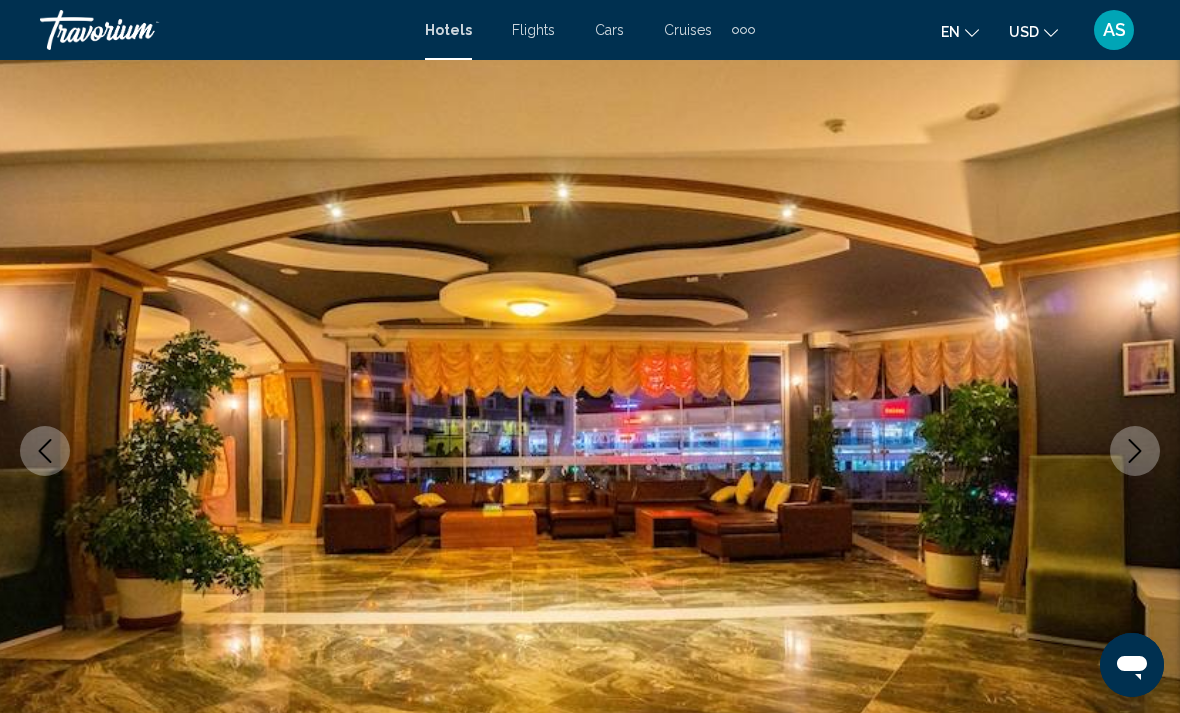 click at bounding box center [1135, 451] 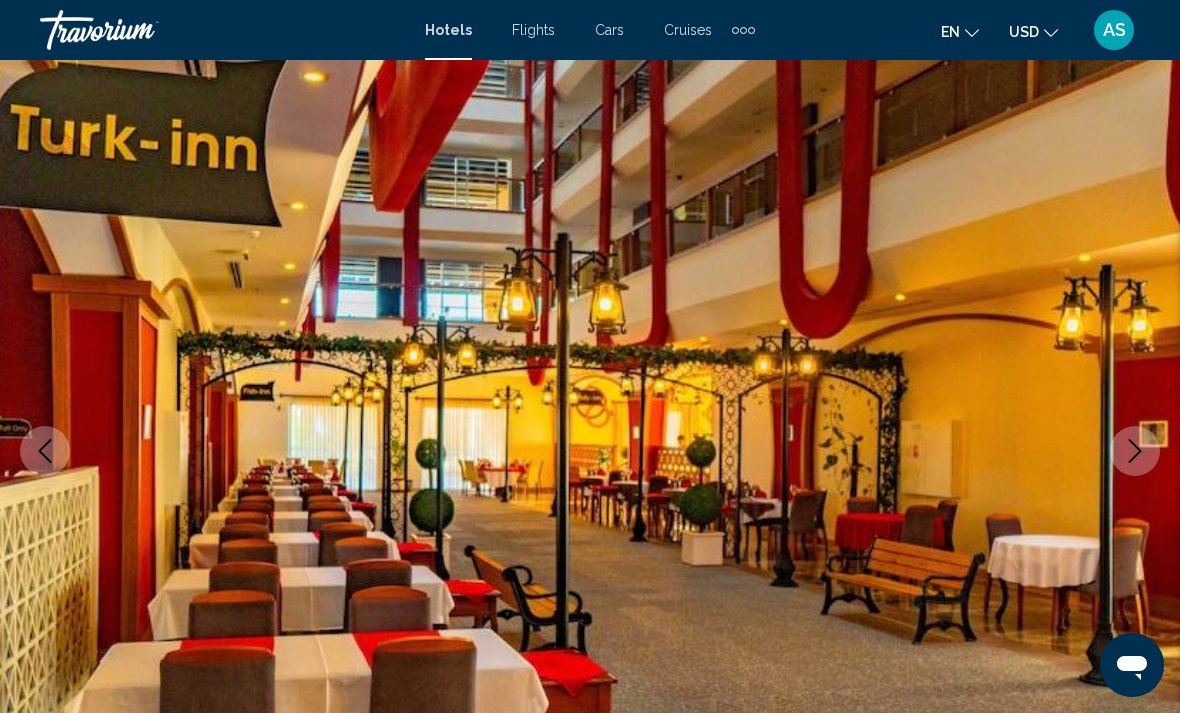 click at bounding box center [1135, 451] 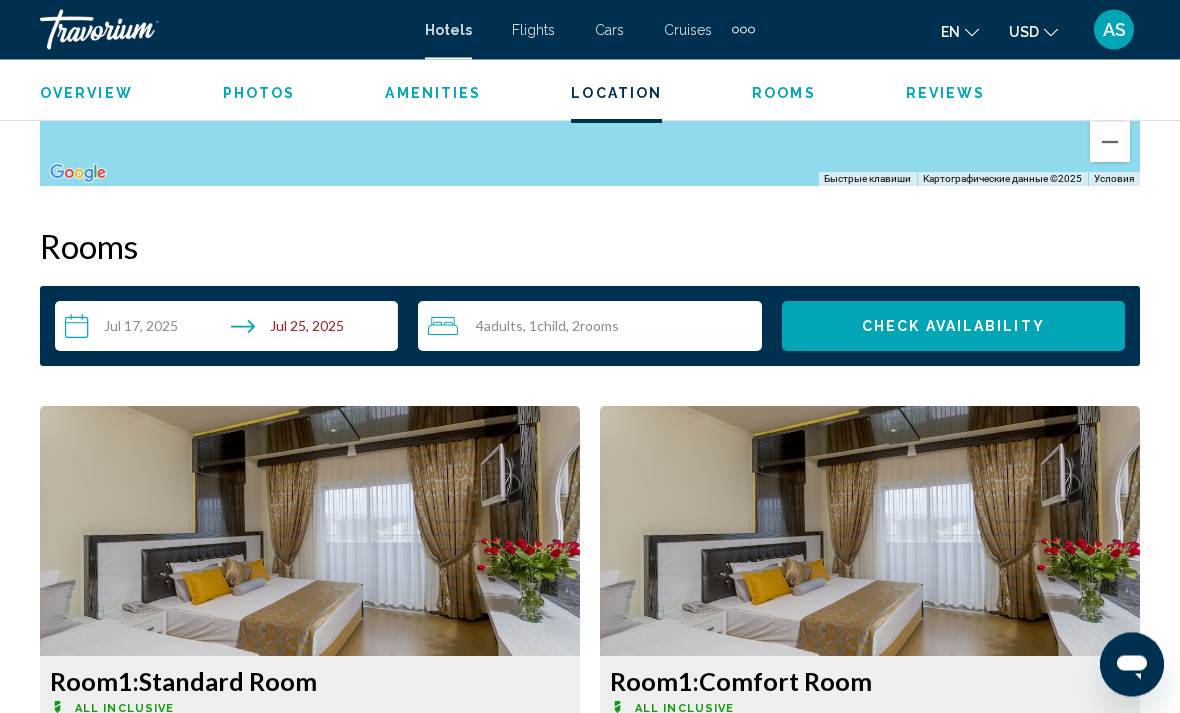 scroll, scrollTop: 2779, scrollLeft: 0, axis: vertical 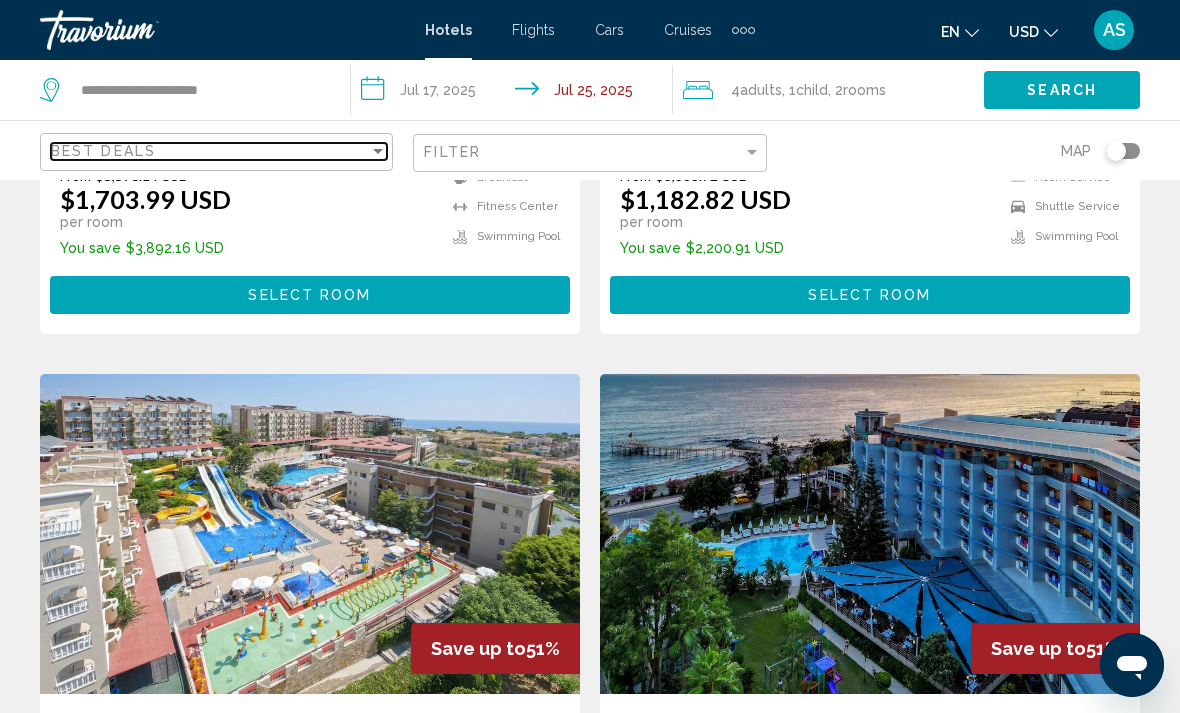 click on "Best Deals" at bounding box center (210, 151) 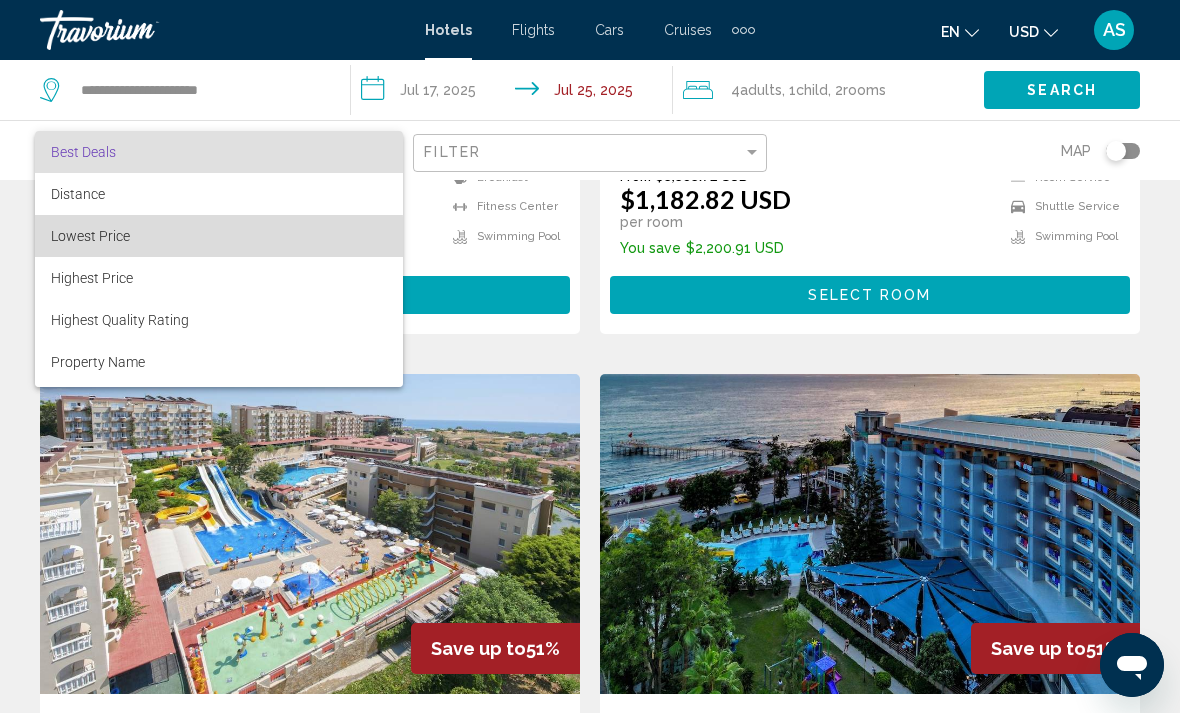 click on "Lowest Price" at bounding box center (90, 236) 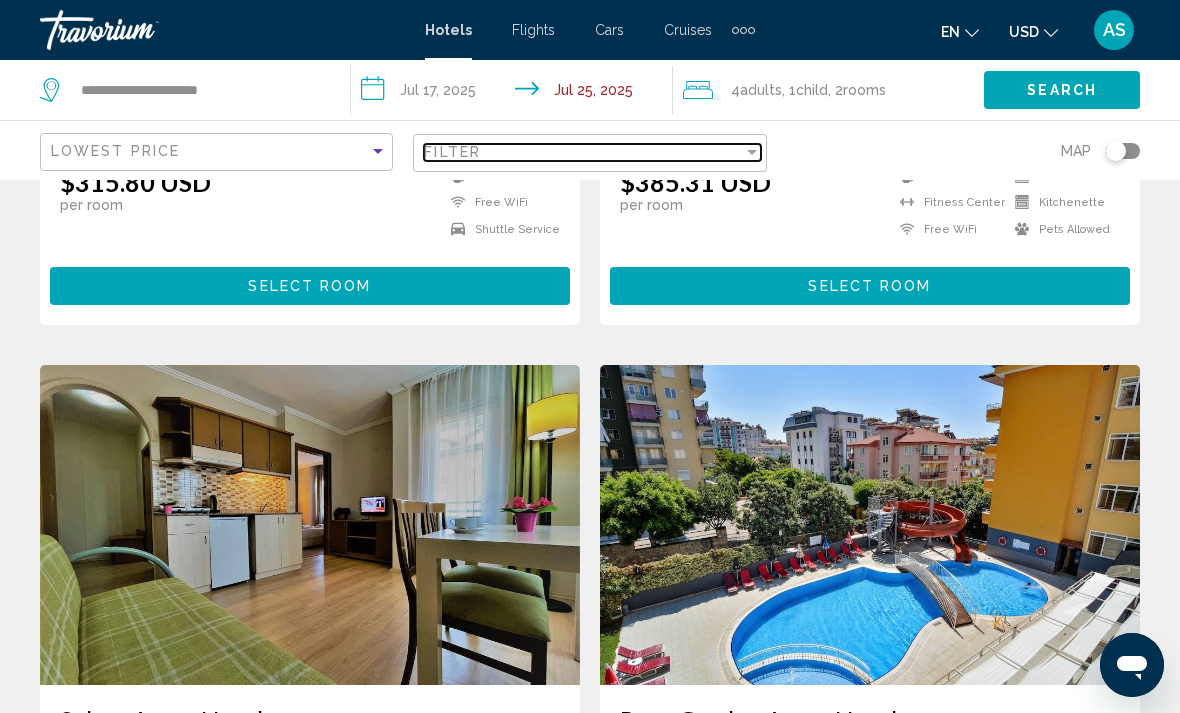 click on "Filter" at bounding box center [452, 152] 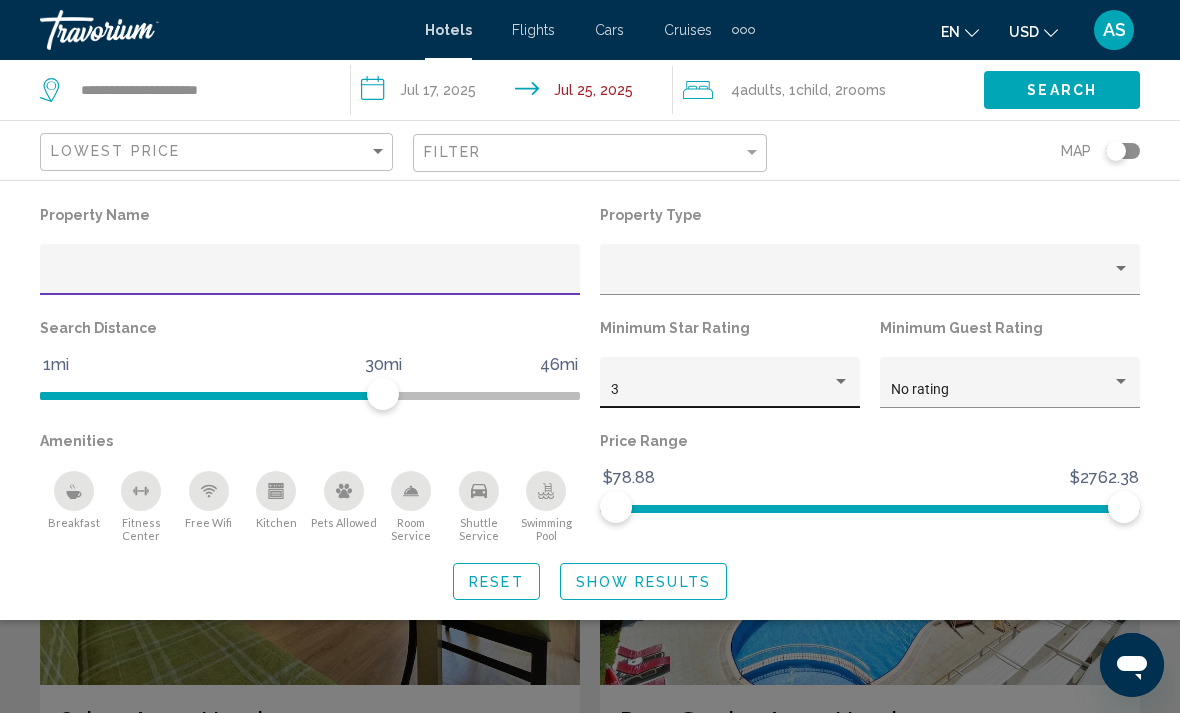 click on "3" at bounding box center [721, 390] 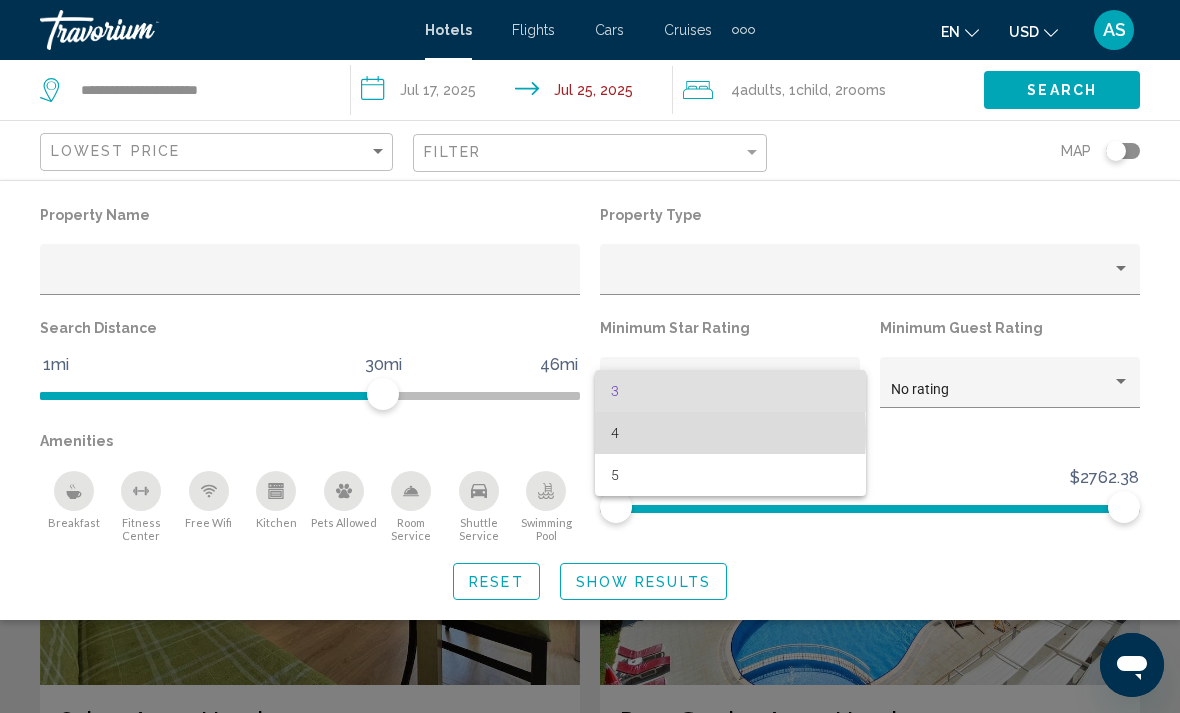 click on "4" at bounding box center [730, 433] 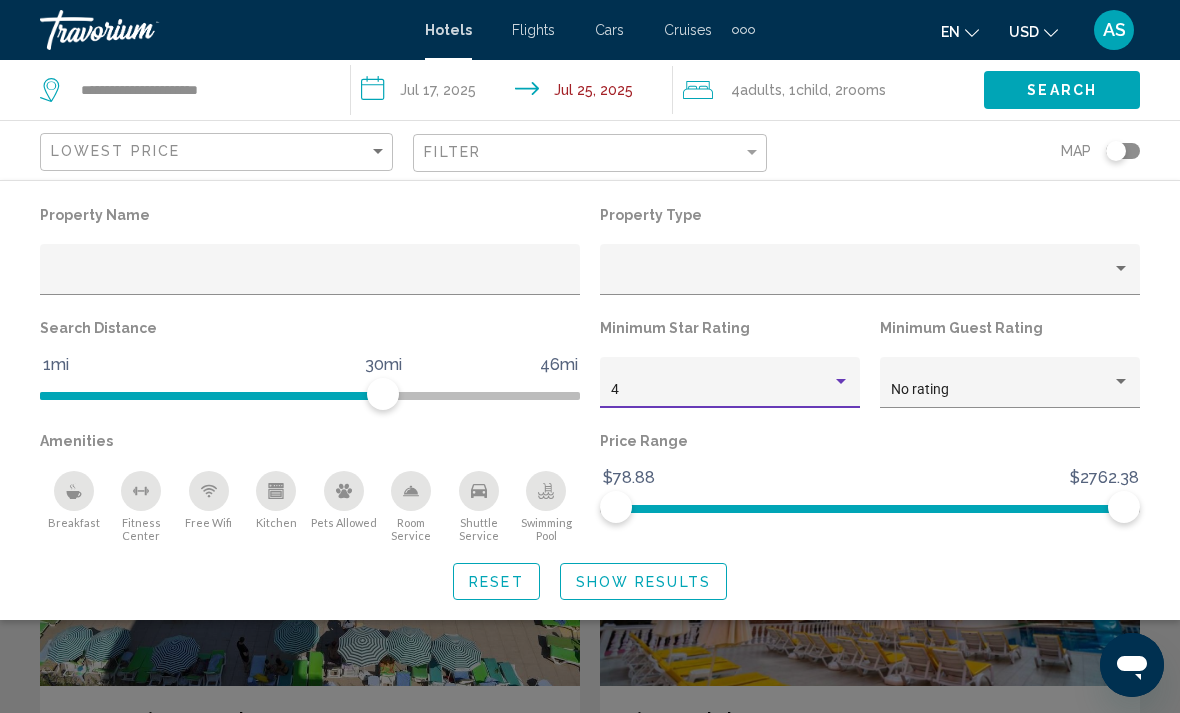 click on "Show Results" 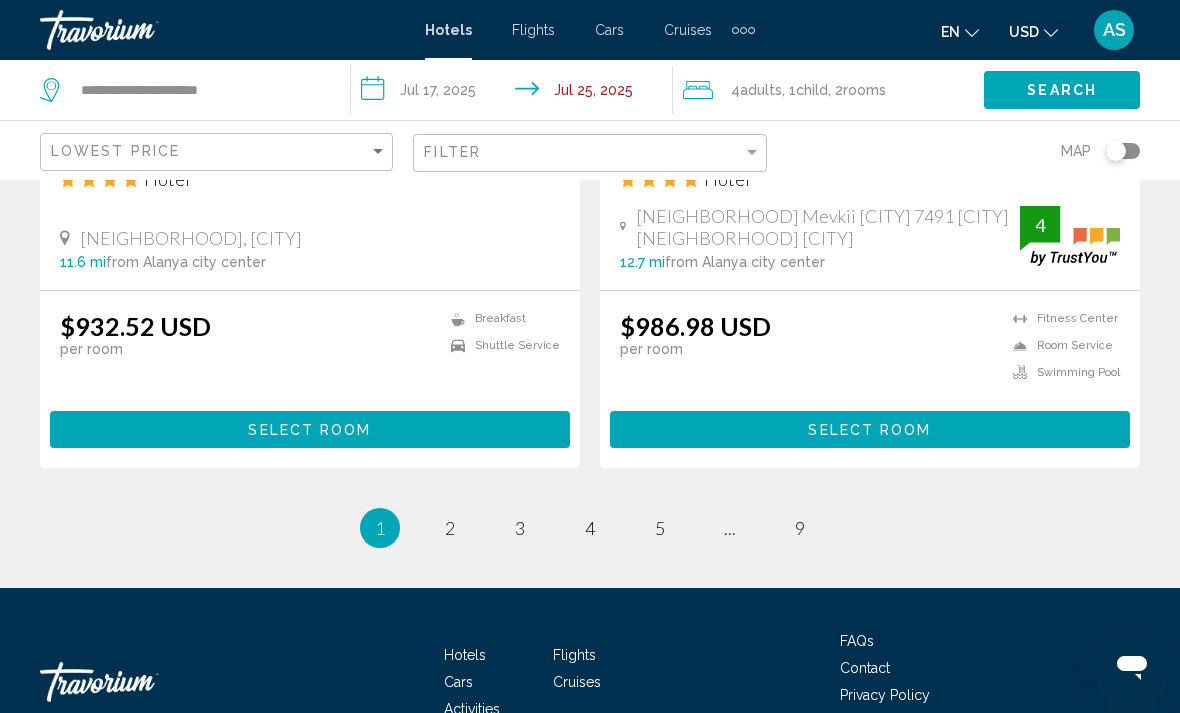 scroll, scrollTop: 4101, scrollLeft: 0, axis: vertical 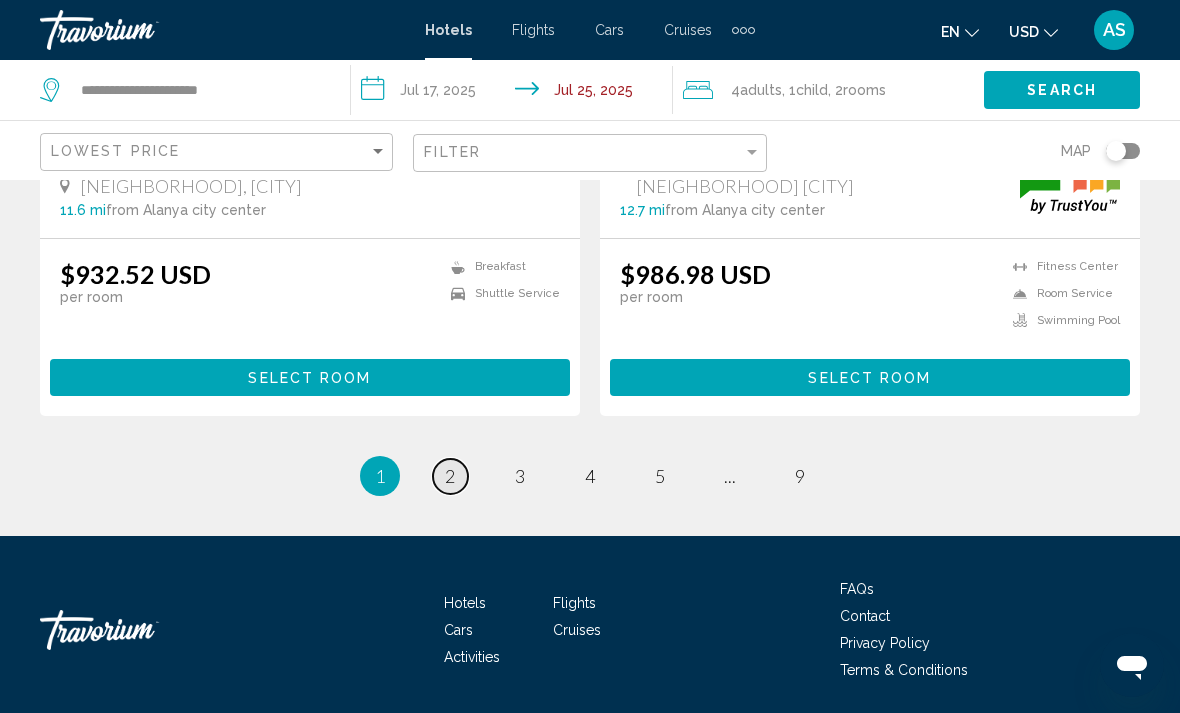 click on "page  2" at bounding box center [450, 476] 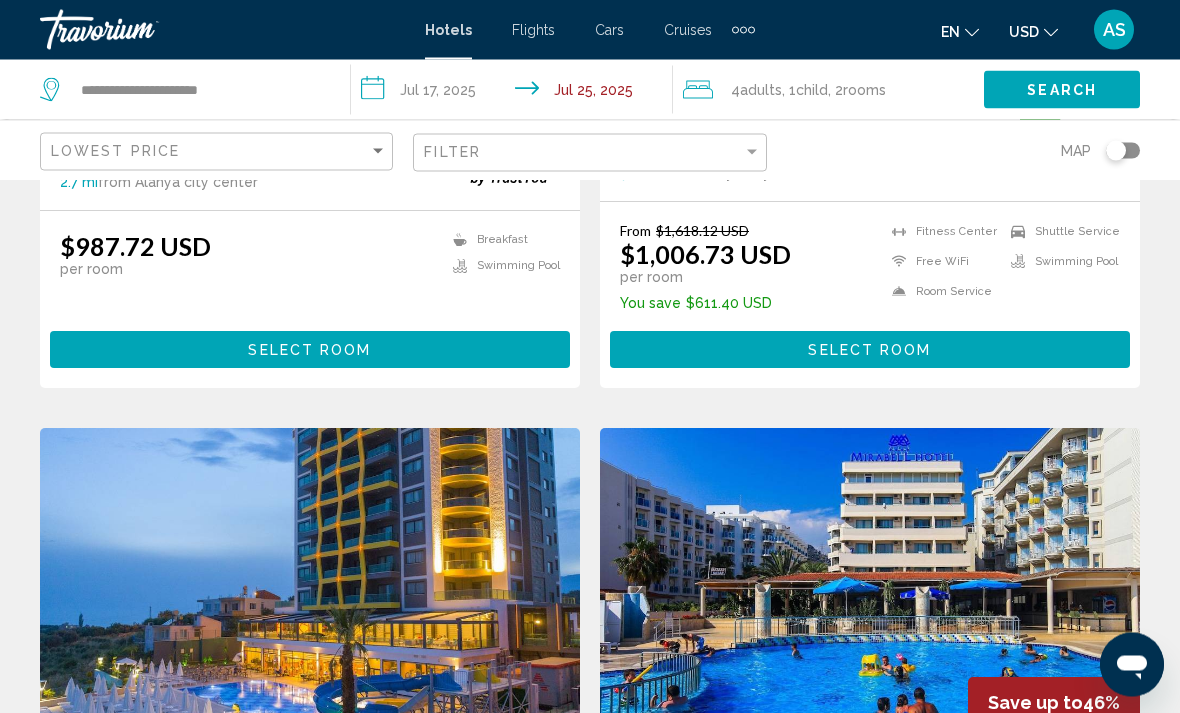 scroll, scrollTop: 649, scrollLeft: 0, axis: vertical 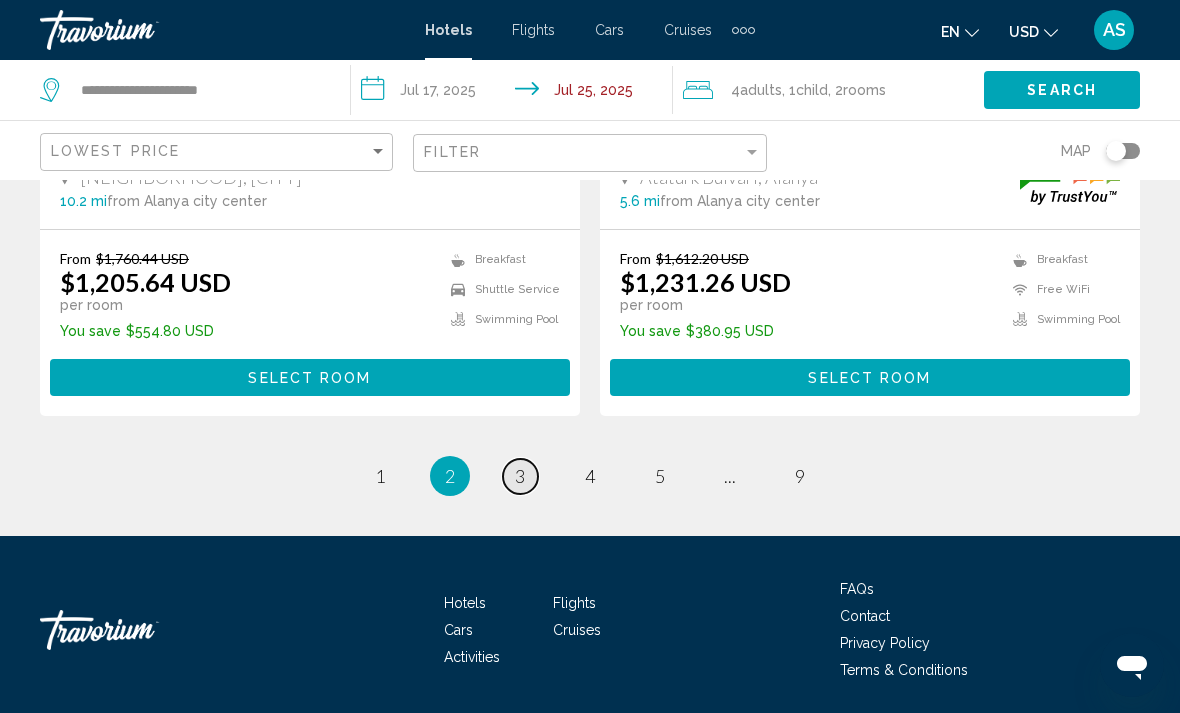 click on "page  3" at bounding box center (520, 476) 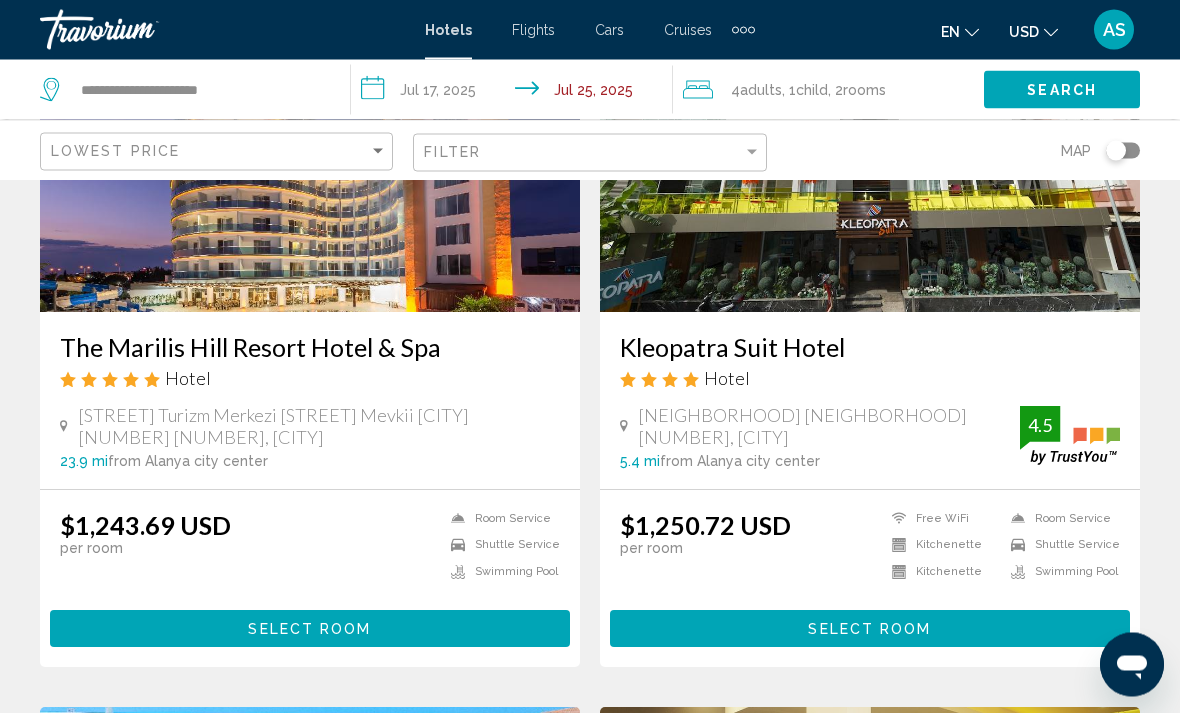 scroll, scrollTop: 260, scrollLeft: 0, axis: vertical 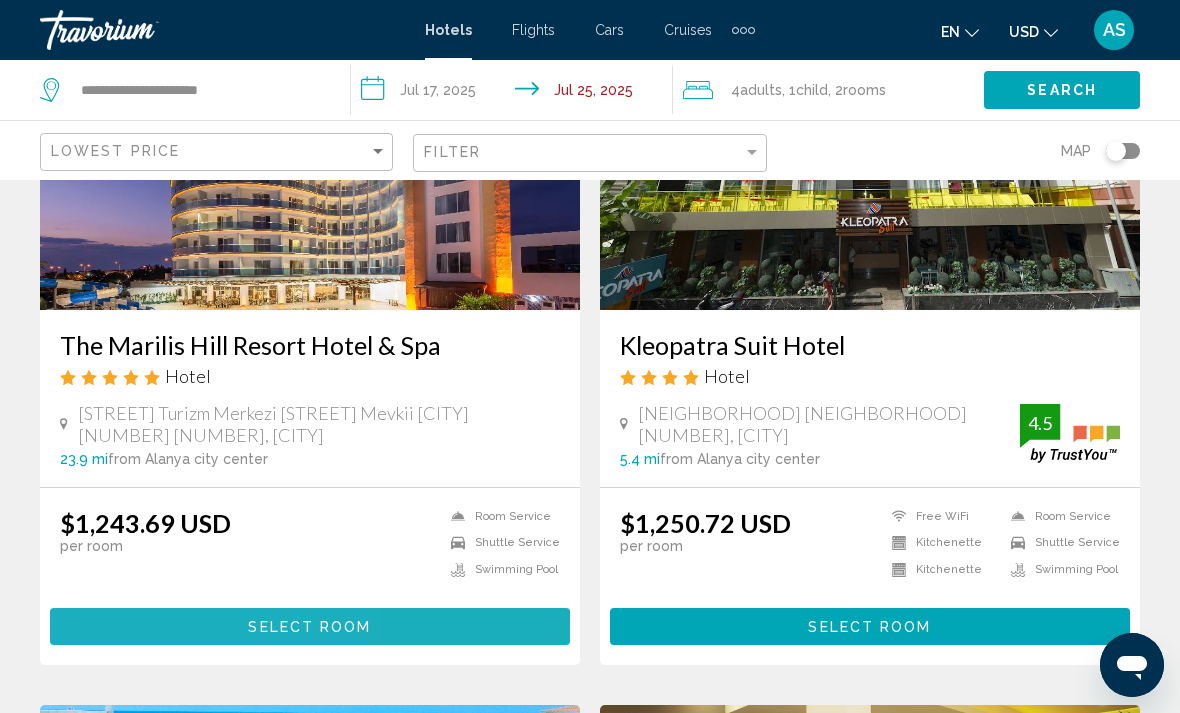 click on "Select Room" at bounding box center [310, 626] 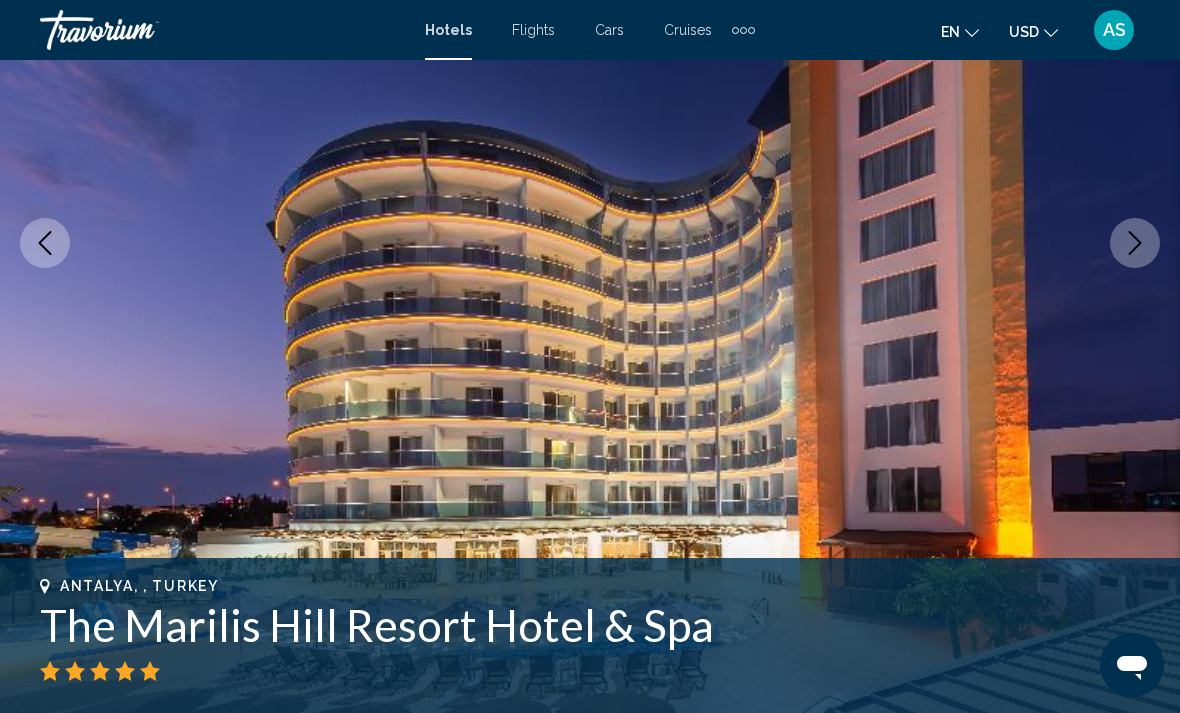 scroll, scrollTop: 301, scrollLeft: 0, axis: vertical 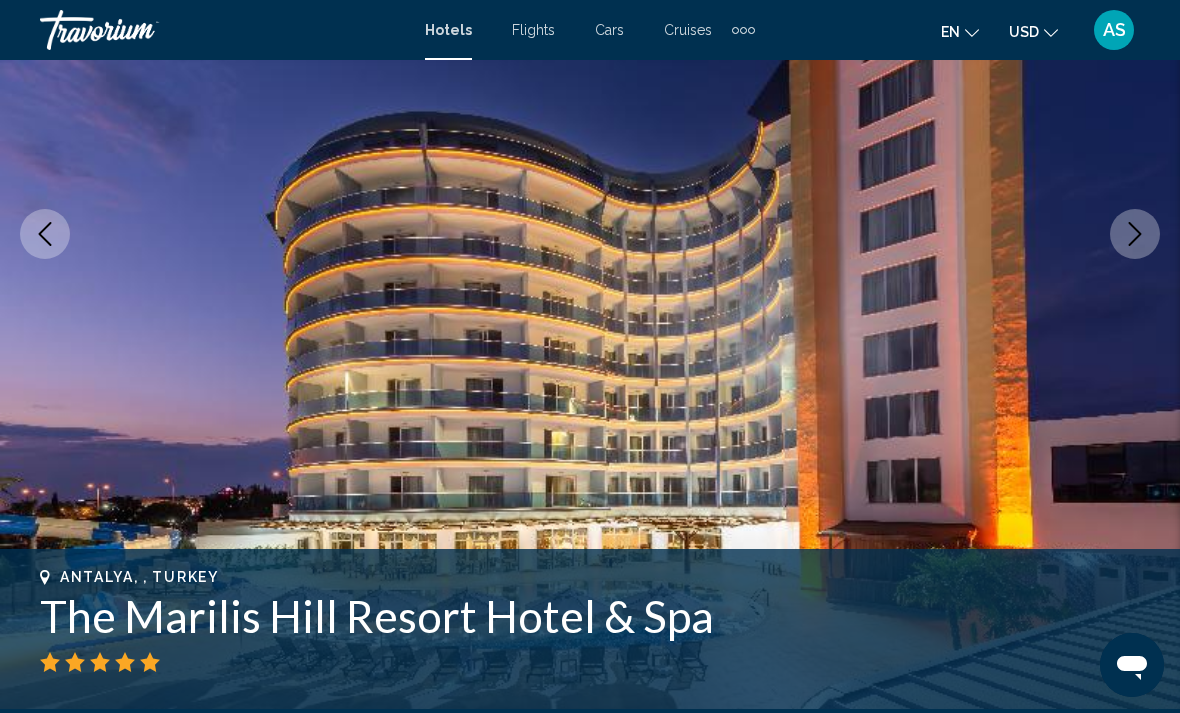 click at bounding box center [1135, 234] 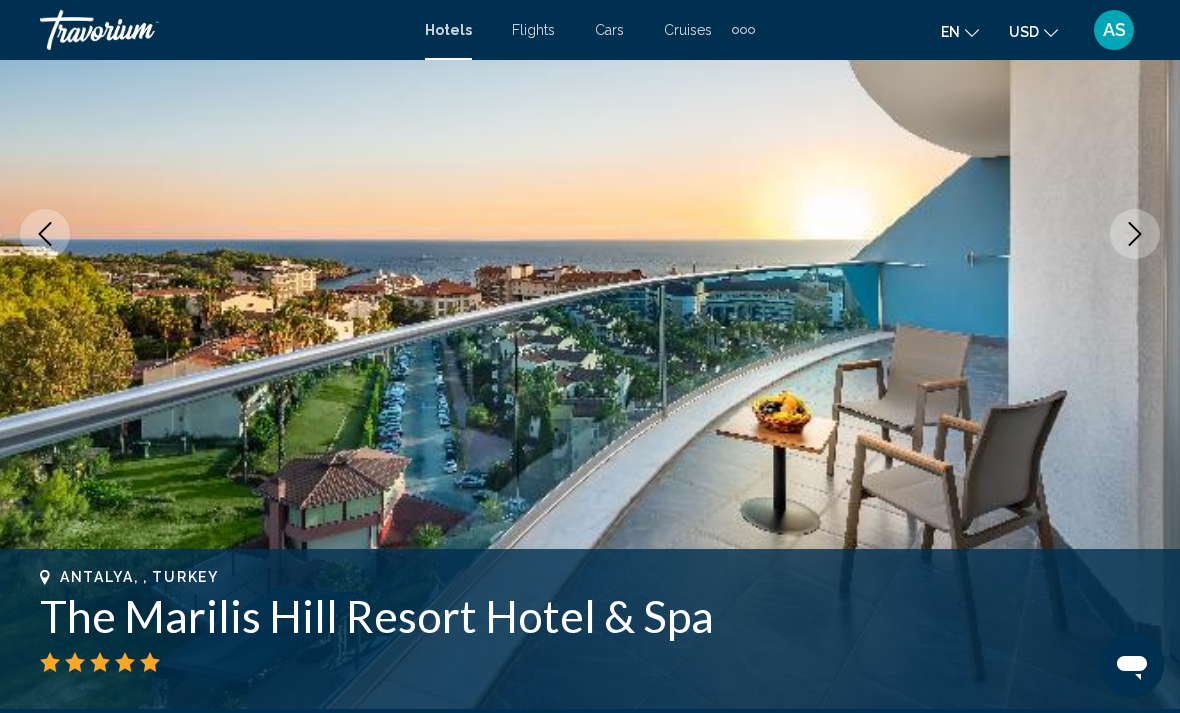 click 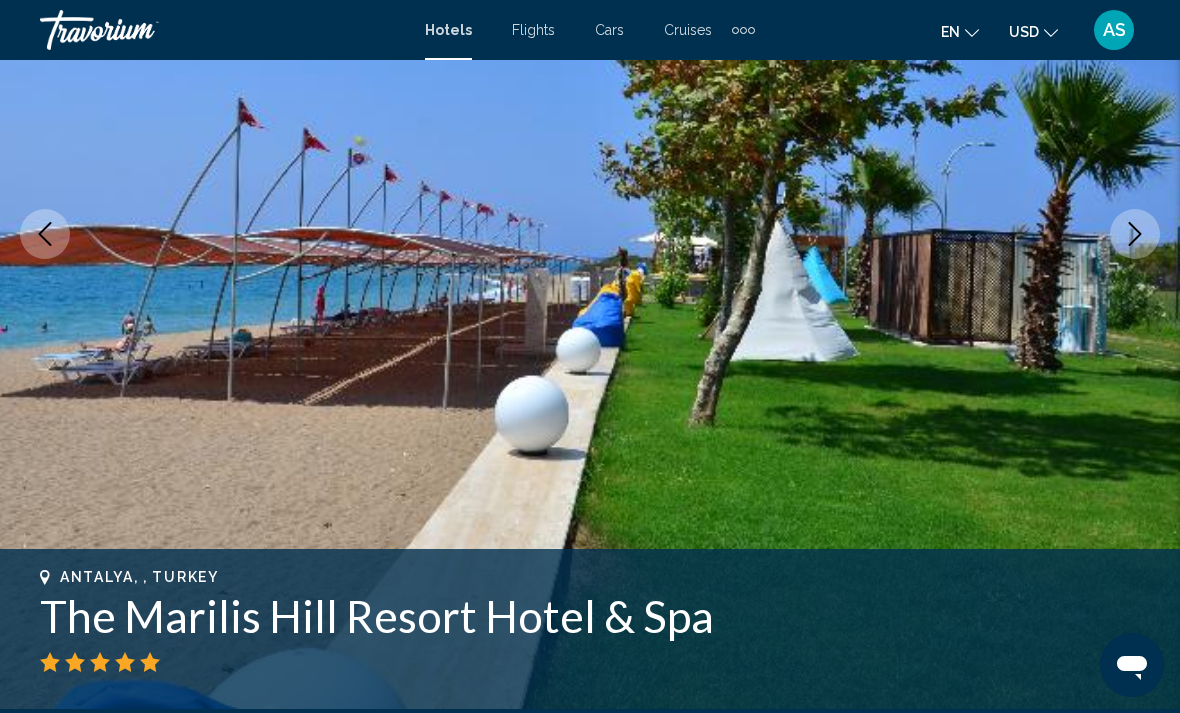 click at bounding box center (1135, 234) 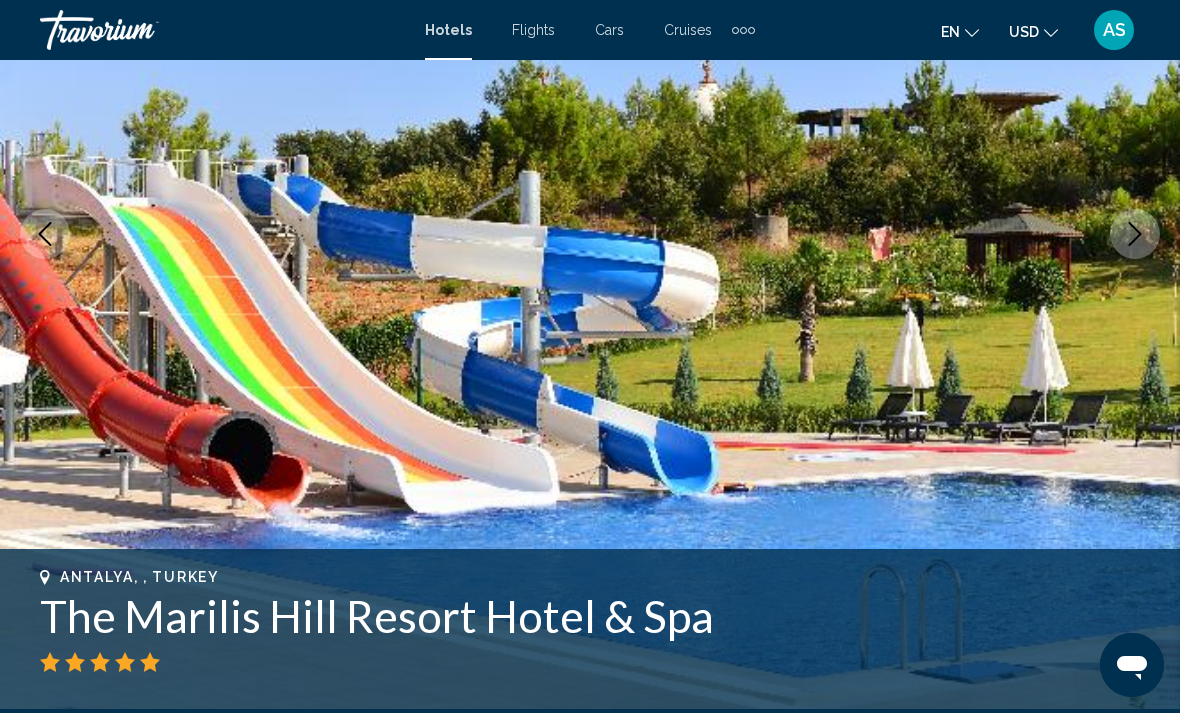 click at bounding box center [1135, 234] 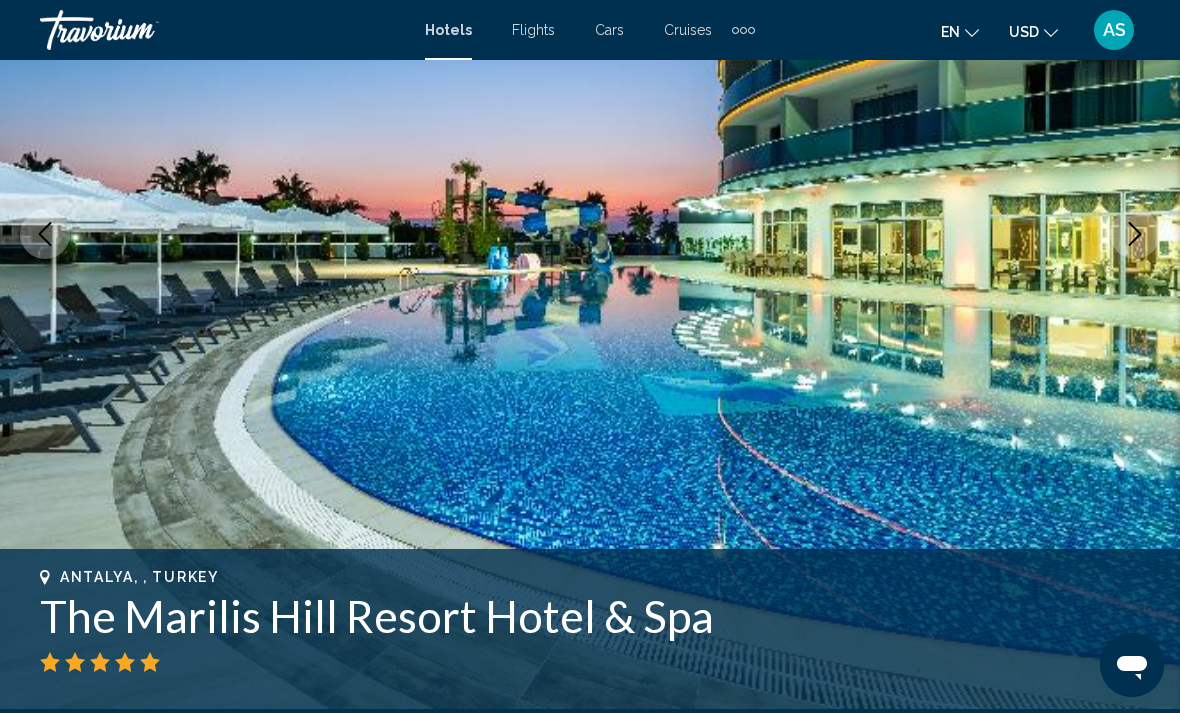 click at bounding box center (1135, 234) 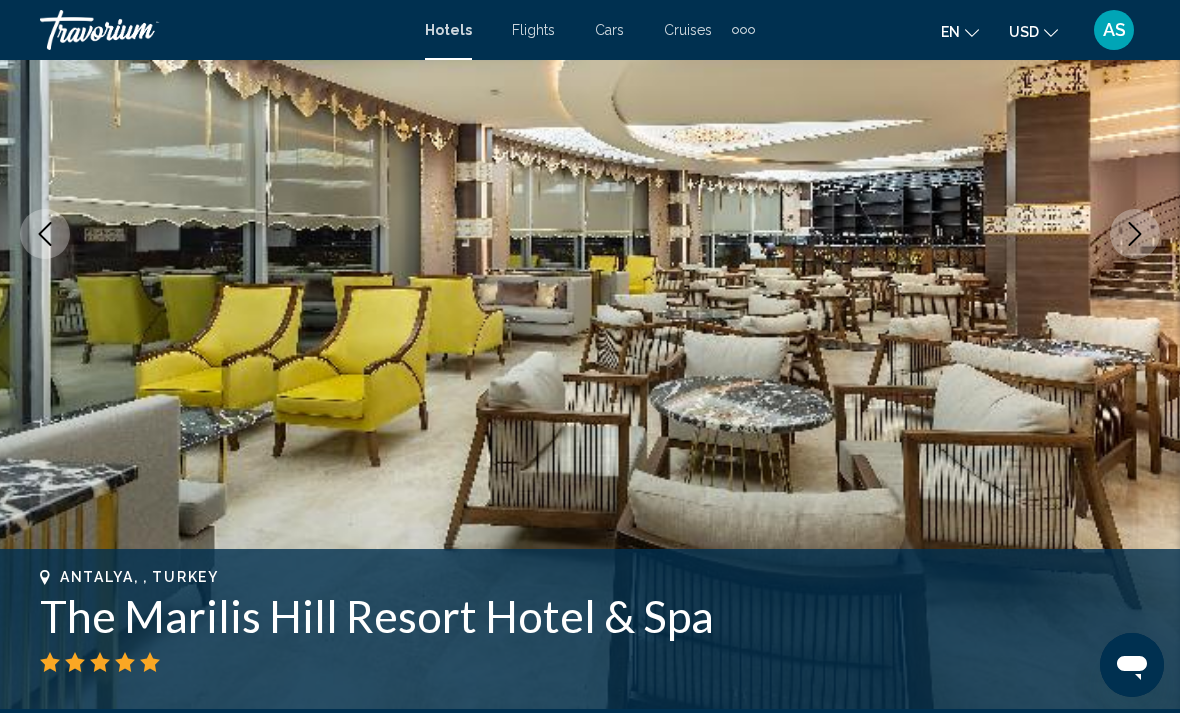 click at bounding box center (590, 234) 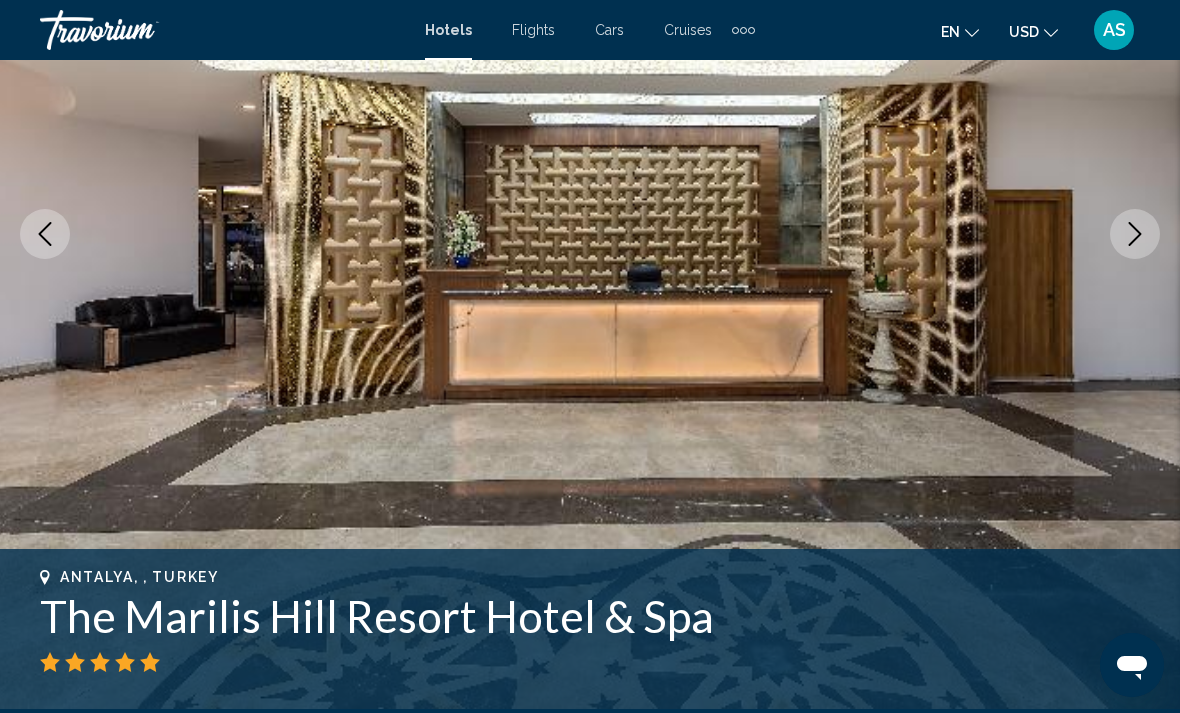 click at bounding box center (1135, 234) 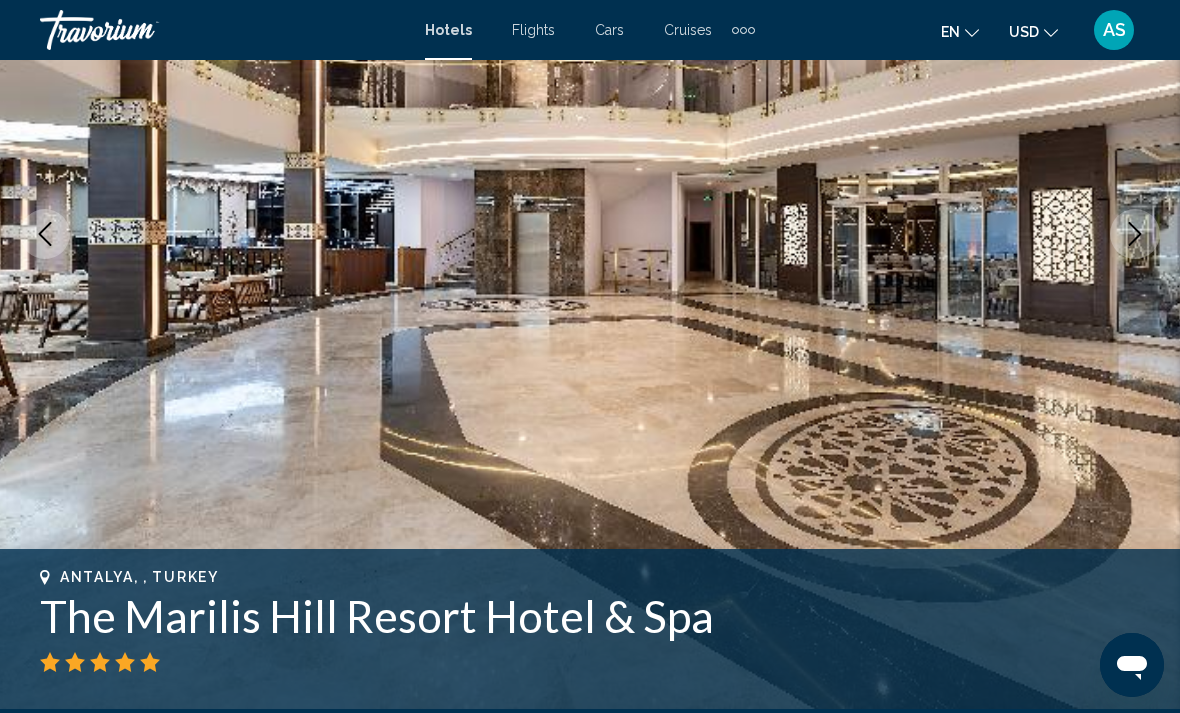 click at bounding box center [1135, 234] 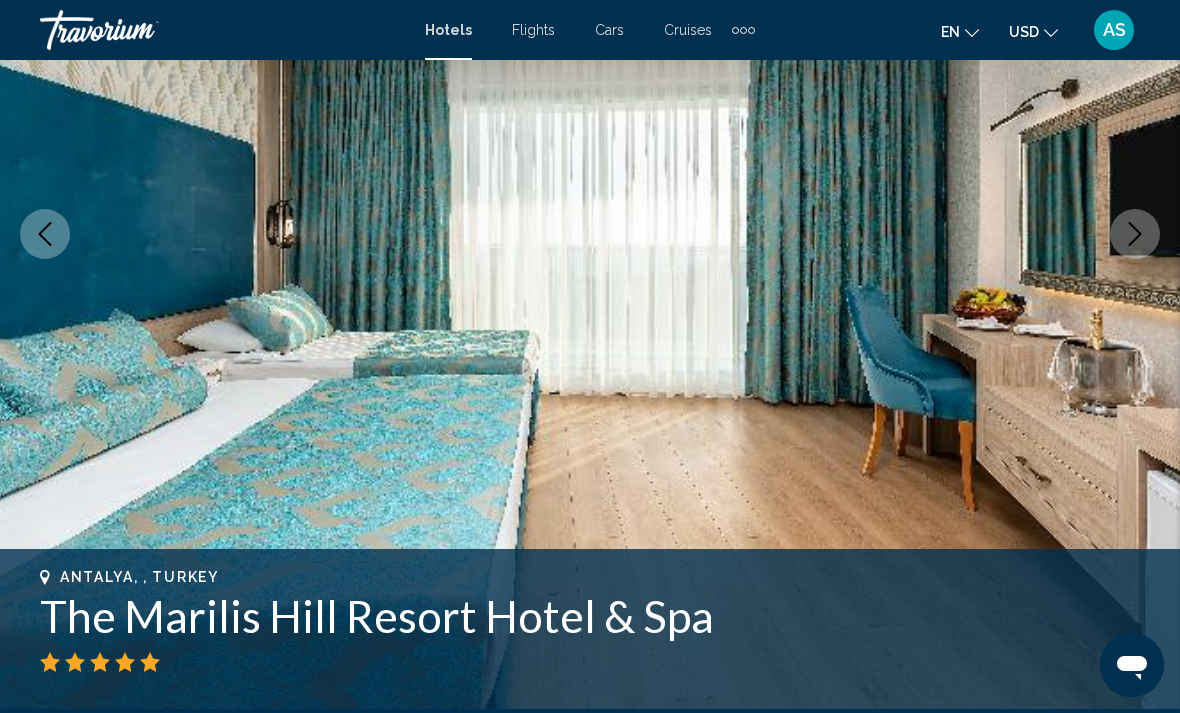 click at bounding box center [1135, 234] 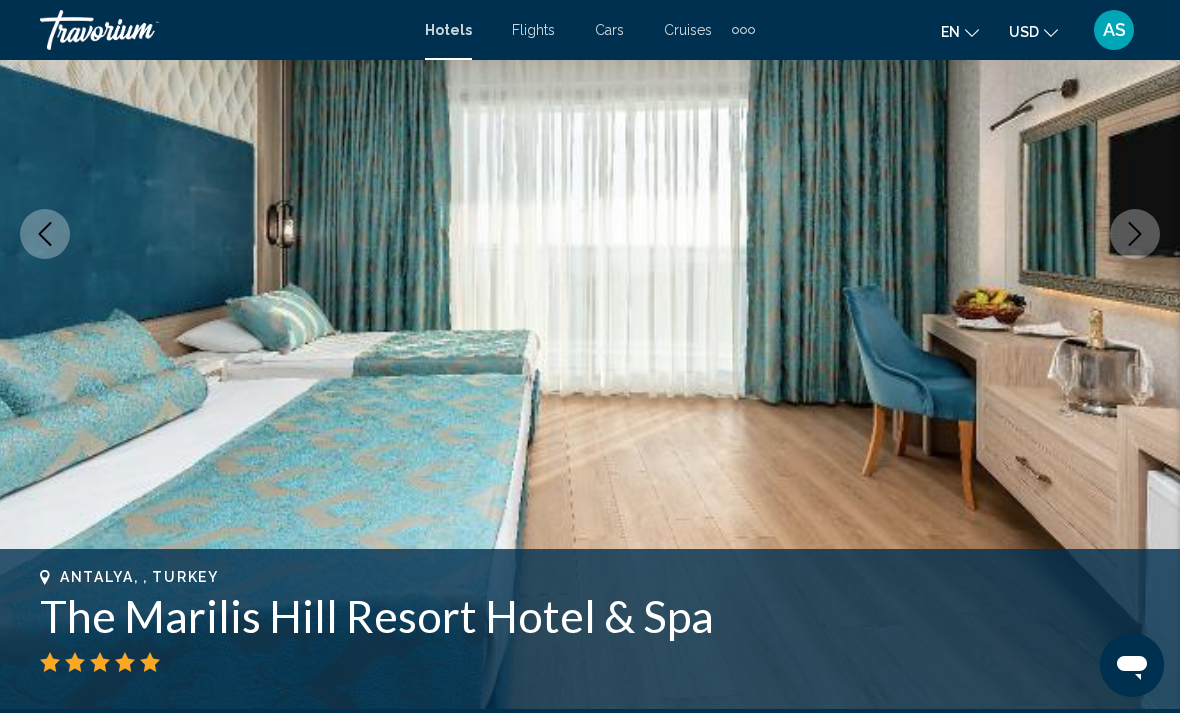 click at bounding box center [1135, 234] 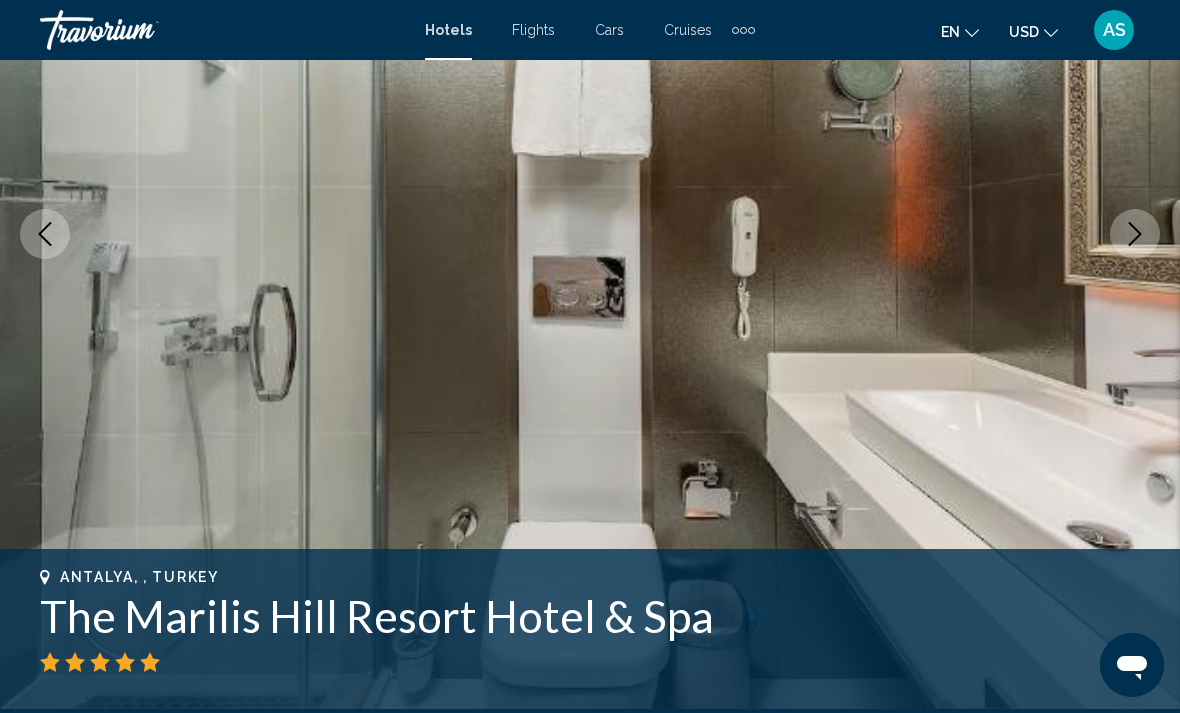 click at bounding box center [1135, 234] 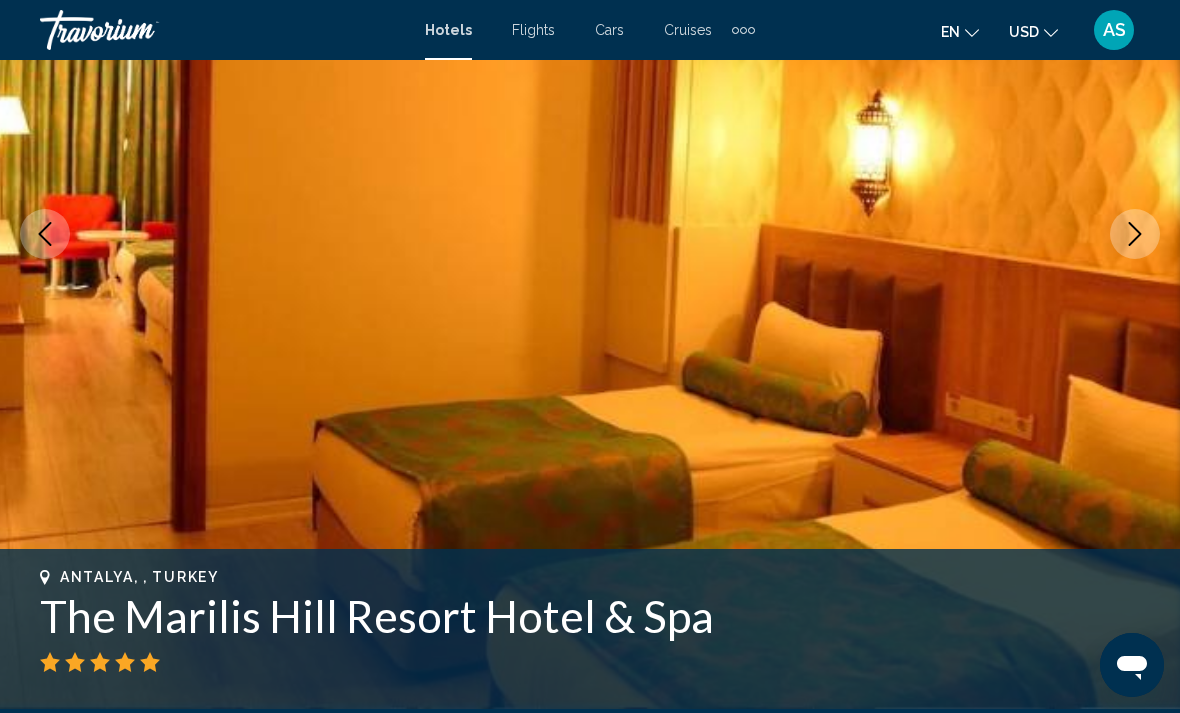 click at bounding box center [1135, 234] 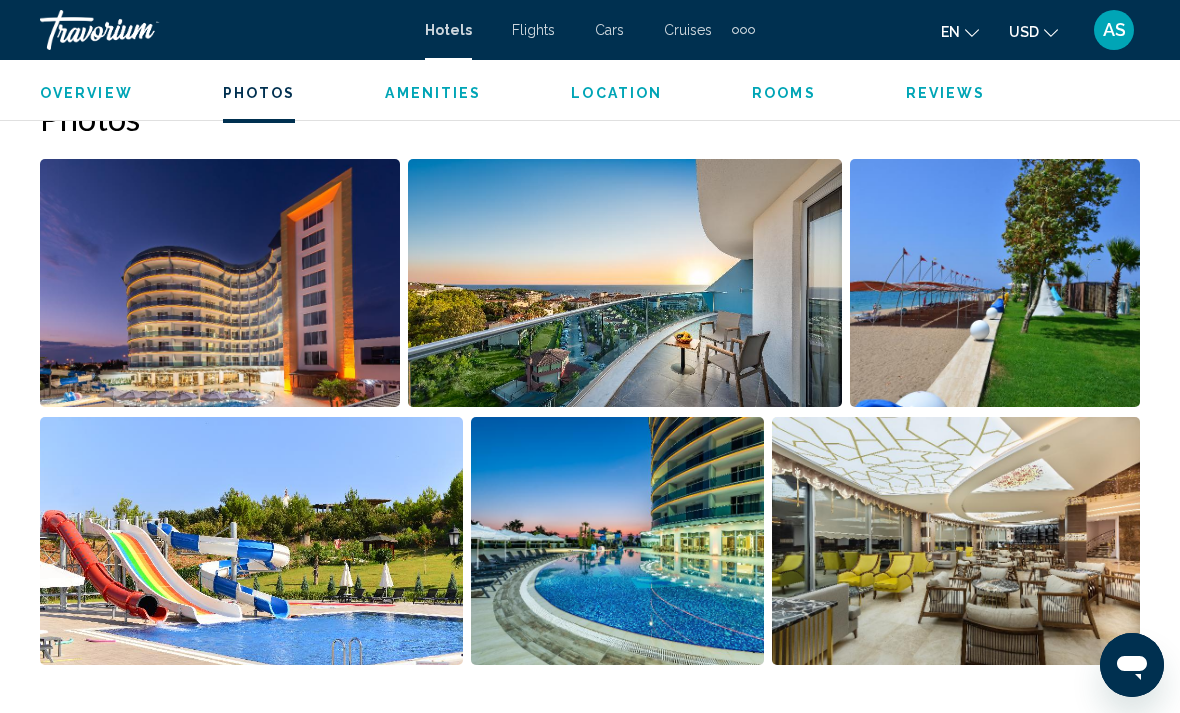 scroll, scrollTop: 1312, scrollLeft: 0, axis: vertical 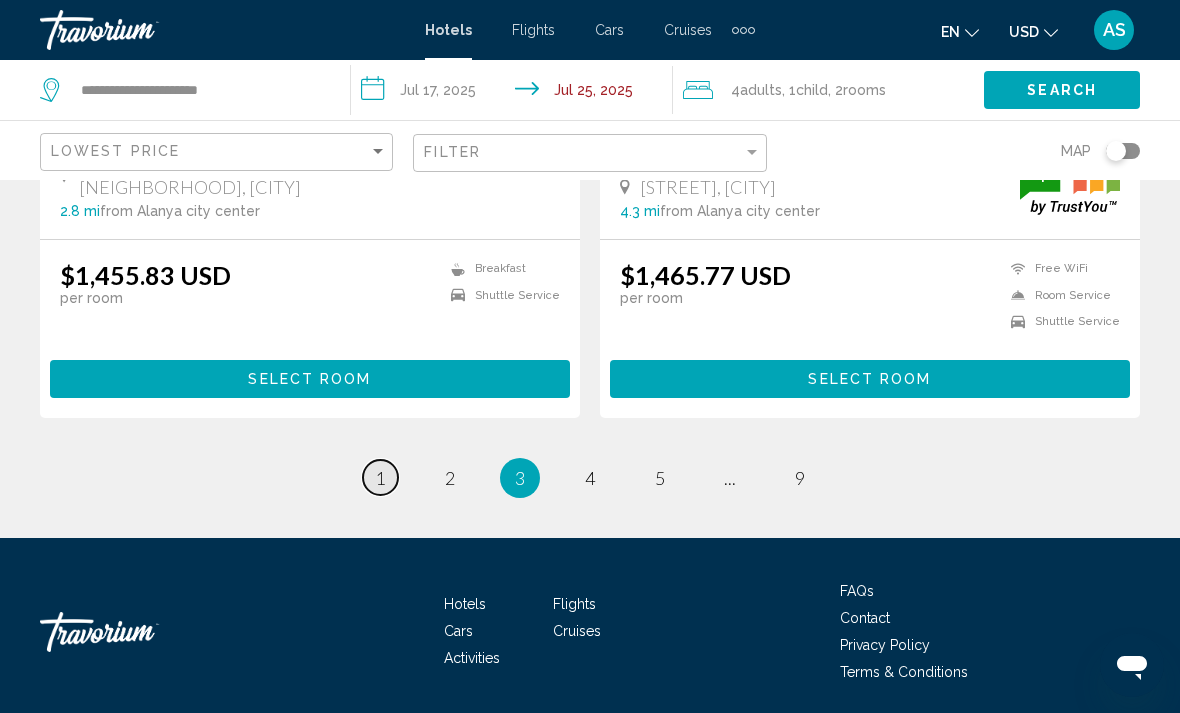 click on "1" at bounding box center [380, 478] 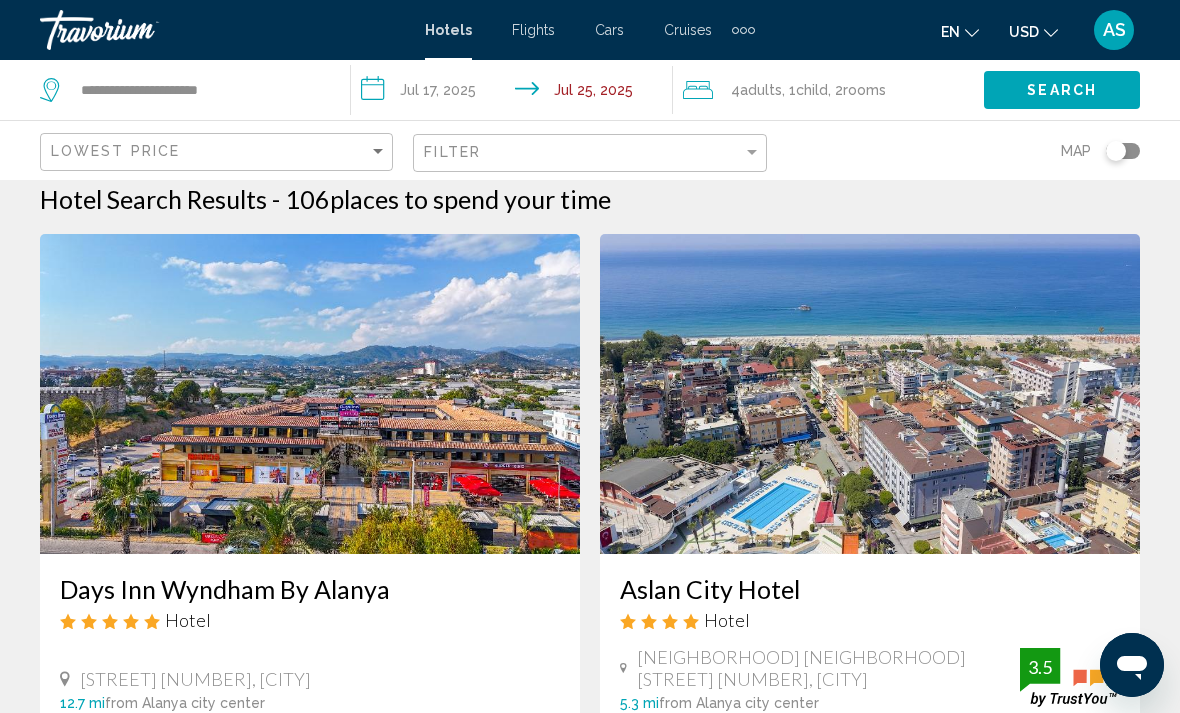 scroll, scrollTop: 0, scrollLeft: 0, axis: both 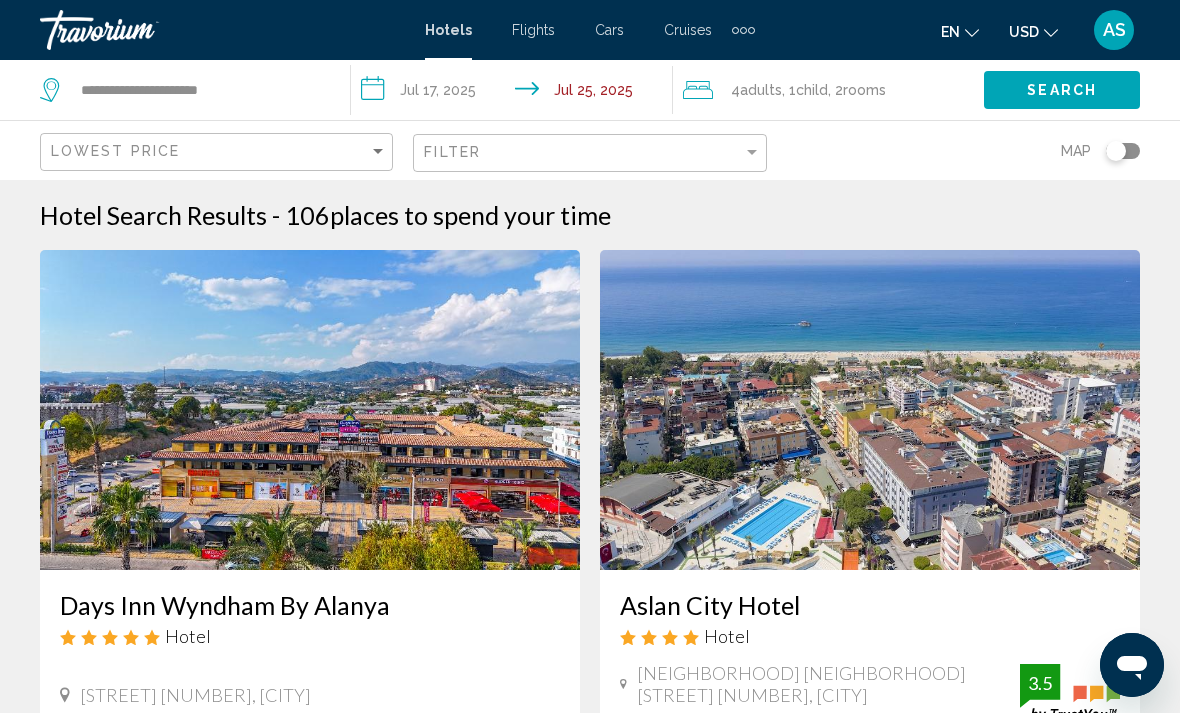 click on "rooms" 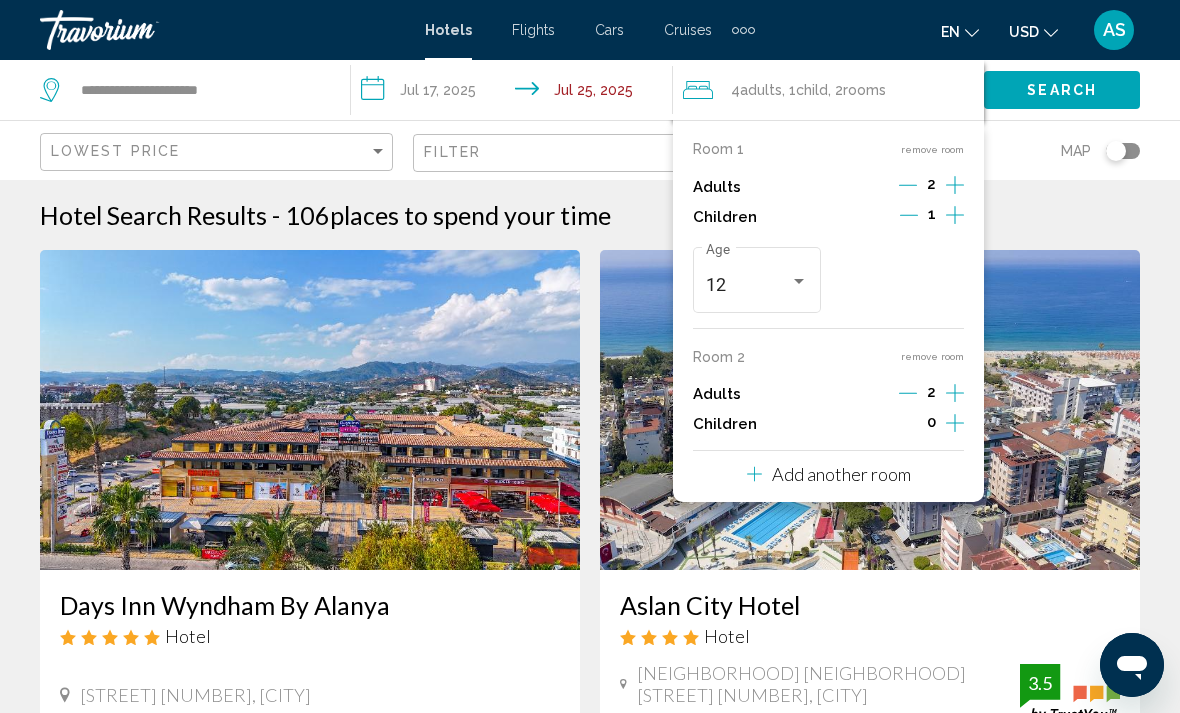 click on "Add another room" at bounding box center (829, 474) 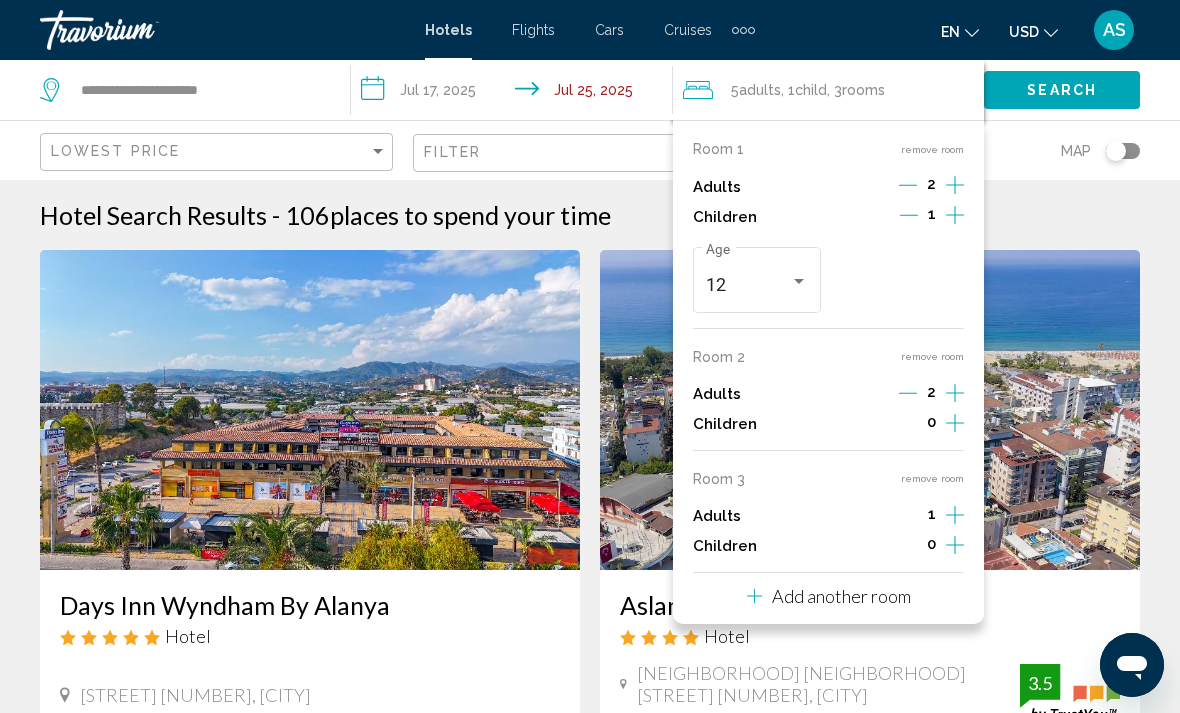 click at bounding box center (908, 187) 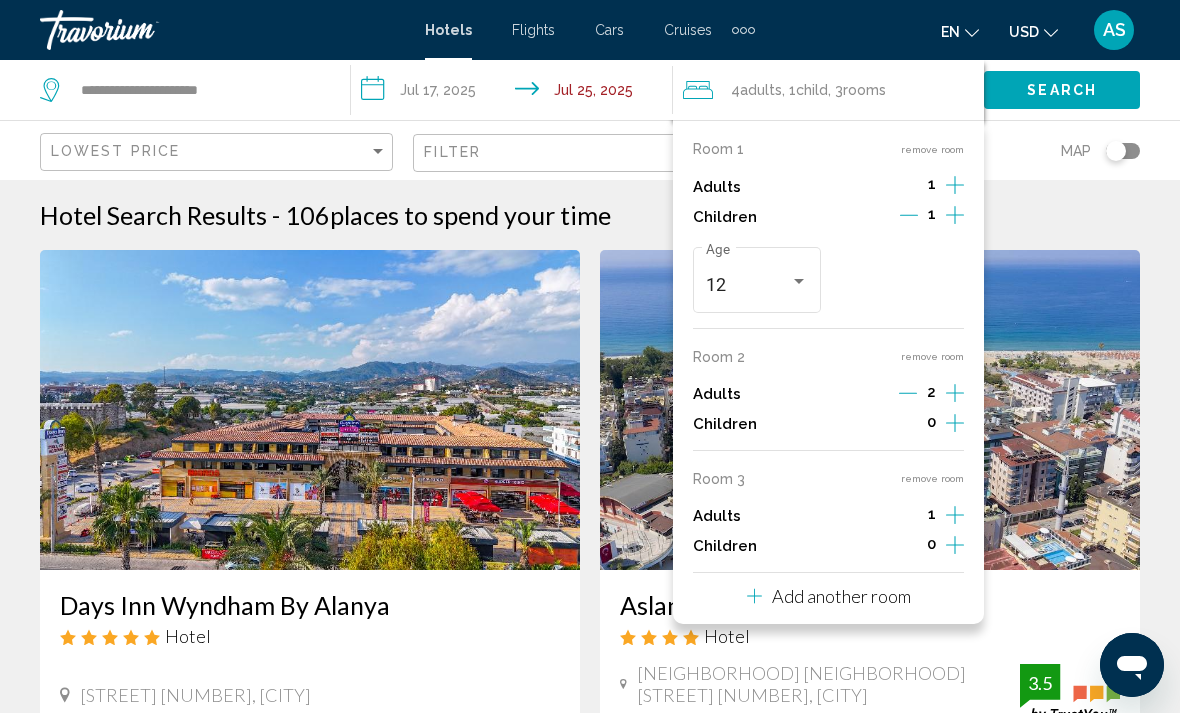 click 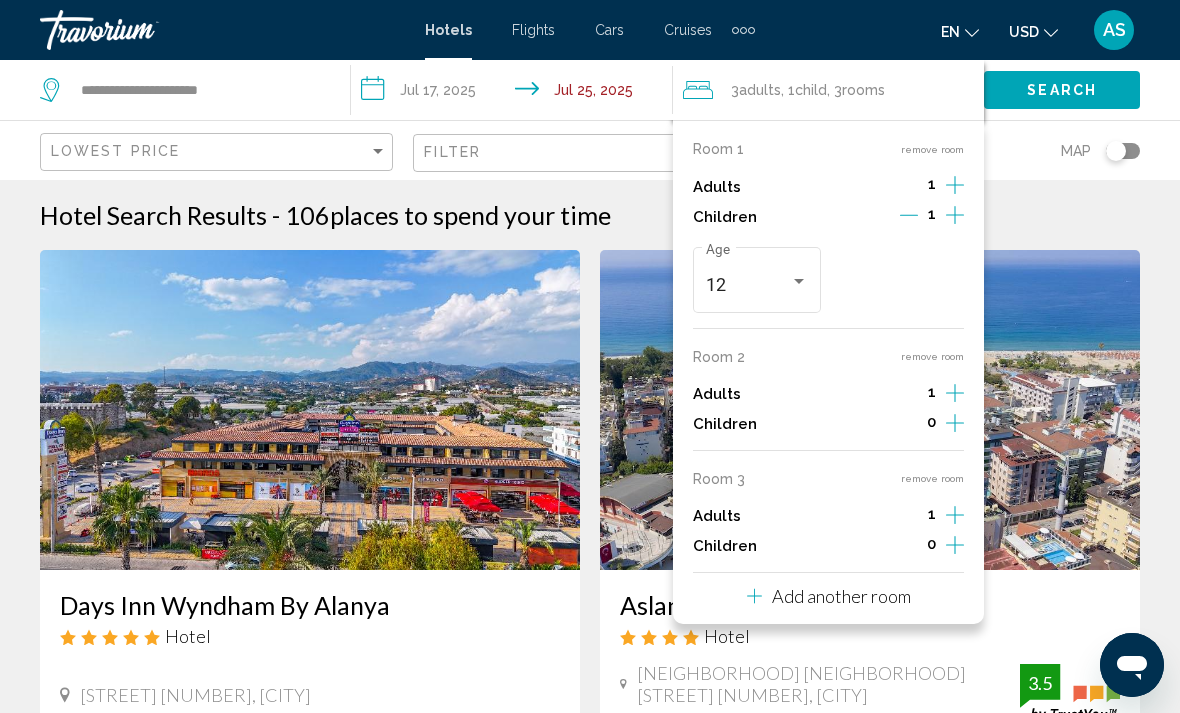 click 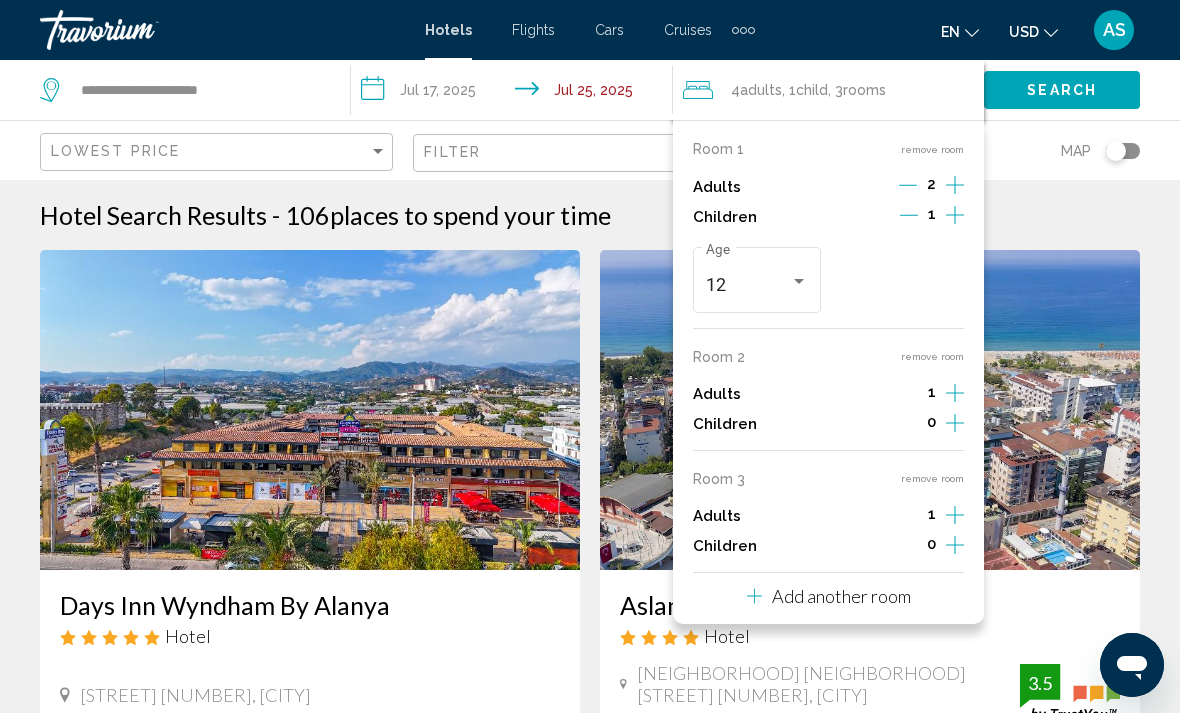 click 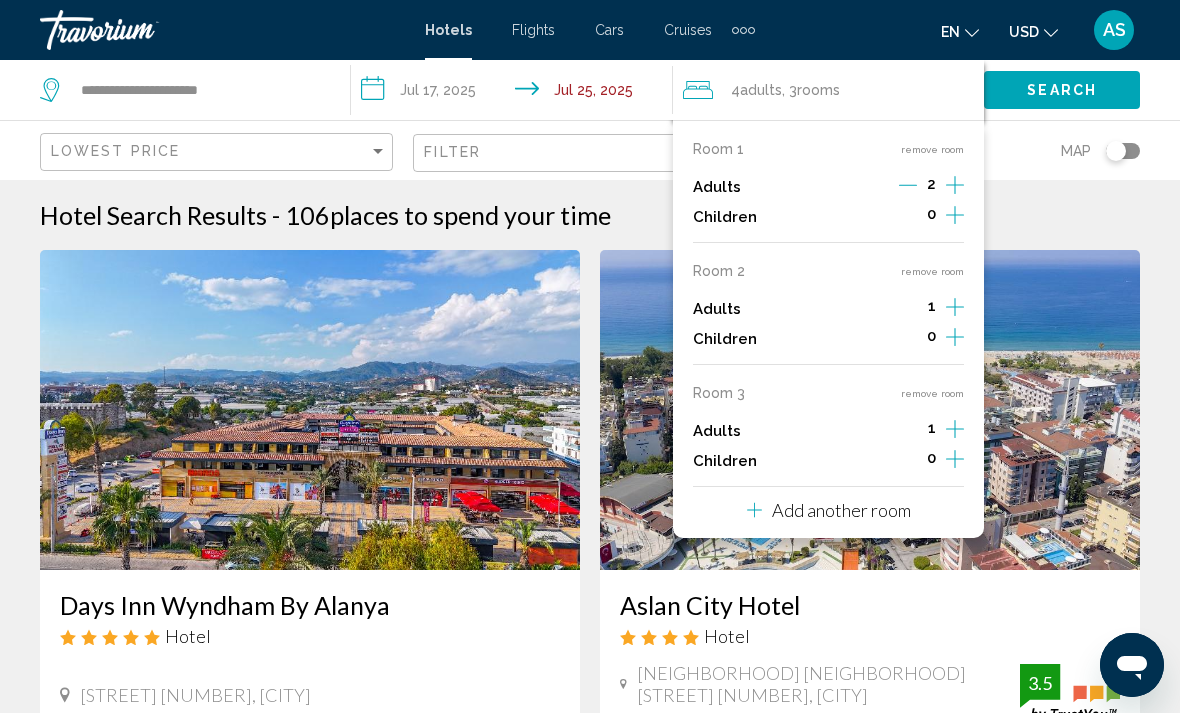 click 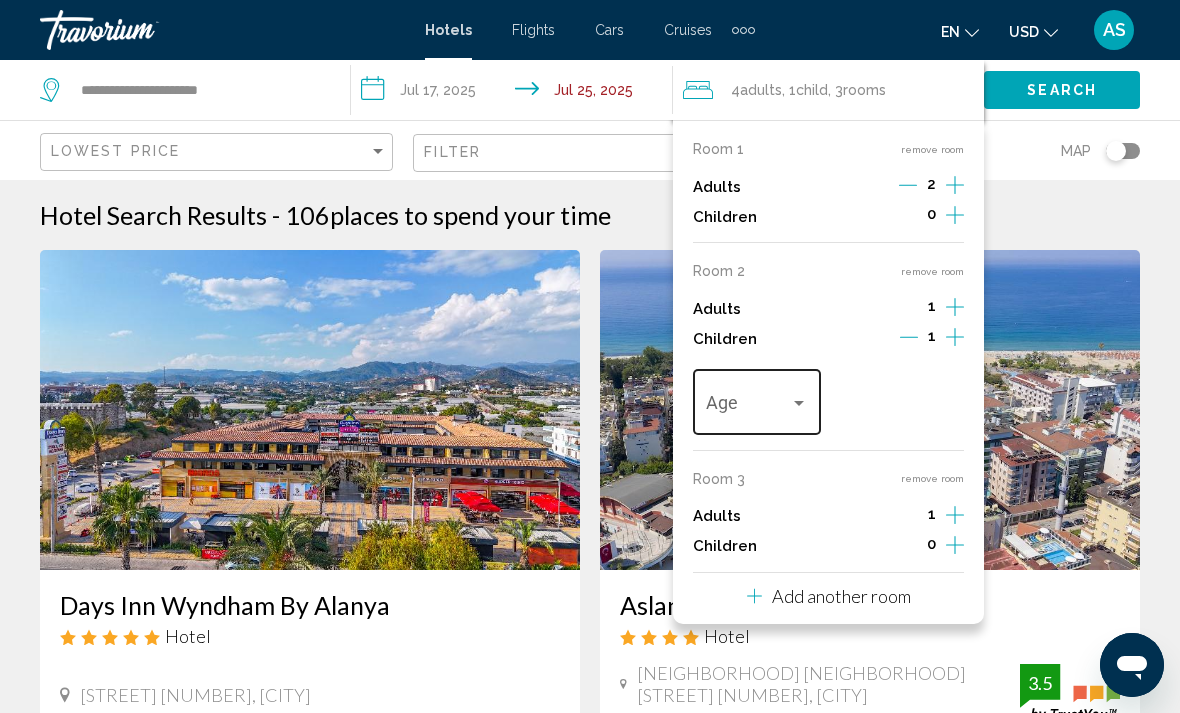 click at bounding box center [799, 403] 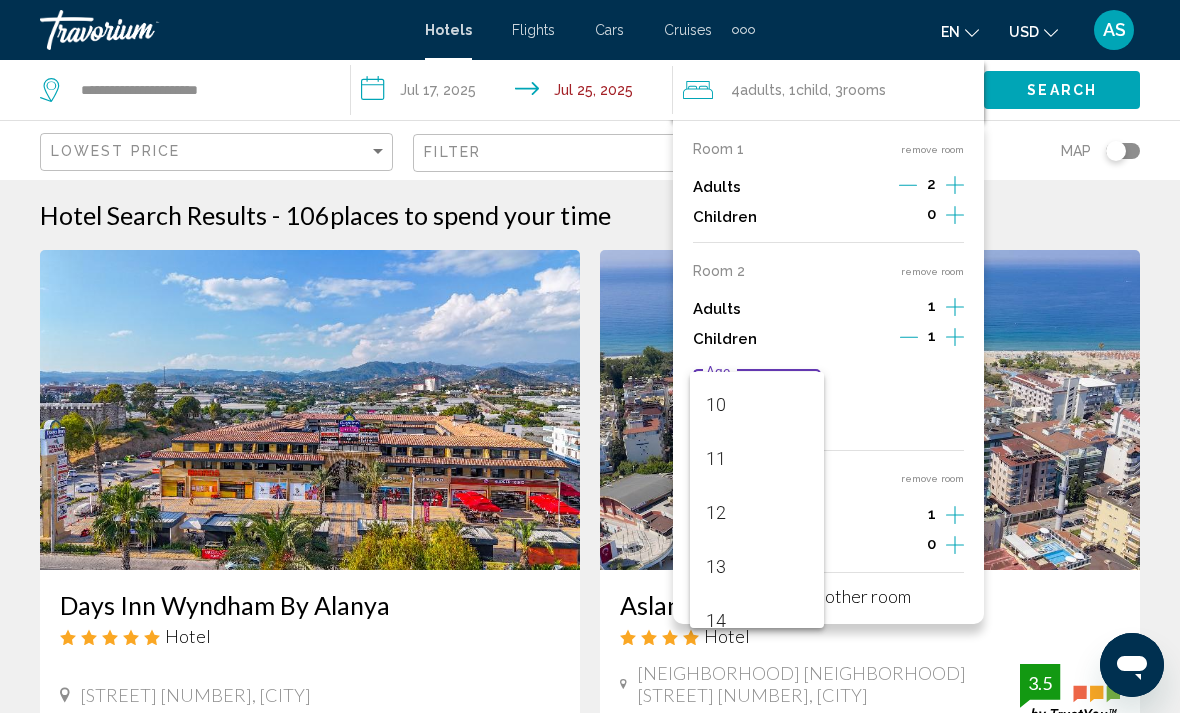 scroll, scrollTop: 585, scrollLeft: 0, axis: vertical 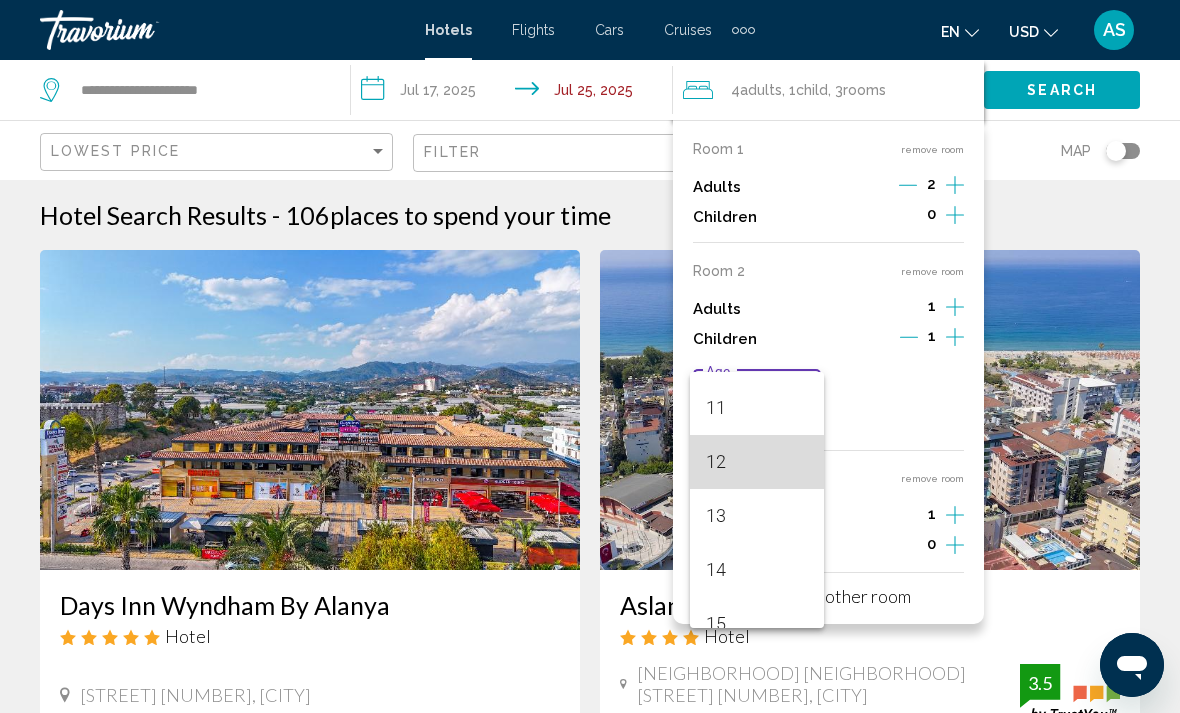 click on "12" at bounding box center [756, 462] 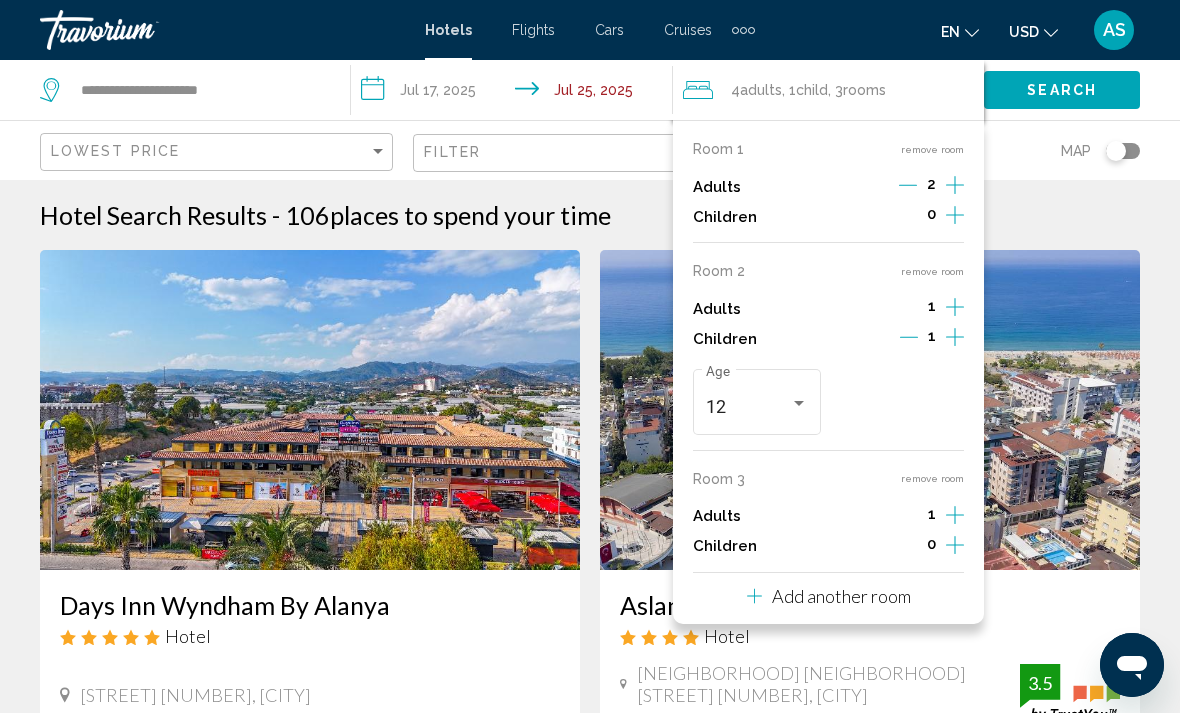 click on "Search" 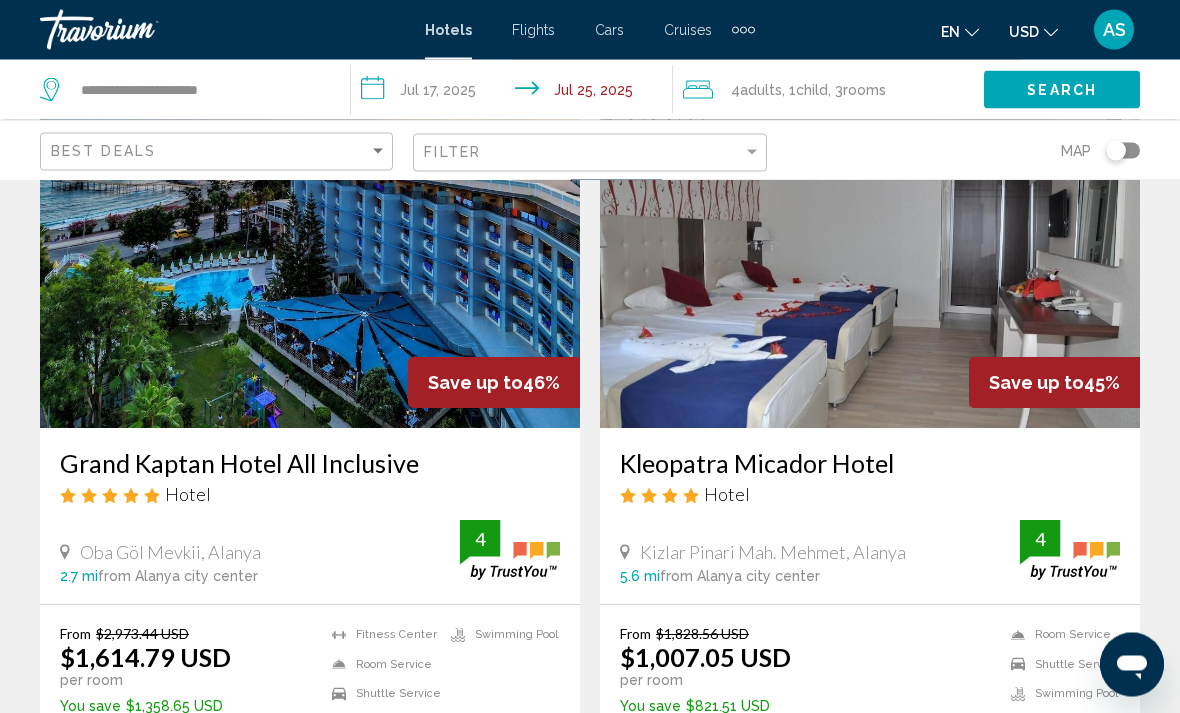 scroll, scrollTop: 866, scrollLeft: 0, axis: vertical 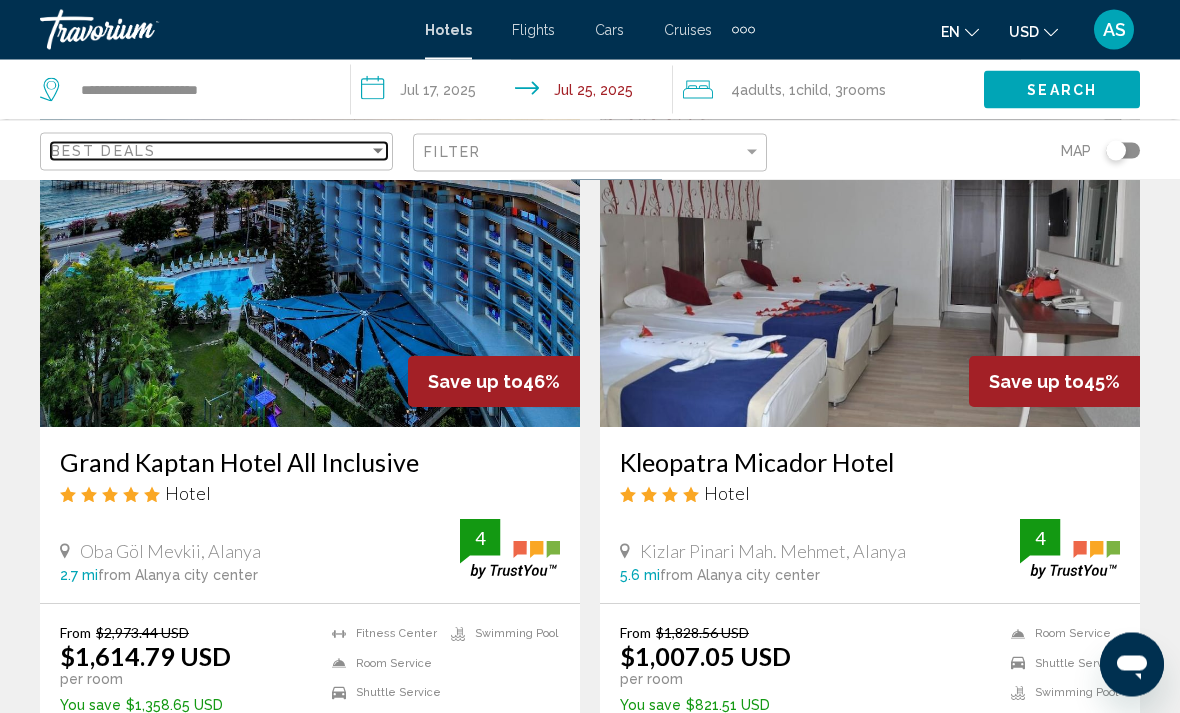 click on "Best Deals" at bounding box center [210, 151] 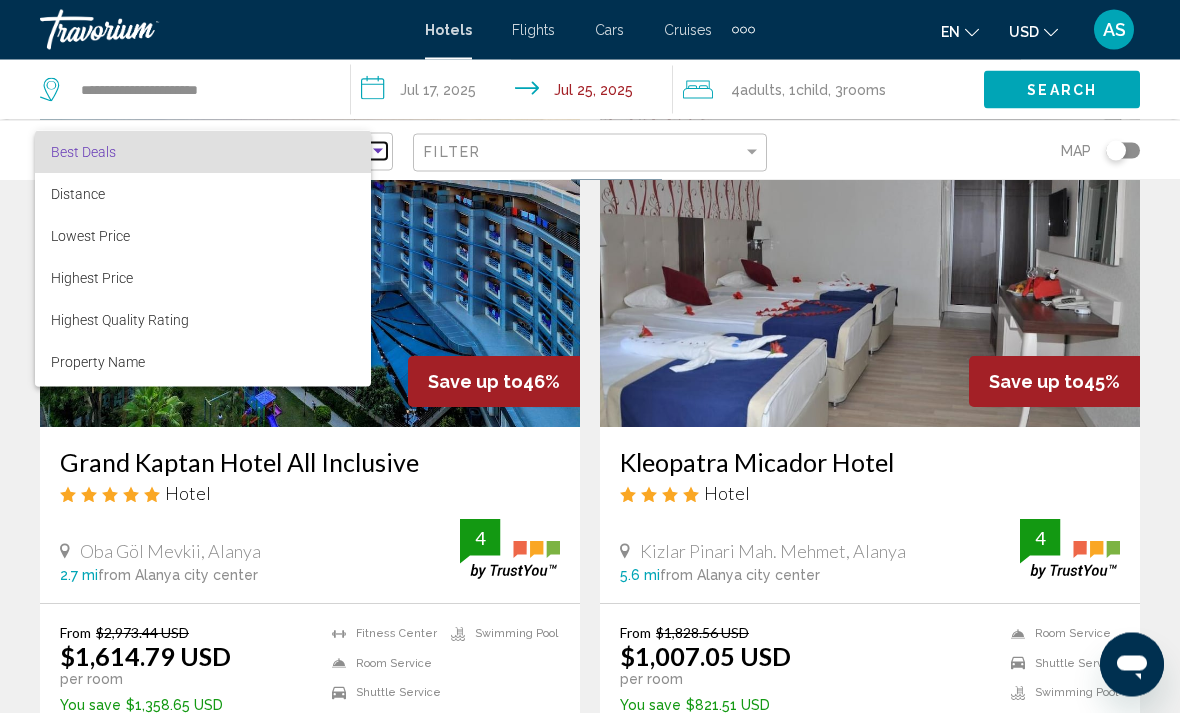scroll, scrollTop: 867, scrollLeft: 0, axis: vertical 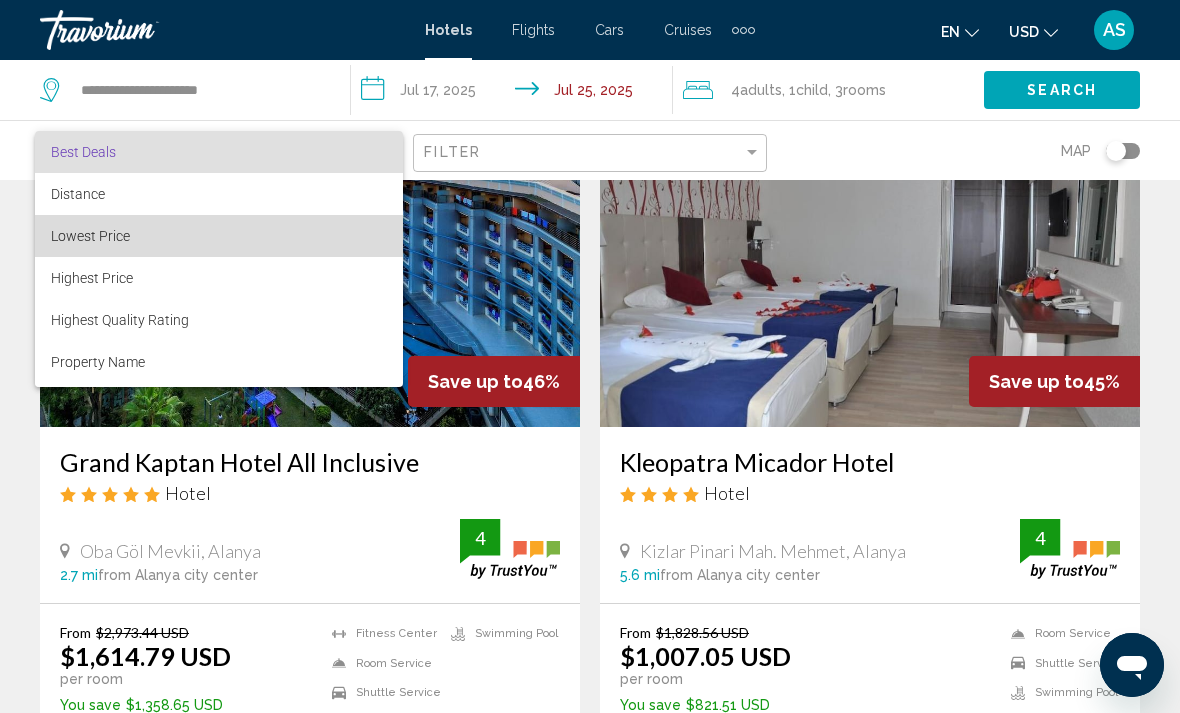 click on "Lowest Price" at bounding box center [219, 236] 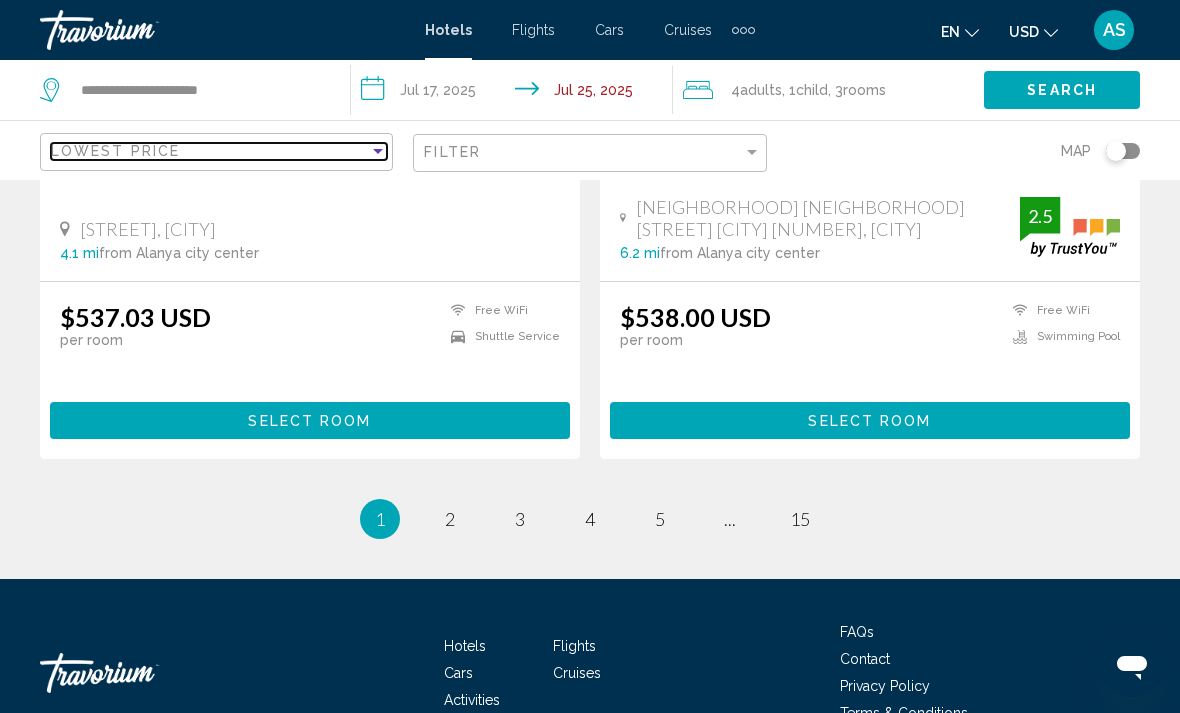 scroll, scrollTop: 4068, scrollLeft: 0, axis: vertical 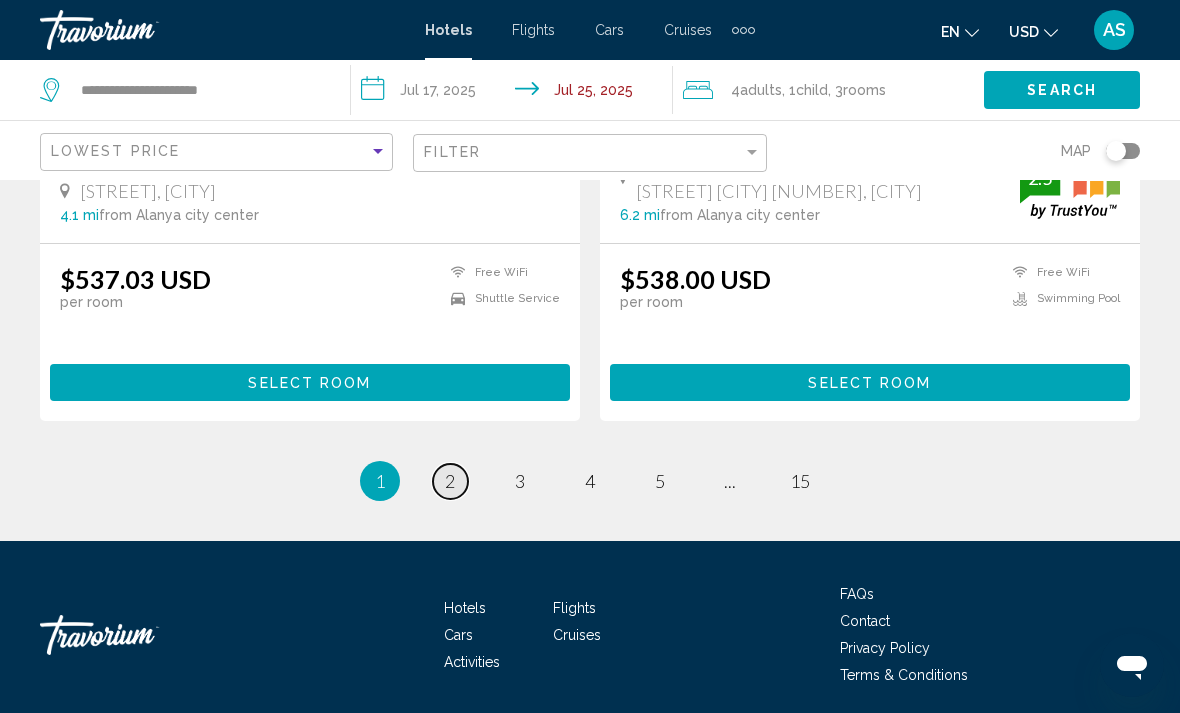 click on "page  2" at bounding box center [450, 481] 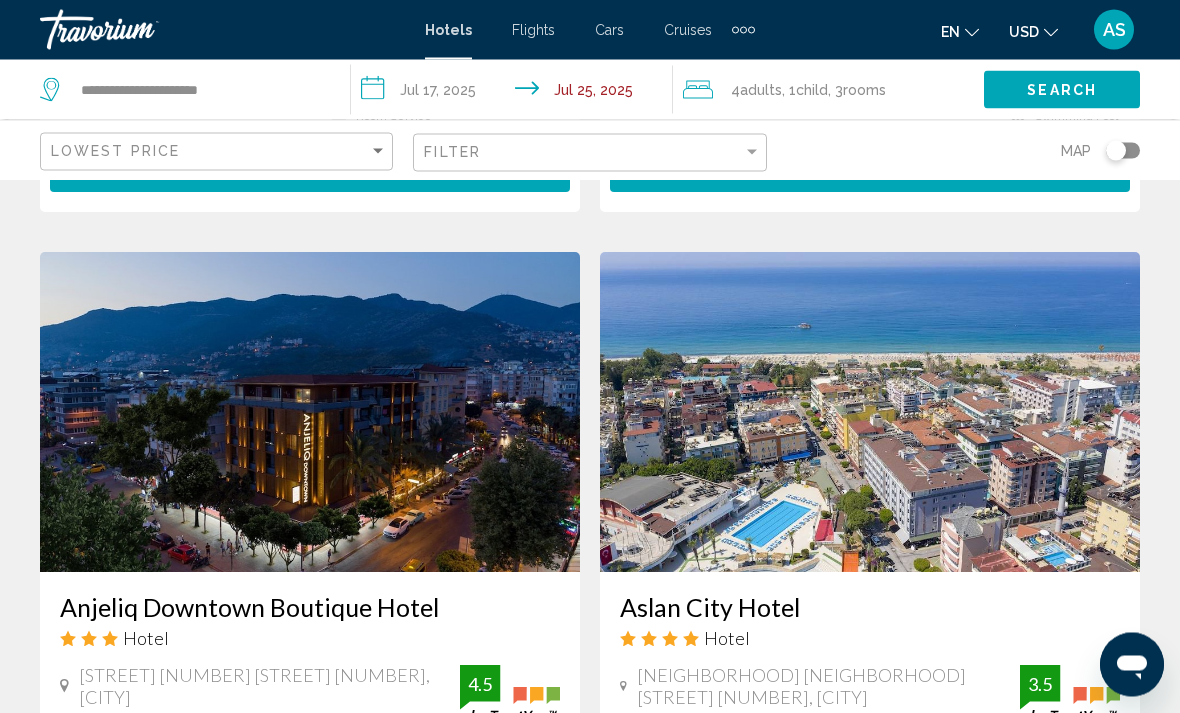 scroll, scrollTop: 2860, scrollLeft: 0, axis: vertical 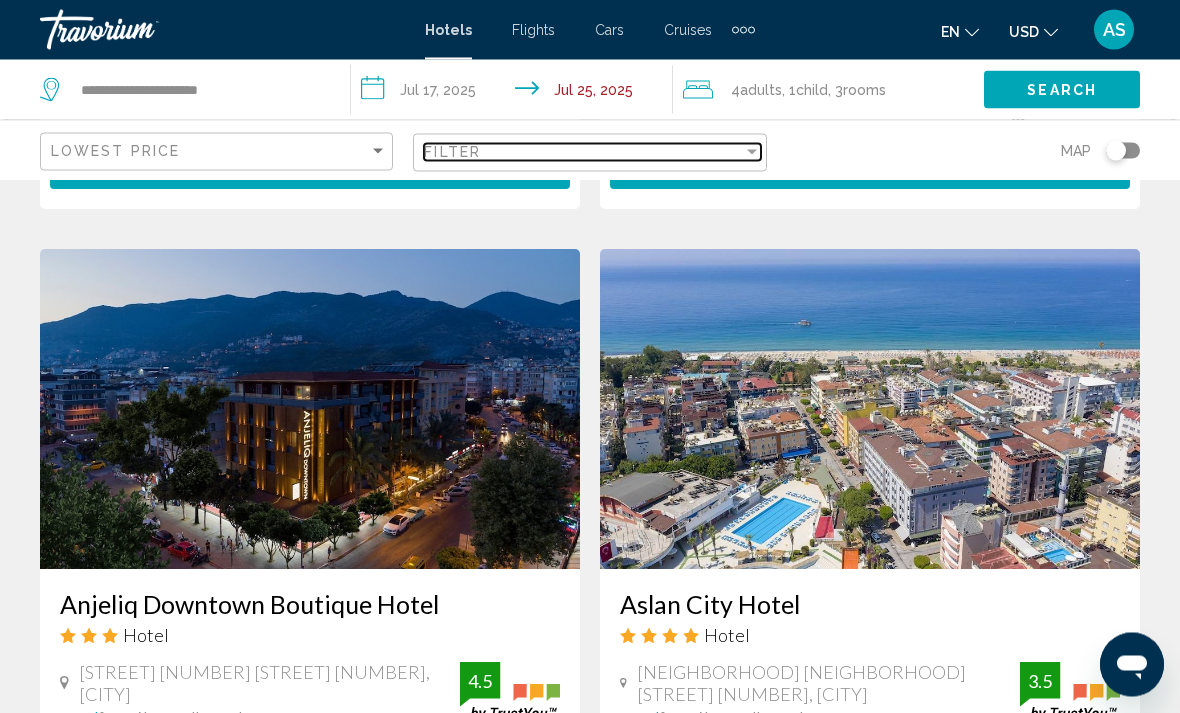 click on "Filter" at bounding box center [583, 152] 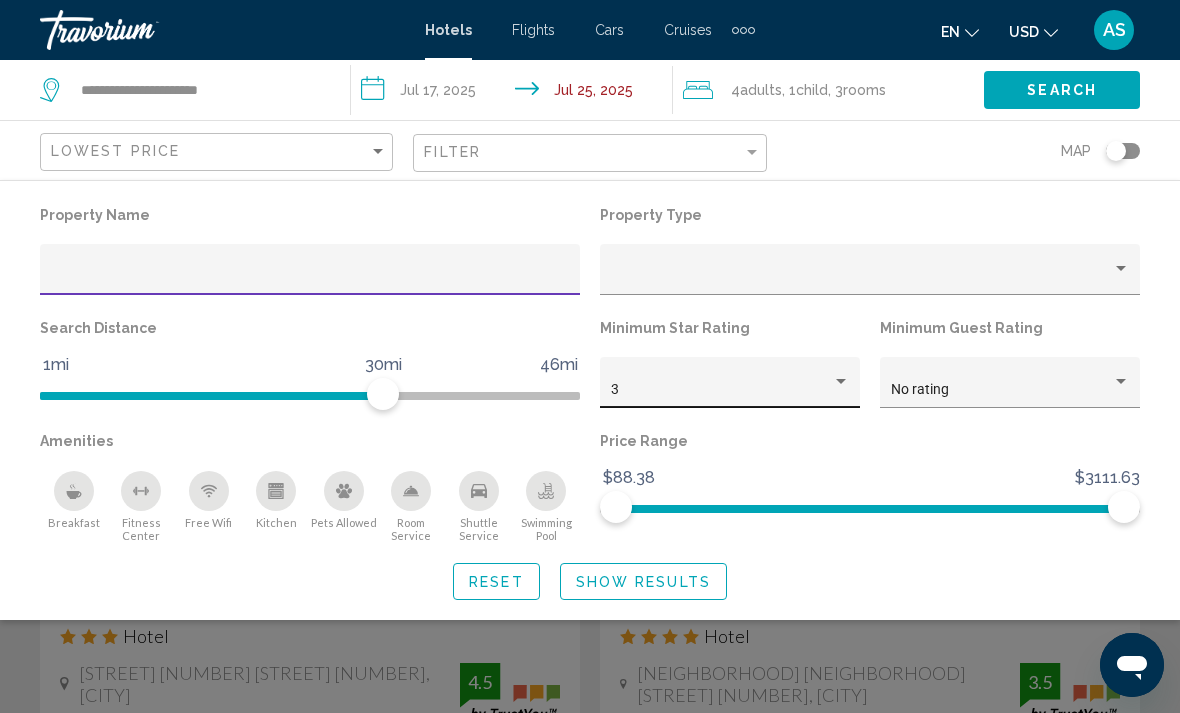 click on "3" at bounding box center [721, 390] 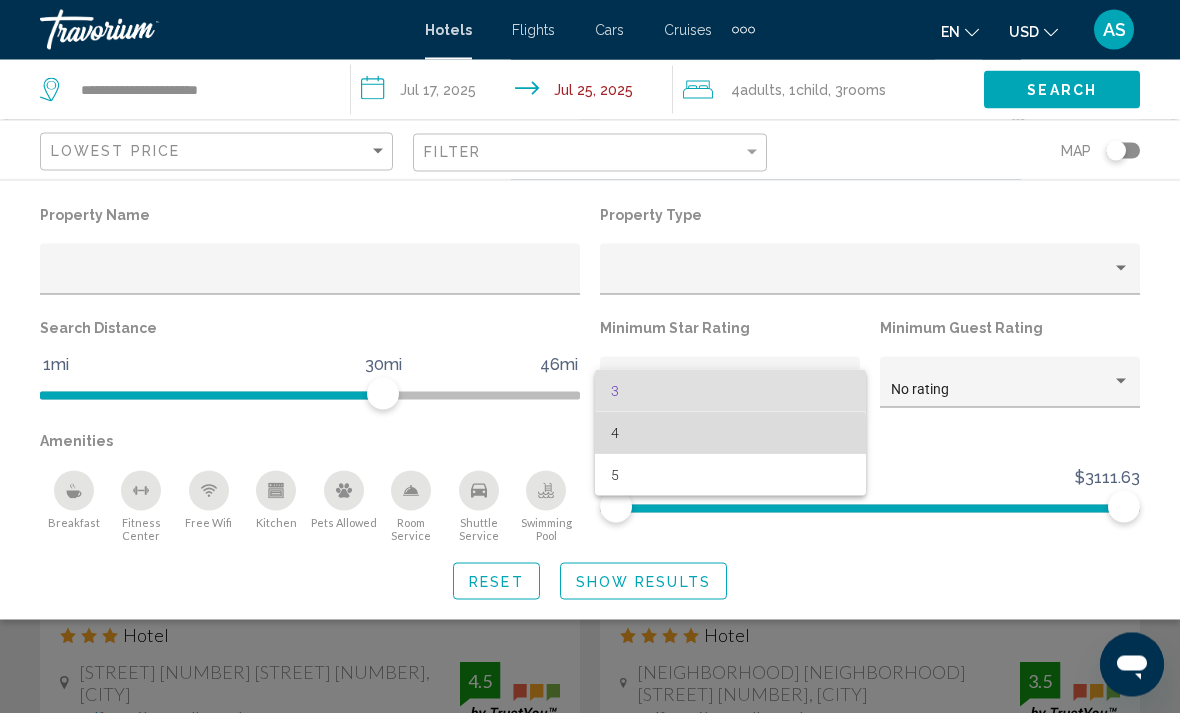 click on "4" at bounding box center (730, 433) 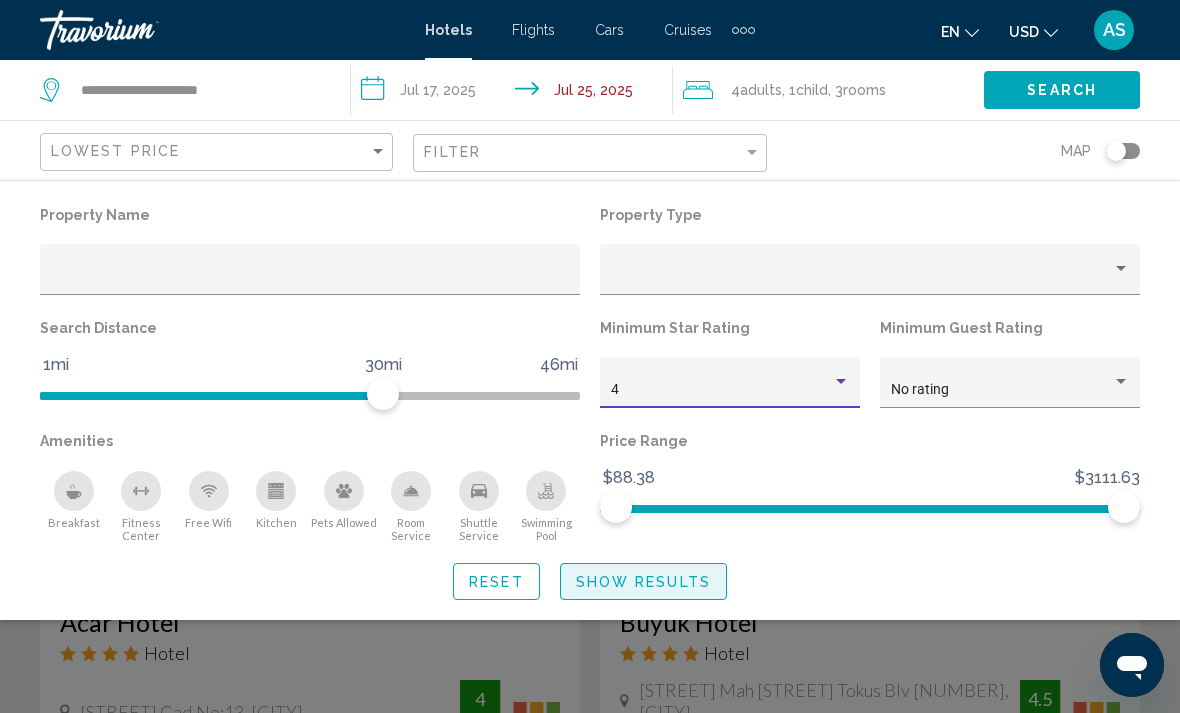 click on "Show Results" 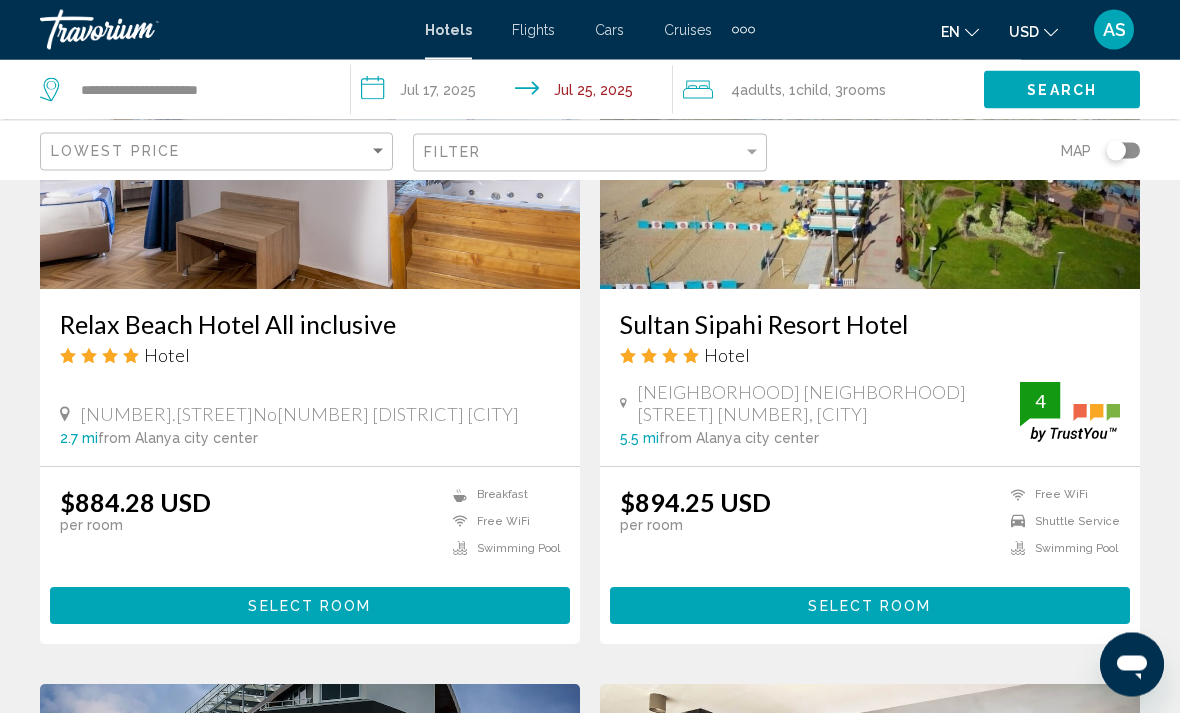 scroll, scrollTop: 2472, scrollLeft: 0, axis: vertical 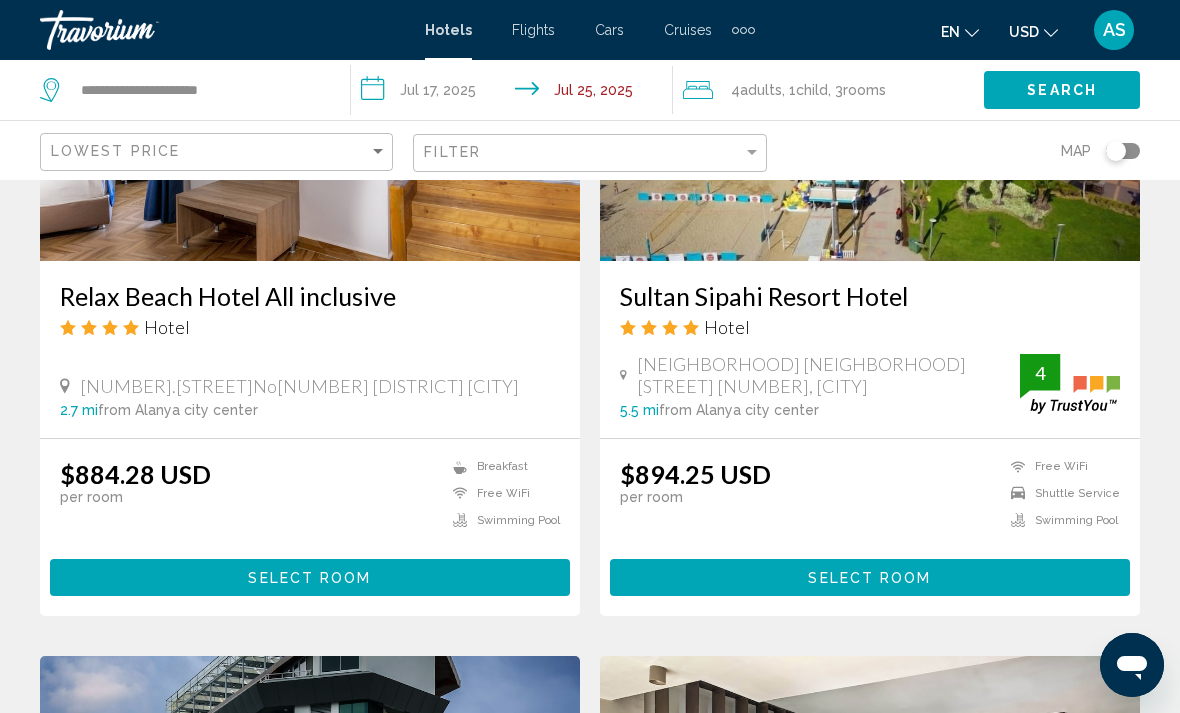 click on "Select Room" at bounding box center (310, 577) 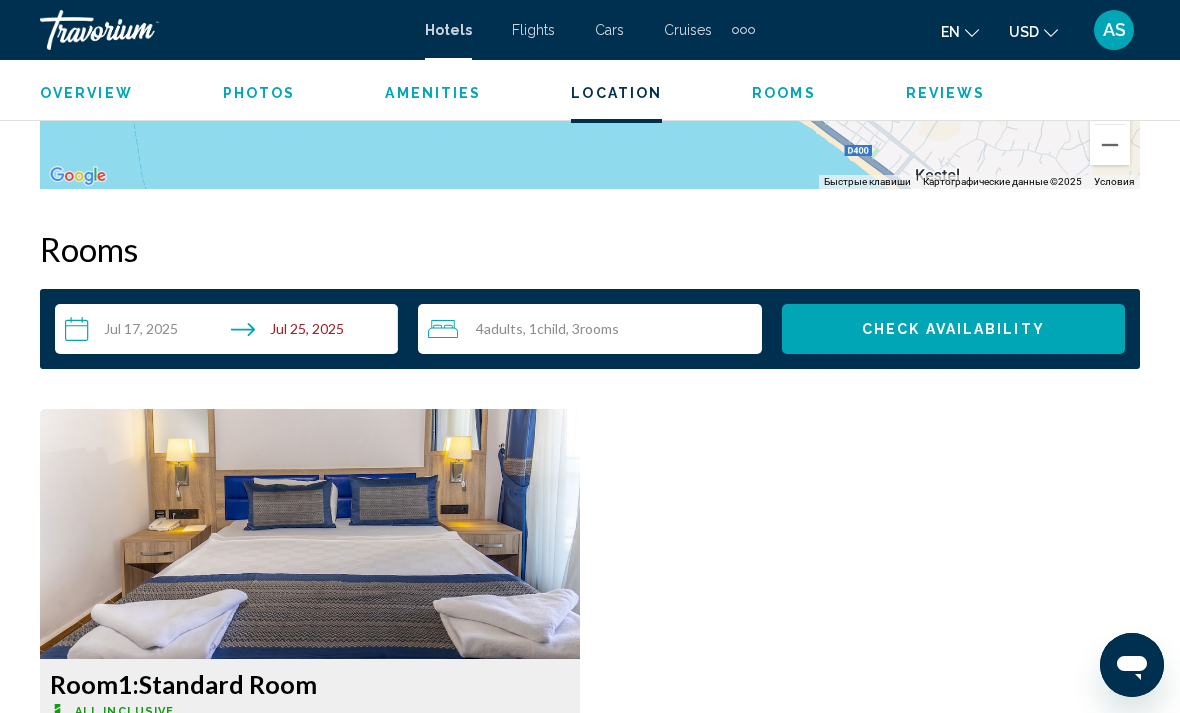 scroll, scrollTop: 2736, scrollLeft: 0, axis: vertical 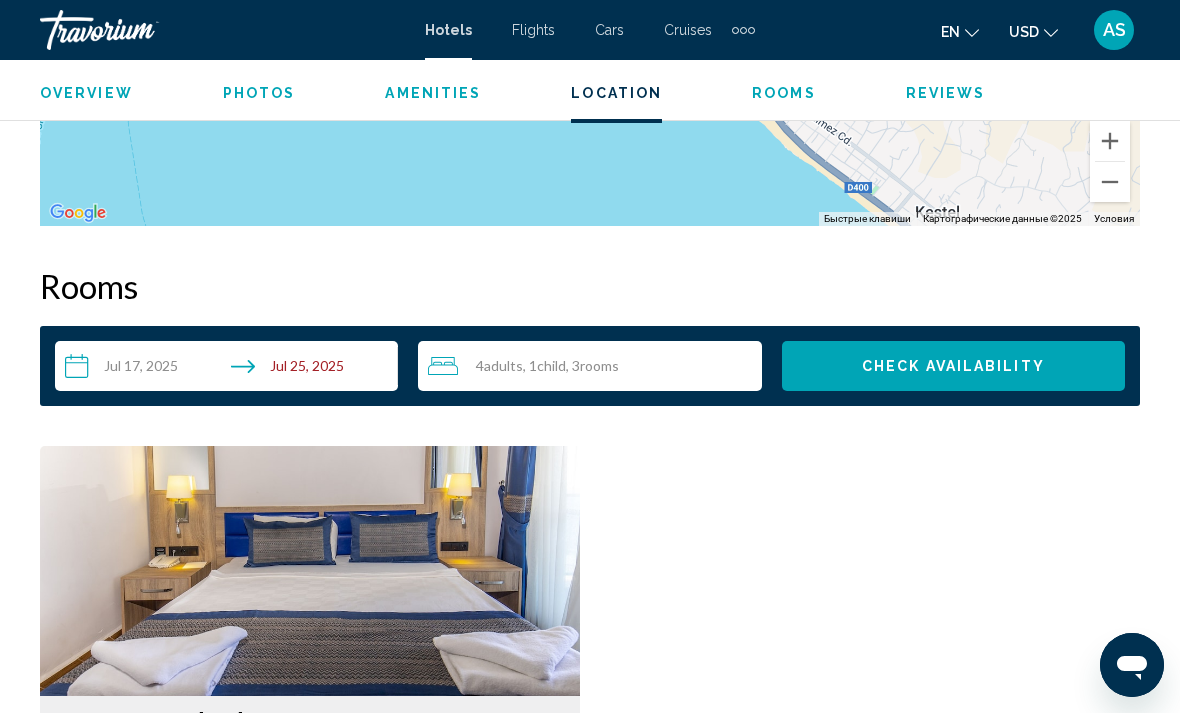 click on "4  Adult Adults , 1  Child Children , 3  Room rooms" at bounding box center (594, 366) 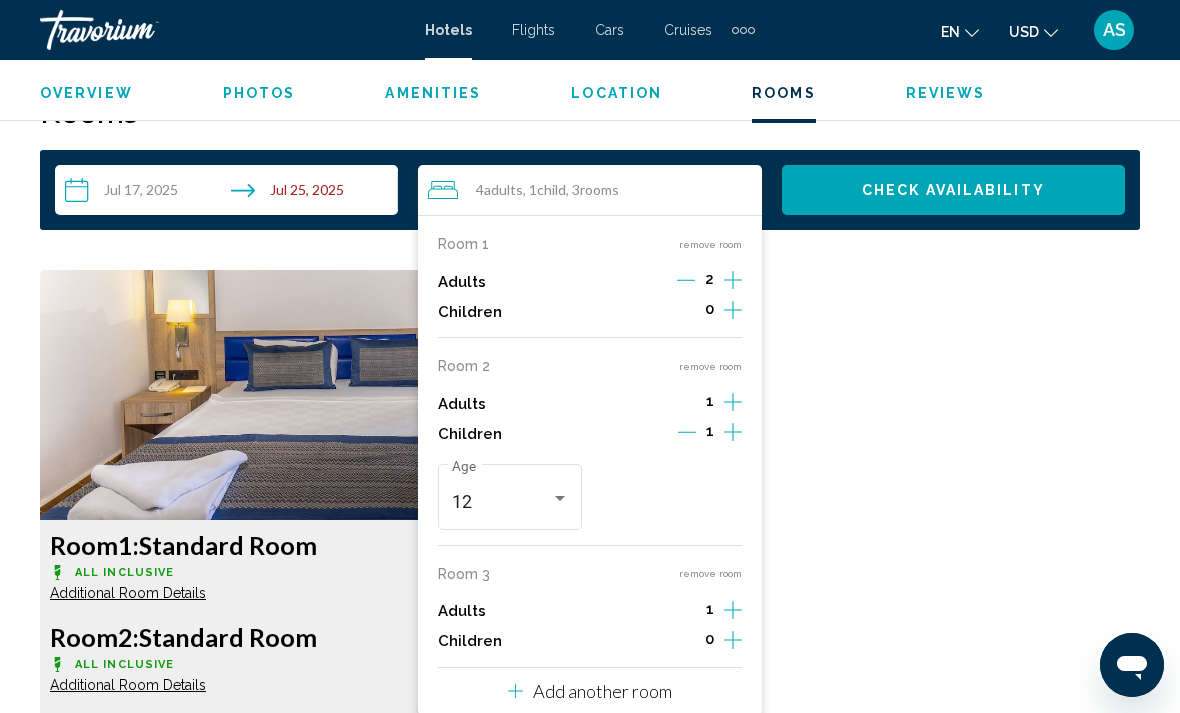 scroll, scrollTop: 2908, scrollLeft: 0, axis: vertical 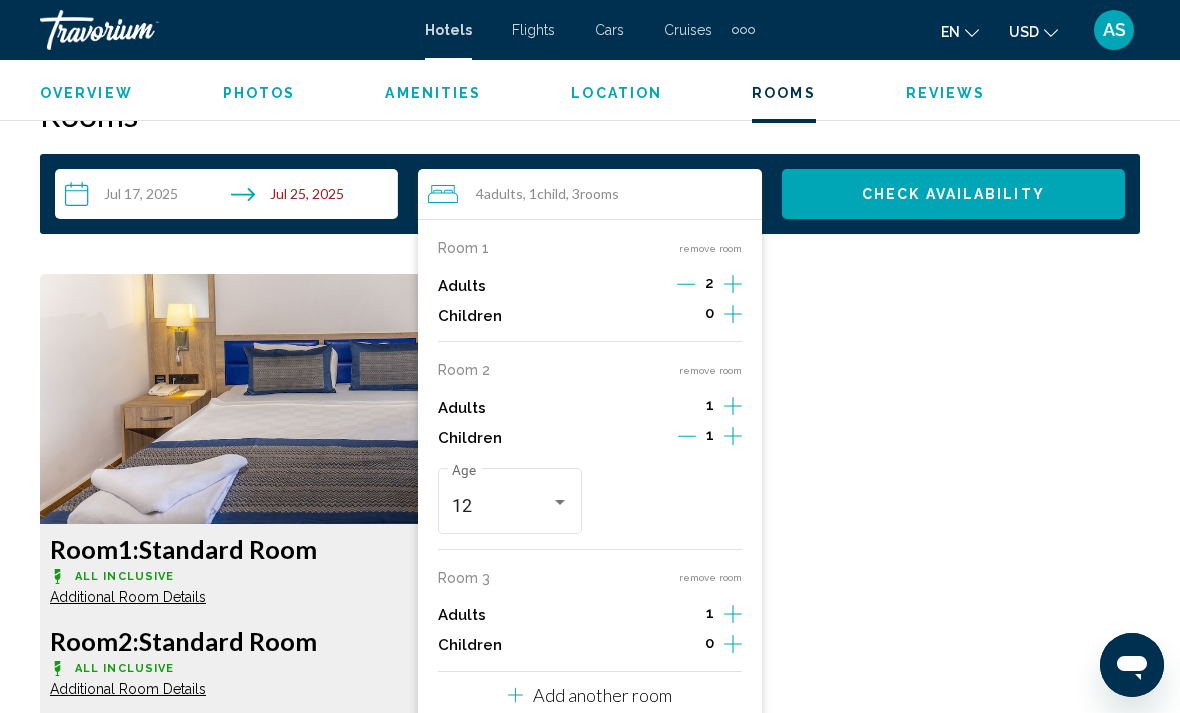 click on "remove room" at bounding box center [710, 577] 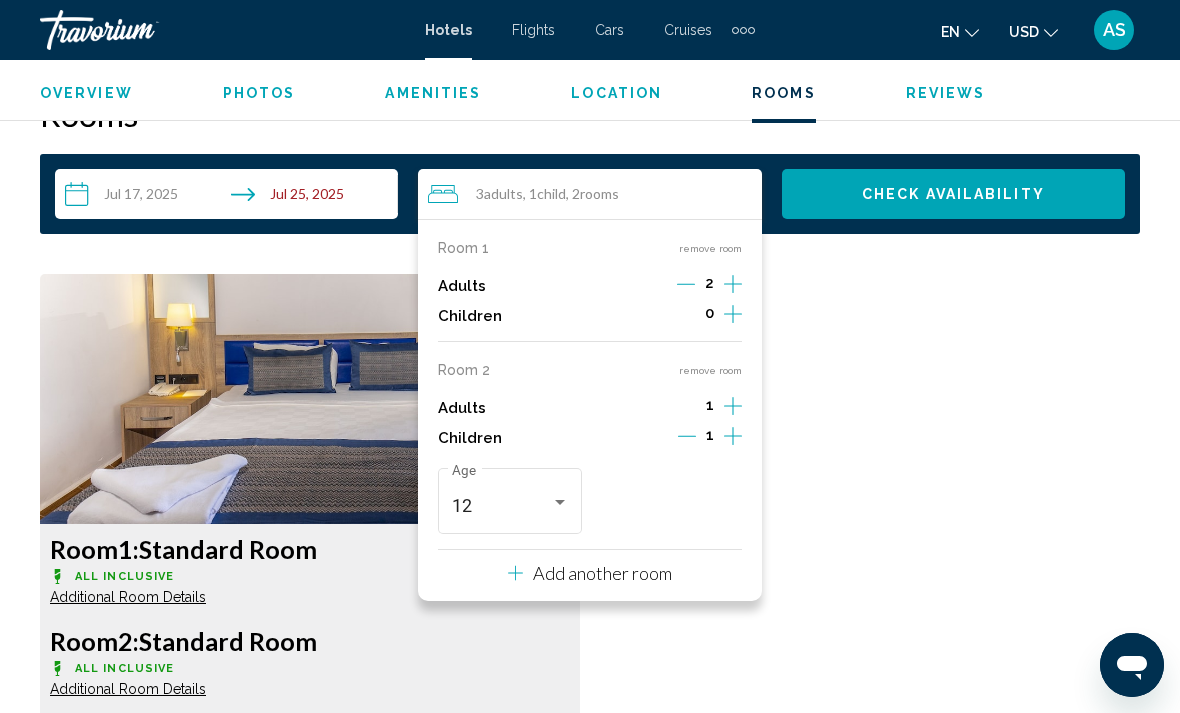 click on "remove room" at bounding box center [710, 370] 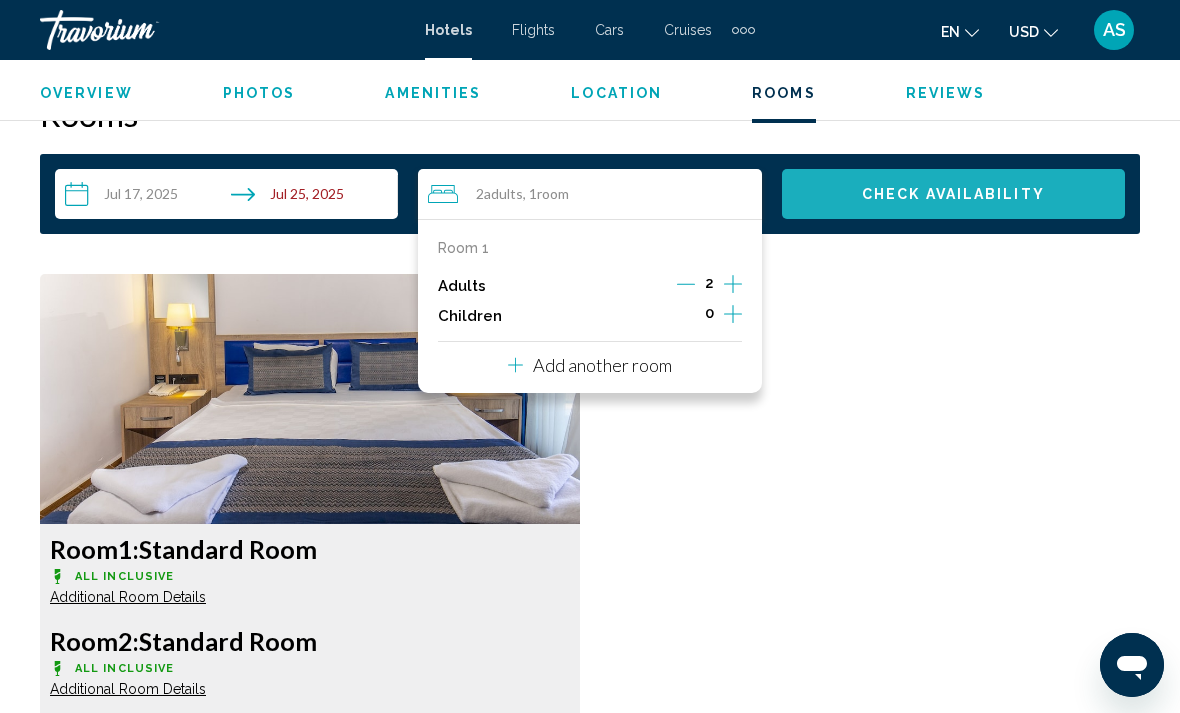 click on "Check Availability" at bounding box center (953, 195) 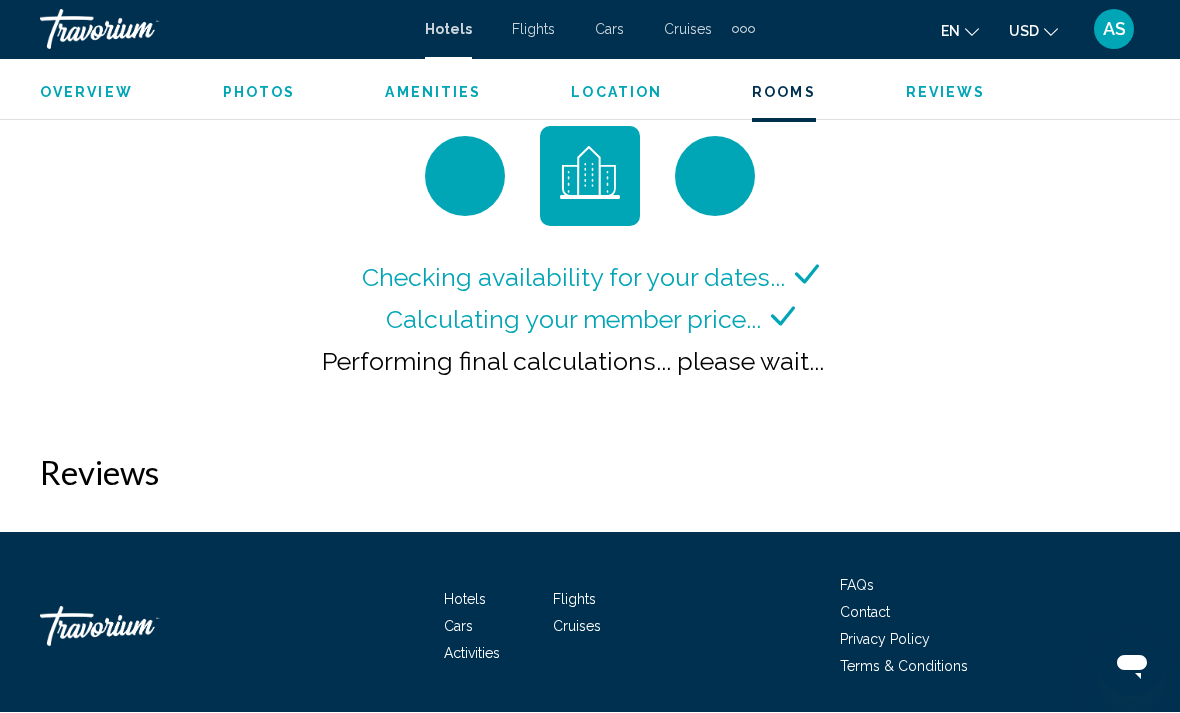 scroll, scrollTop: 3056, scrollLeft: 0, axis: vertical 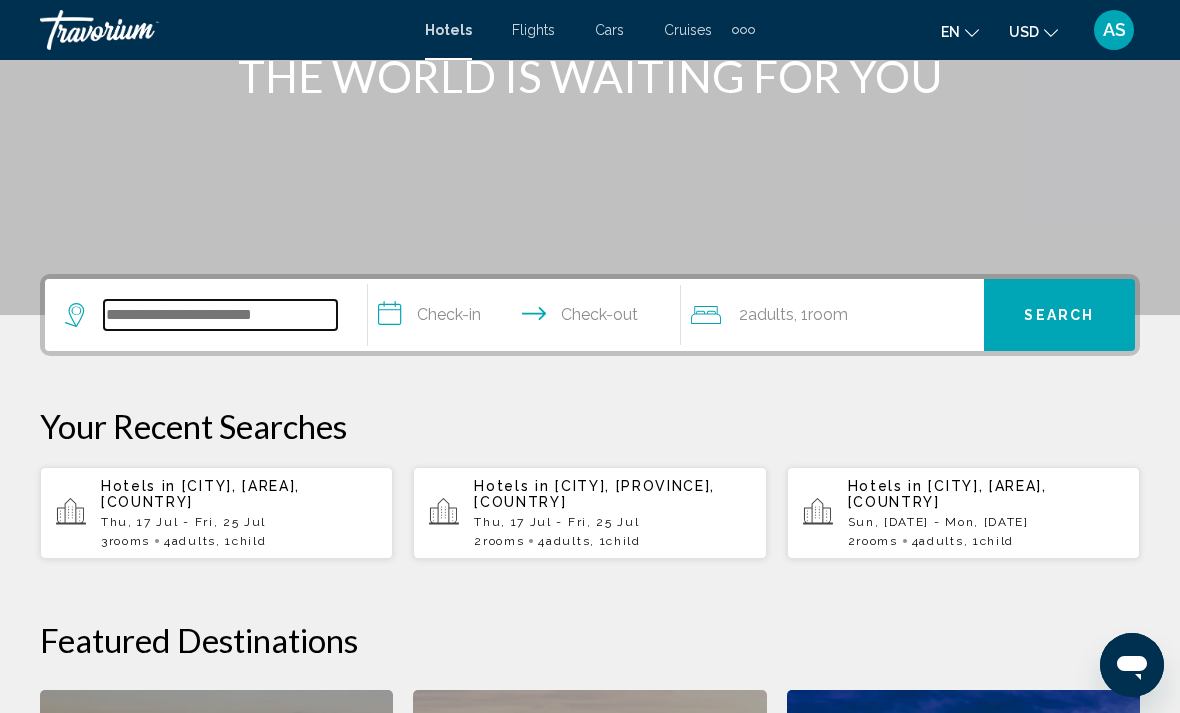 click at bounding box center [220, 315] 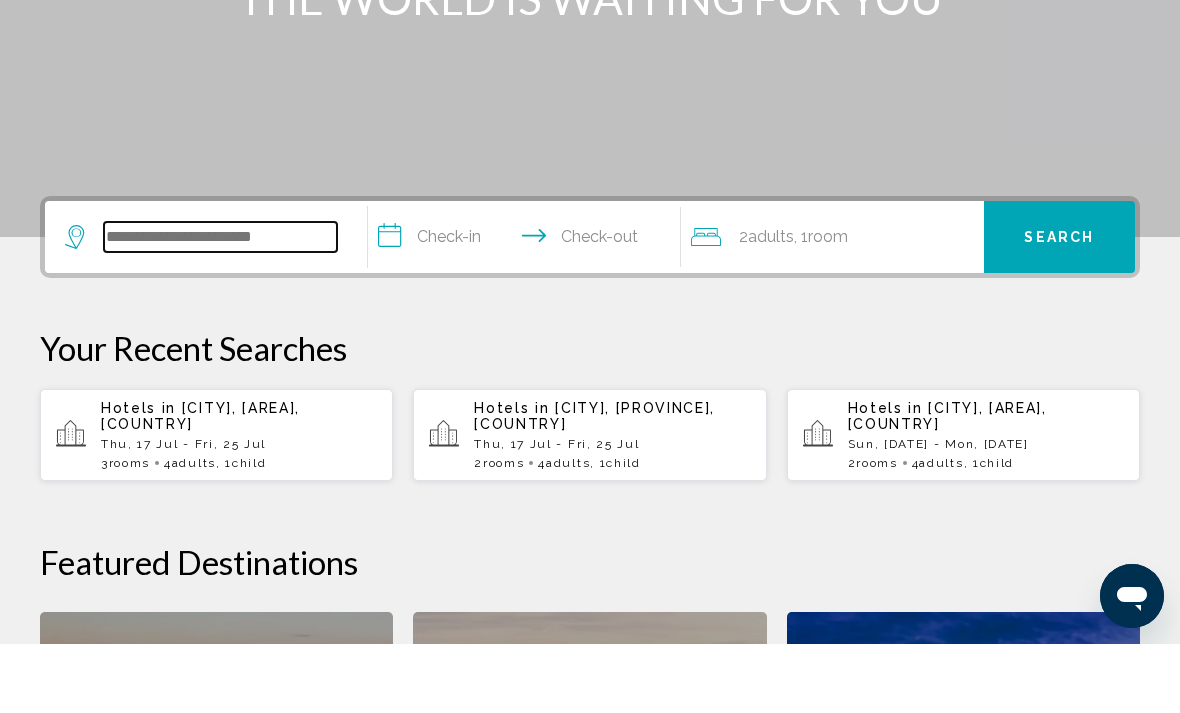 scroll, scrollTop: 425, scrollLeft: 0, axis: vertical 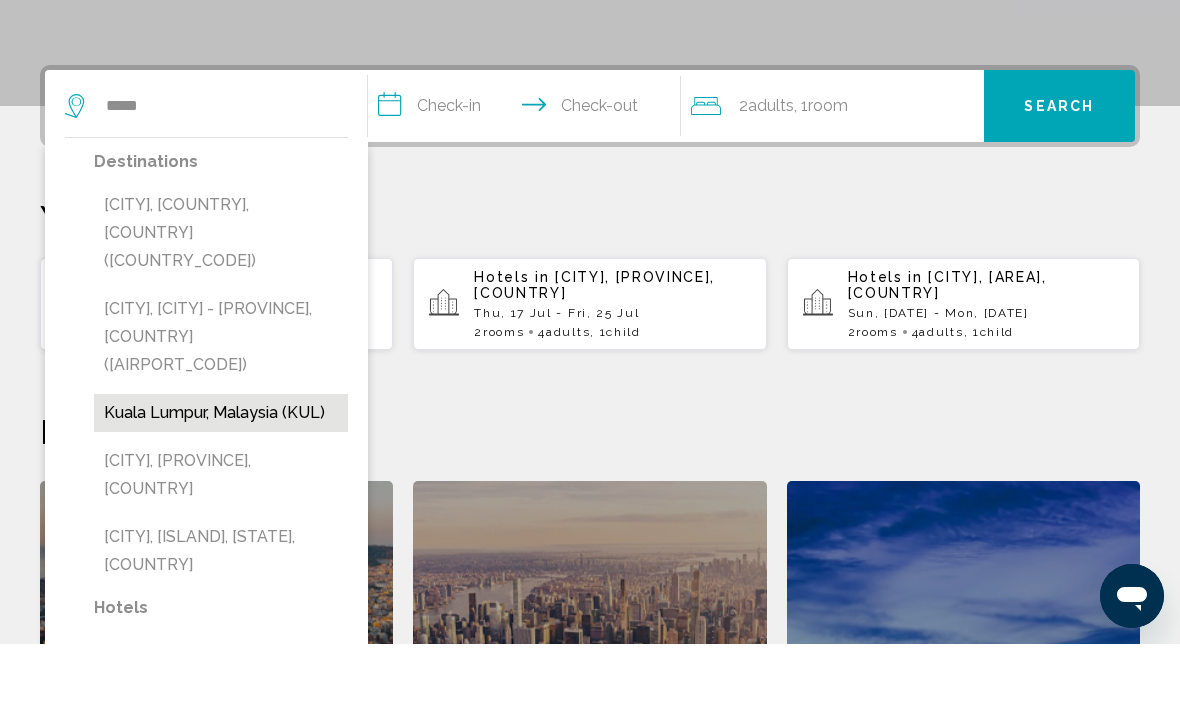 click on "Kuala Lumpur, Malaysia (KUL)" at bounding box center (221, 482) 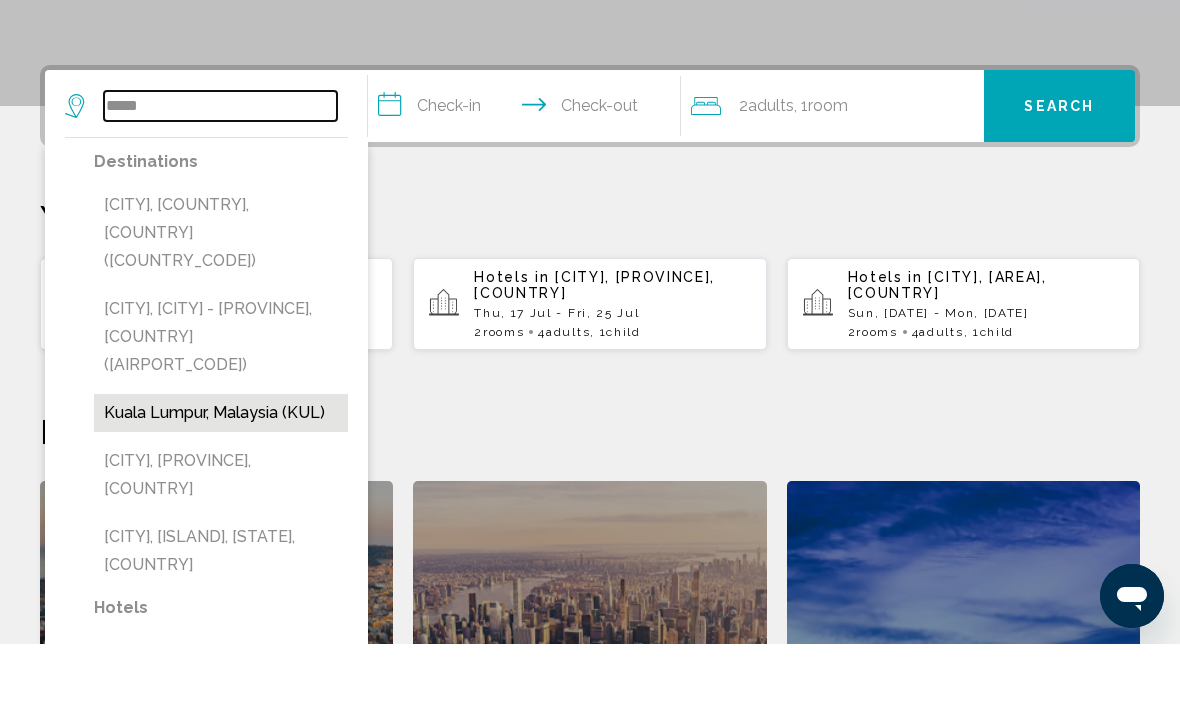 type on "**********" 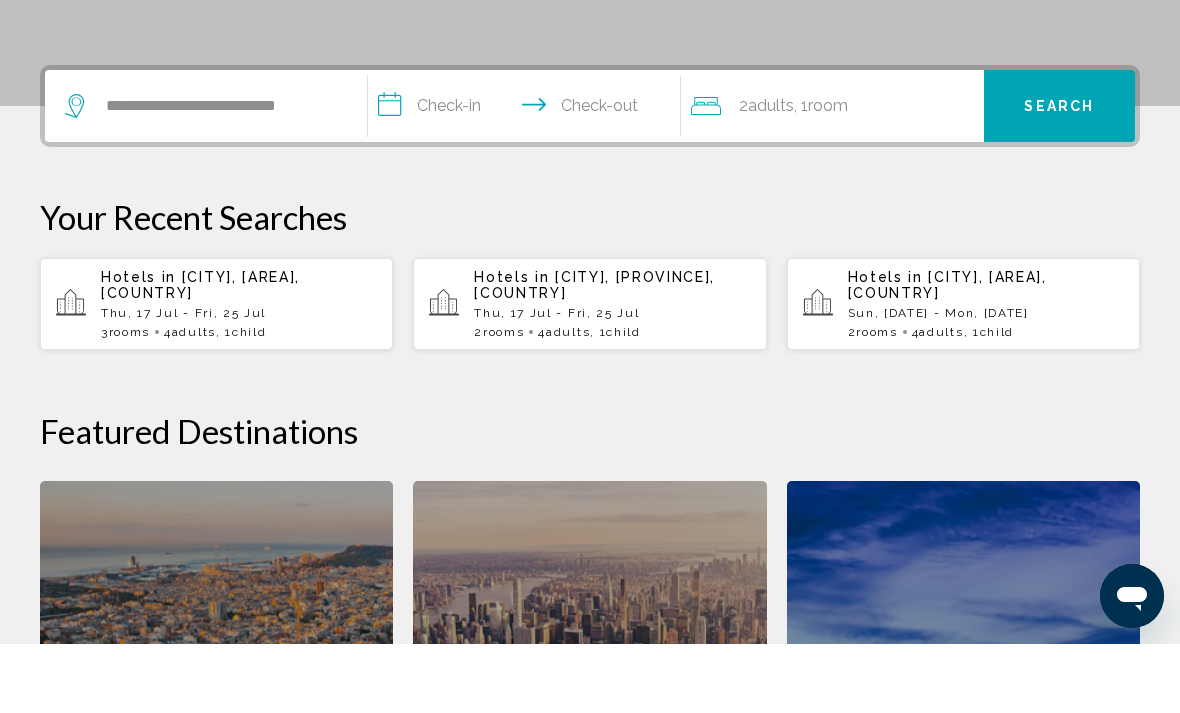 click on "**********" at bounding box center (528, 178) 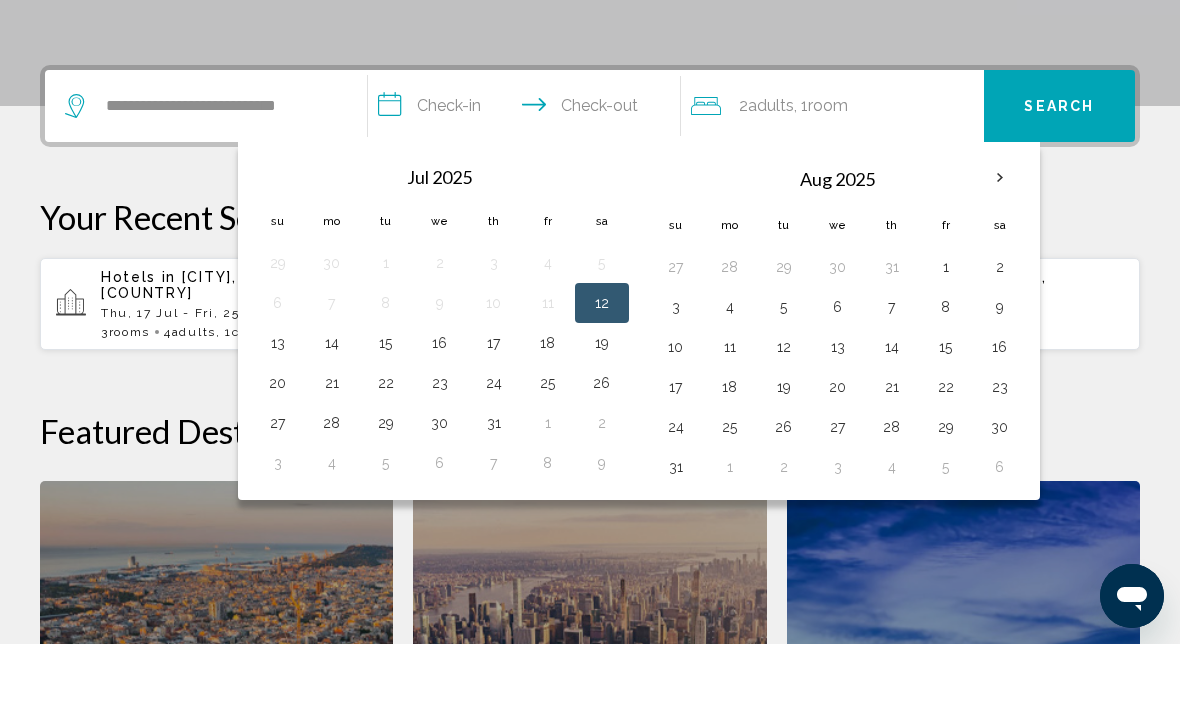 scroll, scrollTop: 494, scrollLeft: 0, axis: vertical 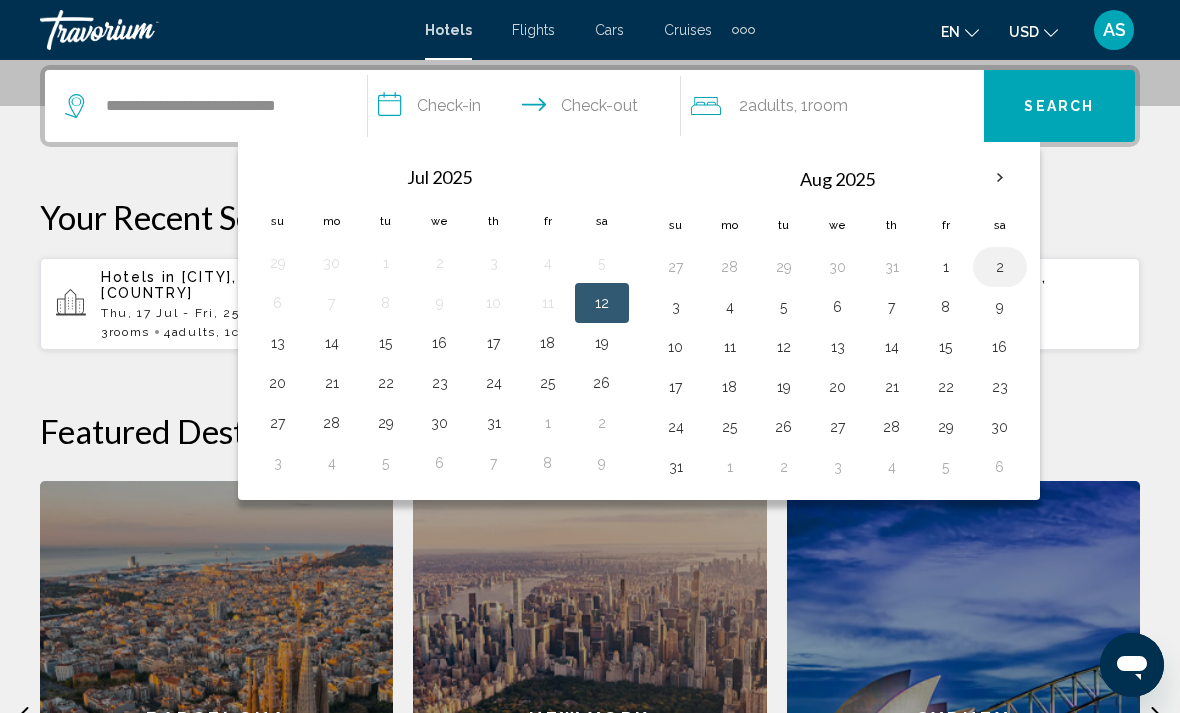 click on "2" at bounding box center [1000, 267] 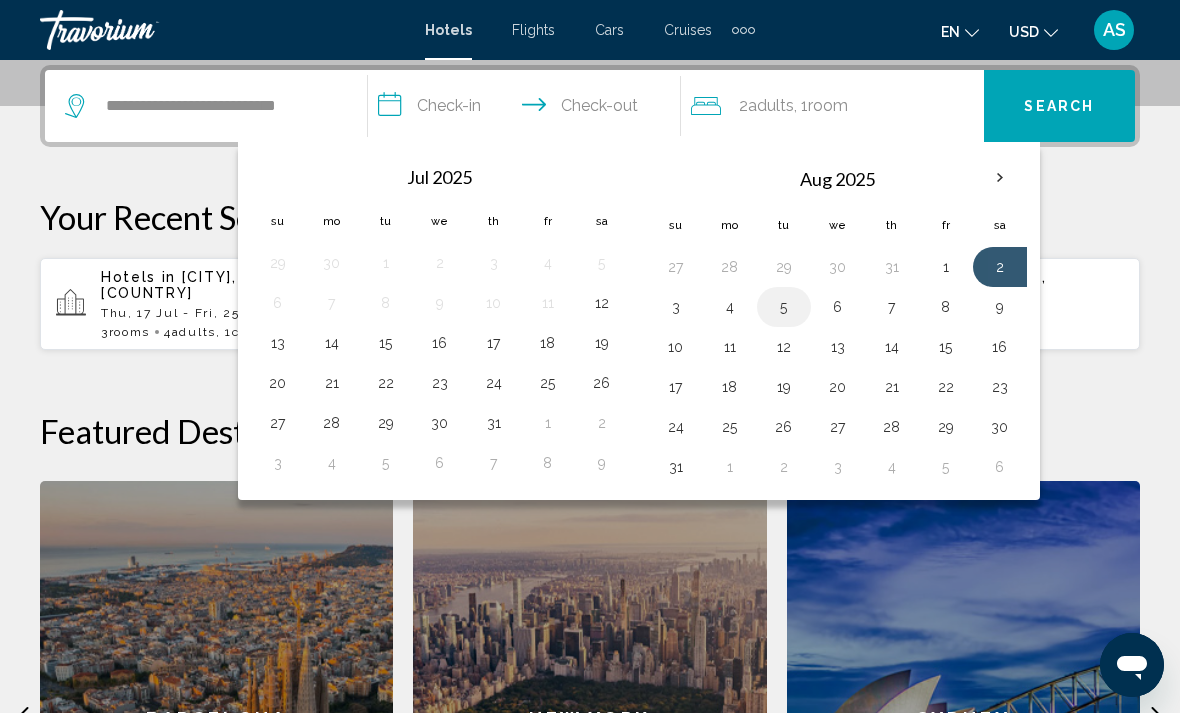 click on "5" at bounding box center [784, 307] 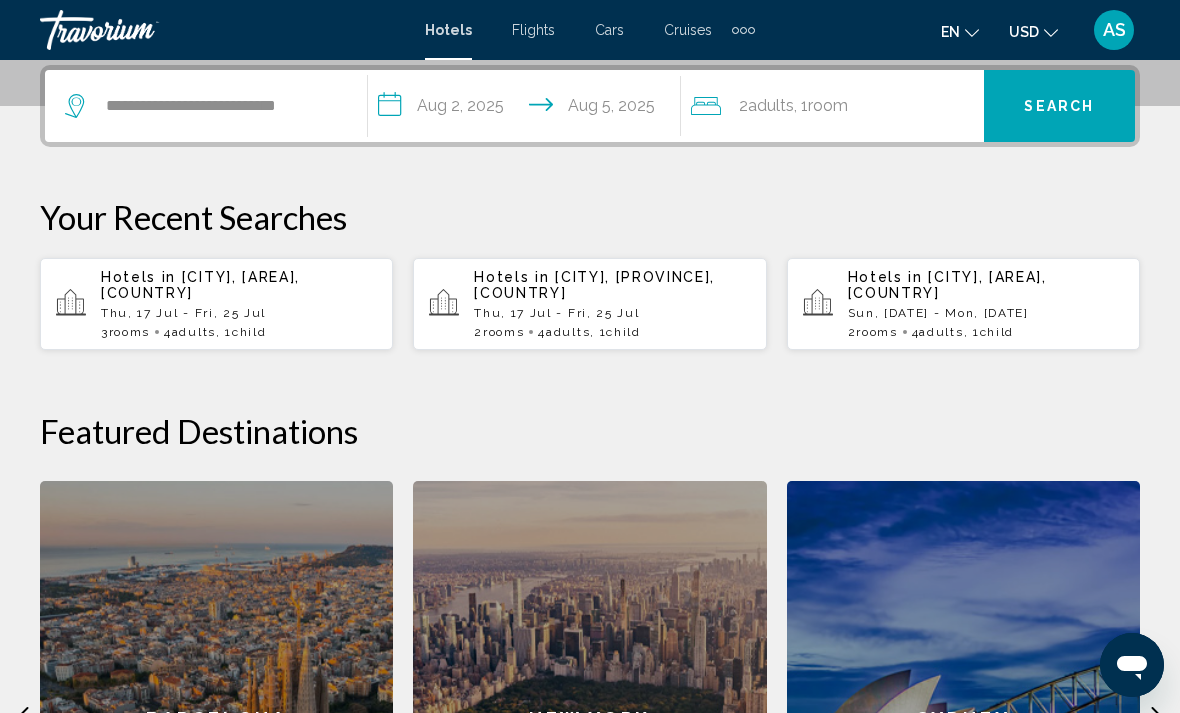 type on "**********" 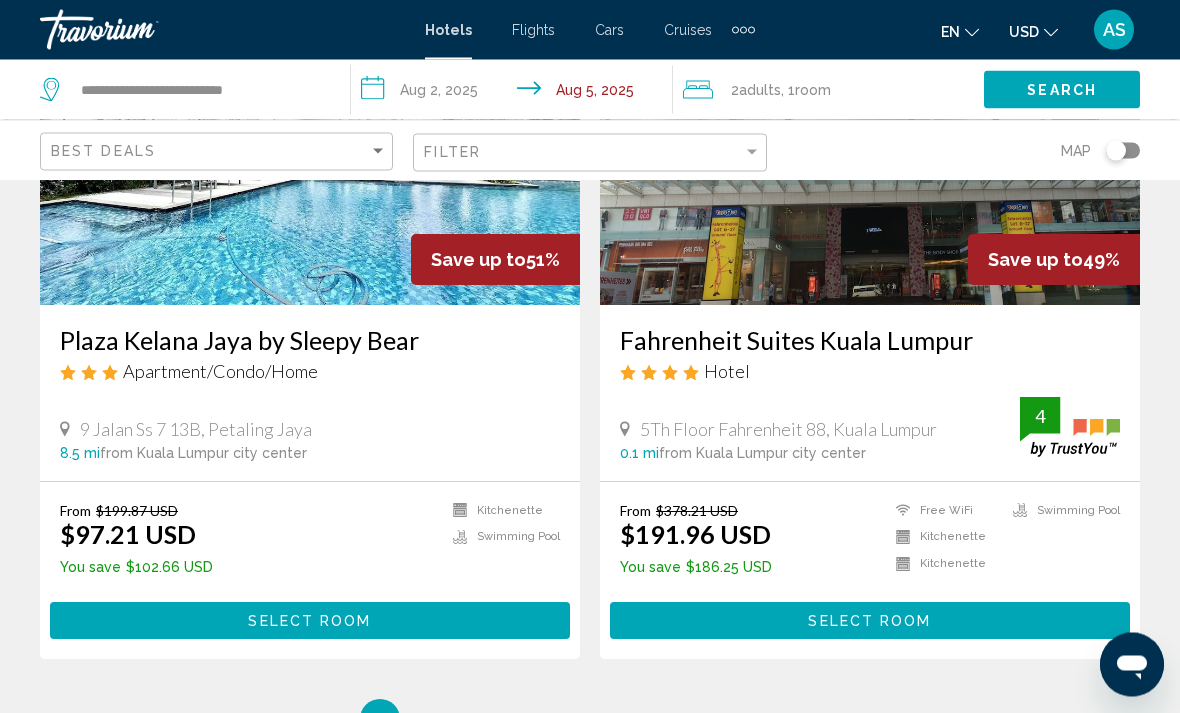 scroll, scrollTop: 4133, scrollLeft: 0, axis: vertical 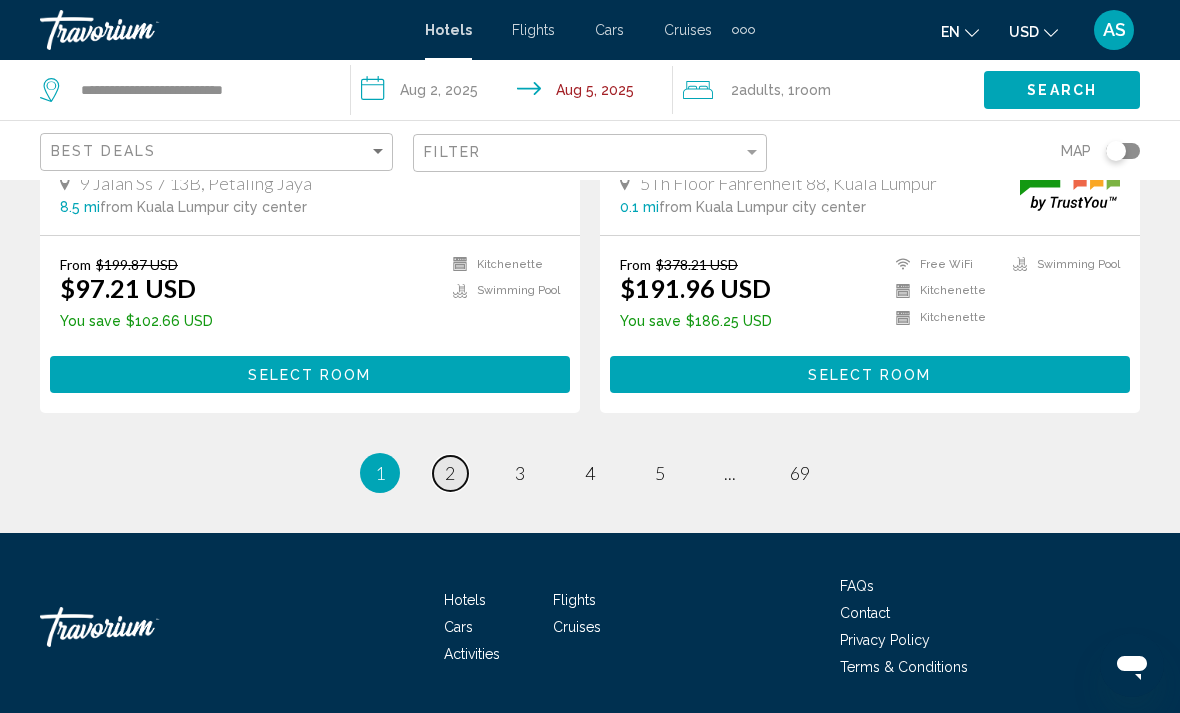 click on "page  2" at bounding box center [450, 473] 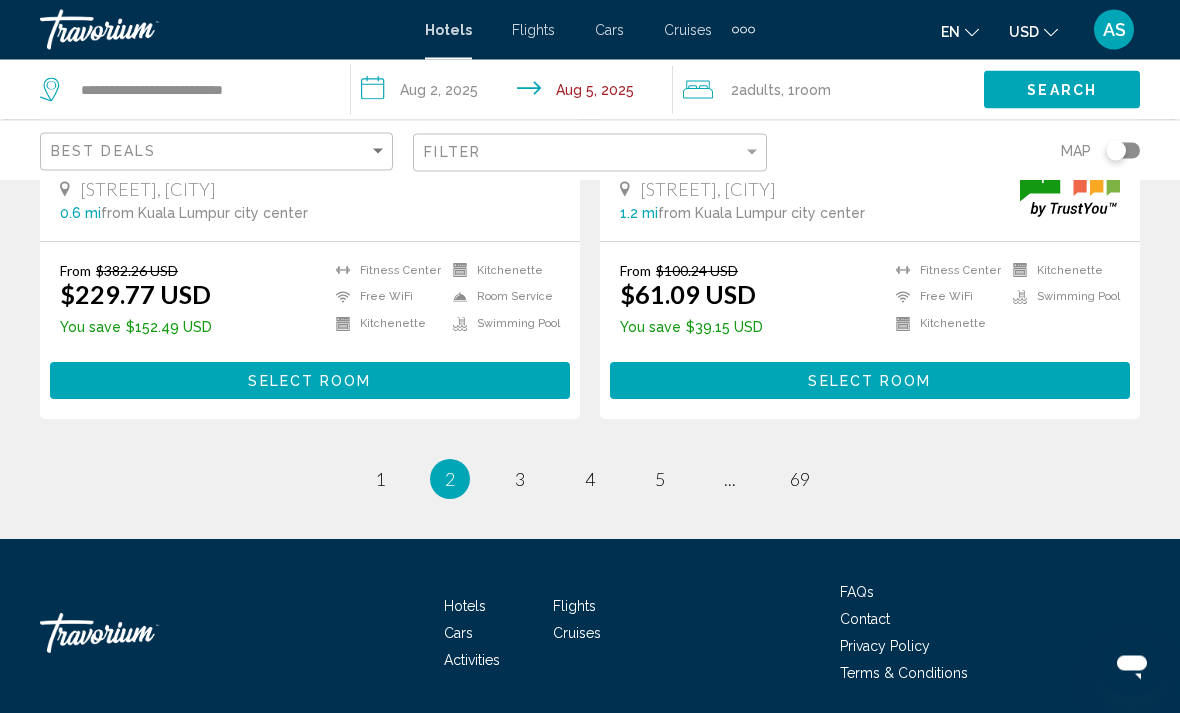 scroll, scrollTop: 4079, scrollLeft: 0, axis: vertical 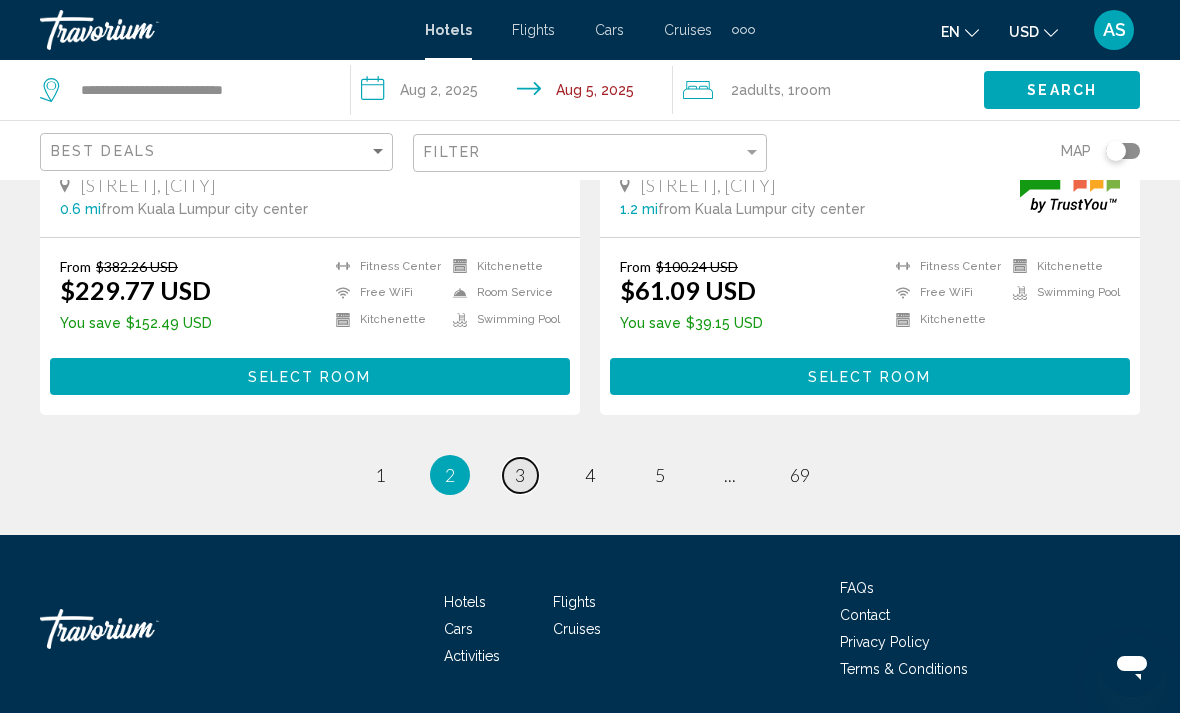 click on "page  3" at bounding box center (520, 475) 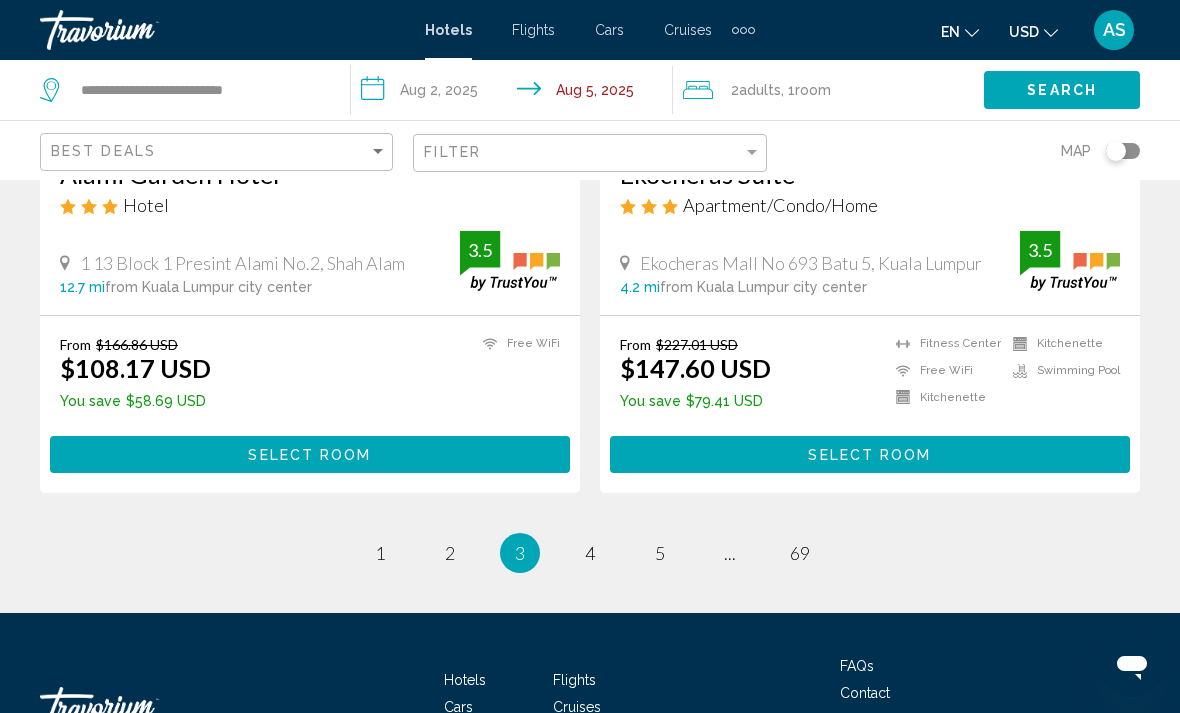 scroll, scrollTop: 4081, scrollLeft: 0, axis: vertical 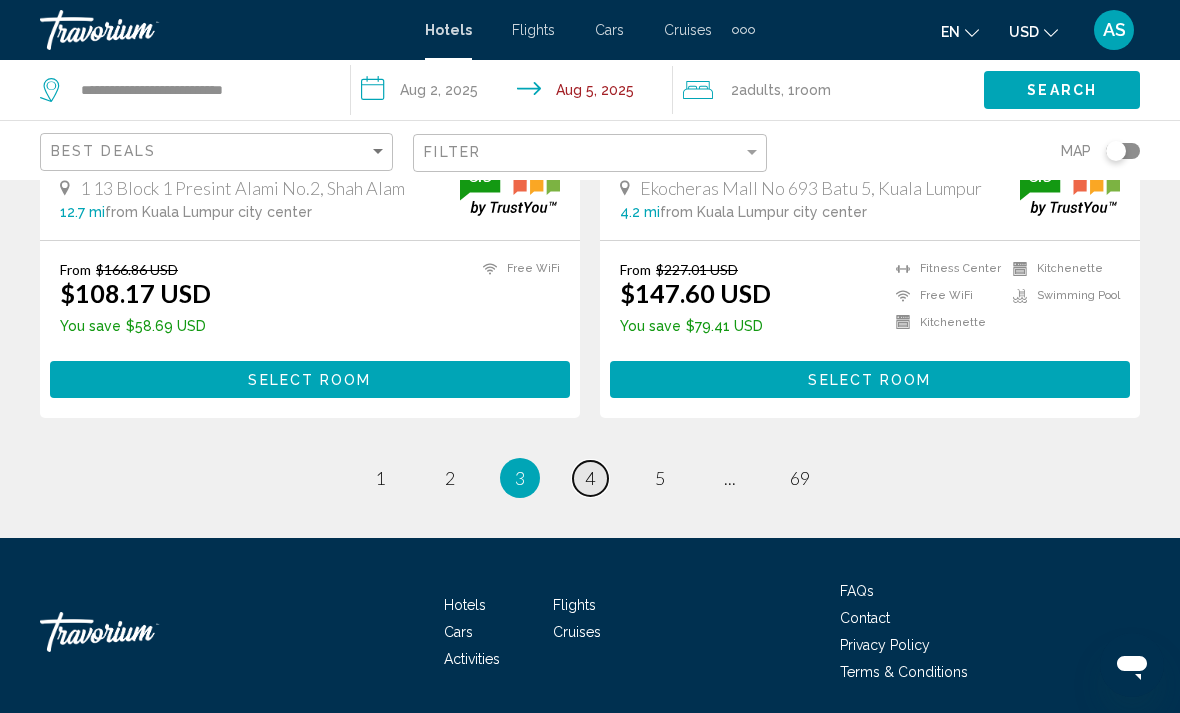 click on "page  4" at bounding box center [590, 478] 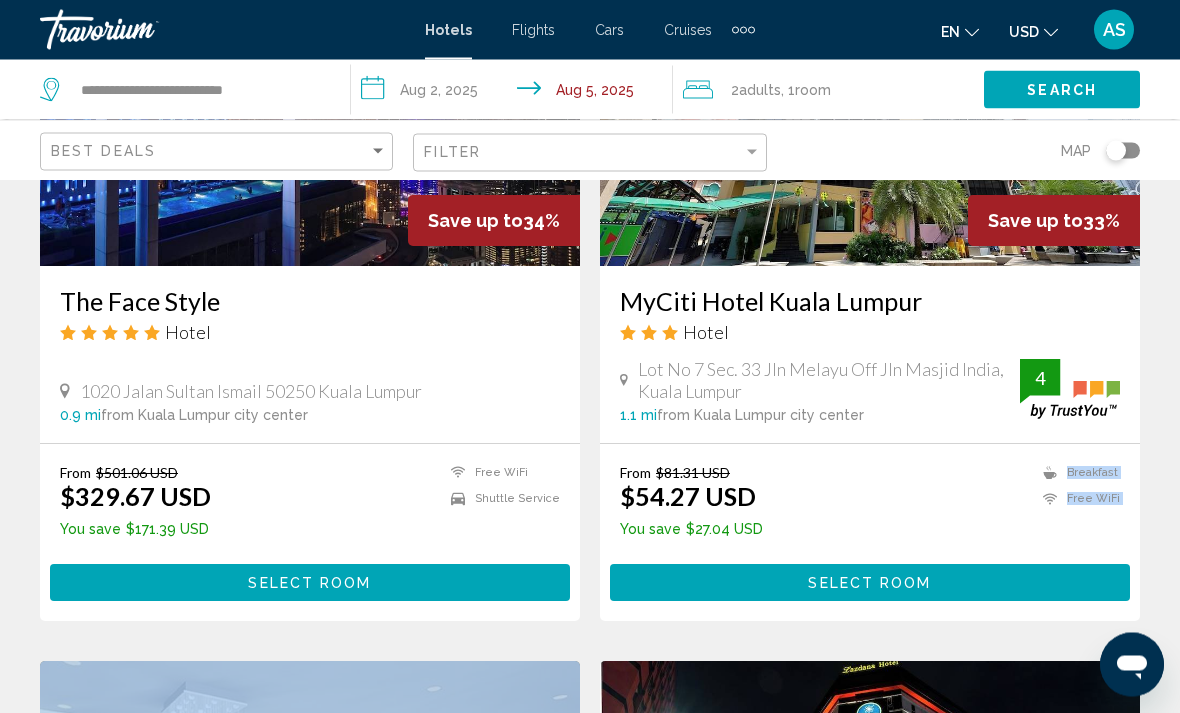 scroll, scrollTop: 1018, scrollLeft: 0, axis: vertical 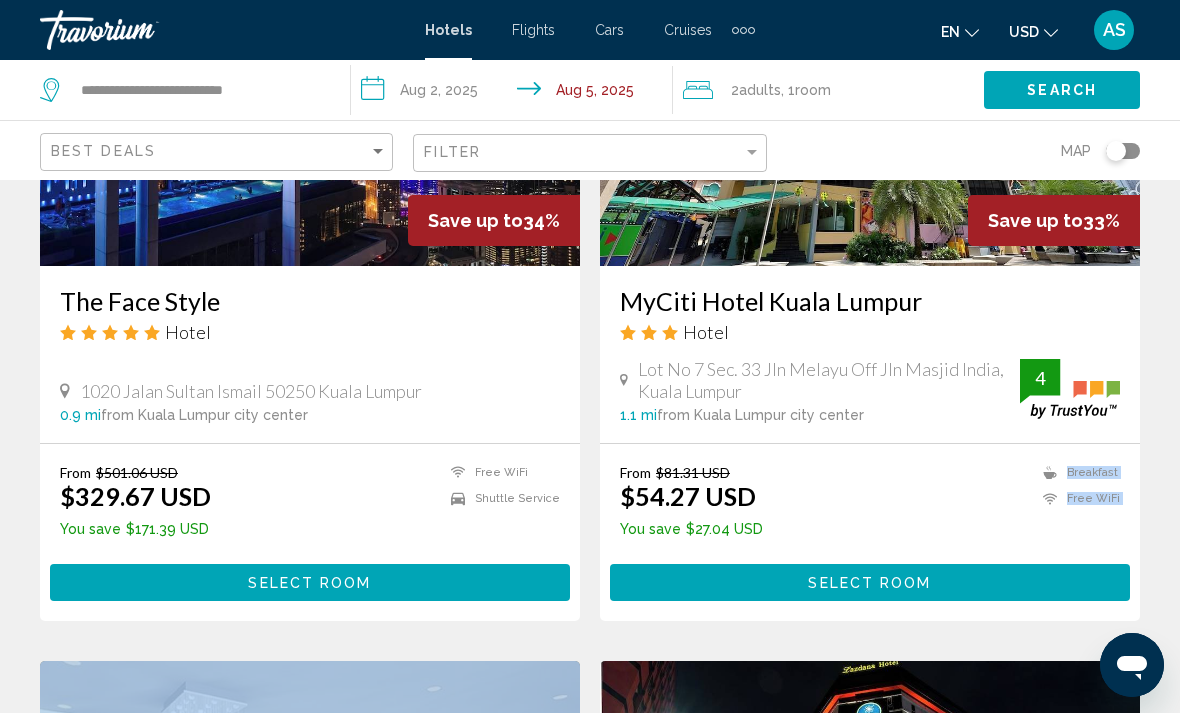 click on "Select Room" at bounding box center (870, 582) 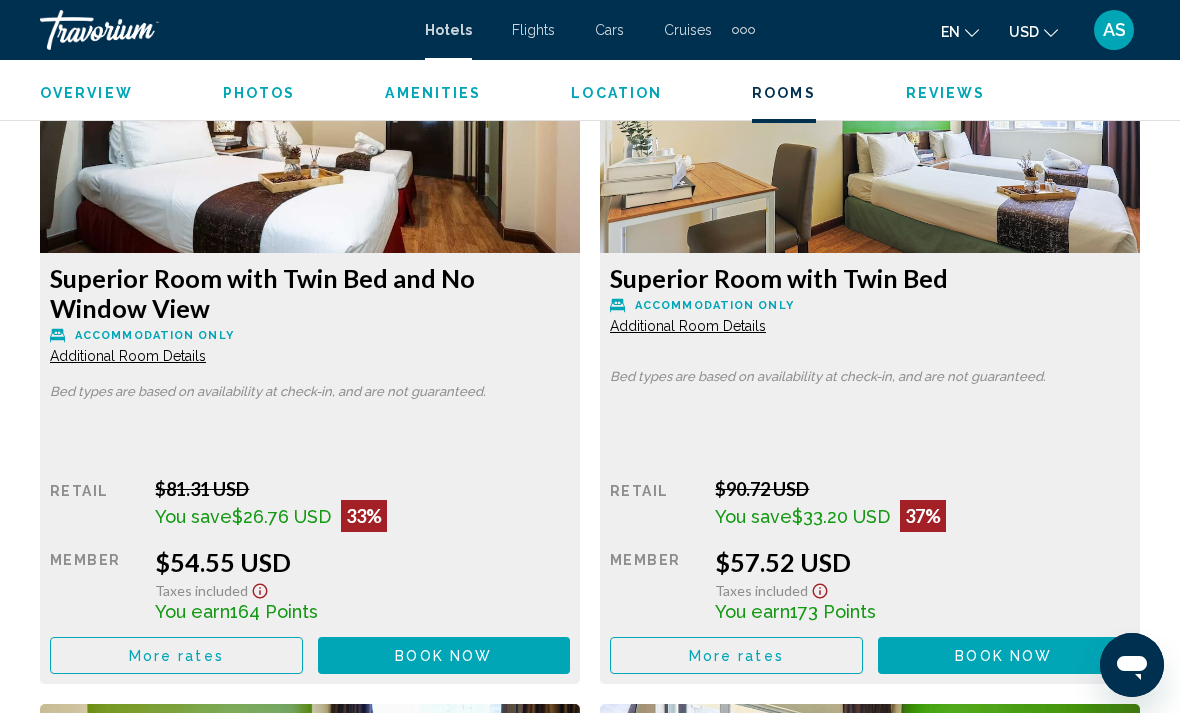 scroll, scrollTop: 3267, scrollLeft: 0, axis: vertical 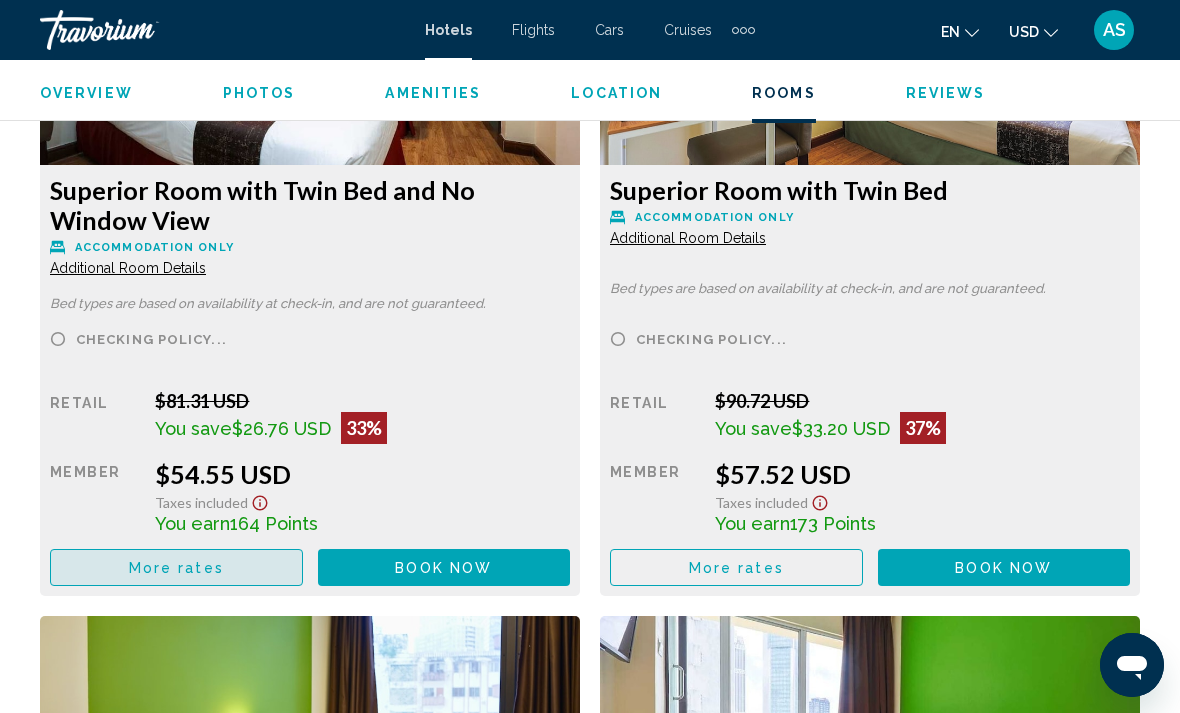 click on "More rates" at bounding box center [176, 568] 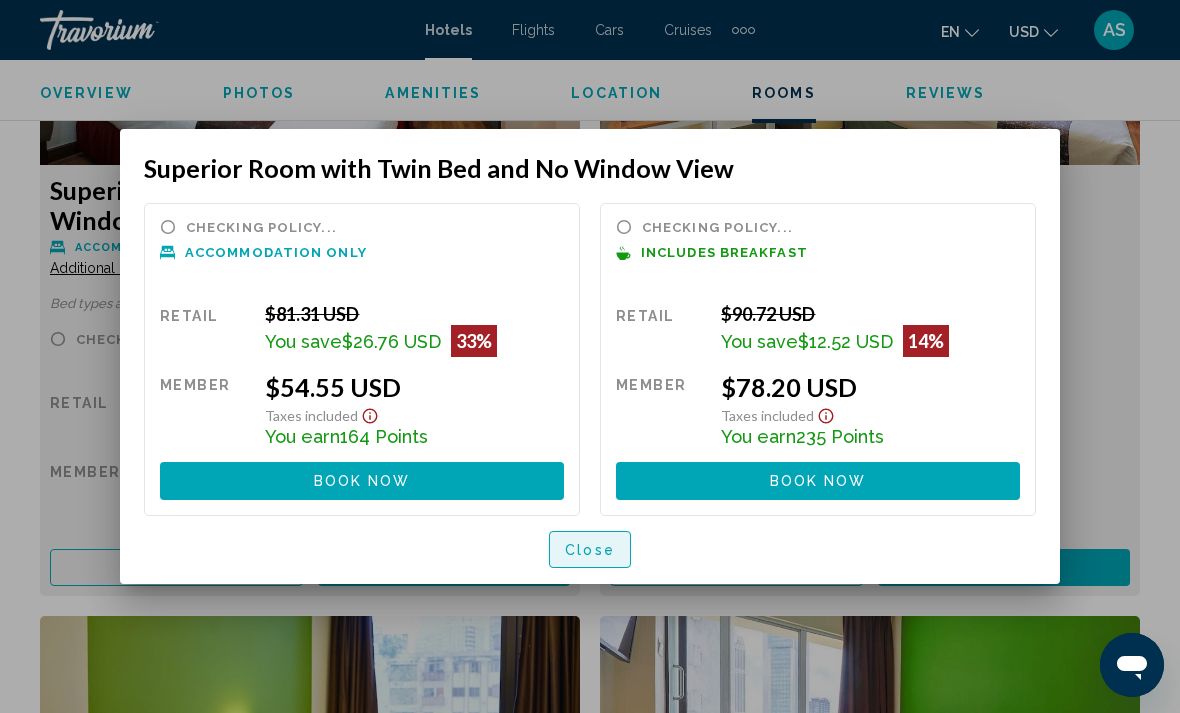 click on "Close" at bounding box center (590, 550) 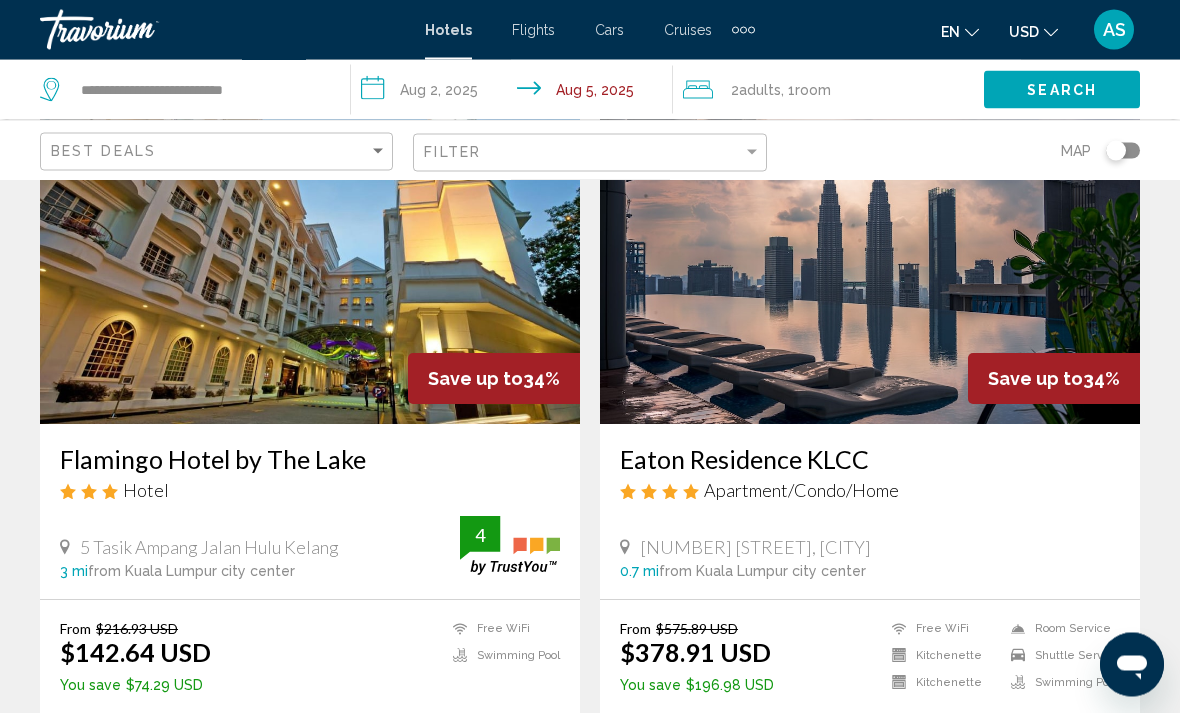 scroll, scrollTop: 146, scrollLeft: 0, axis: vertical 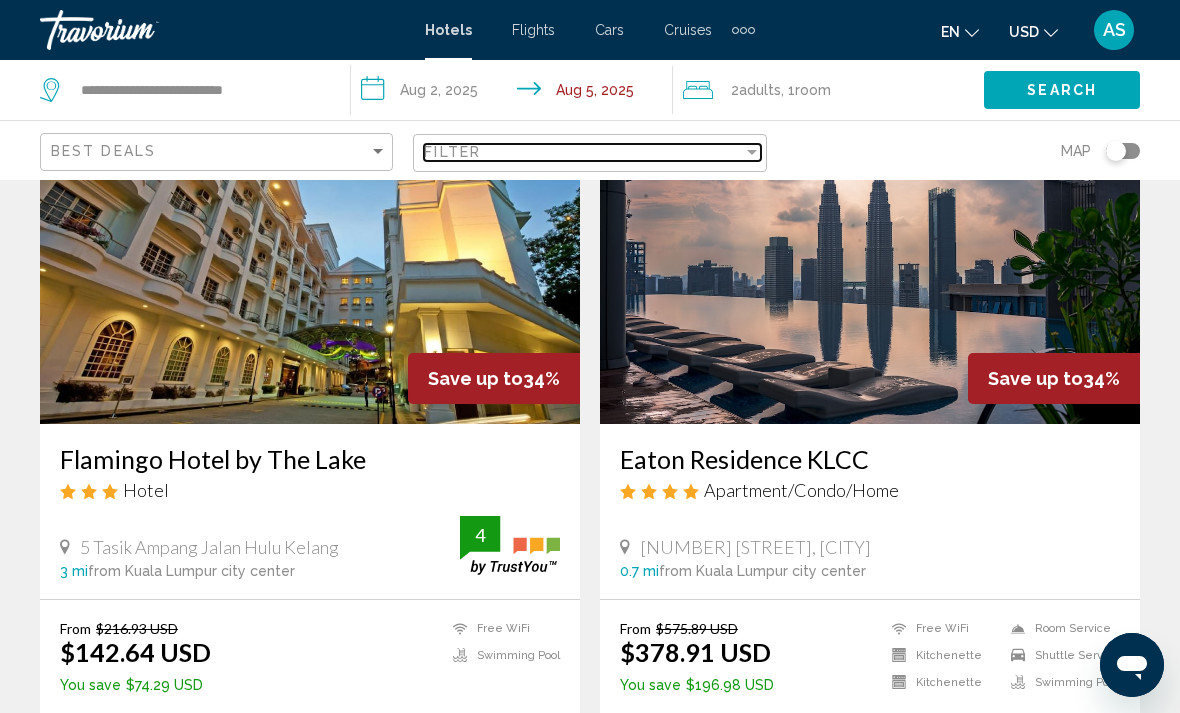 click on "Filter" at bounding box center [452, 152] 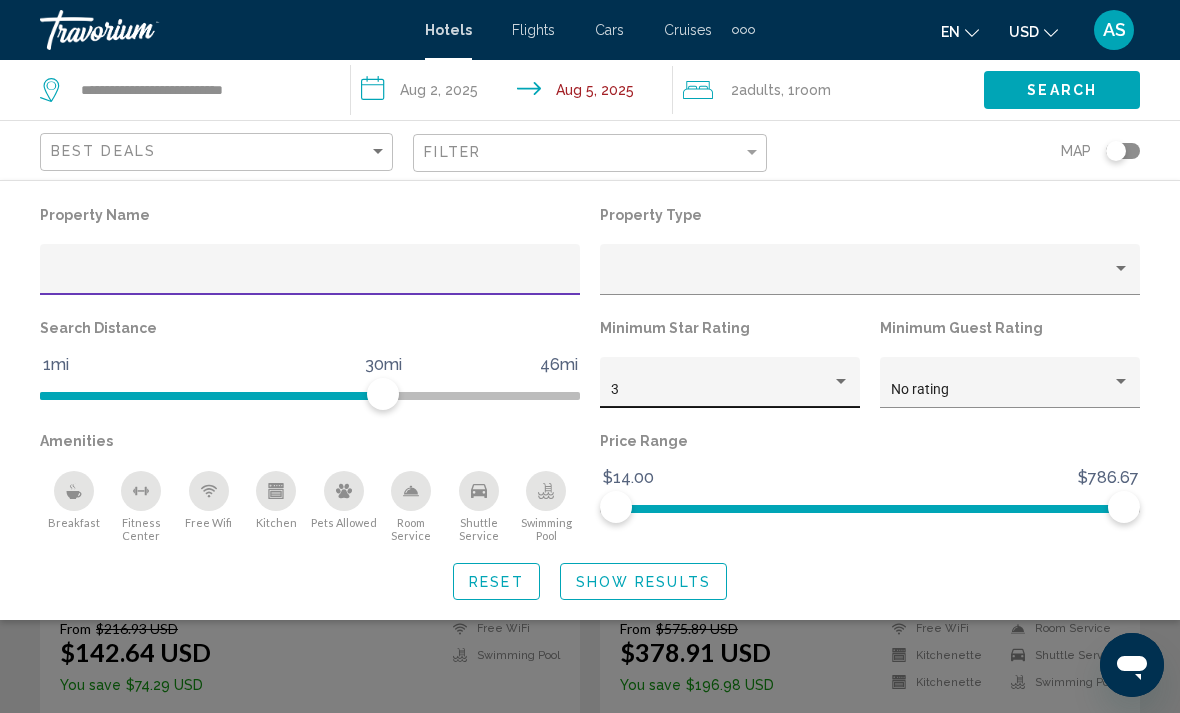 click on "3" at bounding box center [721, 390] 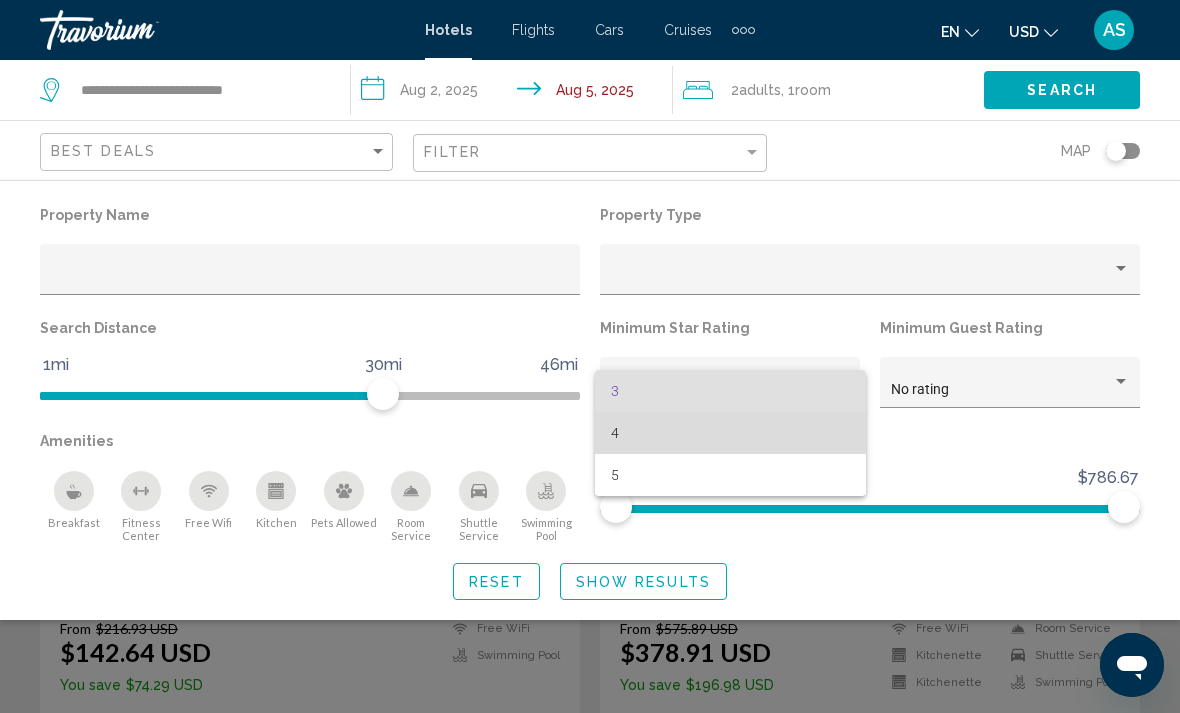 click on "4" at bounding box center [730, 433] 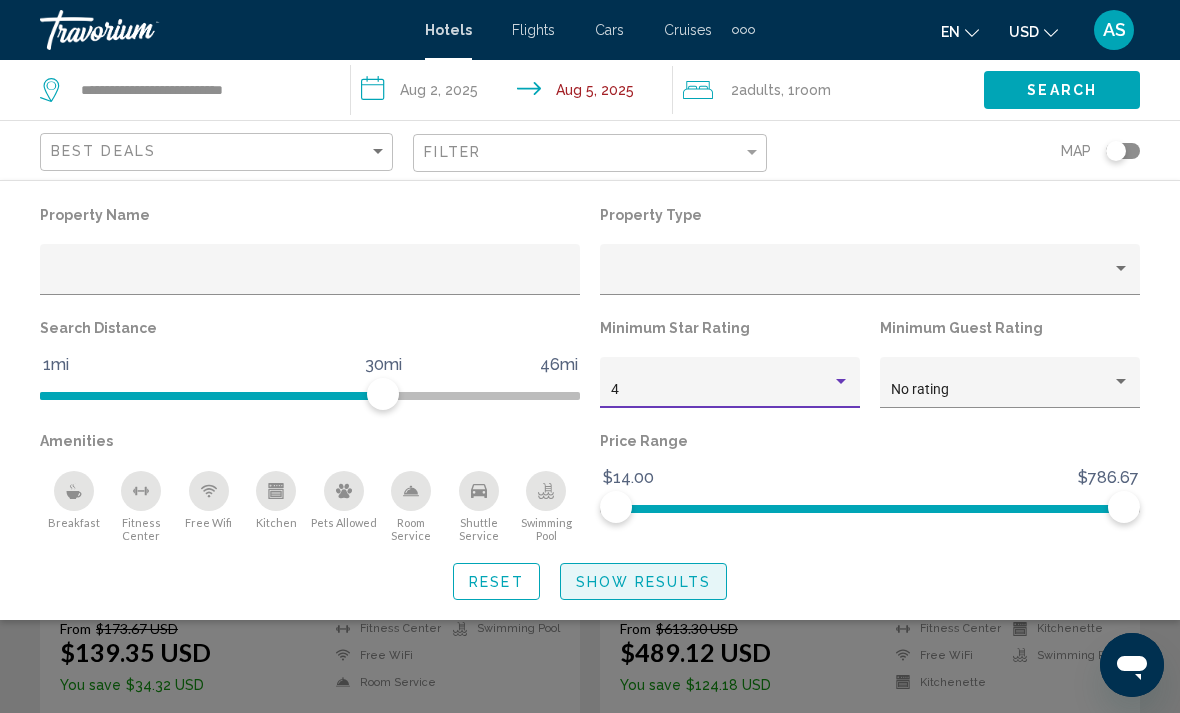 click on "Show Results" 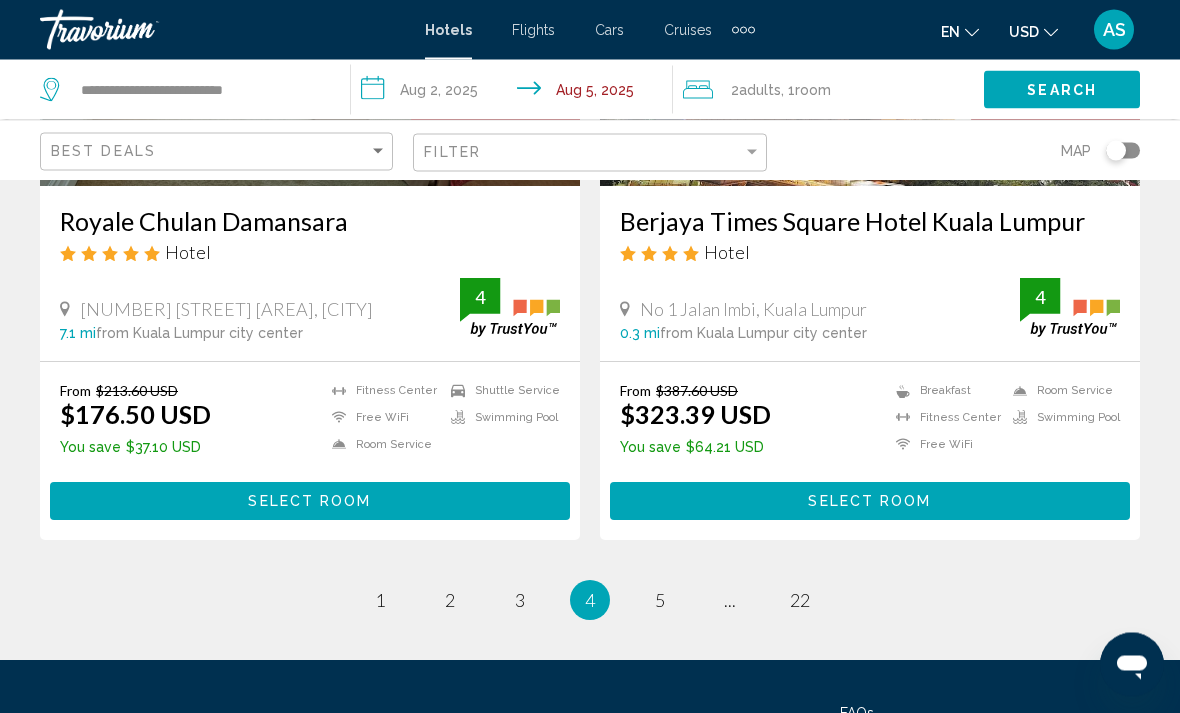scroll, scrollTop: 4135, scrollLeft: 0, axis: vertical 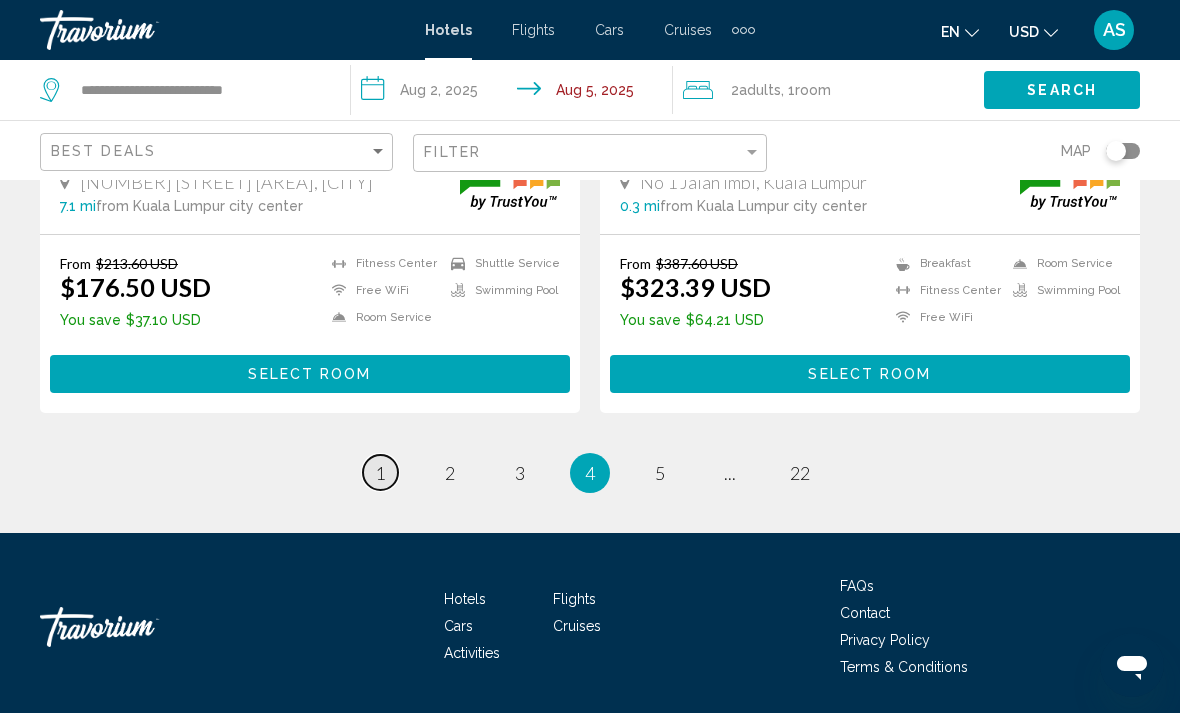 click on "1" at bounding box center (380, 473) 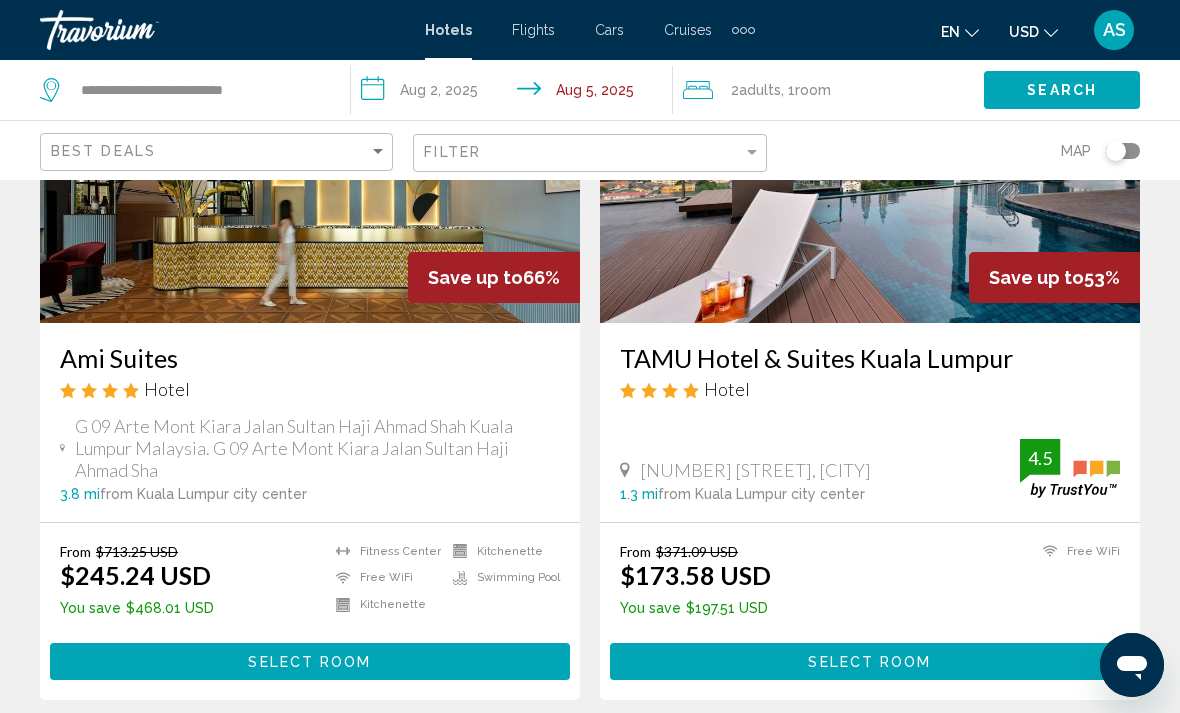 scroll, scrollTop: 247, scrollLeft: 0, axis: vertical 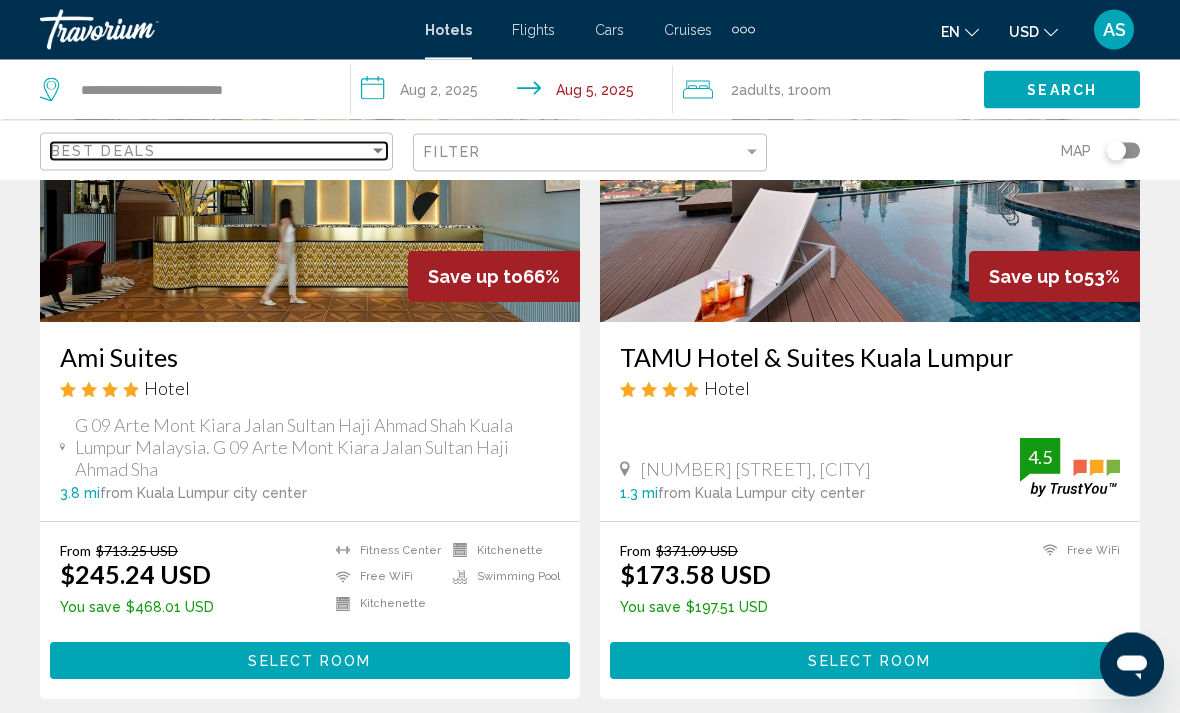 click on "Best Deals" at bounding box center (103, 151) 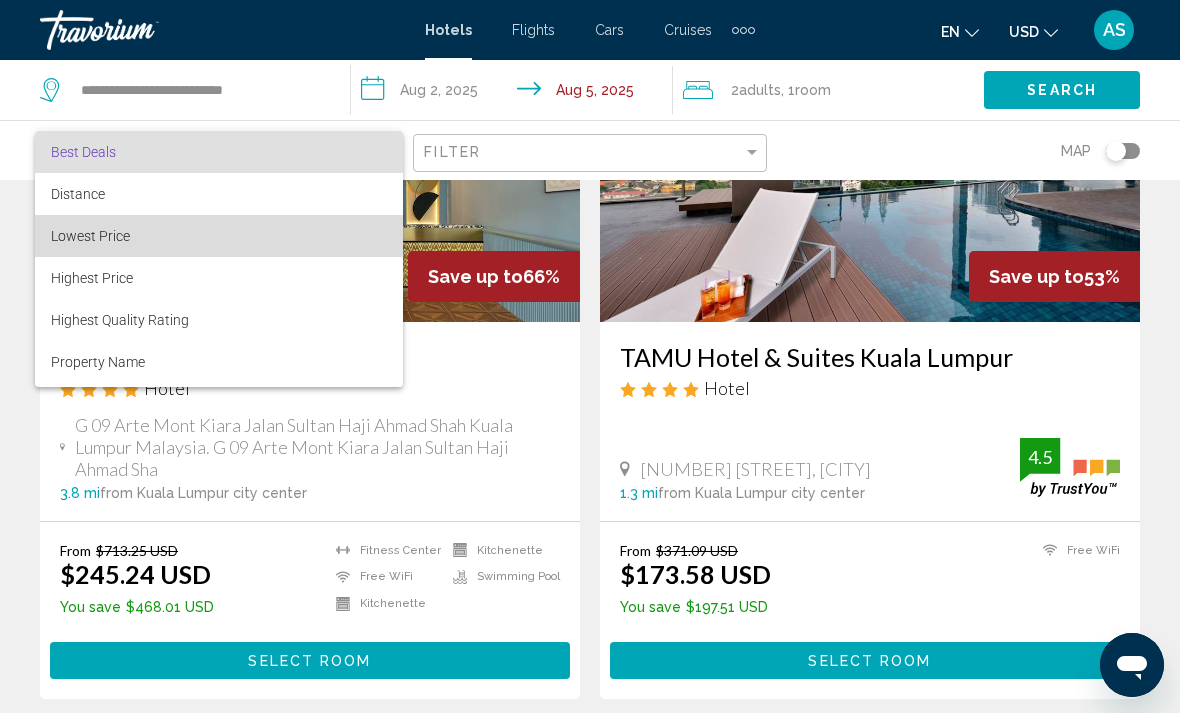 click on "Lowest Price" at bounding box center [90, 236] 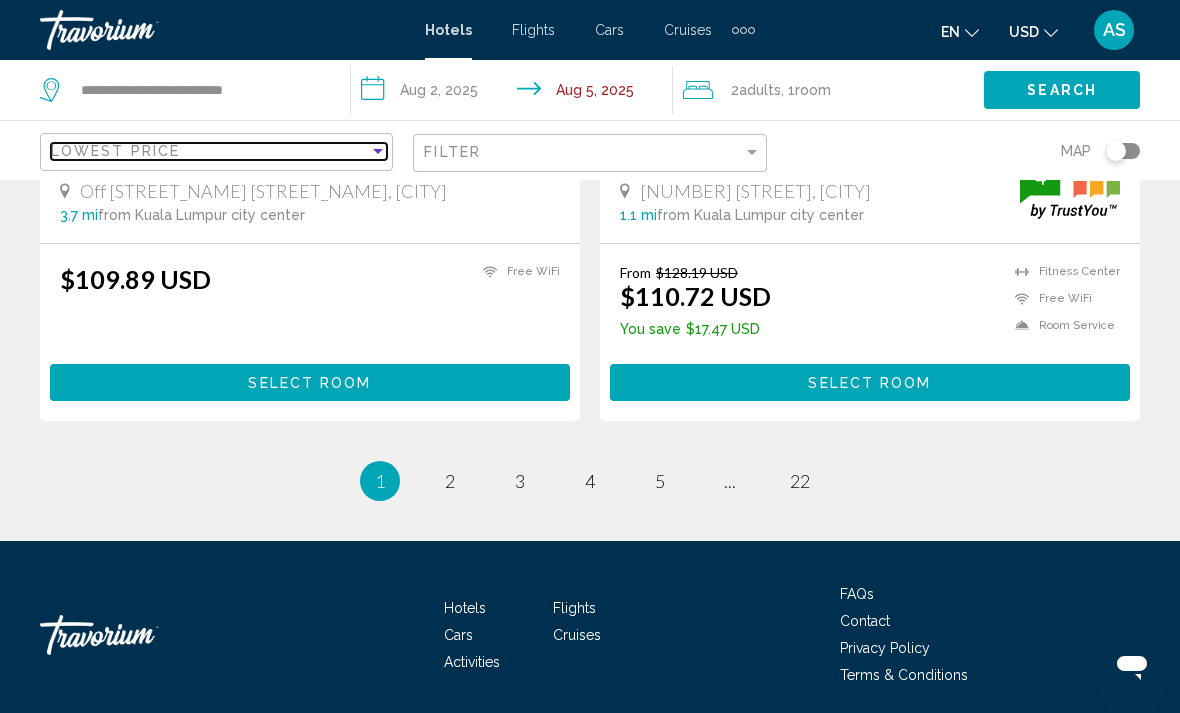 scroll, scrollTop: 4139, scrollLeft: 0, axis: vertical 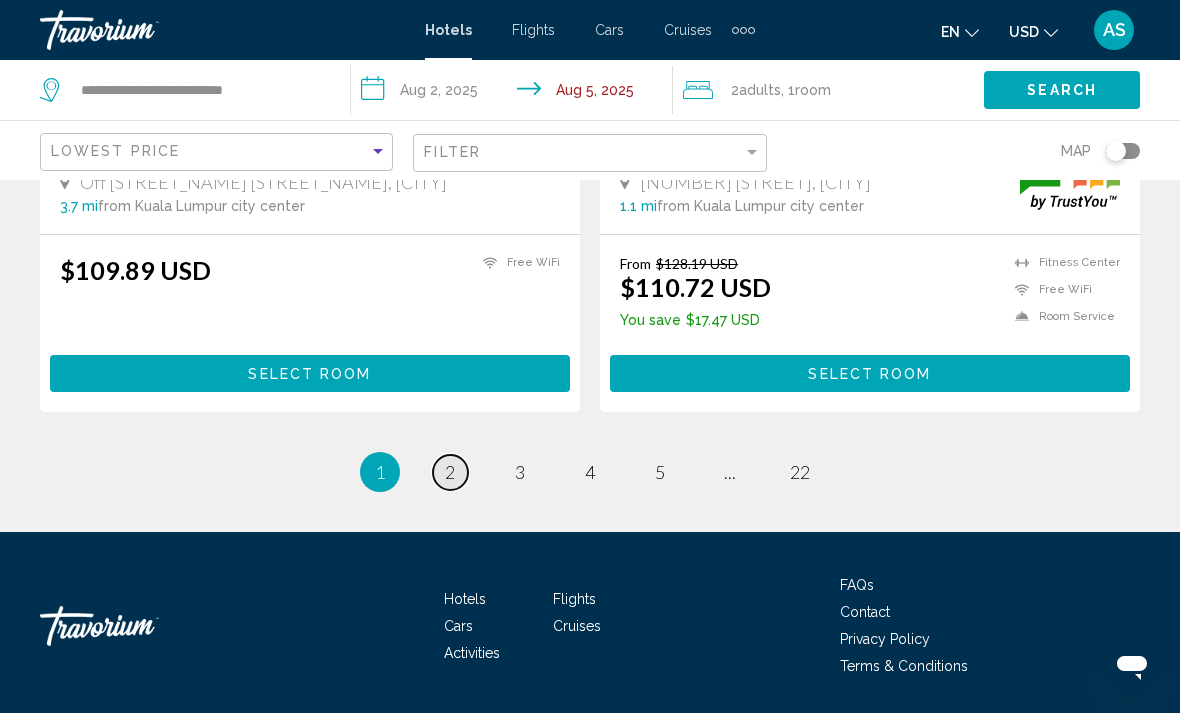 click on "page  2" at bounding box center (450, 472) 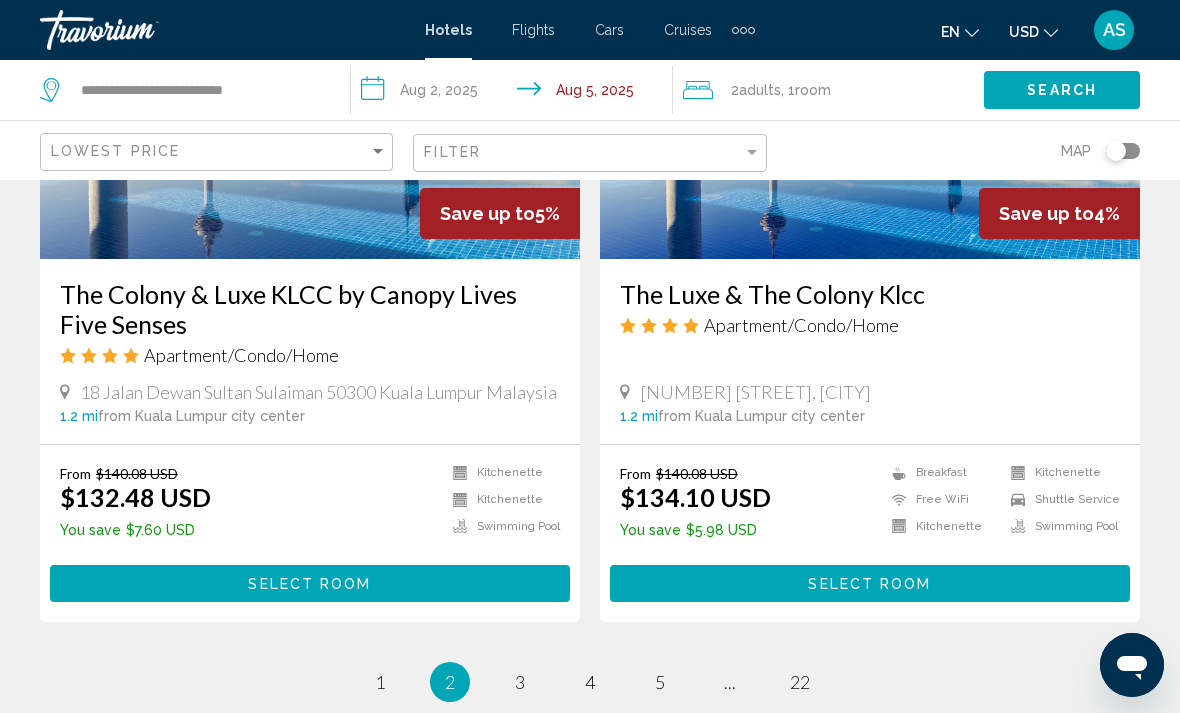 scroll, scrollTop: 3894, scrollLeft: 0, axis: vertical 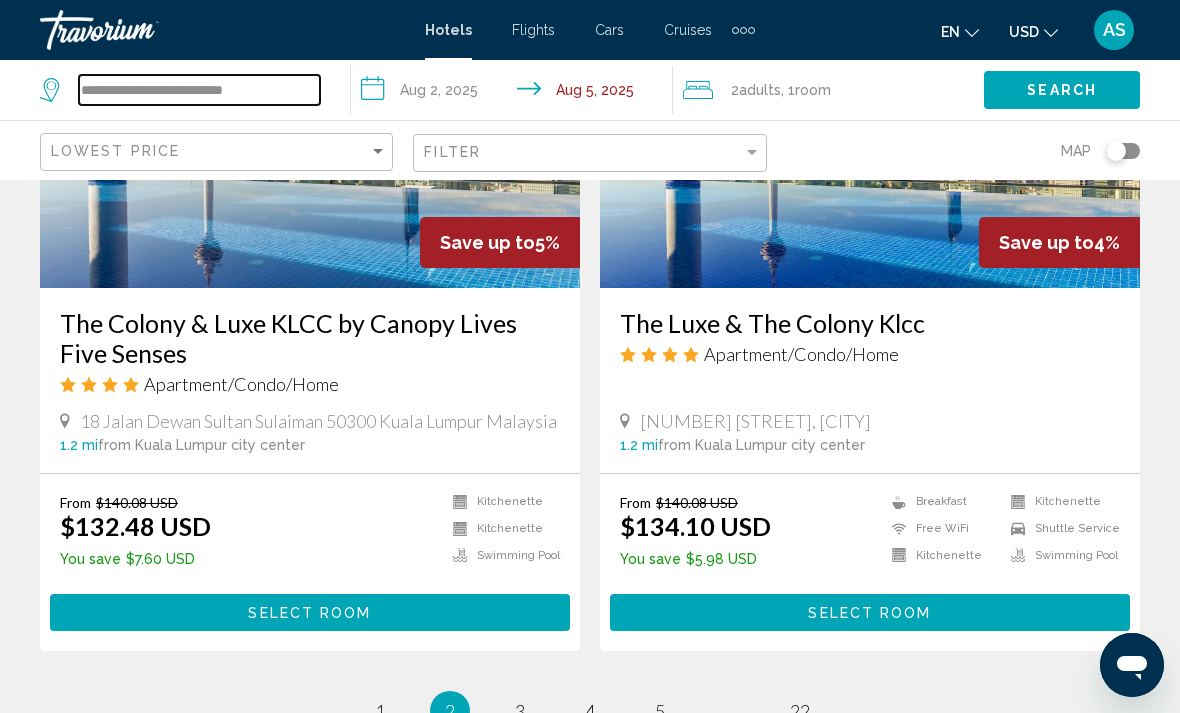 click on "**********" at bounding box center [199, 90] 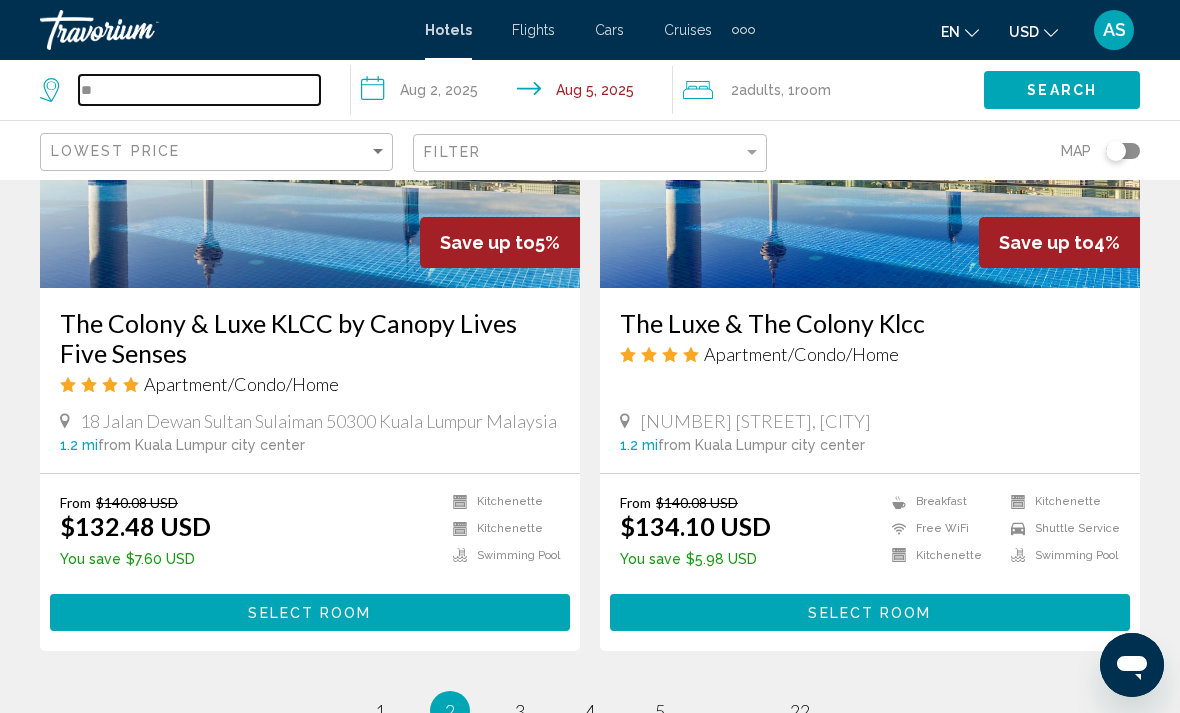 type on "*" 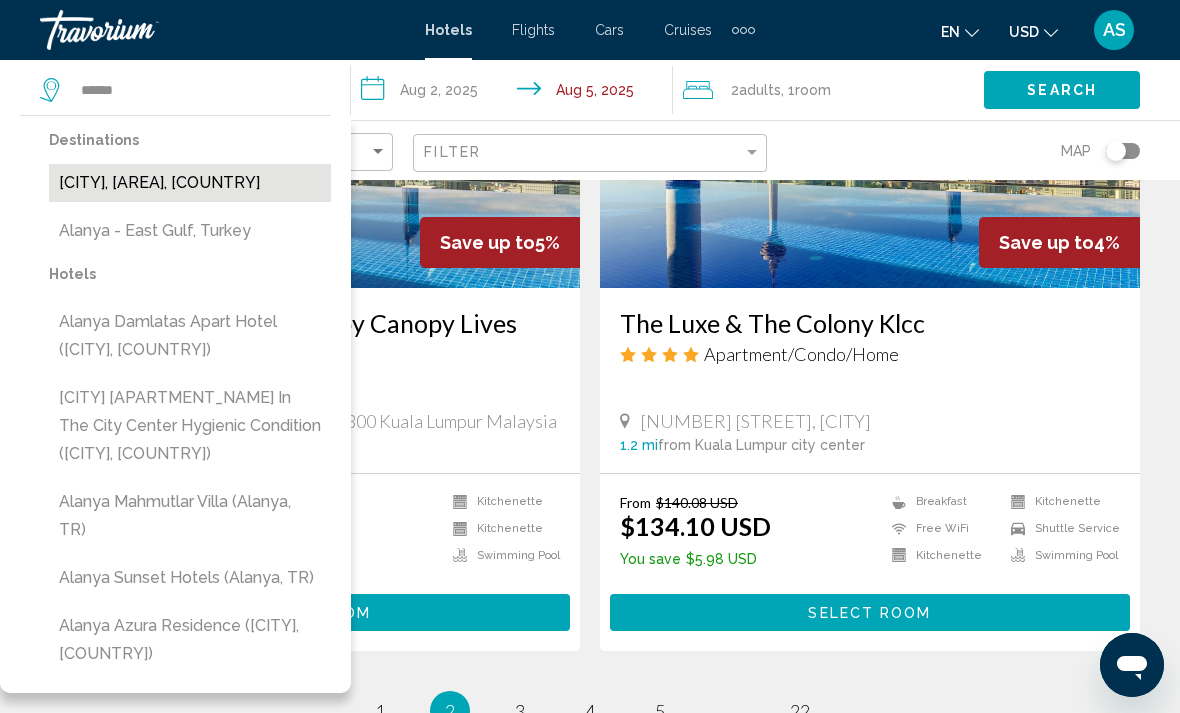 click on "[CITY], [CITY], [COUNTRY]" at bounding box center (190, 183) 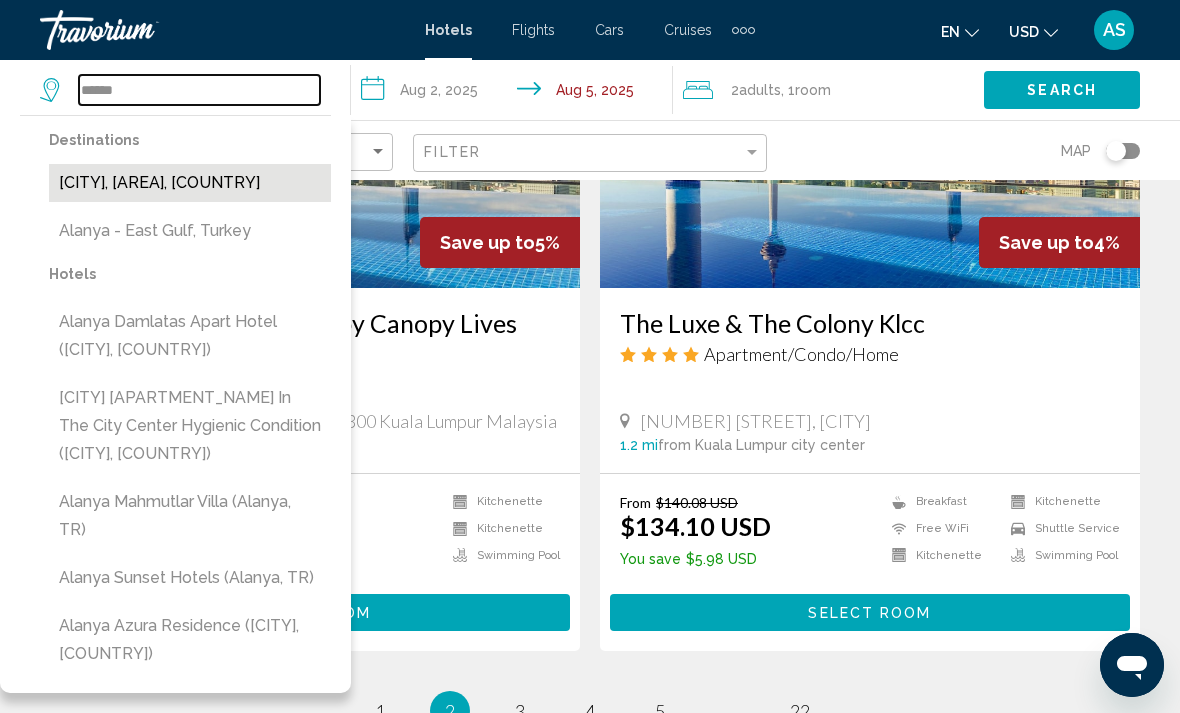 type on "**********" 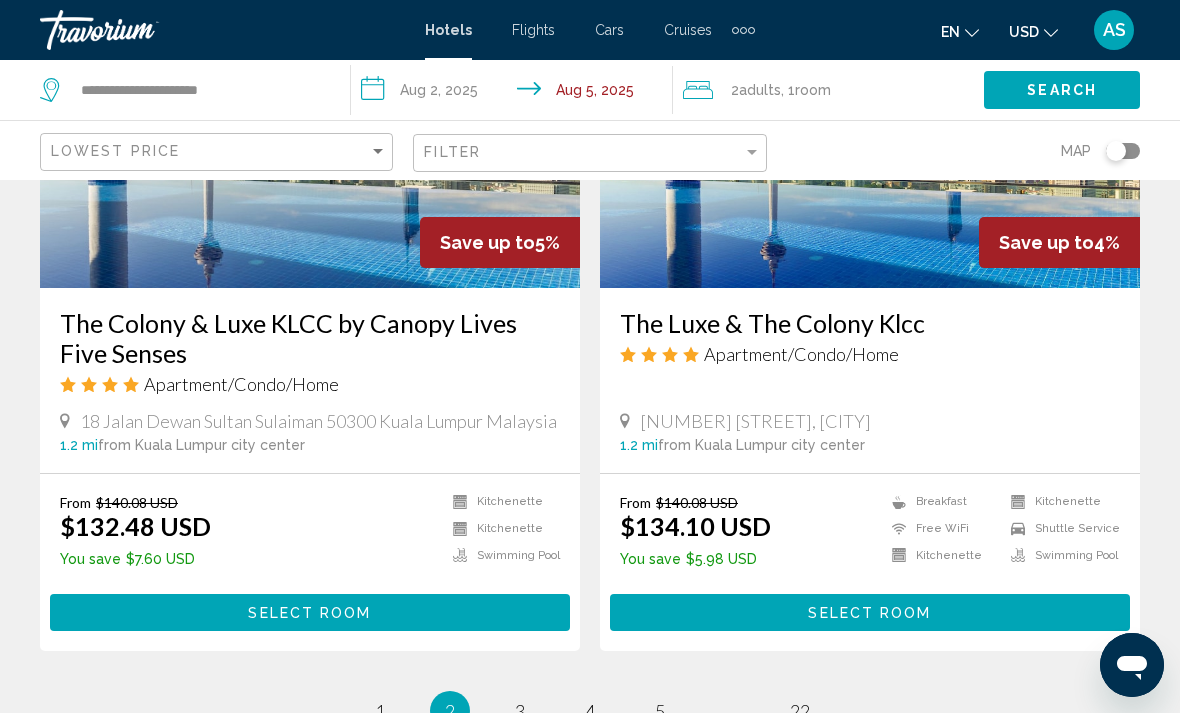click on "**********" at bounding box center [515, 93] 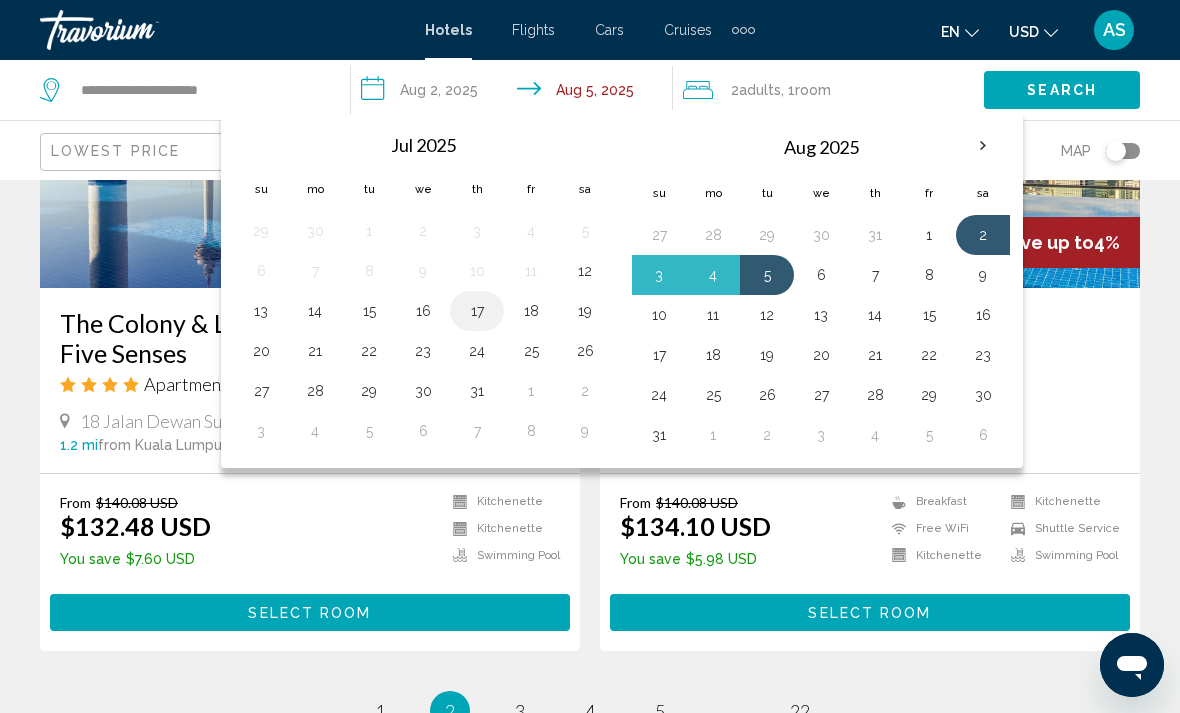 click on "17" at bounding box center (477, 311) 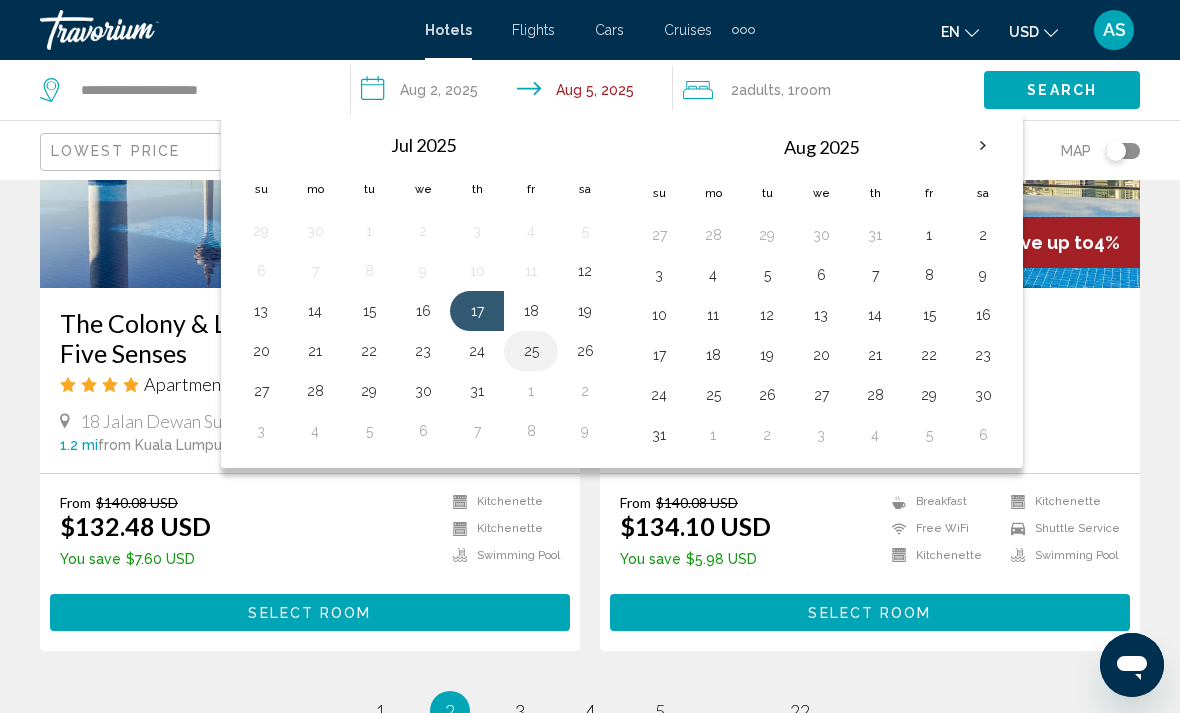 click on "25" at bounding box center (531, 351) 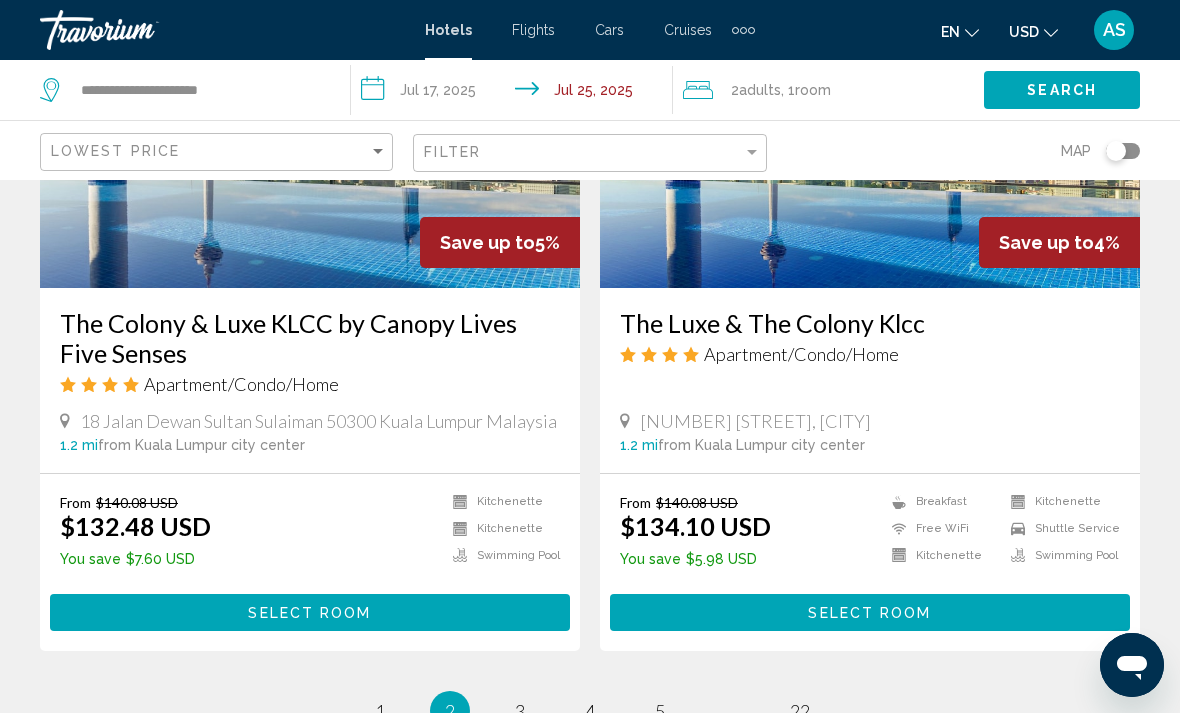 click on "**********" at bounding box center [515, 93] 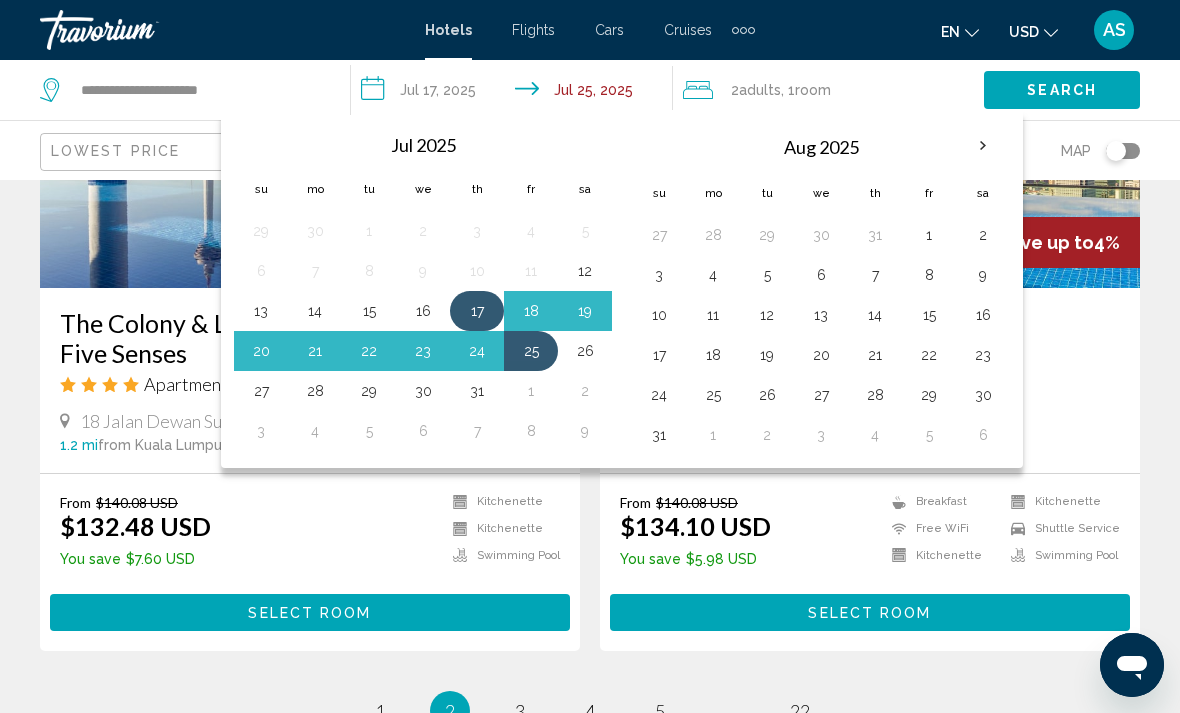 click on "17" at bounding box center (477, 311) 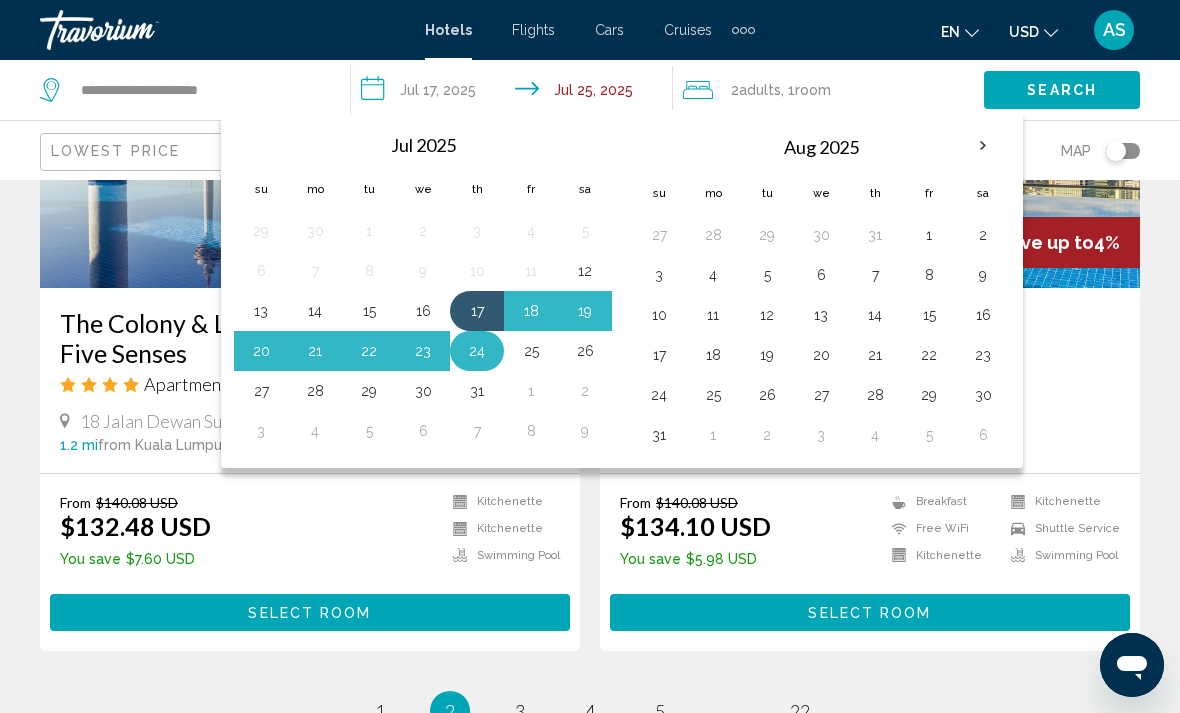 click on "24" at bounding box center [477, 351] 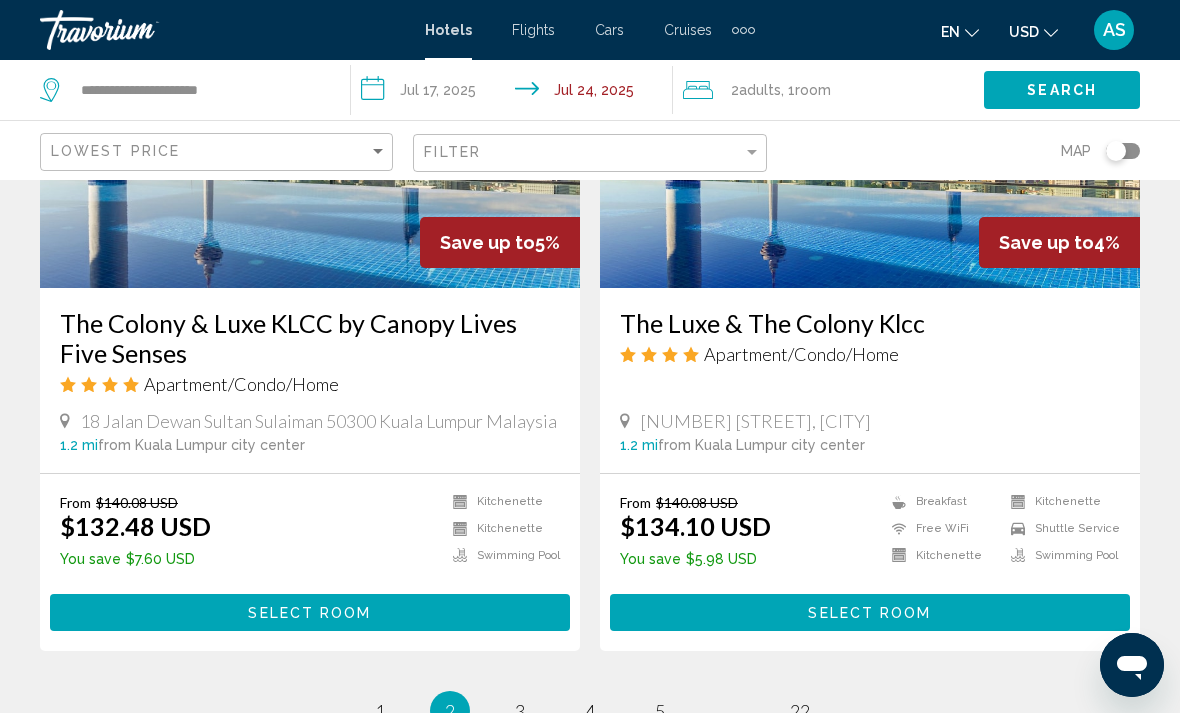 click on "2  Adult Adults , 1  Room rooms" 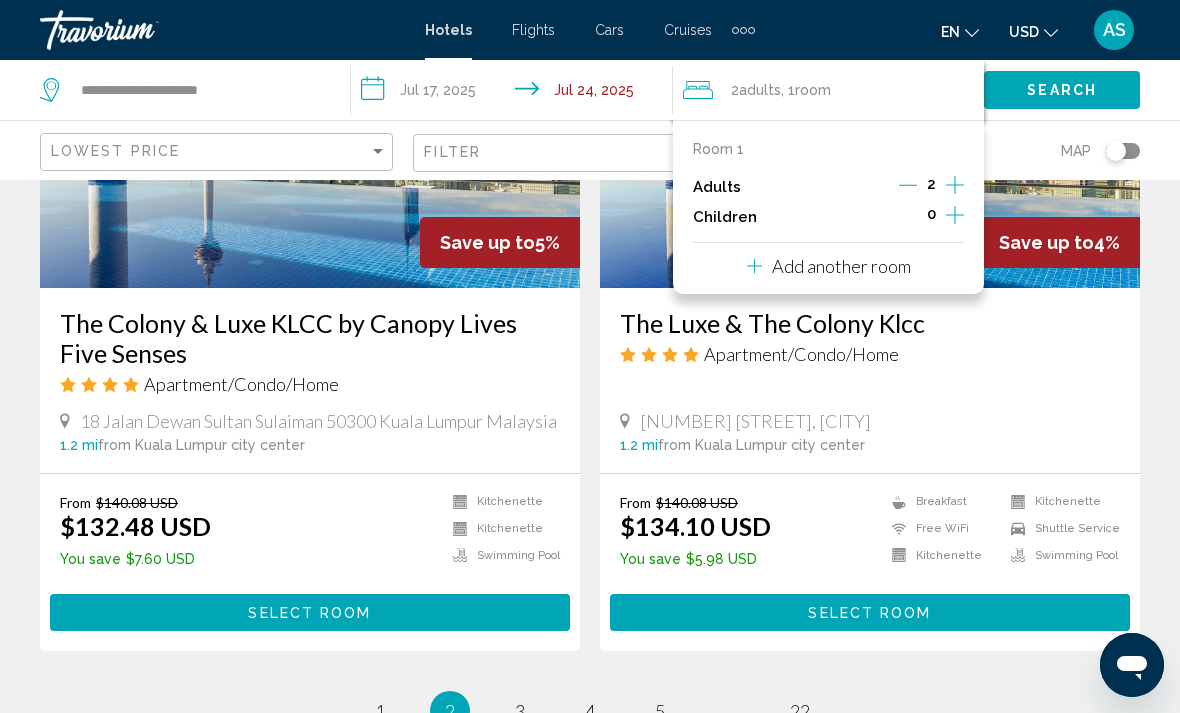 click on "Add another room" at bounding box center [841, 266] 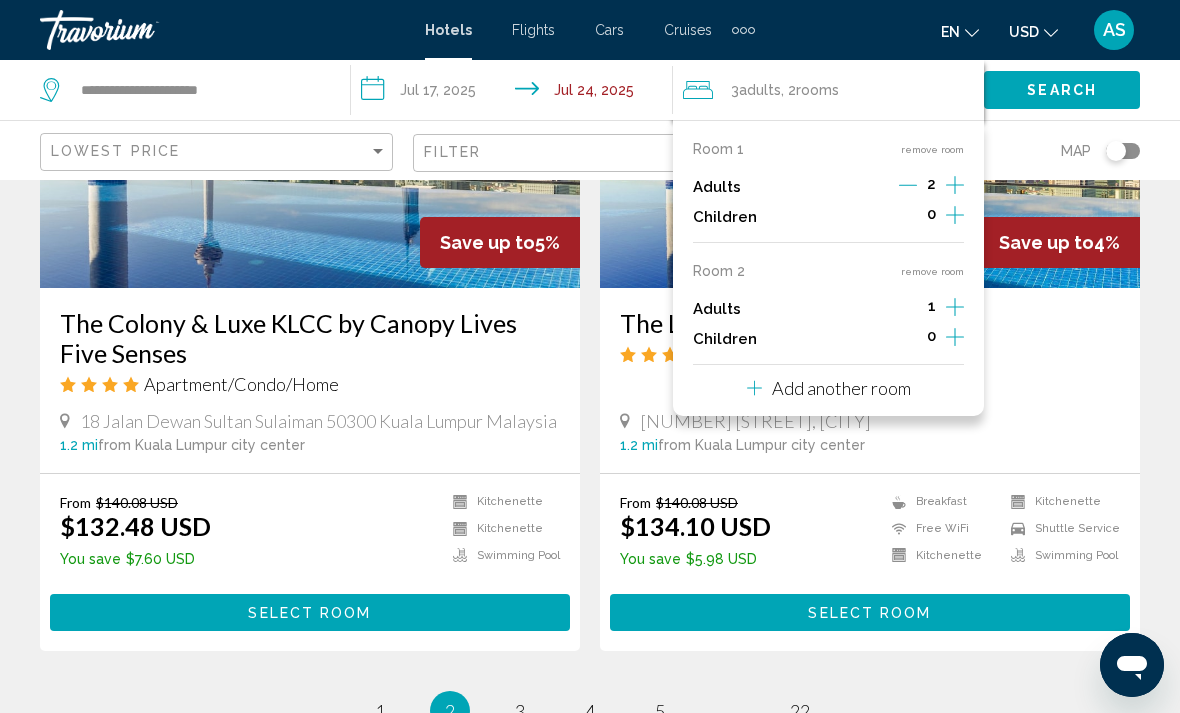 click 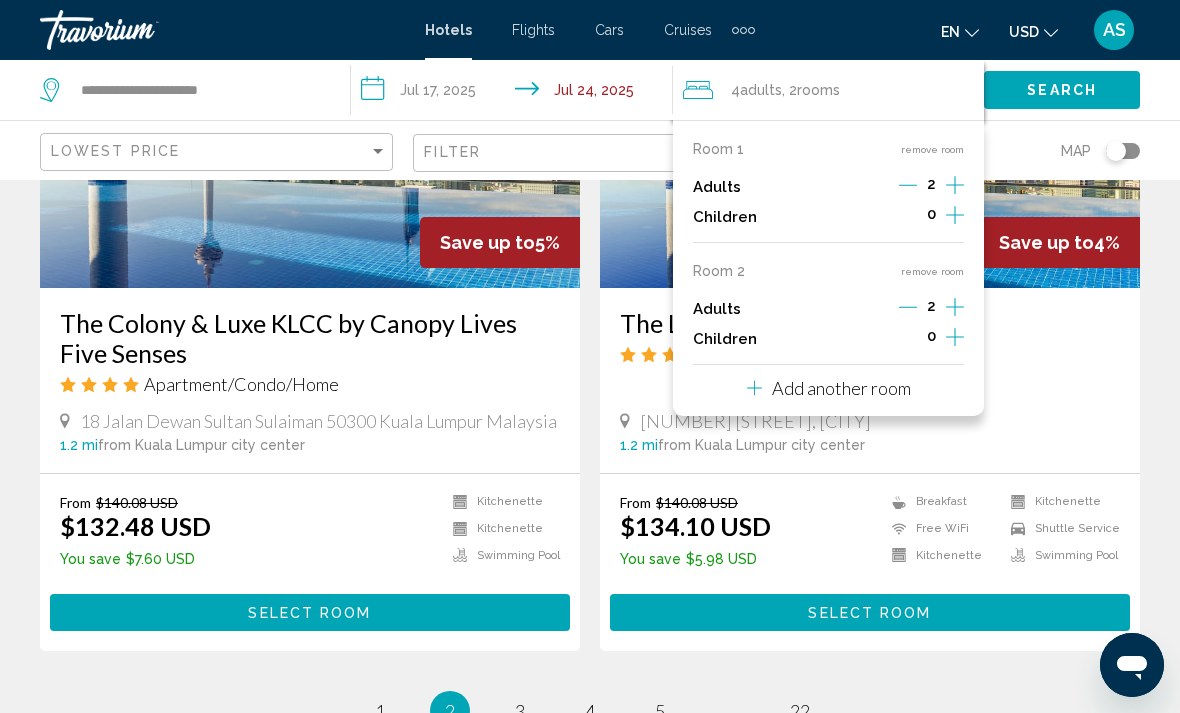 click 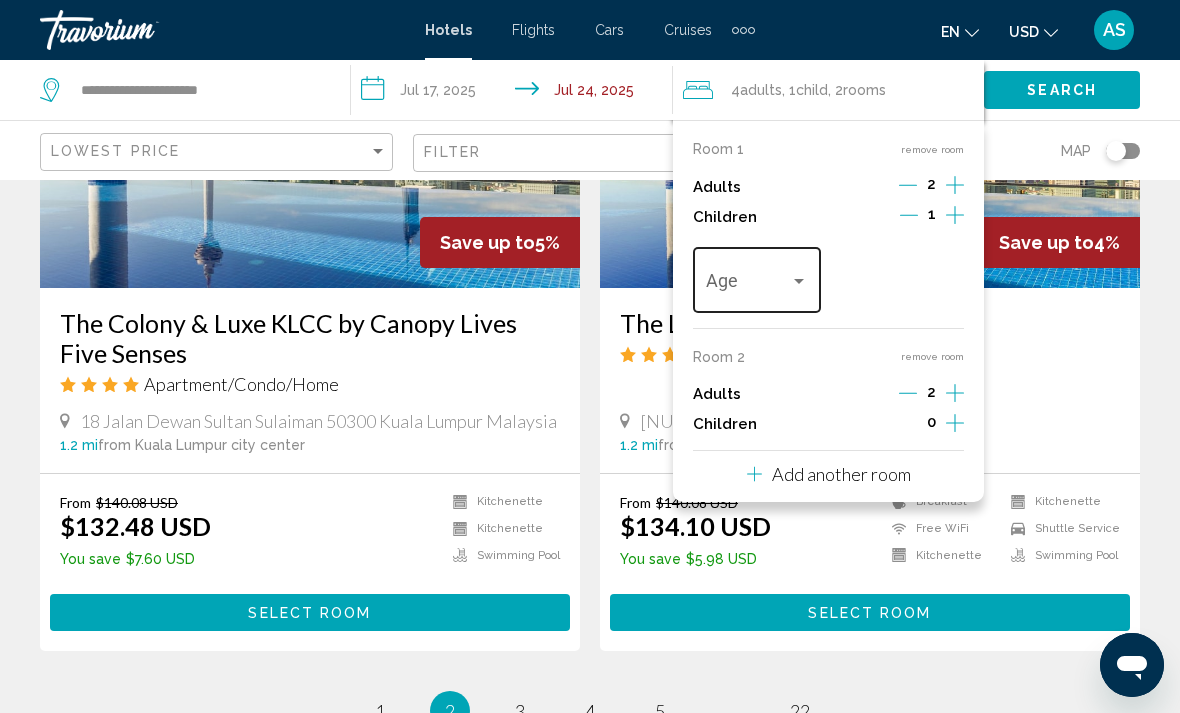 click at bounding box center (799, 281) 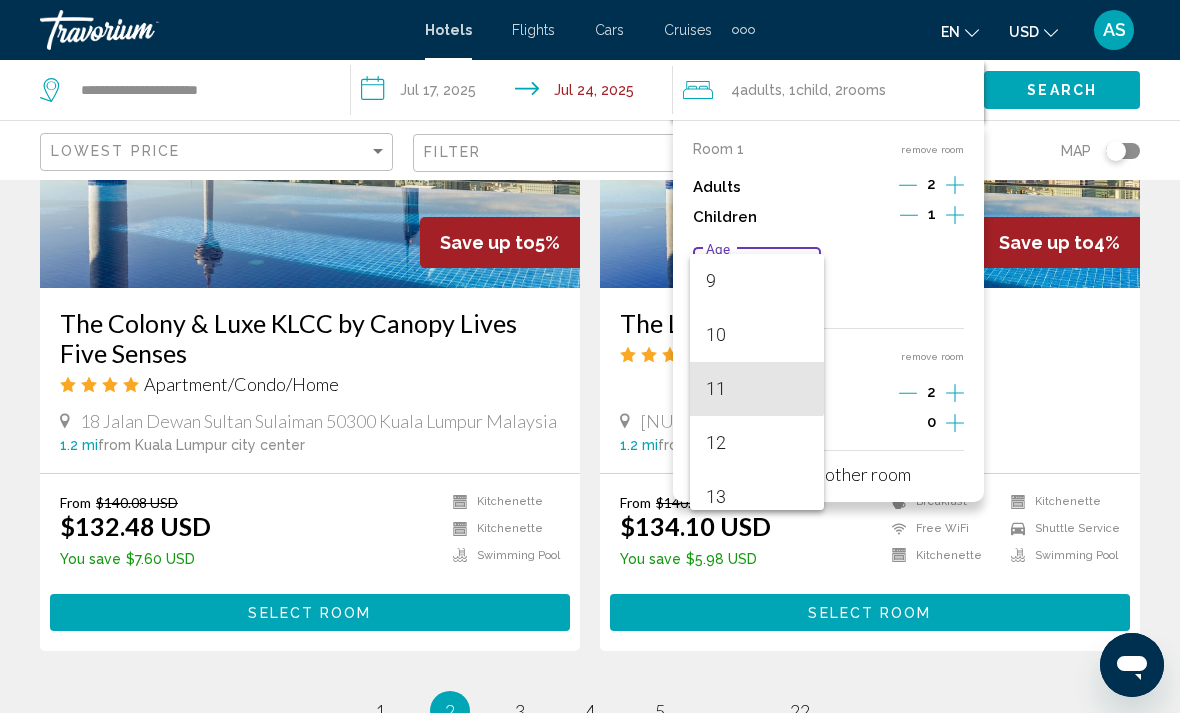 scroll, scrollTop: 491, scrollLeft: 0, axis: vertical 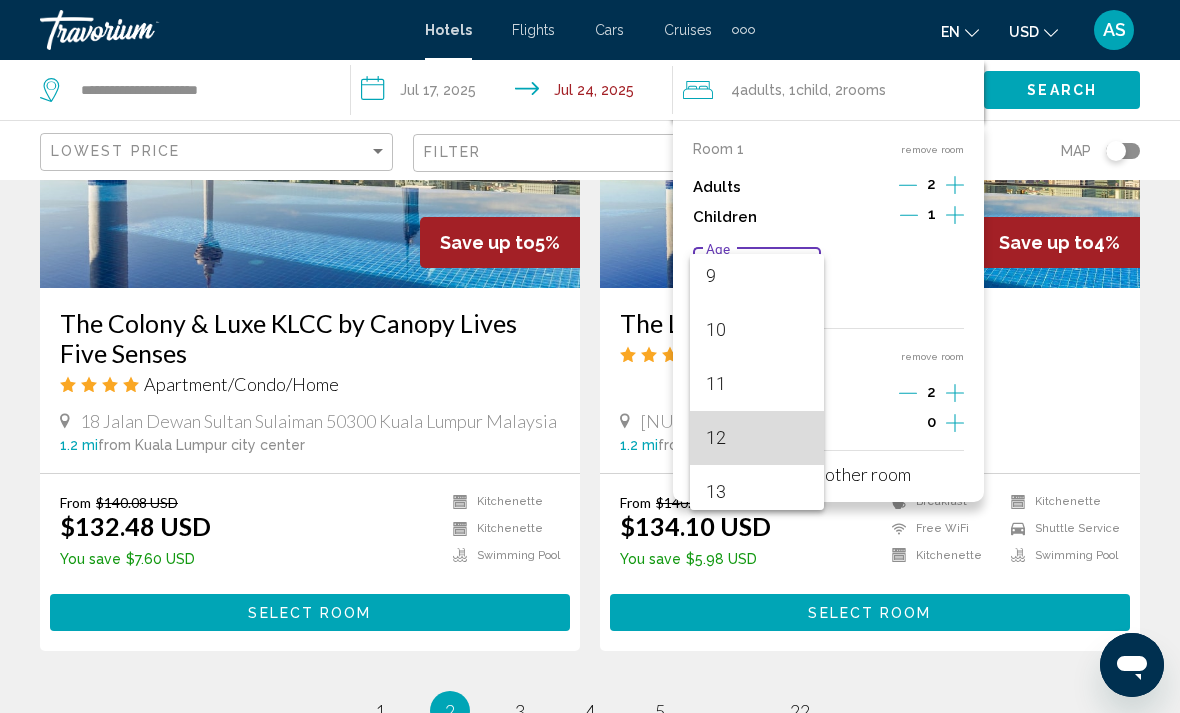 click on "12" at bounding box center [756, 438] 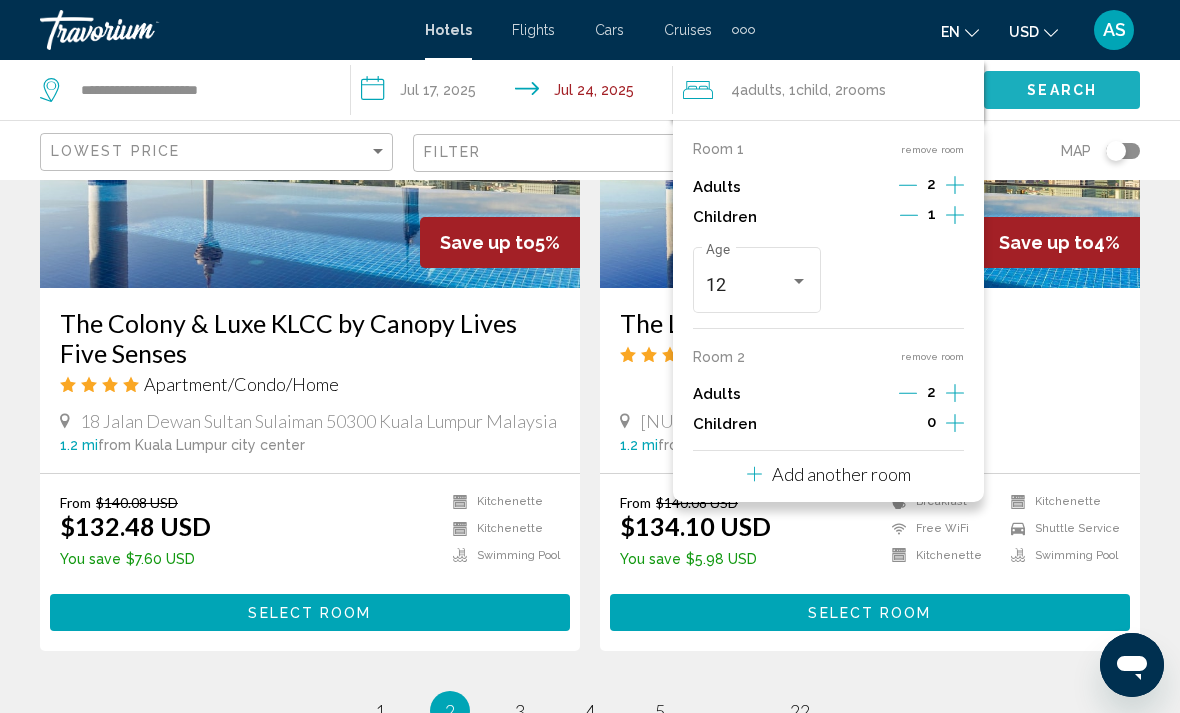click on "Search" 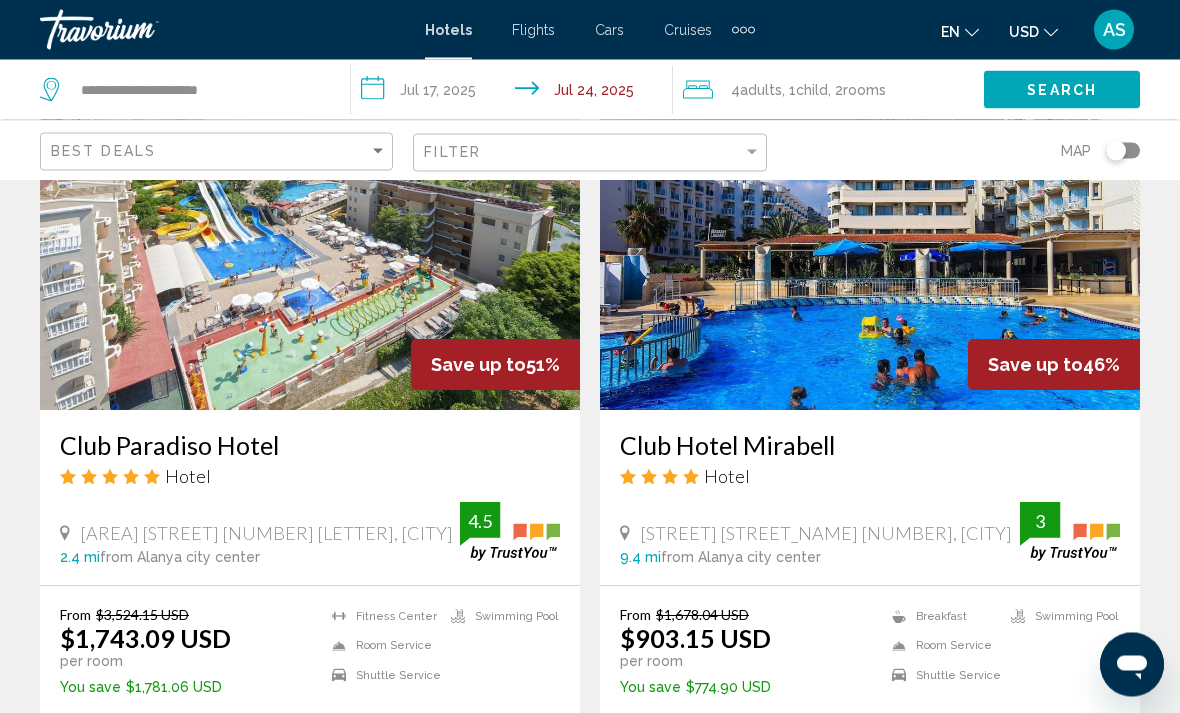 scroll, scrollTop: 908, scrollLeft: 0, axis: vertical 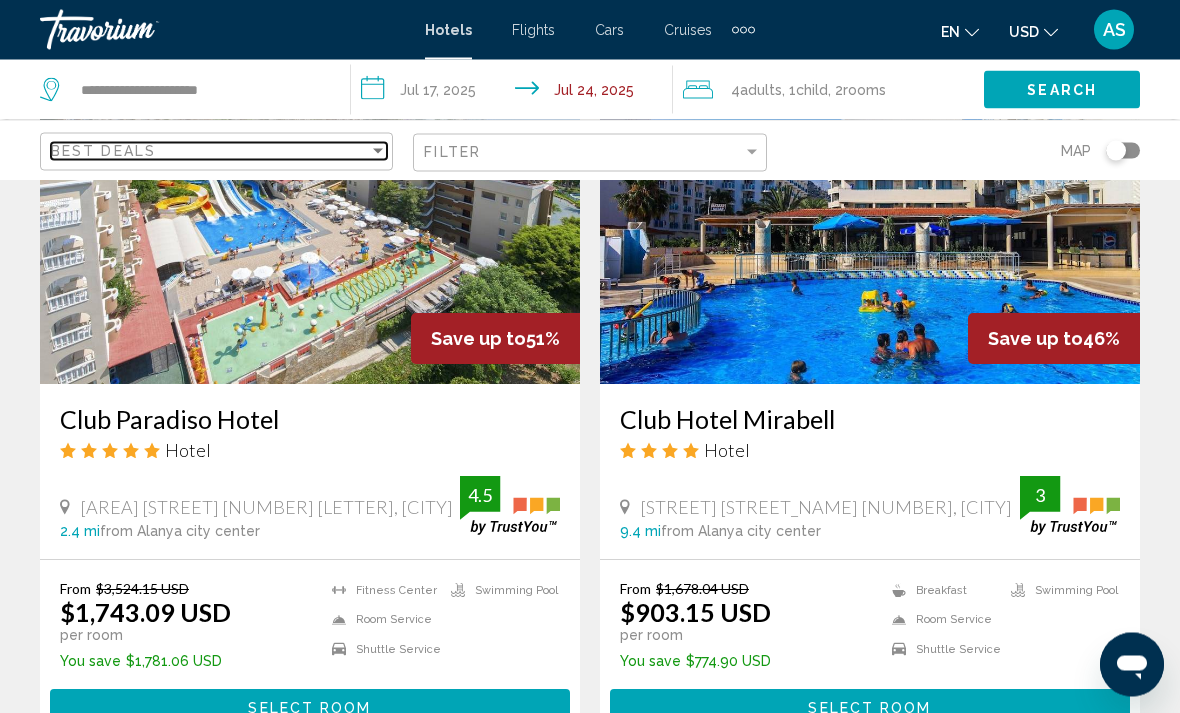 click on "Best Deals" at bounding box center [210, 151] 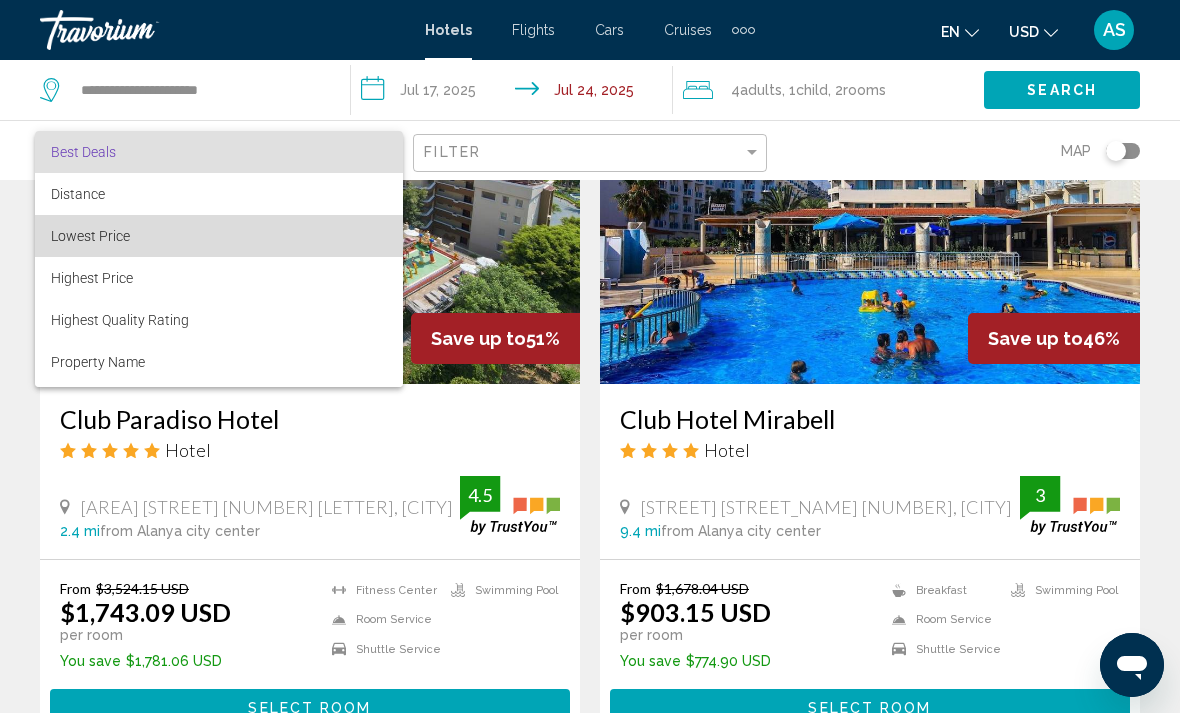 click on "Lowest Price" at bounding box center [90, 236] 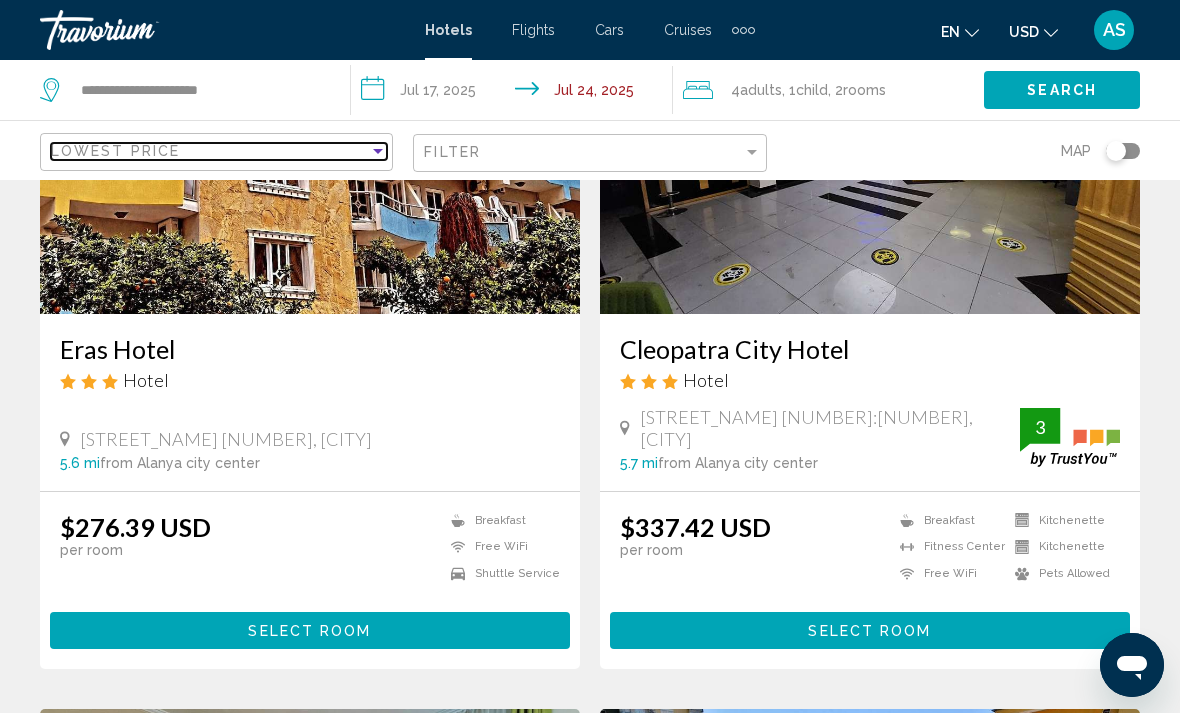scroll, scrollTop: 258, scrollLeft: 0, axis: vertical 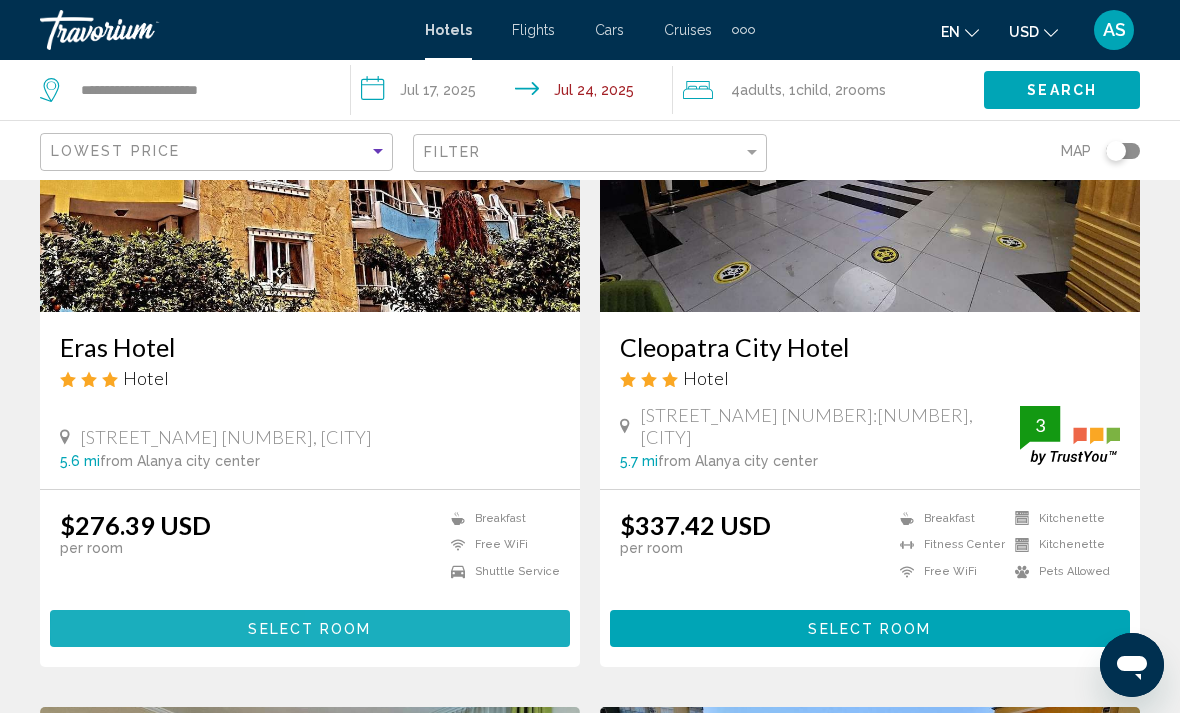 click on "Select Room" at bounding box center [310, 628] 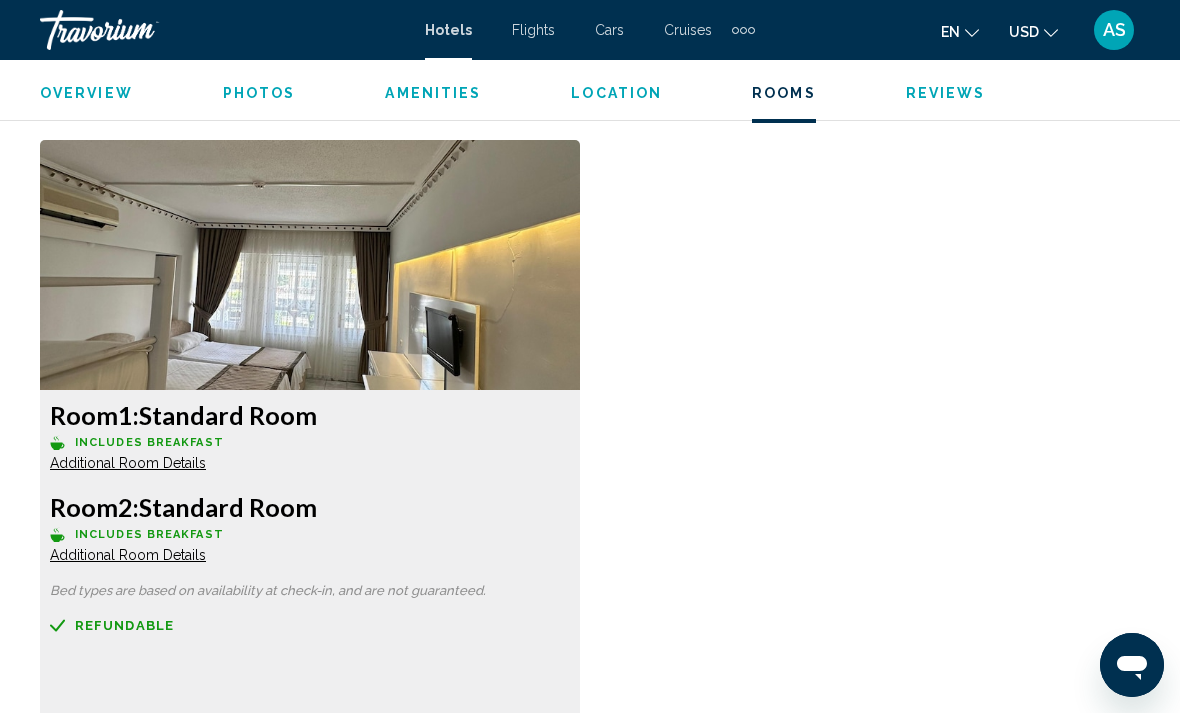 scroll, scrollTop: 3016, scrollLeft: 0, axis: vertical 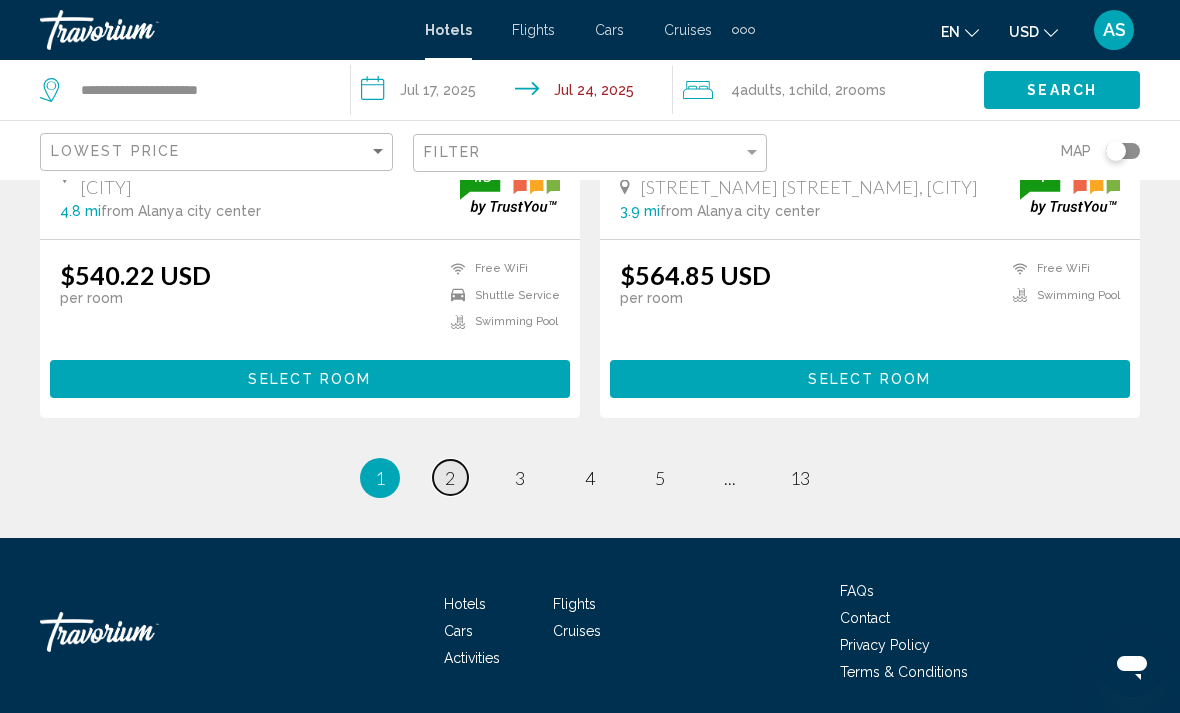 click on "2" at bounding box center [450, 478] 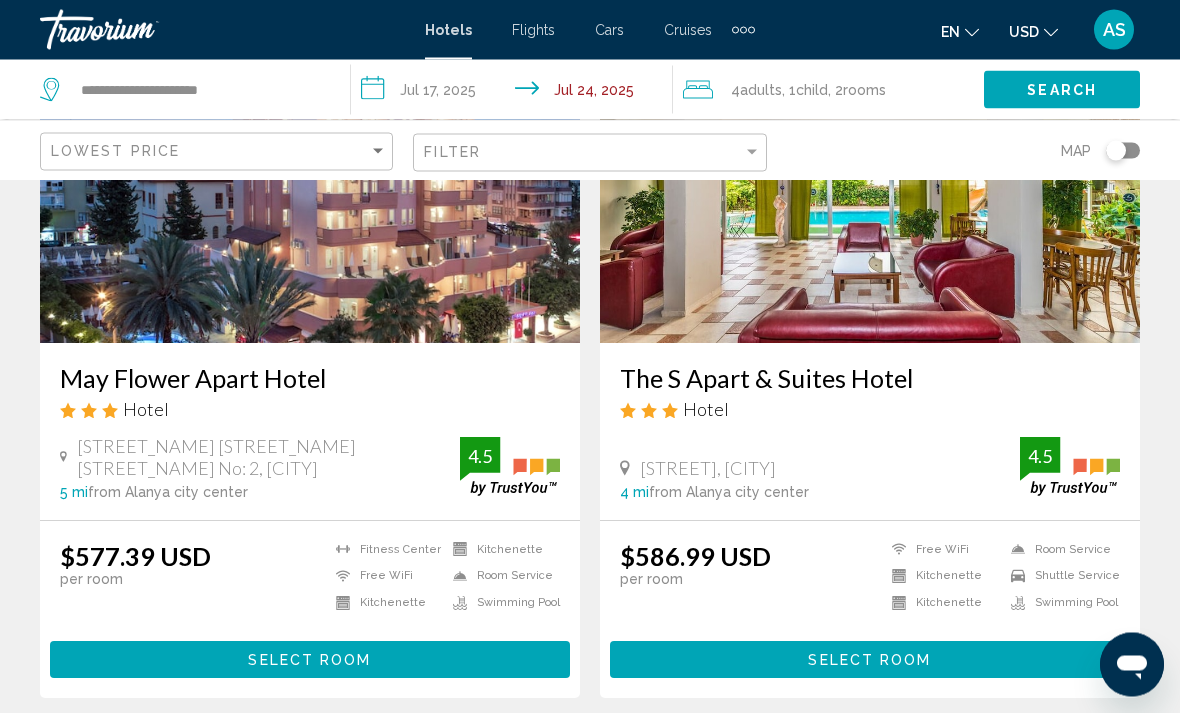 scroll, scrollTop: 227, scrollLeft: 0, axis: vertical 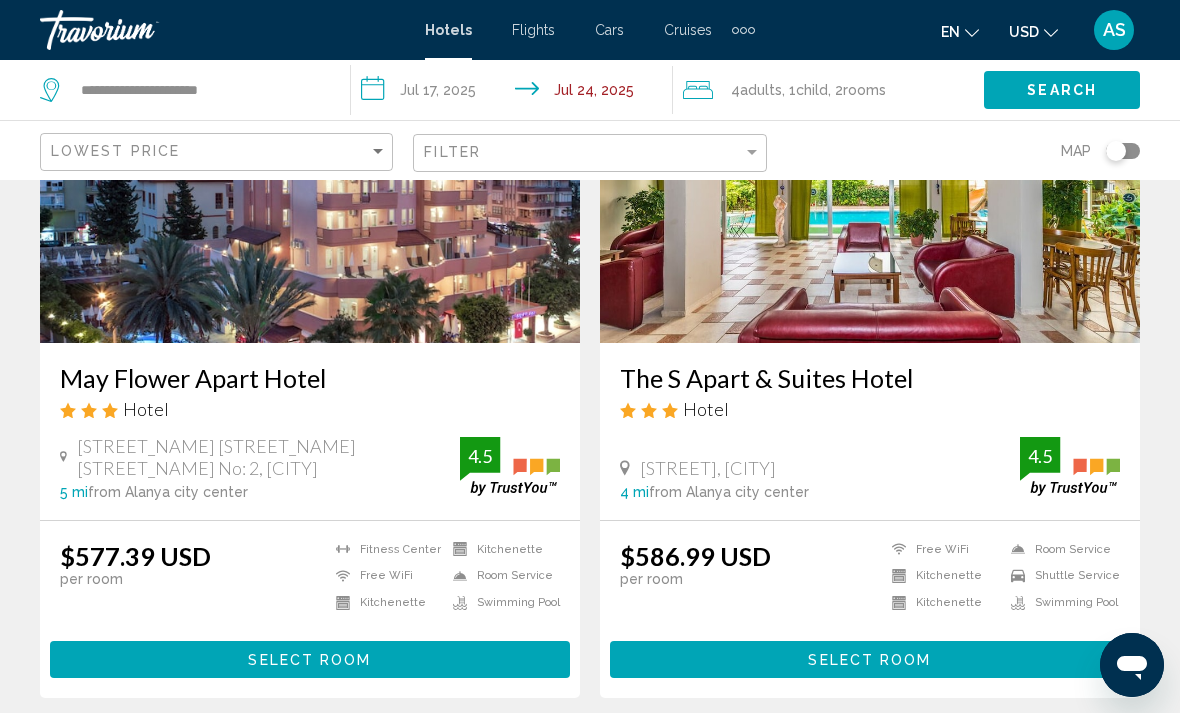 click on "Select Room" at bounding box center [310, 659] 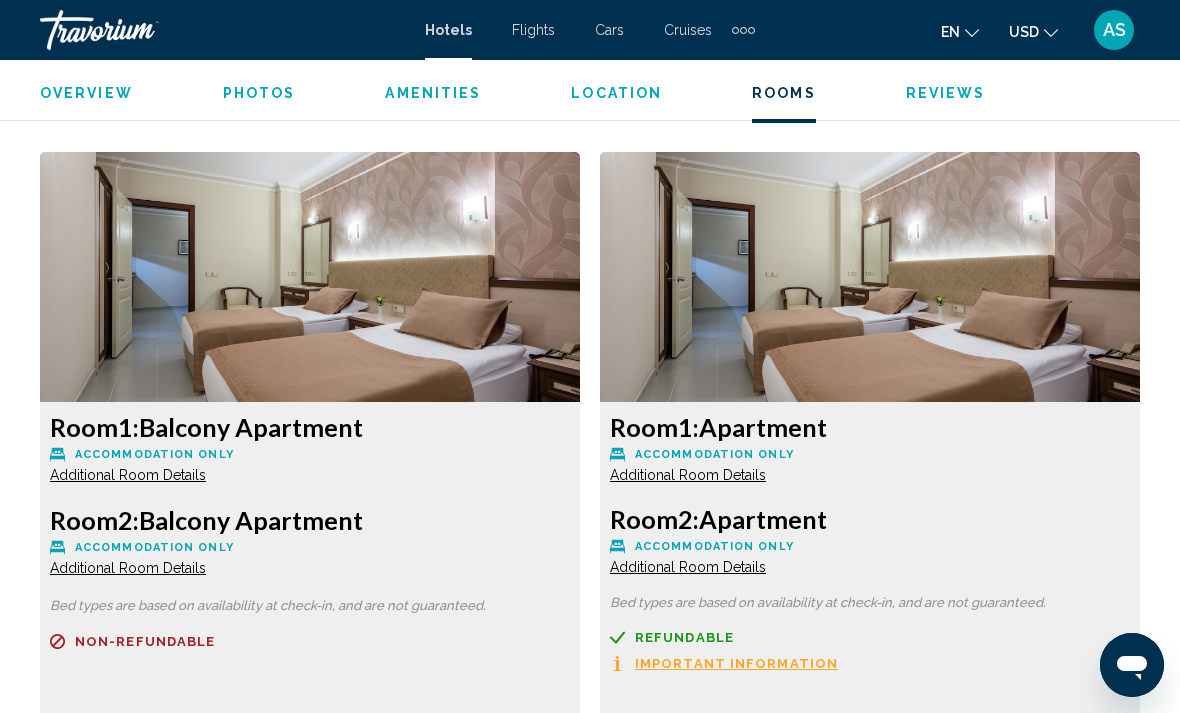scroll, scrollTop: 3020, scrollLeft: 0, axis: vertical 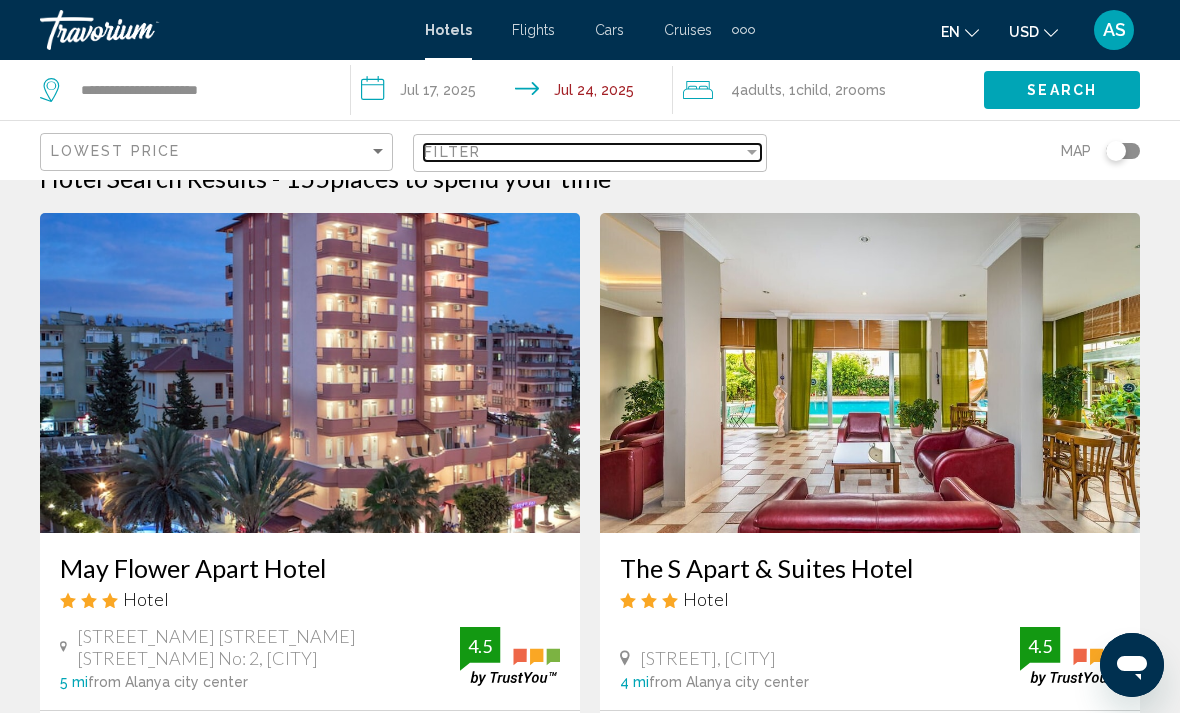 click on "Filter" at bounding box center (583, 152) 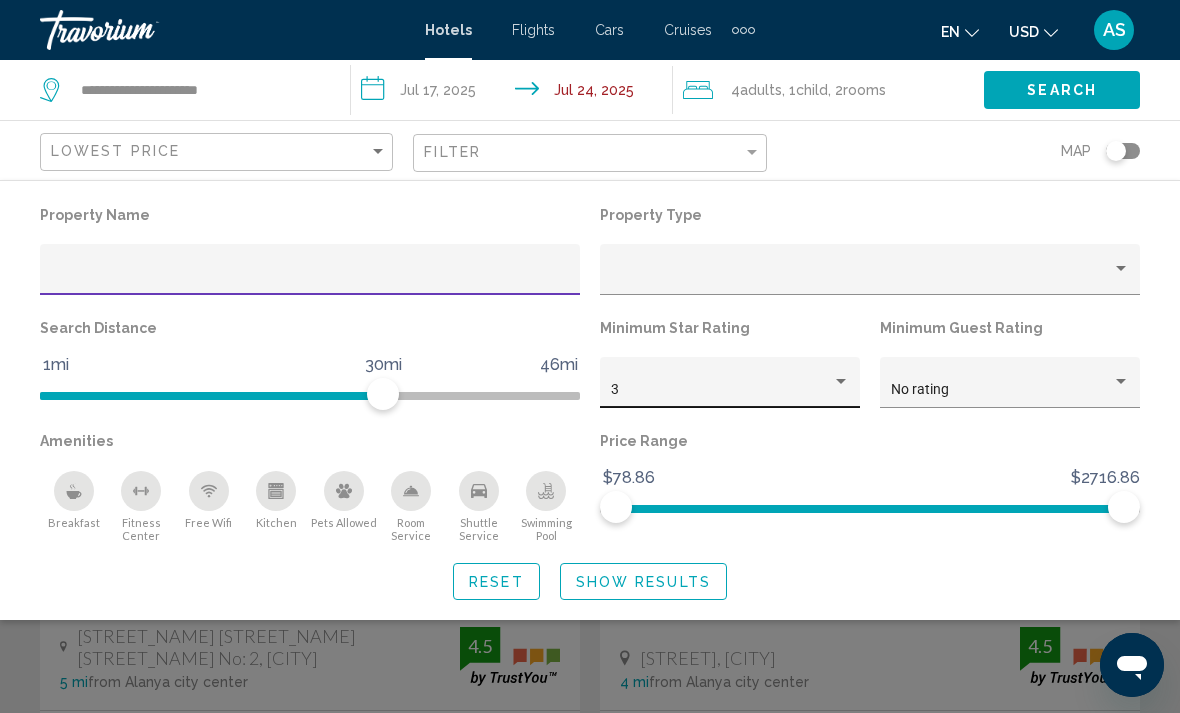 click on "3" at bounding box center [721, 390] 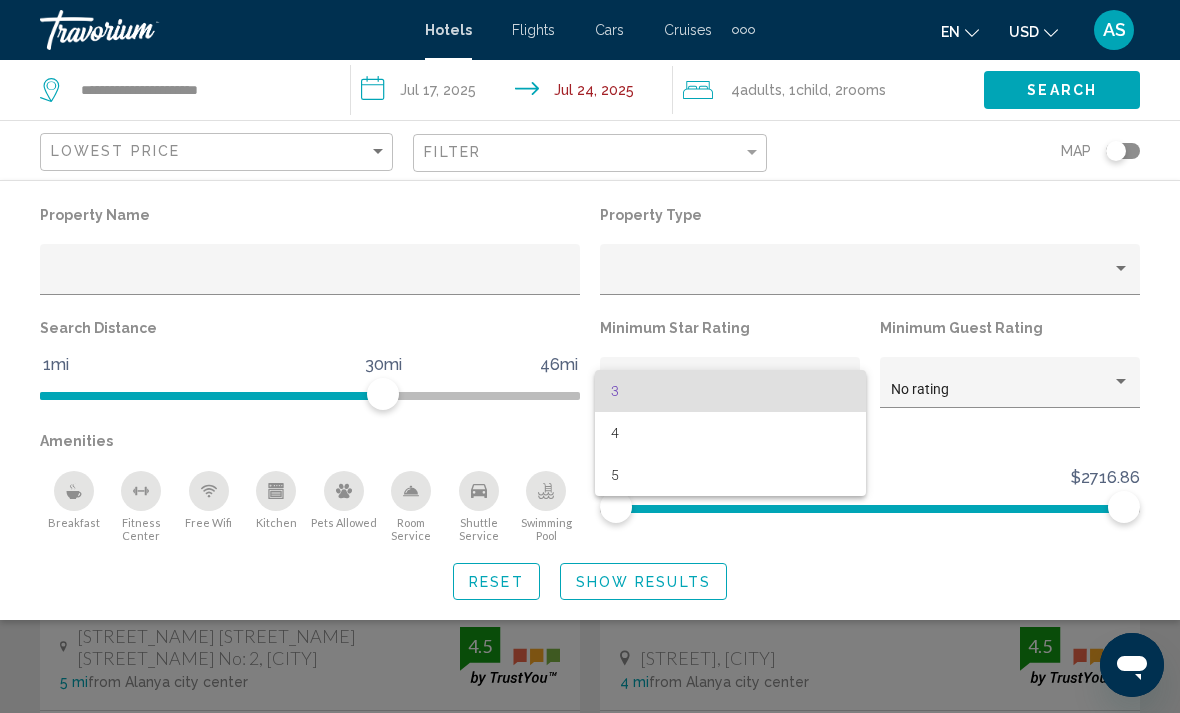 click at bounding box center (590, 356) 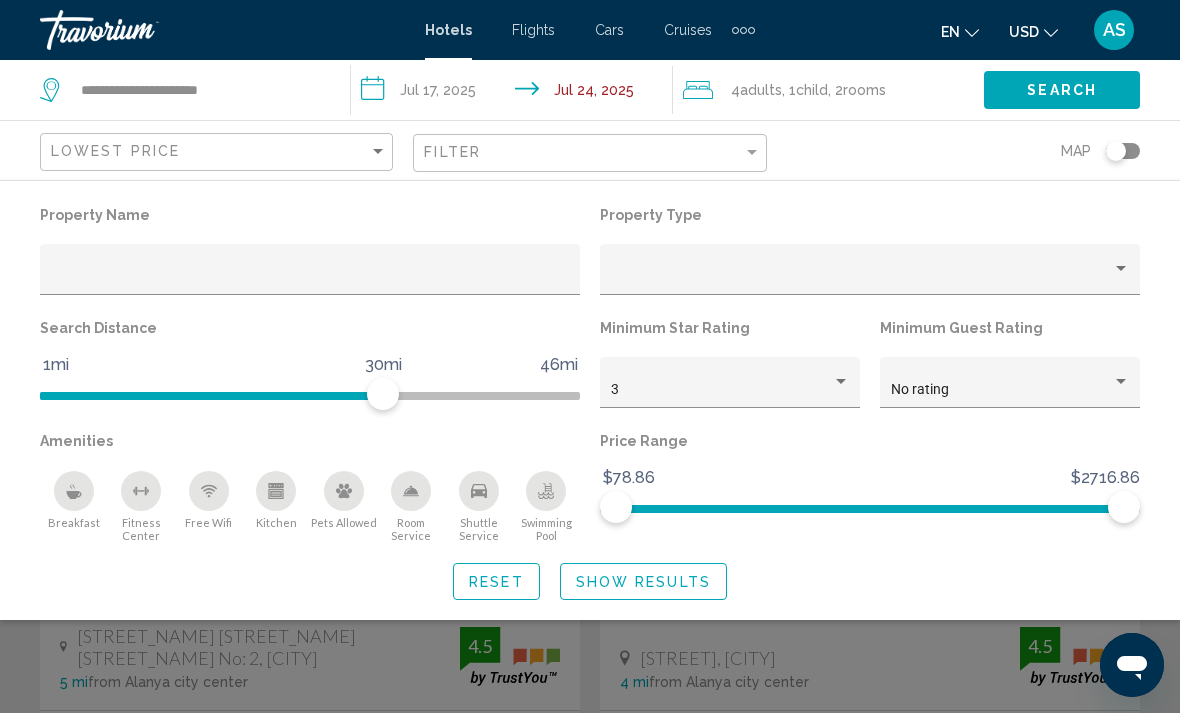 click on "Show Results" 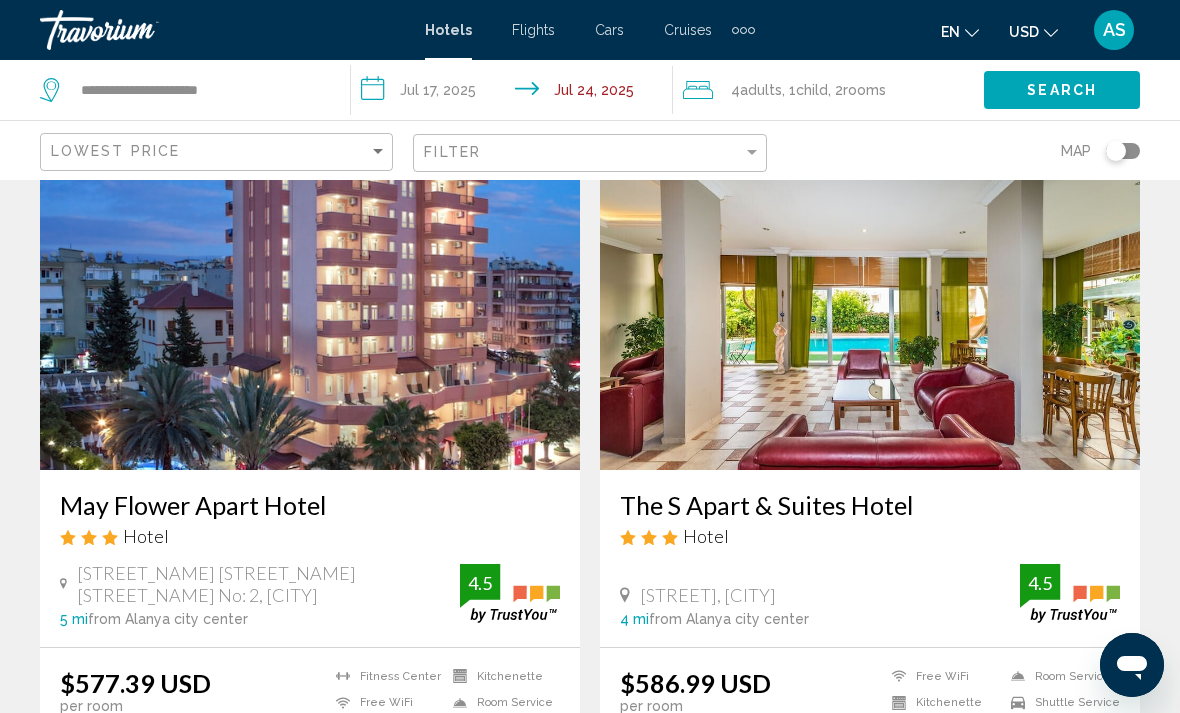 scroll, scrollTop: 0, scrollLeft: 0, axis: both 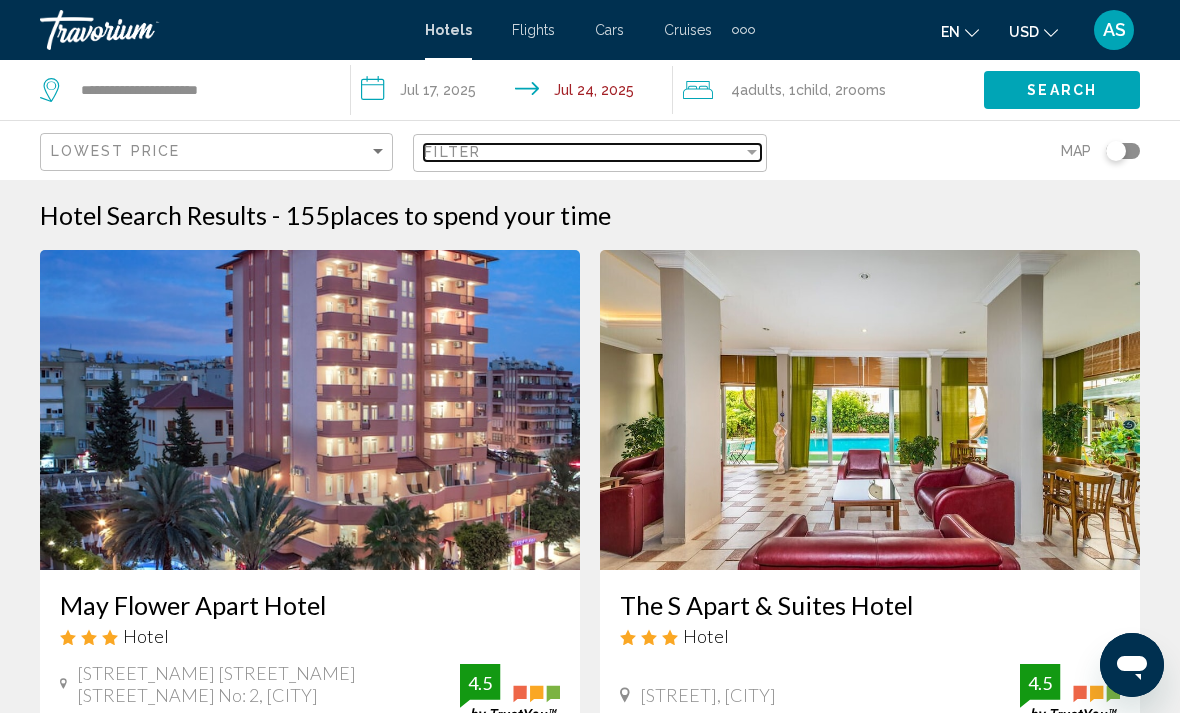 click on "Filter" at bounding box center (583, 152) 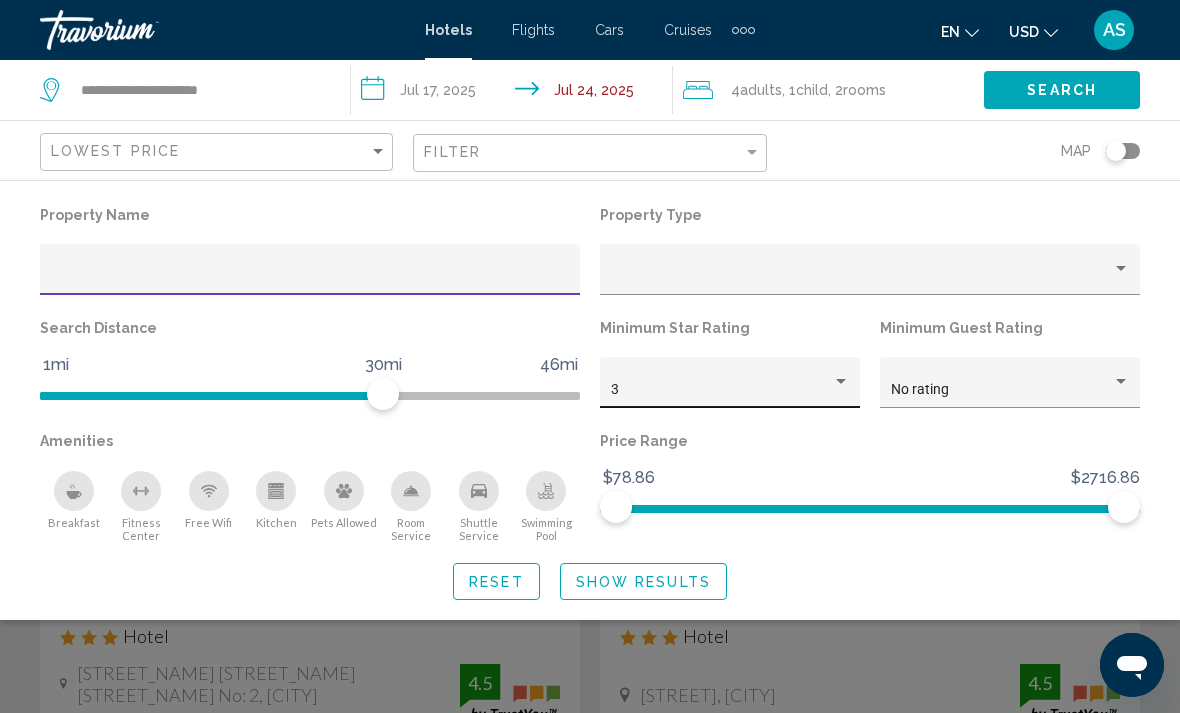 click on "3" at bounding box center (721, 390) 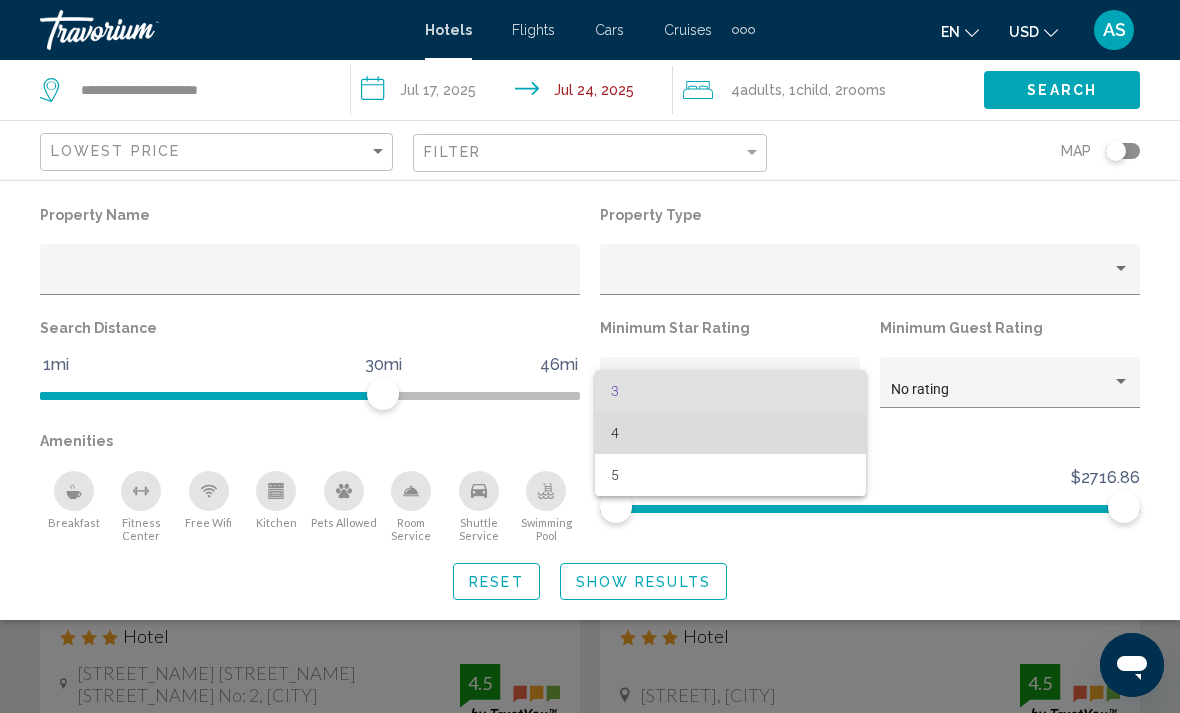 click on "4" at bounding box center (730, 433) 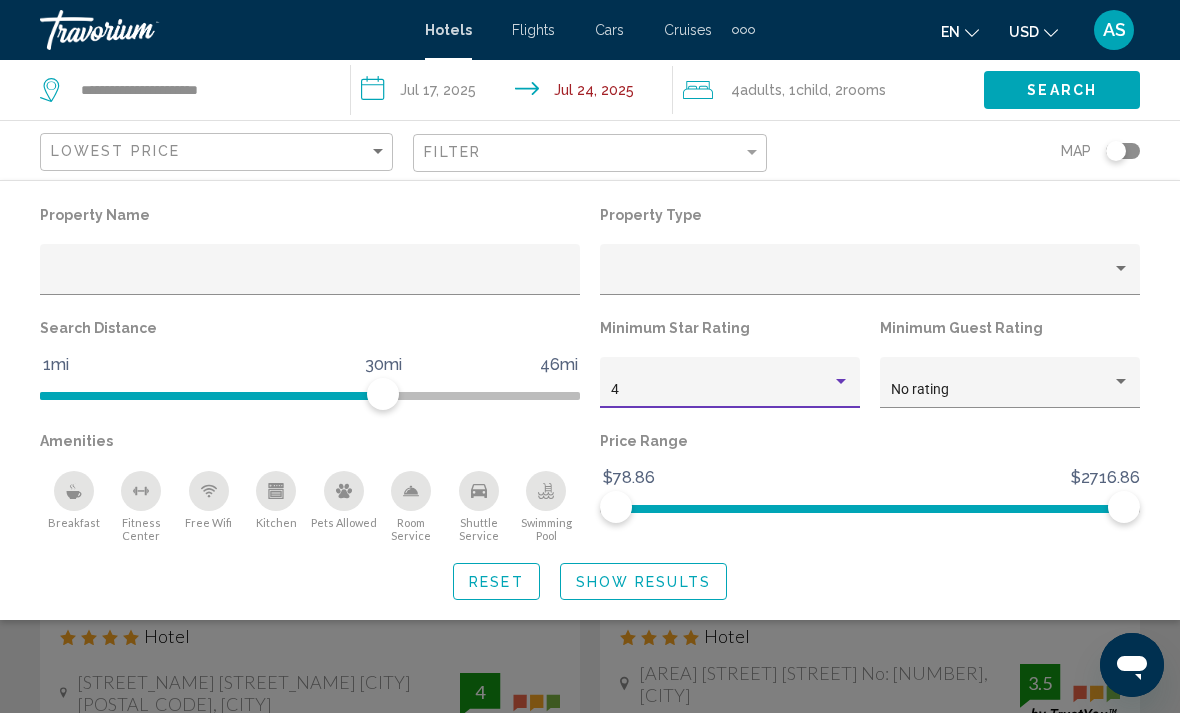 click on "Show Results" 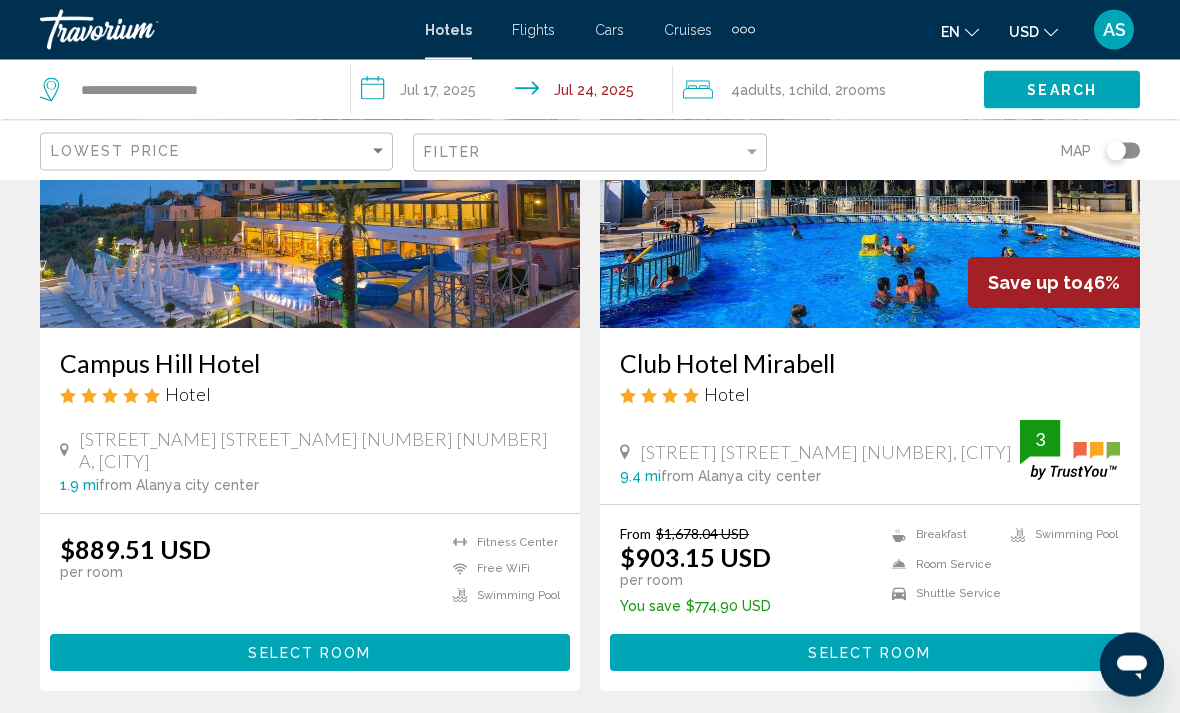 scroll, scrollTop: 967, scrollLeft: 0, axis: vertical 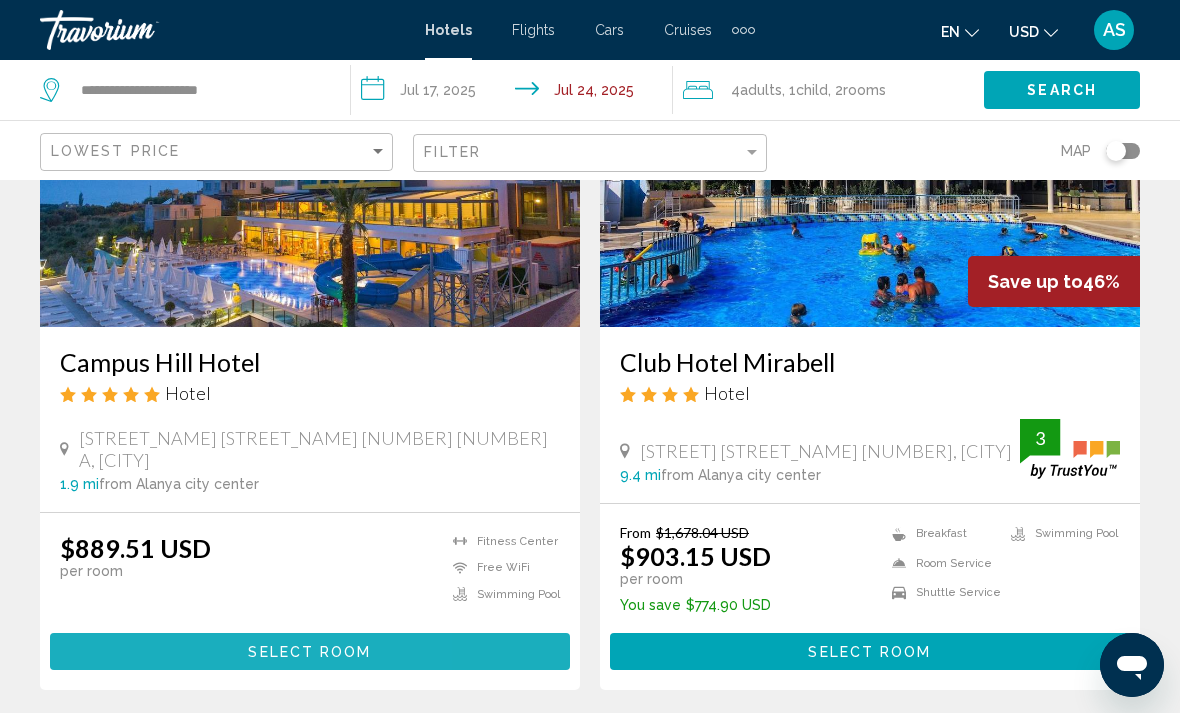 click on "Select Room" at bounding box center [310, 651] 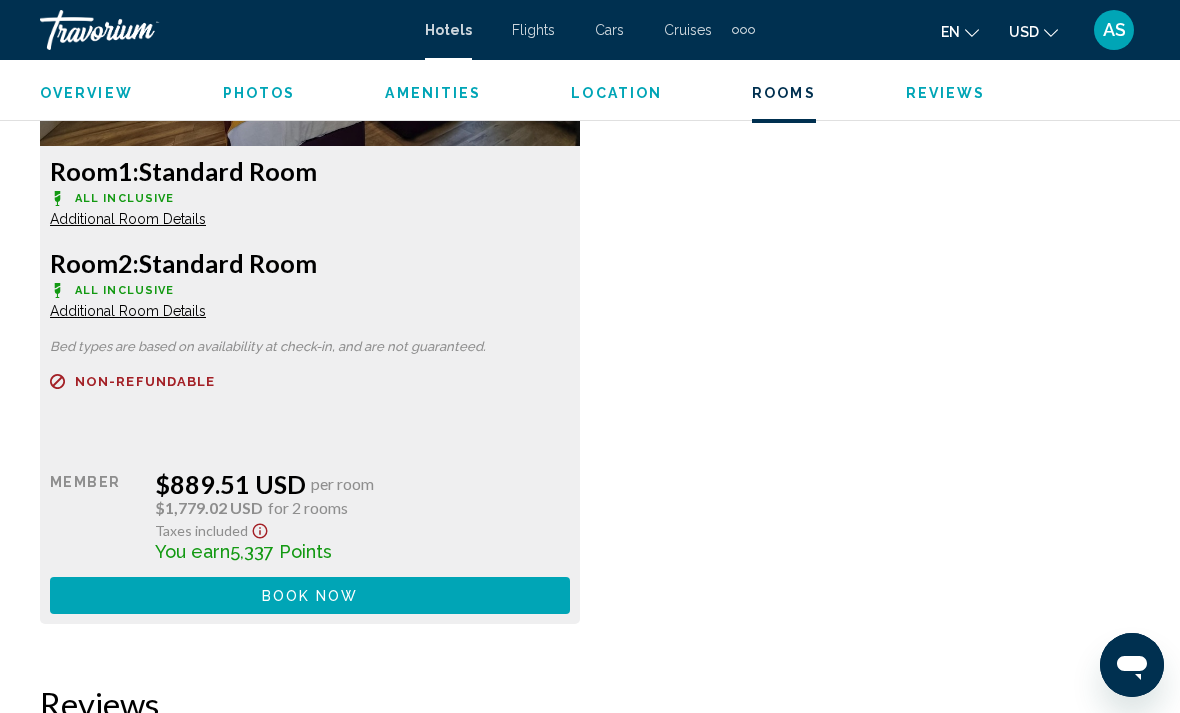 scroll, scrollTop: 3254, scrollLeft: 0, axis: vertical 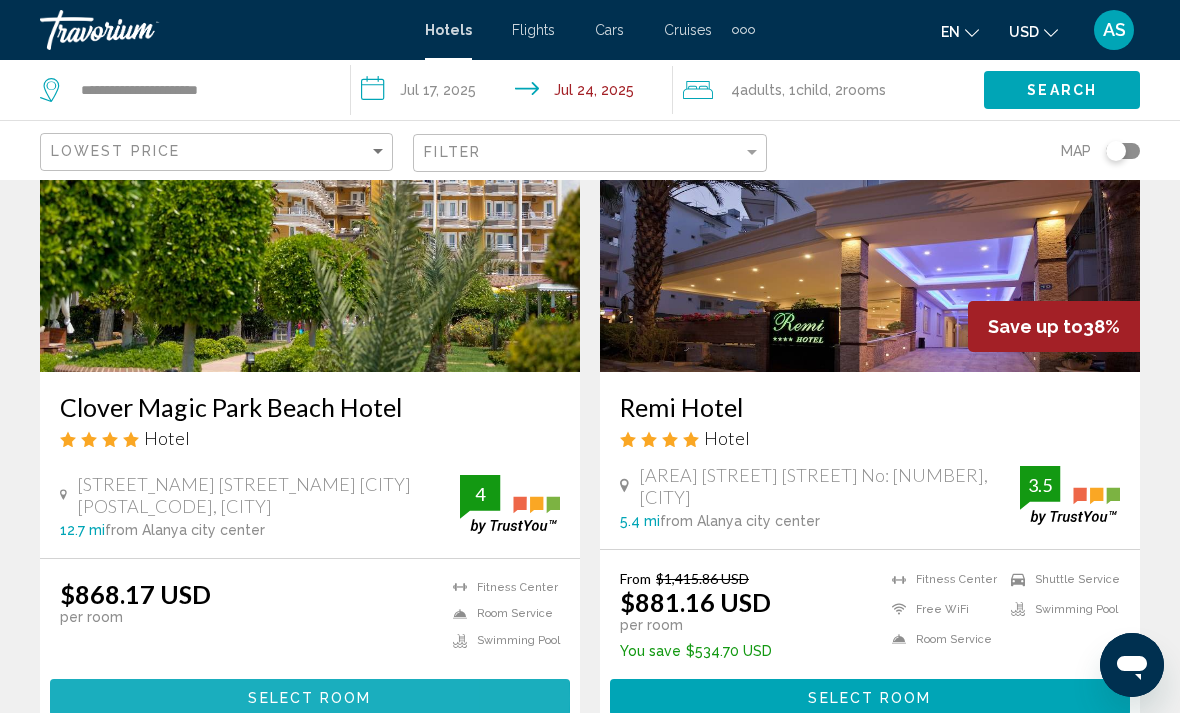 click on "Select Room" at bounding box center [310, 697] 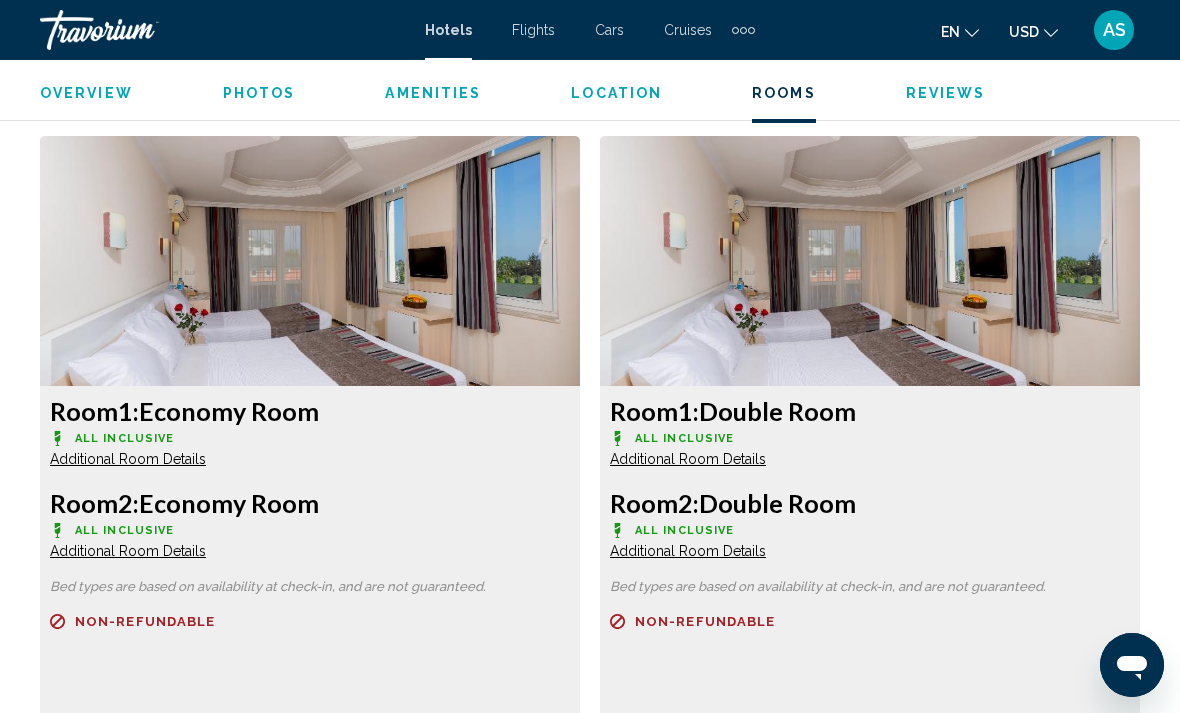 scroll, scrollTop: 2860, scrollLeft: 0, axis: vertical 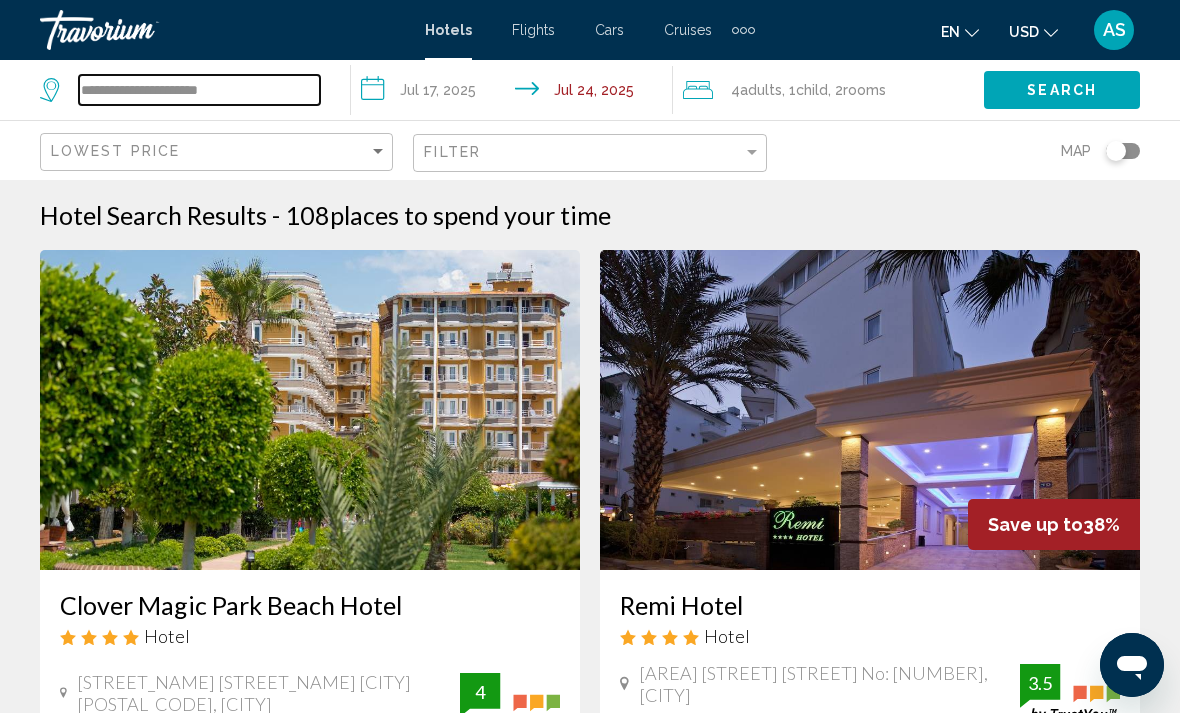 click on "**********" at bounding box center [199, 90] 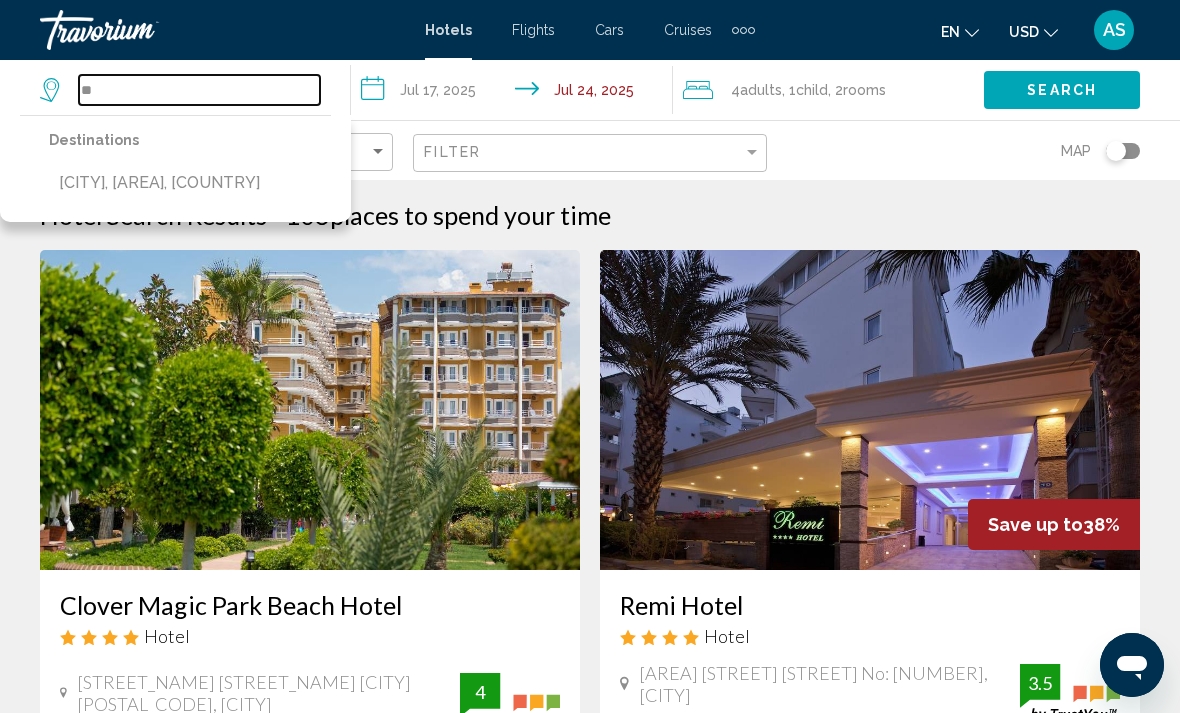 type on "*" 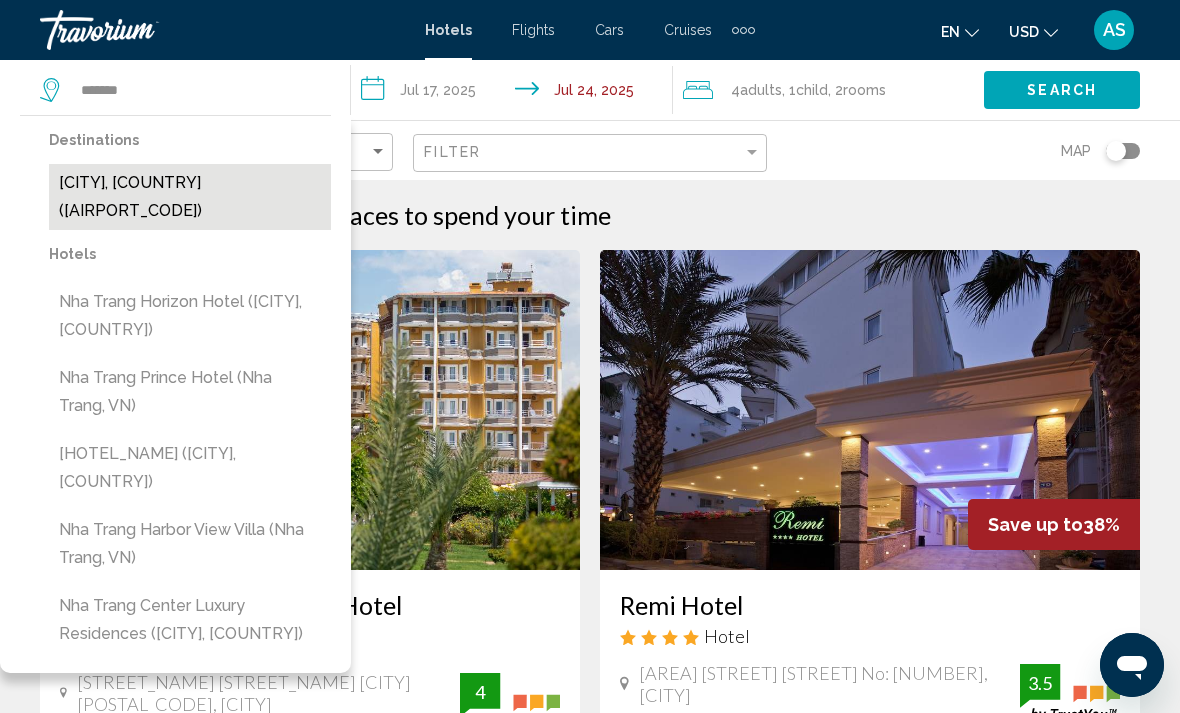 click on "[CITY], [COUNTRY] ([CODE])" at bounding box center [190, 197] 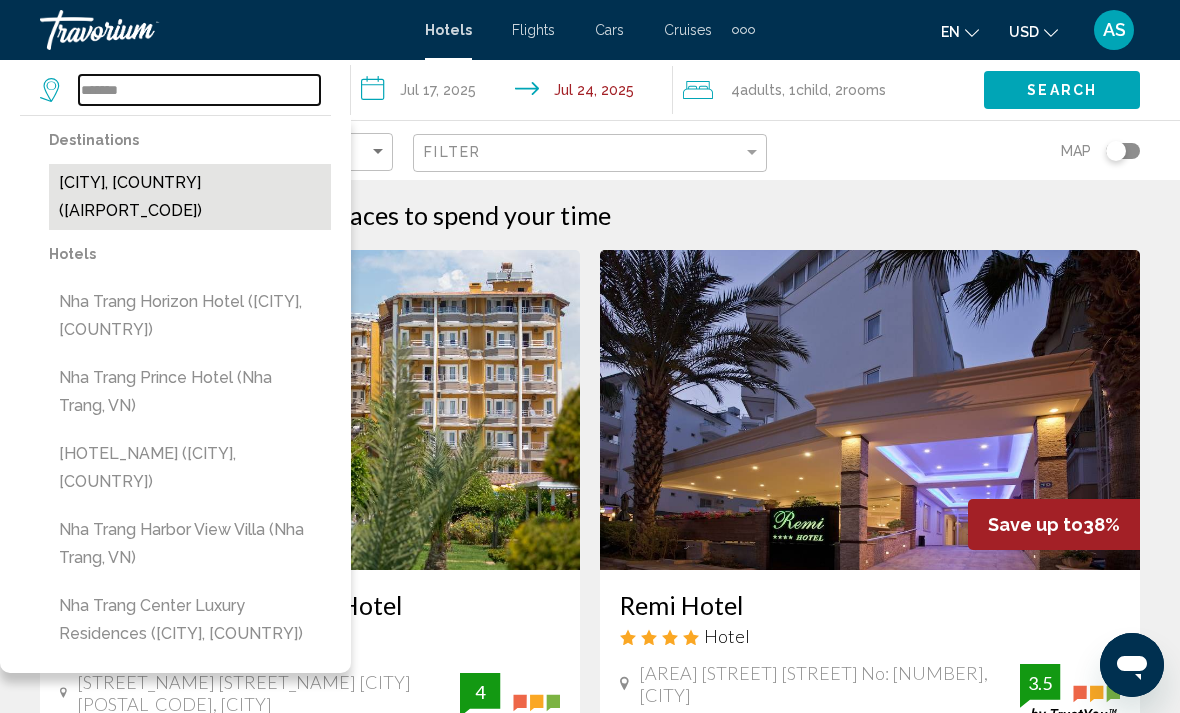 type on "**********" 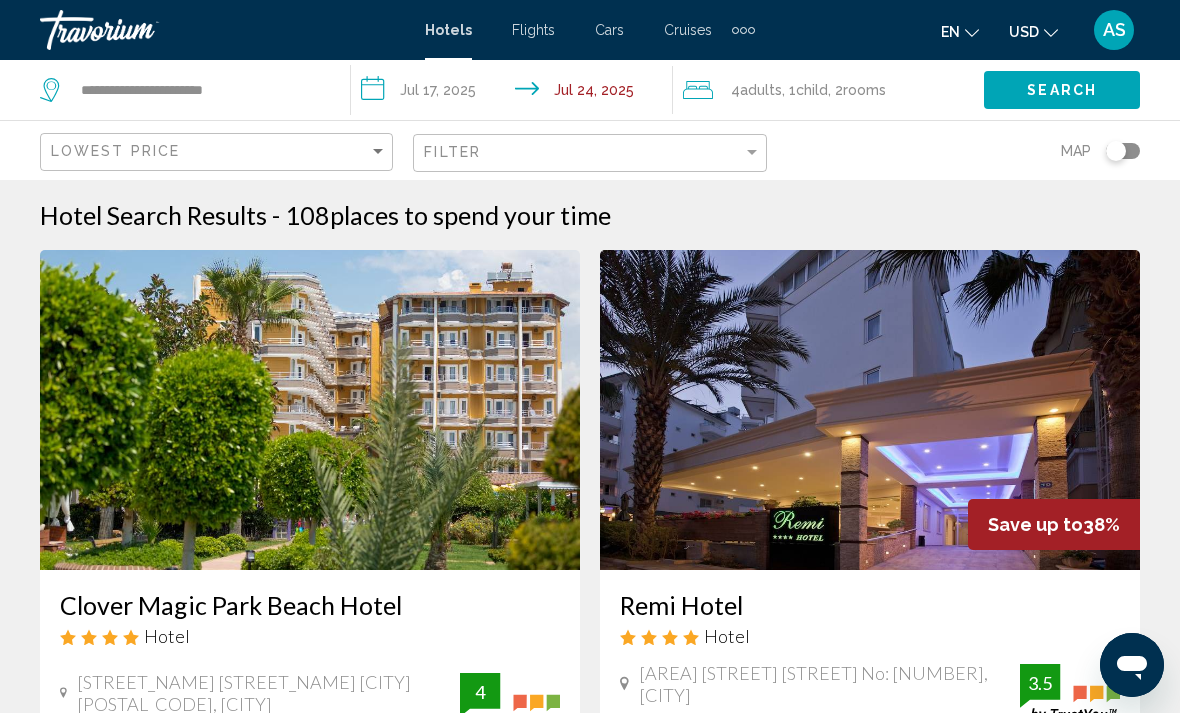 click on "**********" at bounding box center [515, 93] 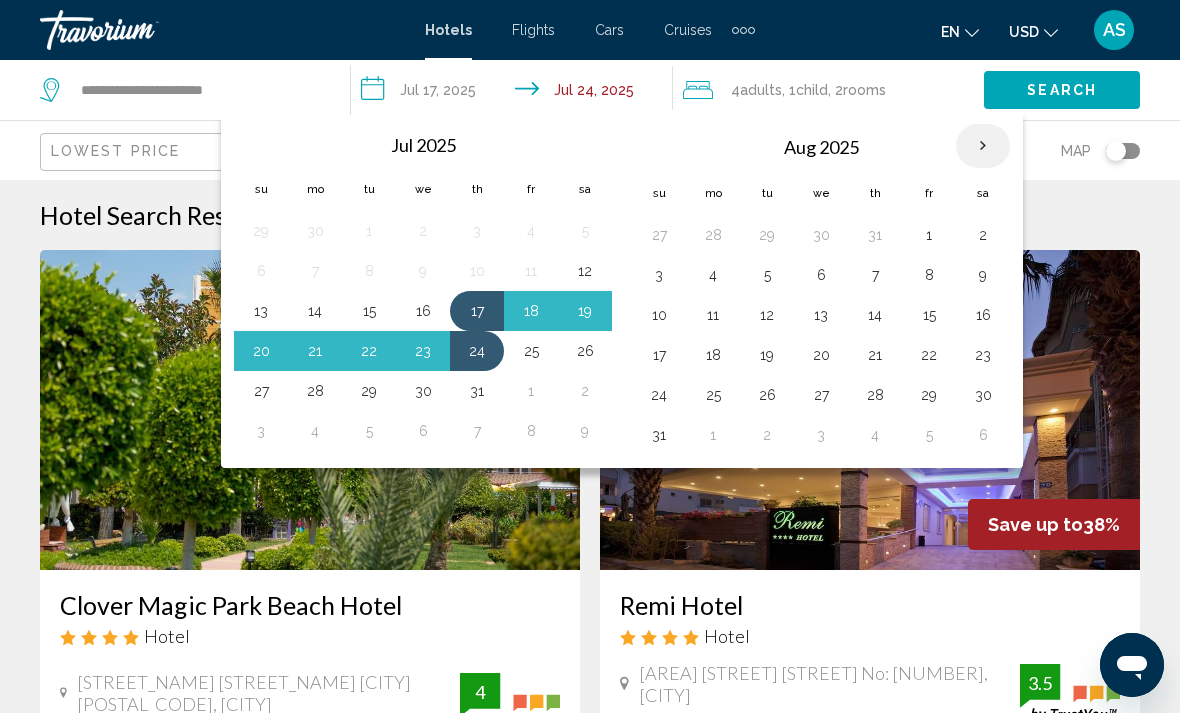 click at bounding box center [983, 146] 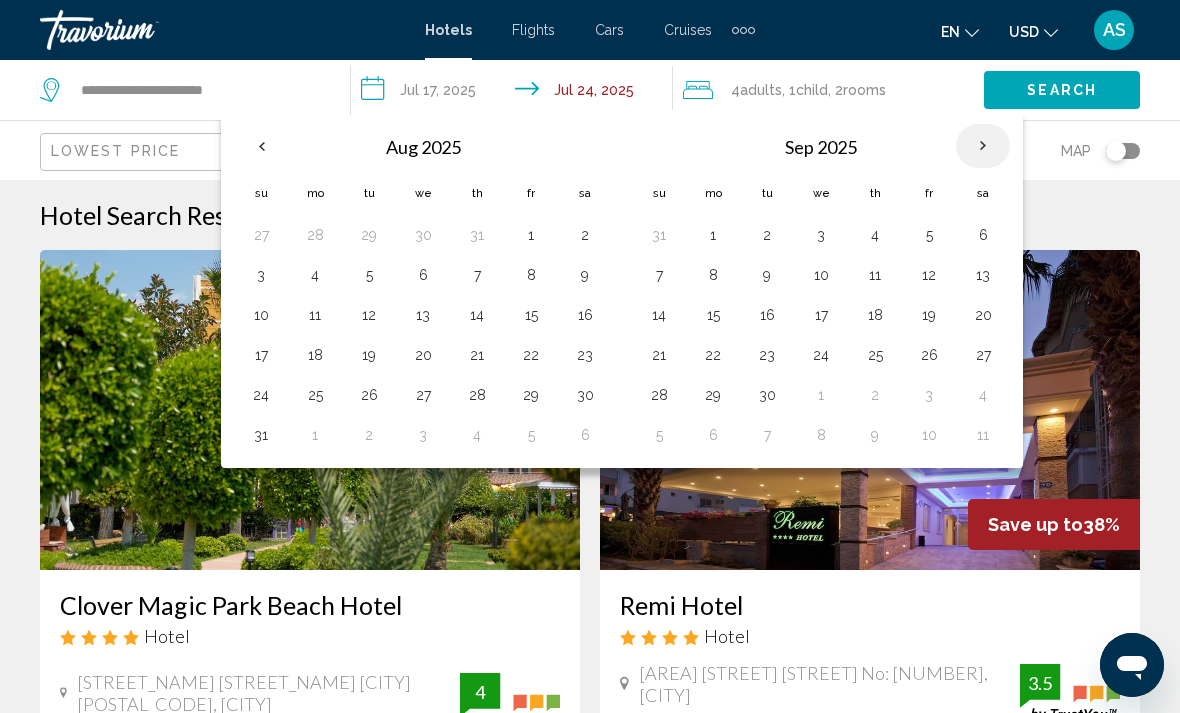 click at bounding box center [983, 146] 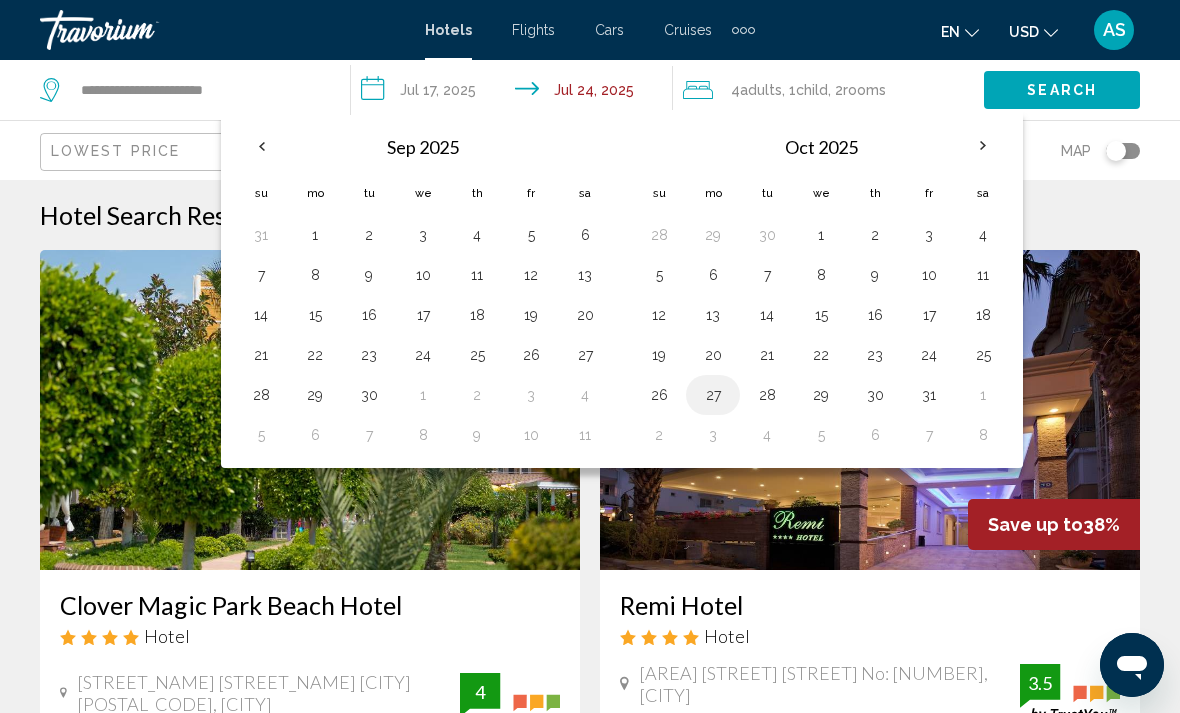click on "27" at bounding box center [713, 395] 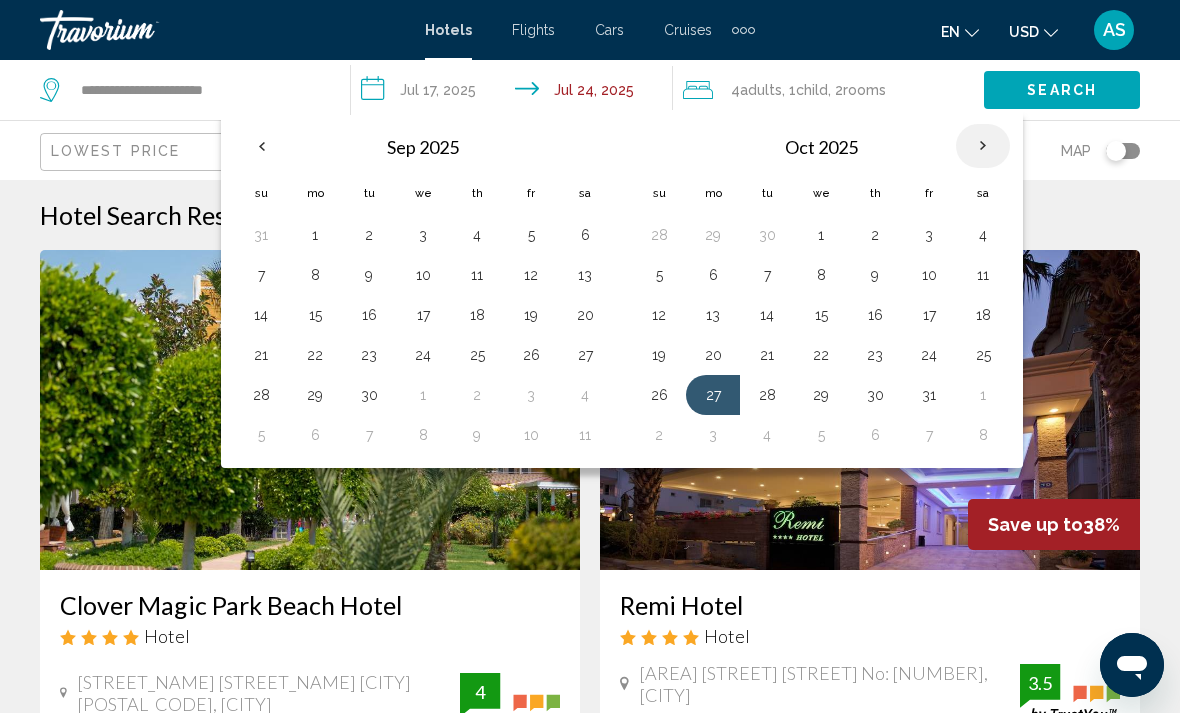click at bounding box center (983, 146) 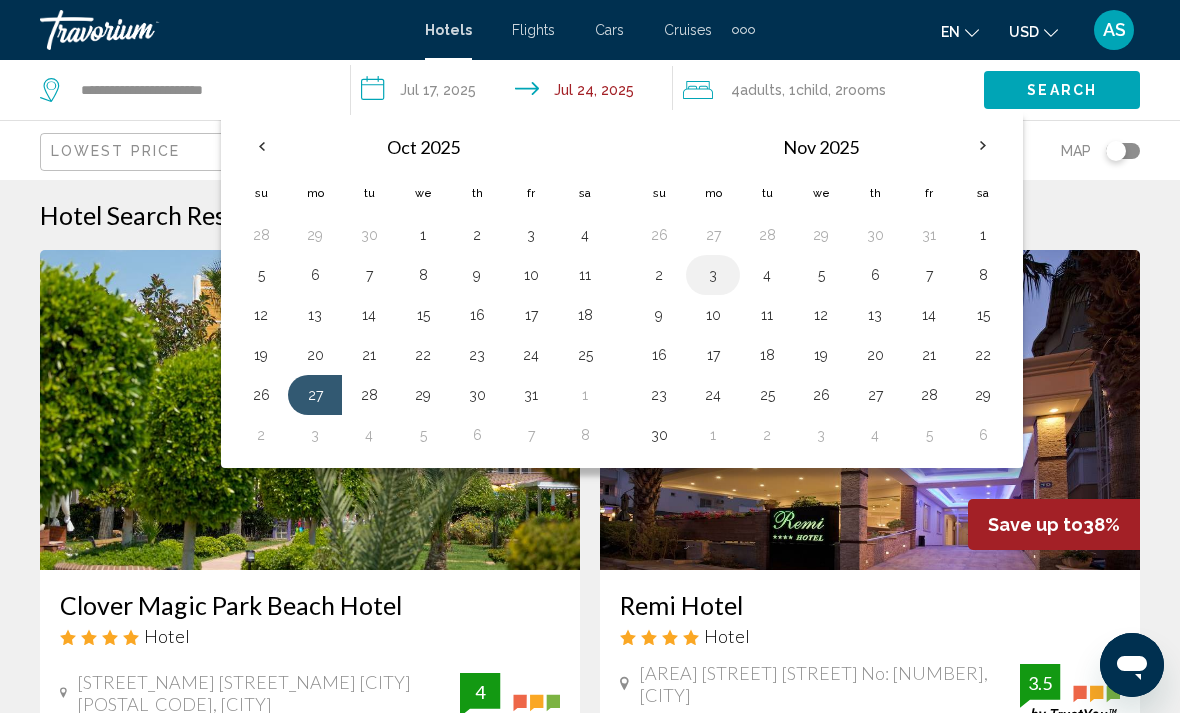 click on "3" at bounding box center (713, 275) 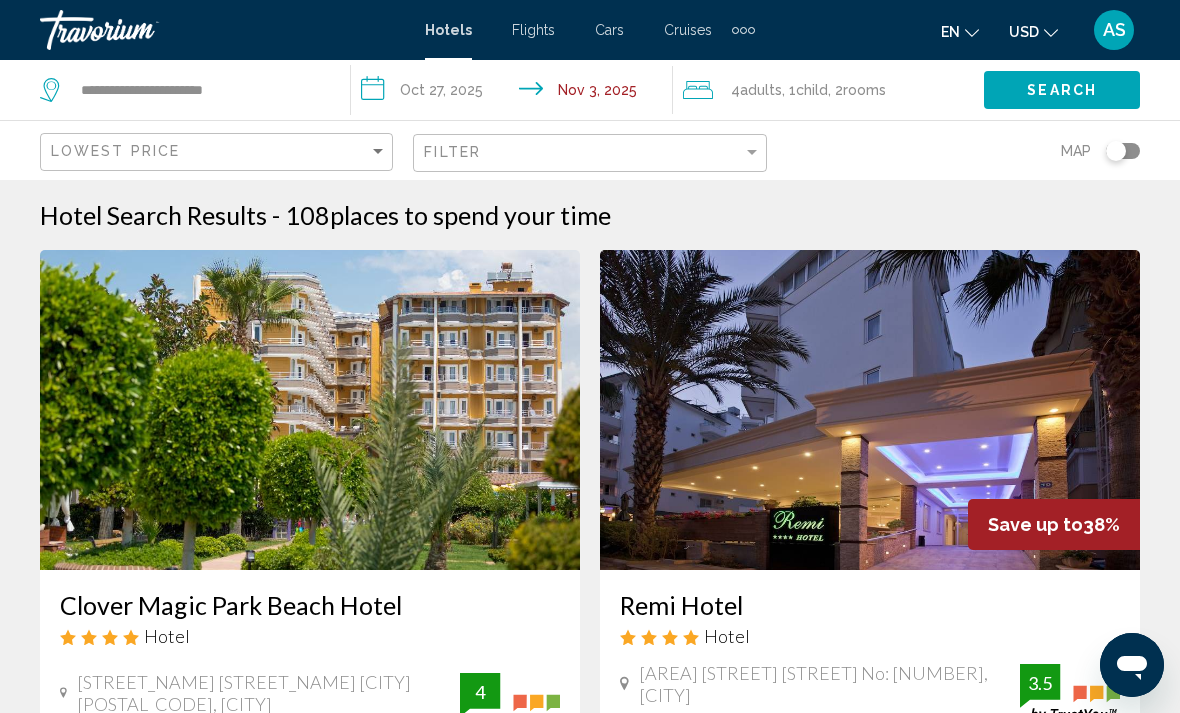 click on "4  Adult Adults , 1  Child Children , 2  Room rooms" 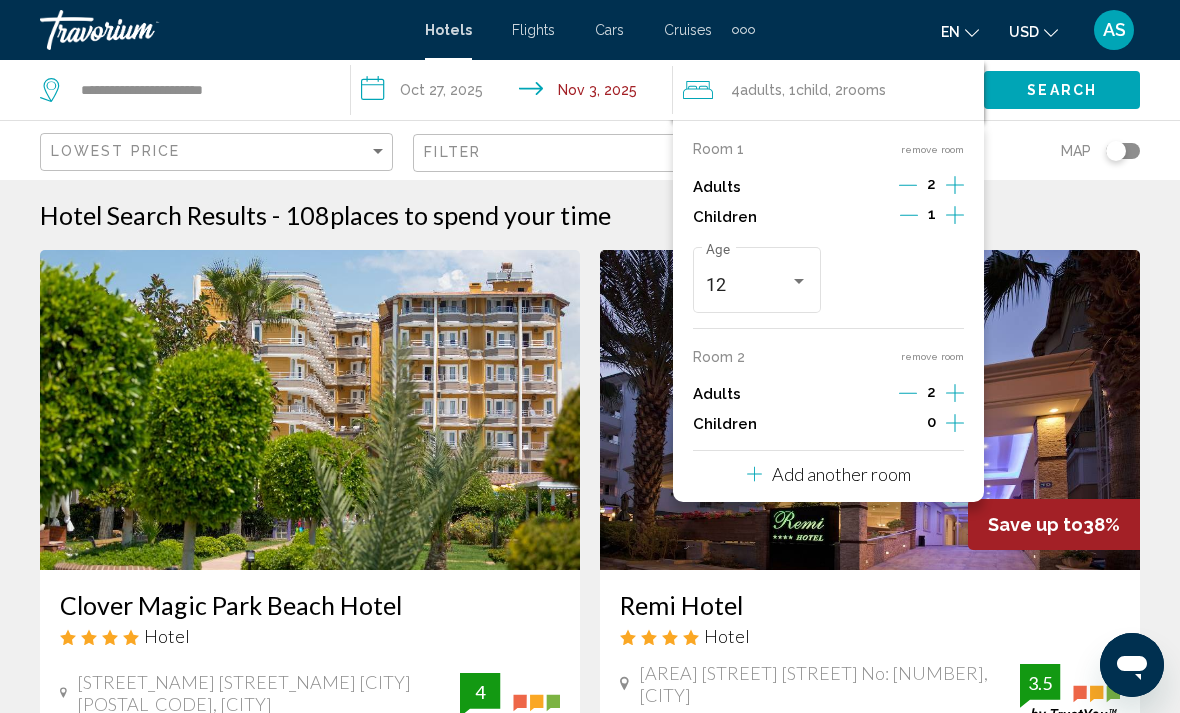 click on "remove room" at bounding box center [932, 356] 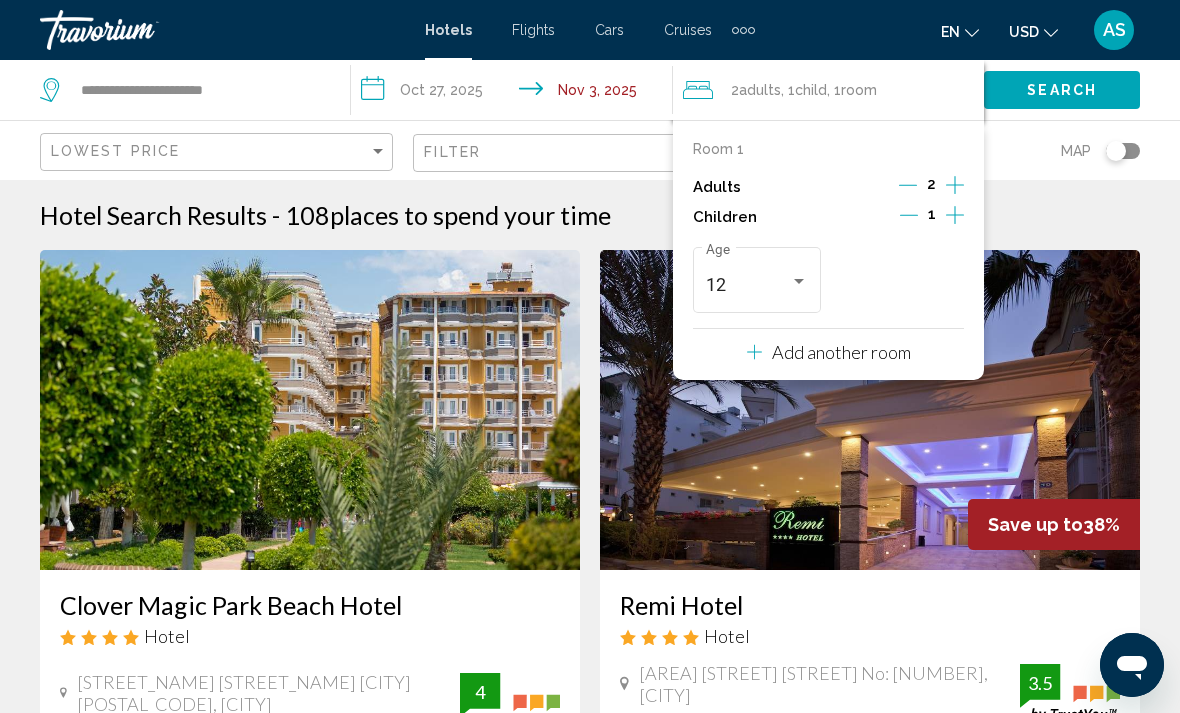 click 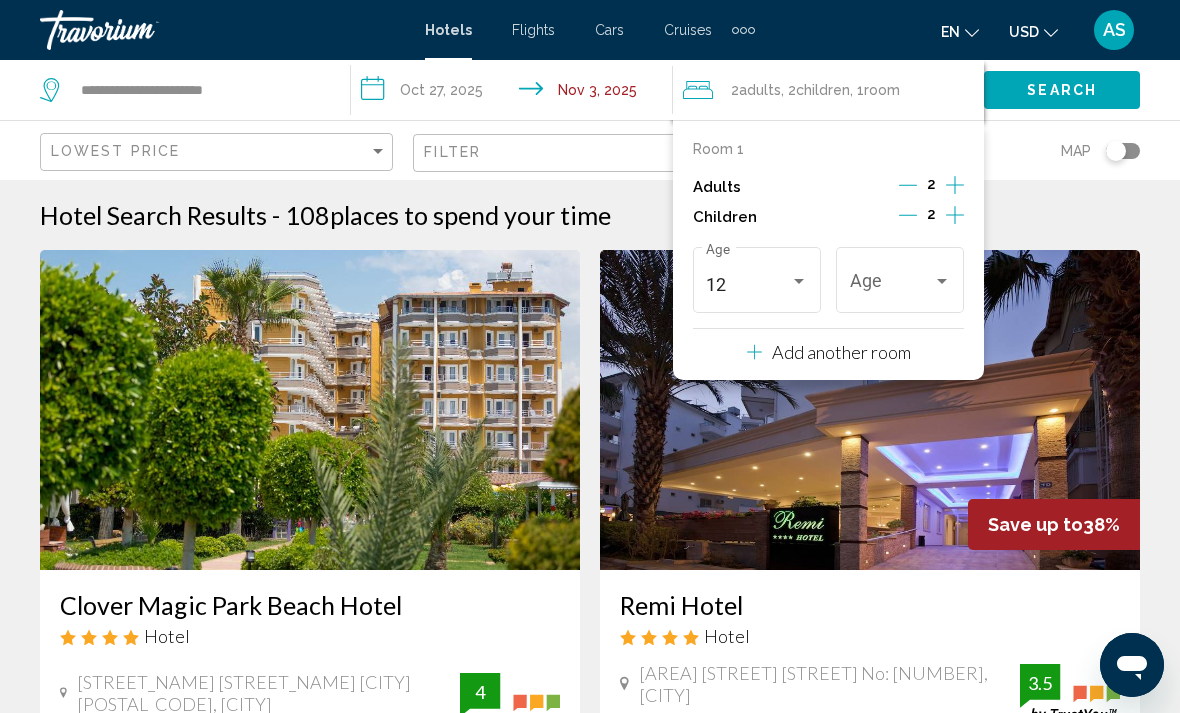 click 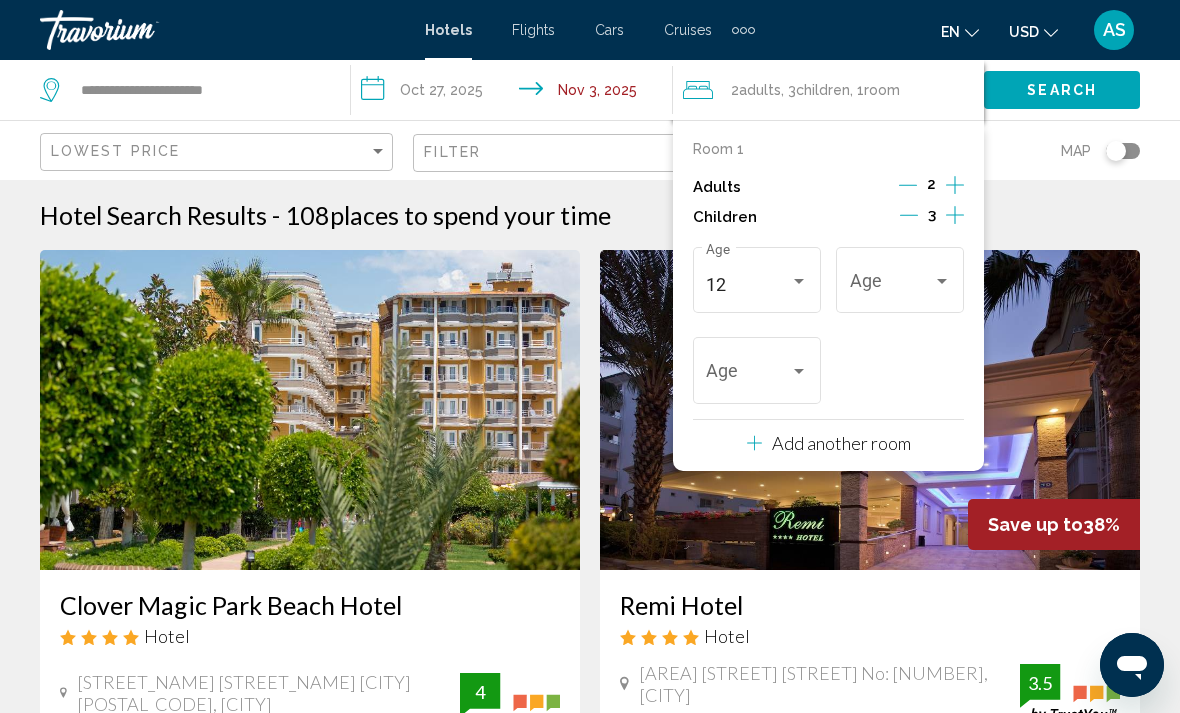click on "Add another room" at bounding box center (841, 443) 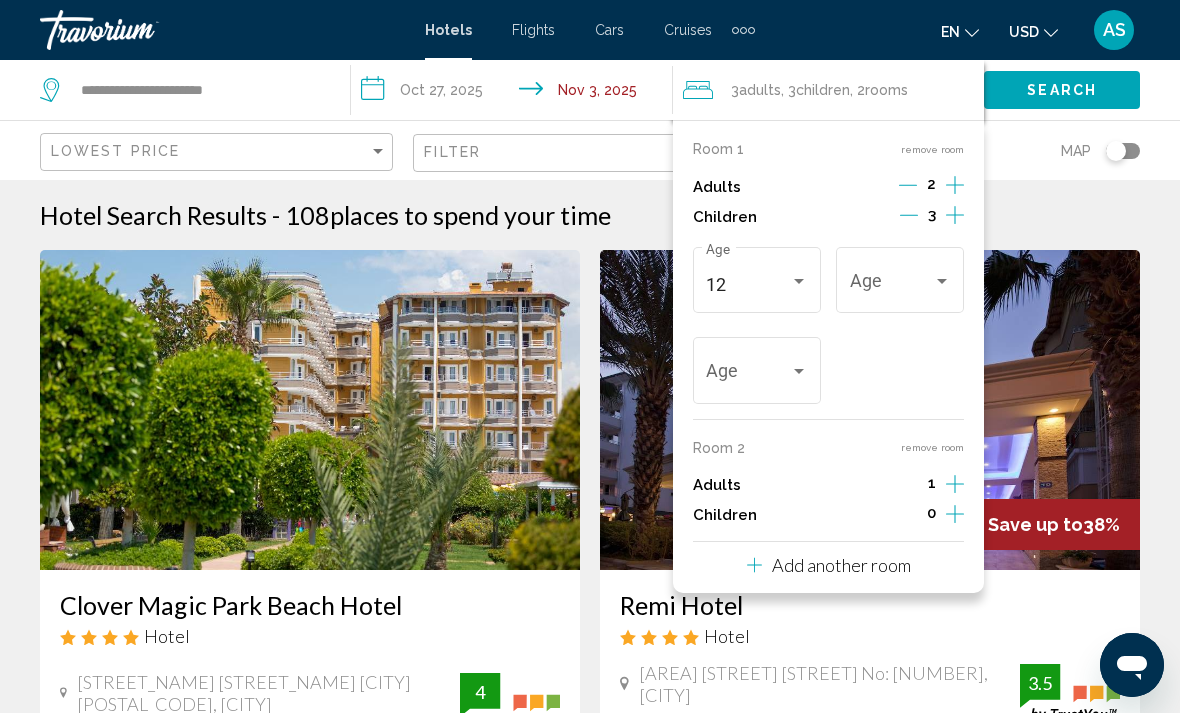 click 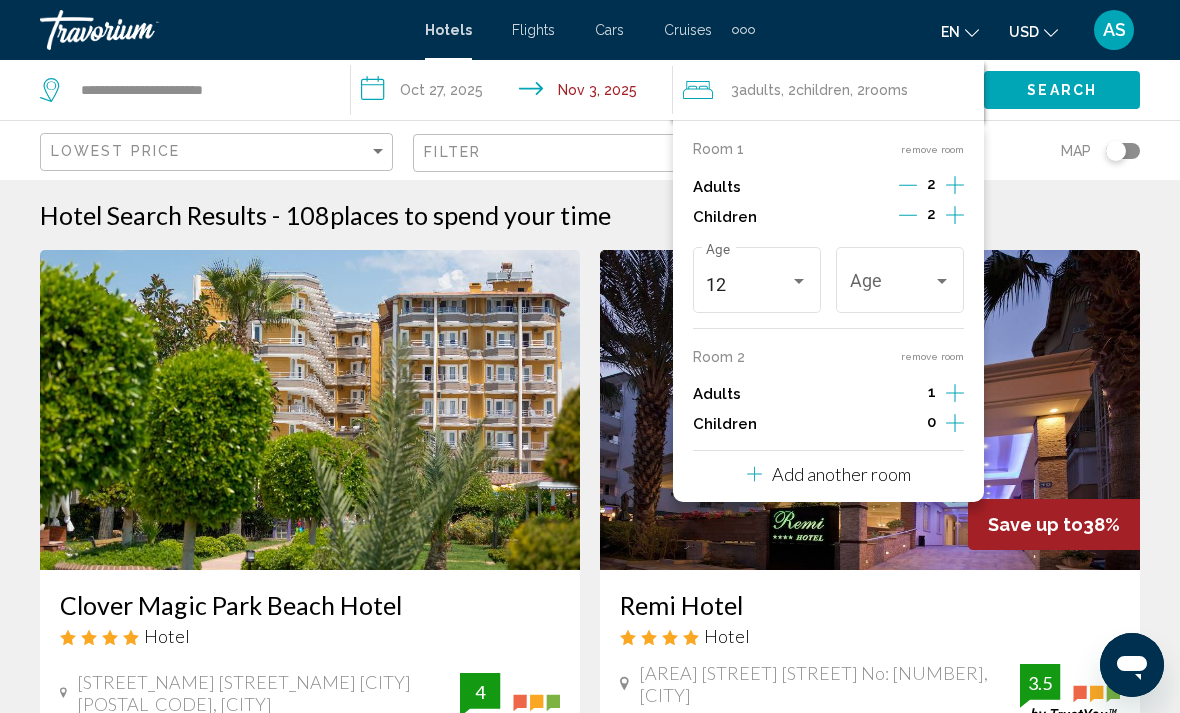 click 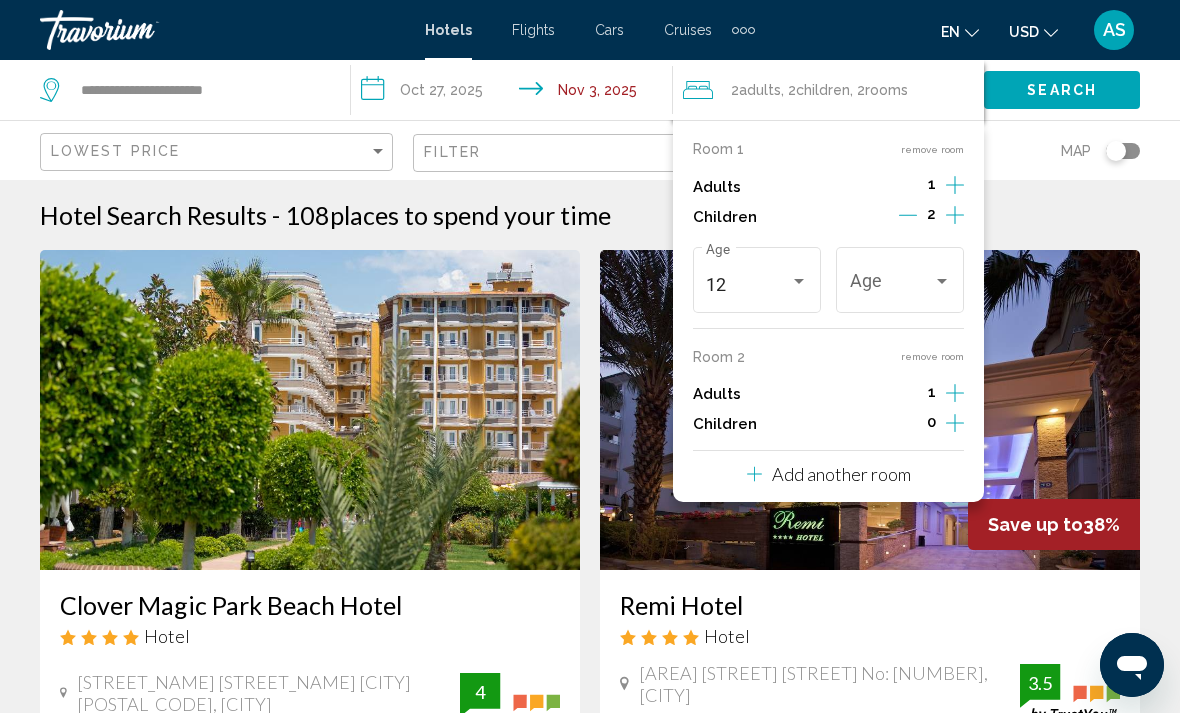 click 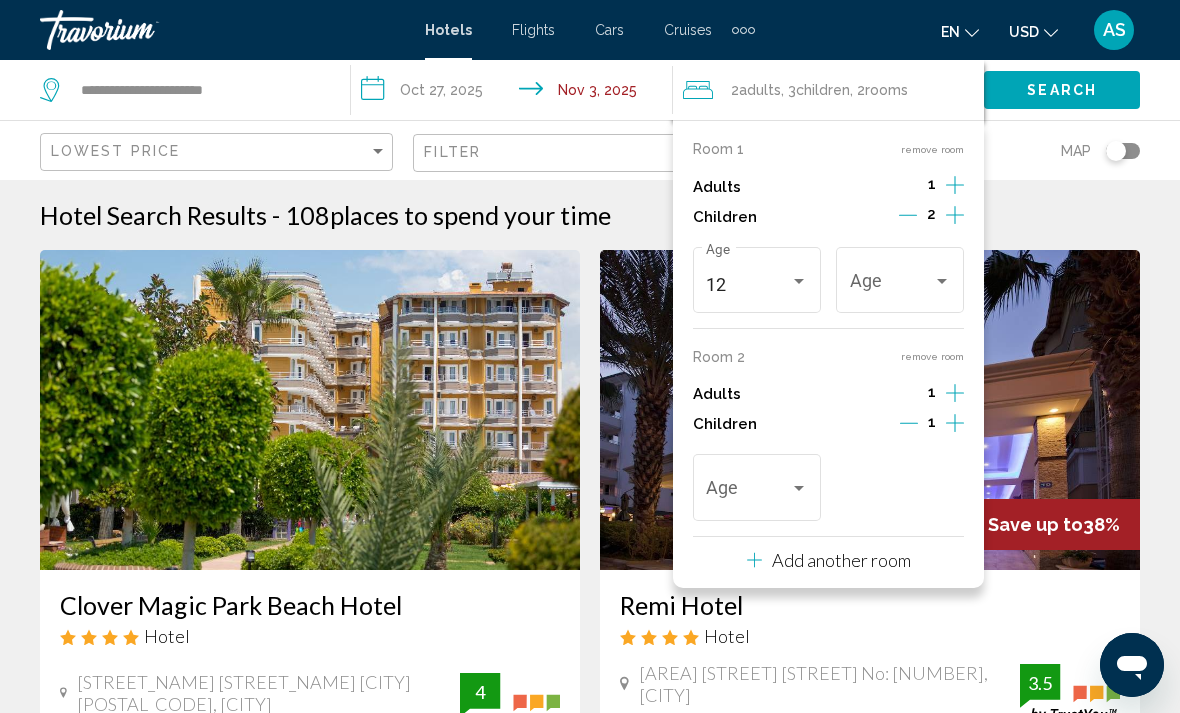 click 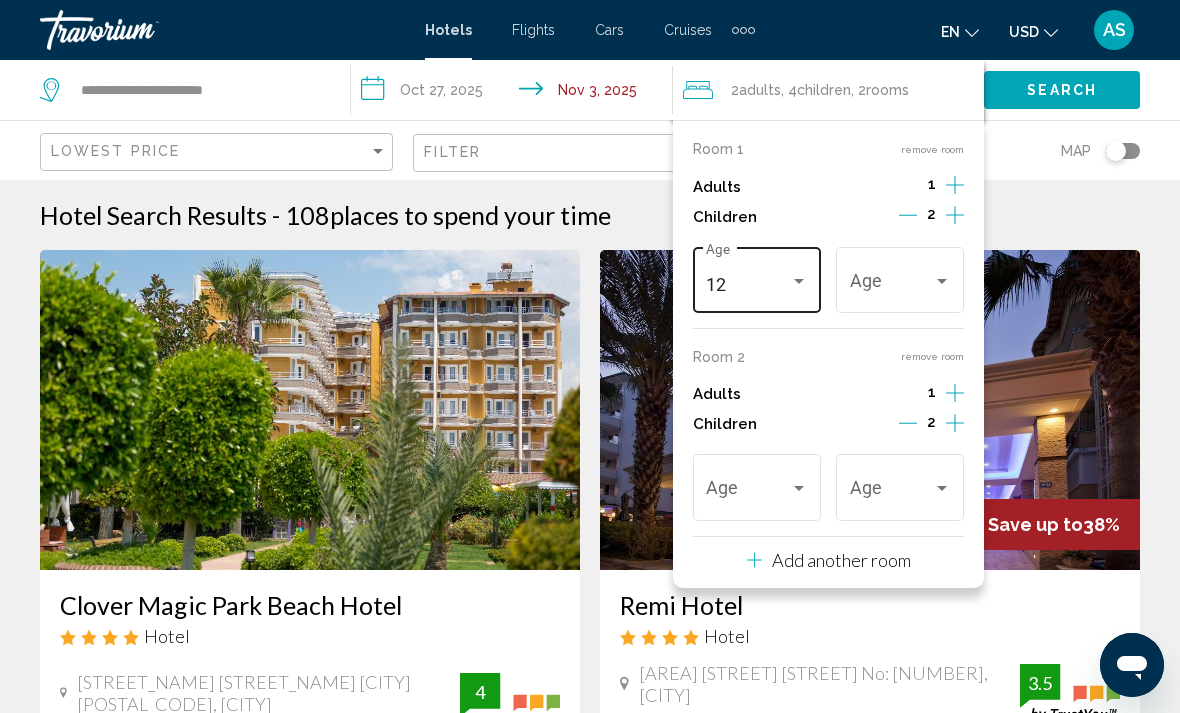 click at bounding box center (799, 281) 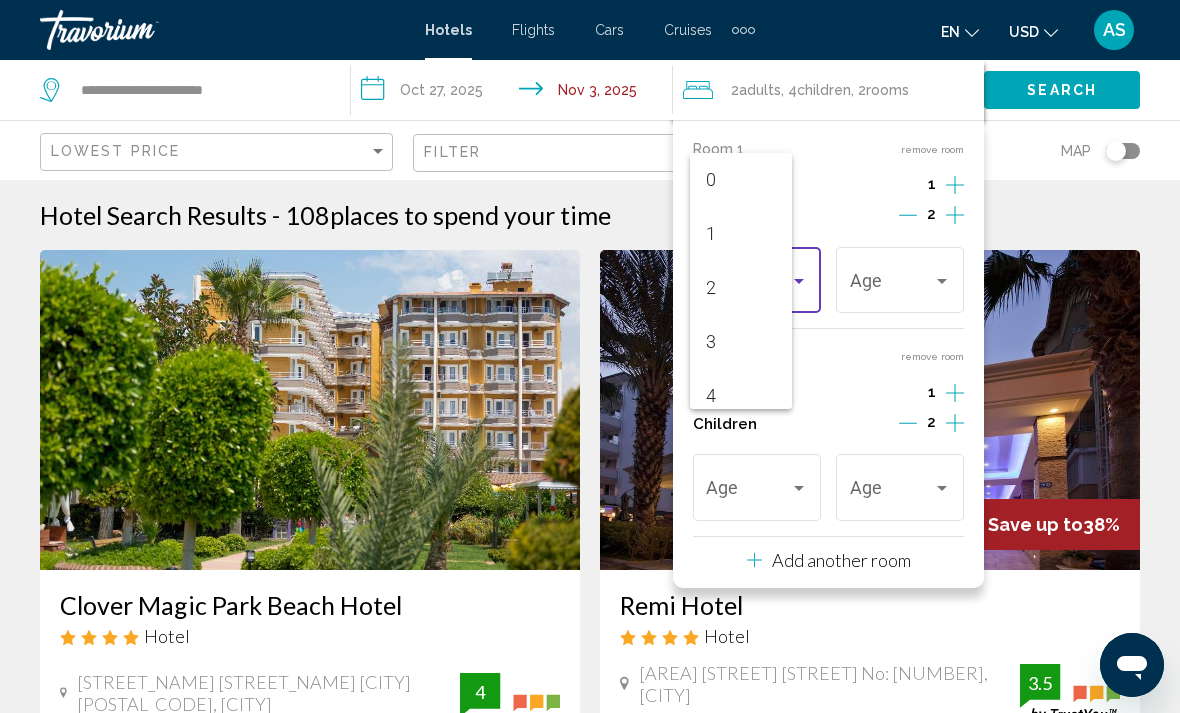 scroll, scrollTop: 547, scrollLeft: 0, axis: vertical 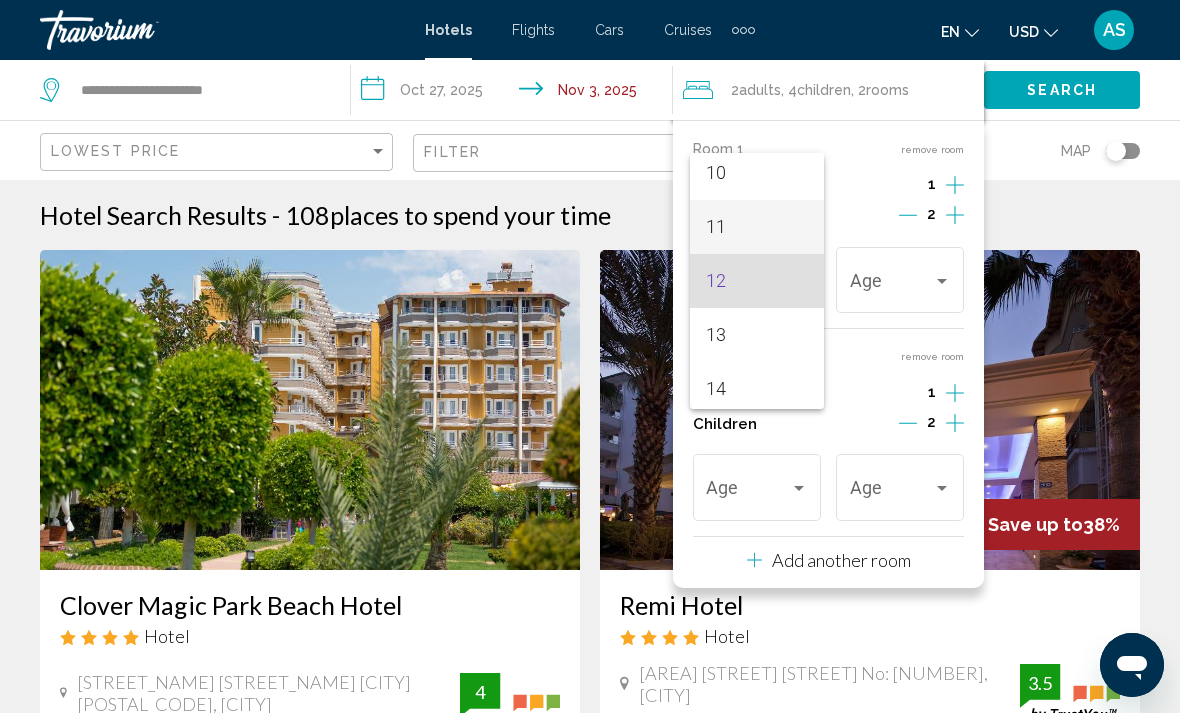 click on "11" at bounding box center [756, 227] 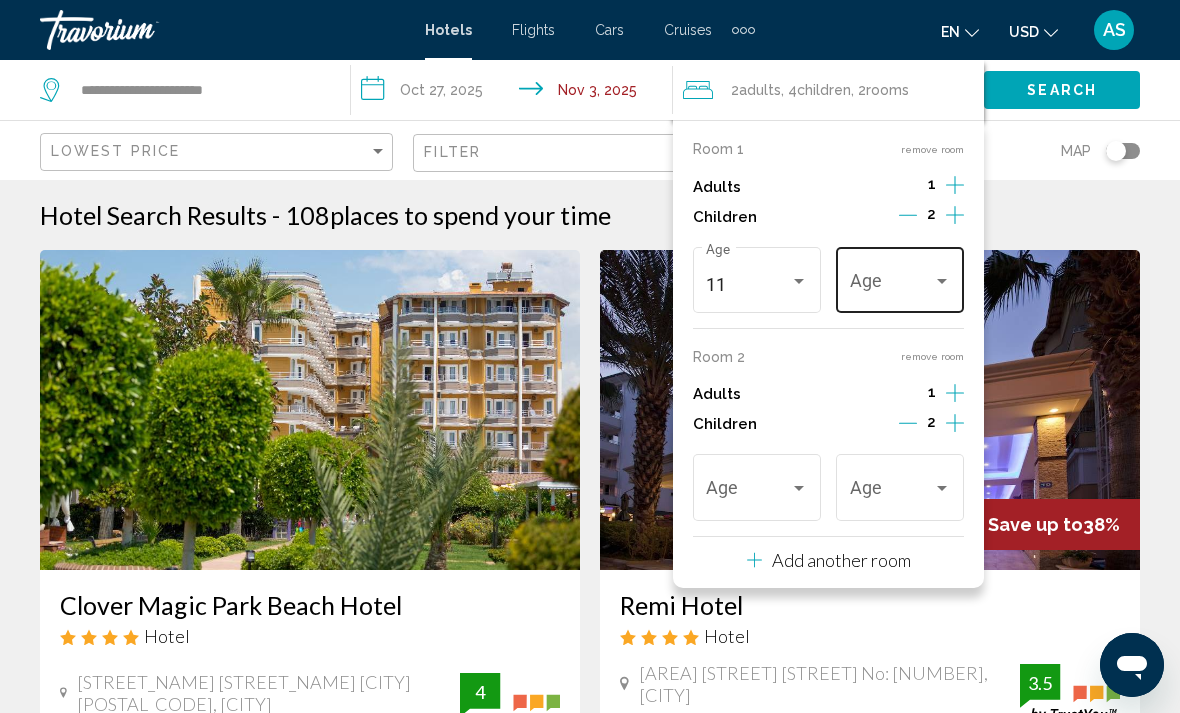 click at bounding box center [942, 281] 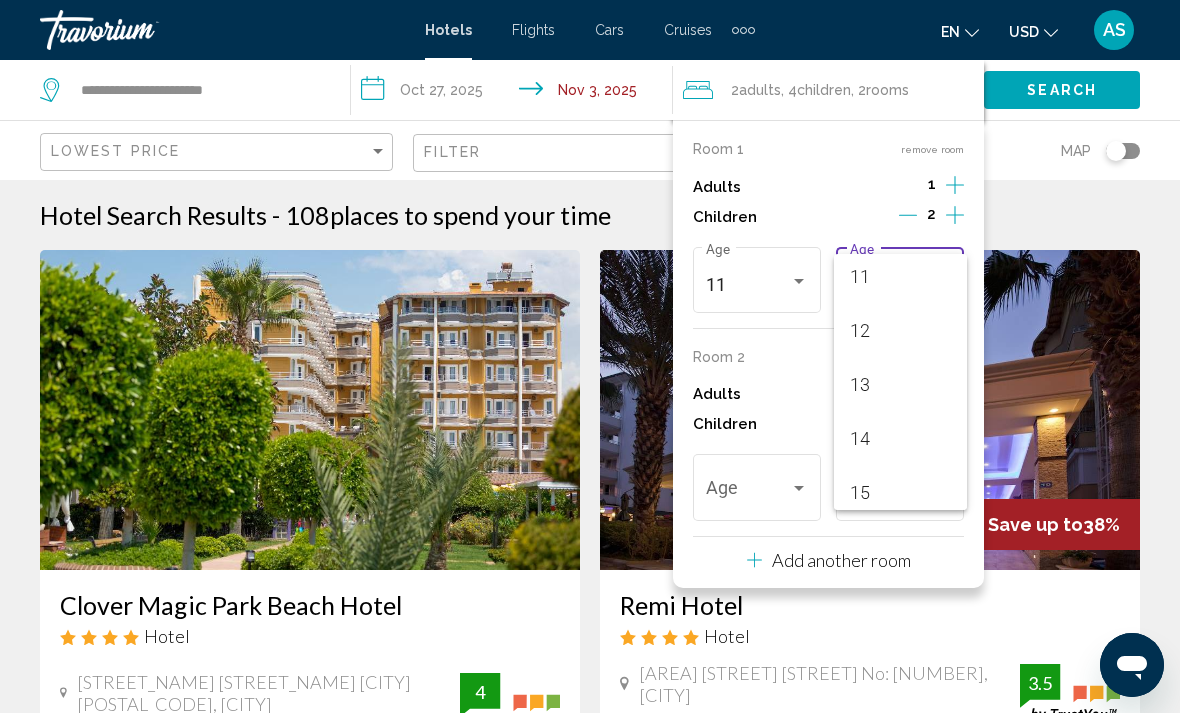 scroll, scrollTop: 610, scrollLeft: 0, axis: vertical 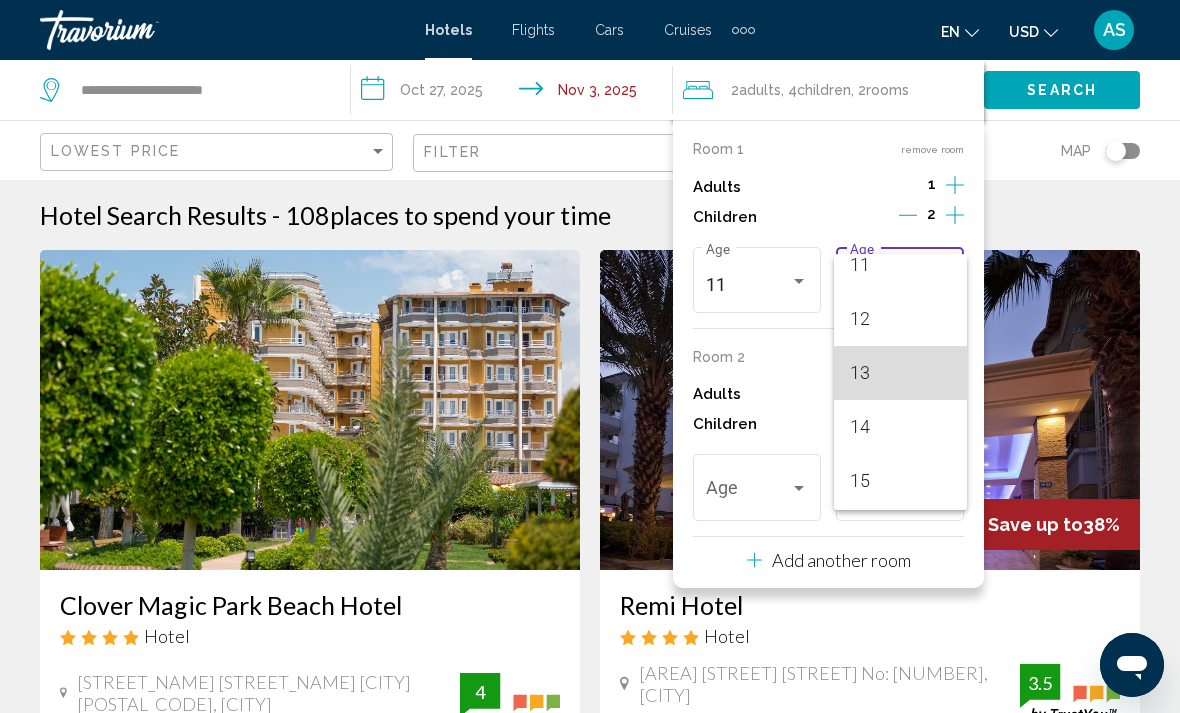 click on "13" at bounding box center (900, 373) 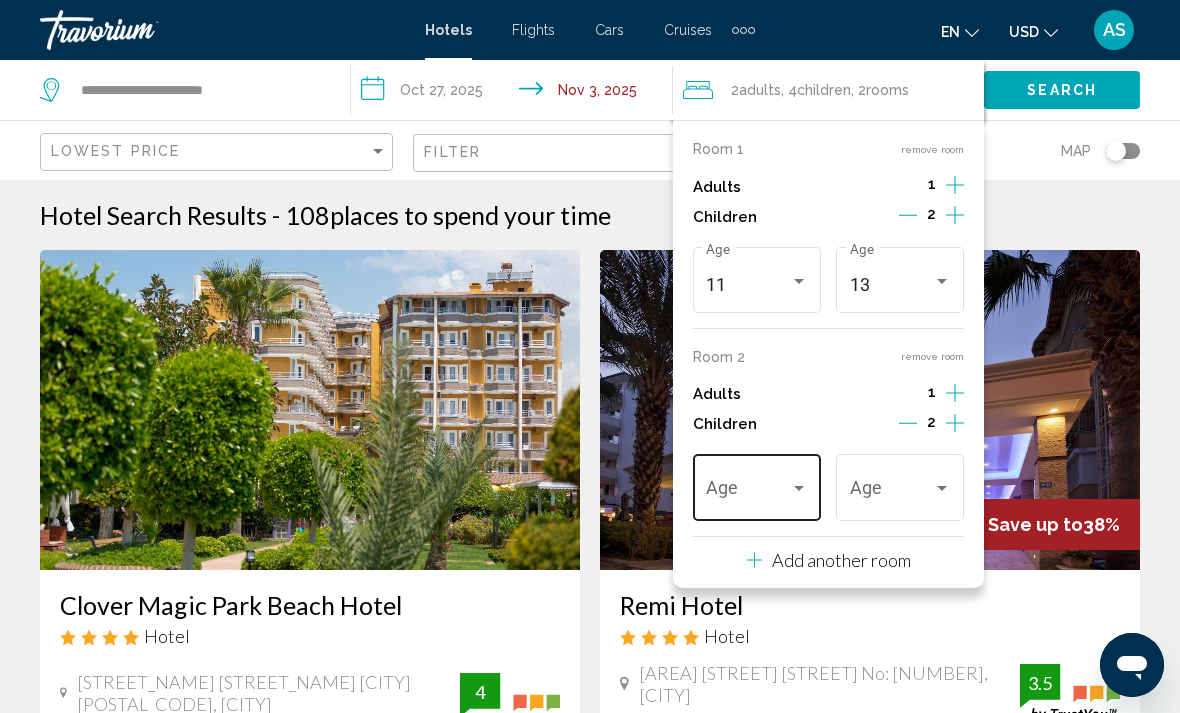 click at bounding box center (747, 493) 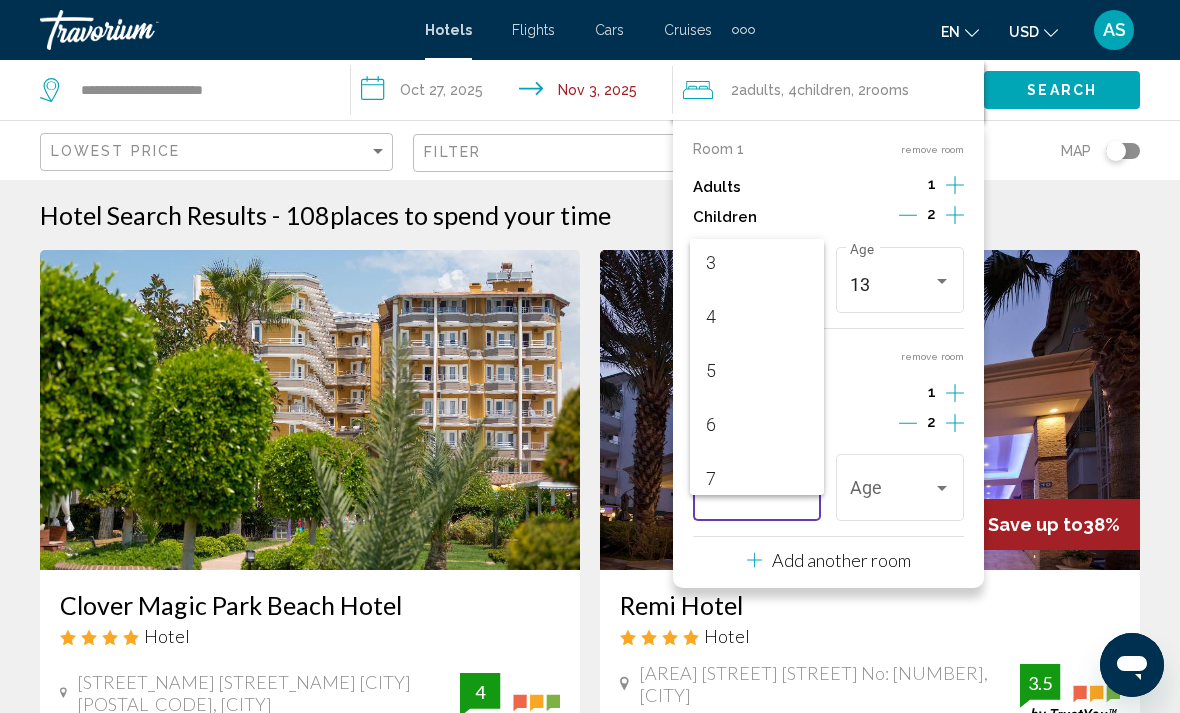 scroll, scrollTop: 169, scrollLeft: 0, axis: vertical 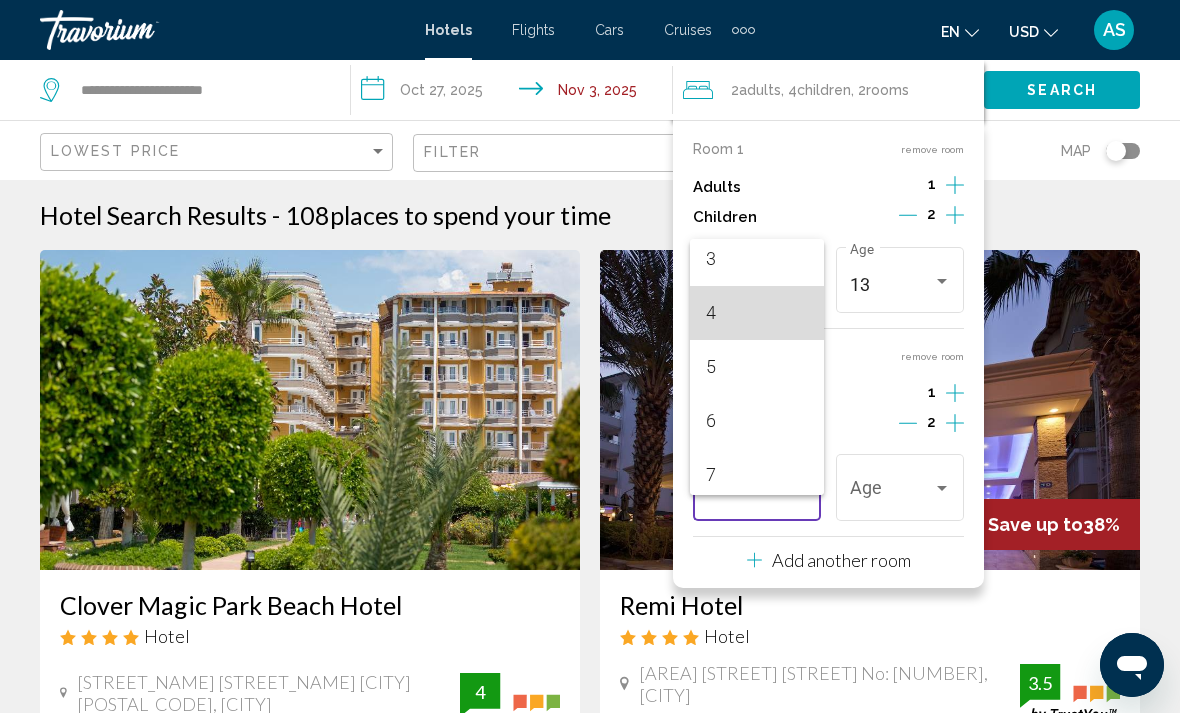 click on "4" at bounding box center (756, 313) 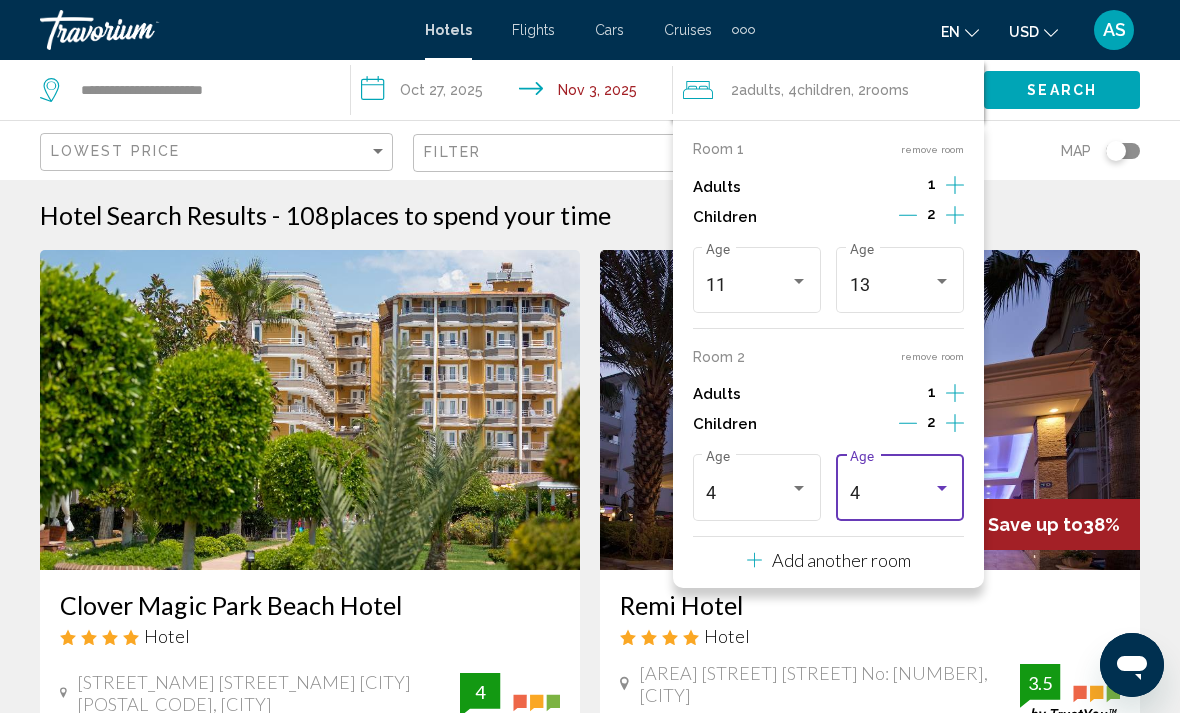 click on "4" at bounding box center (891, 493) 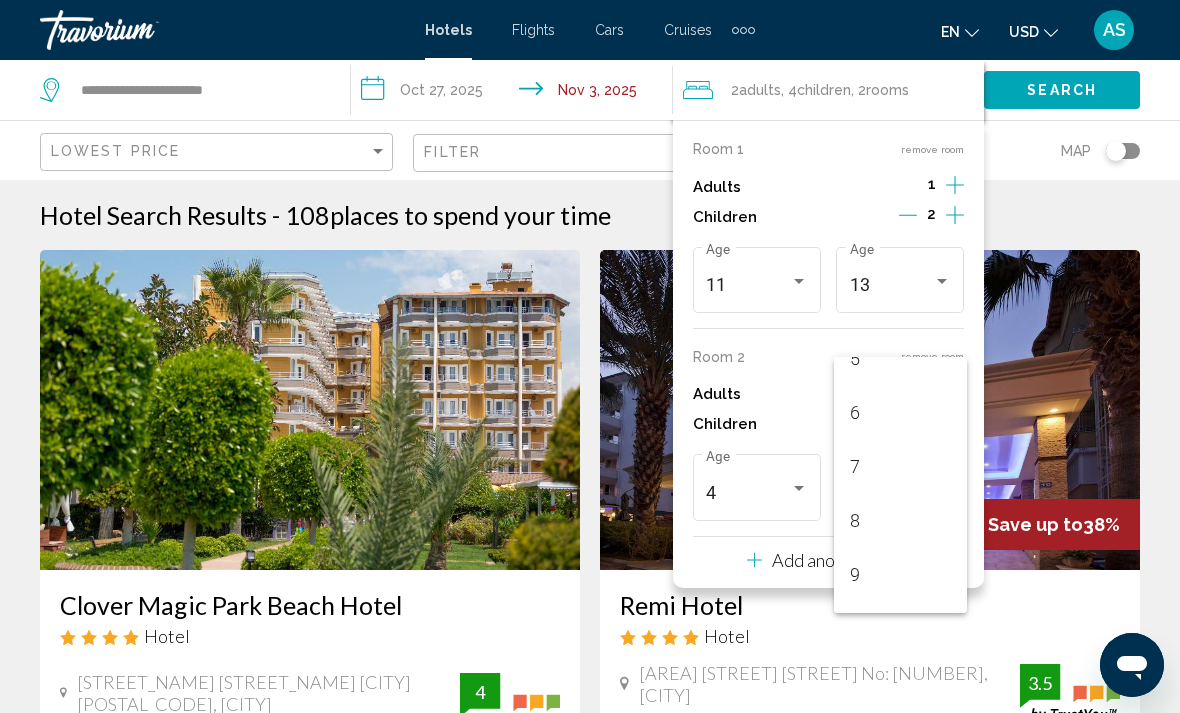 scroll, scrollTop: 322, scrollLeft: 0, axis: vertical 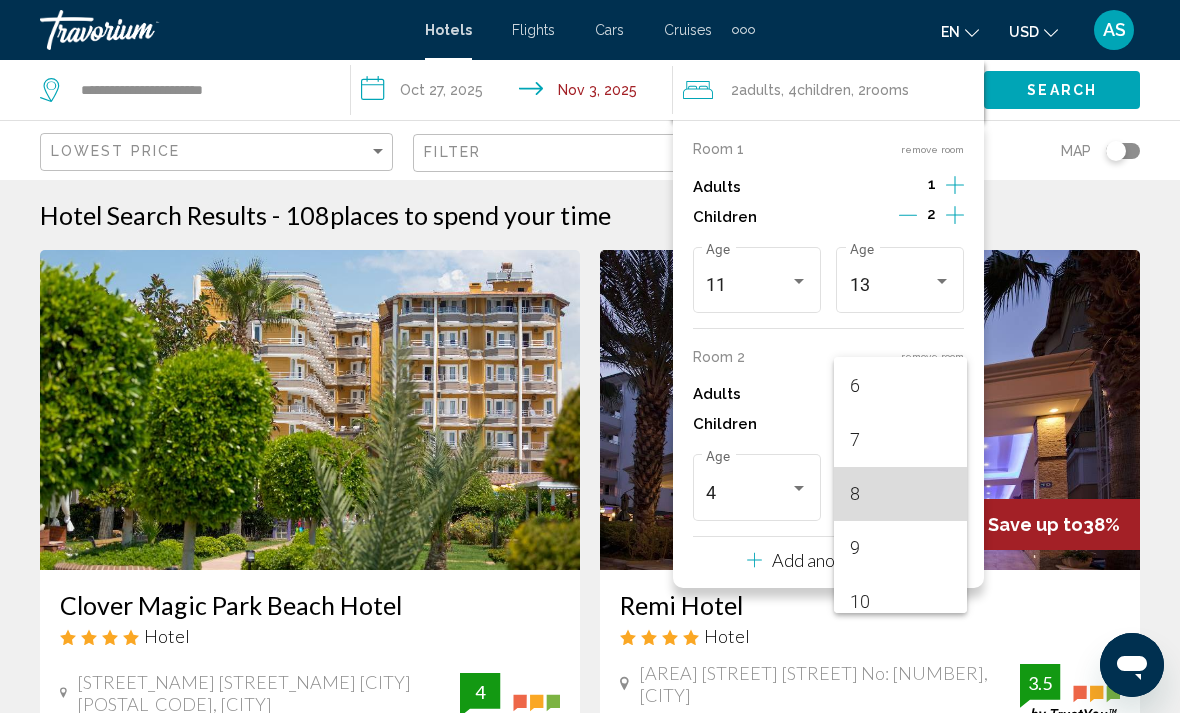 click on "8" at bounding box center (900, 494) 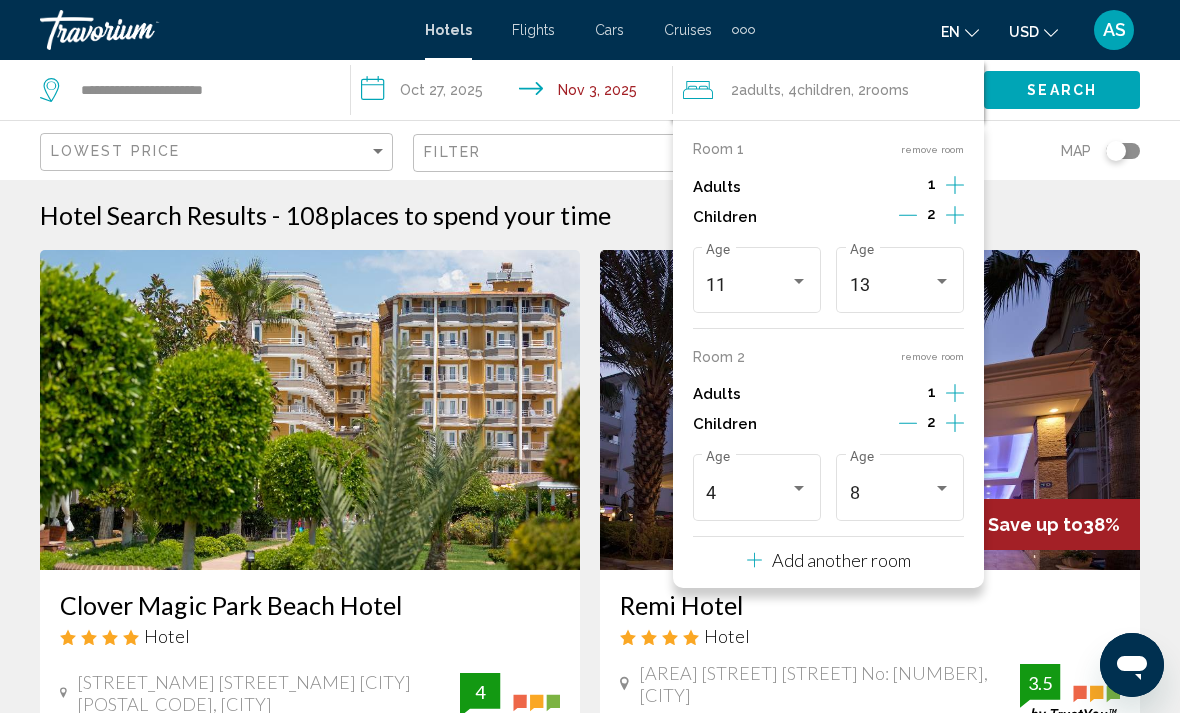 click on "Search" 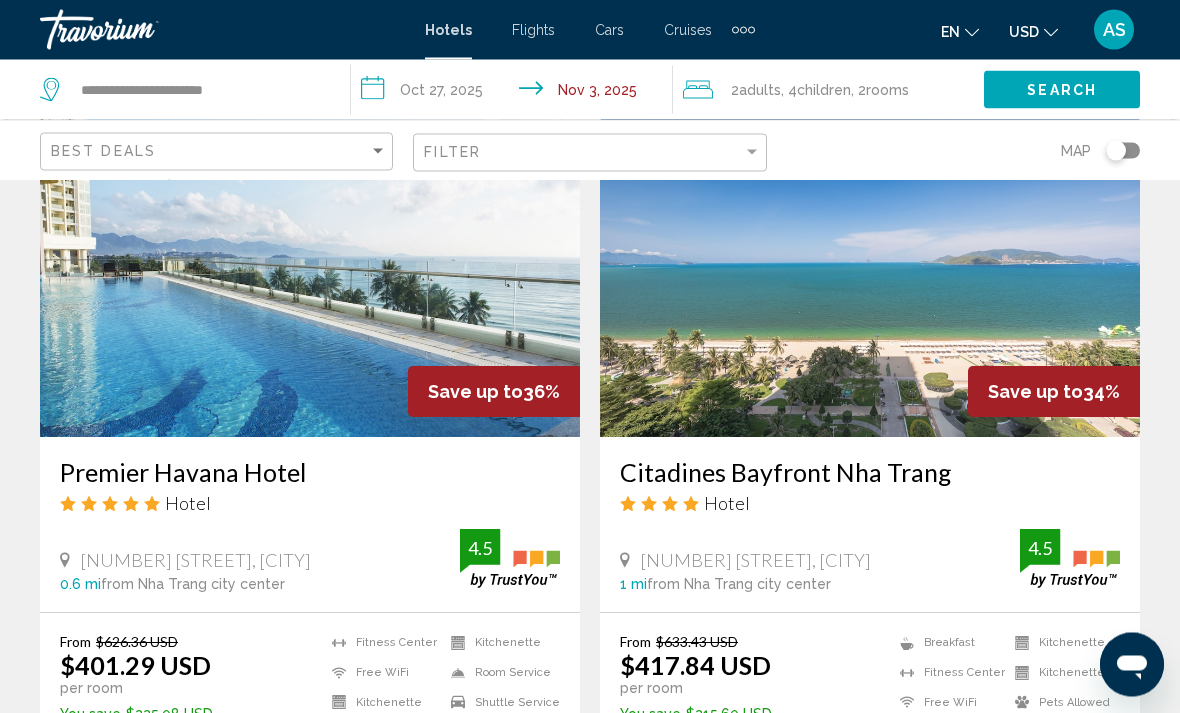 scroll, scrollTop: 3026, scrollLeft: 0, axis: vertical 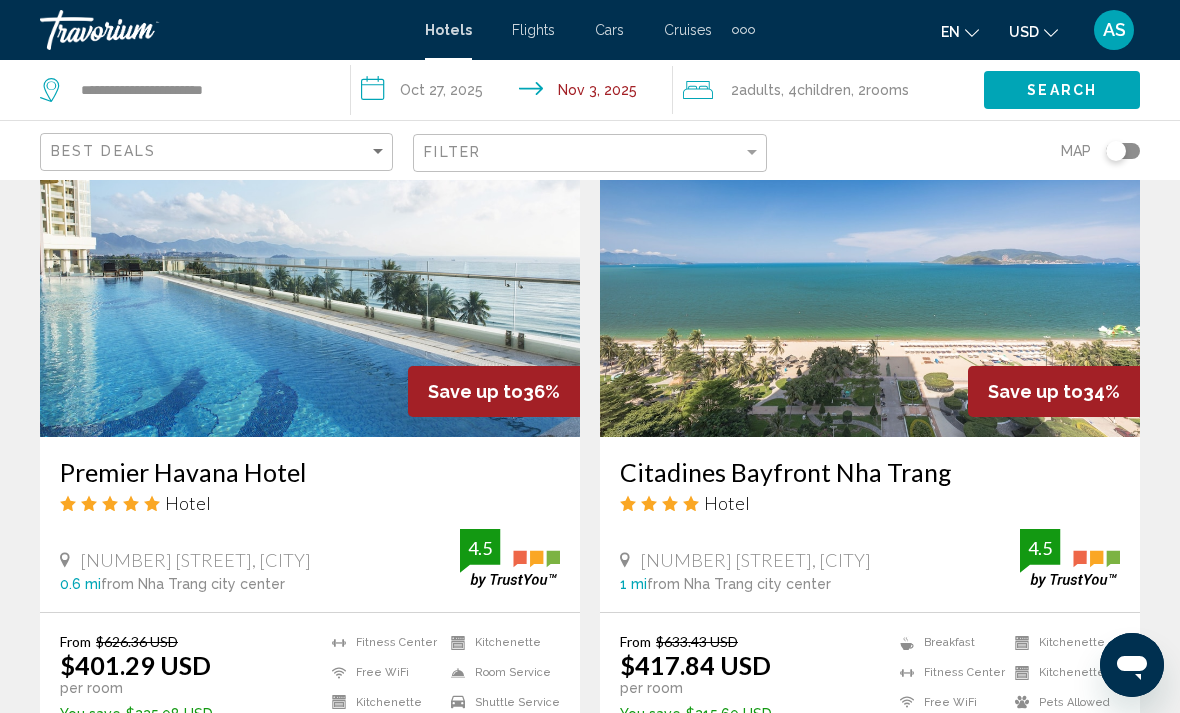 click on "Select Room" at bounding box center (869, 761) 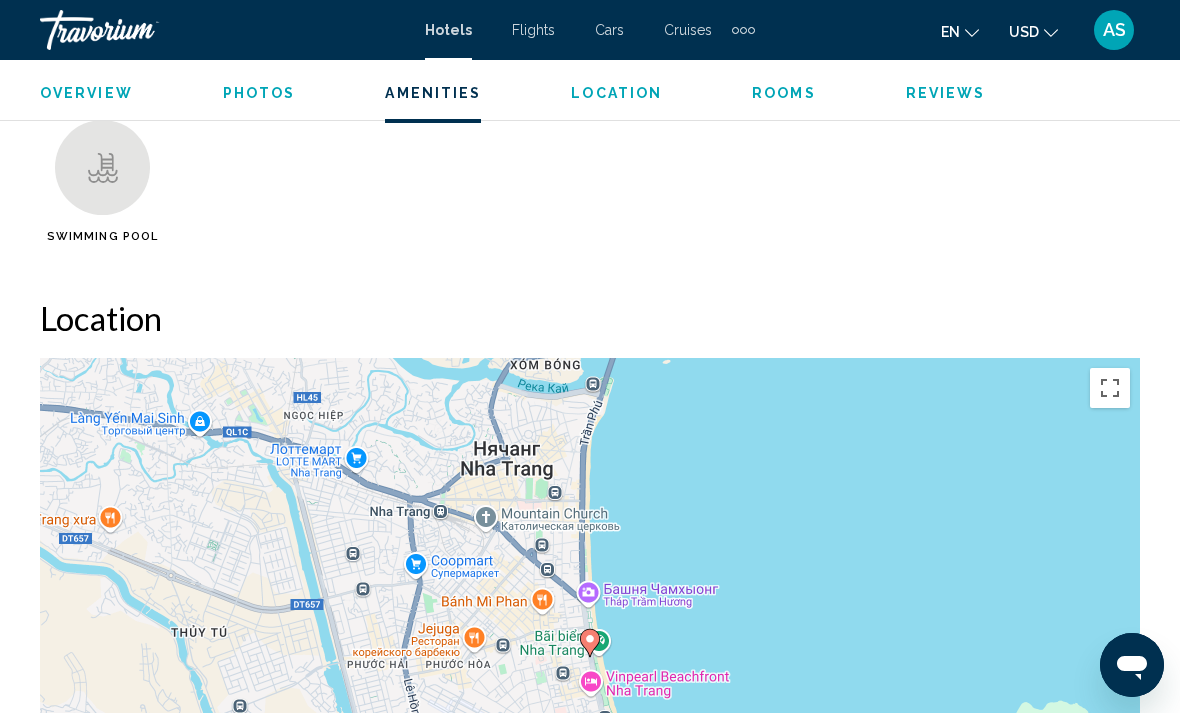 scroll, scrollTop: 2281, scrollLeft: 0, axis: vertical 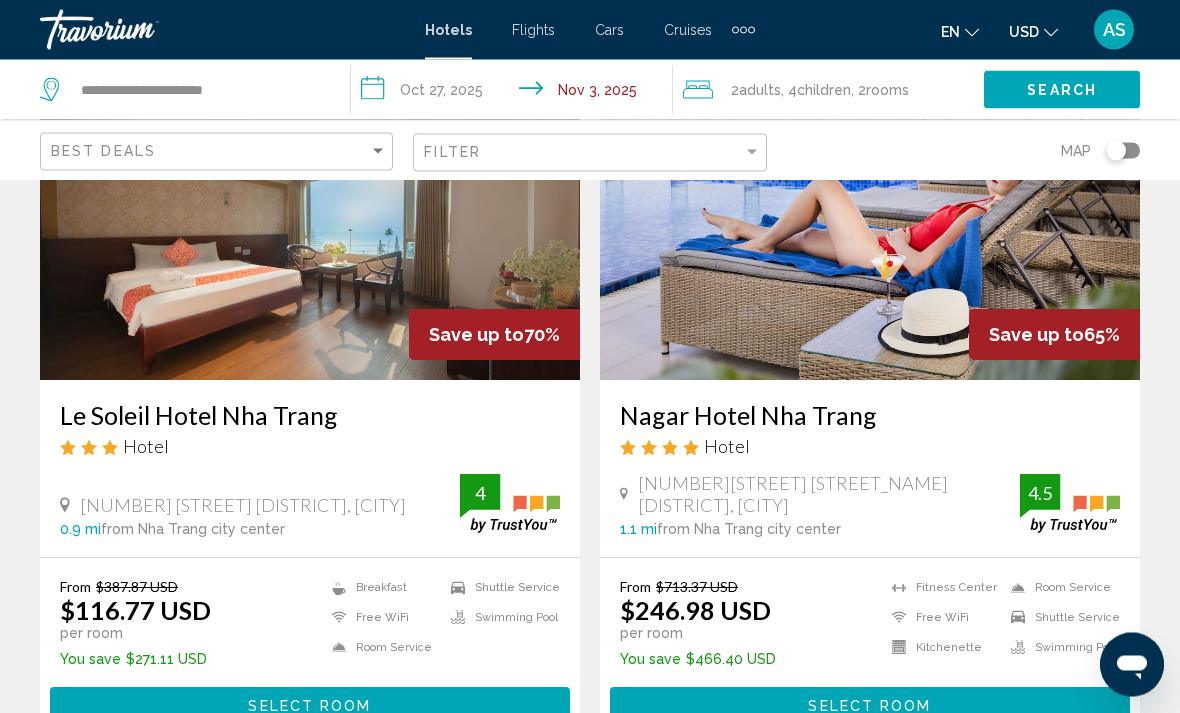 click on "Select Room" at bounding box center (310, 706) 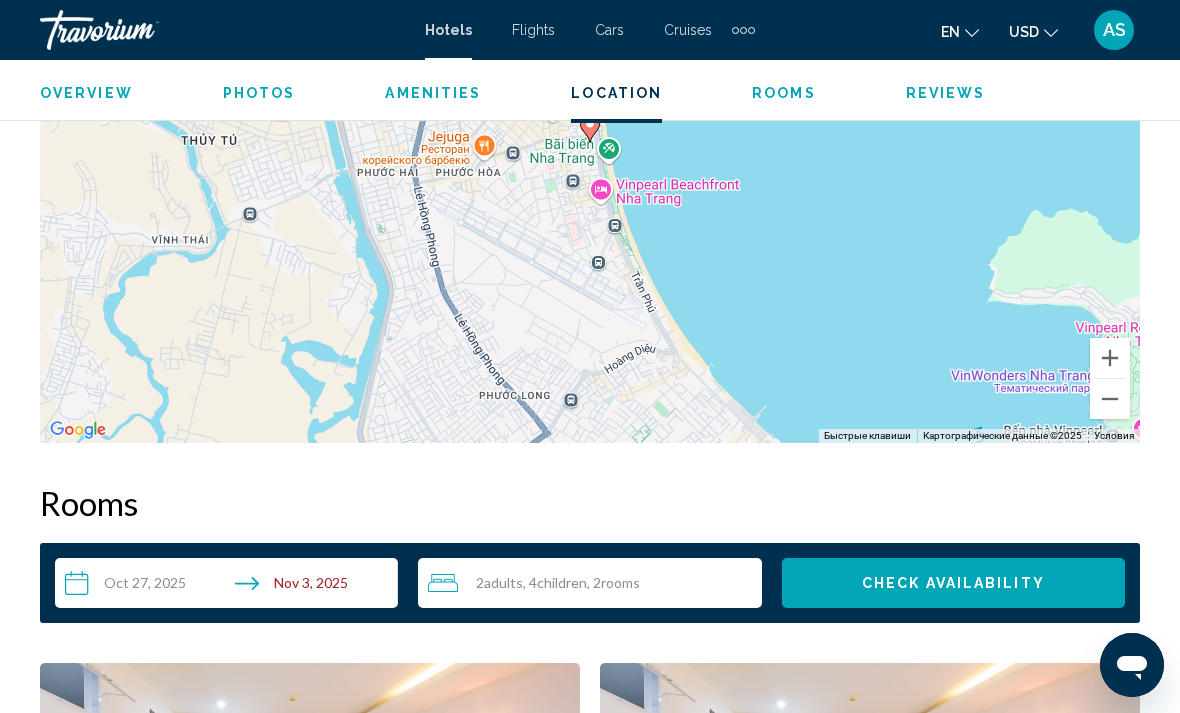 scroll, scrollTop: 2484, scrollLeft: 0, axis: vertical 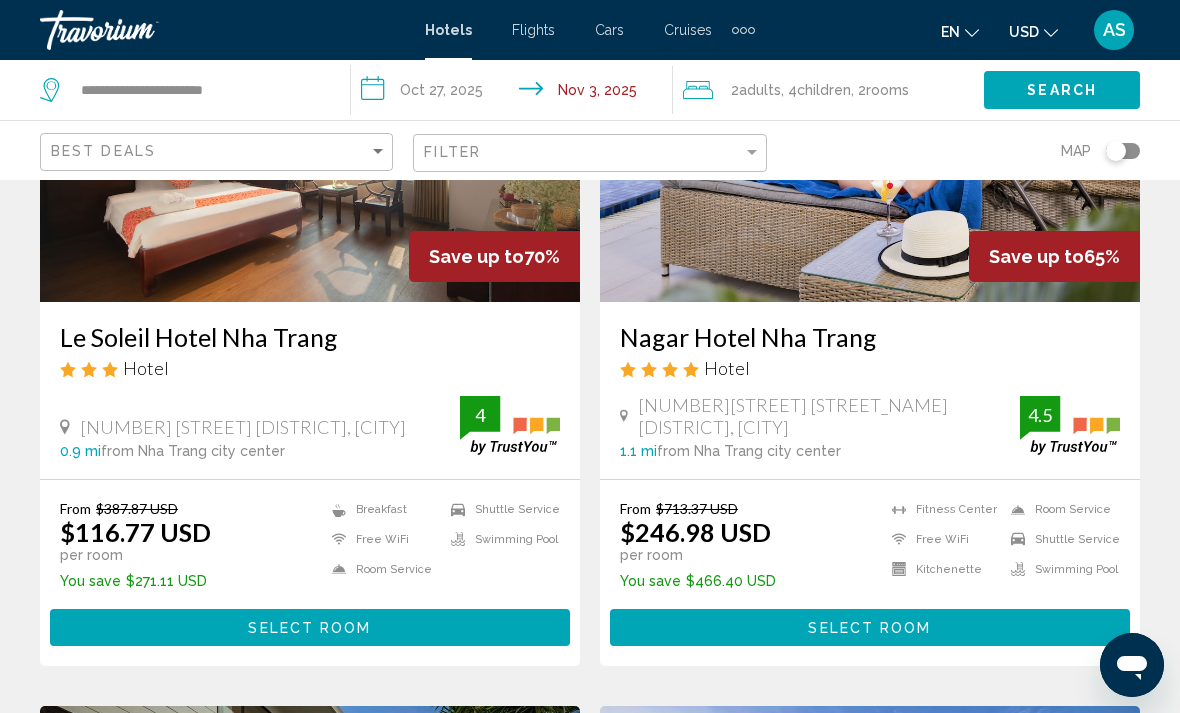 click on "Select Room" at bounding box center (870, 627) 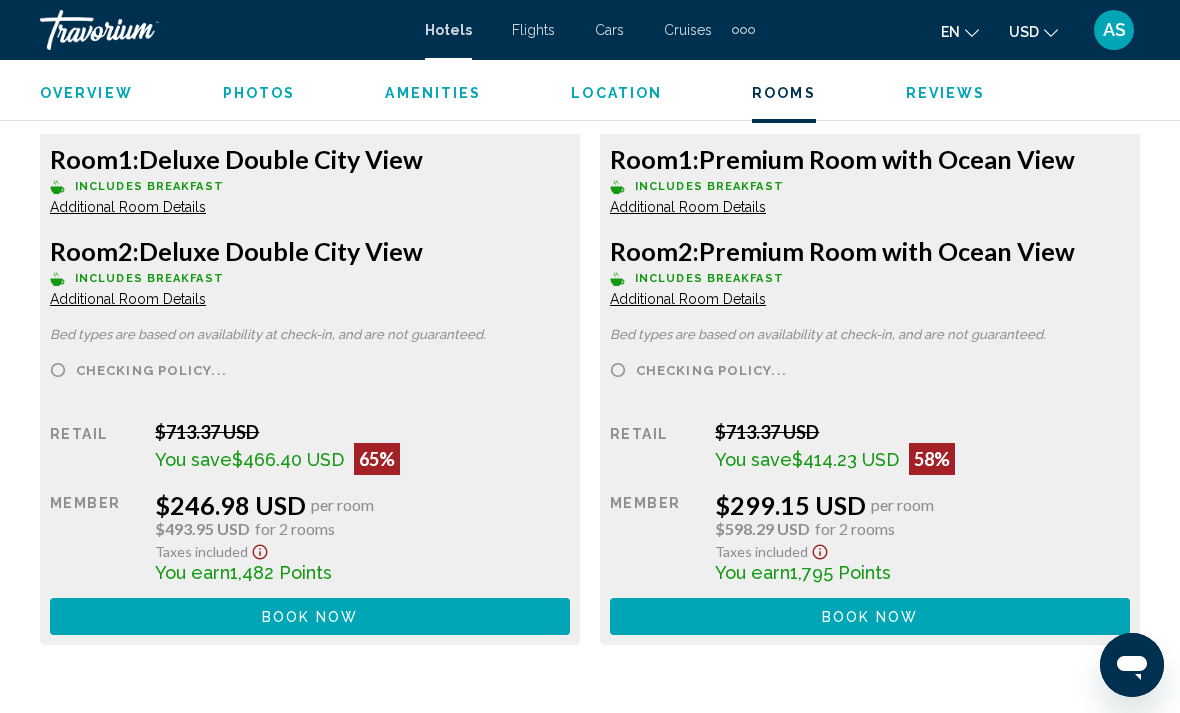 scroll, scrollTop: 3307, scrollLeft: 0, axis: vertical 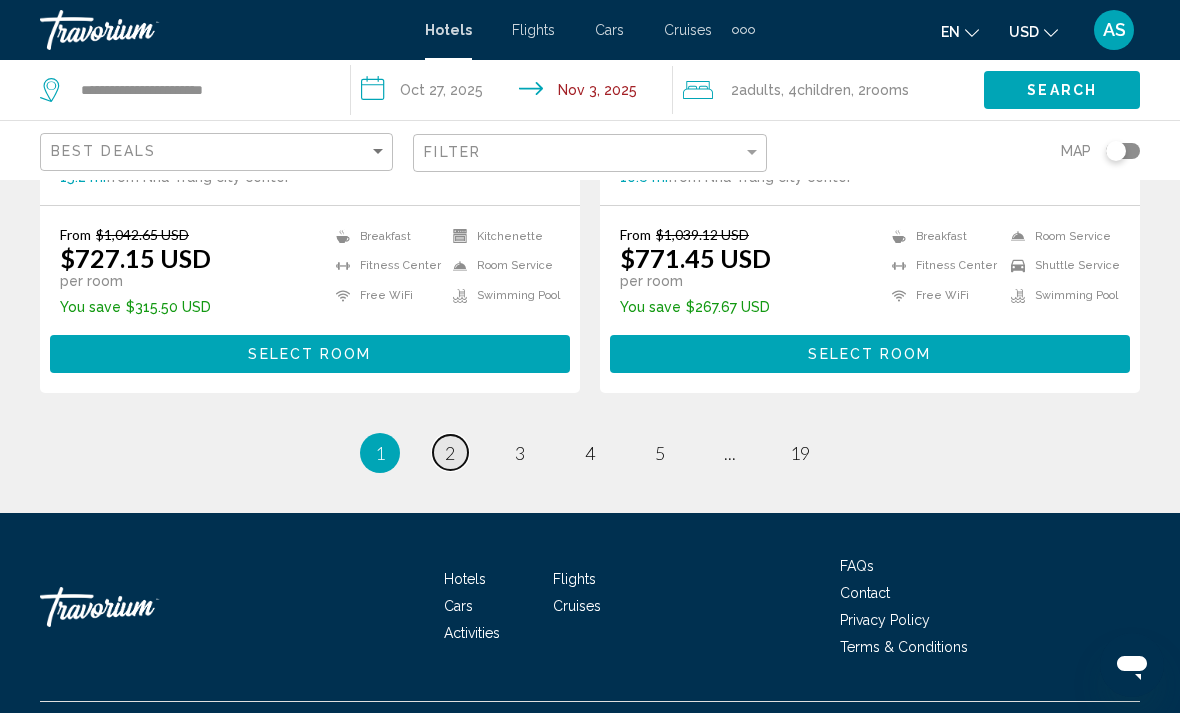 click on "page  2" at bounding box center [450, 452] 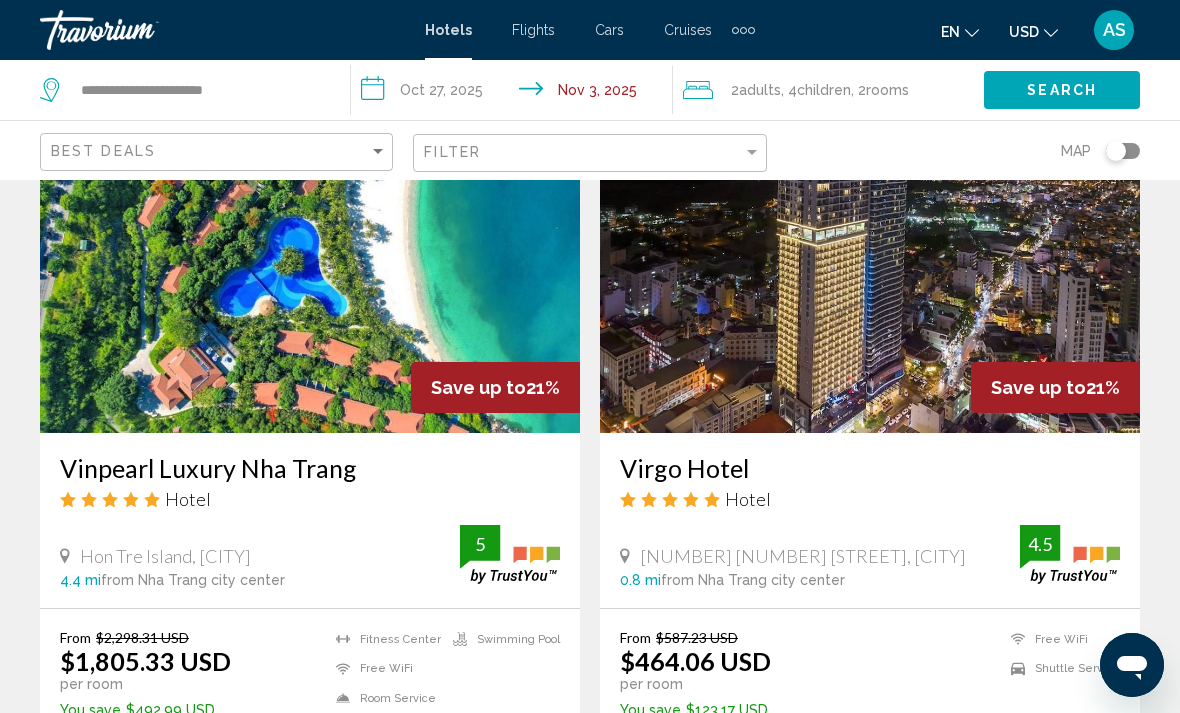 scroll, scrollTop: 860, scrollLeft: 0, axis: vertical 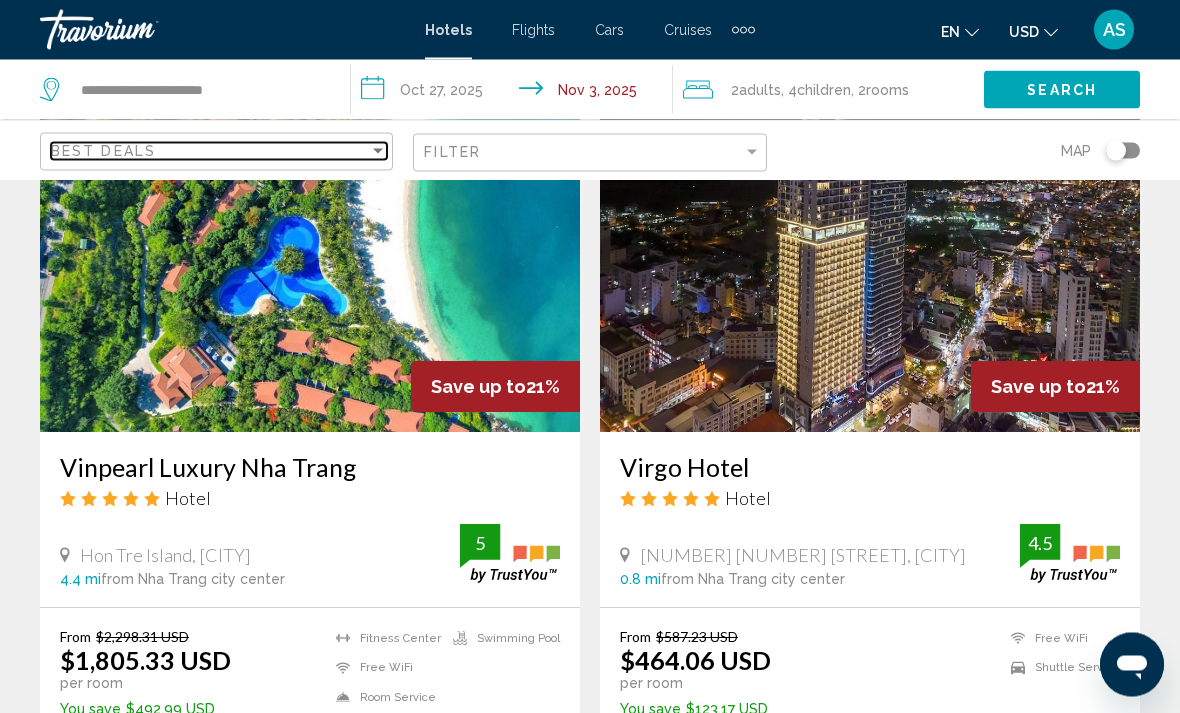 click on "Best Deals" at bounding box center (210, 151) 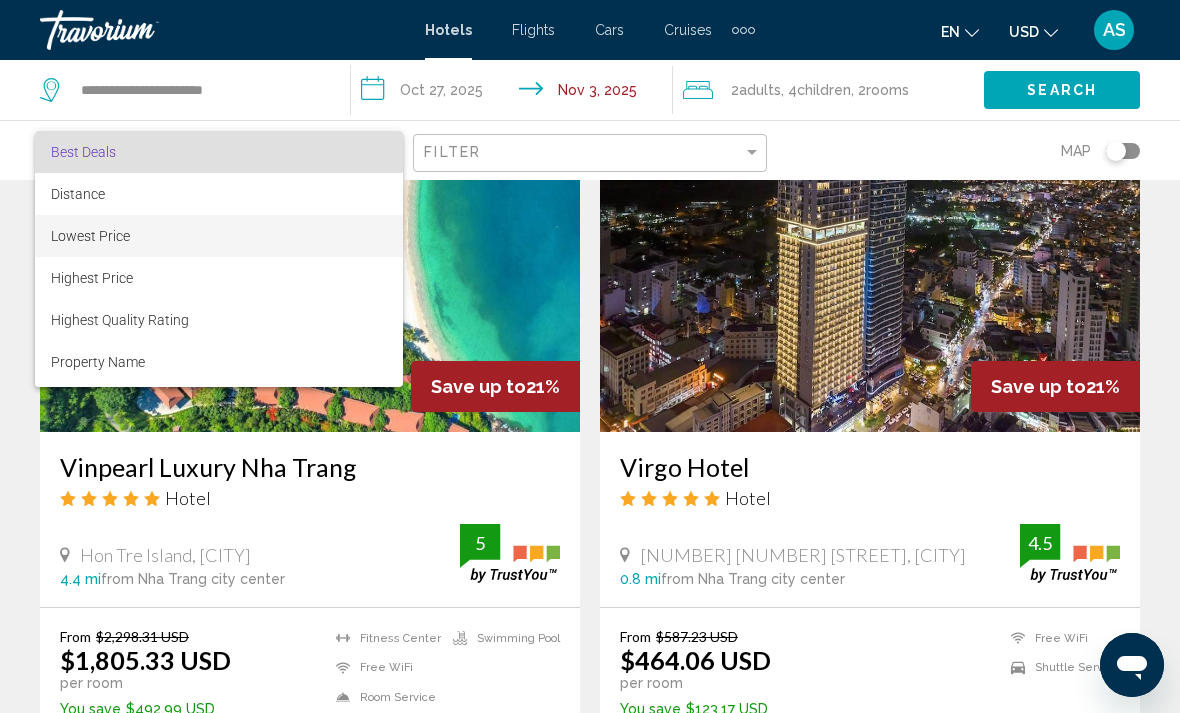 click on "Lowest Price" at bounding box center (219, 236) 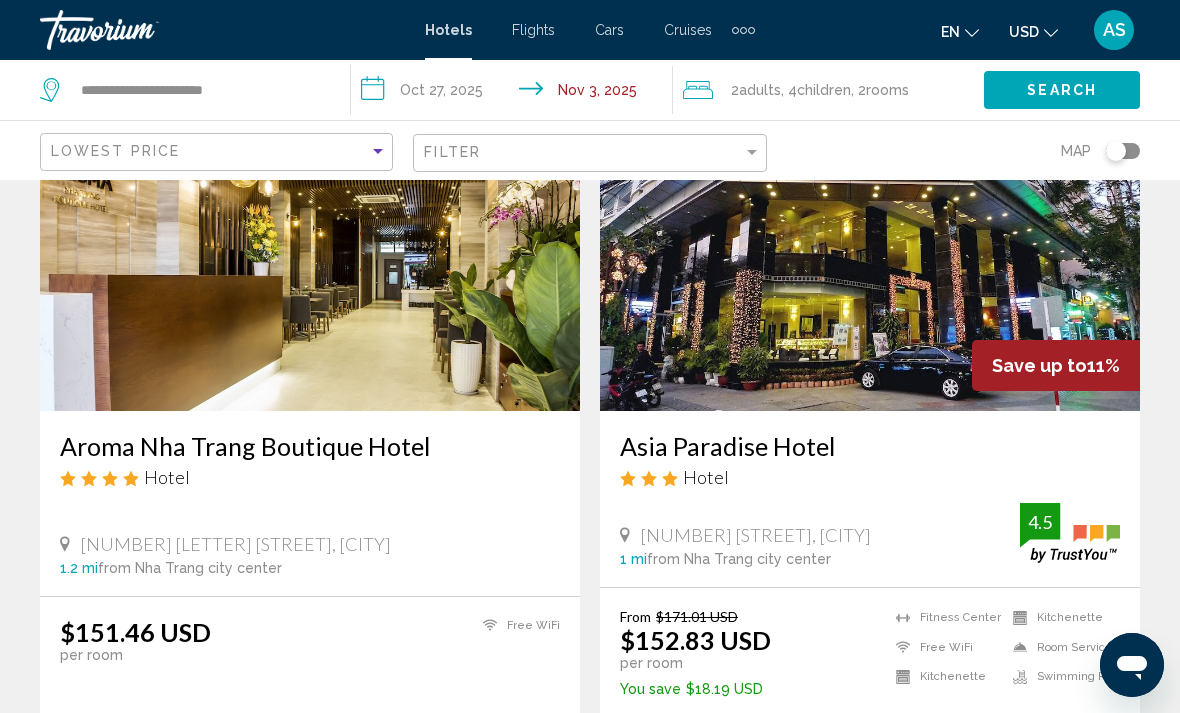click on "Select Room" at bounding box center [310, 735] 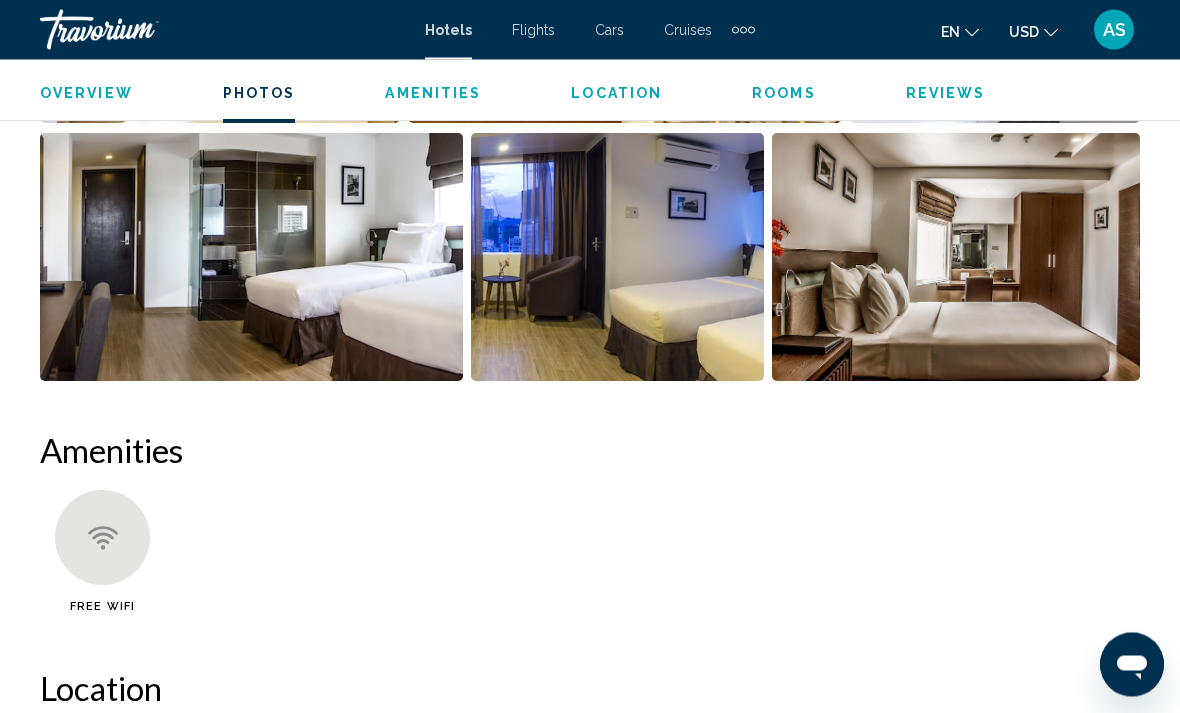 scroll, scrollTop: 1803, scrollLeft: 0, axis: vertical 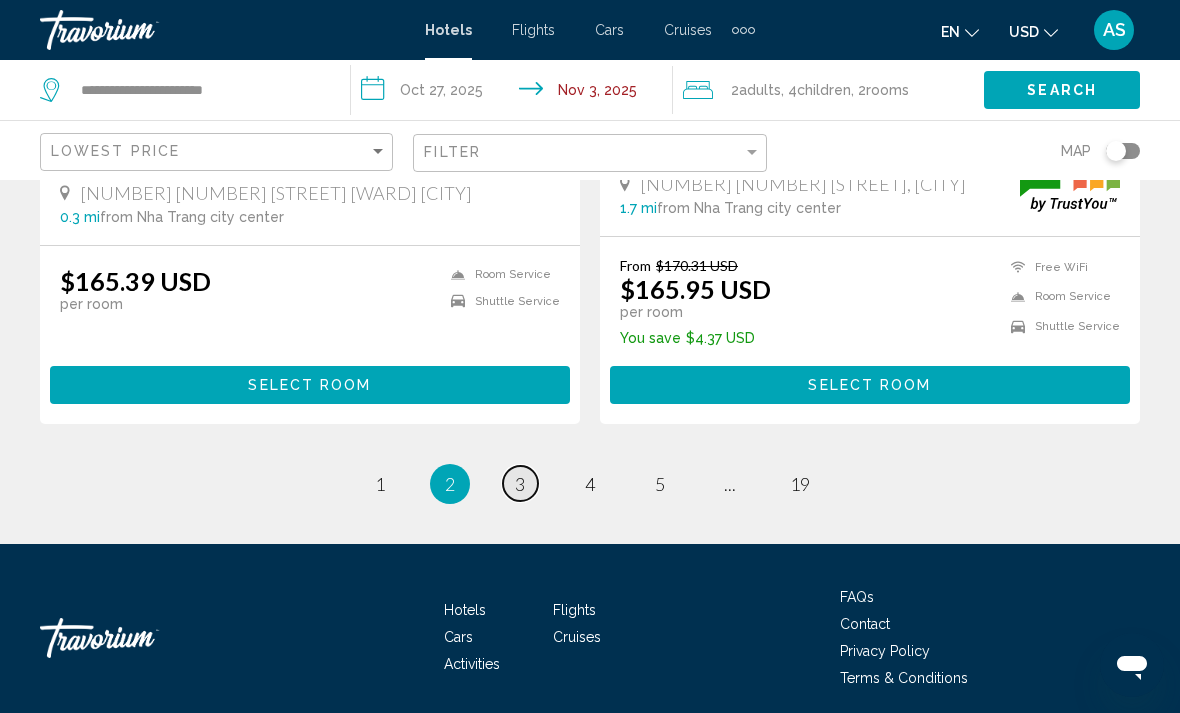 click on "page  3" at bounding box center [520, 483] 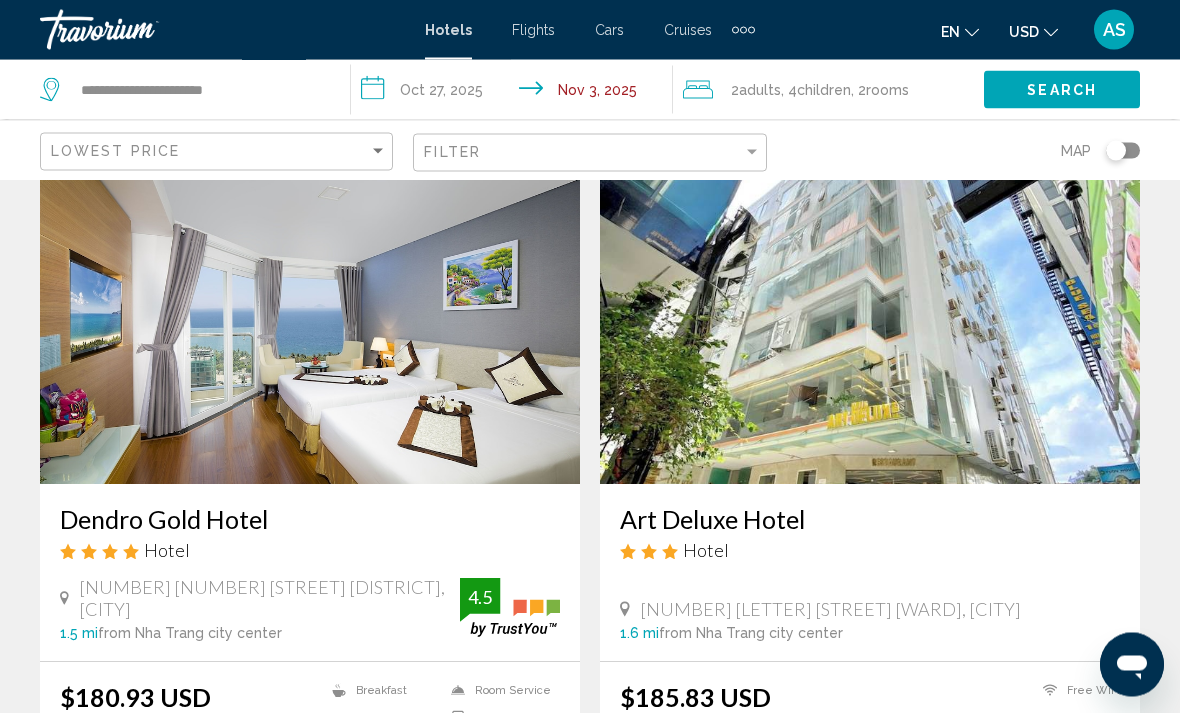 scroll, scrollTop: 2968, scrollLeft: 0, axis: vertical 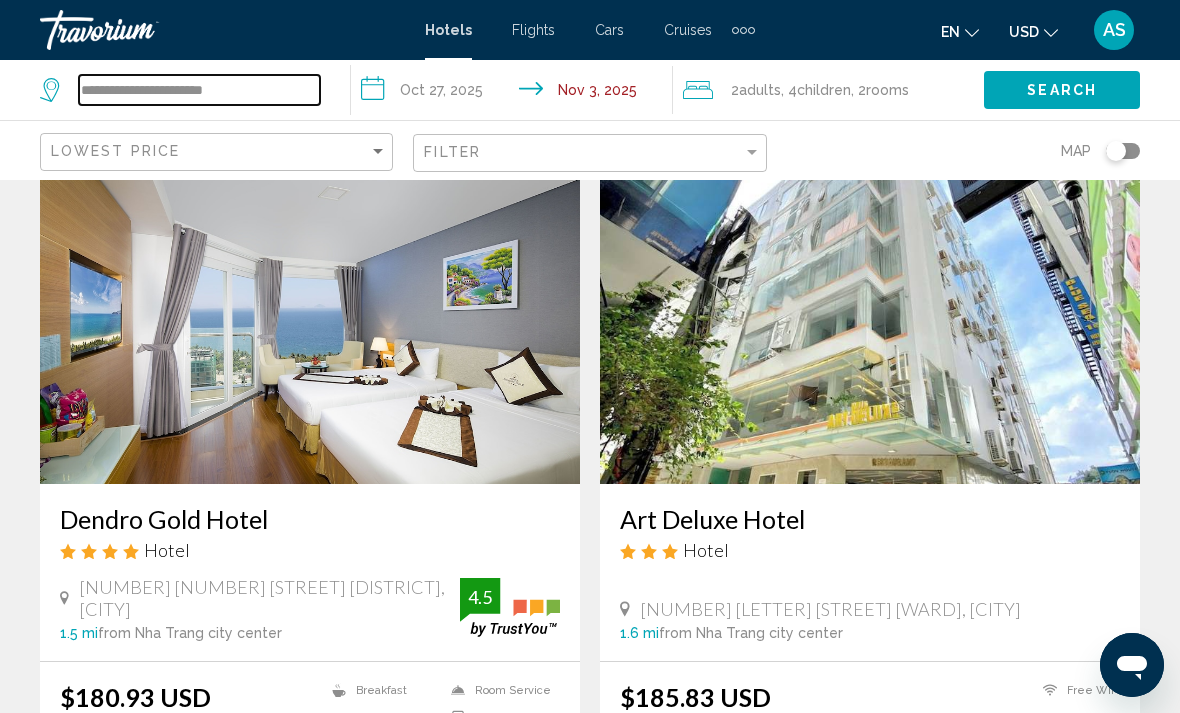 click on "**********" at bounding box center [199, 90] 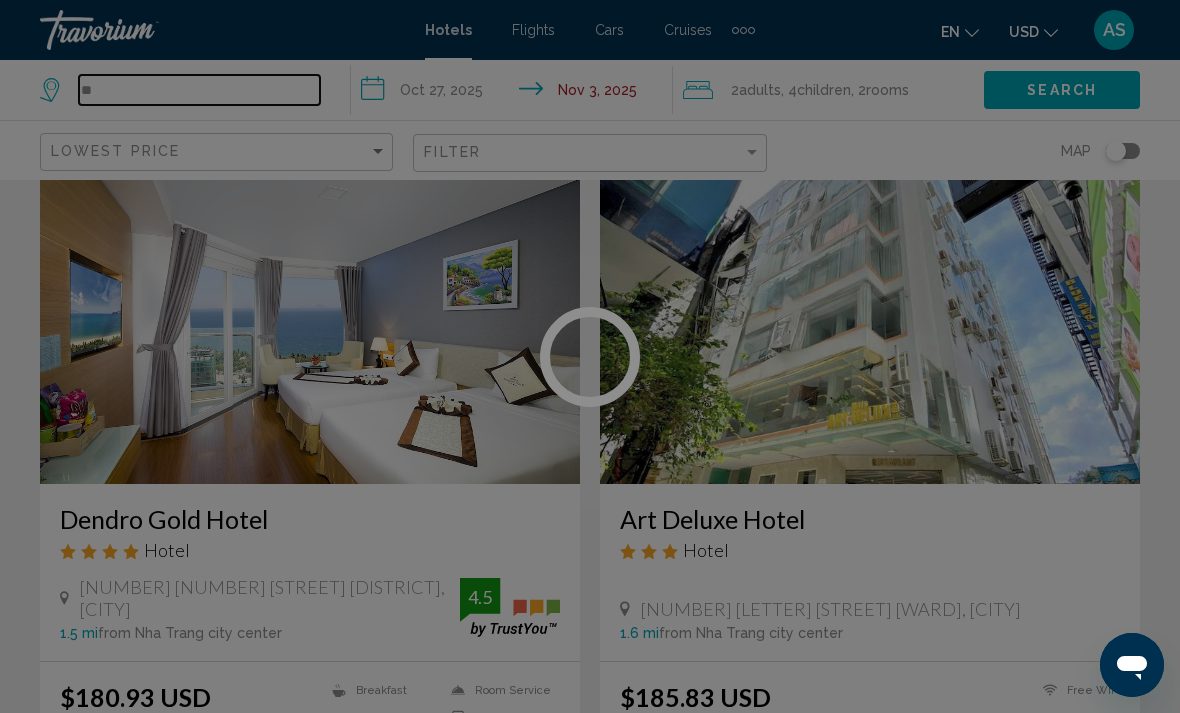 type on "*" 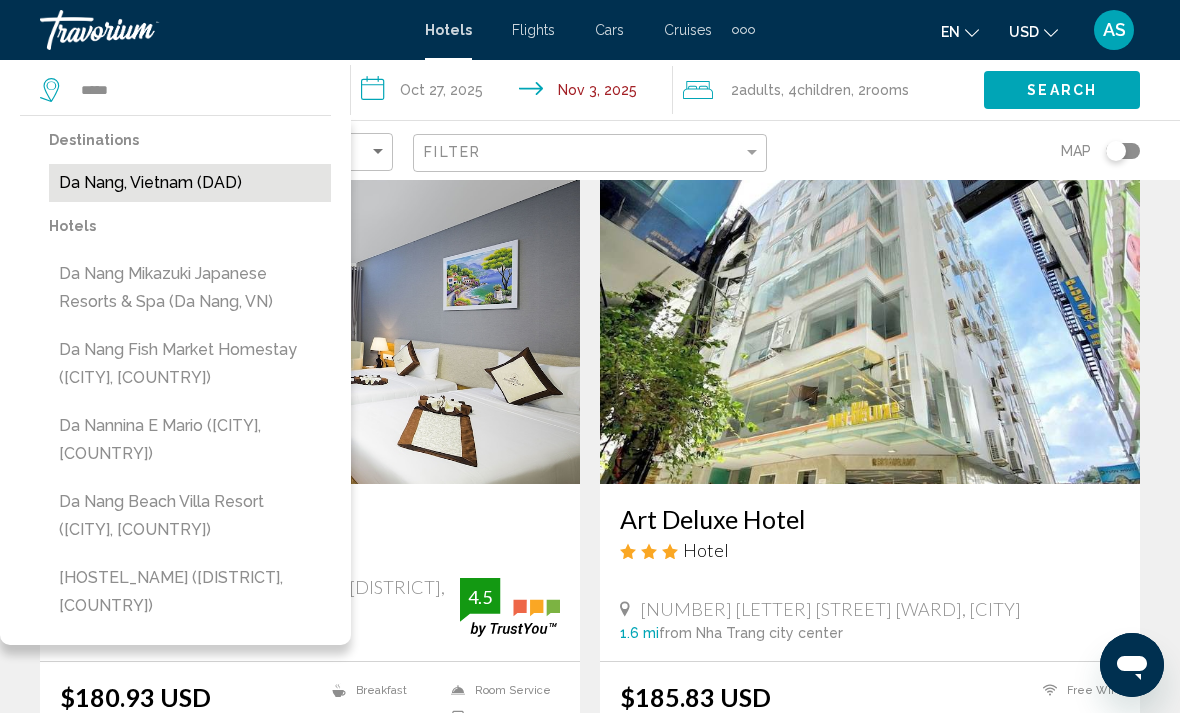 click on "Da Nang, Vietnam (DAD)" at bounding box center [190, 183] 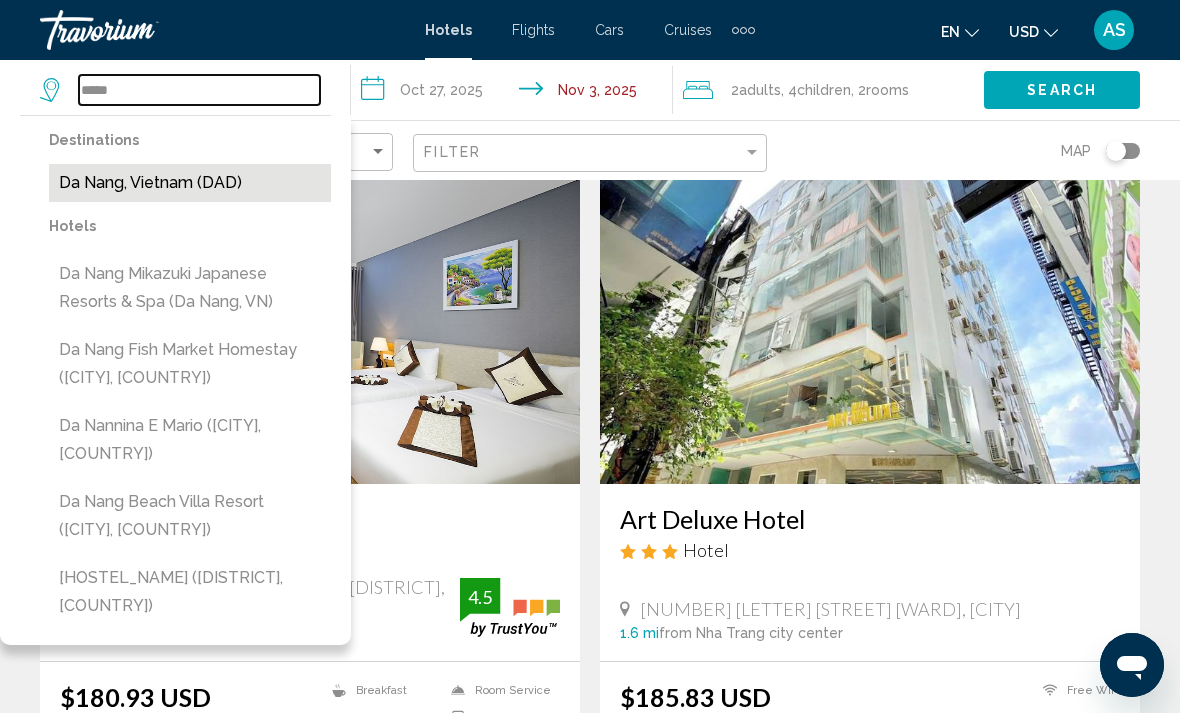 type on "**********" 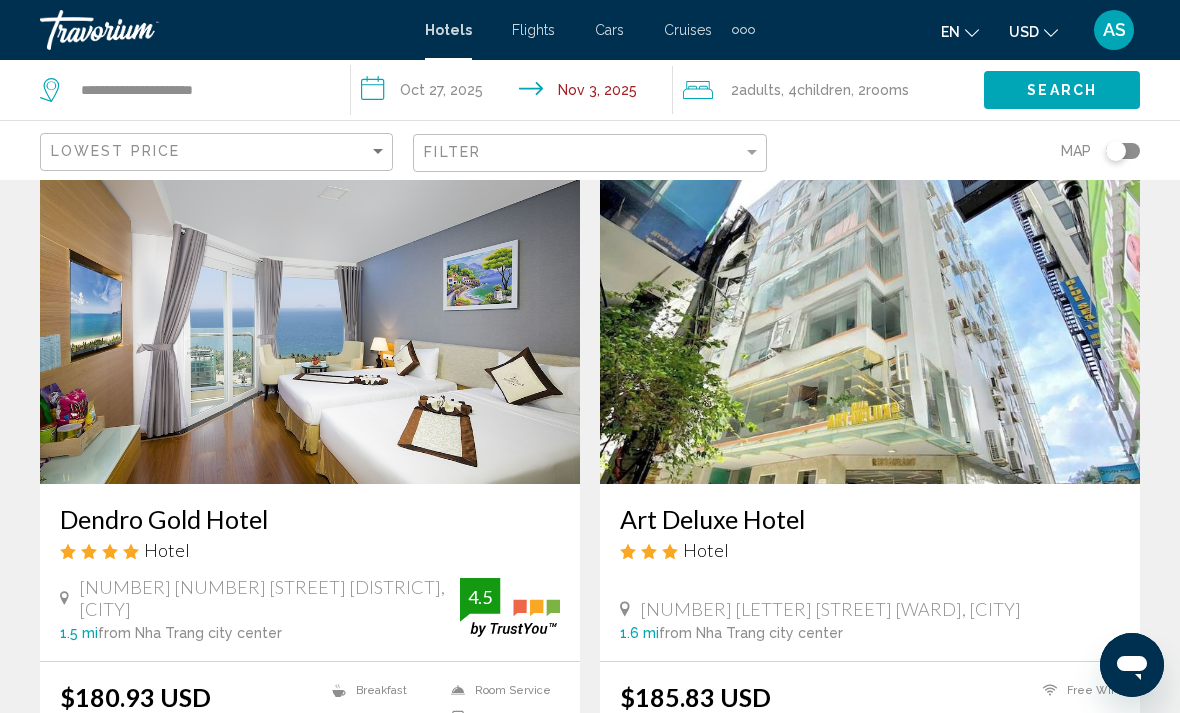 click on "Search" 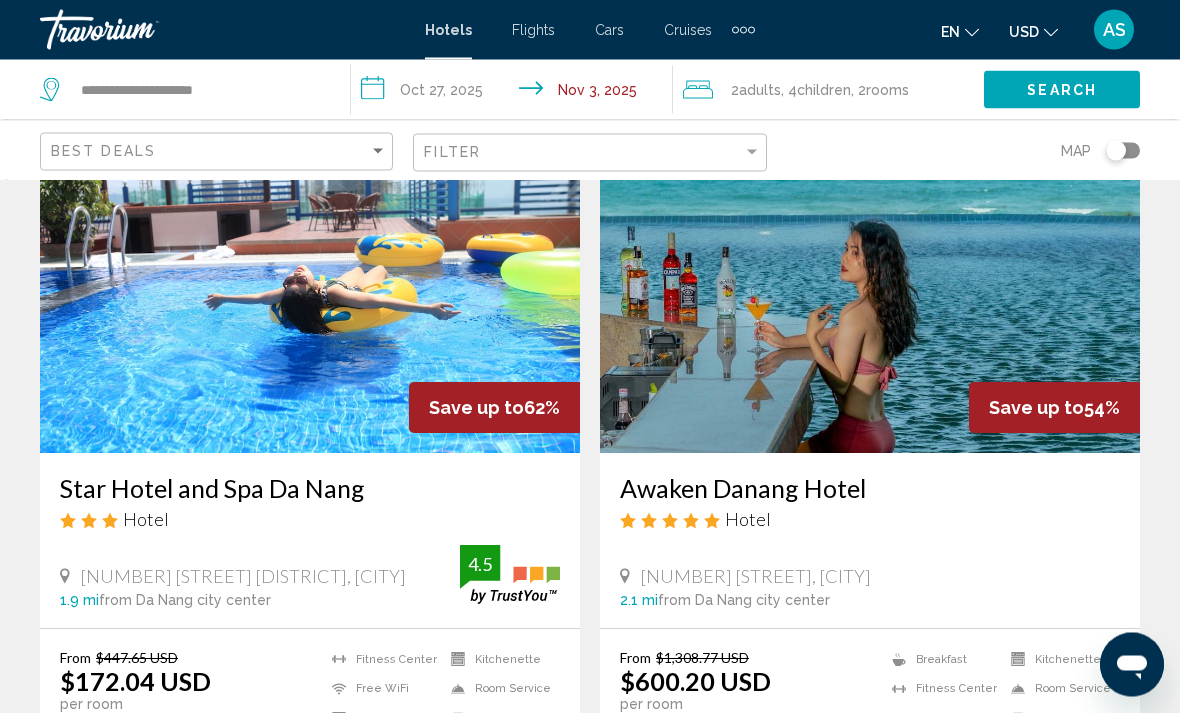 scroll, scrollTop: 117, scrollLeft: 0, axis: vertical 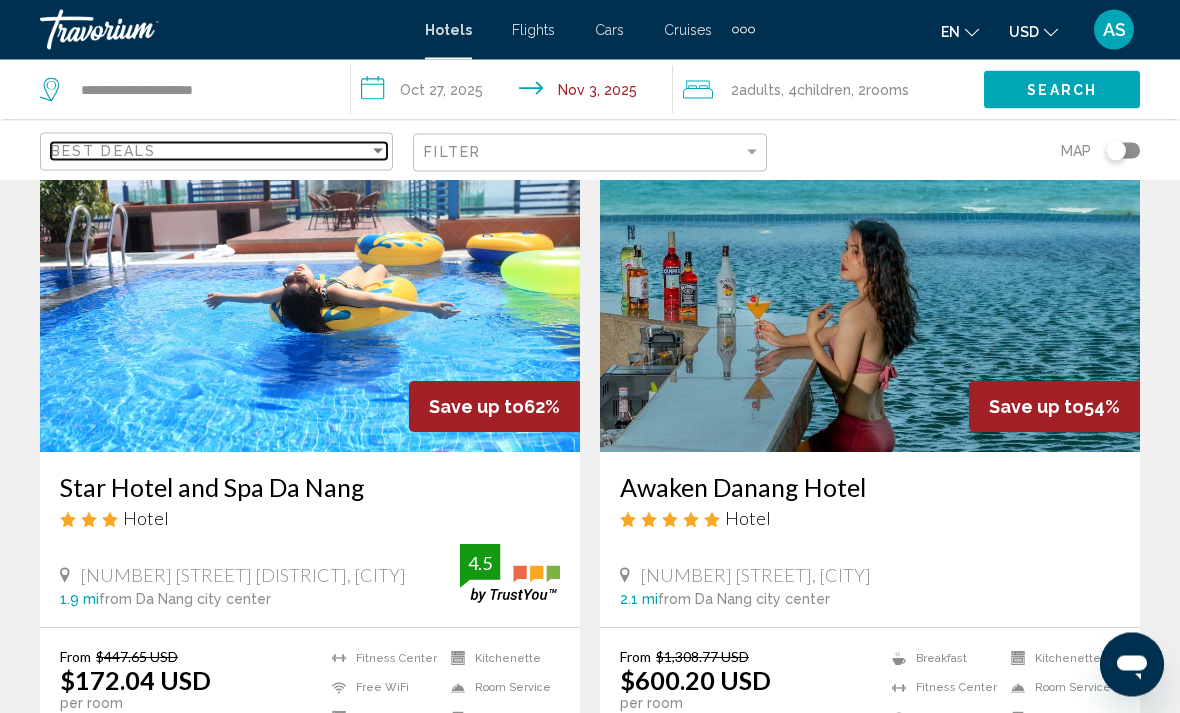 click at bounding box center [378, 151] 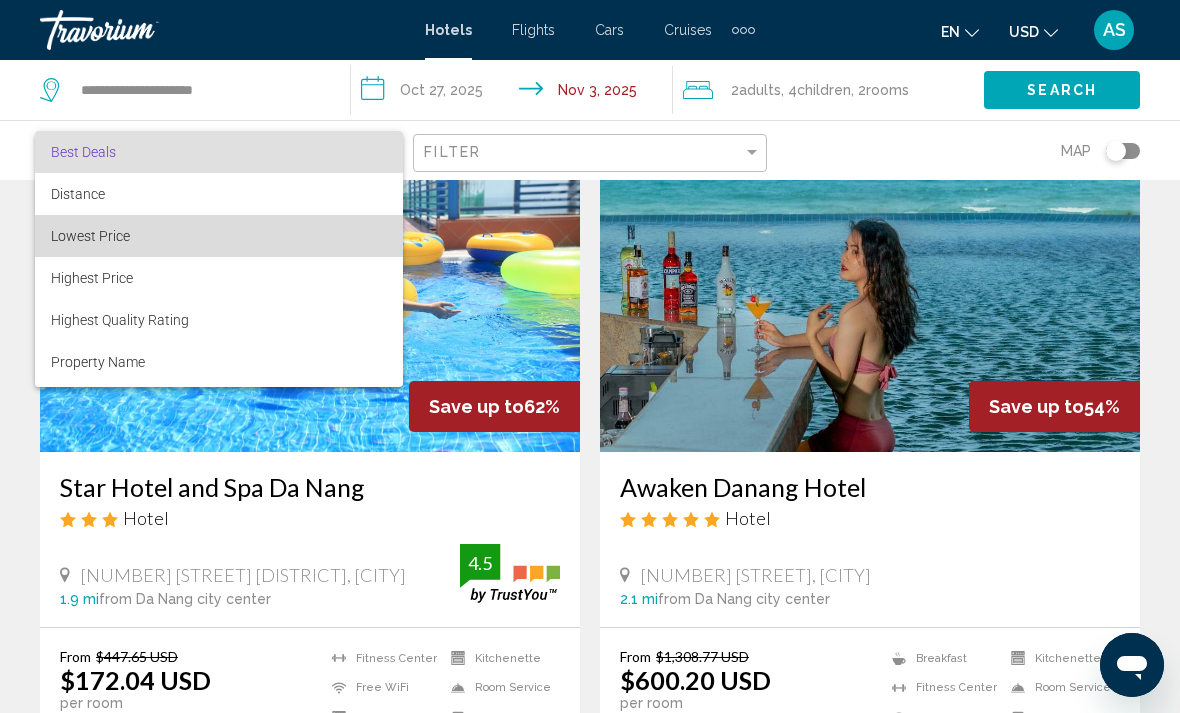 click on "Lowest Price" at bounding box center [219, 236] 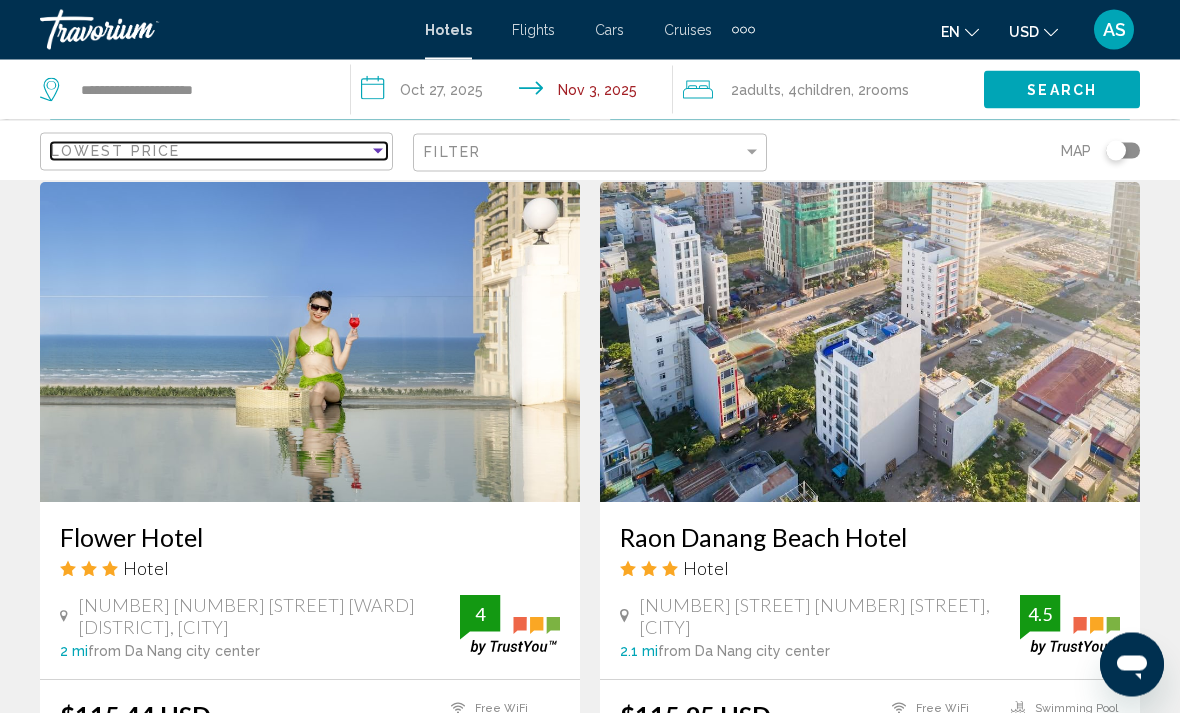 scroll, scrollTop: 818, scrollLeft: 0, axis: vertical 